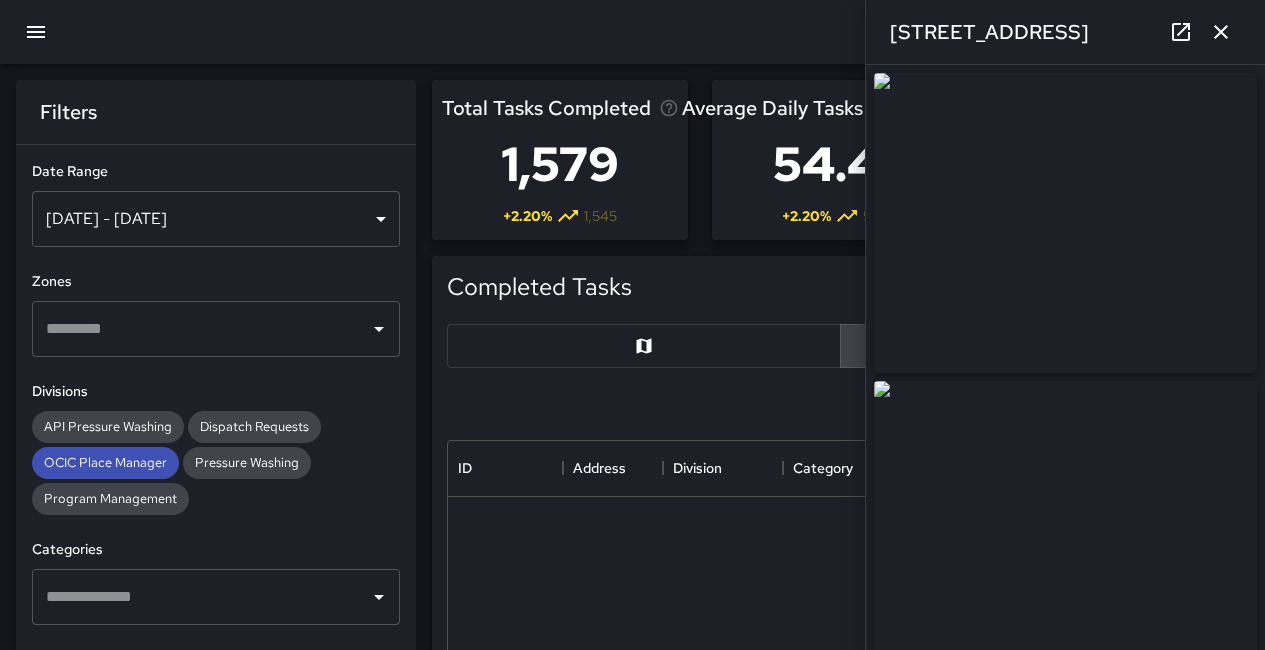 scroll, scrollTop: 692, scrollLeft: 0, axis: vertical 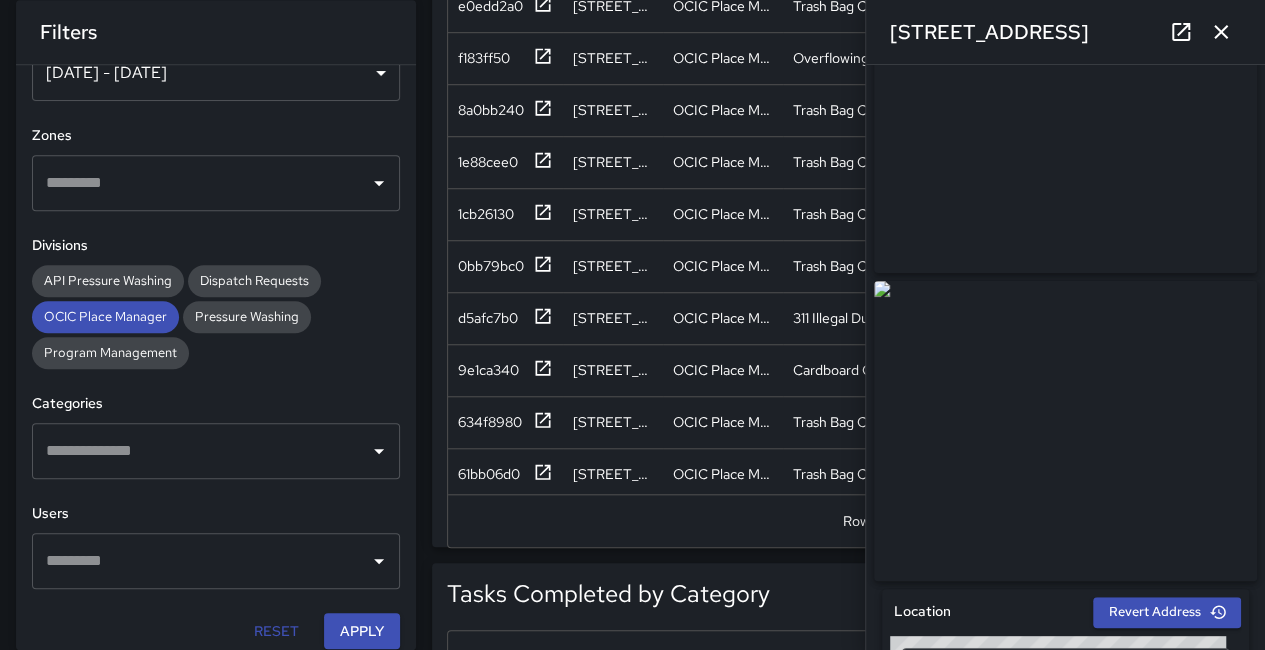 click 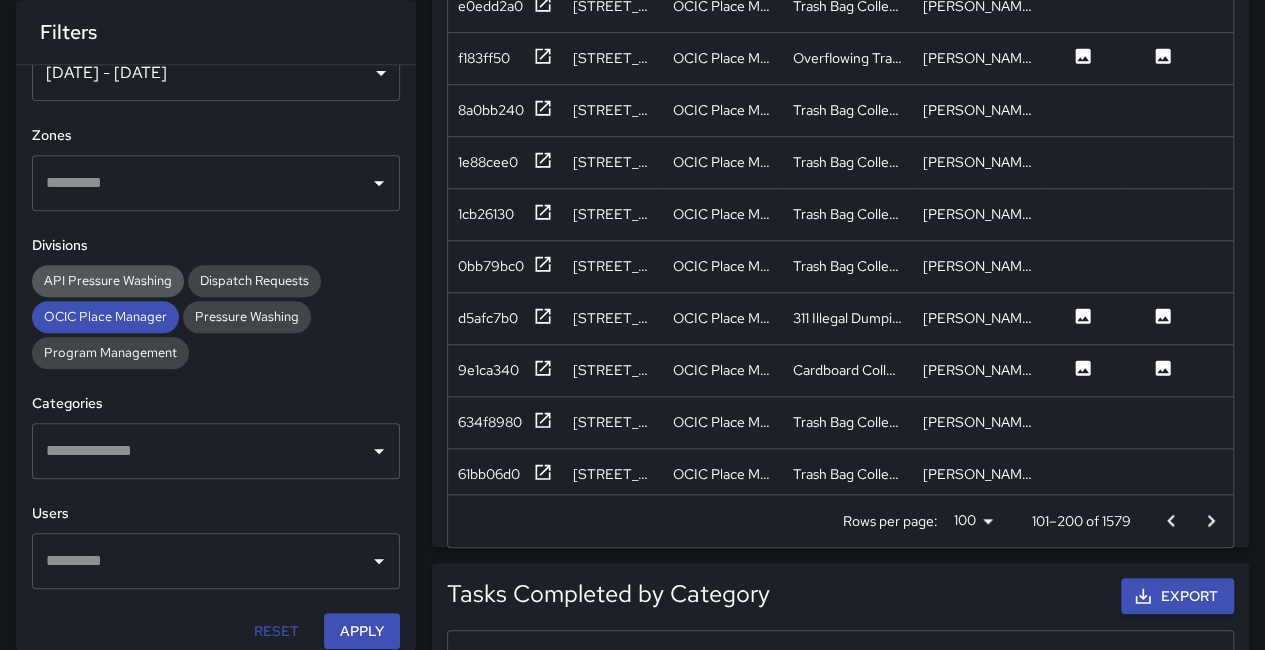 click on "API Pressure Washing" at bounding box center [108, 280] 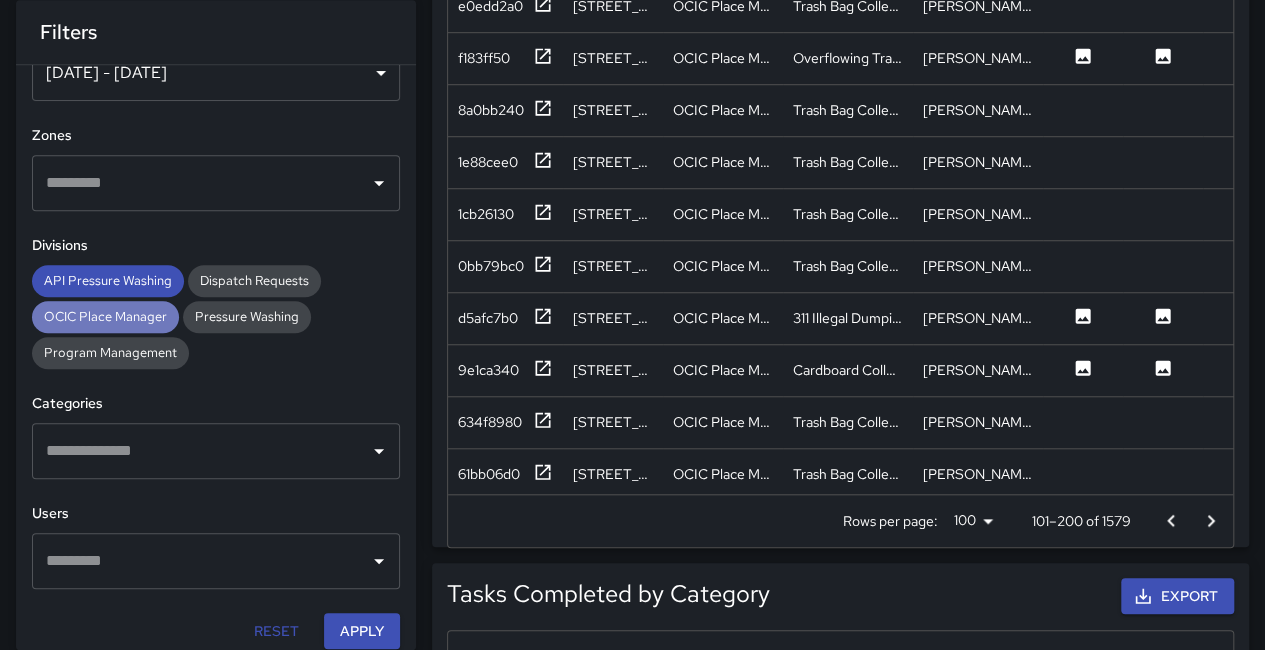 click on "OCIC Place Manager" at bounding box center (105, 316) 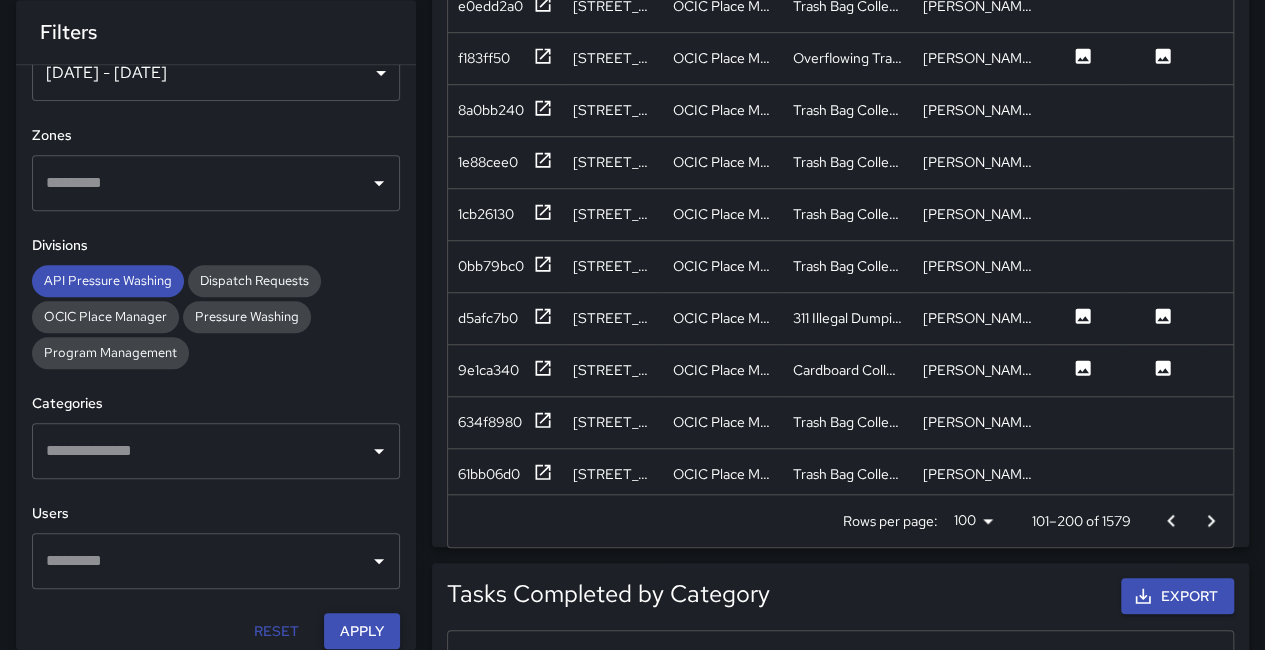 click on "Apply" at bounding box center (362, 631) 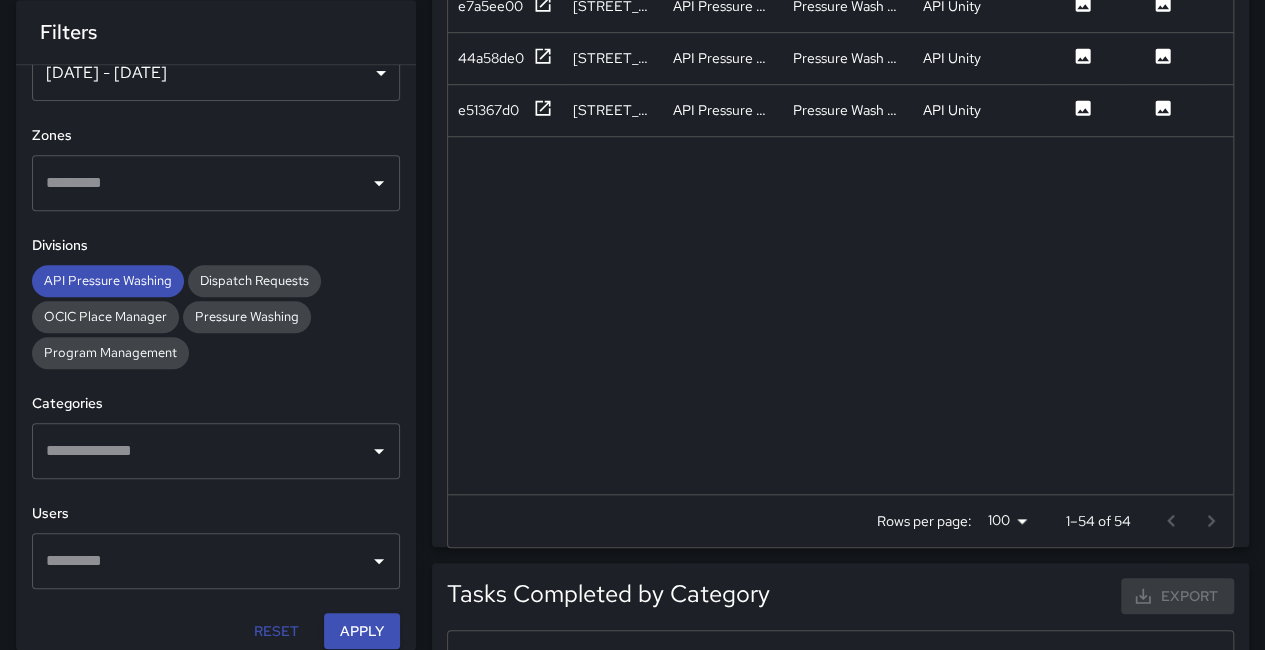 scroll, scrollTop: 0, scrollLeft: 0, axis: both 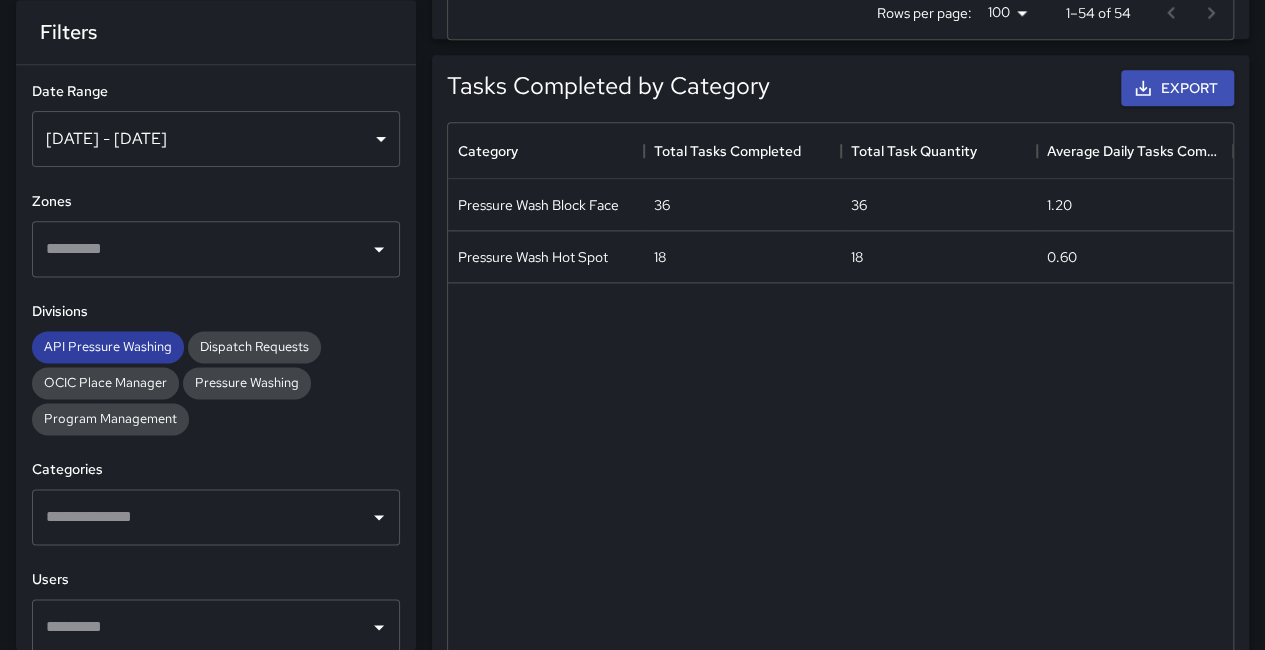 click on "API Pressure Washing" at bounding box center [108, 346] 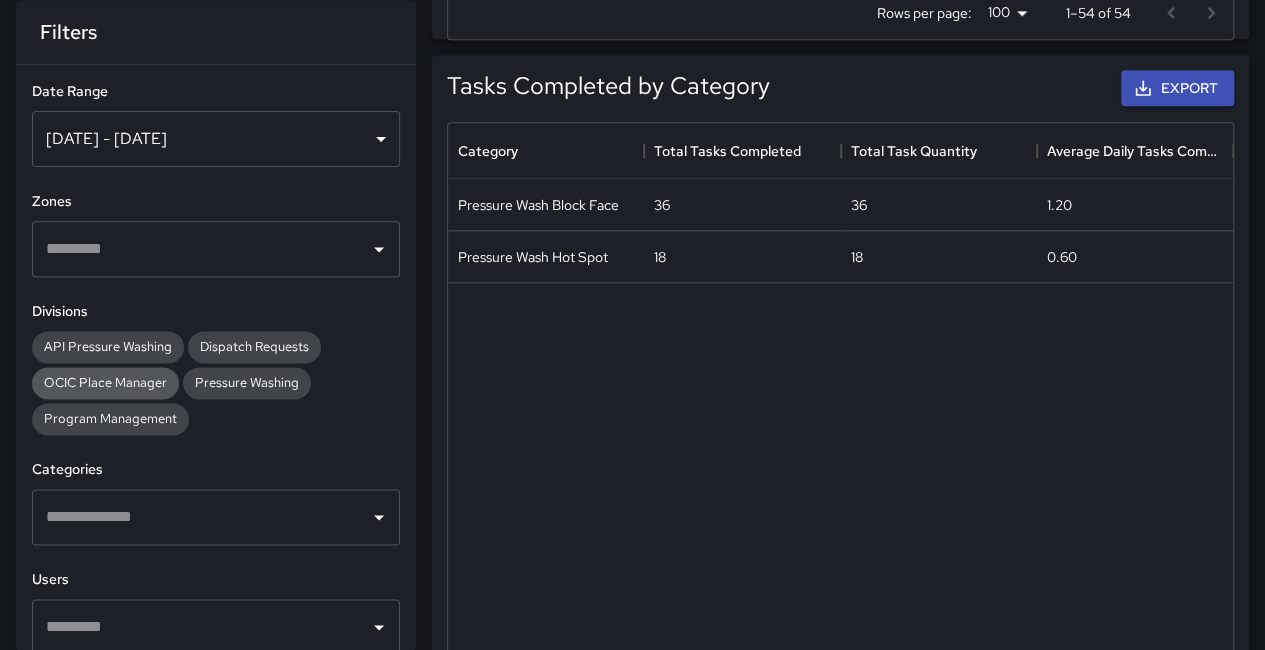 click on "OCIC Place Manager" at bounding box center (105, 382) 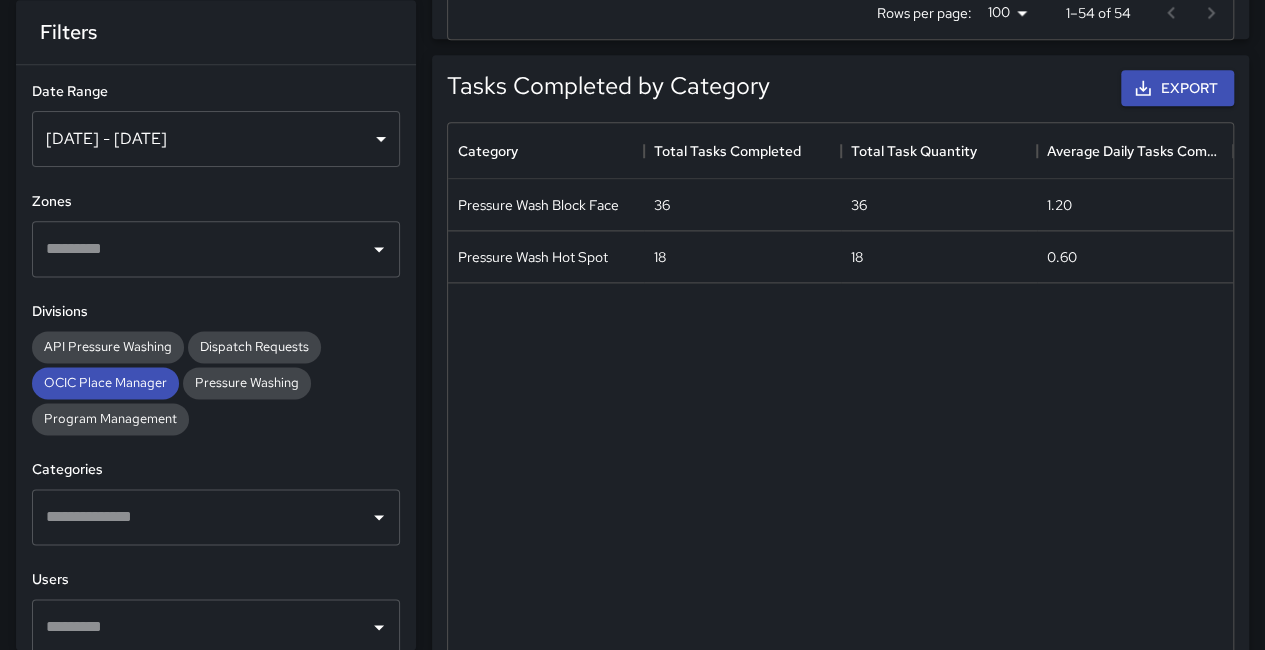 scroll, scrollTop: 66, scrollLeft: 0, axis: vertical 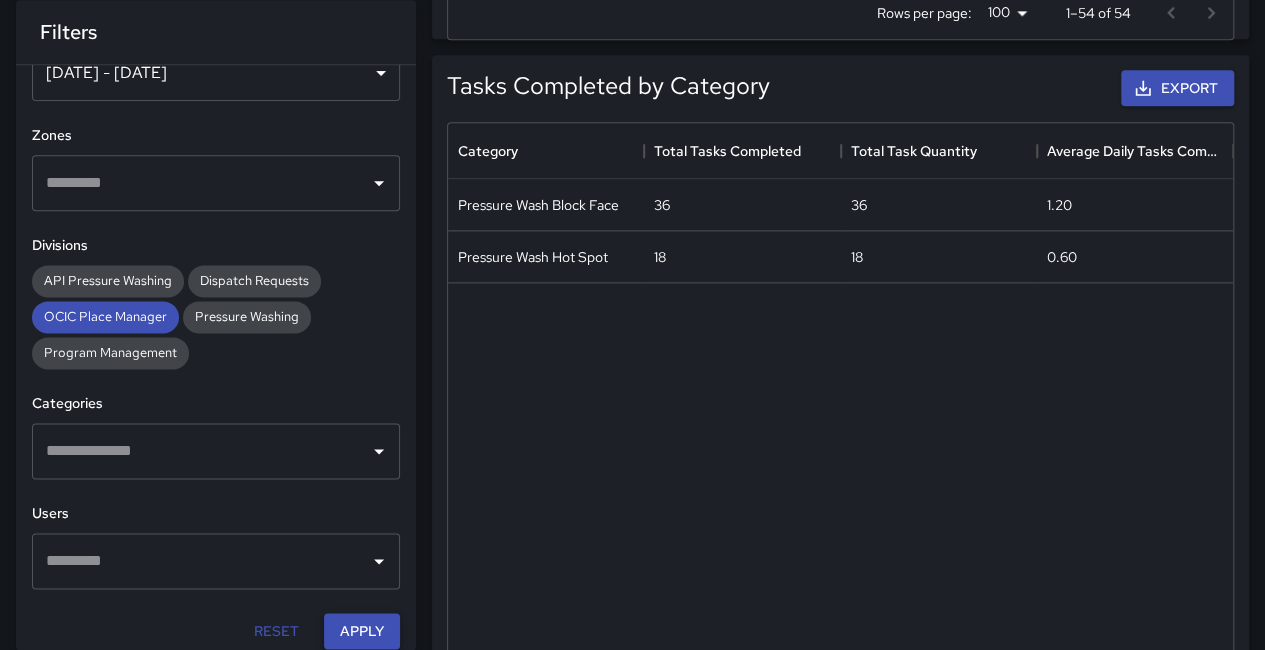 click on "Apply" at bounding box center [362, 631] 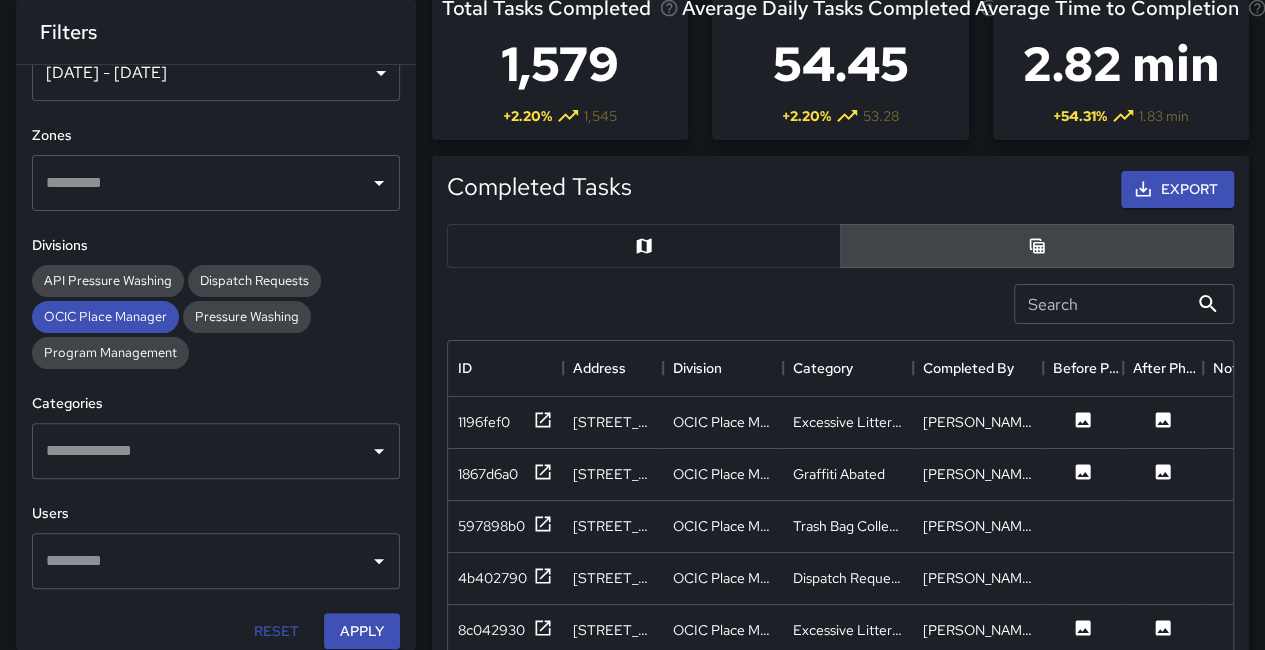 scroll, scrollTop: 100, scrollLeft: 0, axis: vertical 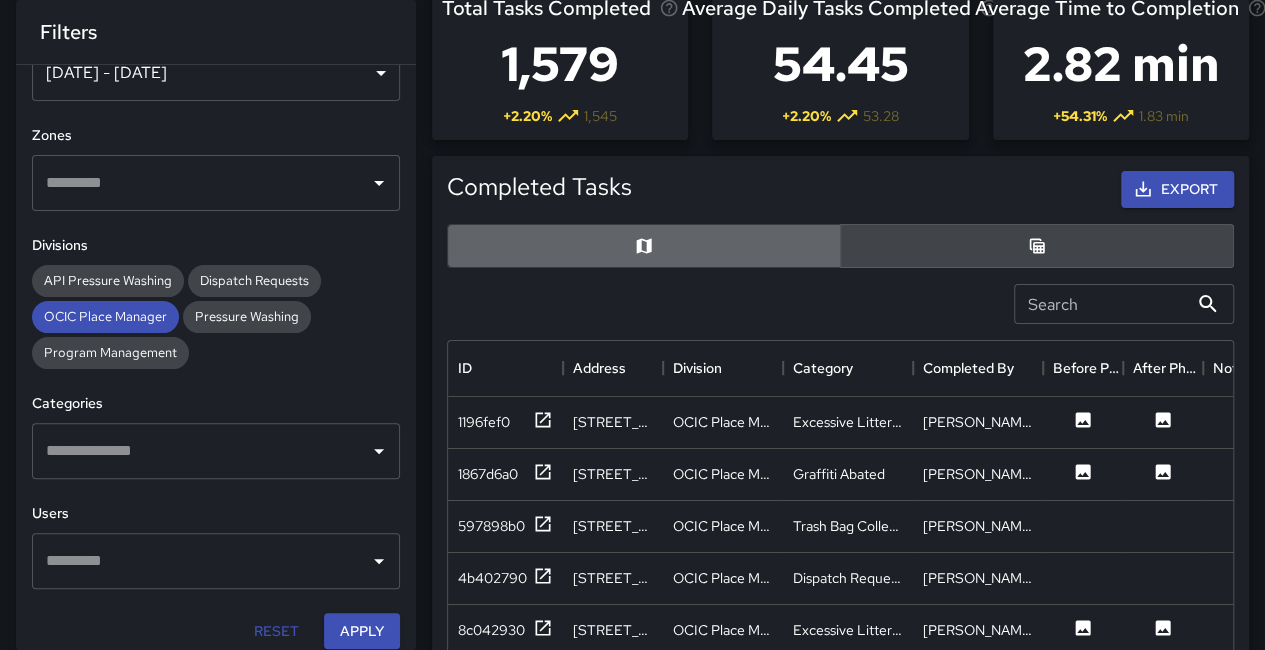 click at bounding box center [644, 246] 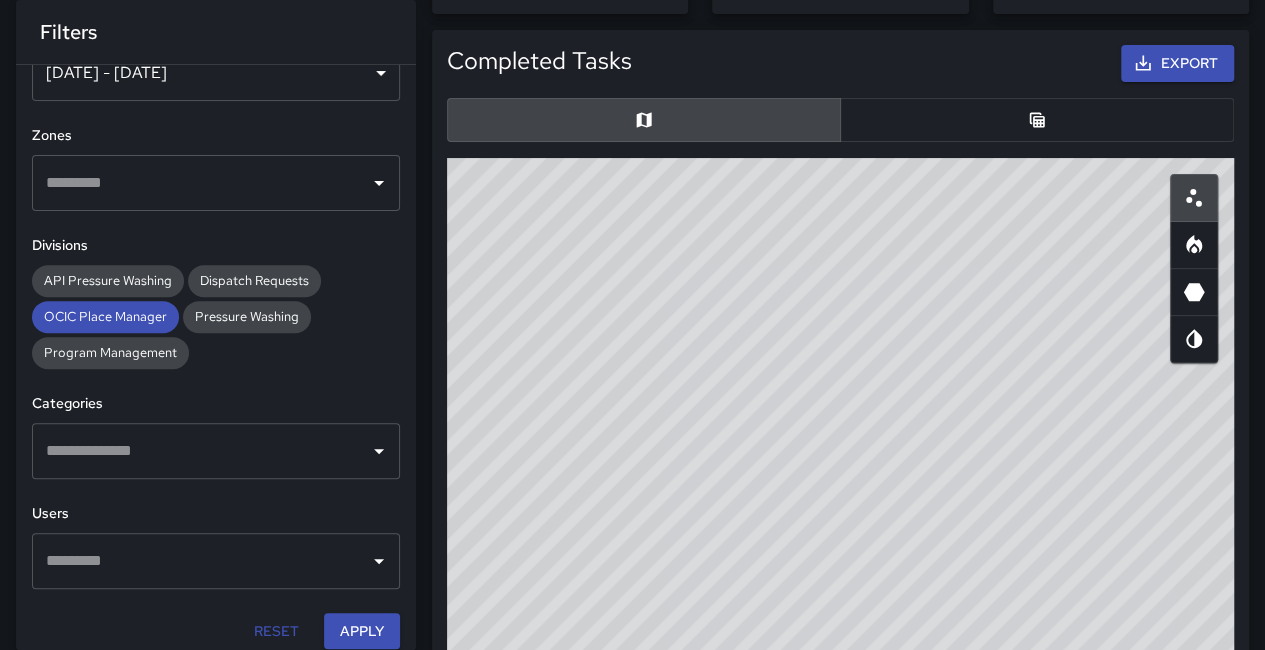 scroll, scrollTop: 500, scrollLeft: 0, axis: vertical 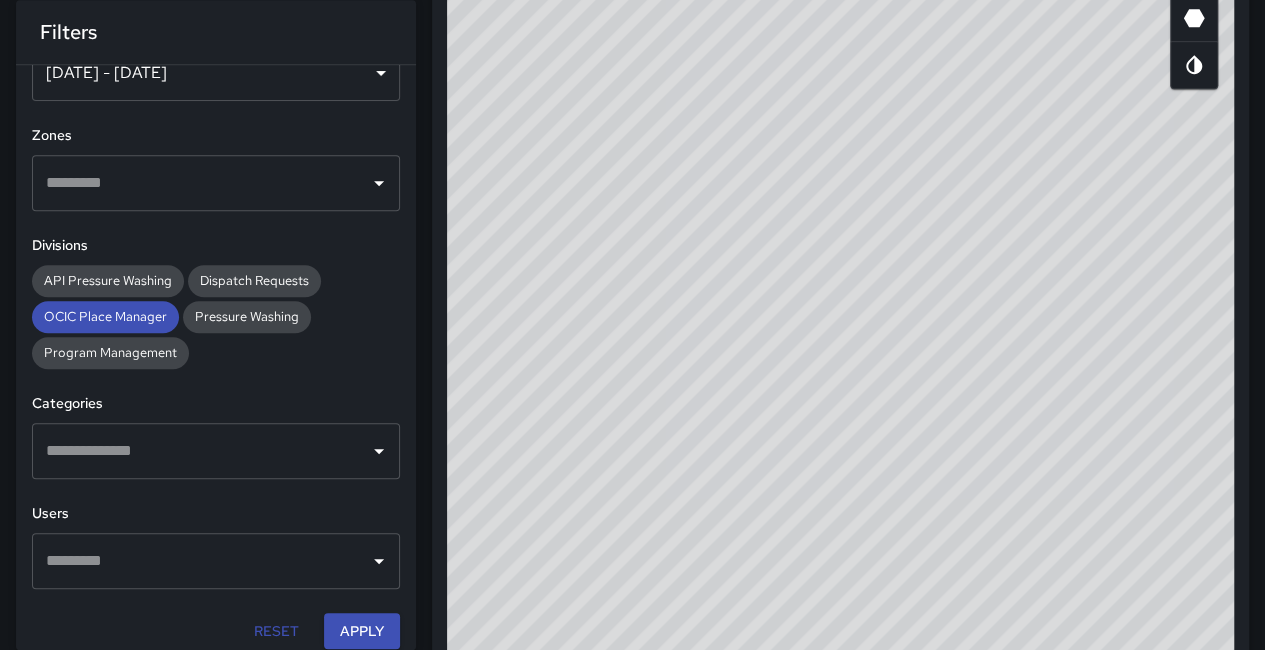 drag, startPoint x: 592, startPoint y: 466, endPoint x: 794, endPoint y: 395, distance: 214.11446 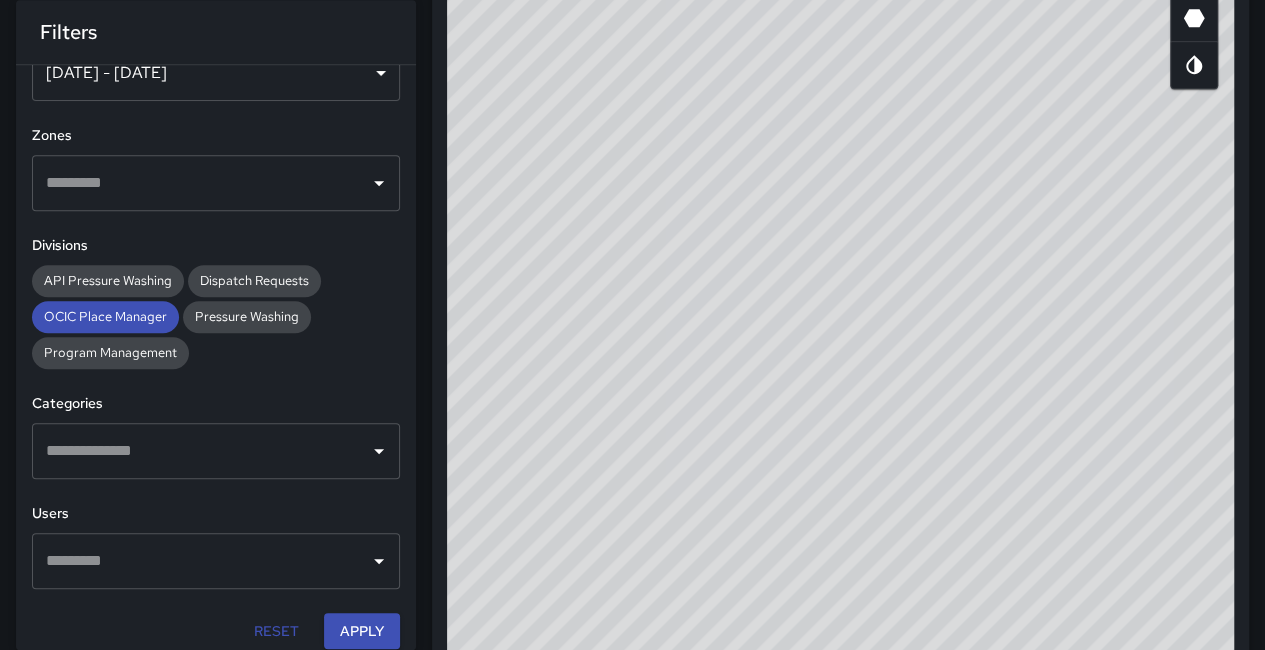 drag, startPoint x: 648, startPoint y: 509, endPoint x: 651, endPoint y: 519, distance: 10.440307 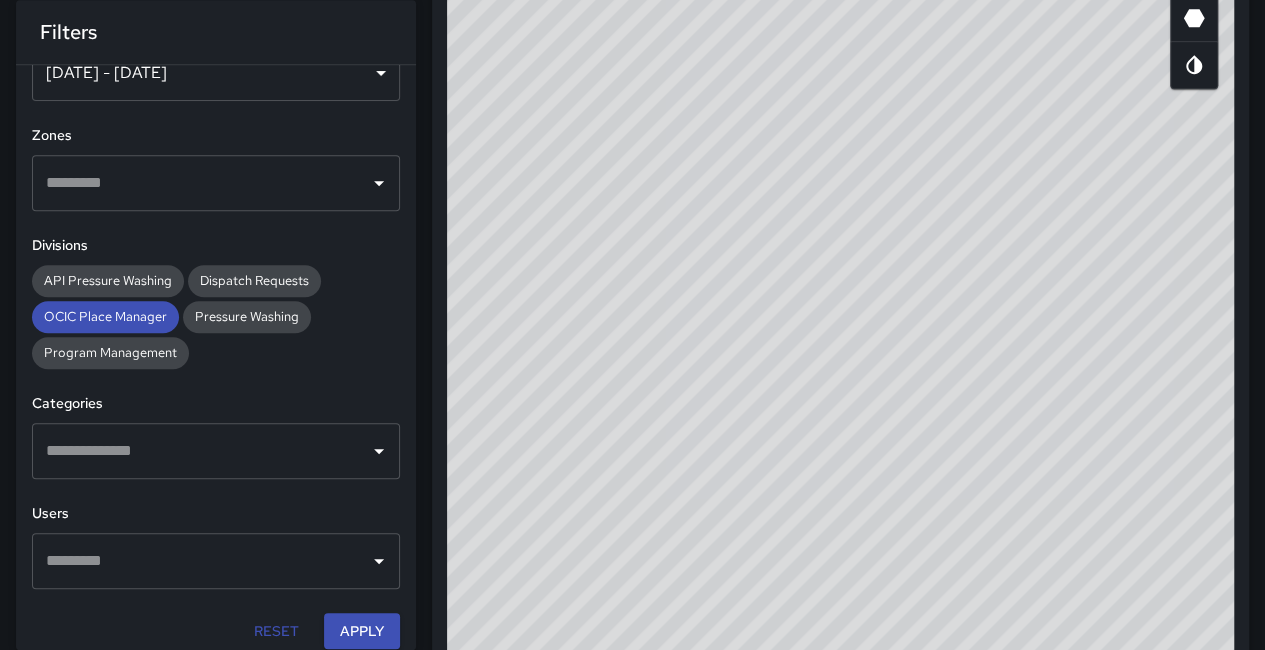 drag, startPoint x: 651, startPoint y: 519, endPoint x: 614, endPoint y: 462, distance: 67.95587 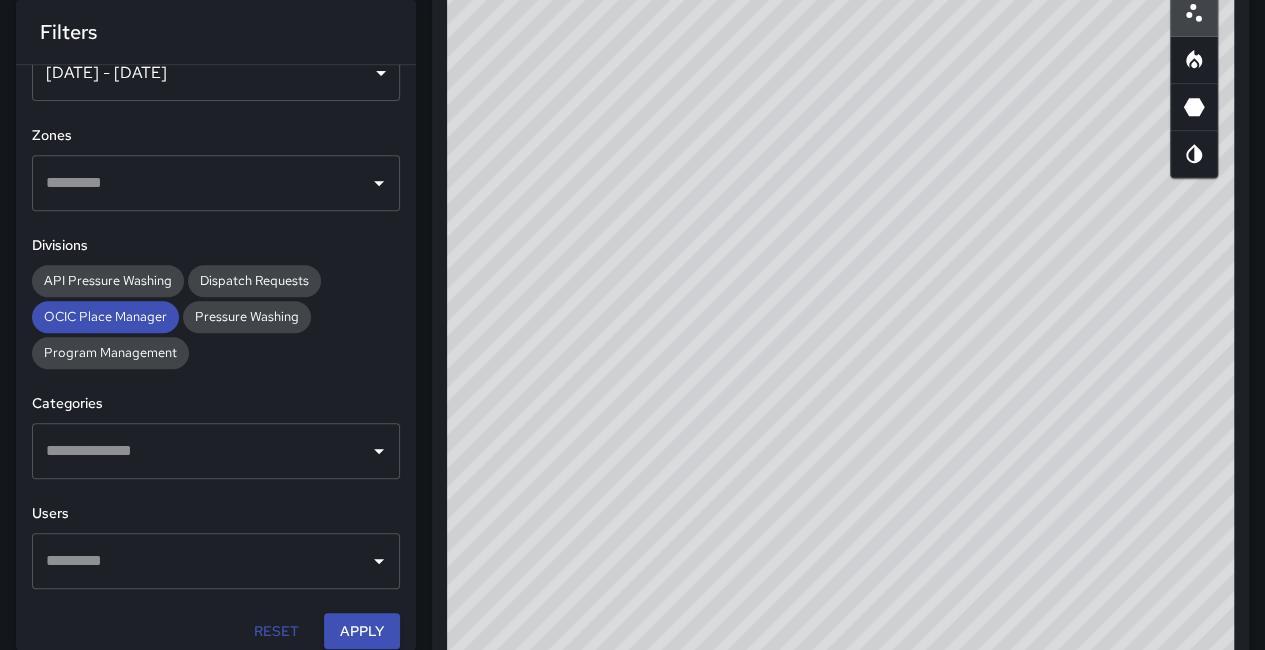 scroll, scrollTop: 403, scrollLeft: 0, axis: vertical 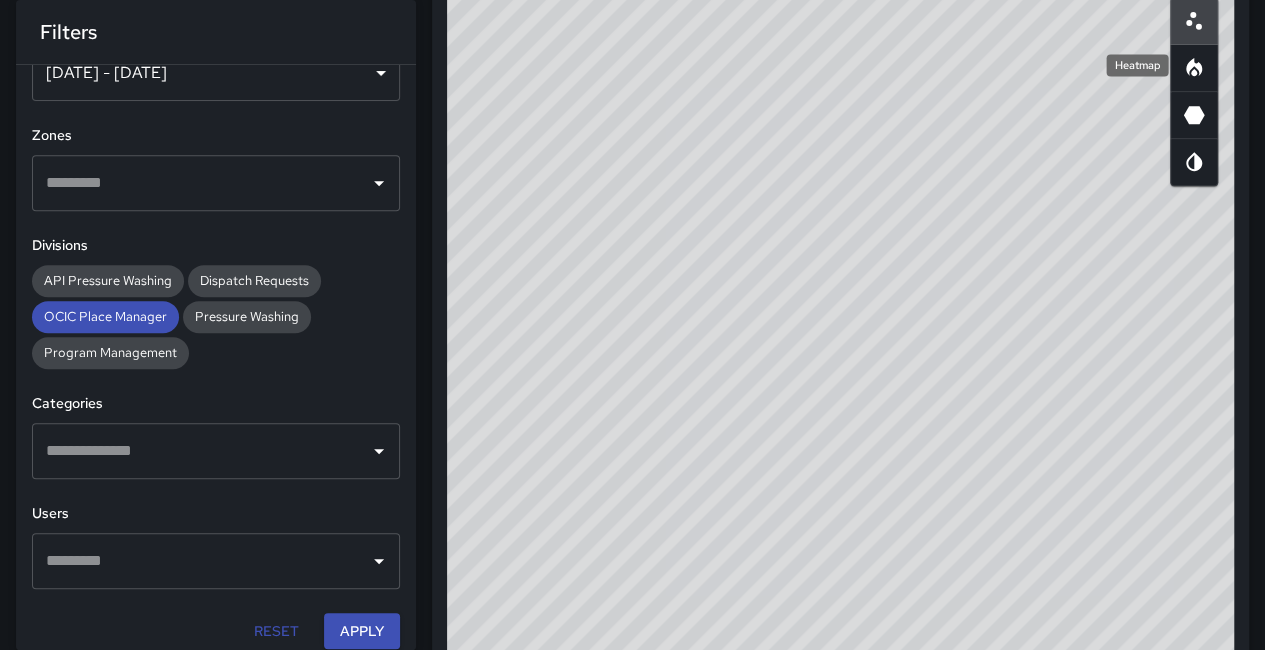 click 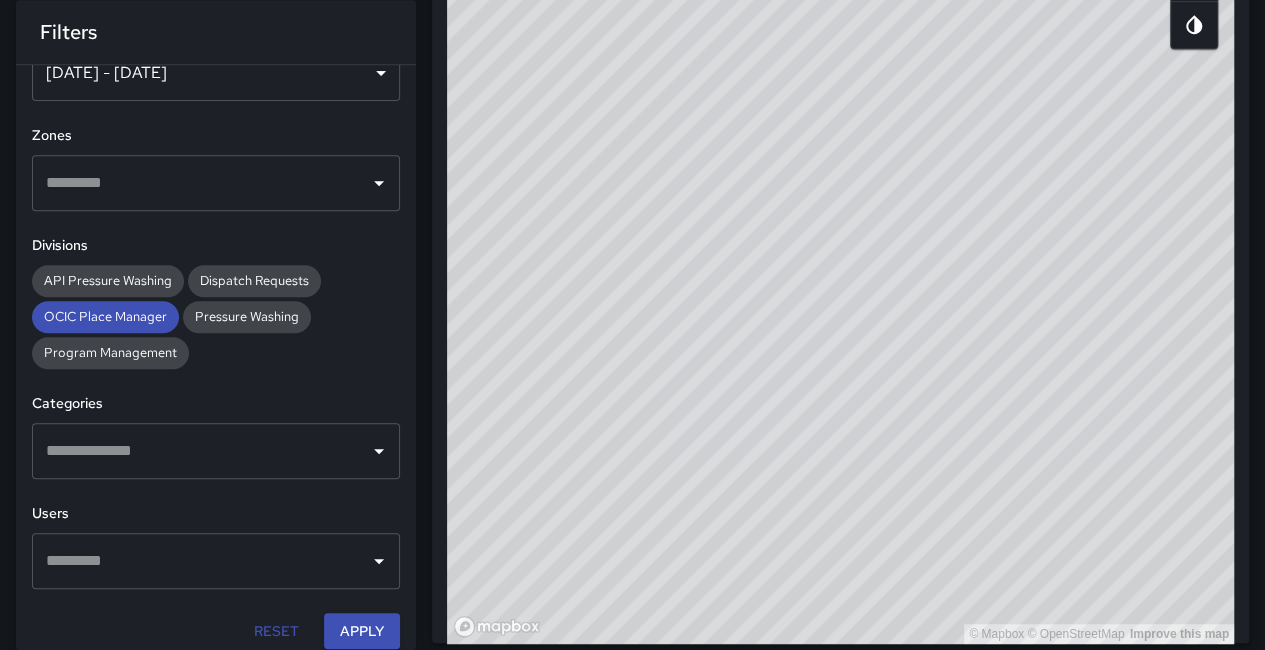 scroll, scrollTop: 550, scrollLeft: 0, axis: vertical 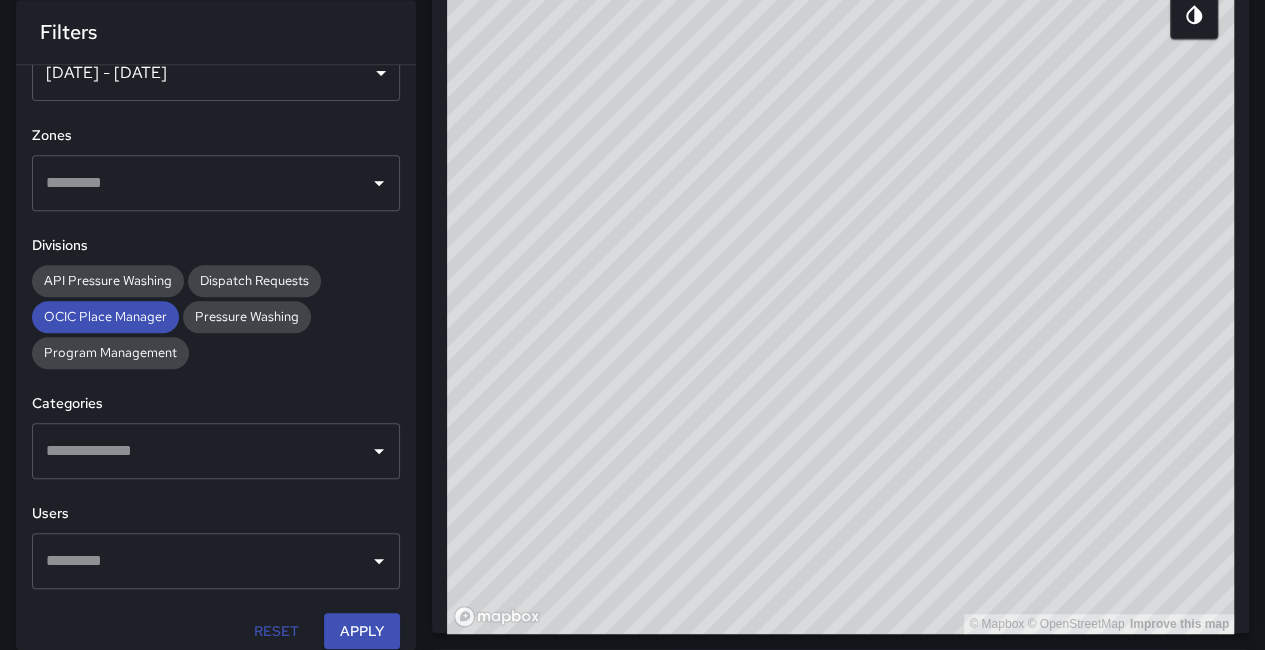 click at bounding box center (201, 451) 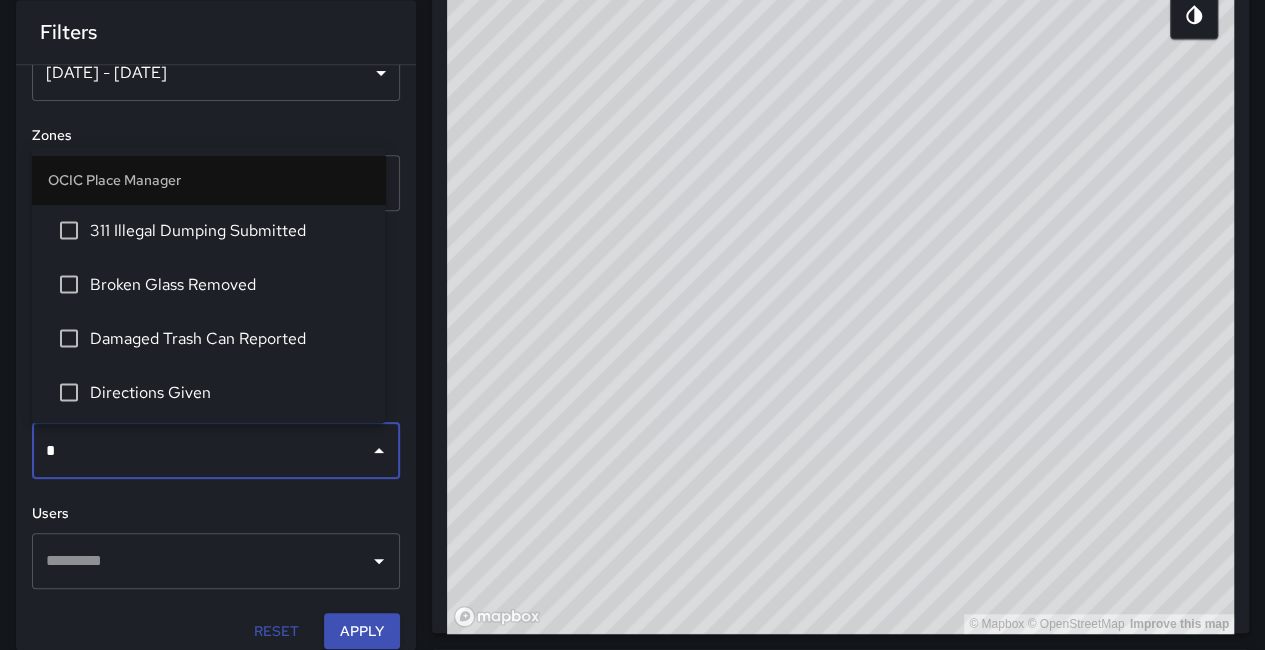 type on "**" 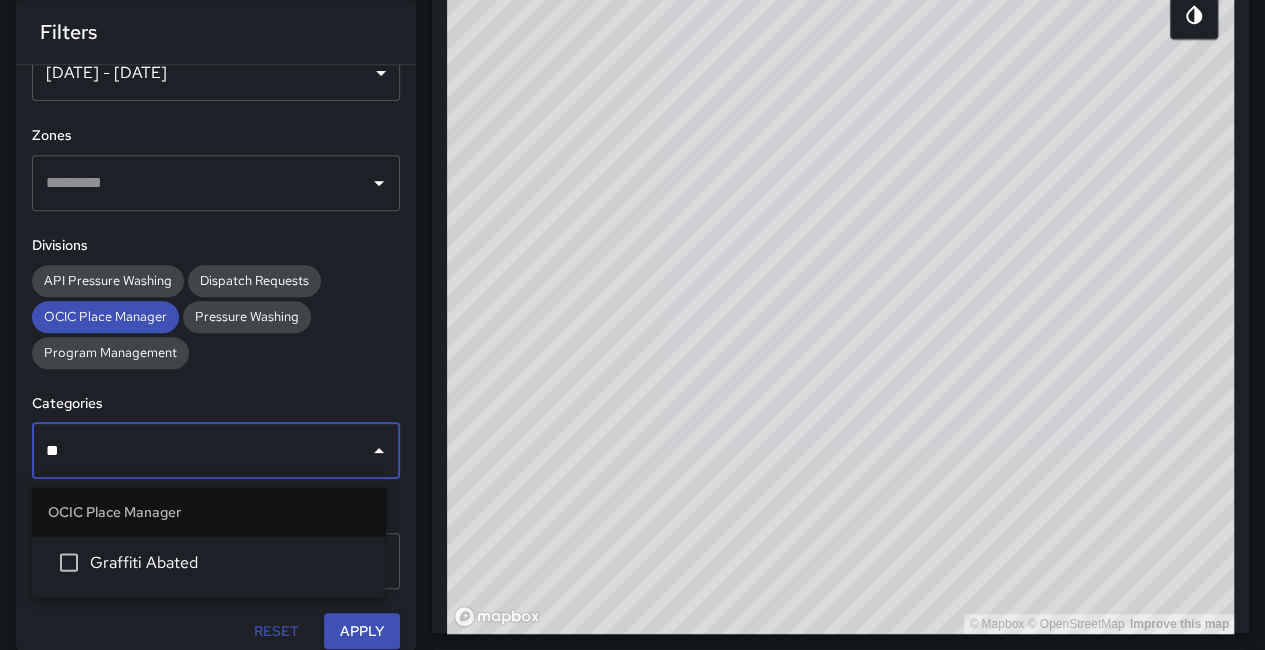 type 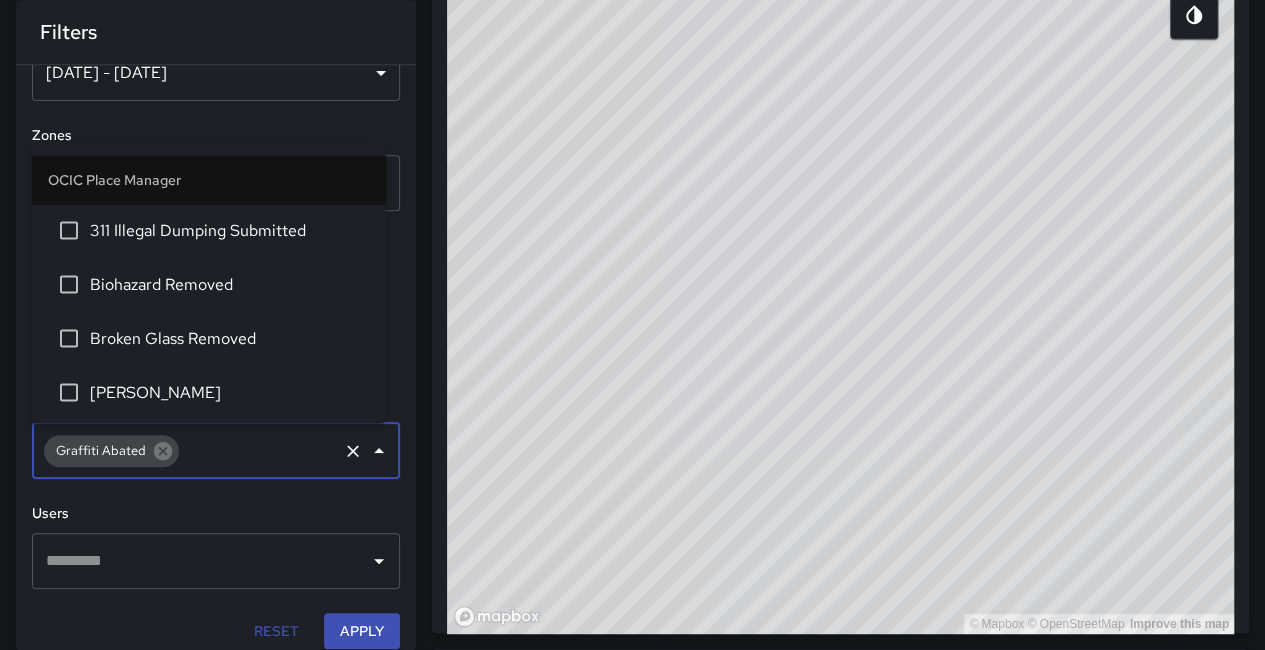 scroll, scrollTop: 530, scrollLeft: 0, axis: vertical 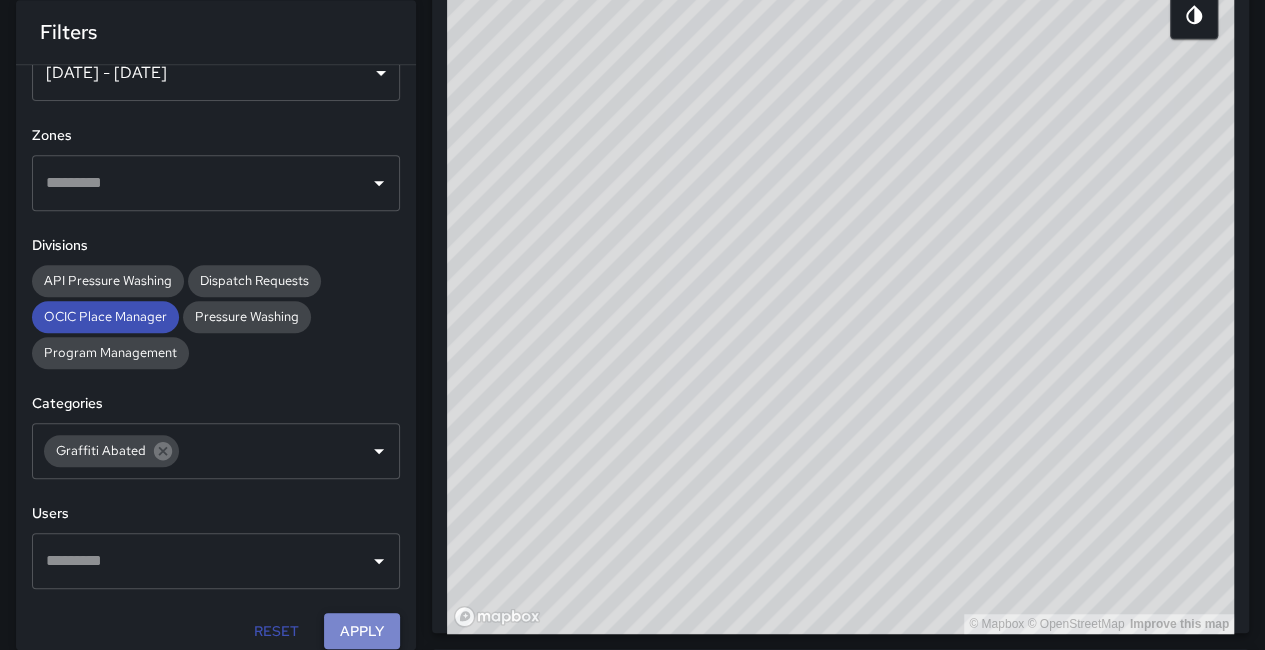 click on "Apply" at bounding box center (362, 631) 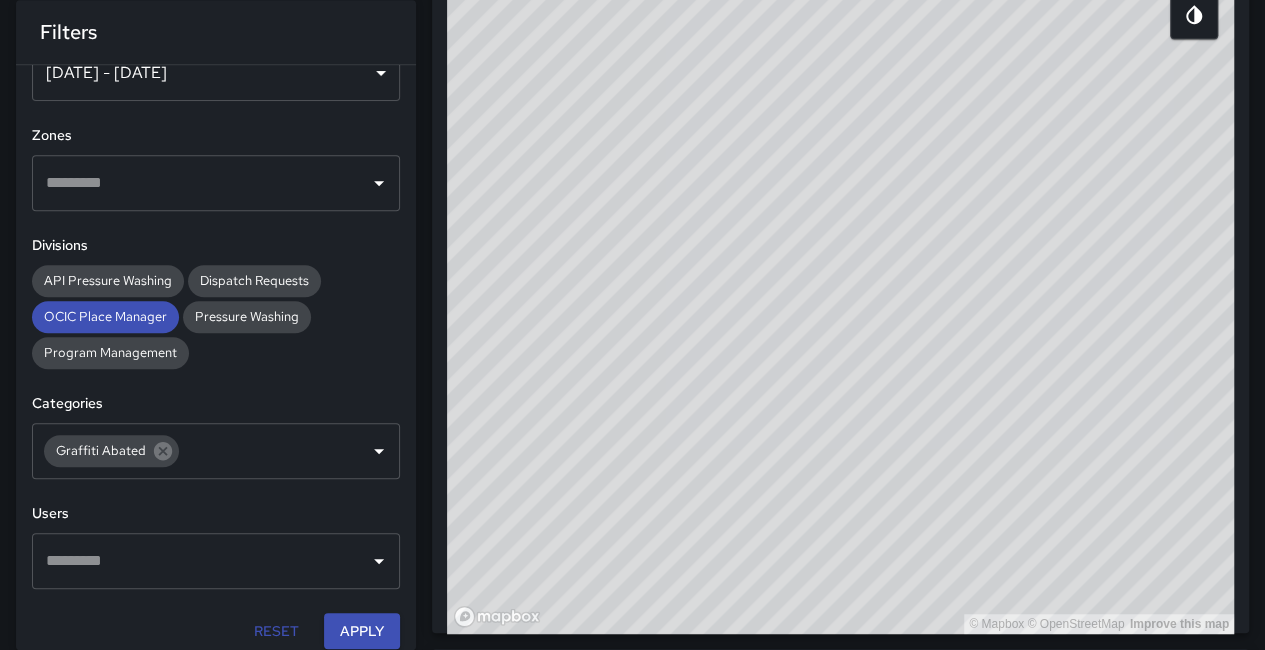 drag, startPoint x: 996, startPoint y: 399, endPoint x: 994, endPoint y: 429, distance: 30.066593 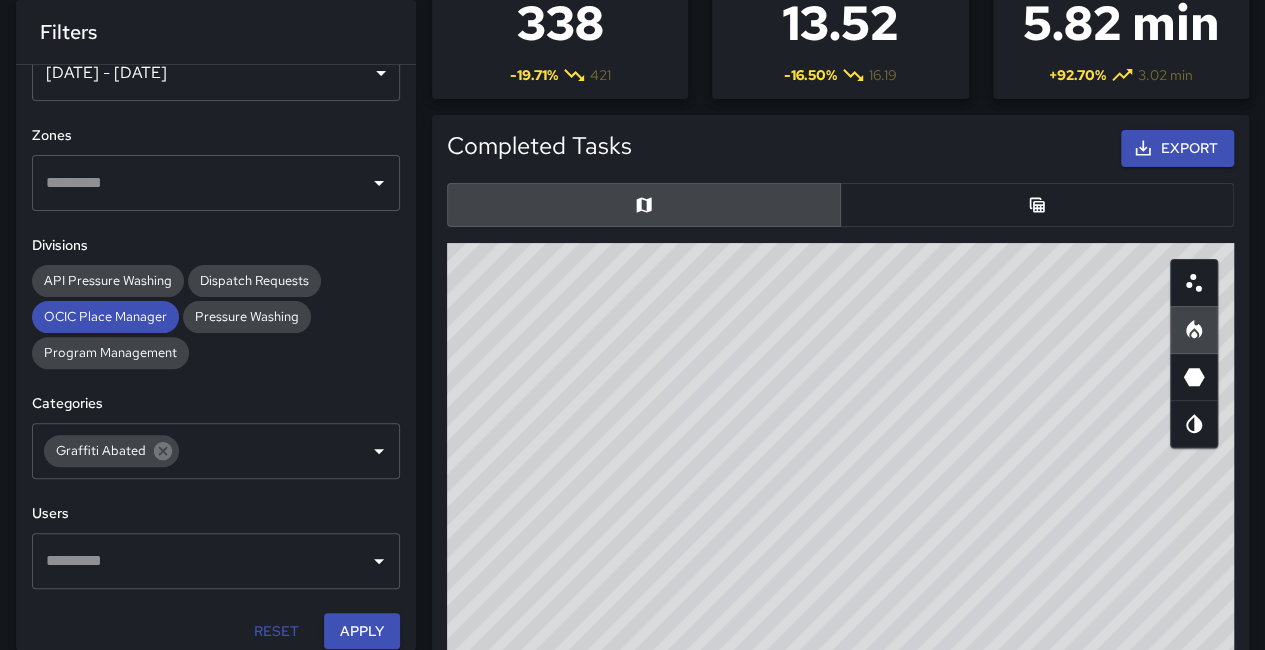 scroll, scrollTop: 0, scrollLeft: 0, axis: both 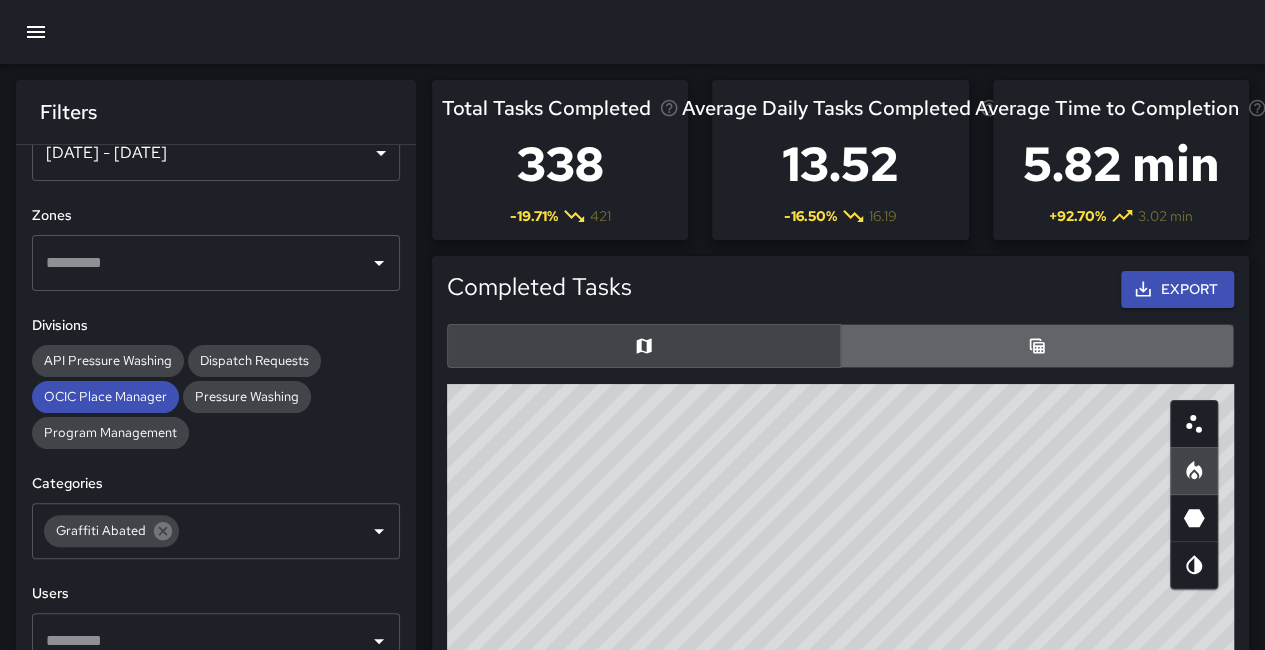 click at bounding box center (1037, 346) 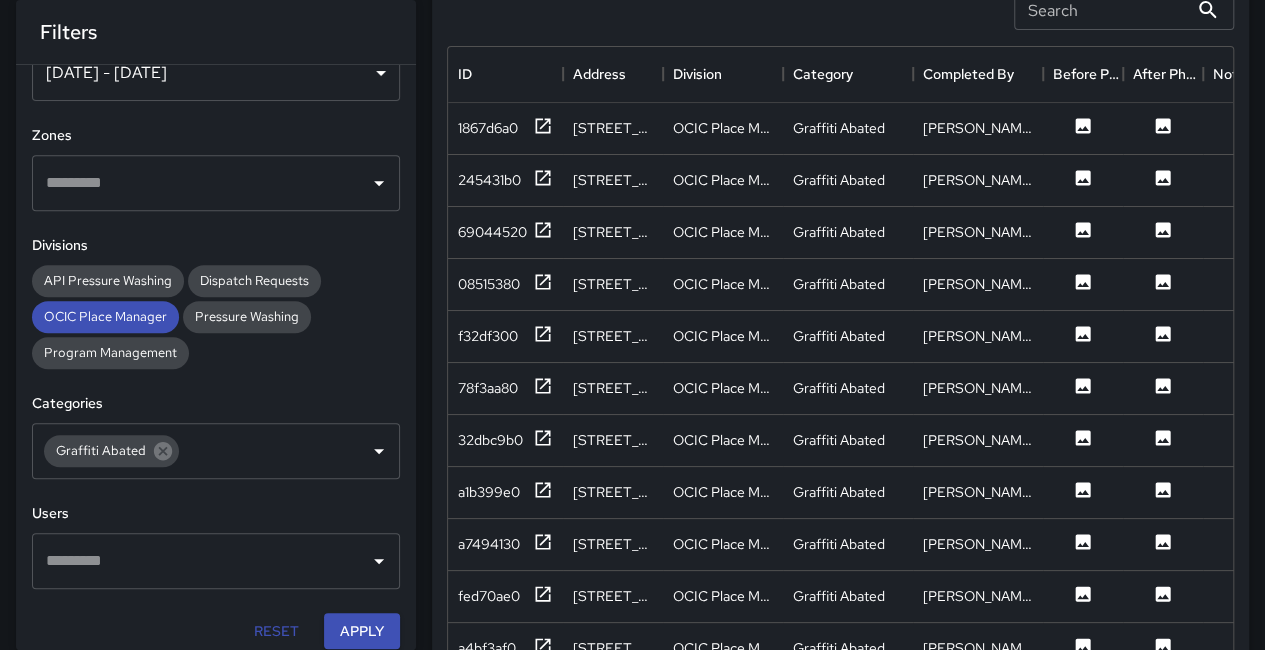 scroll, scrollTop: 400, scrollLeft: 0, axis: vertical 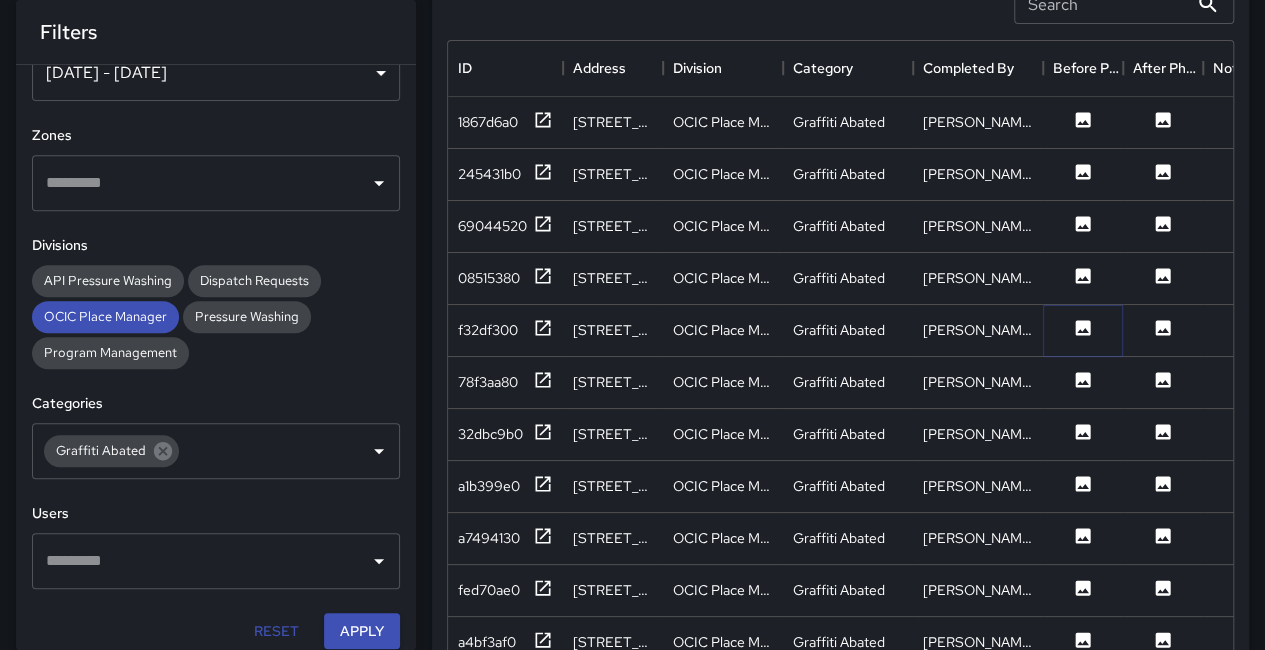 click 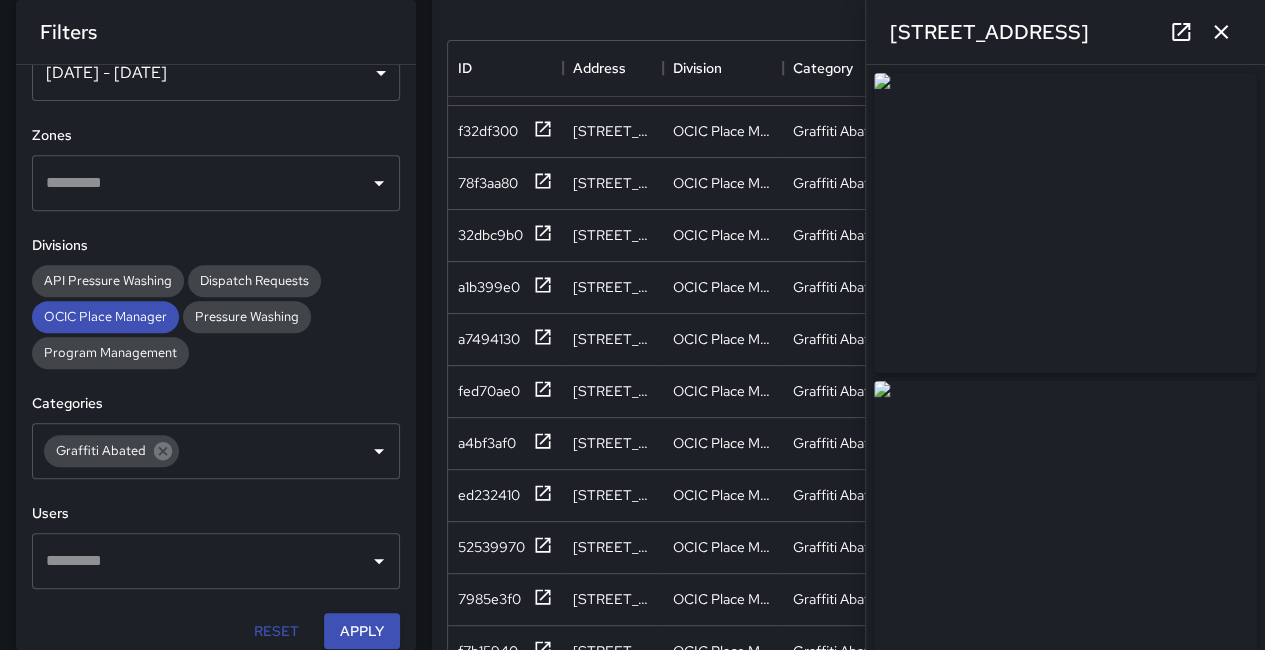 scroll, scrollTop: 200, scrollLeft: 0, axis: vertical 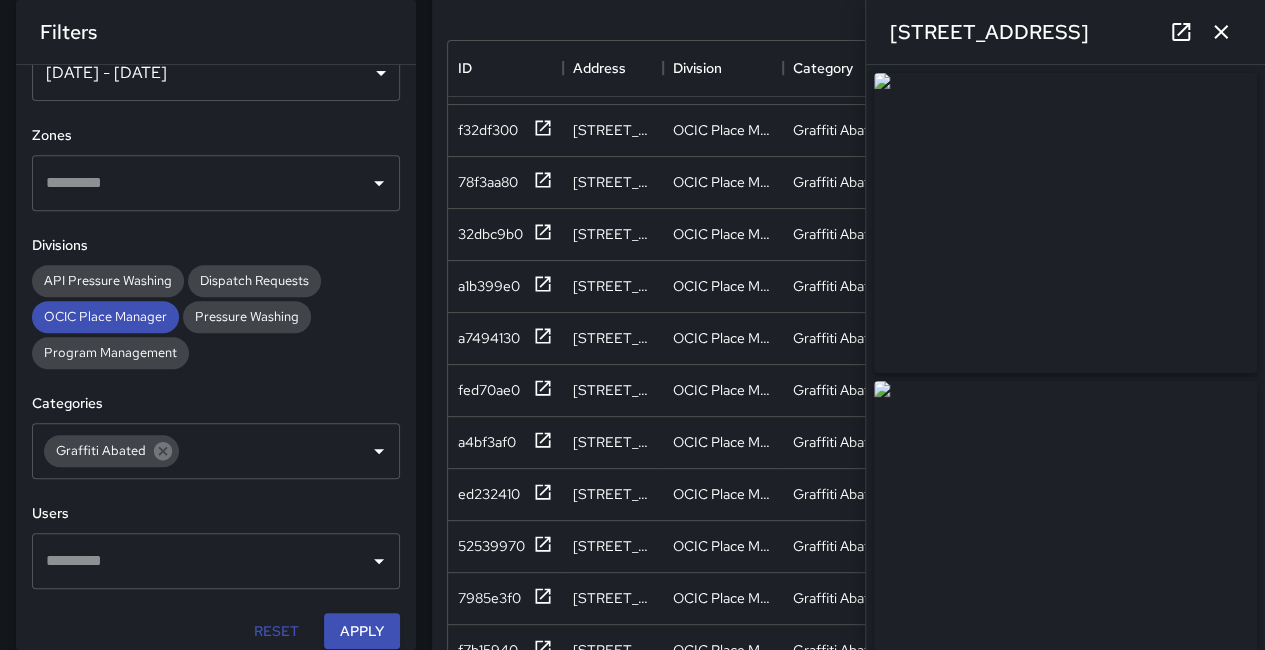 click 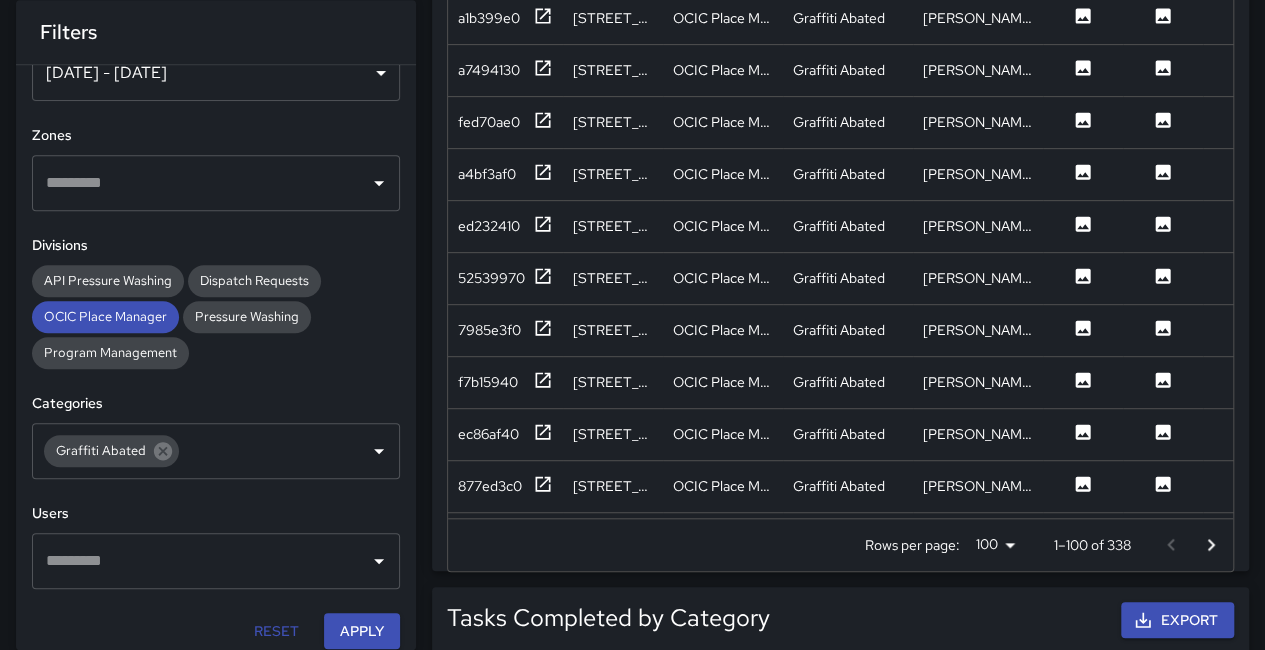 scroll, scrollTop: 700, scrollLeft: 0, axis: vertical 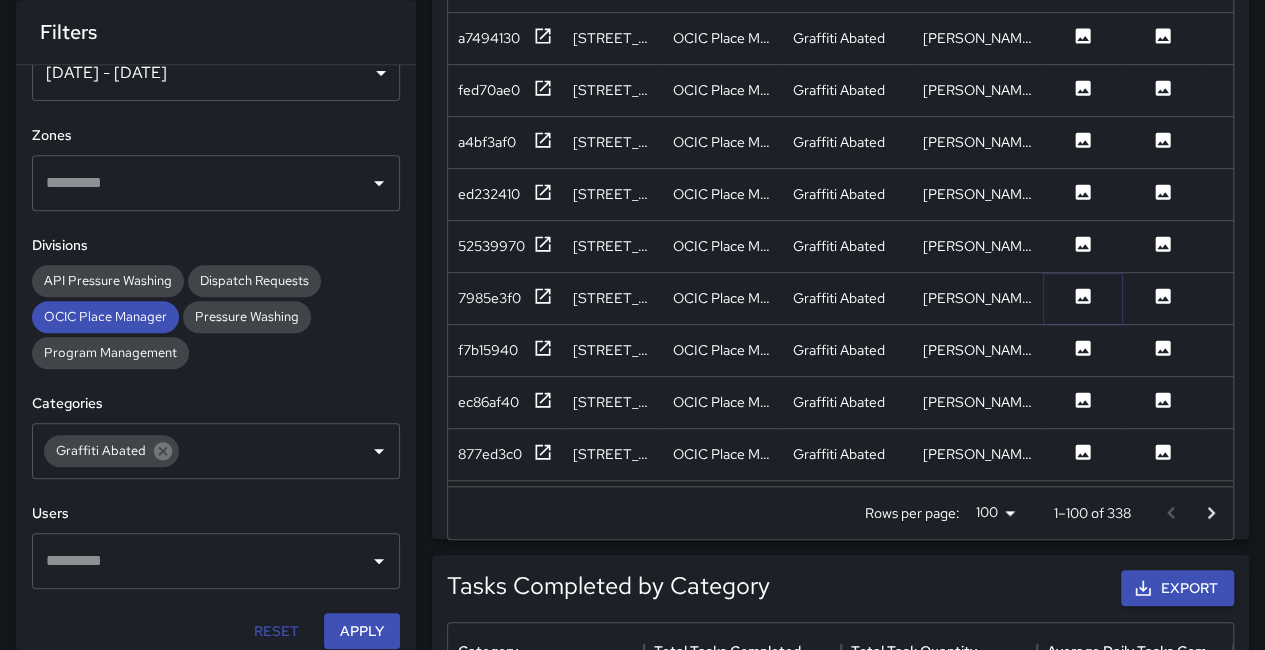 click 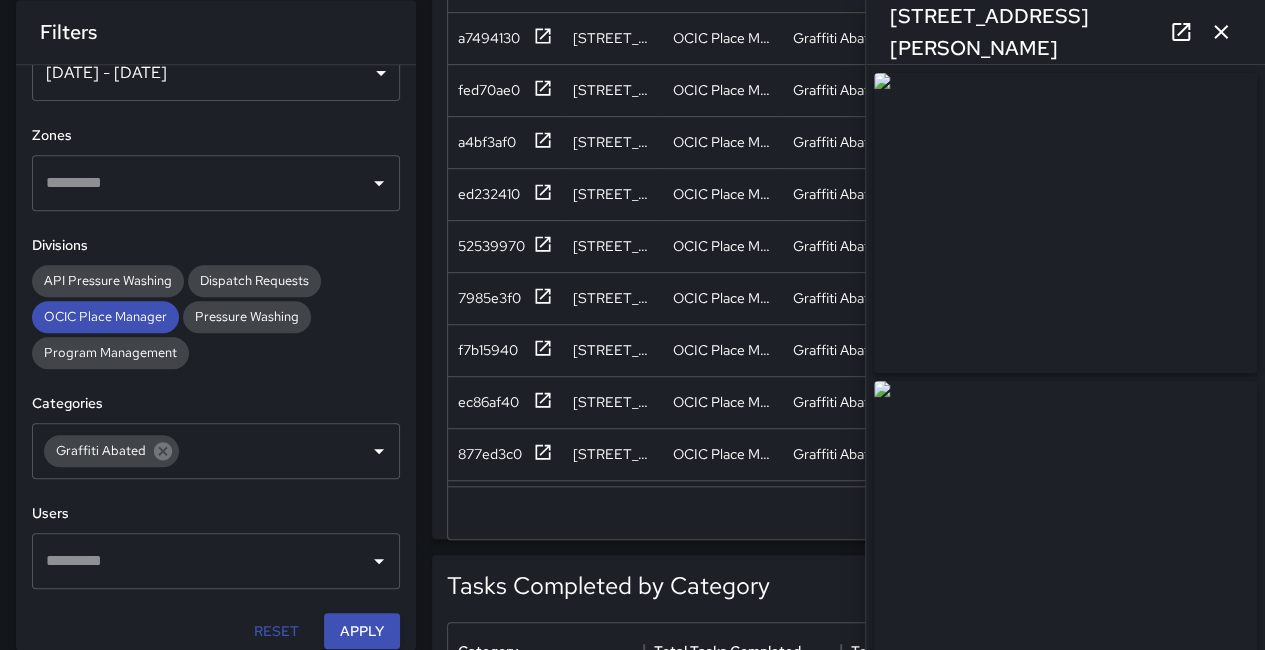 click 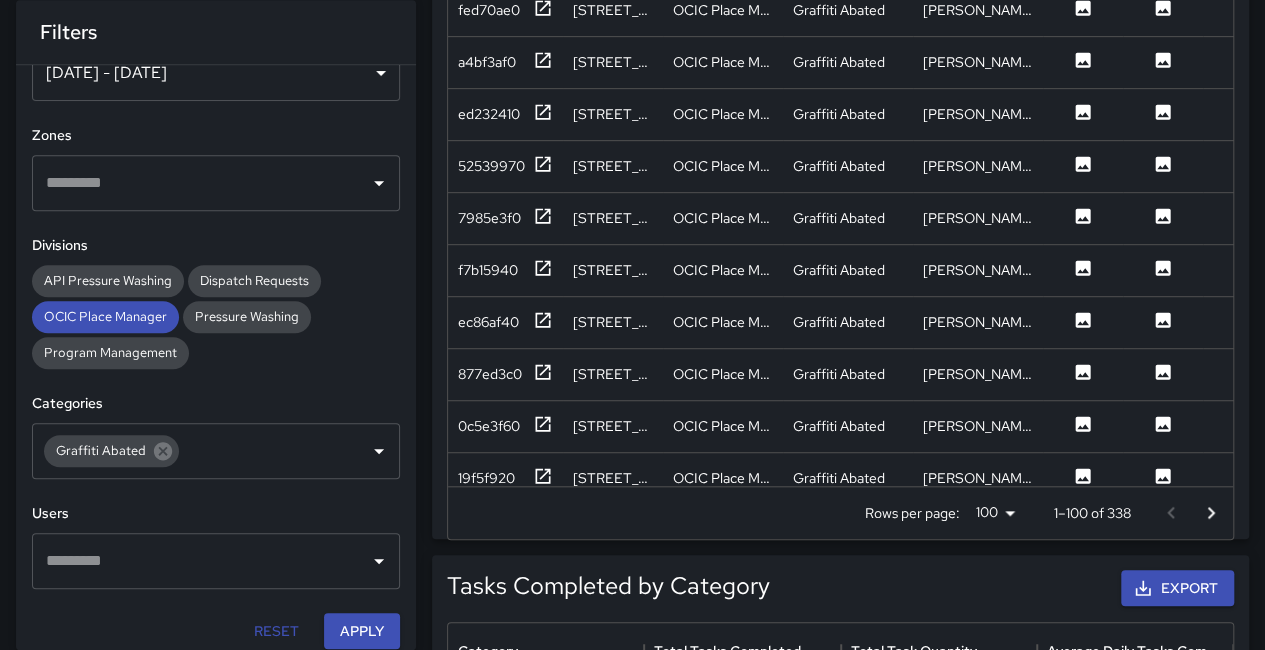 scroll, scrollTop: 400, scrollLeft: 0, axis: vertical 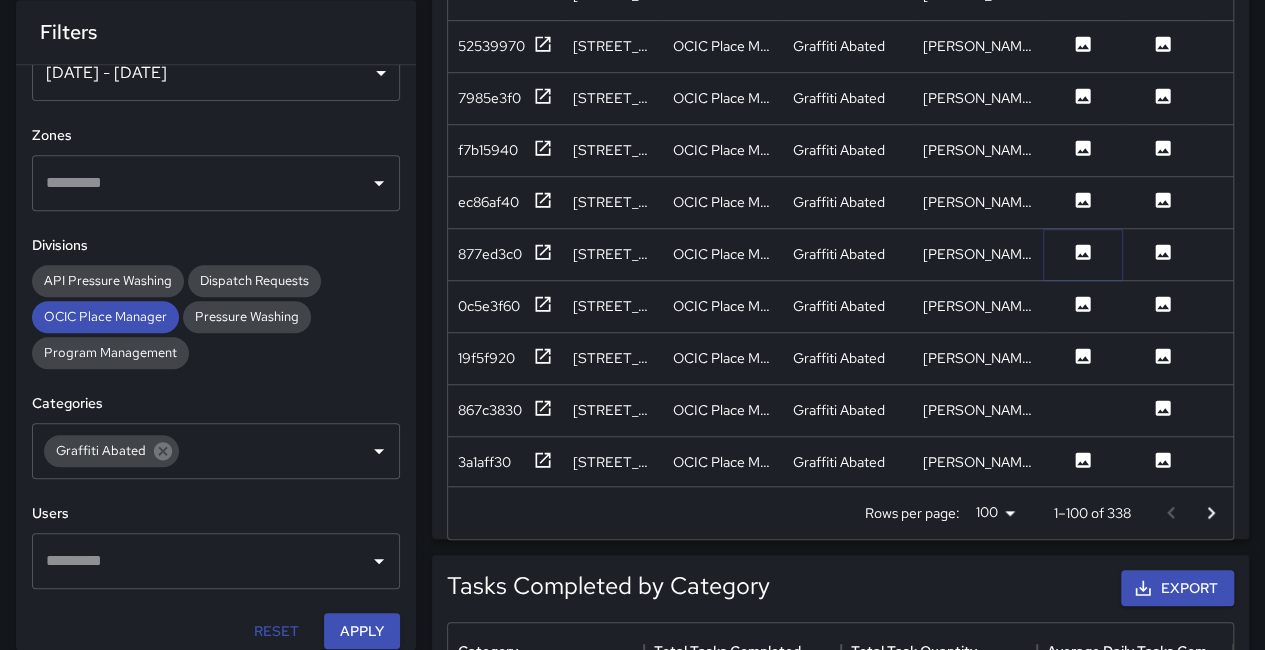 click at bounding box center [1083, 254] 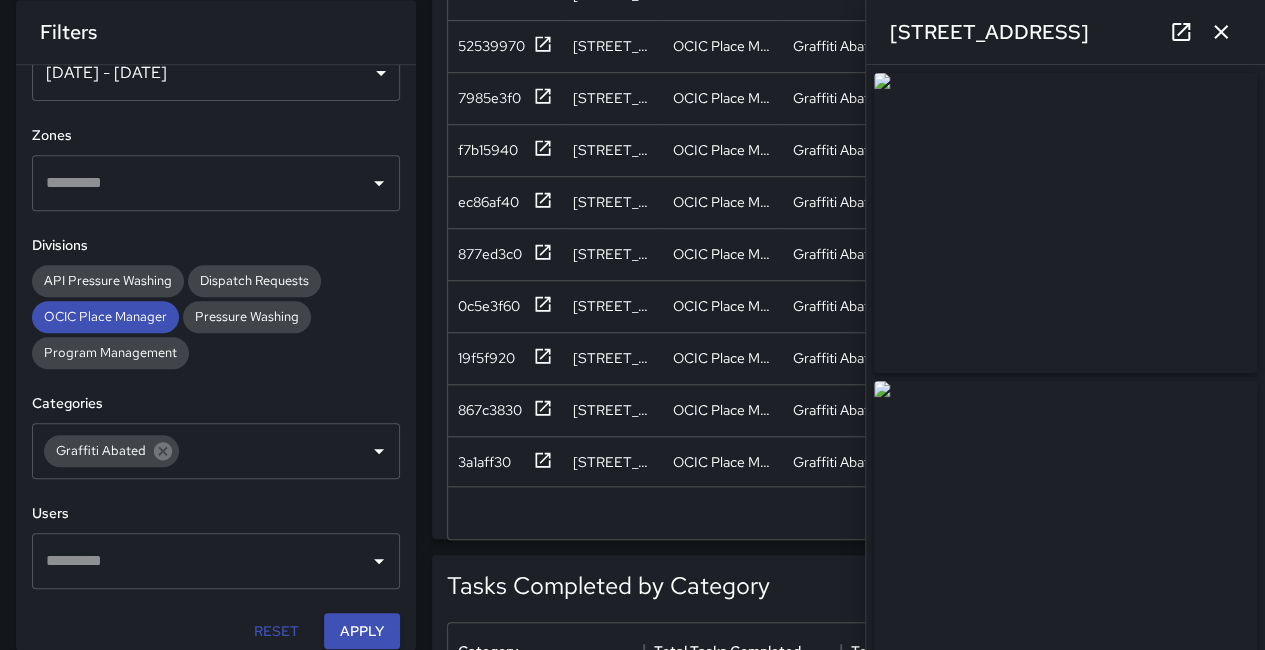 click 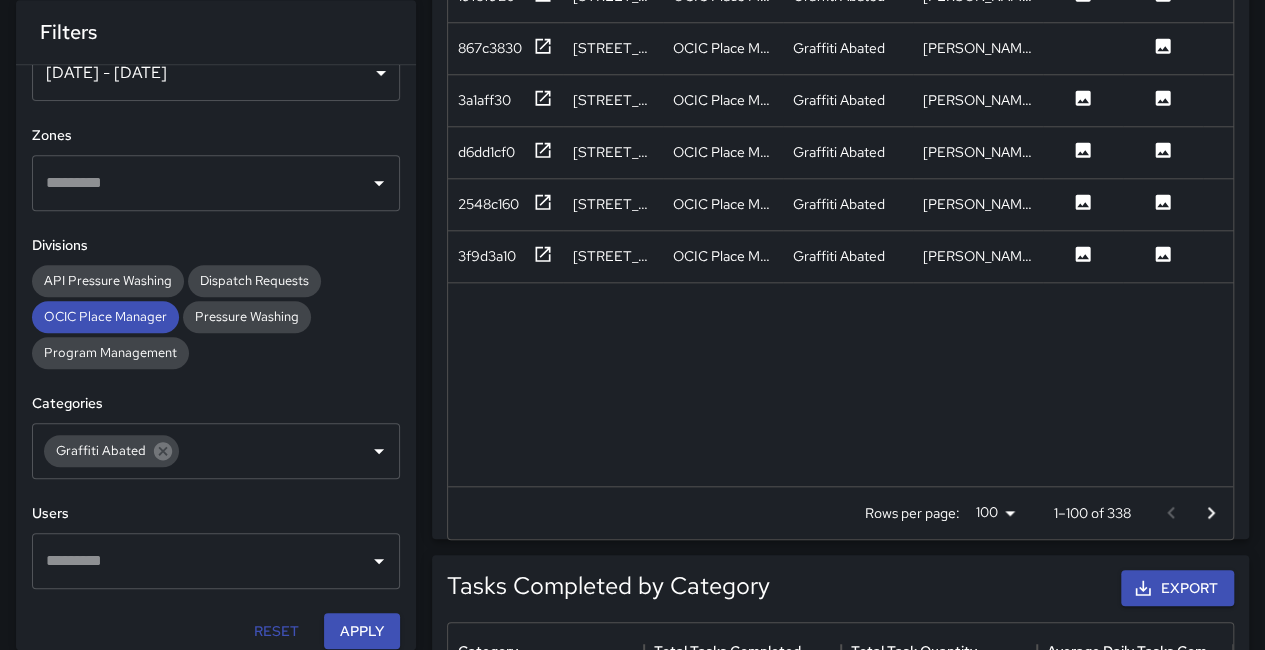 scroll, scrollTop: 800, scrollLeft: 0, axis: vertical 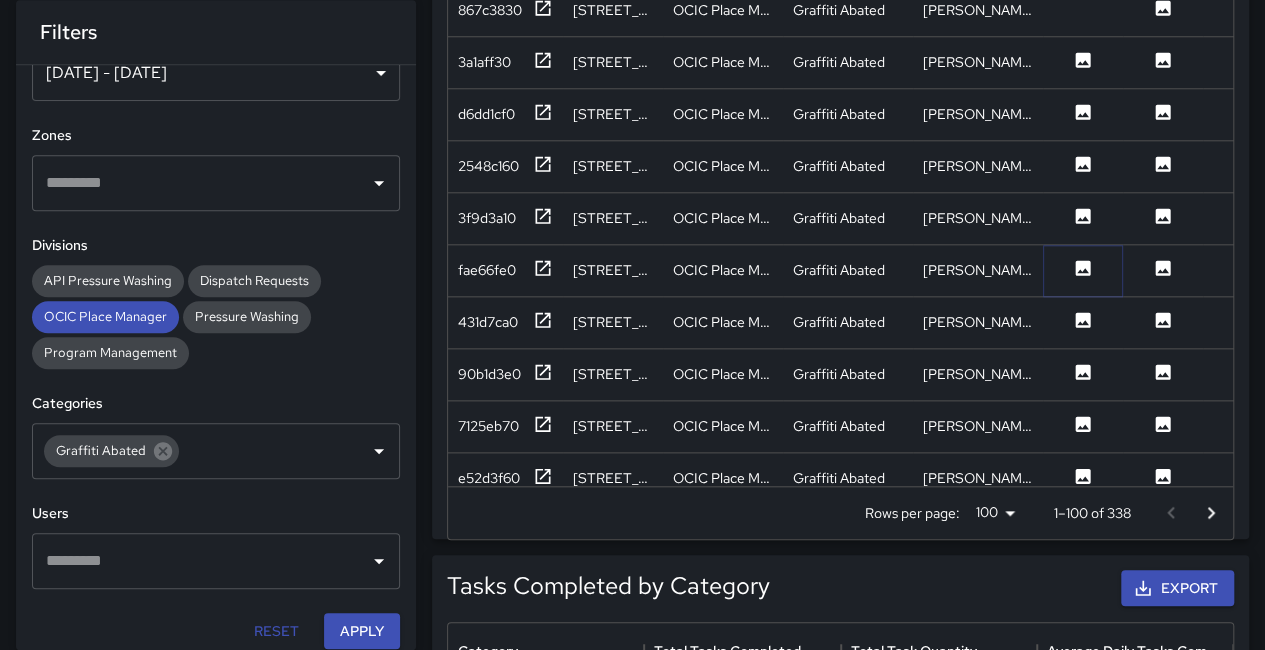click 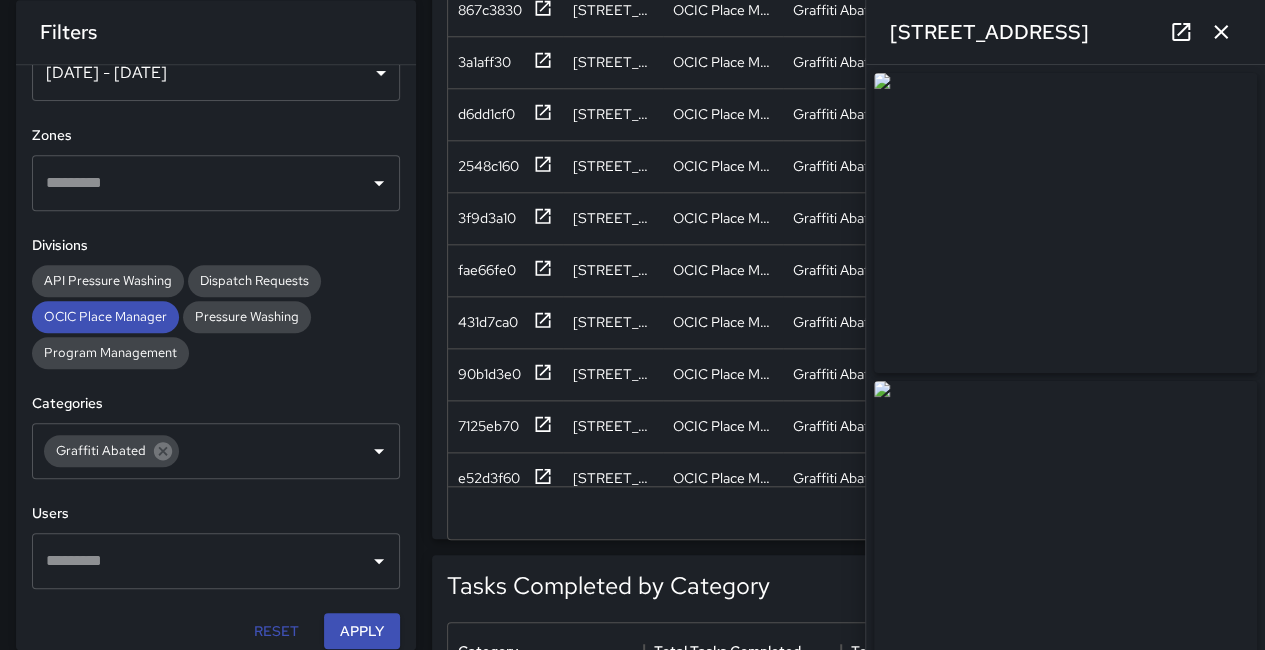 click 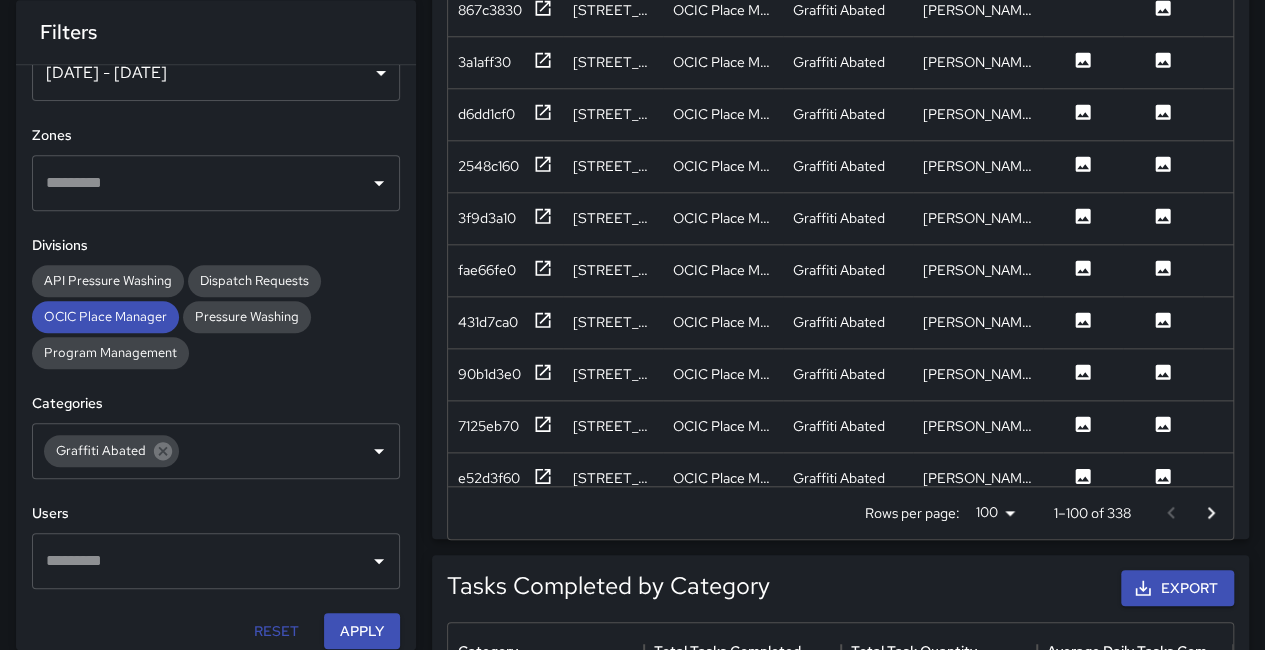 scroll, scrollTop: 1000, scrollLeft: 0, axis: vertical 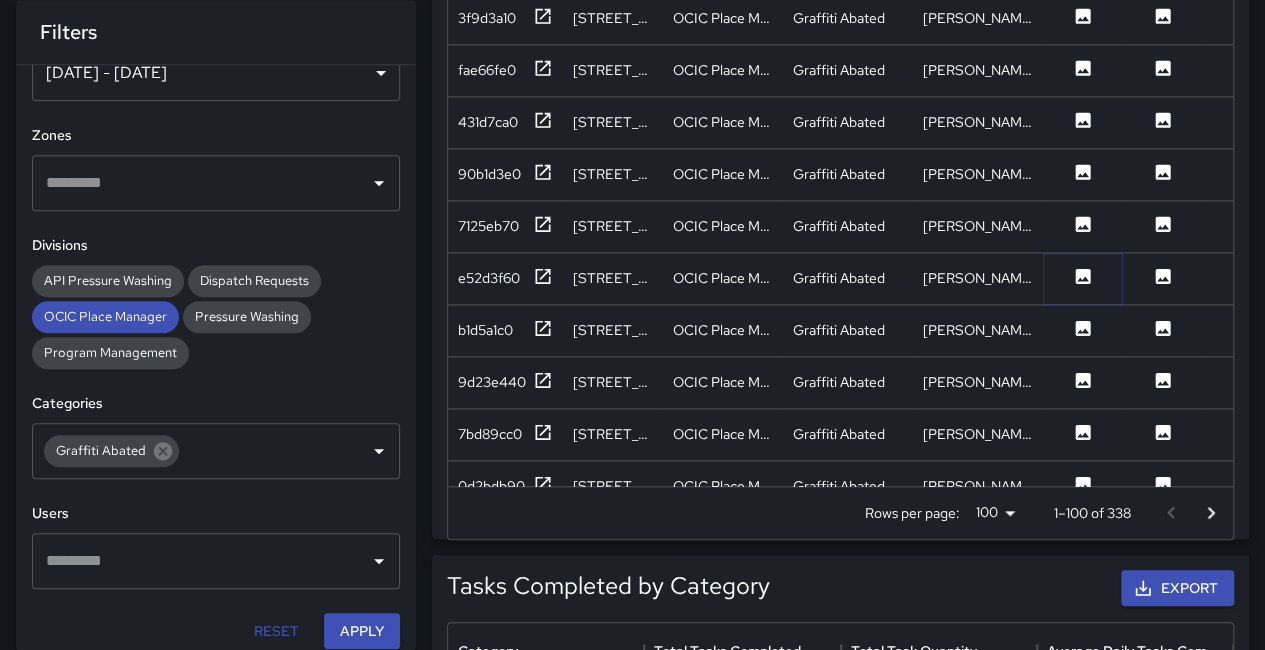 click 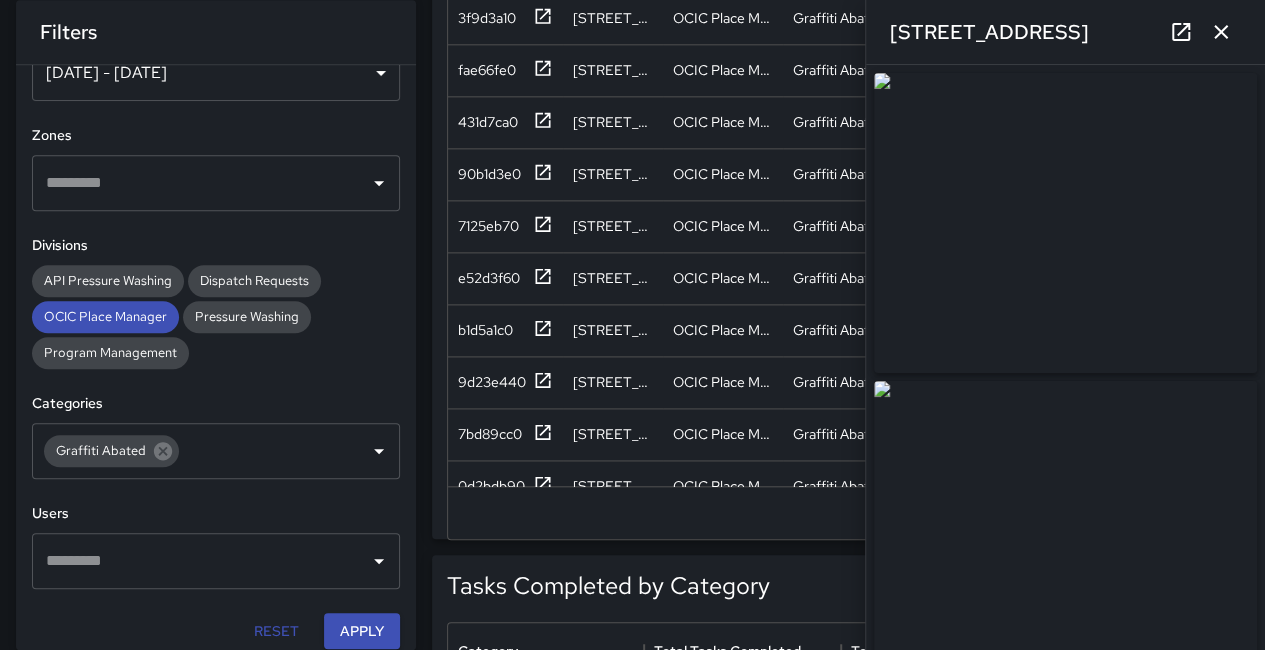 click 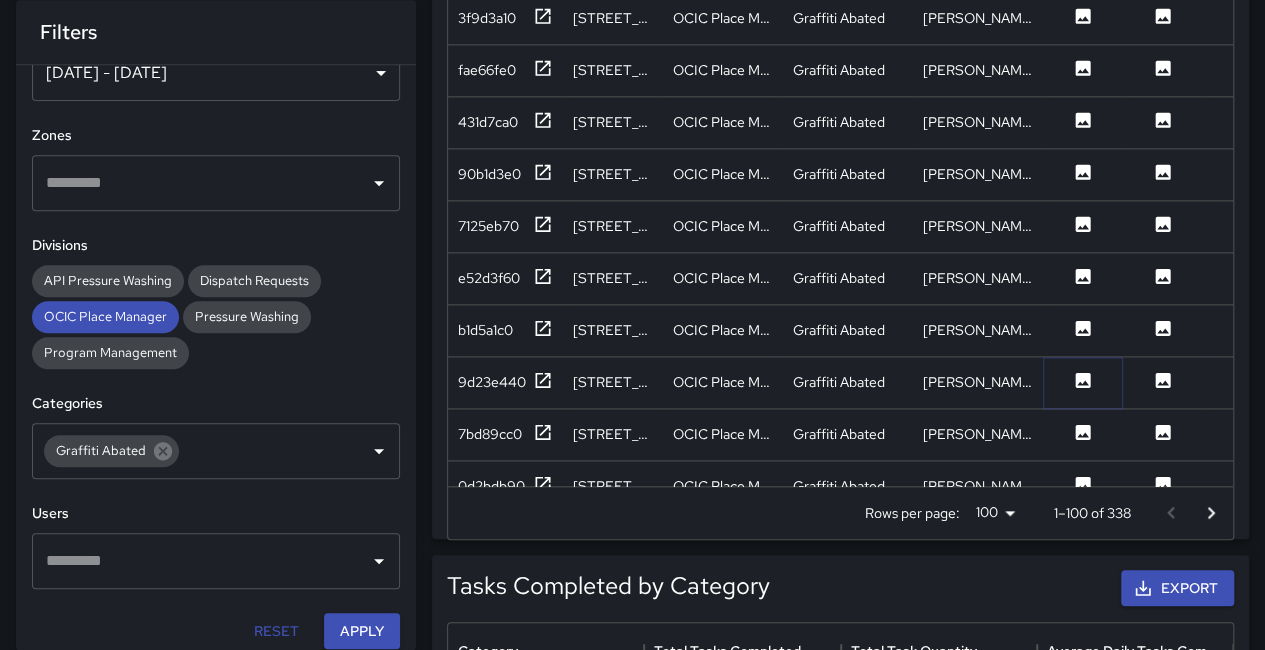 click 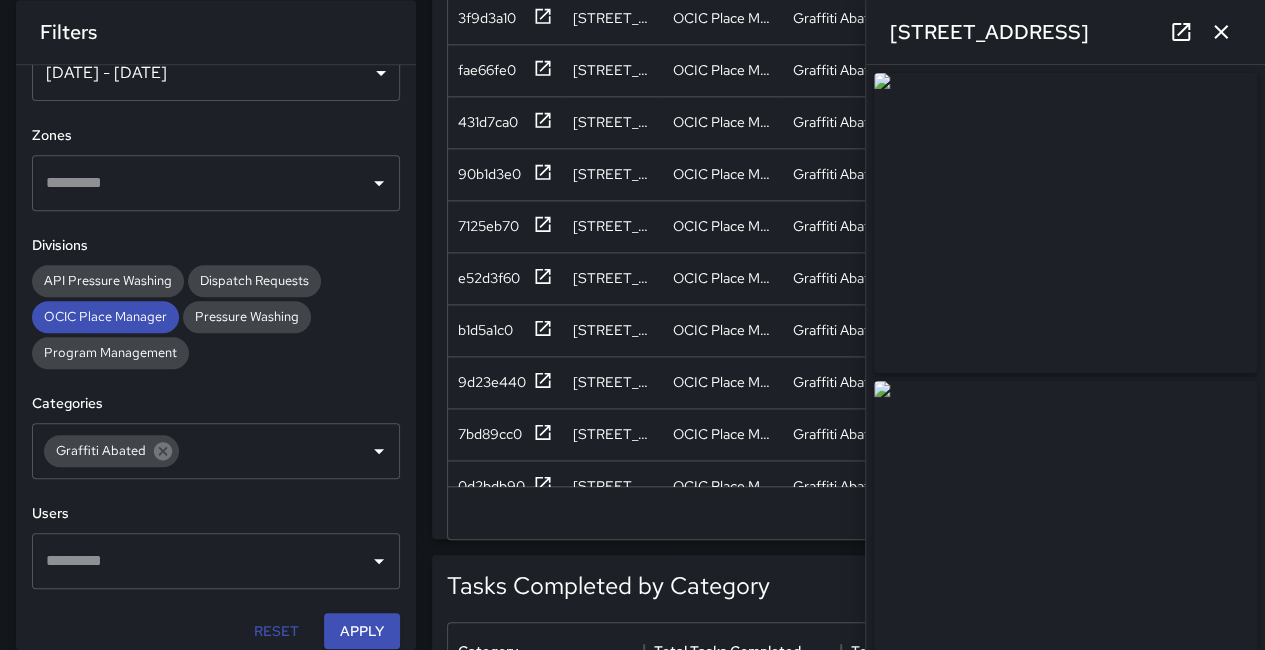 scroll, scrollTop: 1200, scrollLeft: 0, axis: vertical 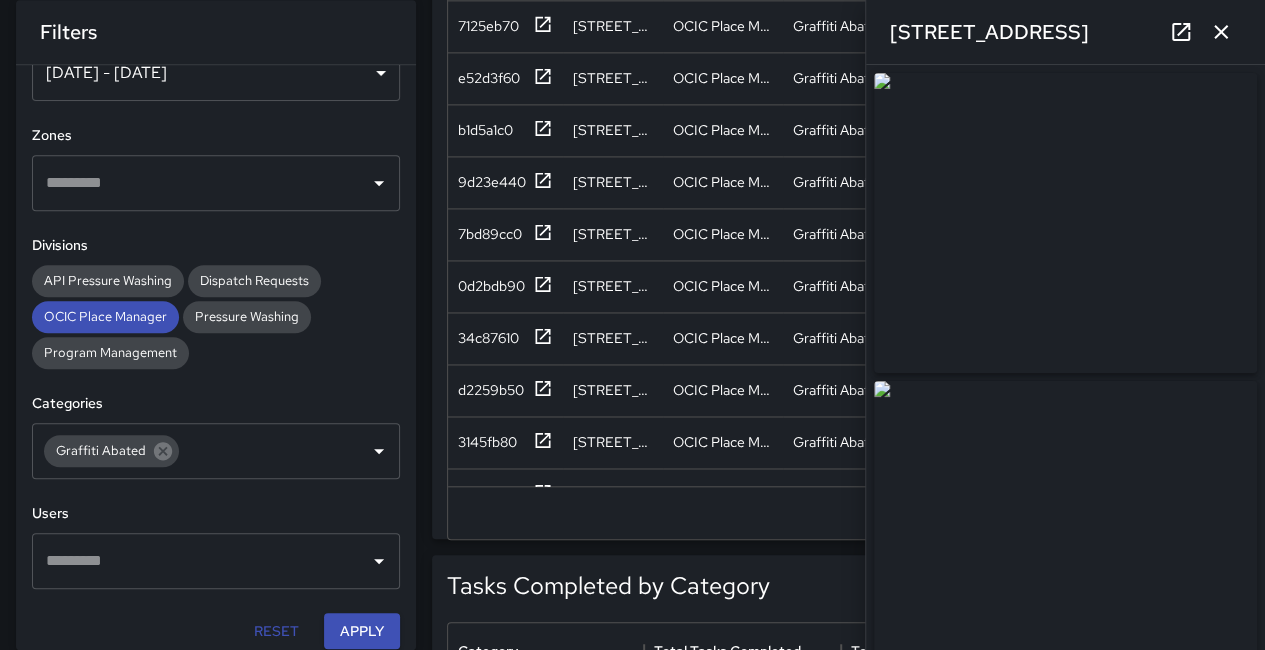 click at bounding box center (1221, 32) 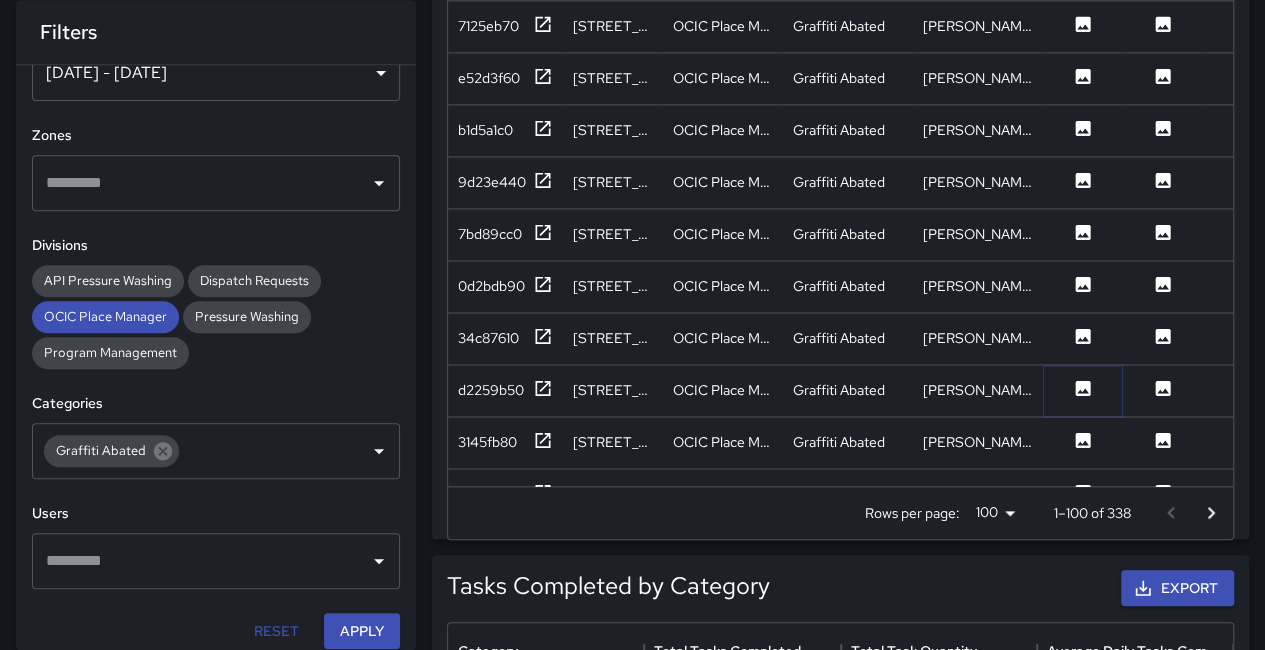 click 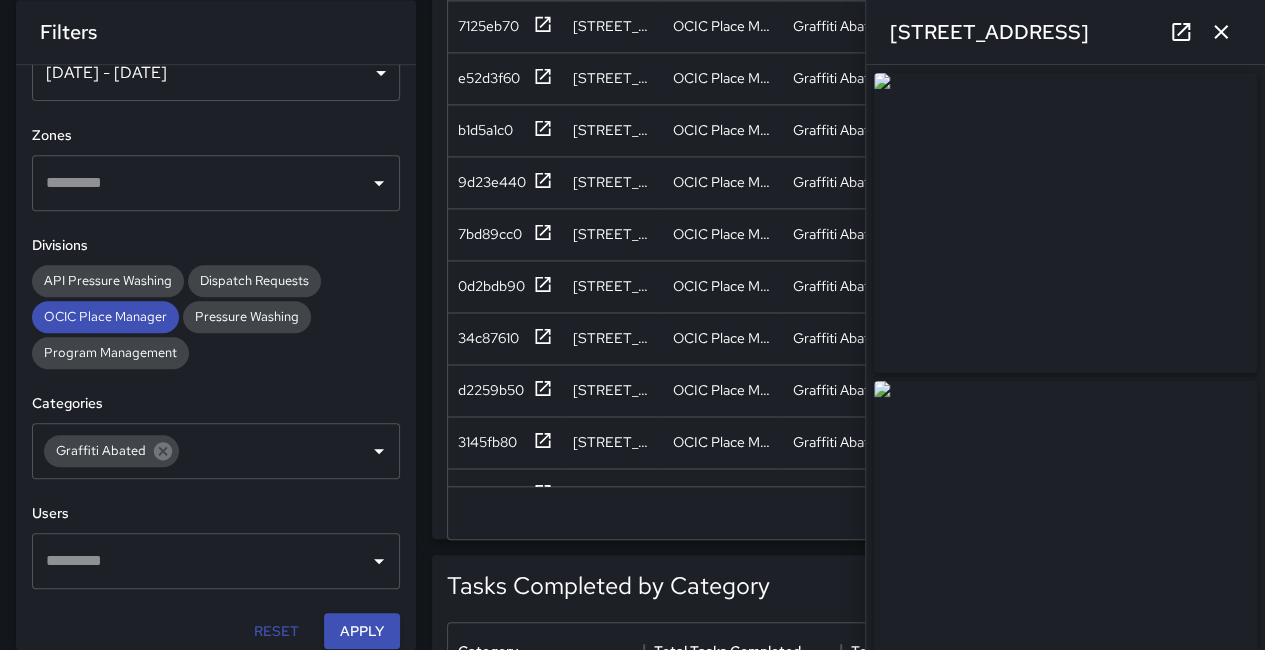 click 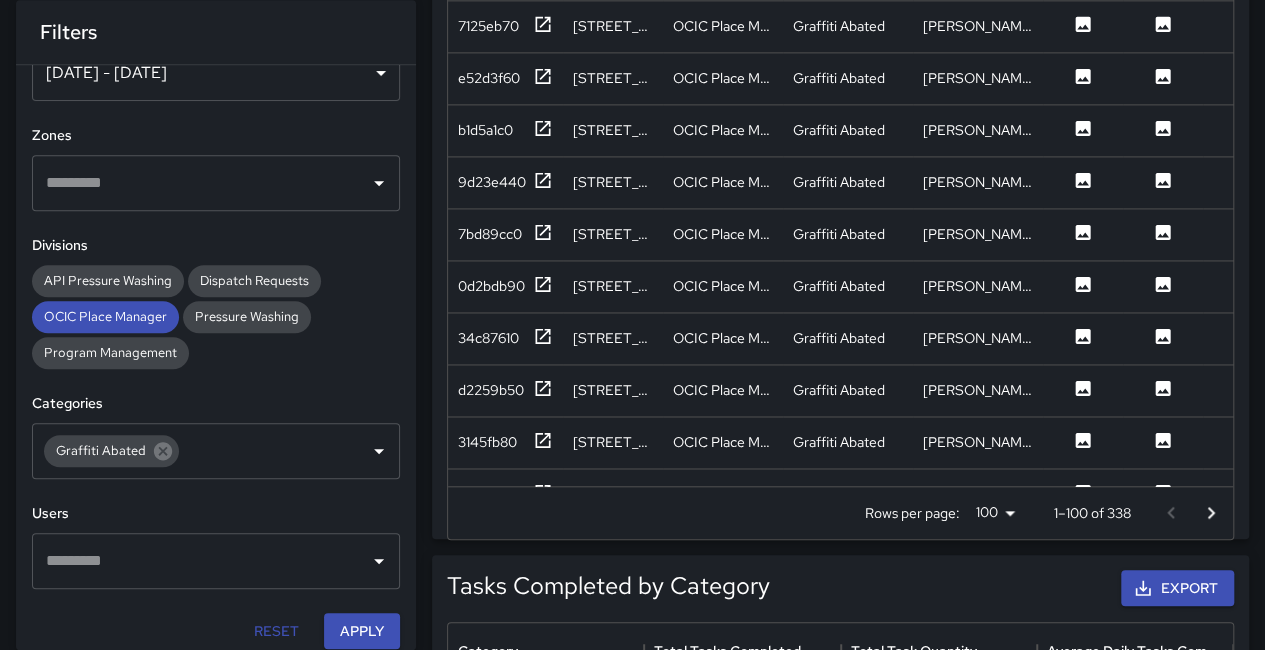 scroll, scrollTop: 1300, scrollLeft: 0, axis: vertical 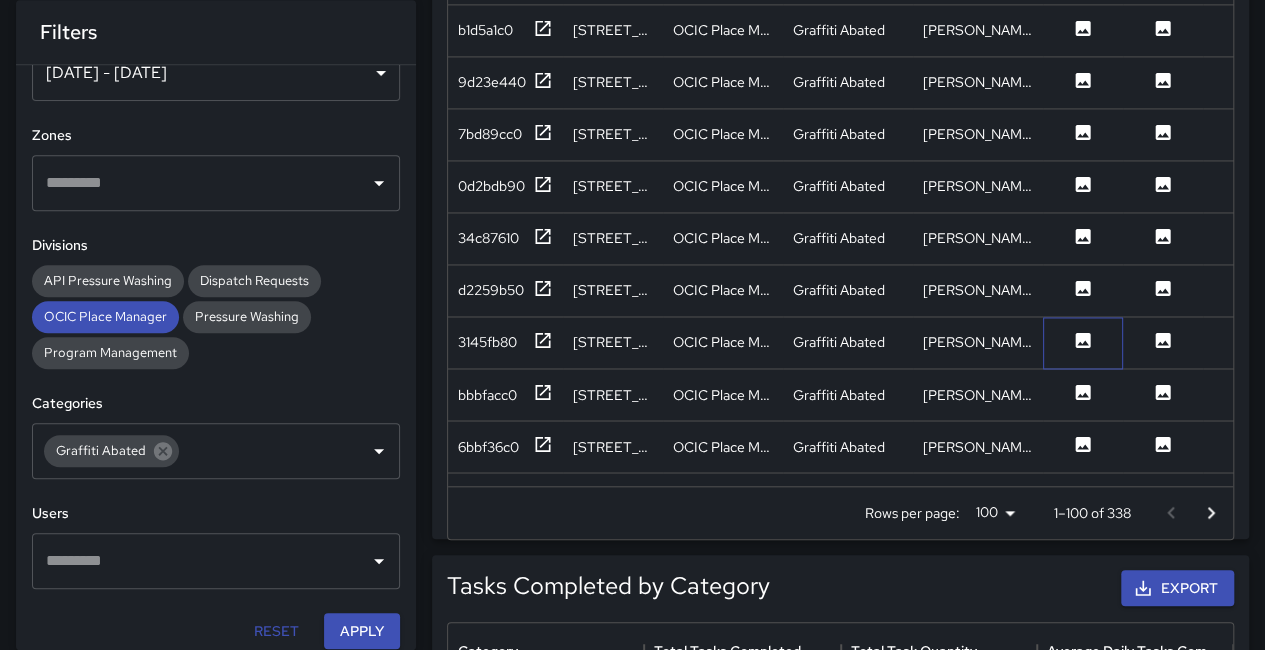 click at bounding box center (1083, 343) 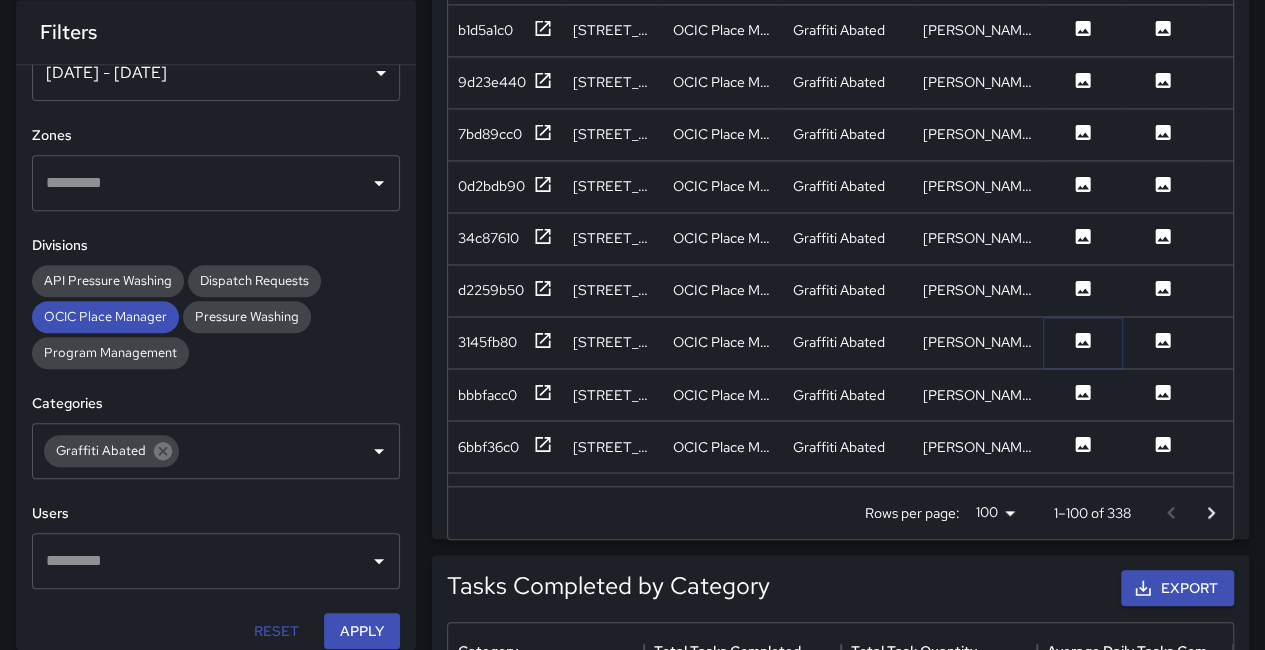 click 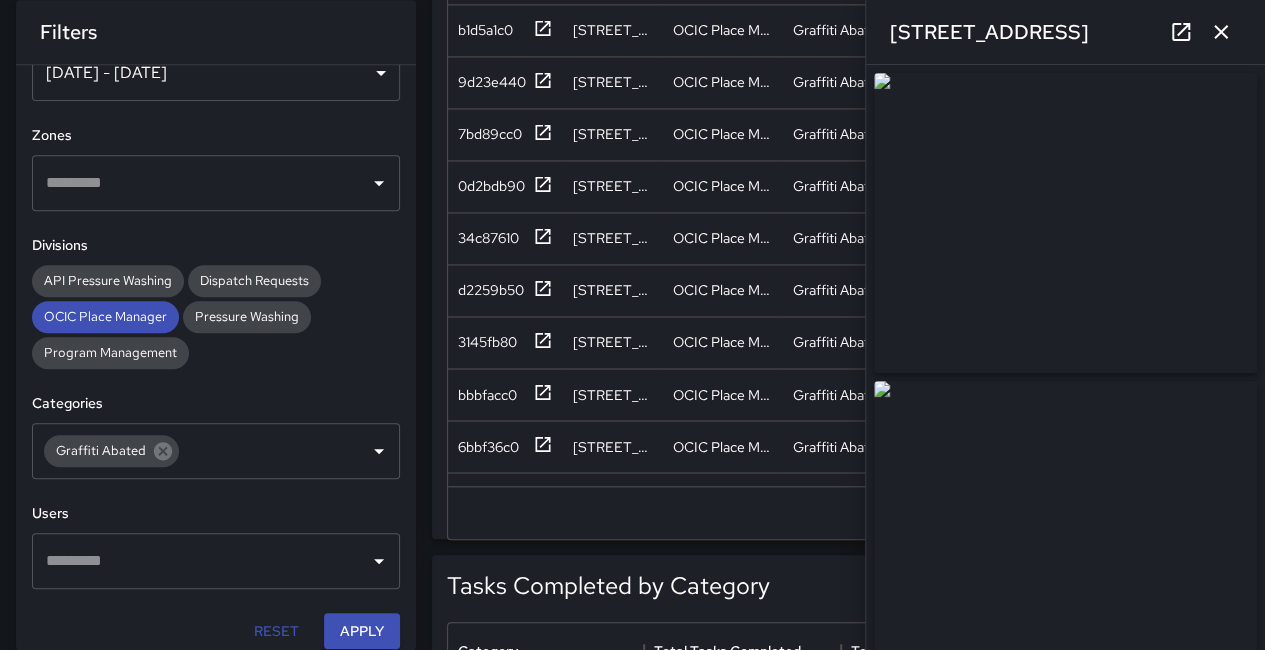 click 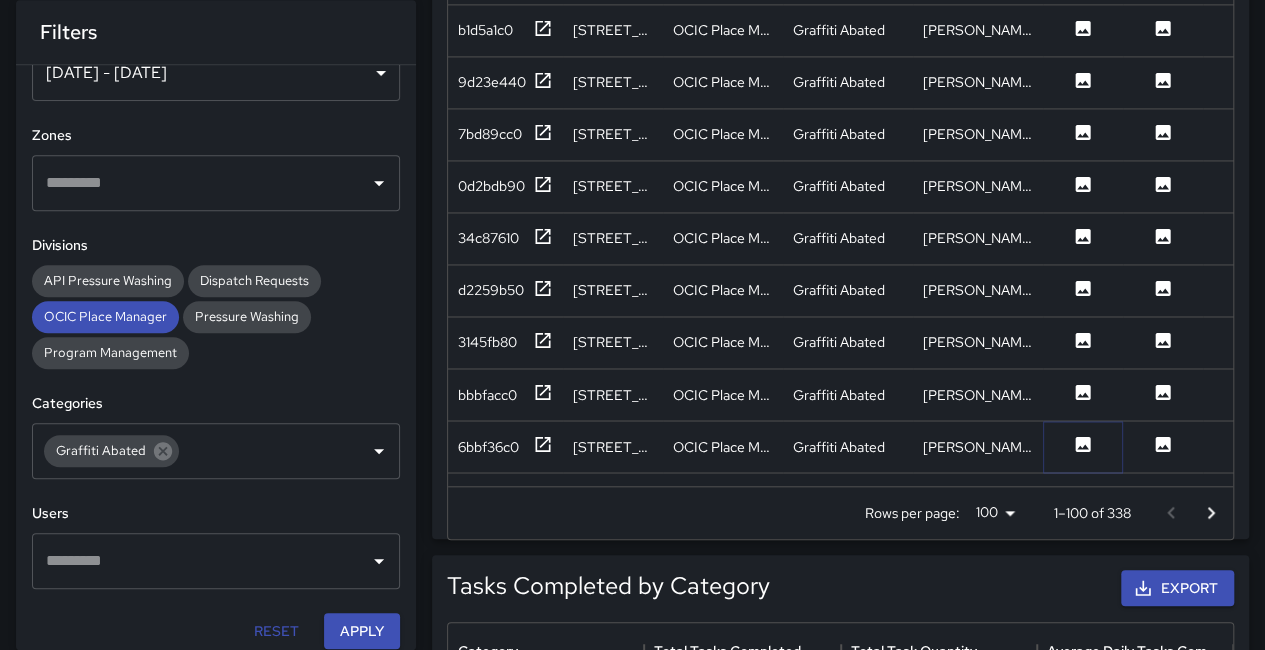 click 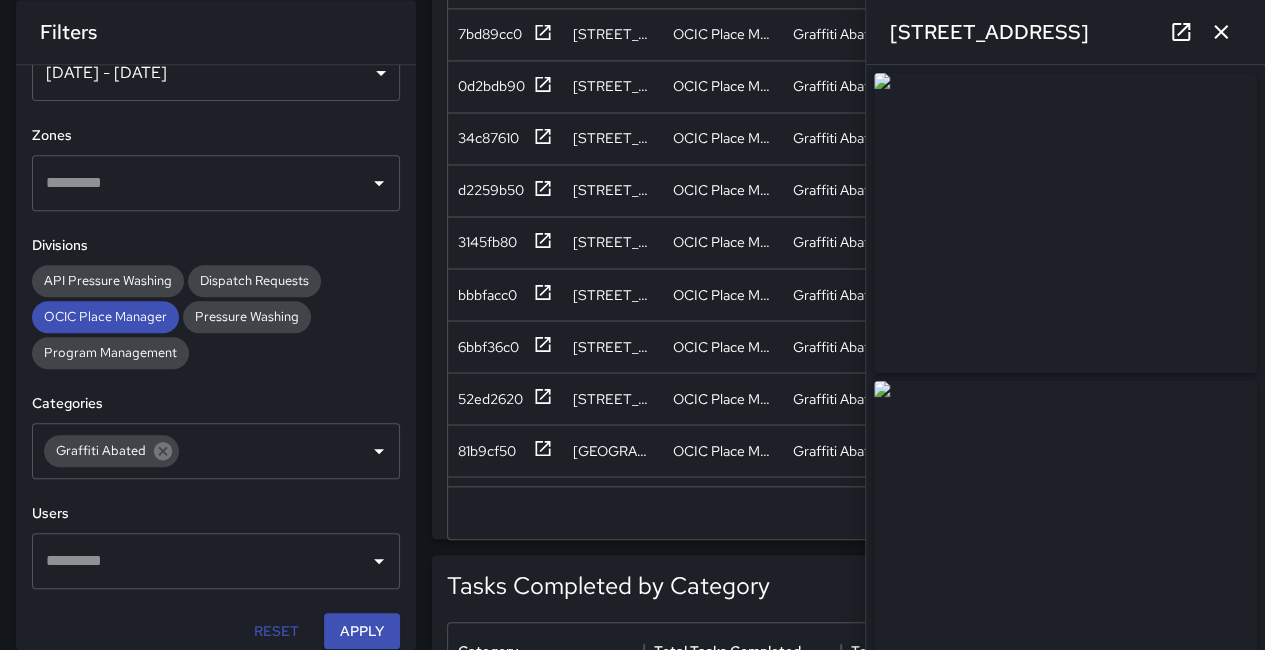 scroll, scrollTop: 1500, scrollLeft: 0, axis: vertical 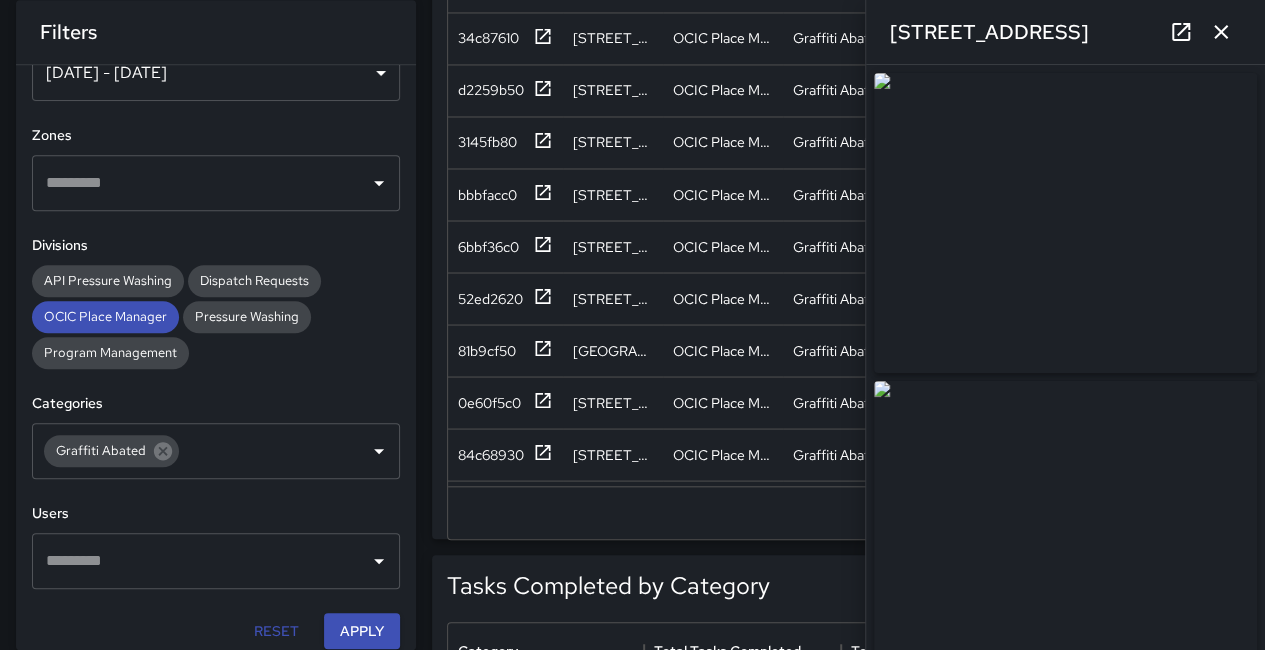 click 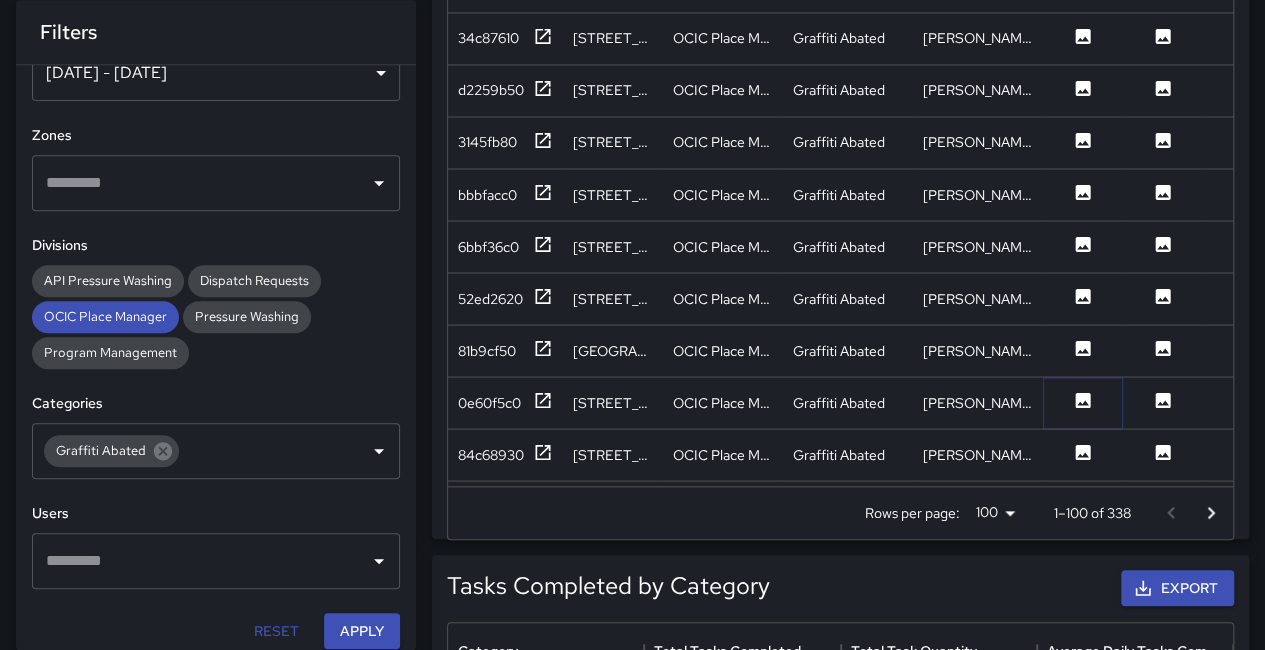 click 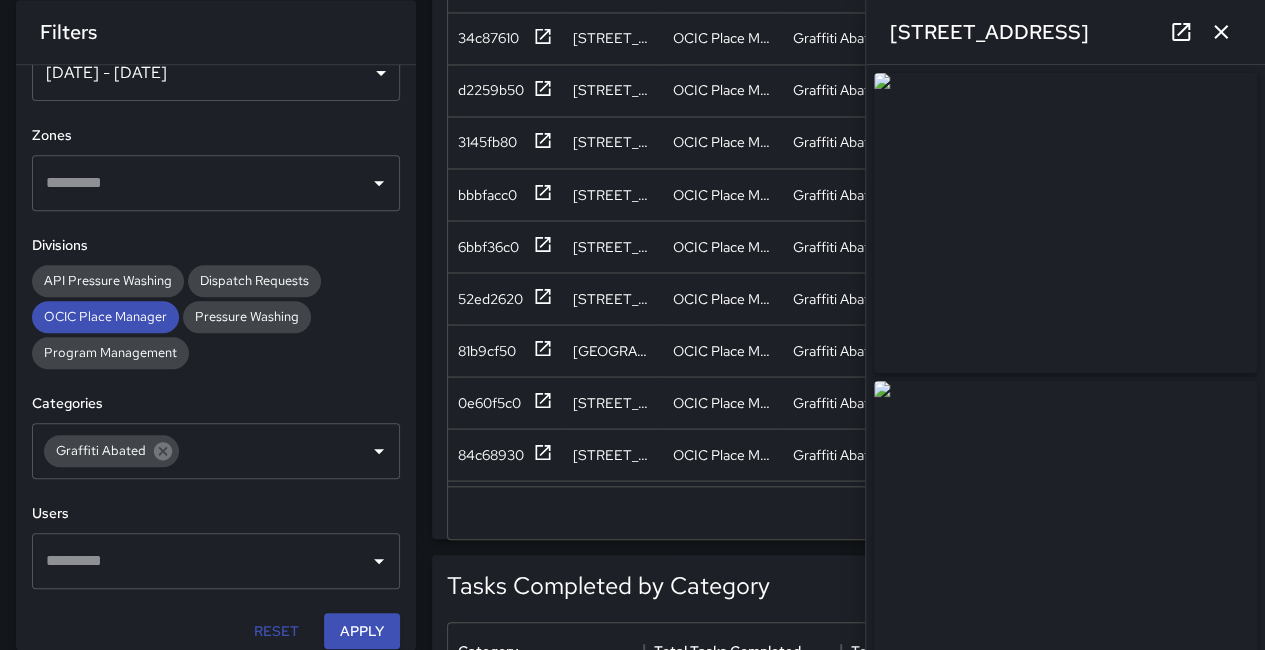 scroll, scrollTop: 1600, scrollLeft: 0, axis: vertical 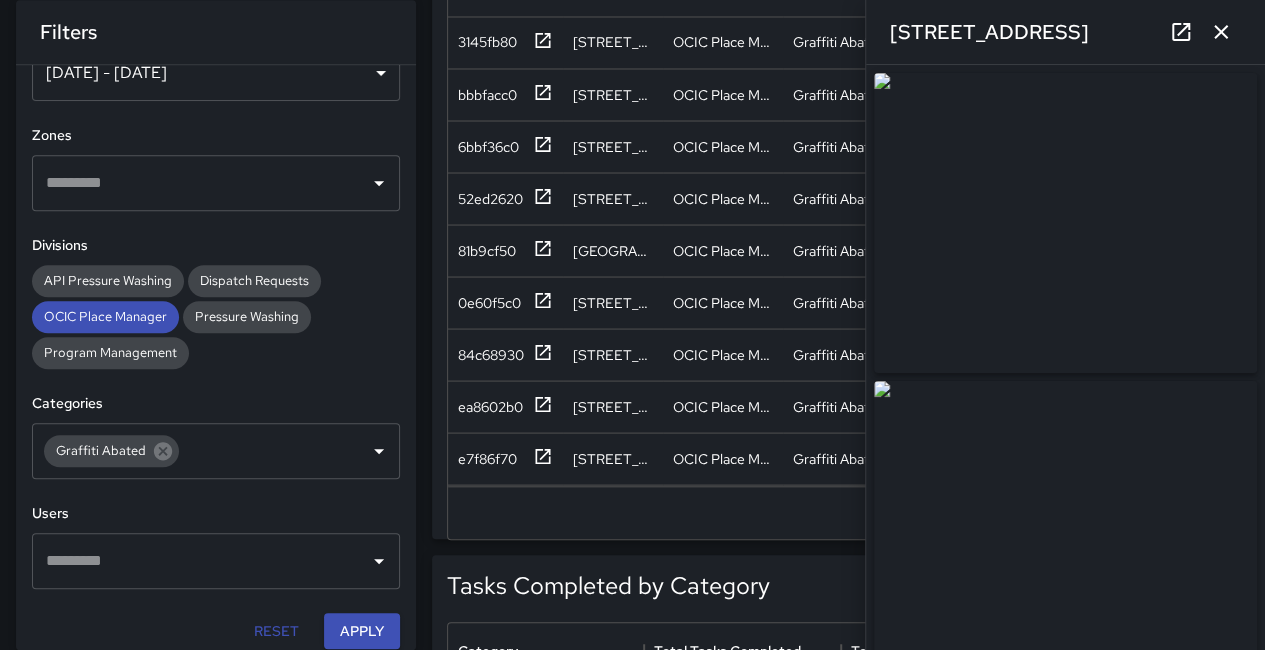 click 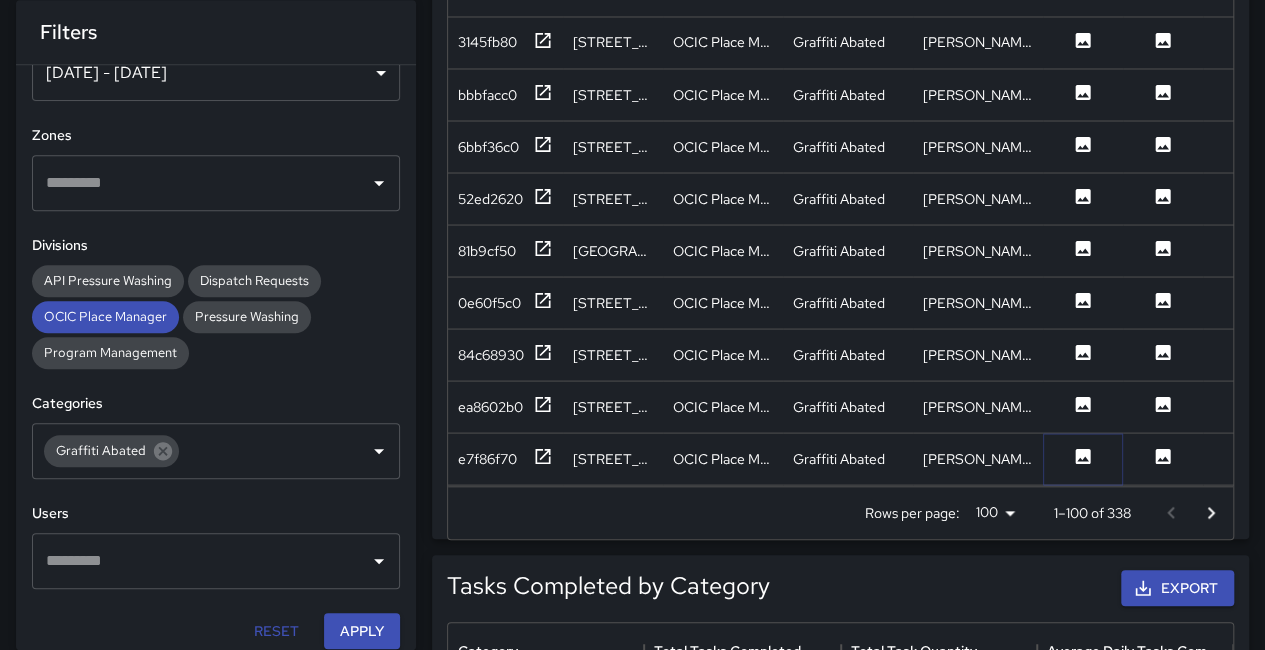 click 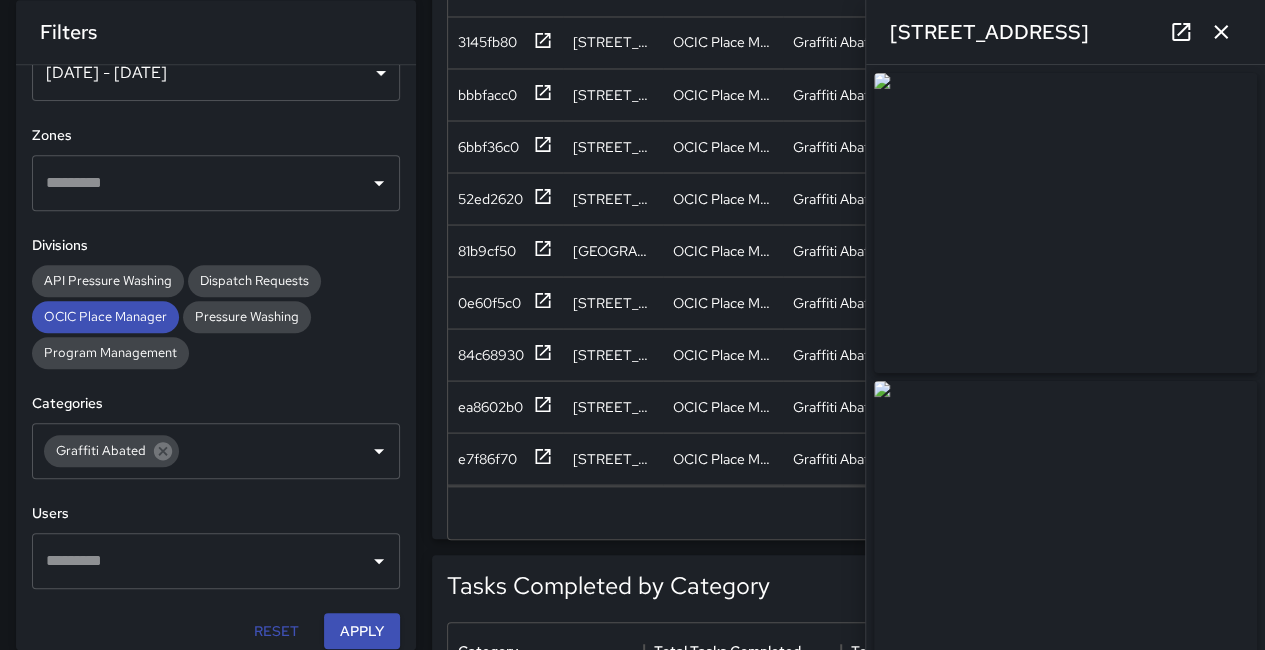 scroll, scrollTop: 1700, scrollLeft: 0, axis: vertical 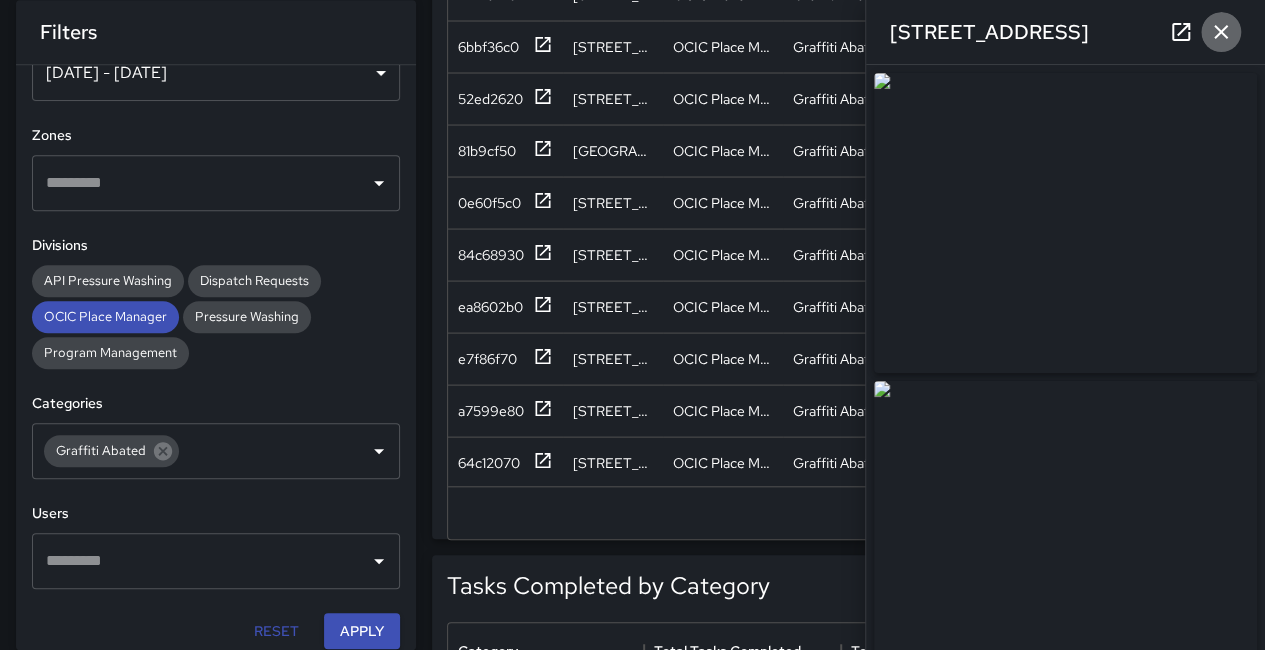 click 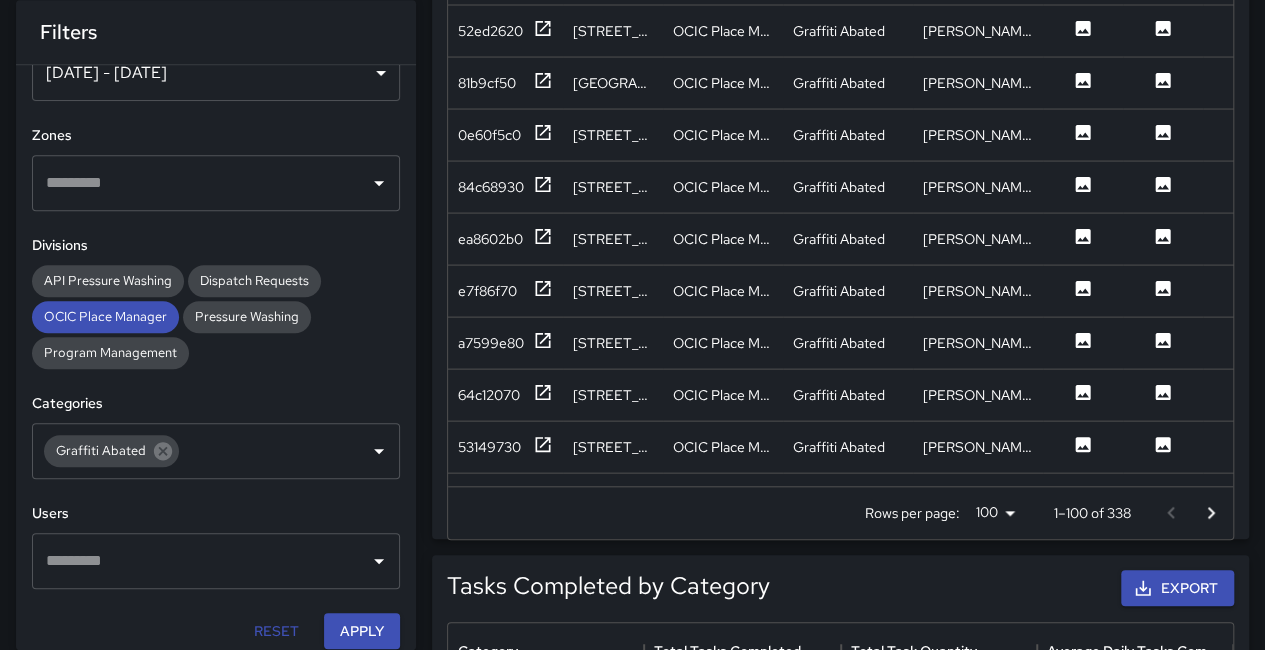 scroll, scrollTop: 1800, scrollLeft: 0, axis: vertical 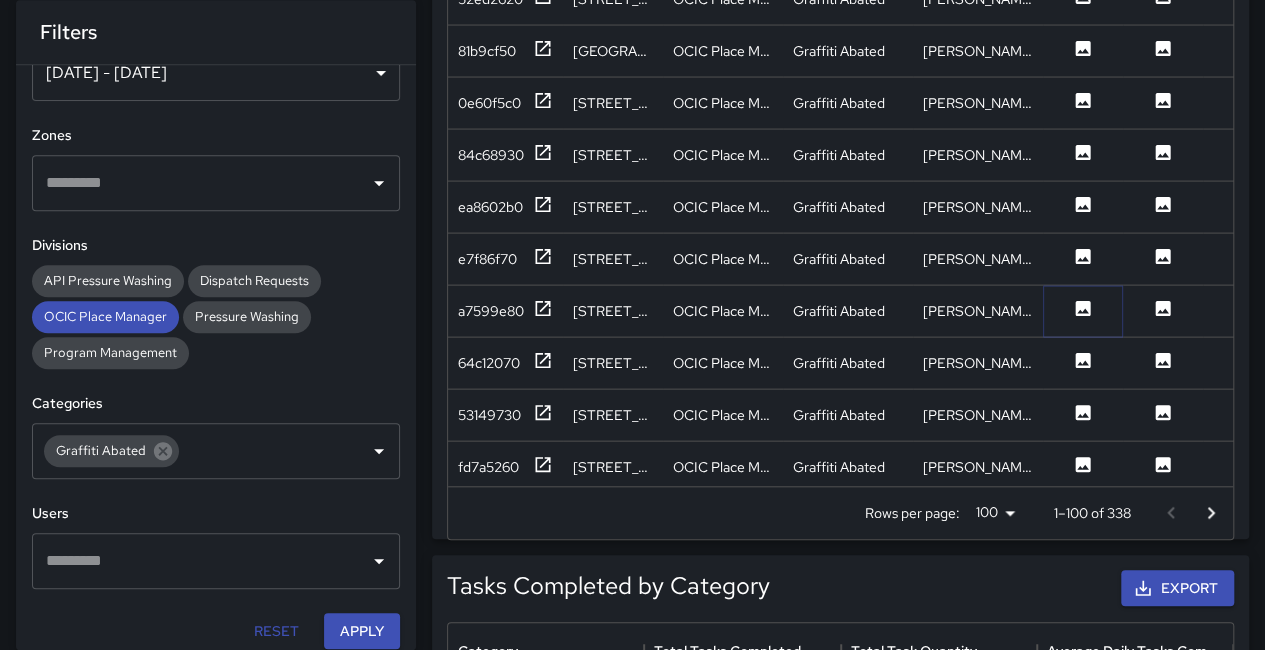 click 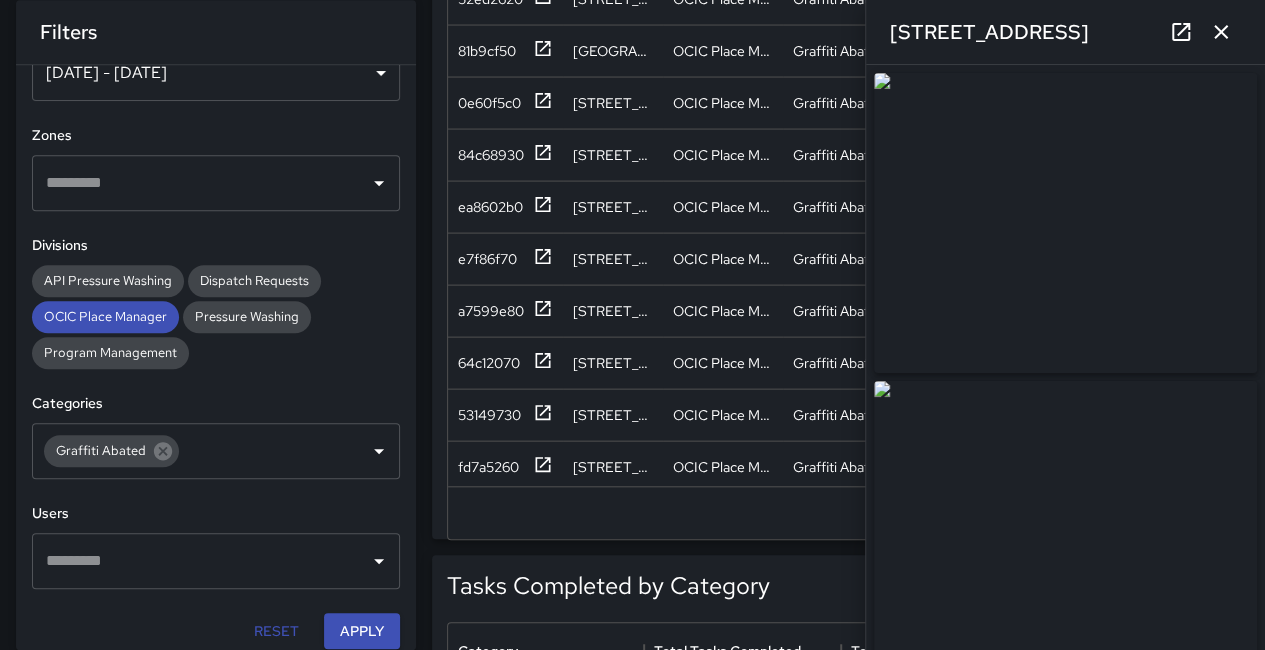 click at bounding box center [1221, 32] 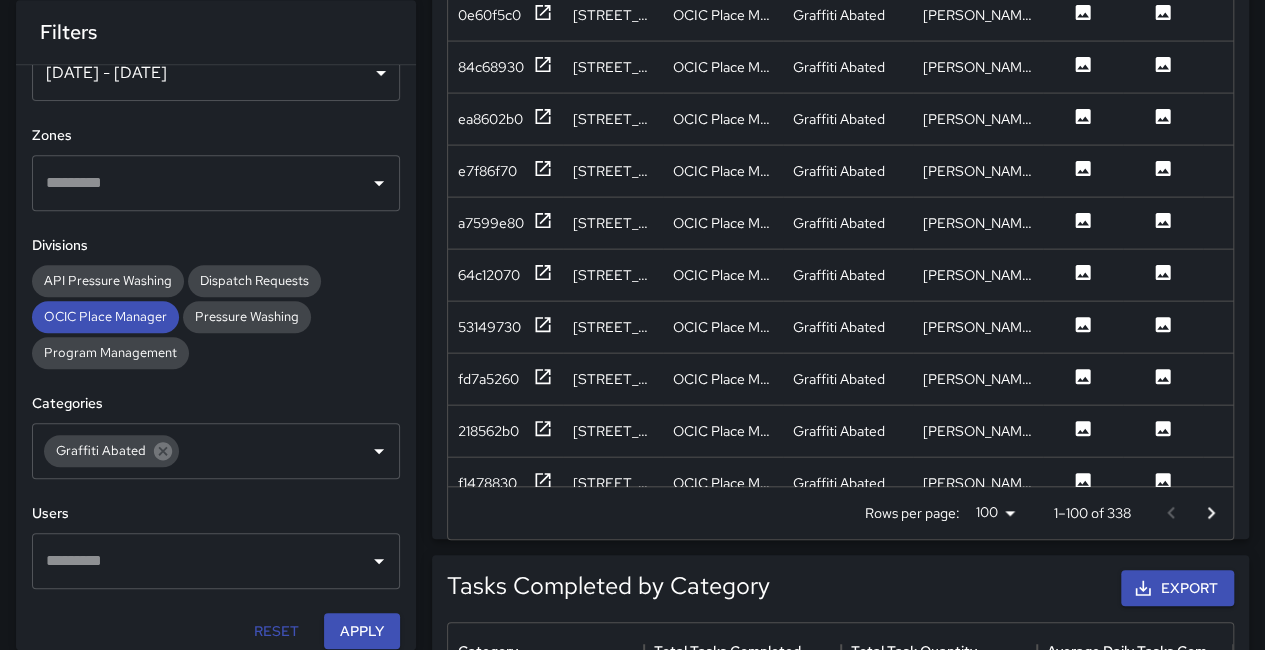 scroll, scrollTop: 2100, scrollLeft: 0, axis: vertical 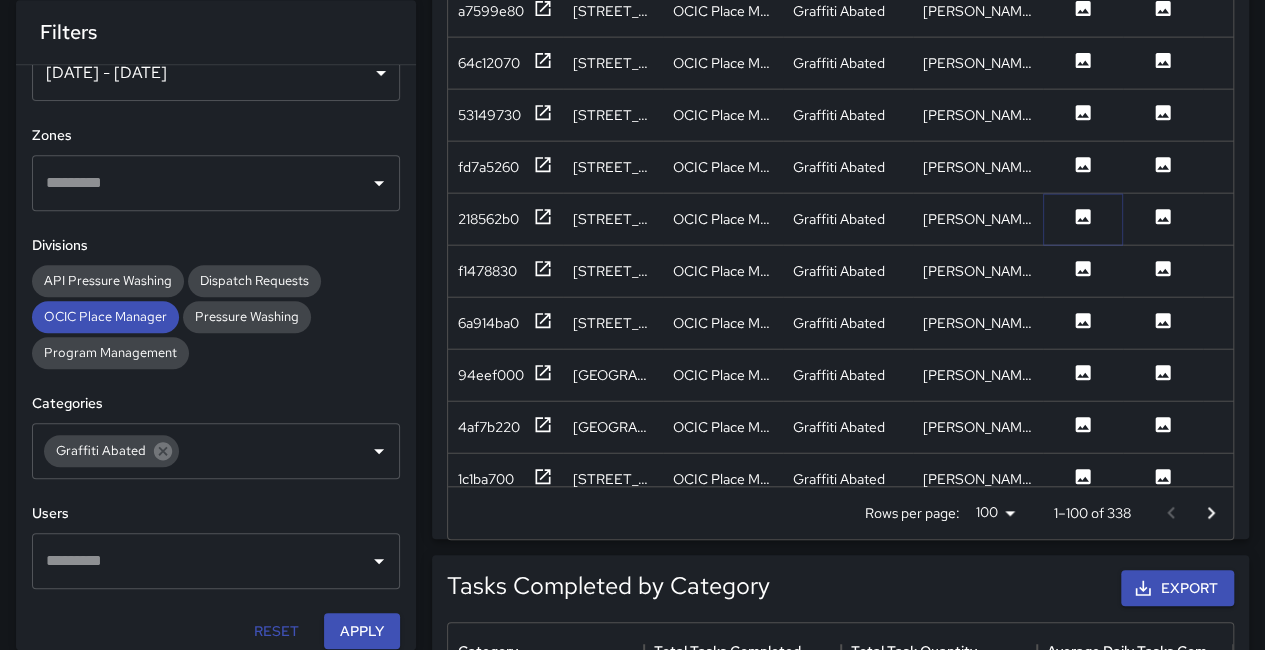 click 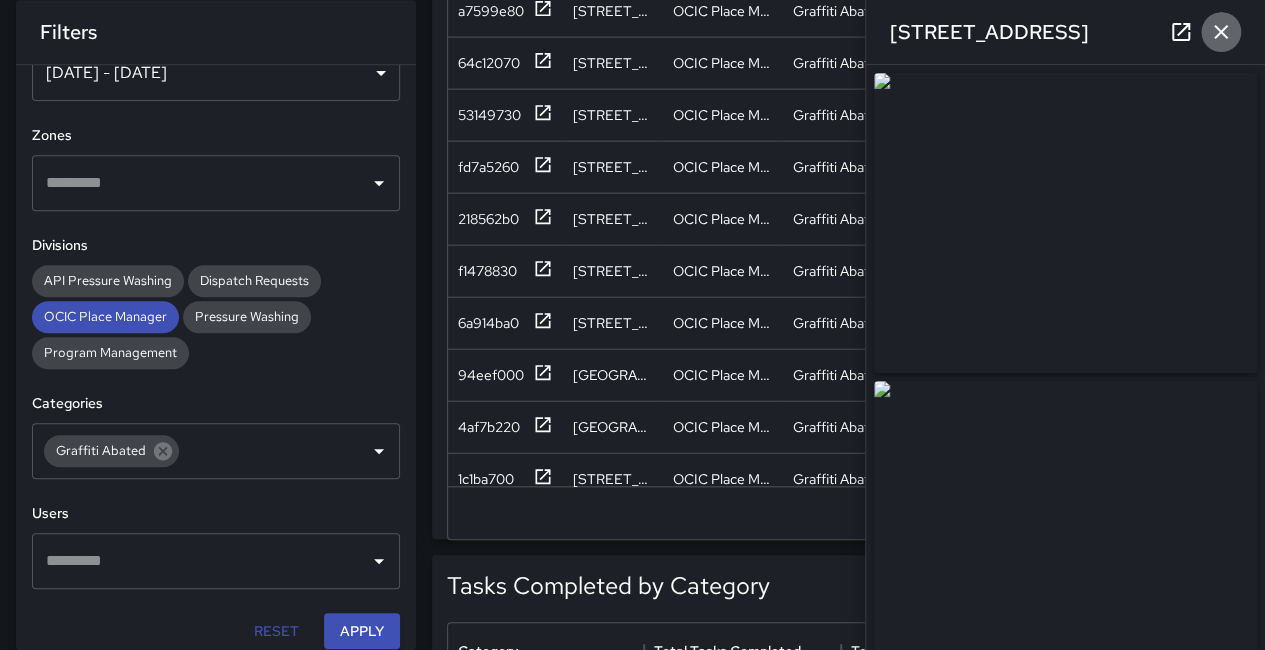 click 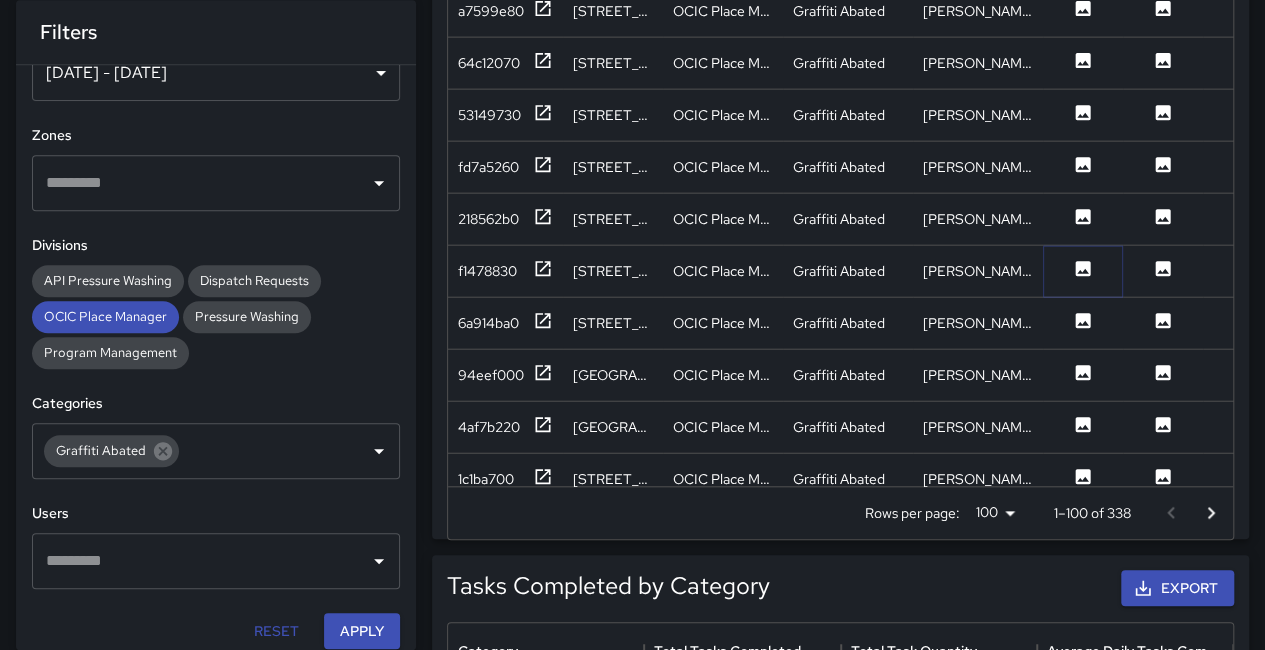 click 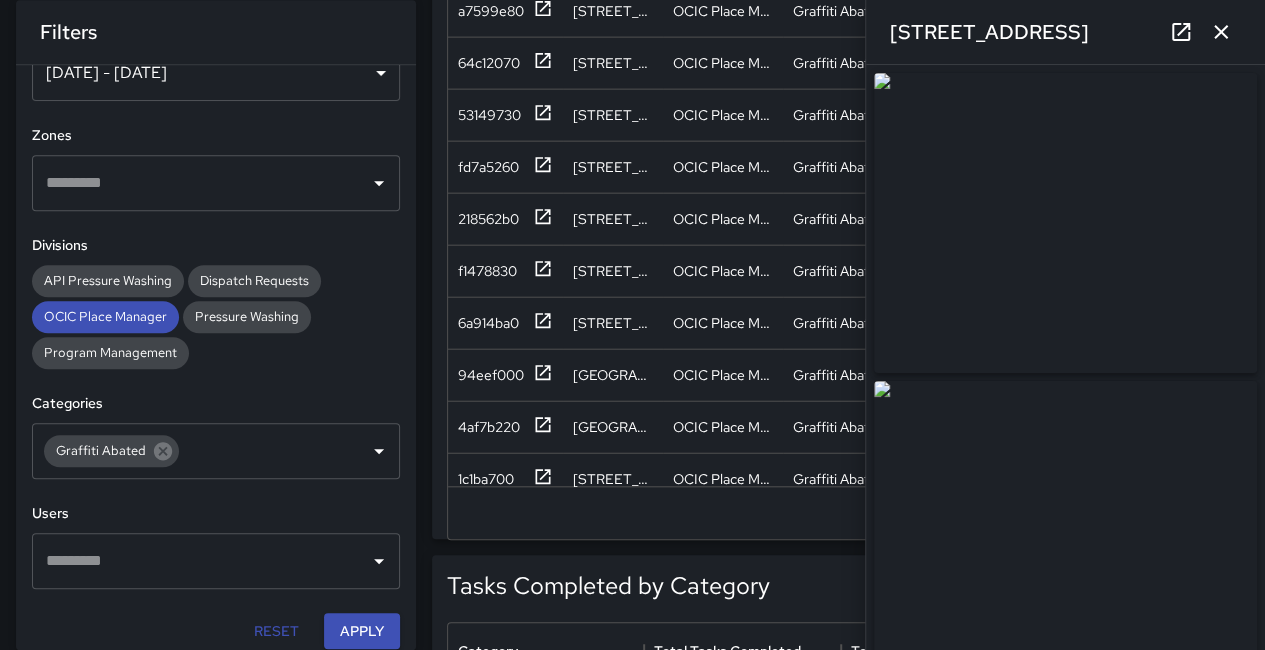scroll, scrollTop: 2200, scrollLeft: 0, axis: vertical 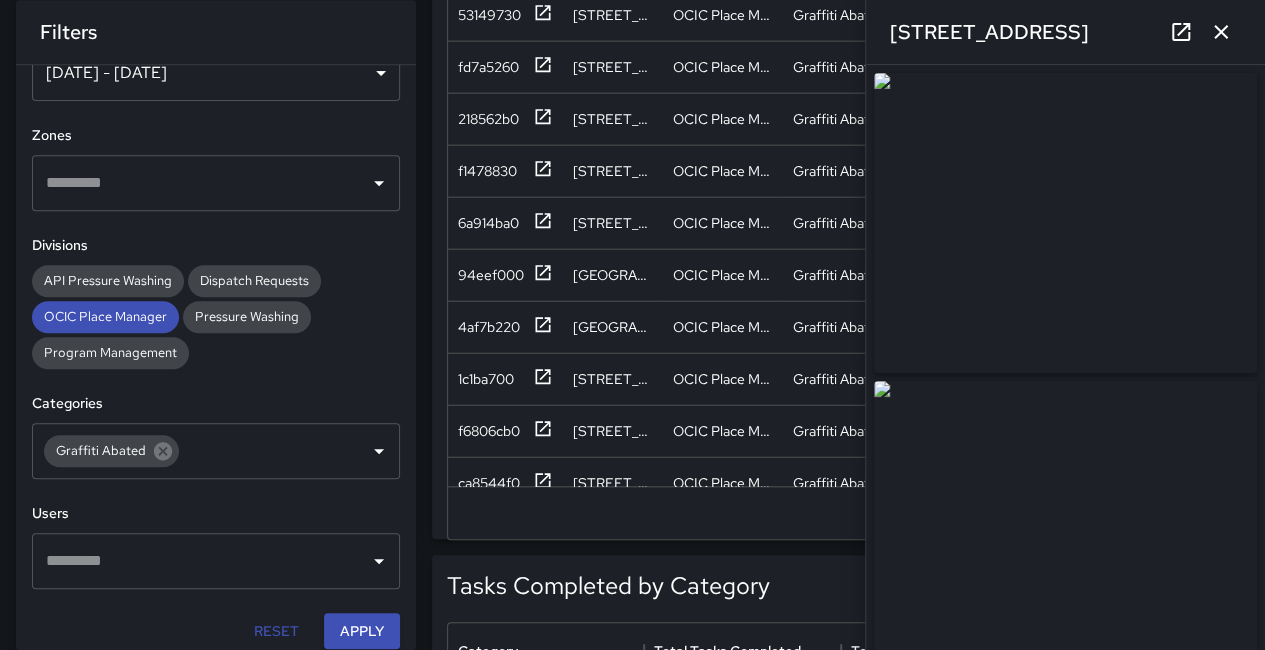 click at bounding box center [1065, 223] 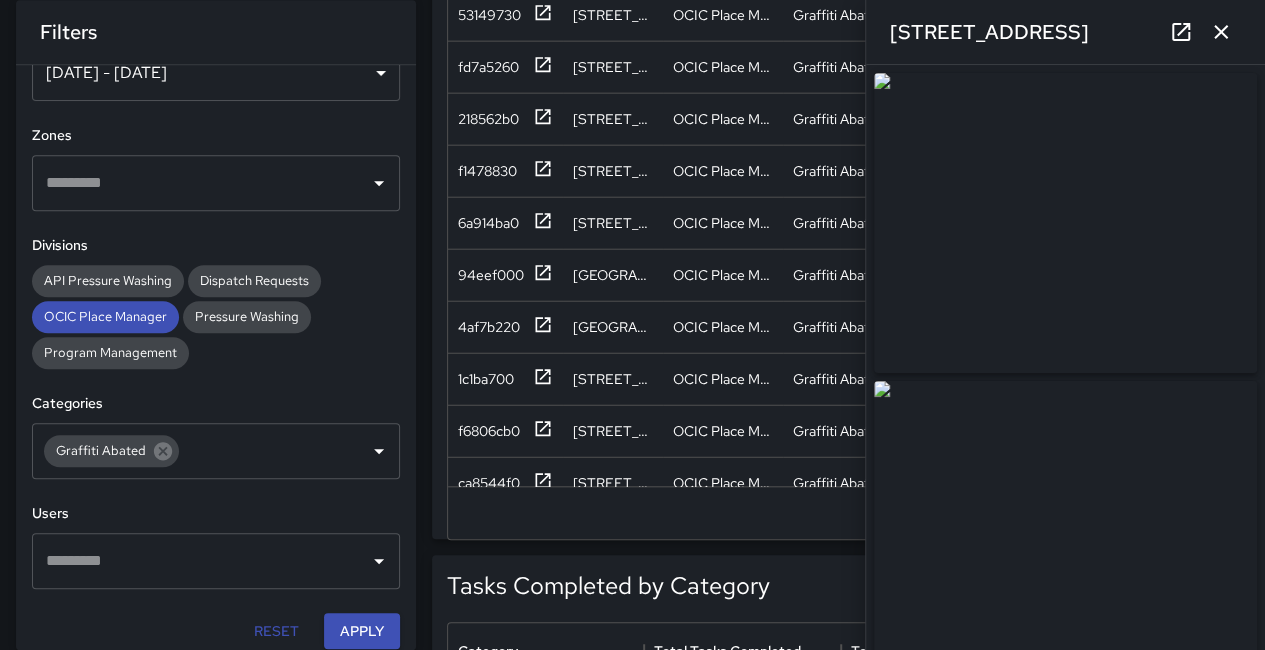 scroll, scrollTop: 2500, scrollLeft: 0, axis: vertical 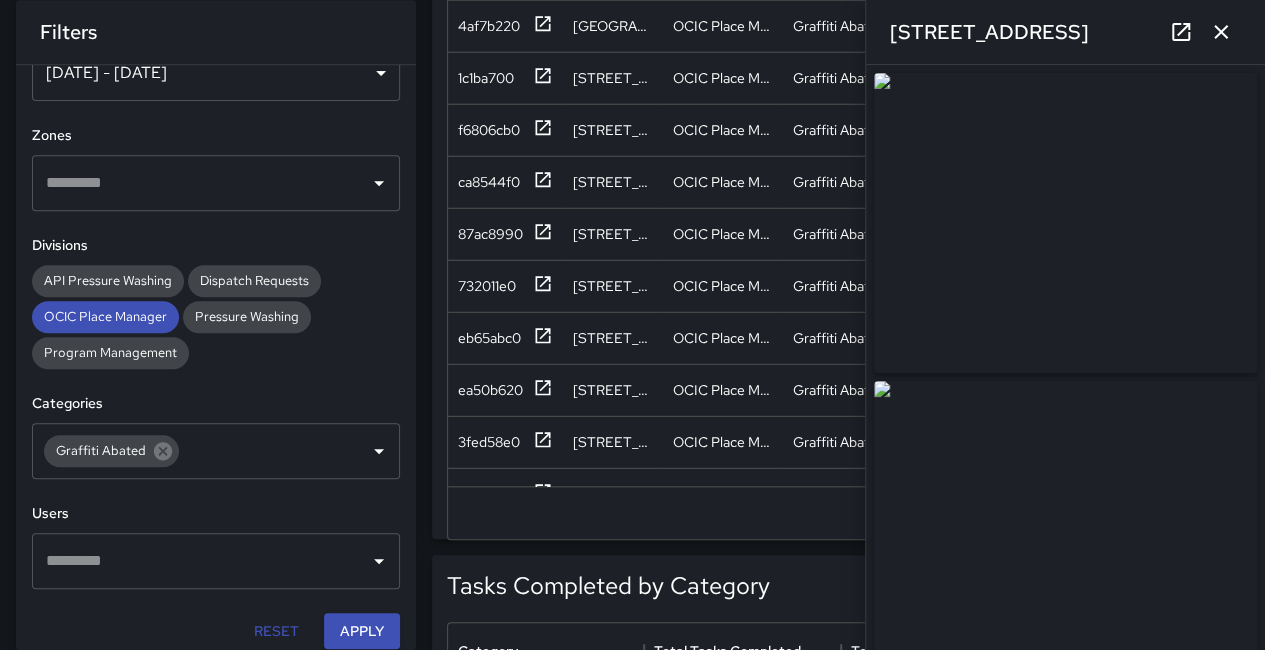 click at bounding box center (1221, 32) 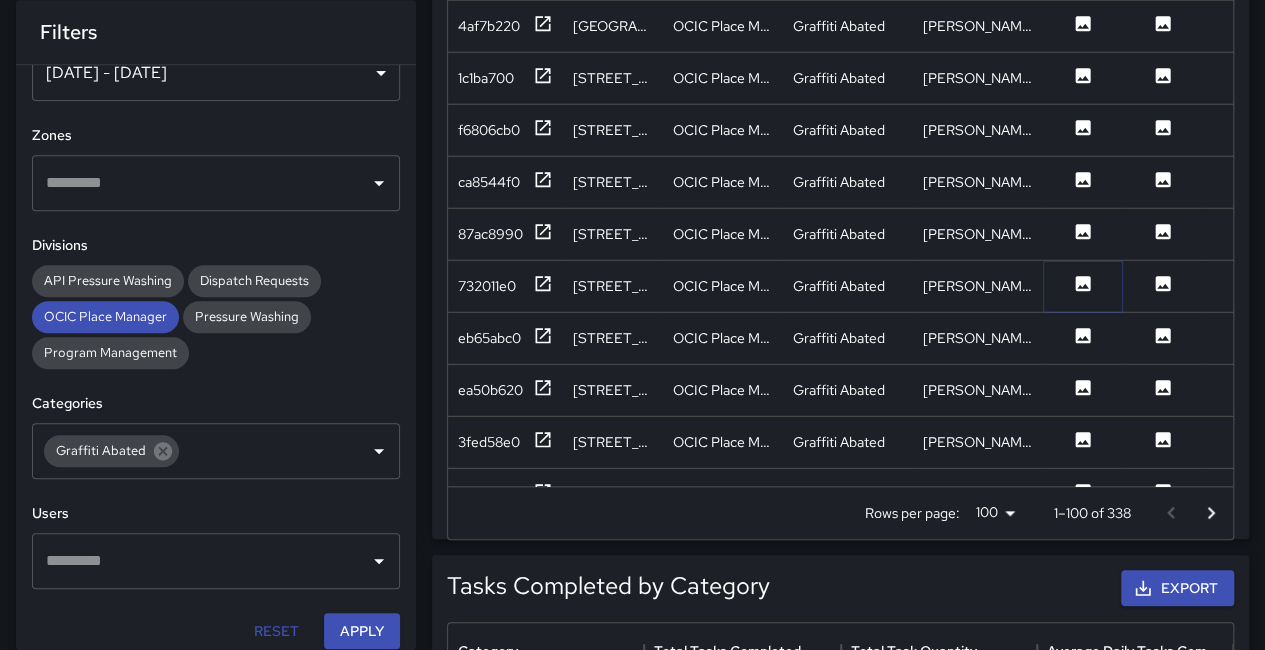 click 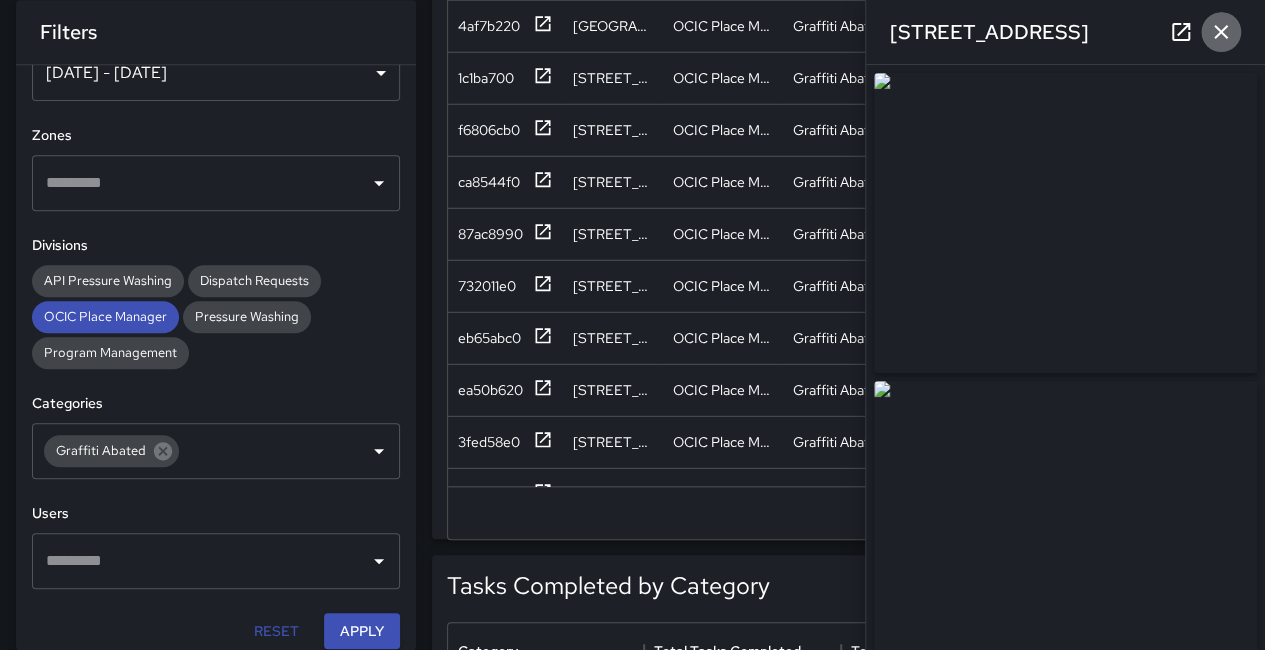click 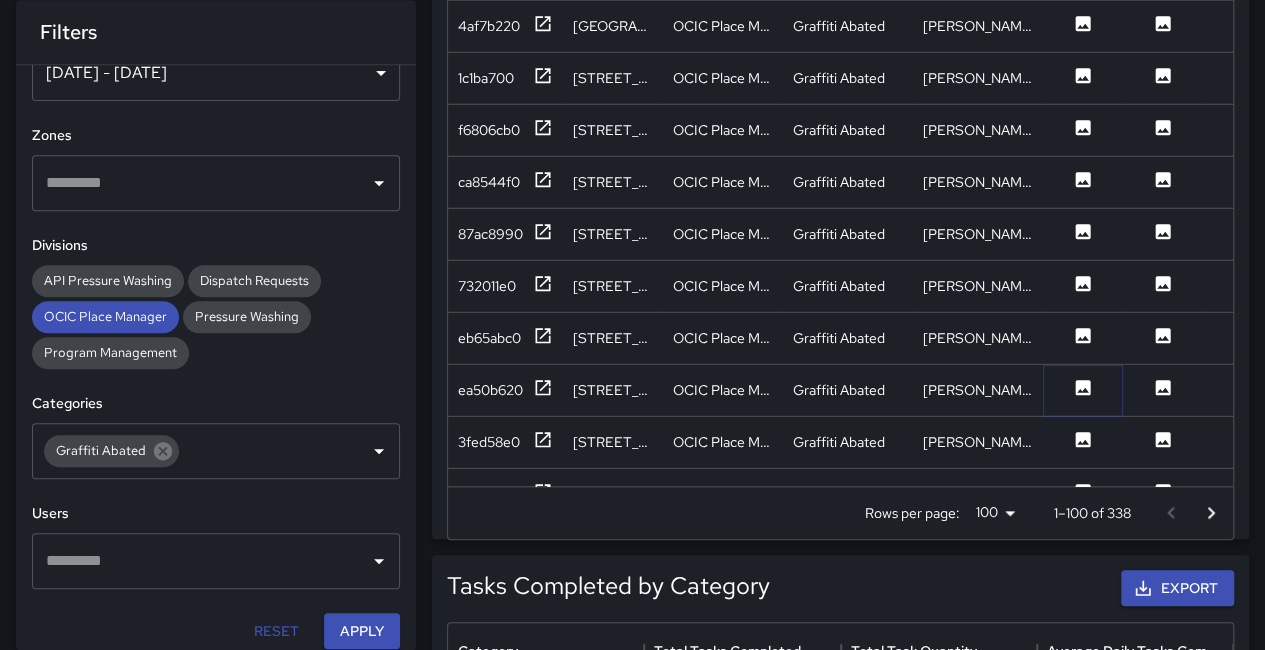 click 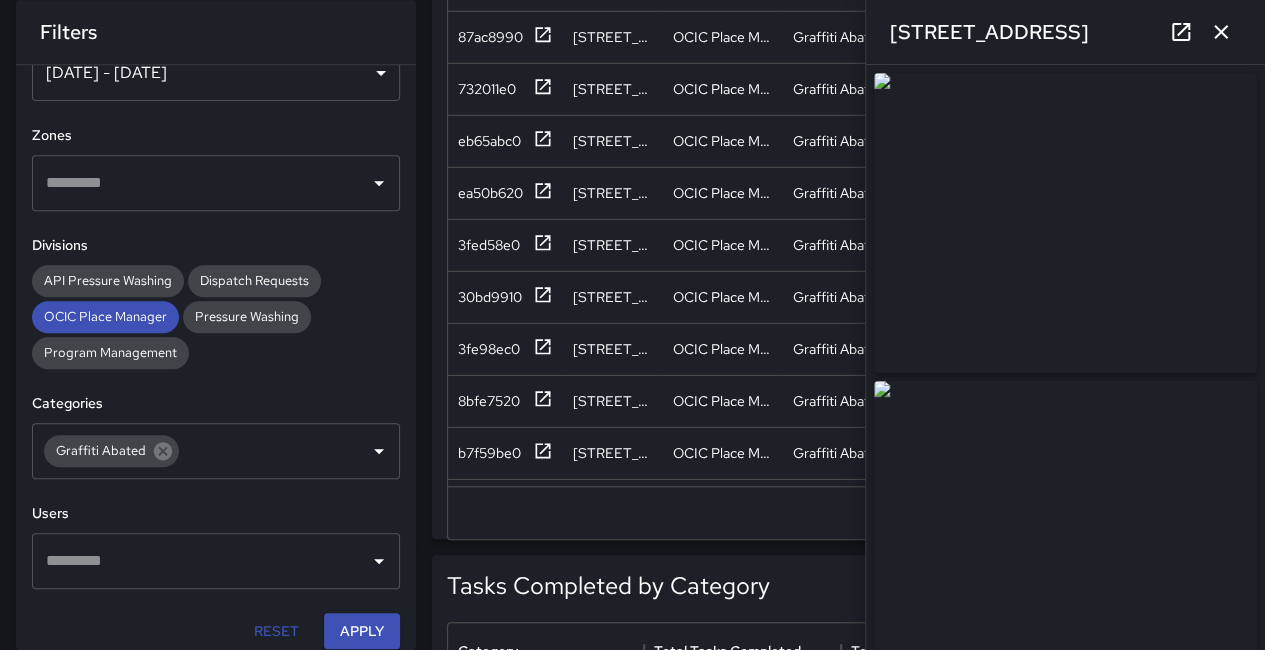 scroll, scrollTop: 2700, scrollLeft: 0, axis: vertical 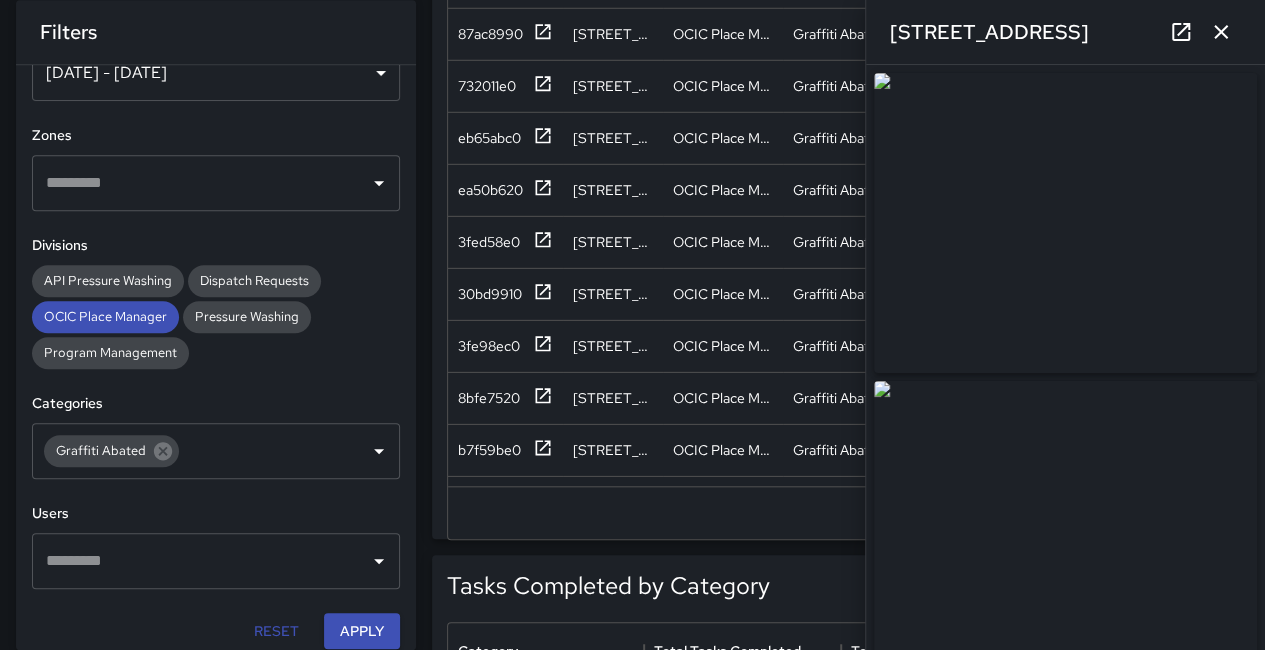 click 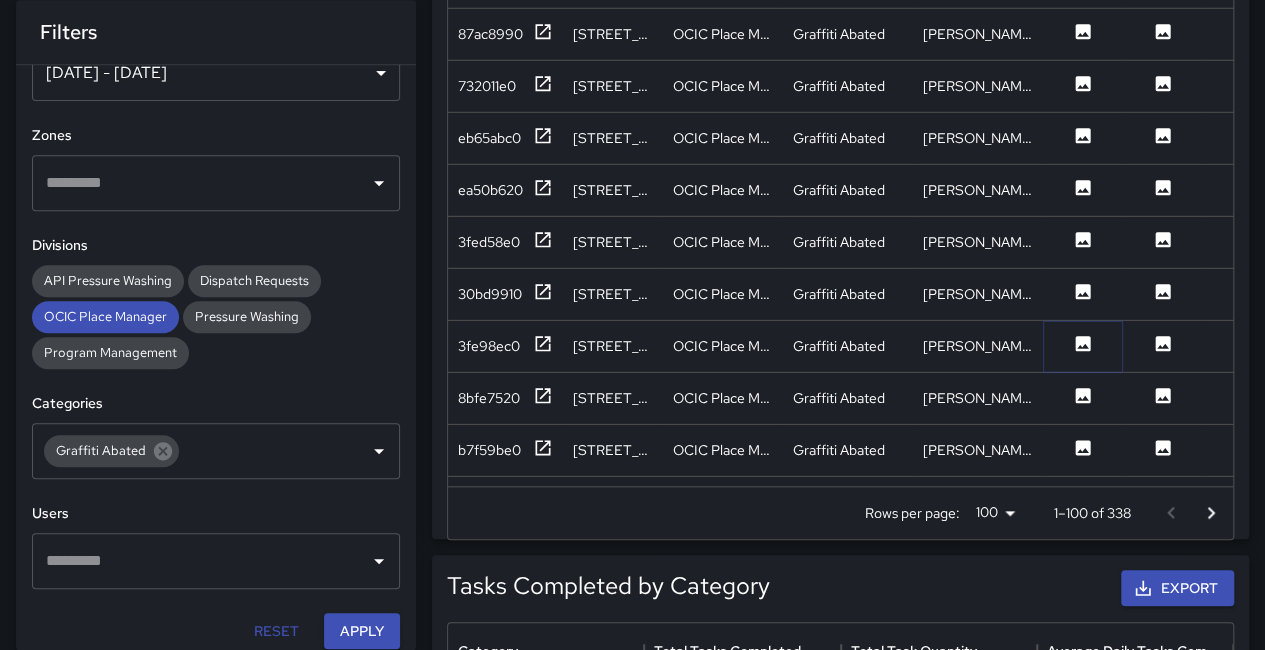 click 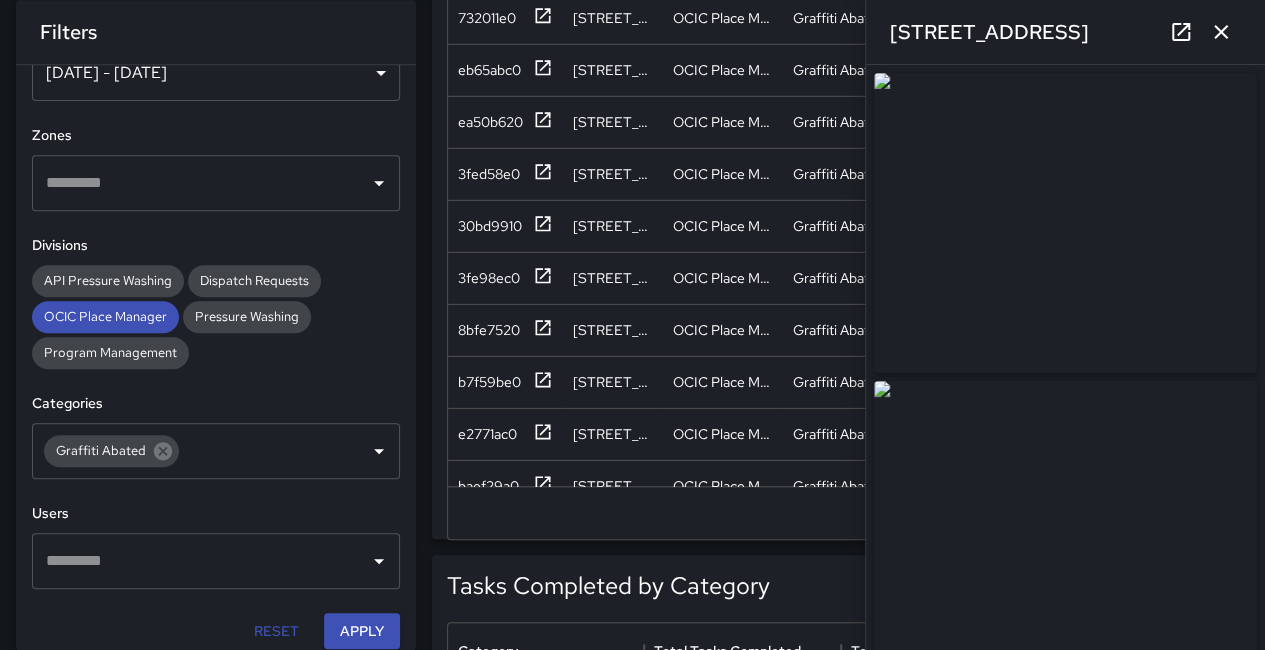 scroll, scrollTop: 2800, scrollLeft: 0, axis: vertical 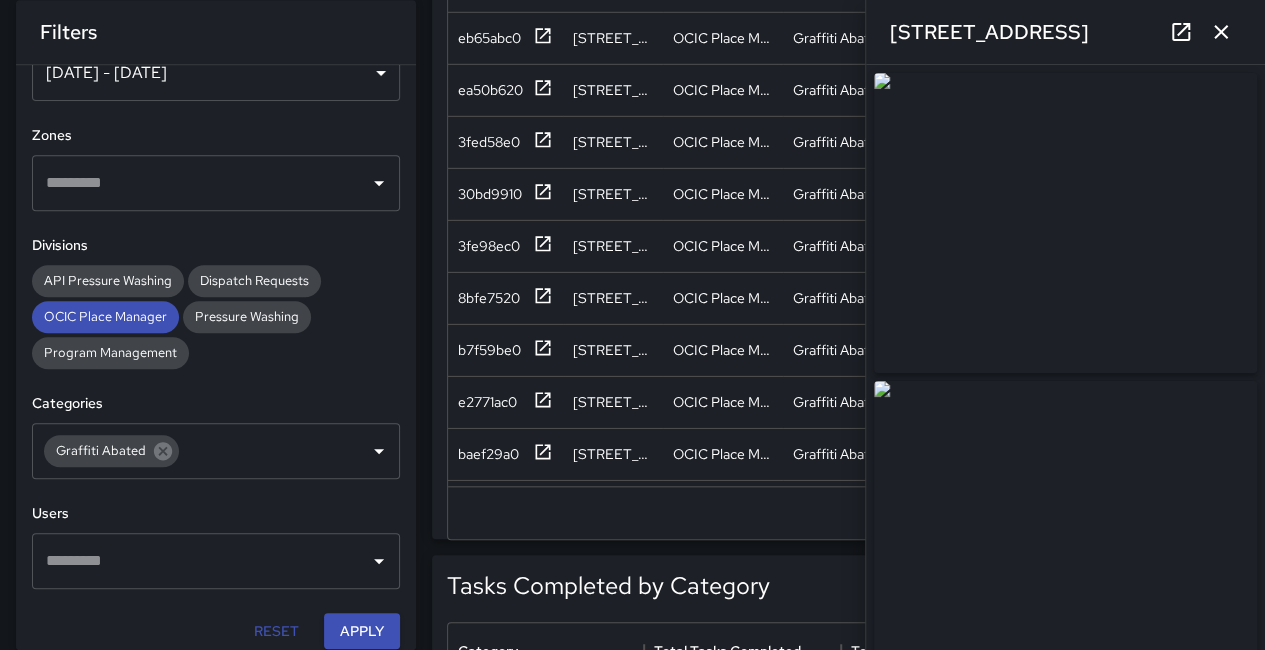 click at bounding box center (1065, 223) 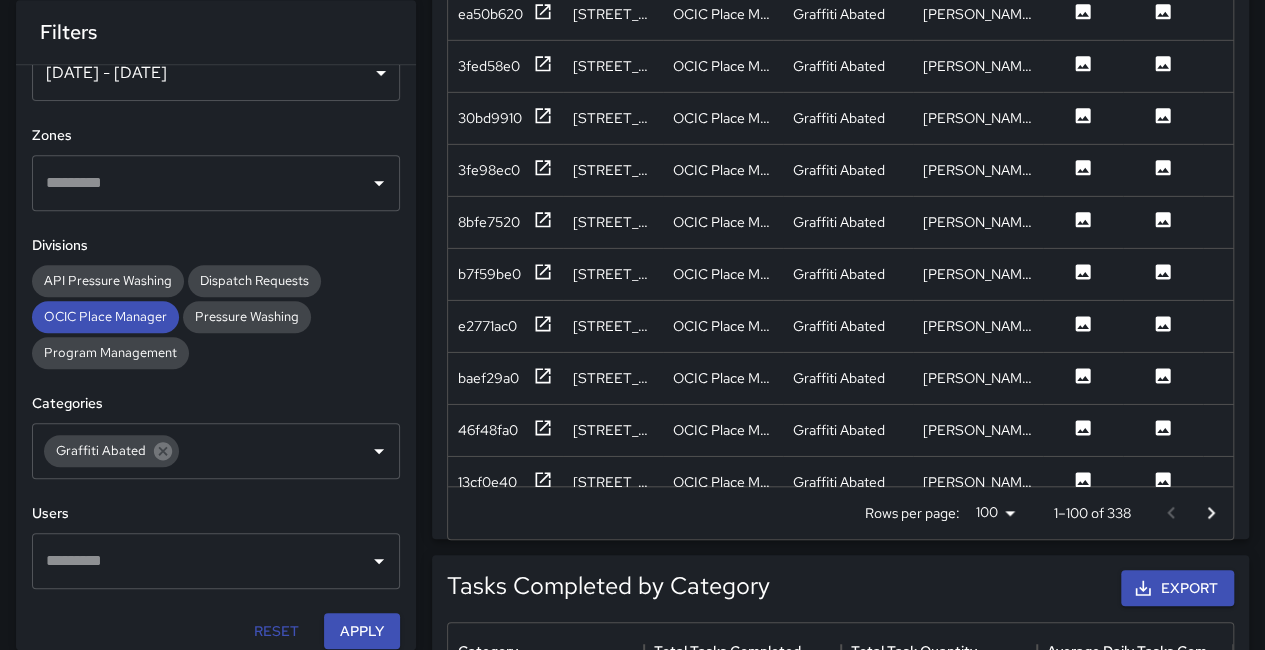 scroll, scrollTop: 3000, scrollLeft: 0, axis: vertical 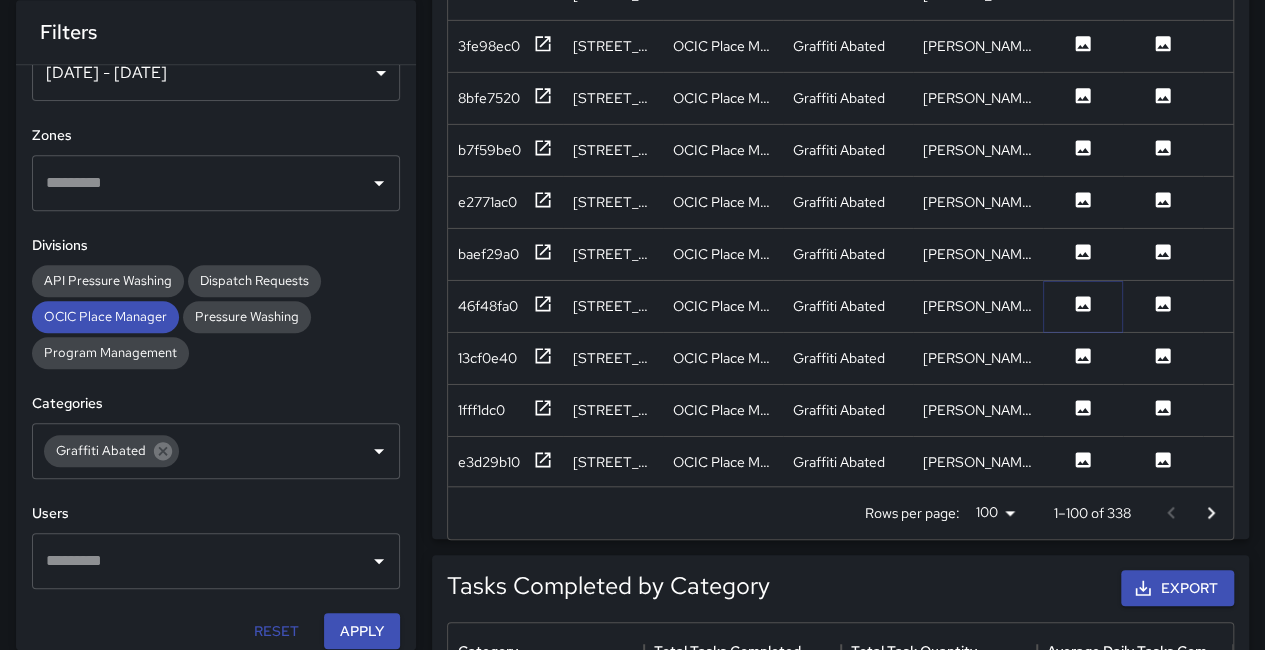 click 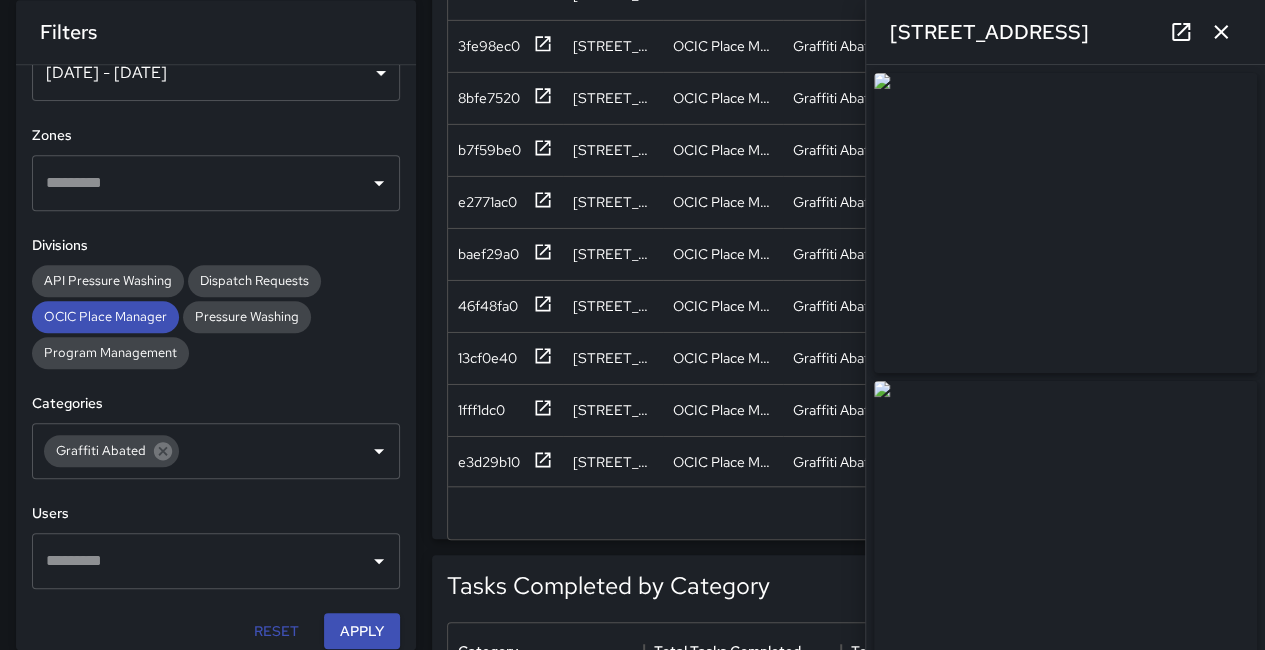 click 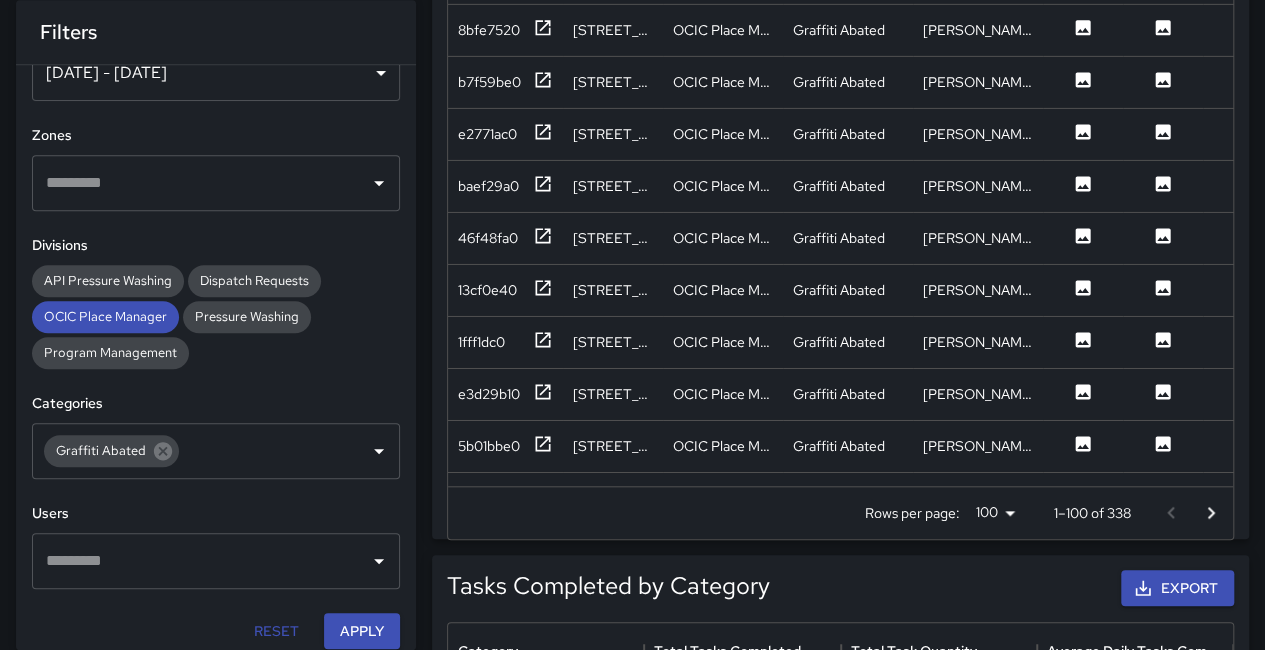 scroll, scrollTop: 3100, scrollLeft: 0, axis: vertical 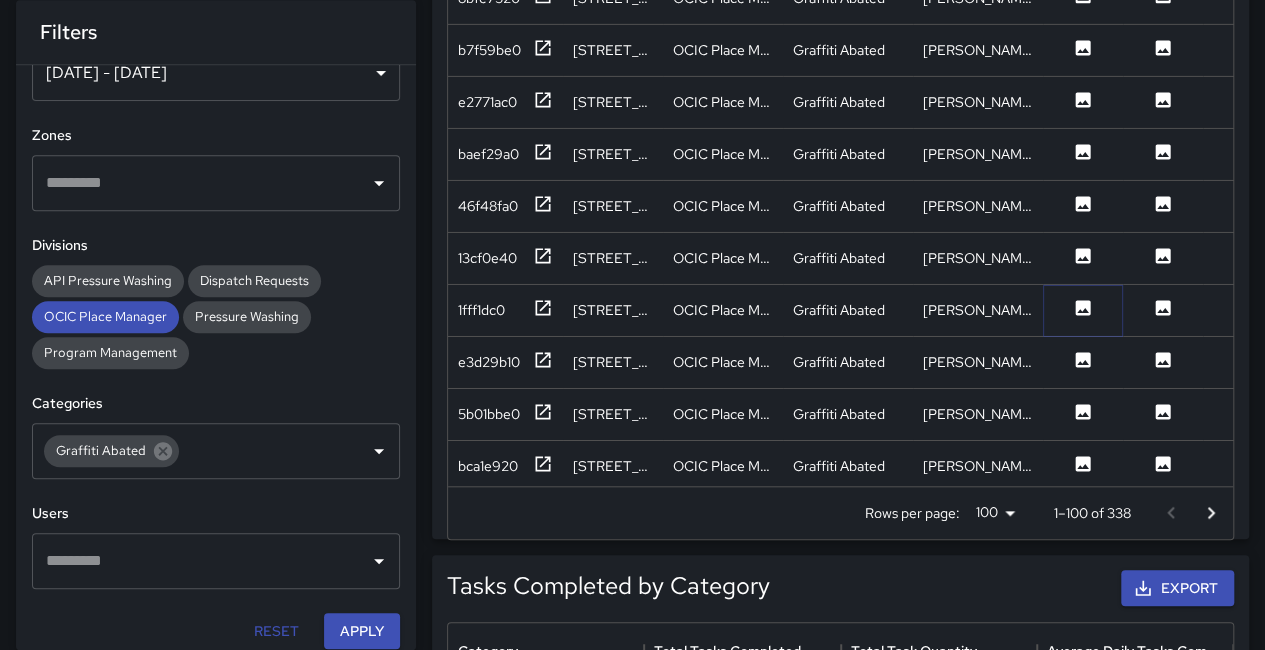 click 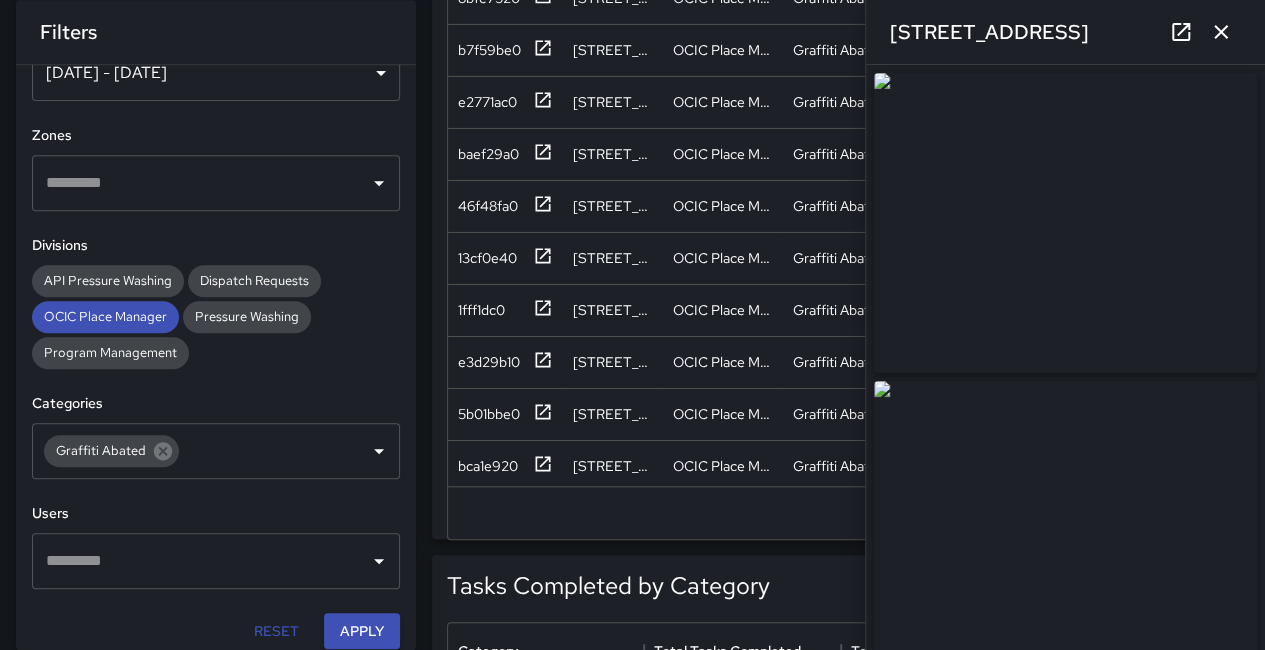 type on "**********" 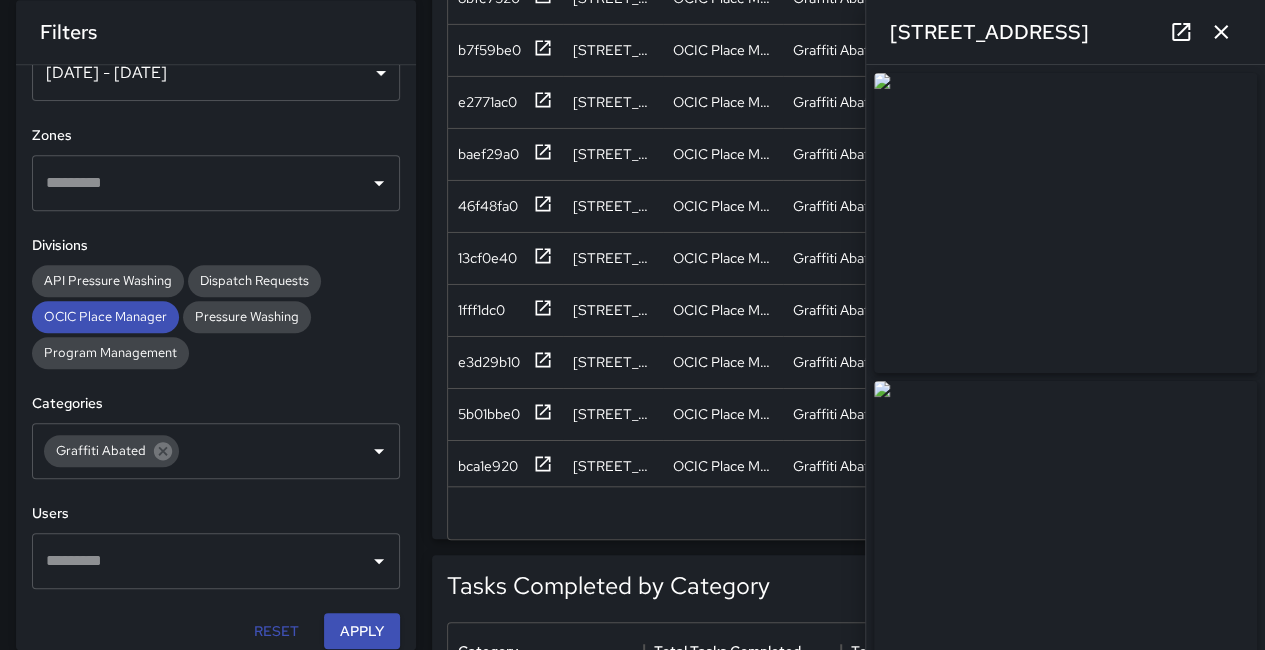 click at bounding box center [1065, 223] 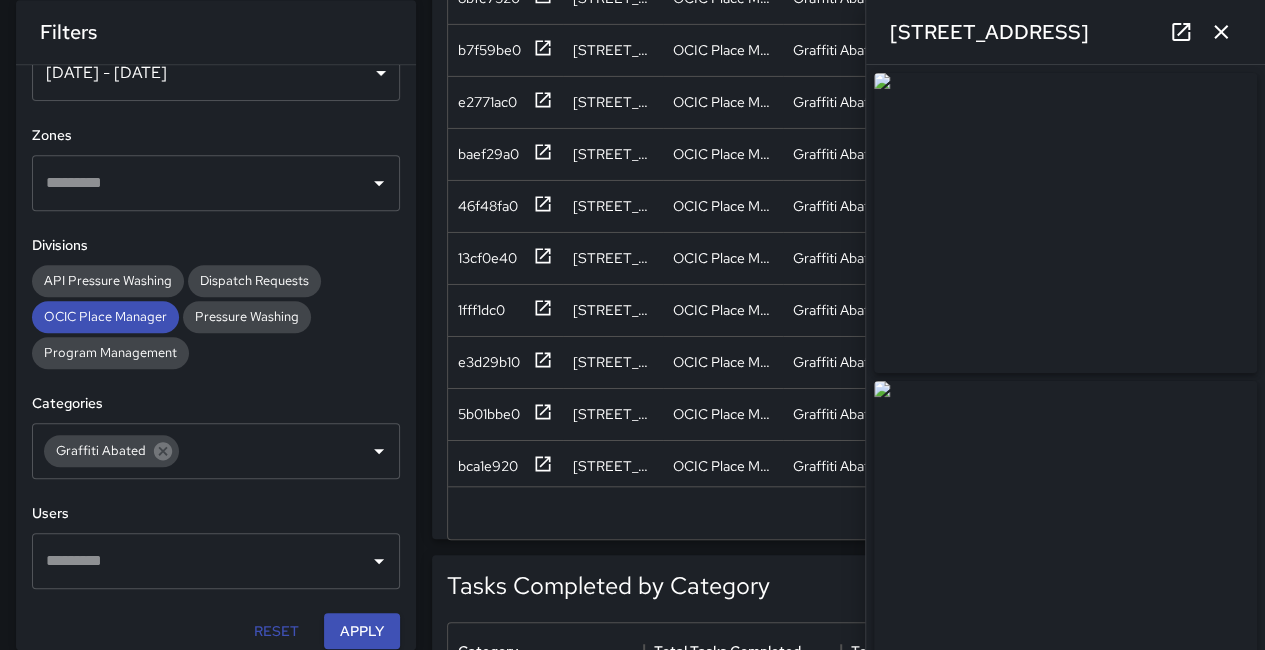 scroll, scrollTop: 3200, scrollLeft: 0, axis: vertical 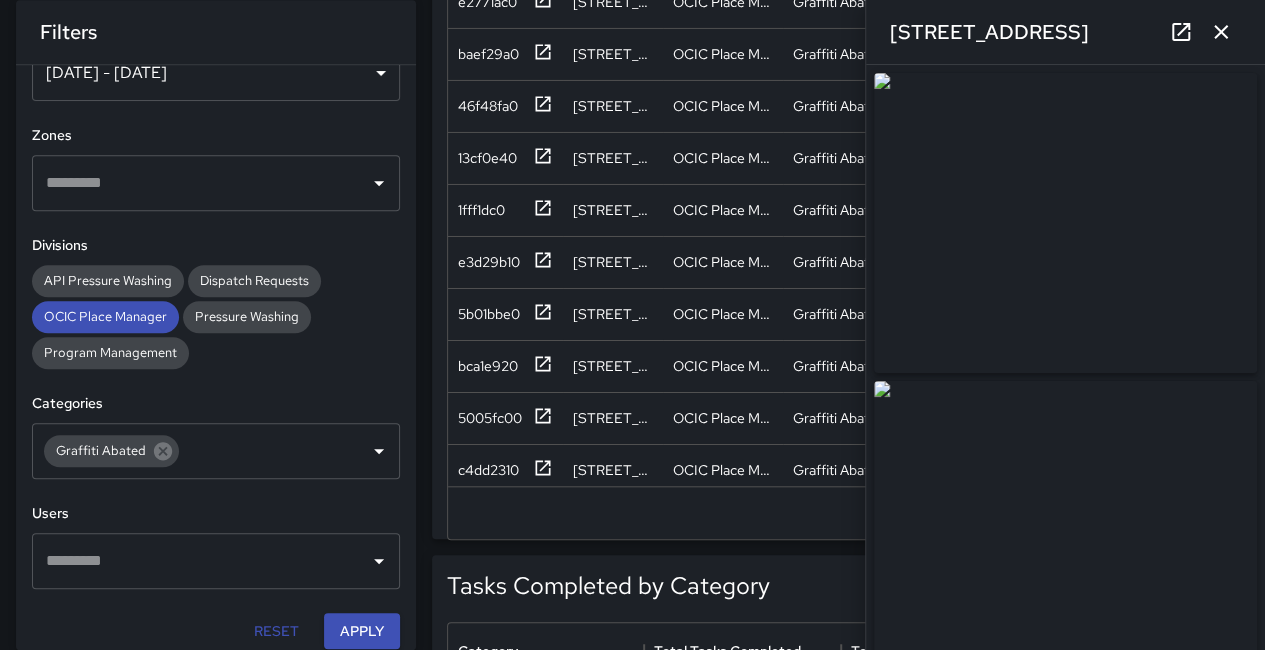click at bounding box center (1221, 32) 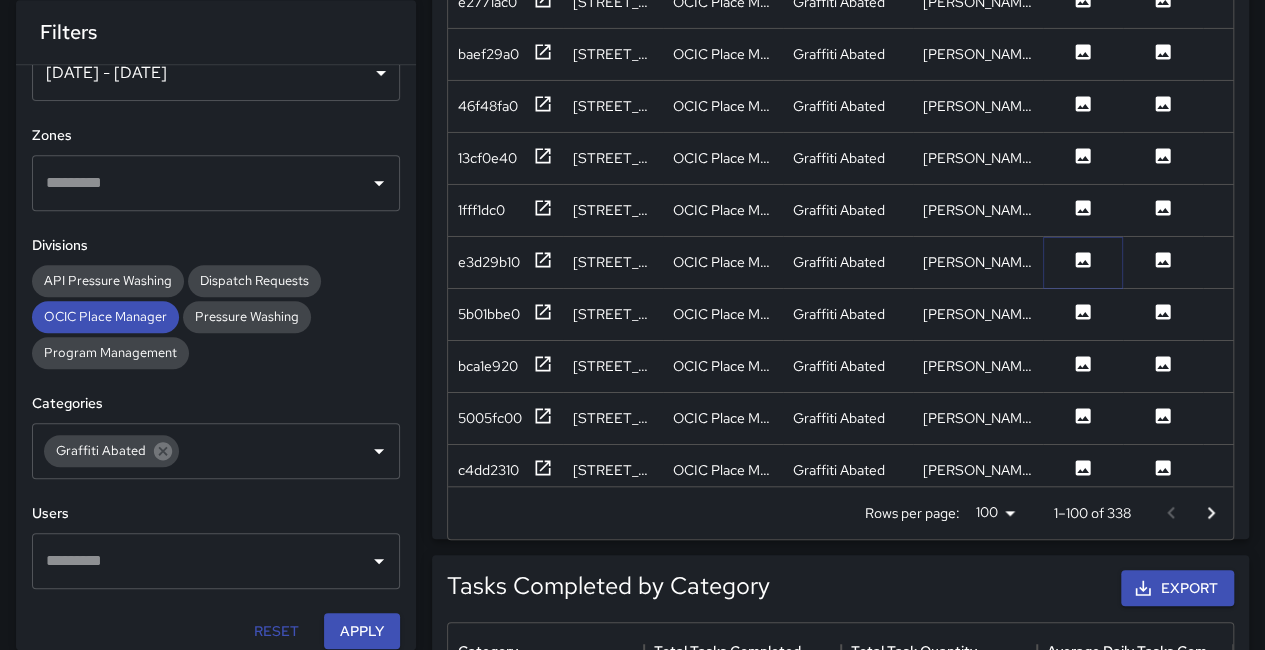 click 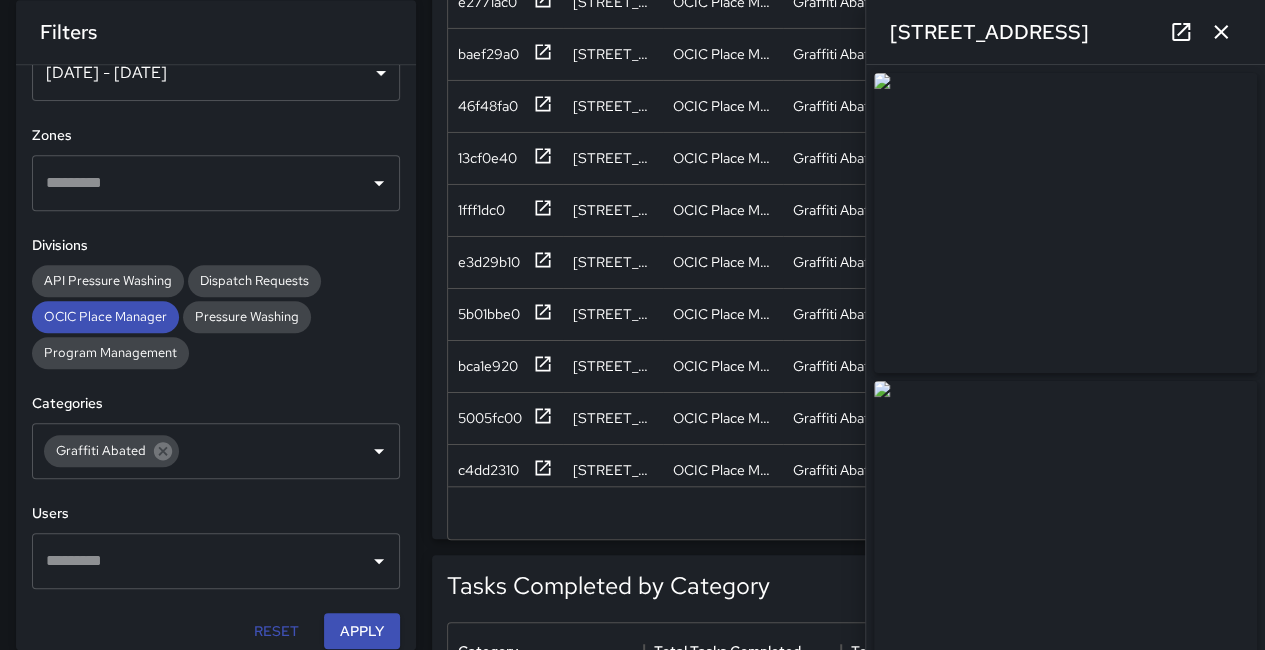 drag, startPoint x: 1236, startPoint y: 30, endPoint x: 1228, endPoint y: 53, distance: 24.351591 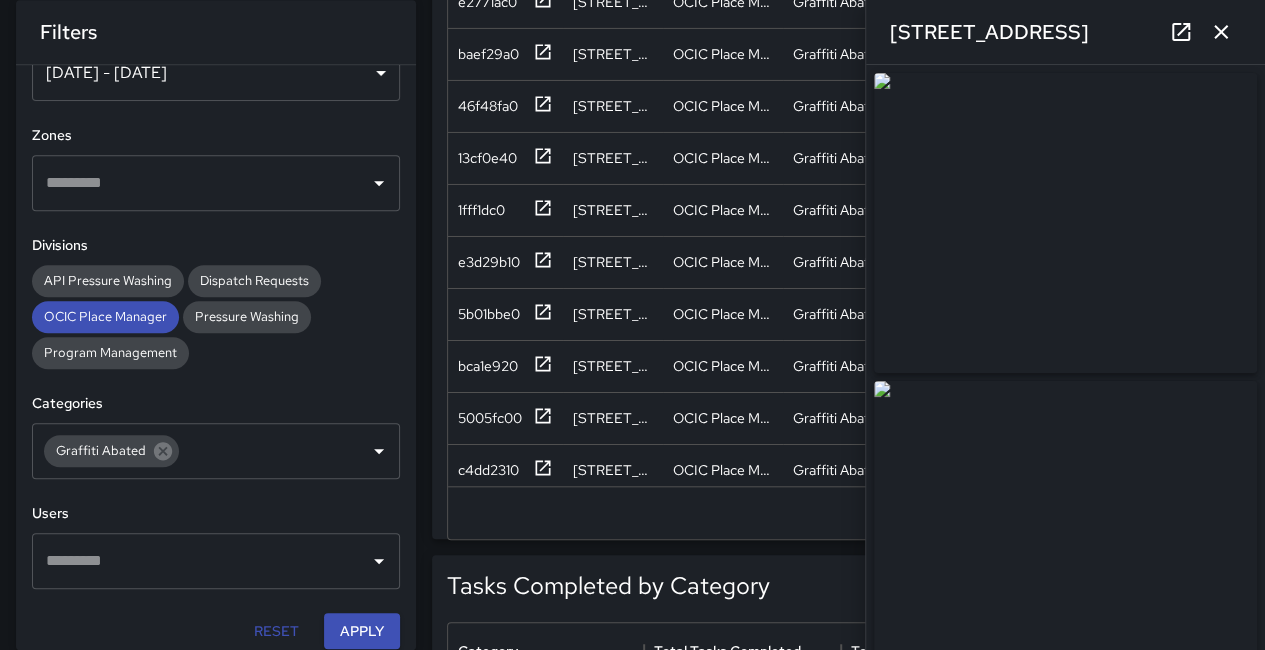 click at bounding box center [1221, 32] 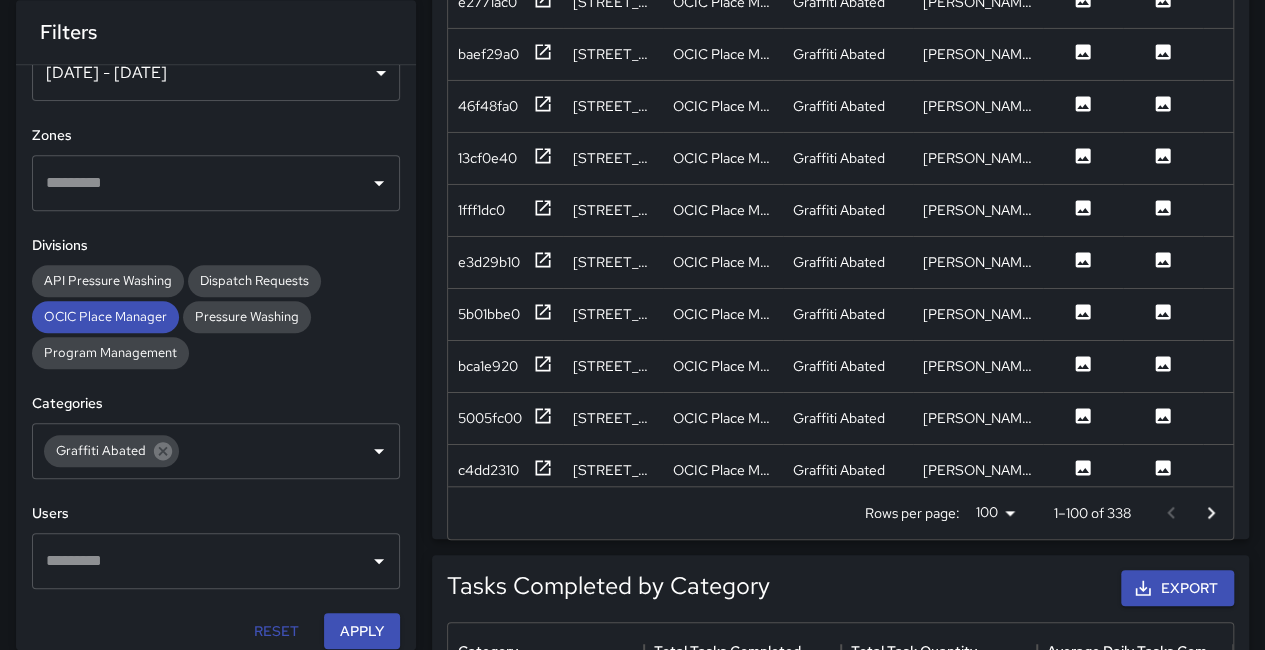 scroll, scrollTop: 3400, scrollLeft: 0, axis: vertical 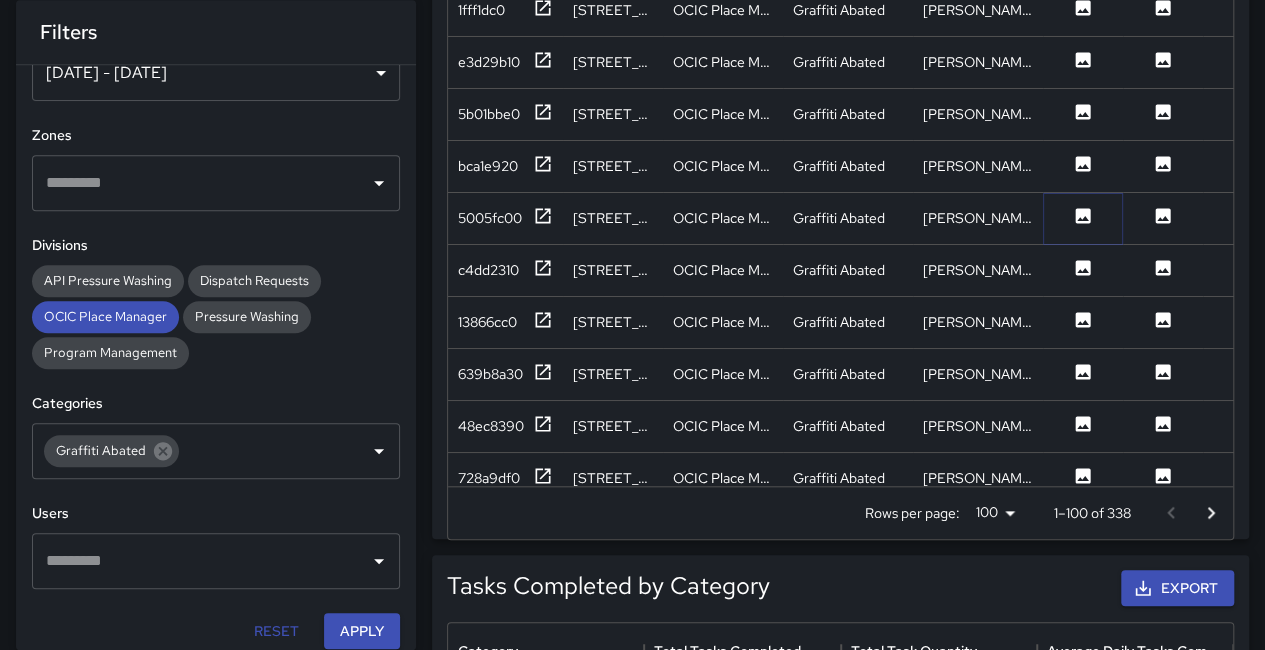 click 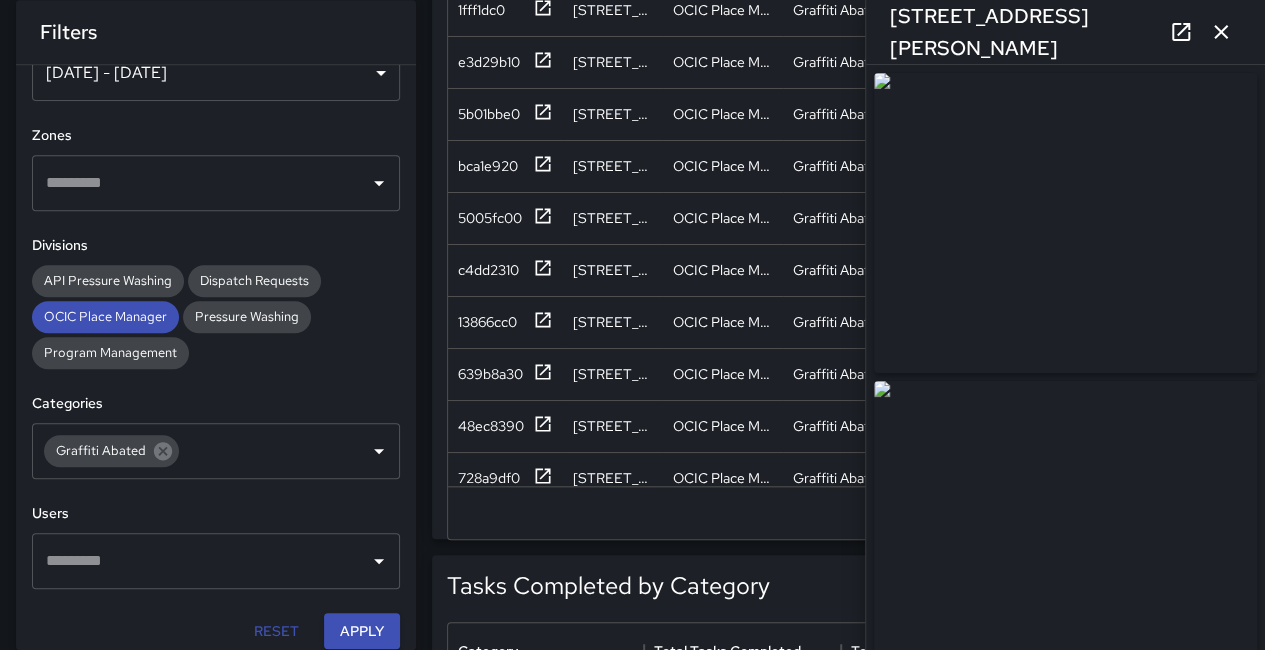 click 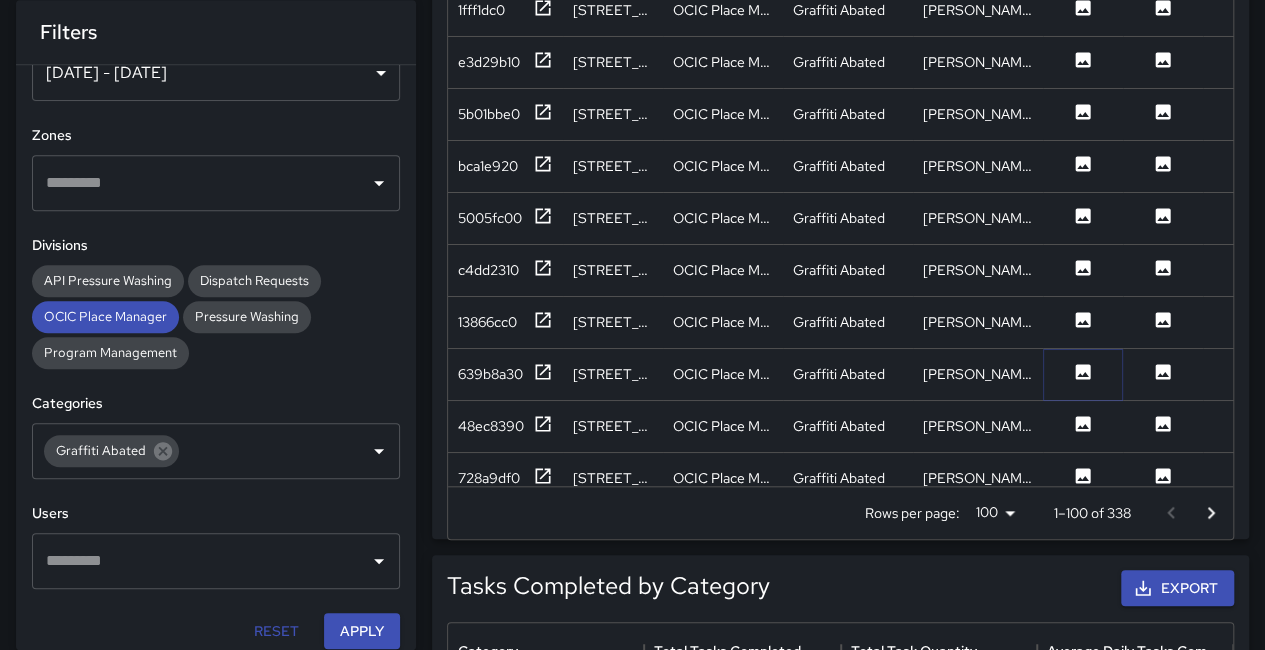 click 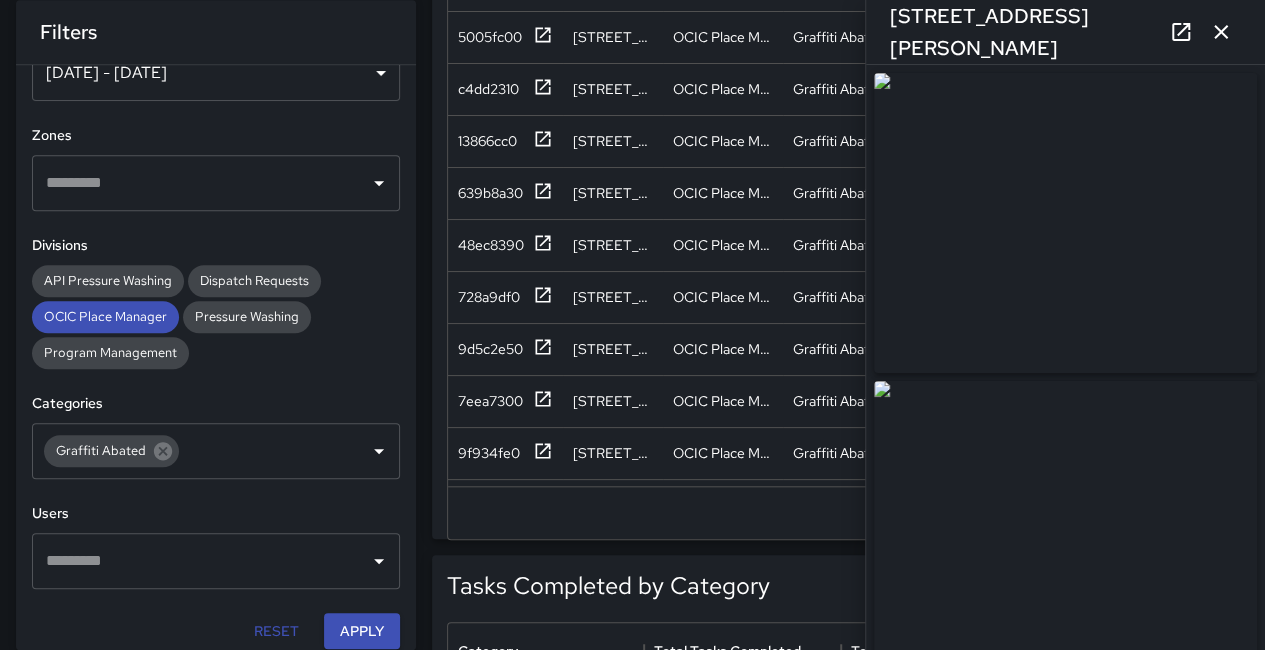 scroll, scrollTop: 3600, scrollLeft: 0, axis: vertical 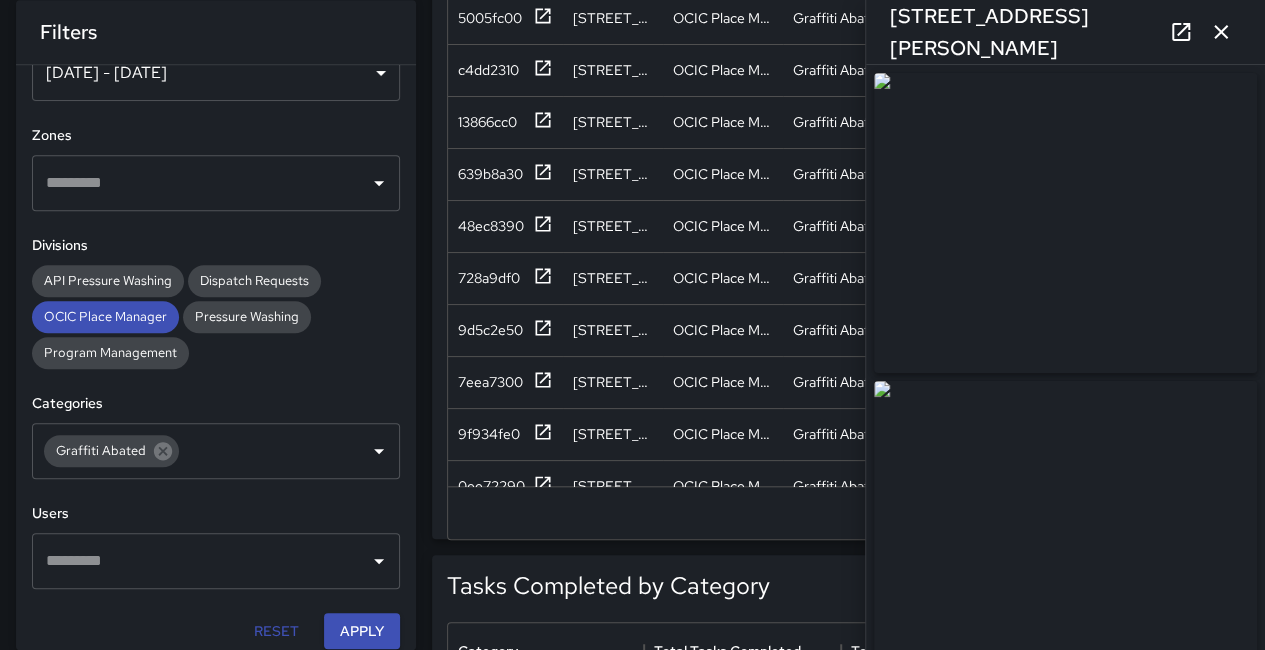 click at bounding box center (1065, 223) 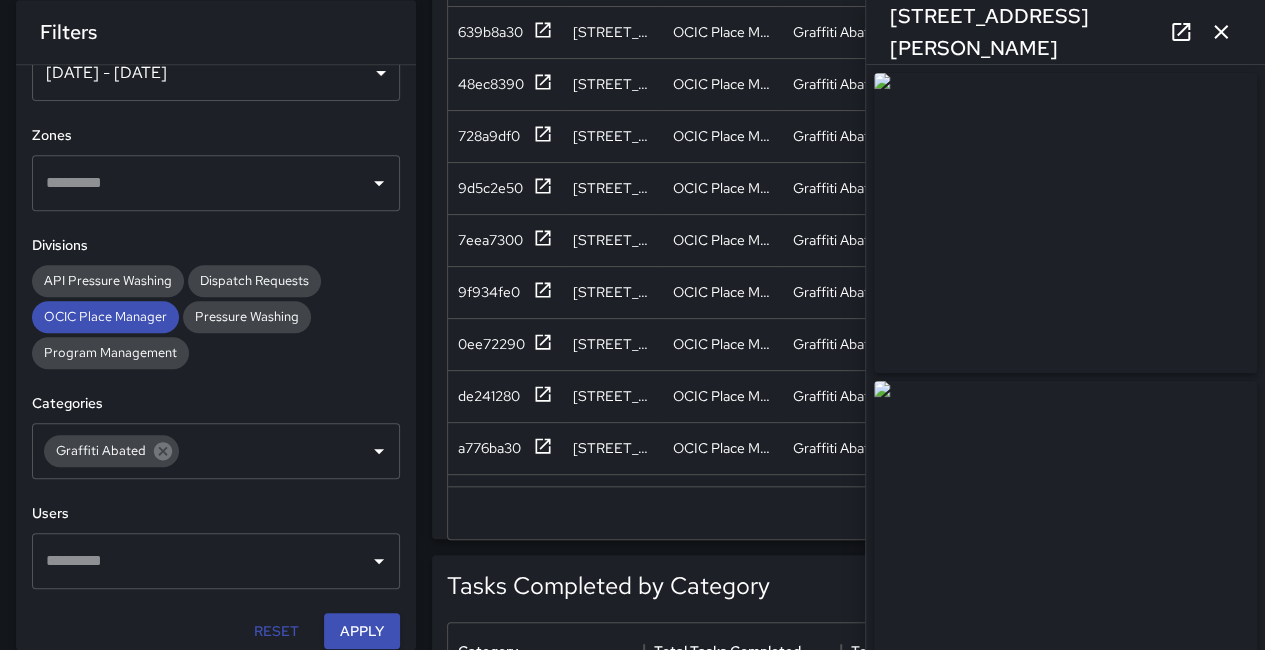 scroll, scrollTop: 3800, scrollLeft: 0, axis: vertical 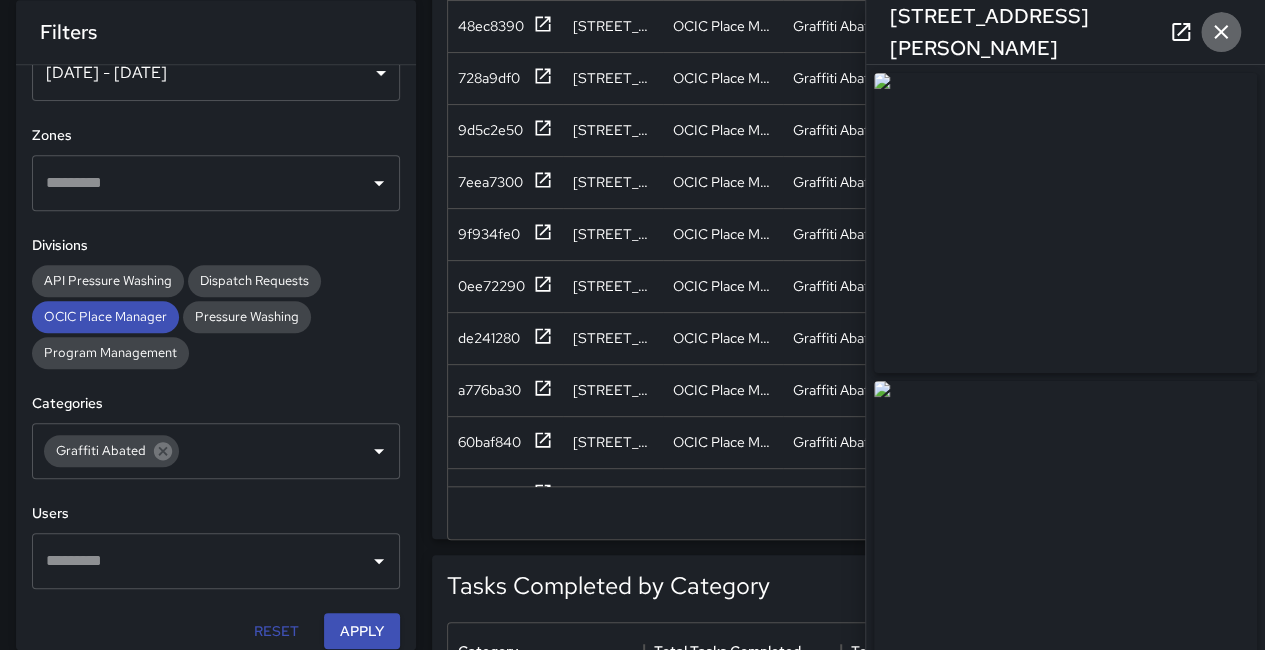 click 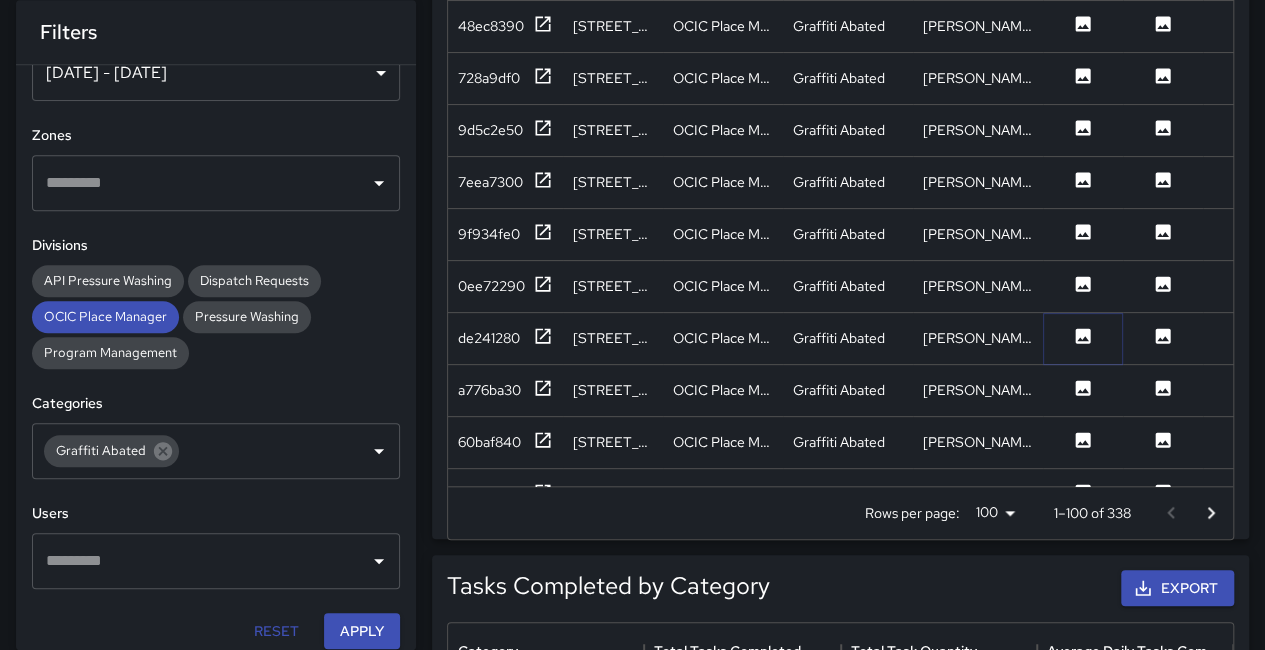 click 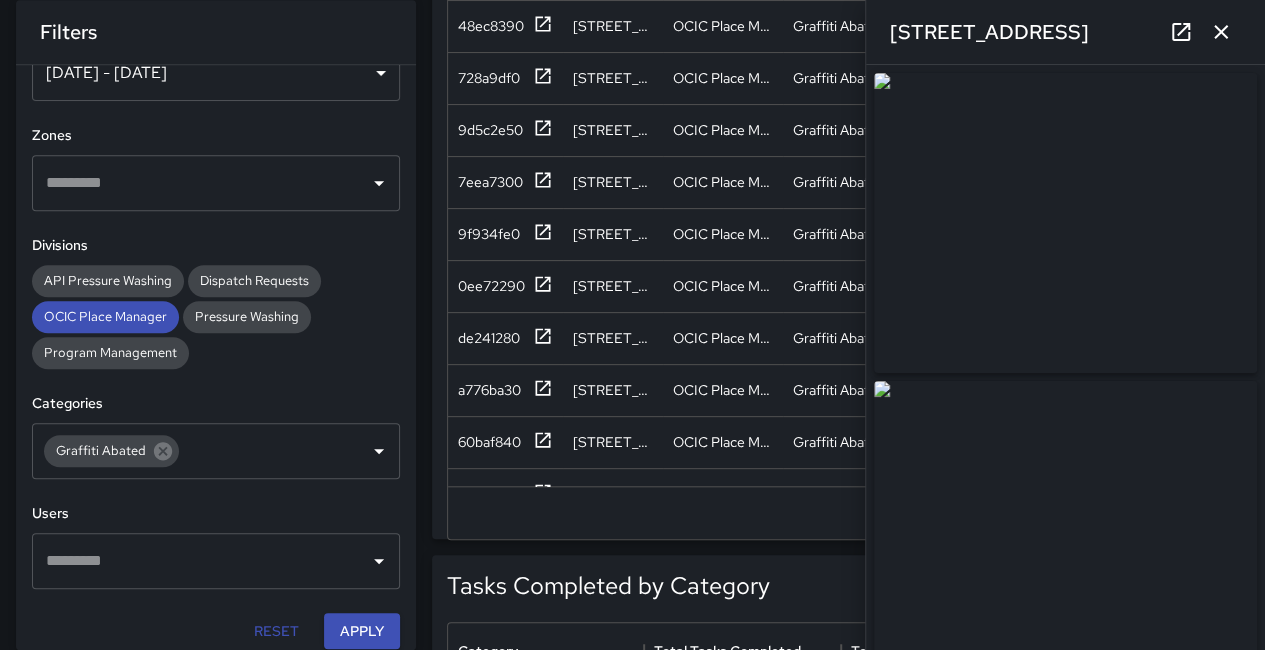 click 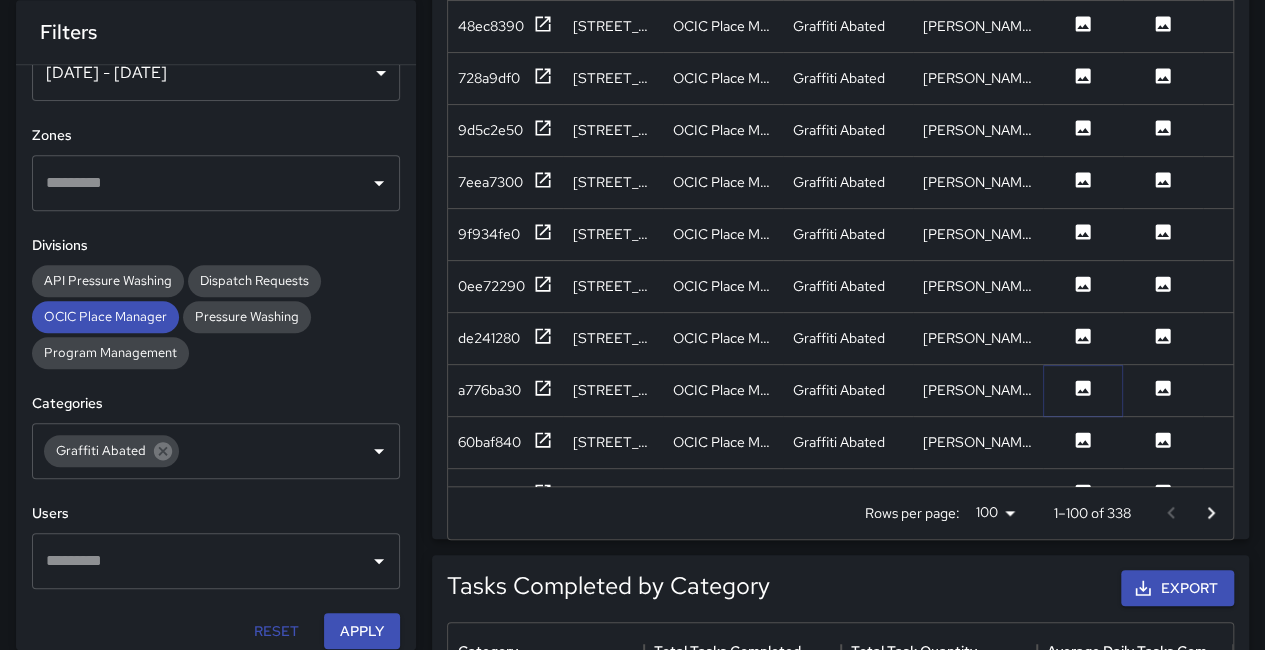 click 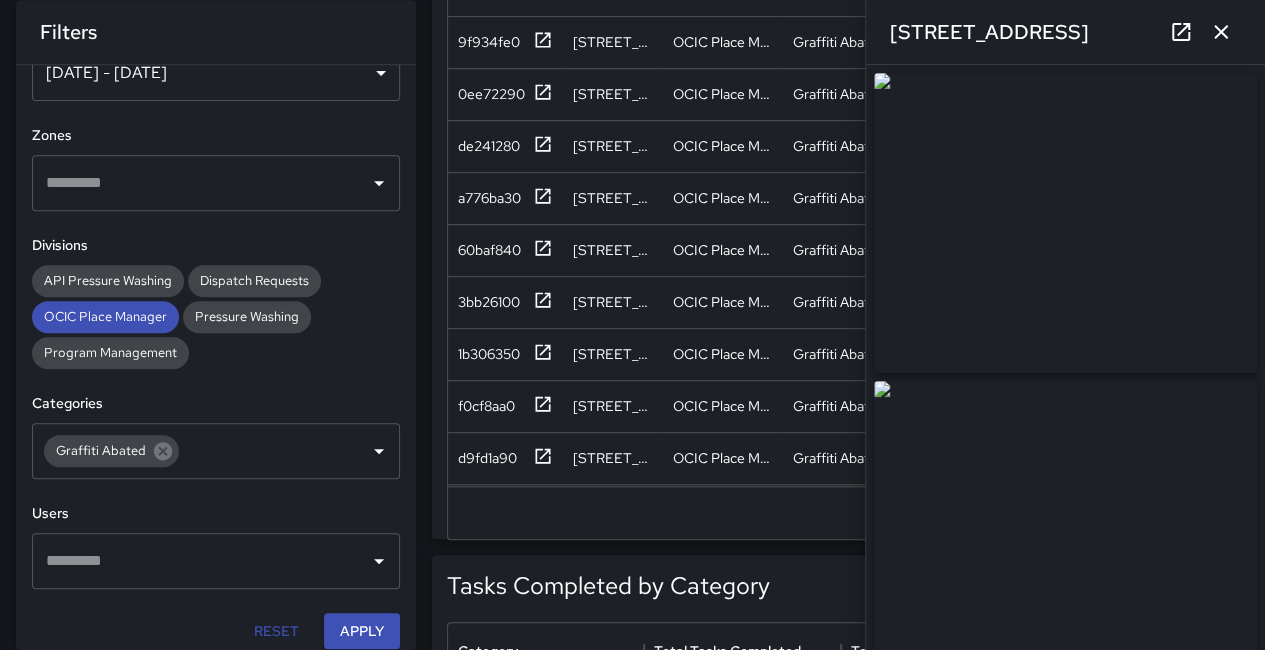 scroll, scrollTop: 4000, scrollLeft: 0, axis: vertical 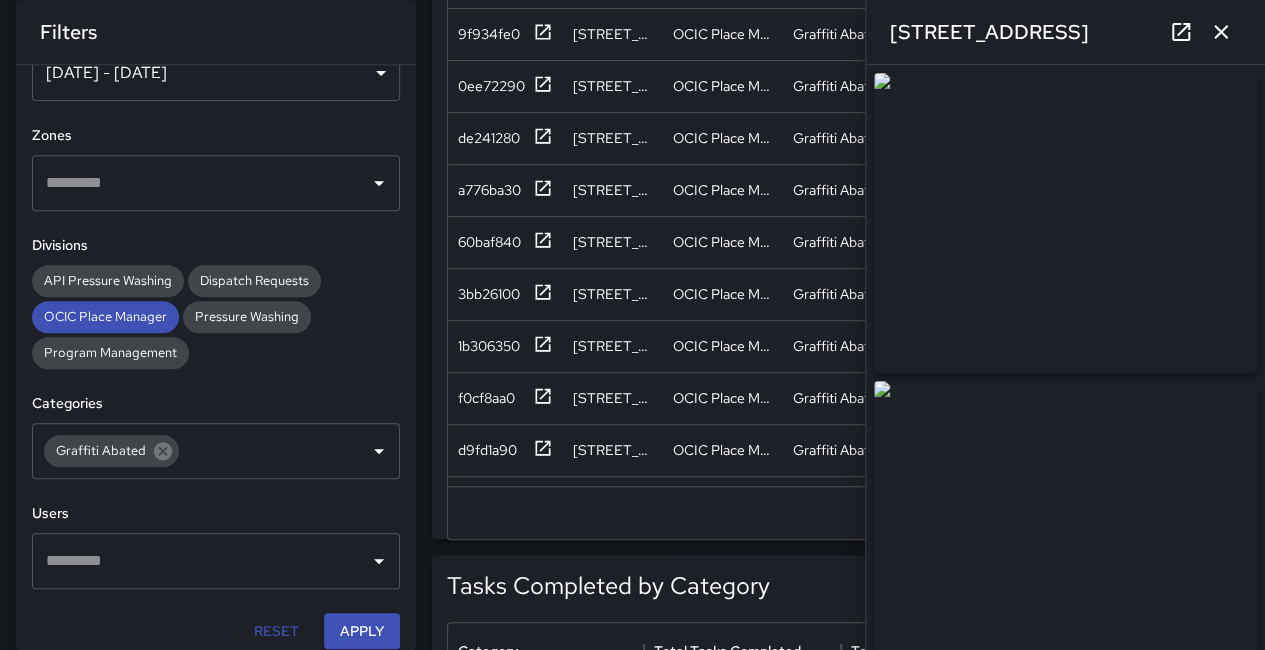 click 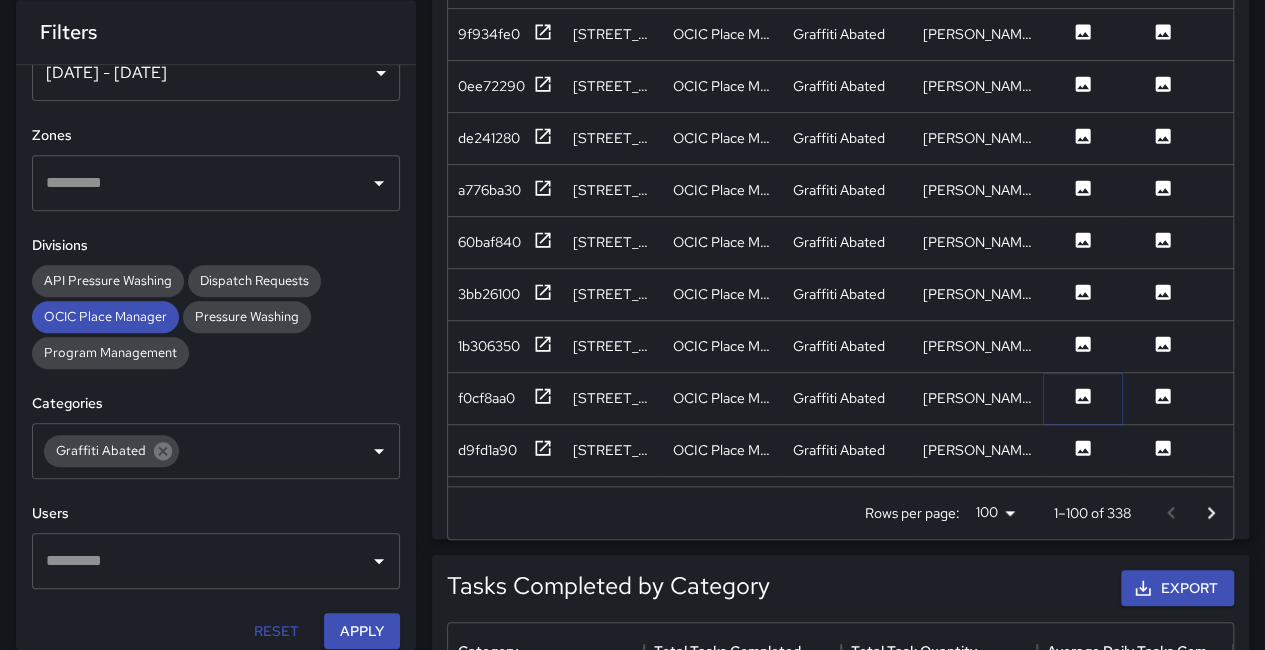 click 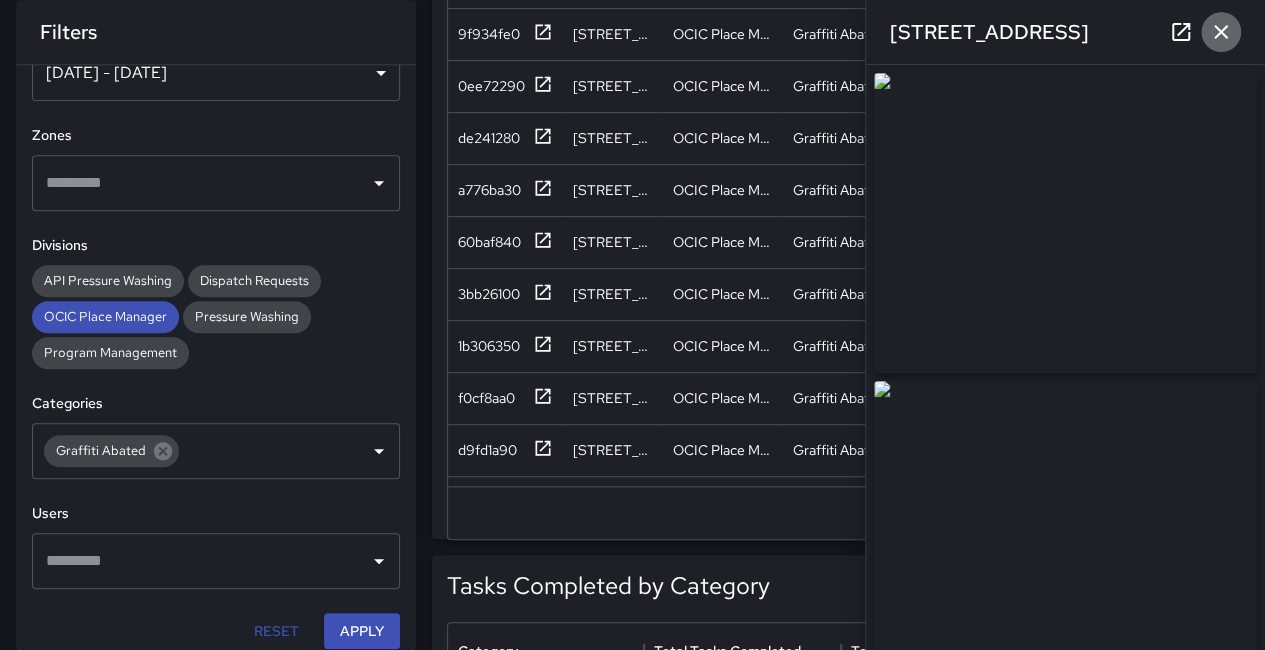 click 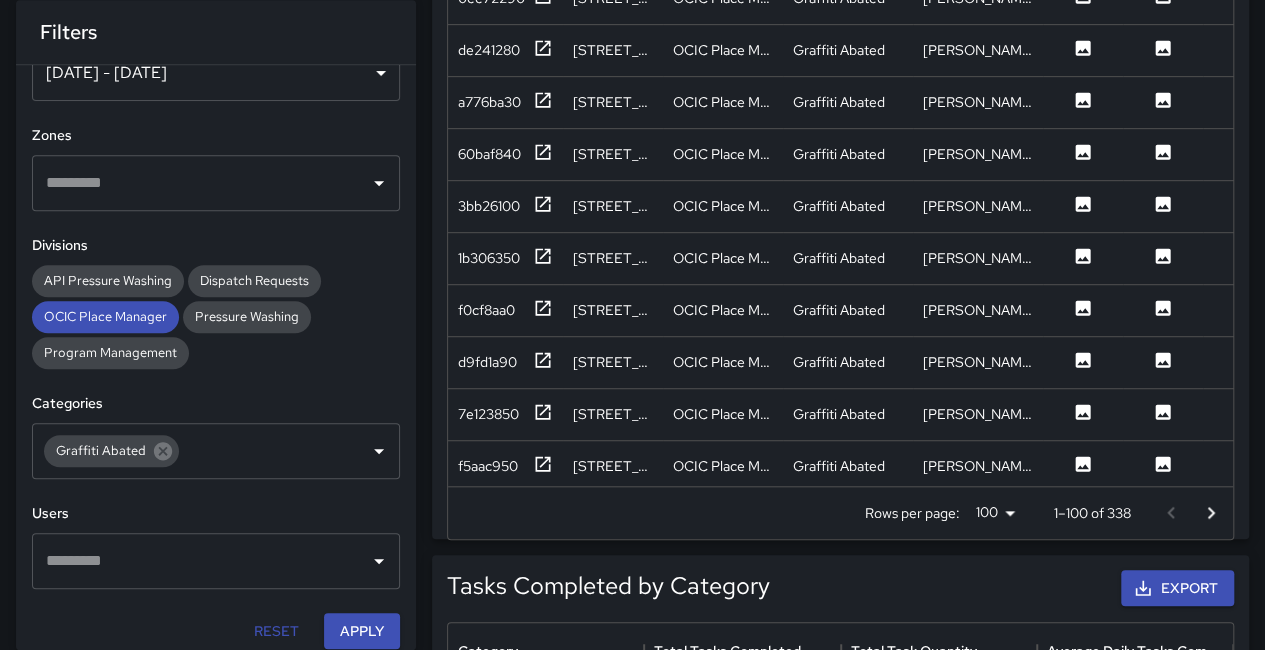 scroll, scrollTop: 4200, scrollLeft: 0, axis: vertical 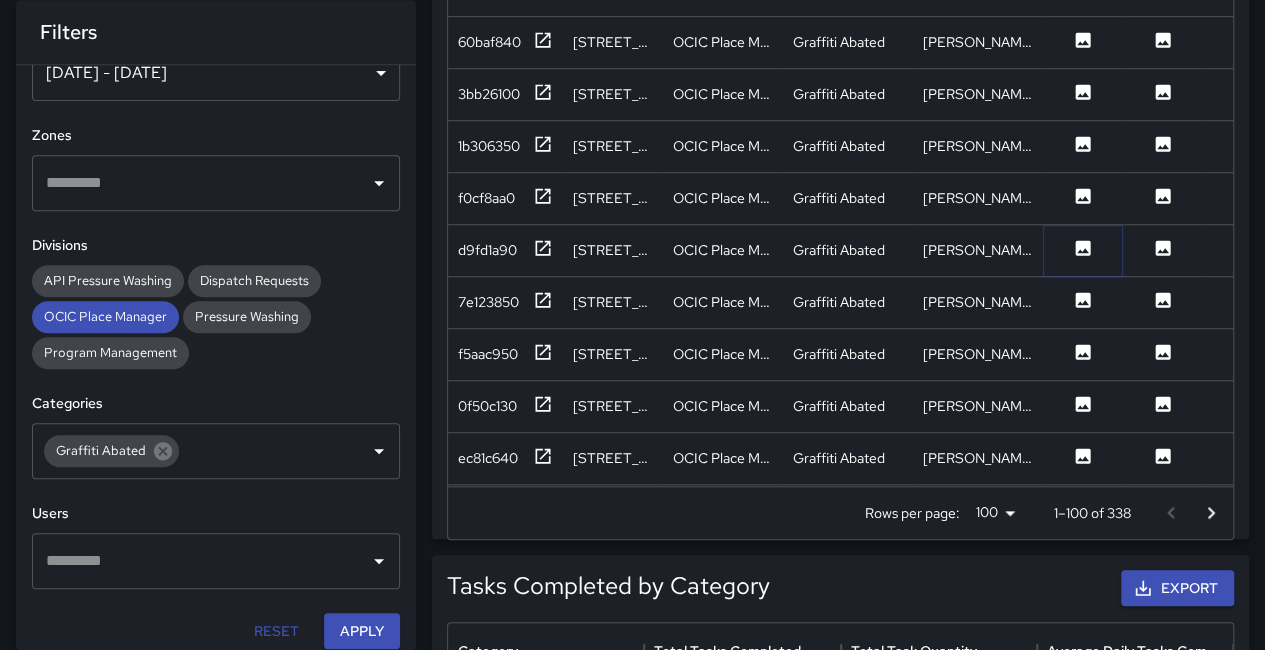 click 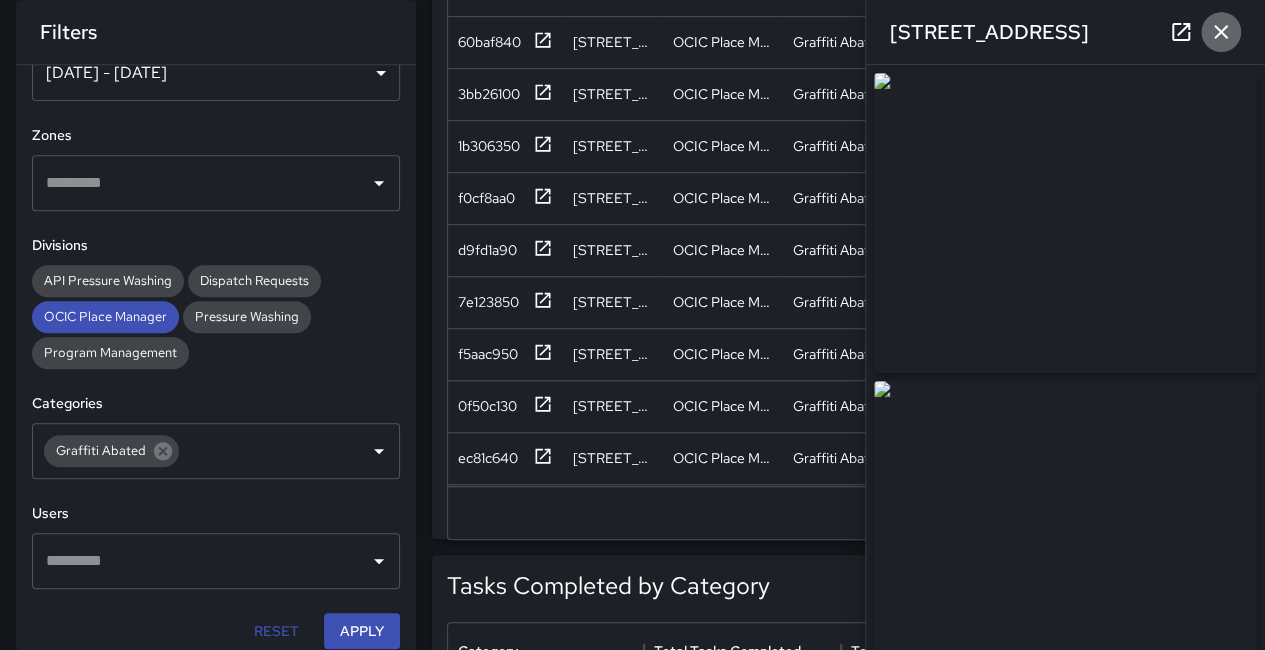 click 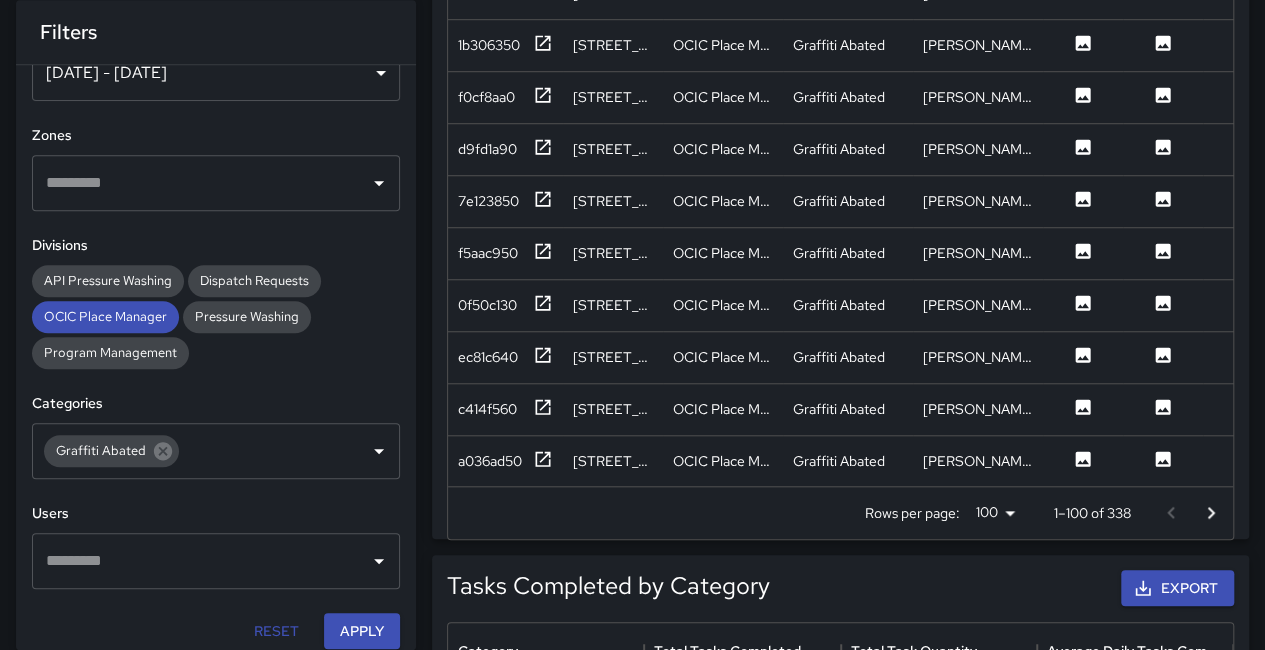 scroll, scrollTop: 4400, scrollLeft: 0, axis: vertical 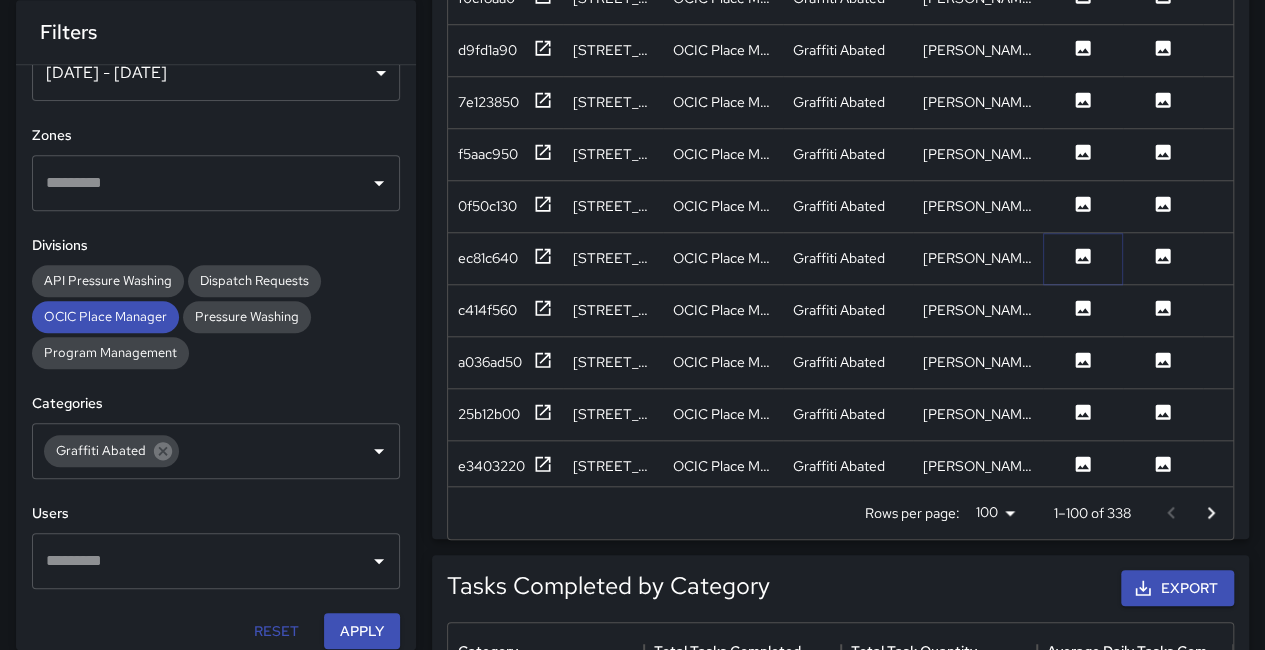 click 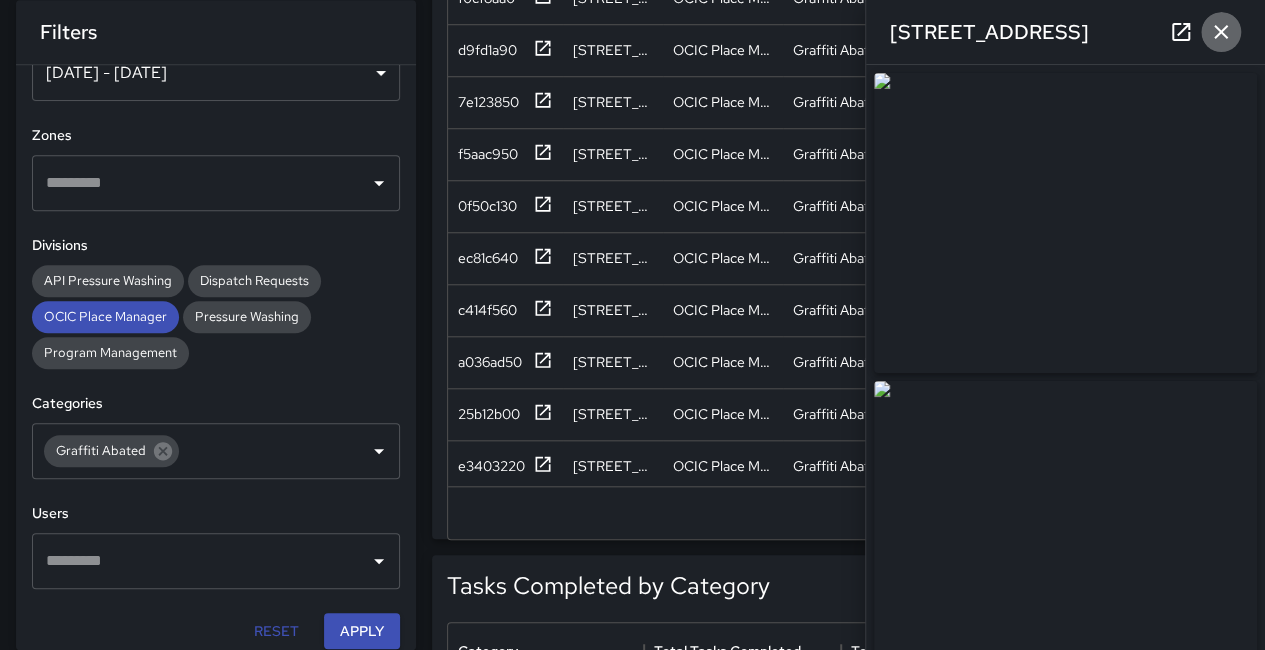 click 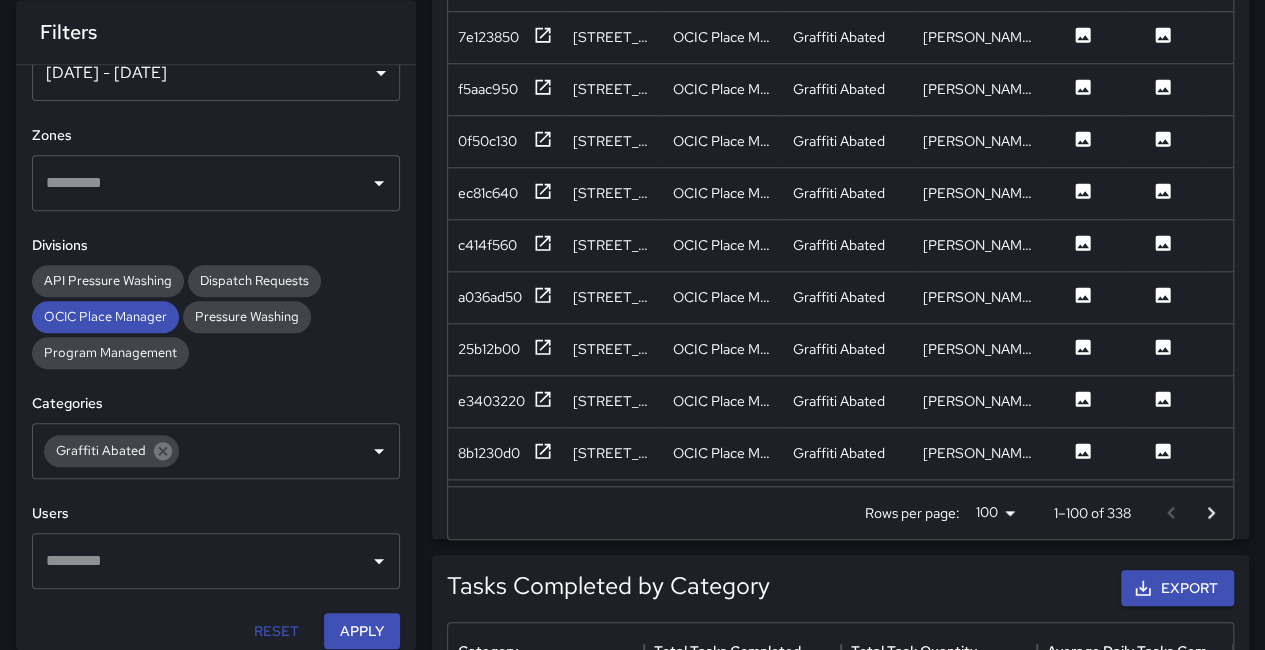scroll, scrollTop: 4525, scrollLeft: 0, axis: vertical 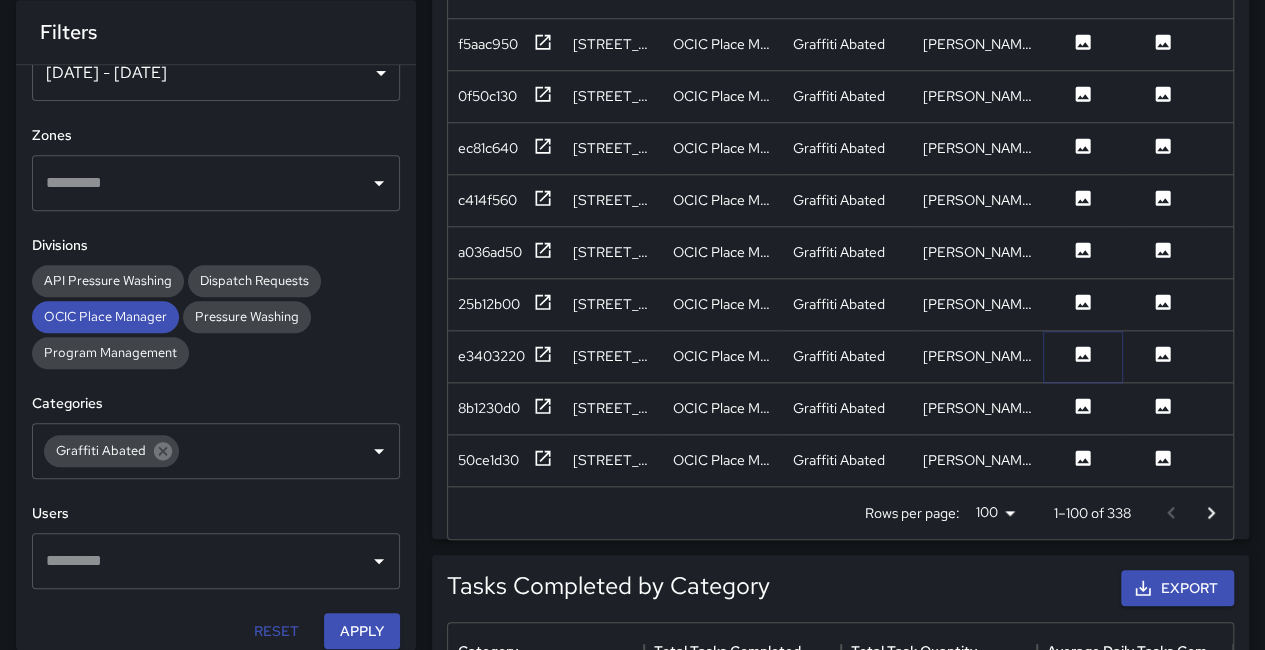 click 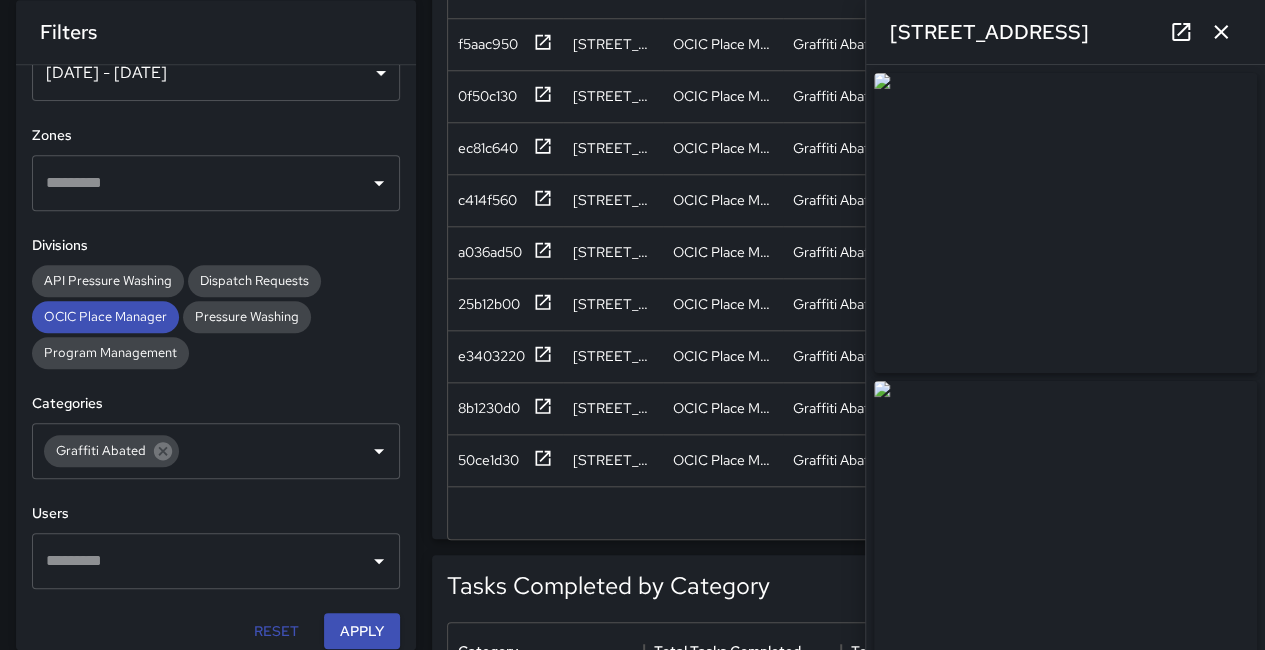 click 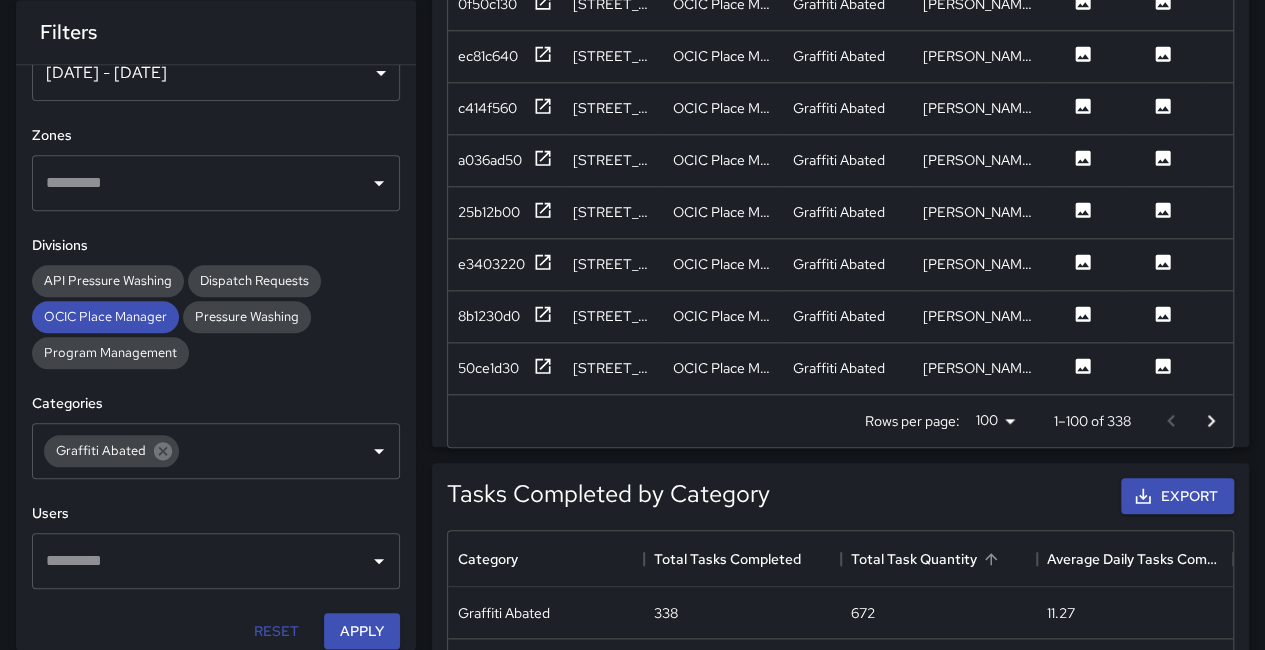 scroll, scrollTop: 1000, scrollLeft: 0, axis: vertical 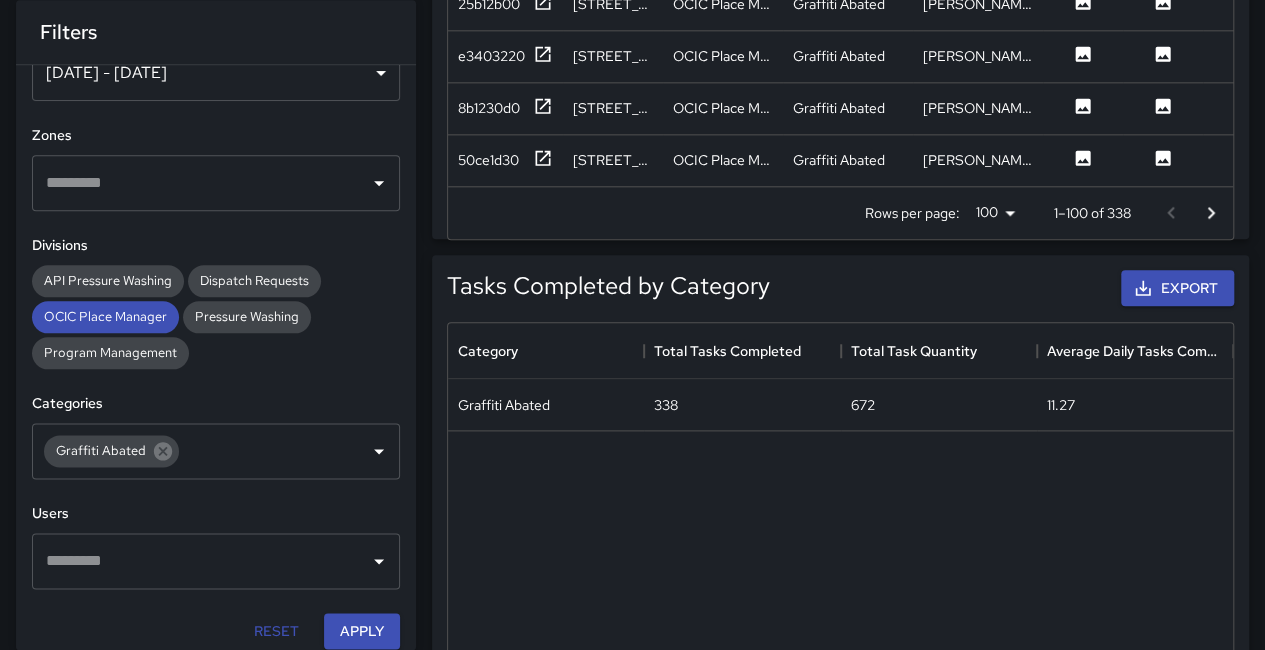click 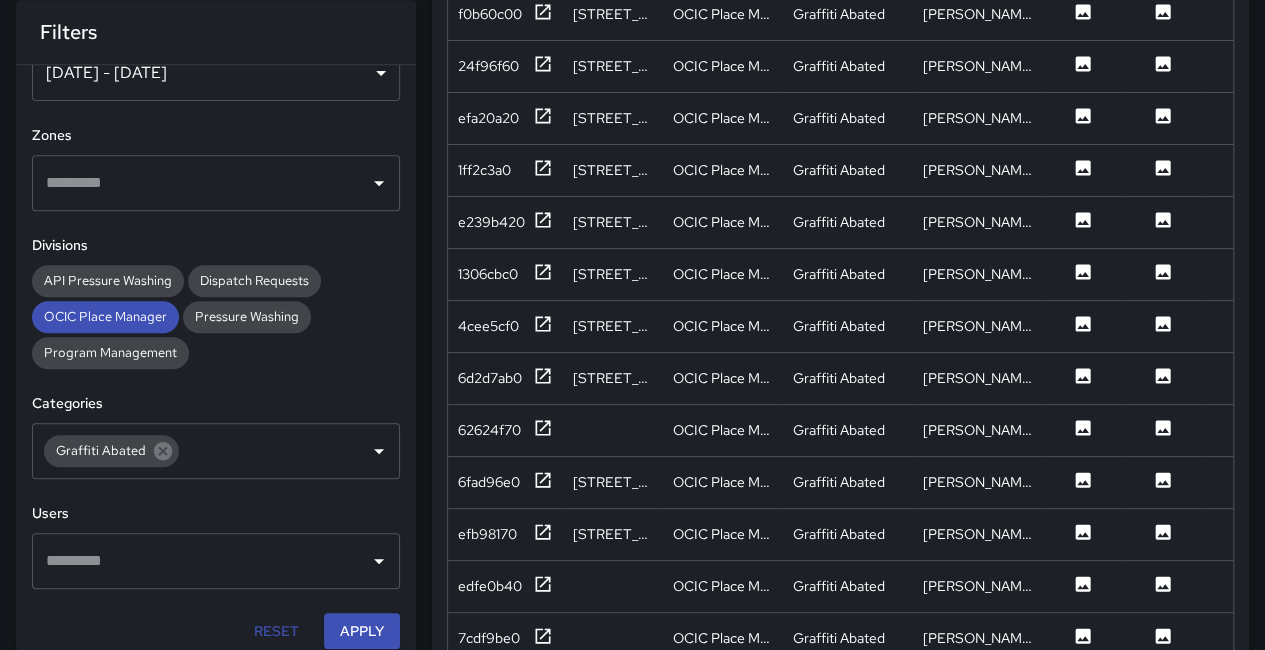 scroll, scrollTop: 500, scrollLeft: 0, axis: vertical 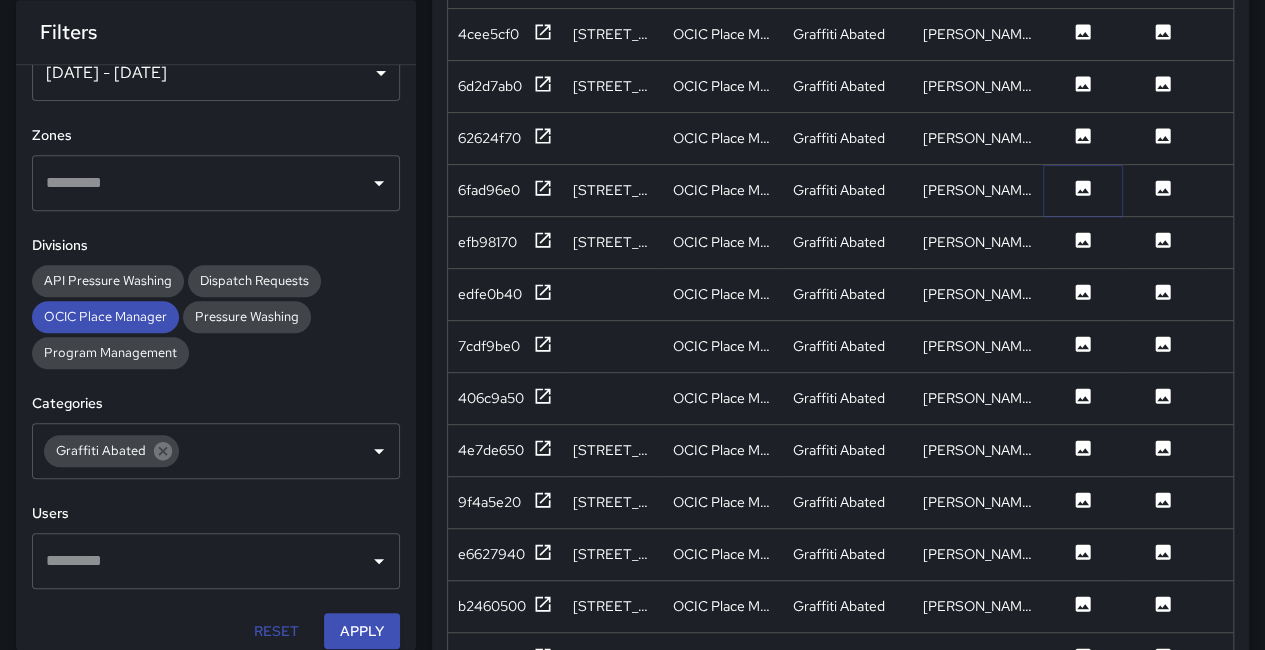 click 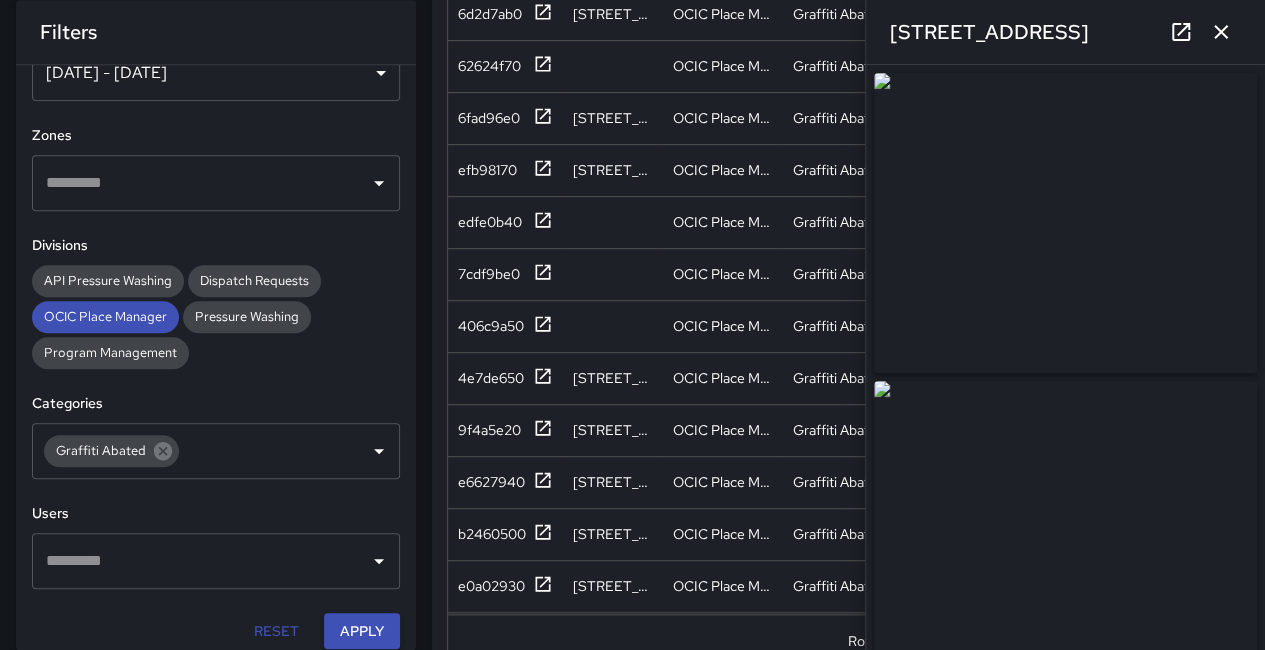 scroll, scrollTop: 700, scrollLeft: 0, axis: vertical 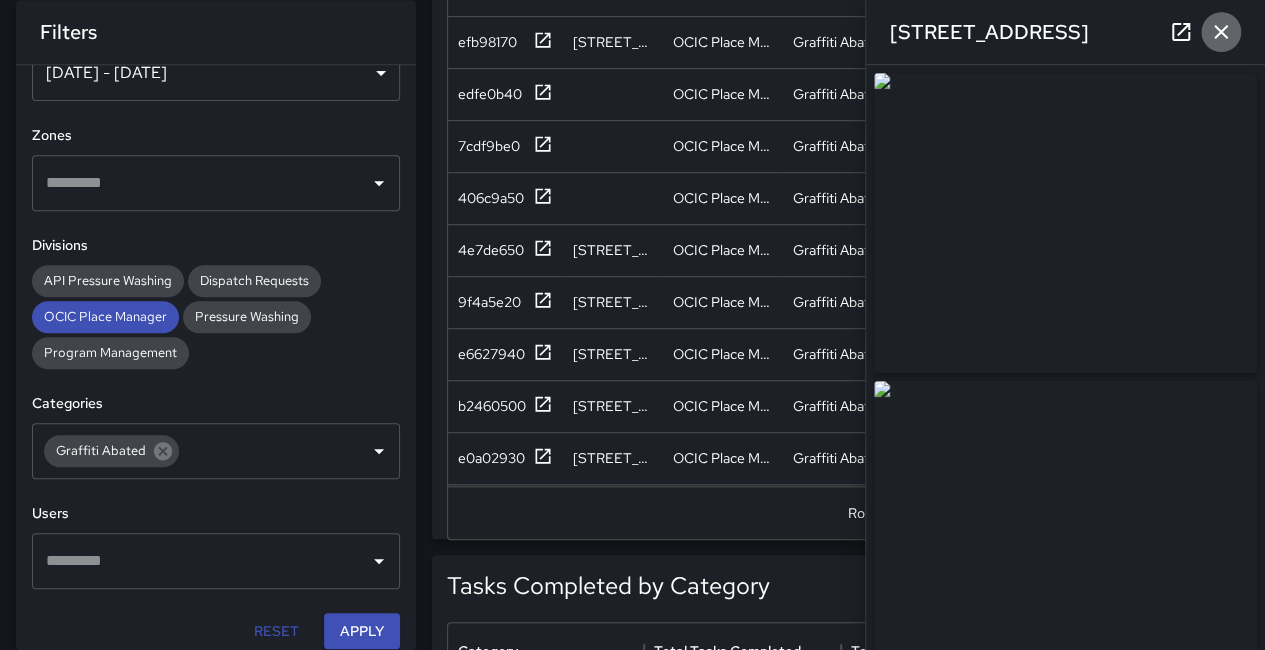 click 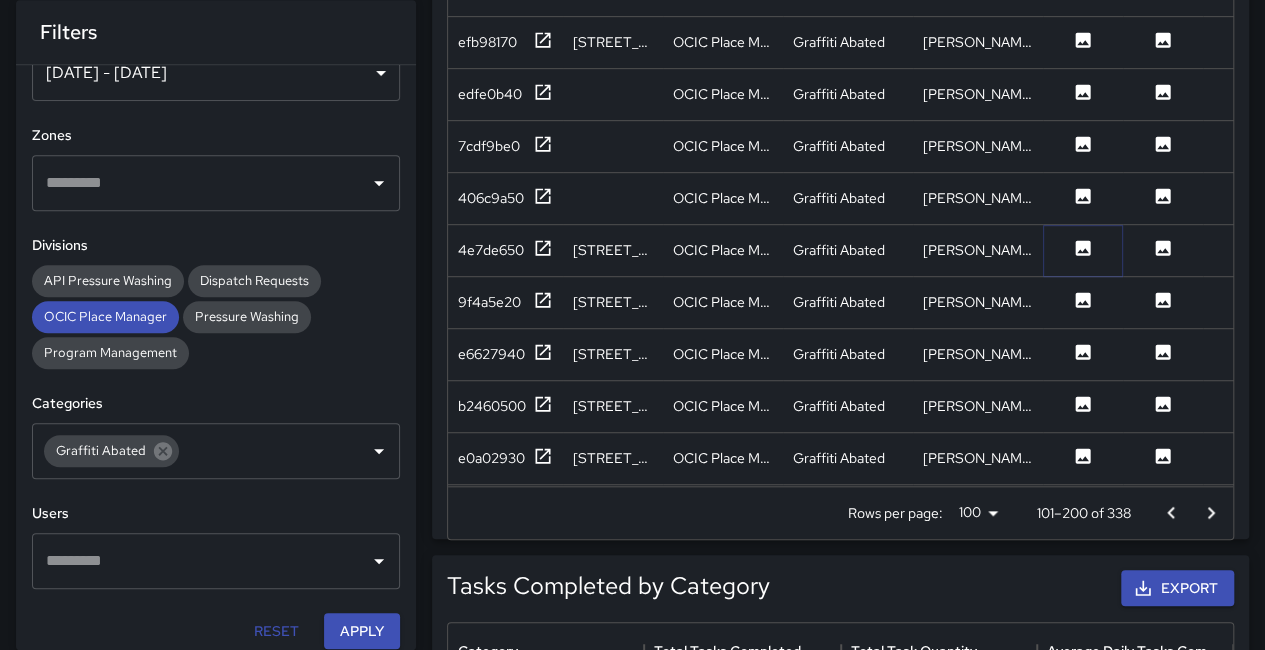 click 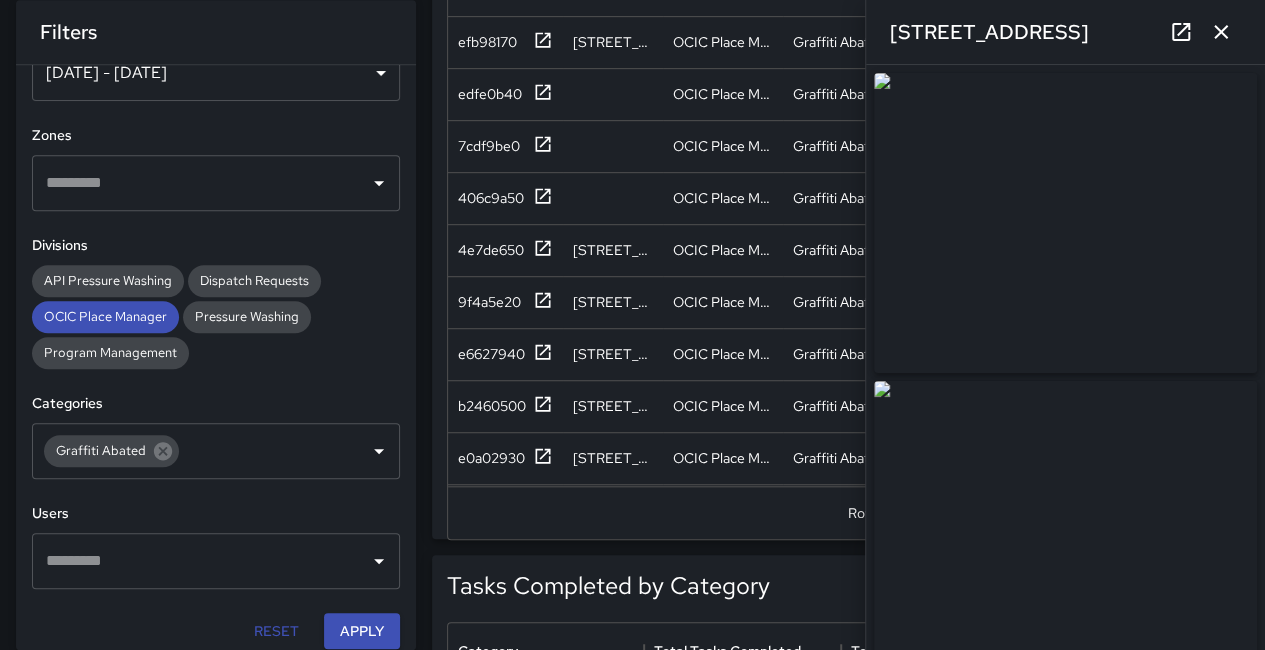 type on "**********" 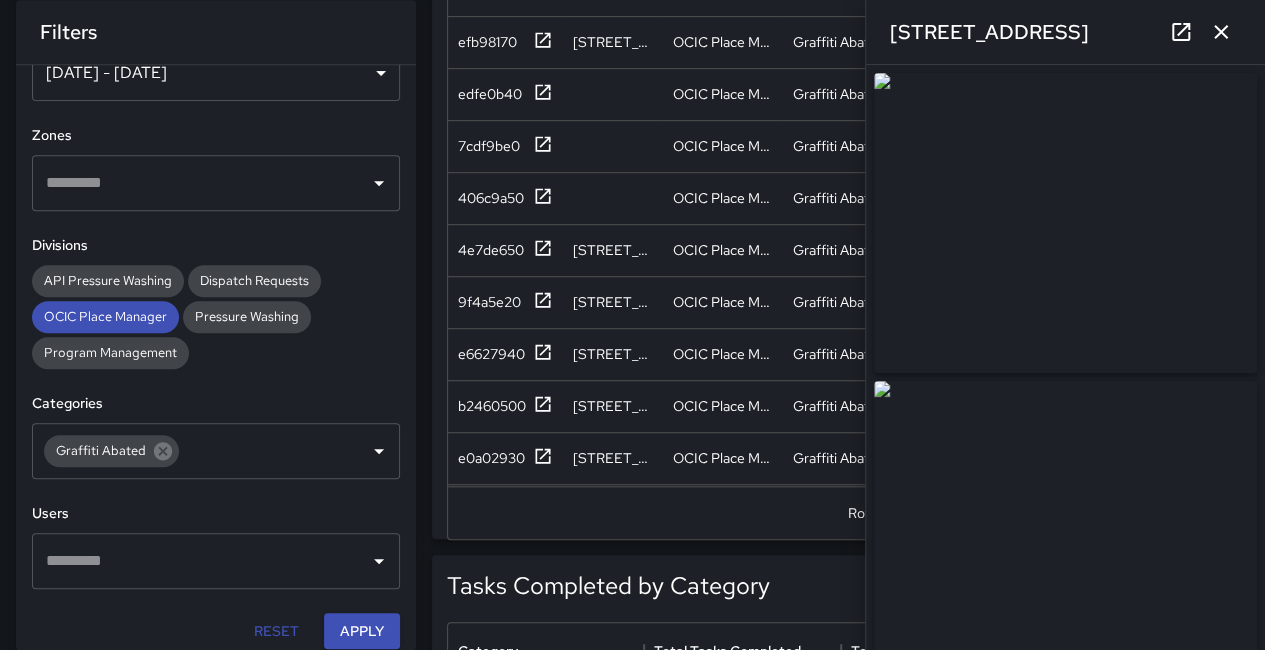 click 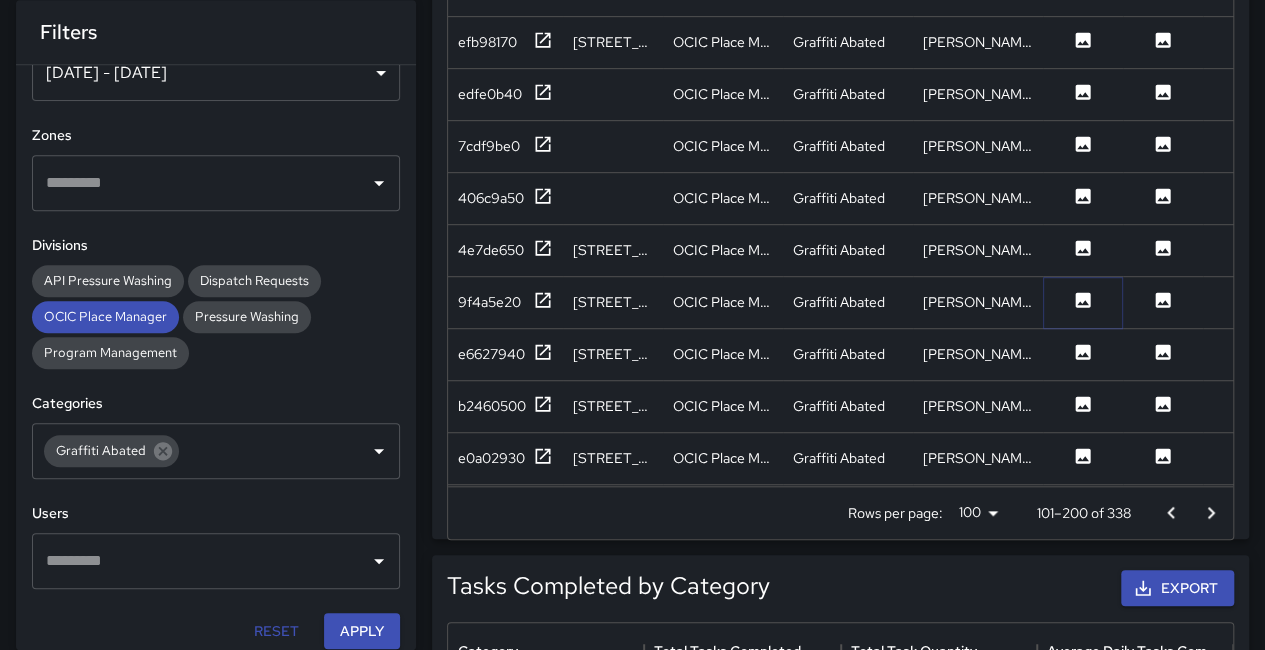 click 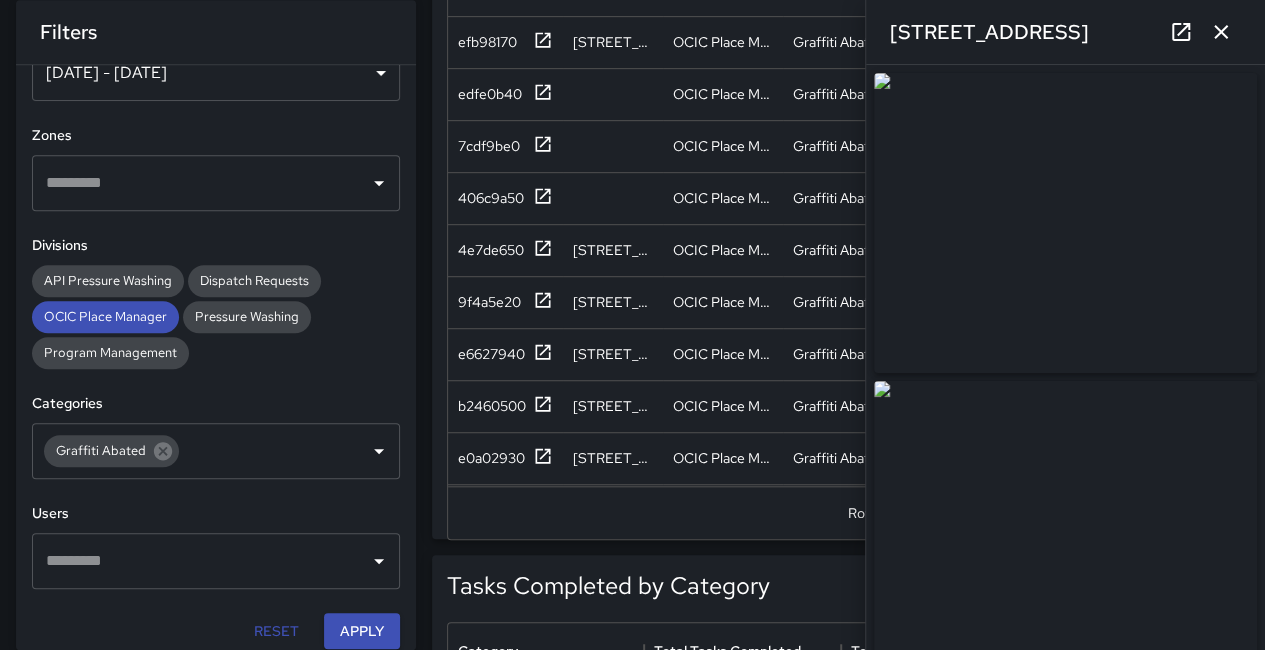 click 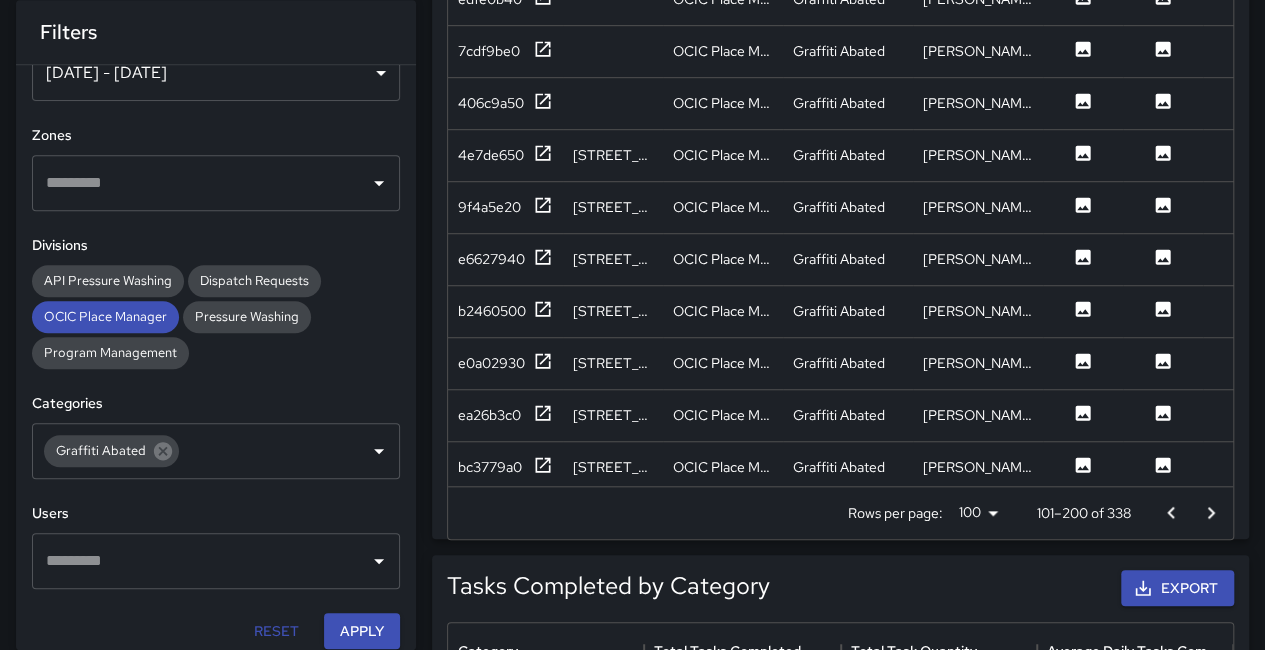 scroll, scrollTop: 500, scrollLeft: 0, axis: vertical 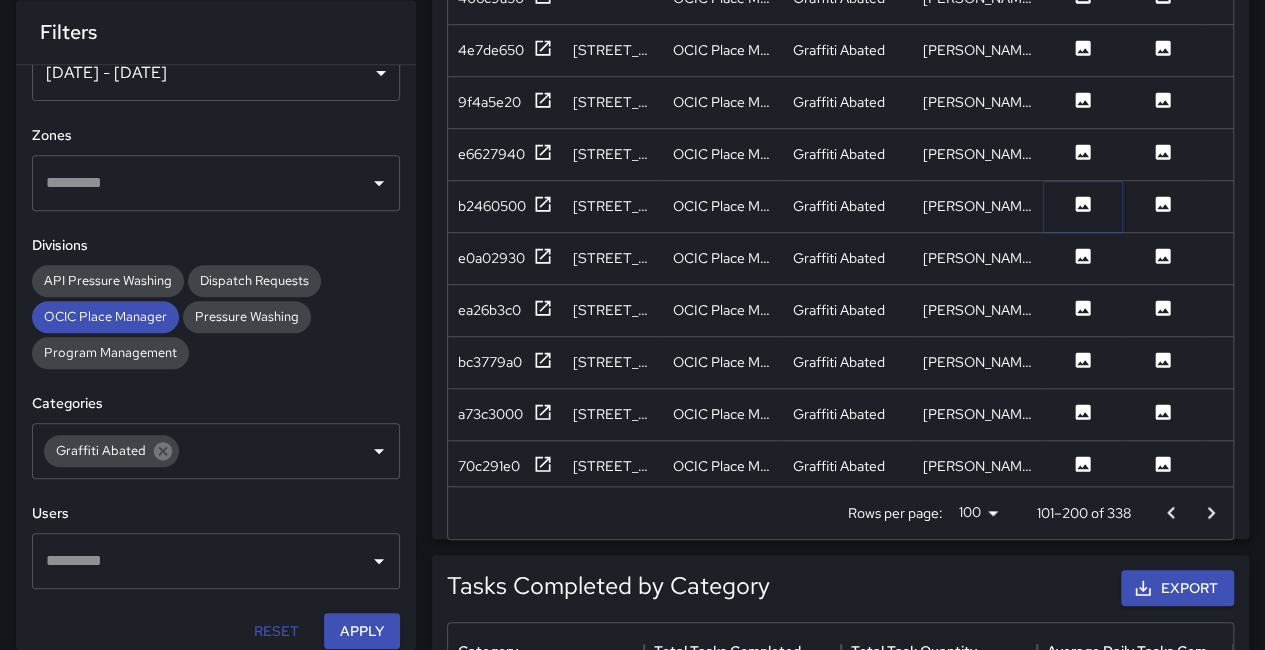 click 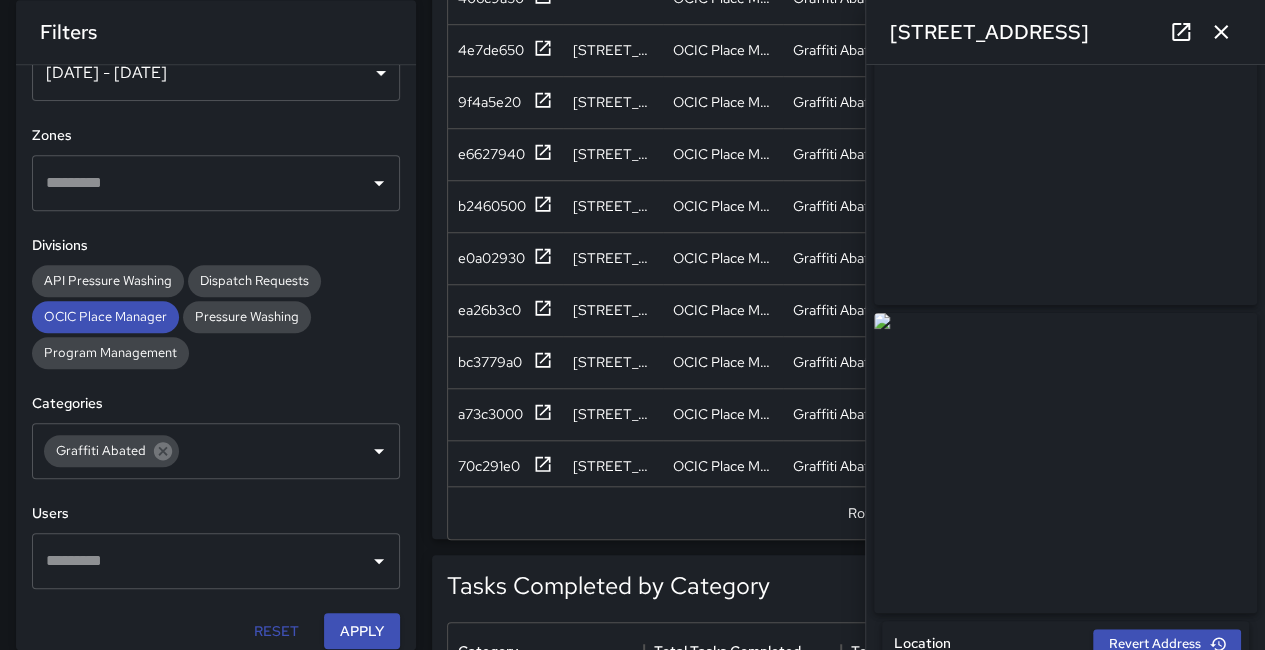 scroll, scrollTop: 100, scrollLeft: 0, axis: vertical 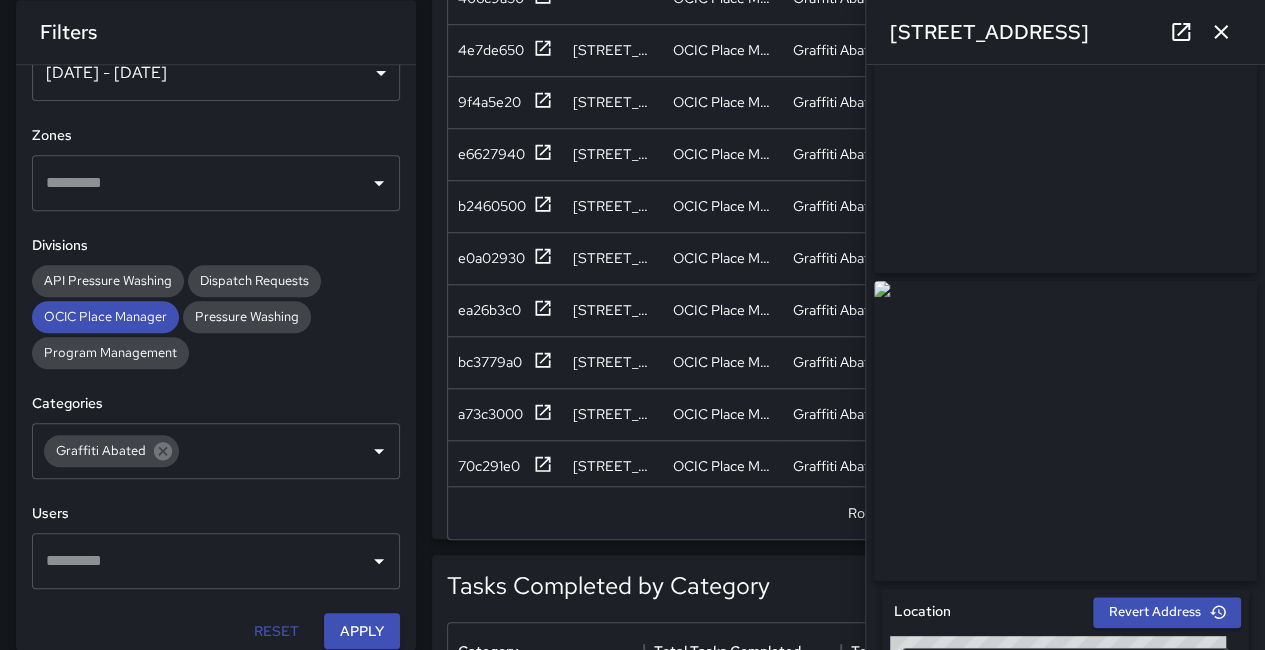 click at bounding box center [1065, 123] 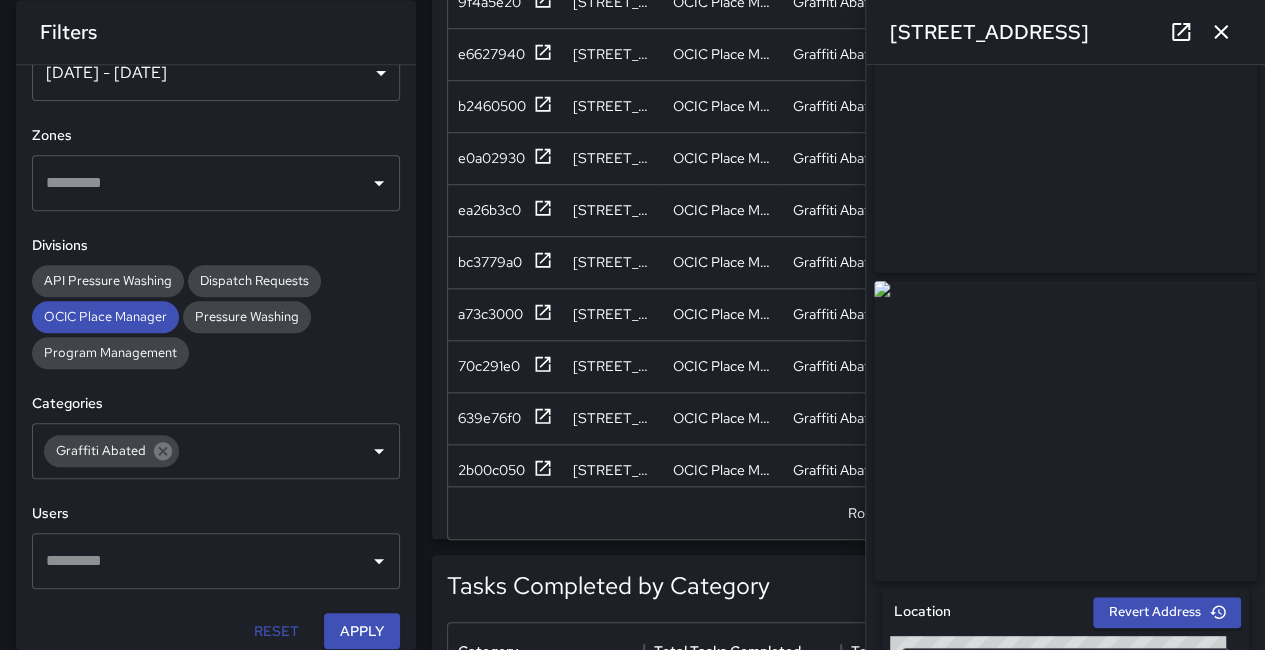 click 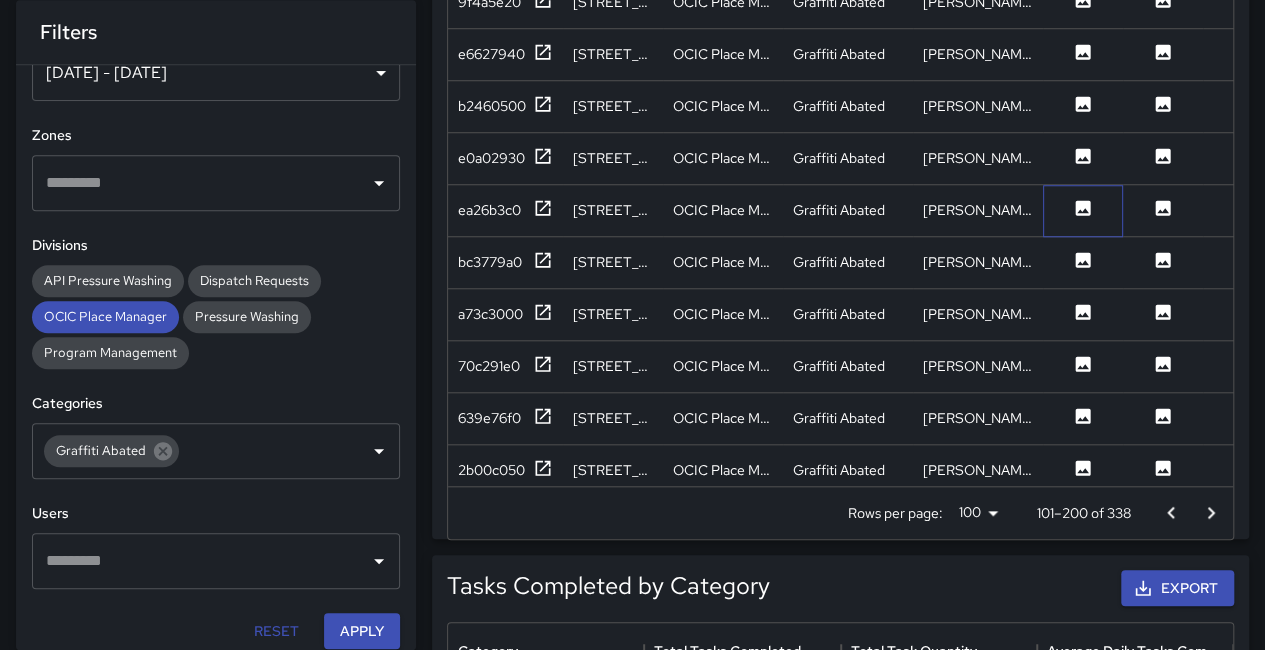 click at bounding box center (1083, 211) 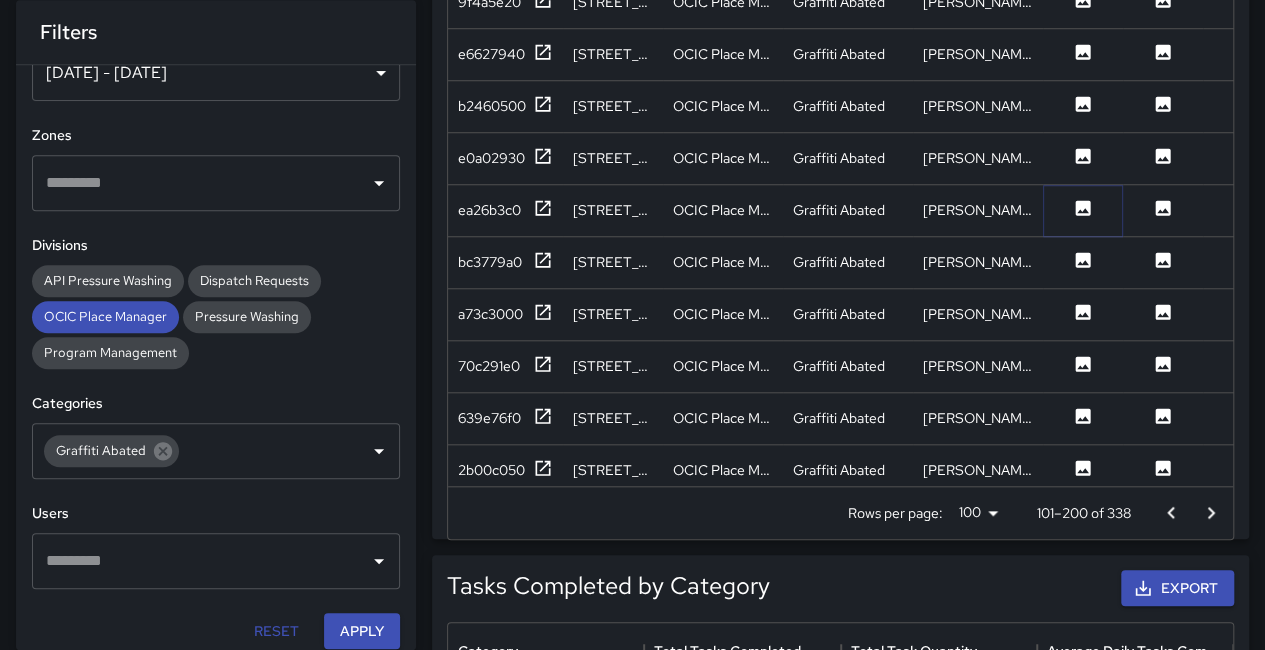 click 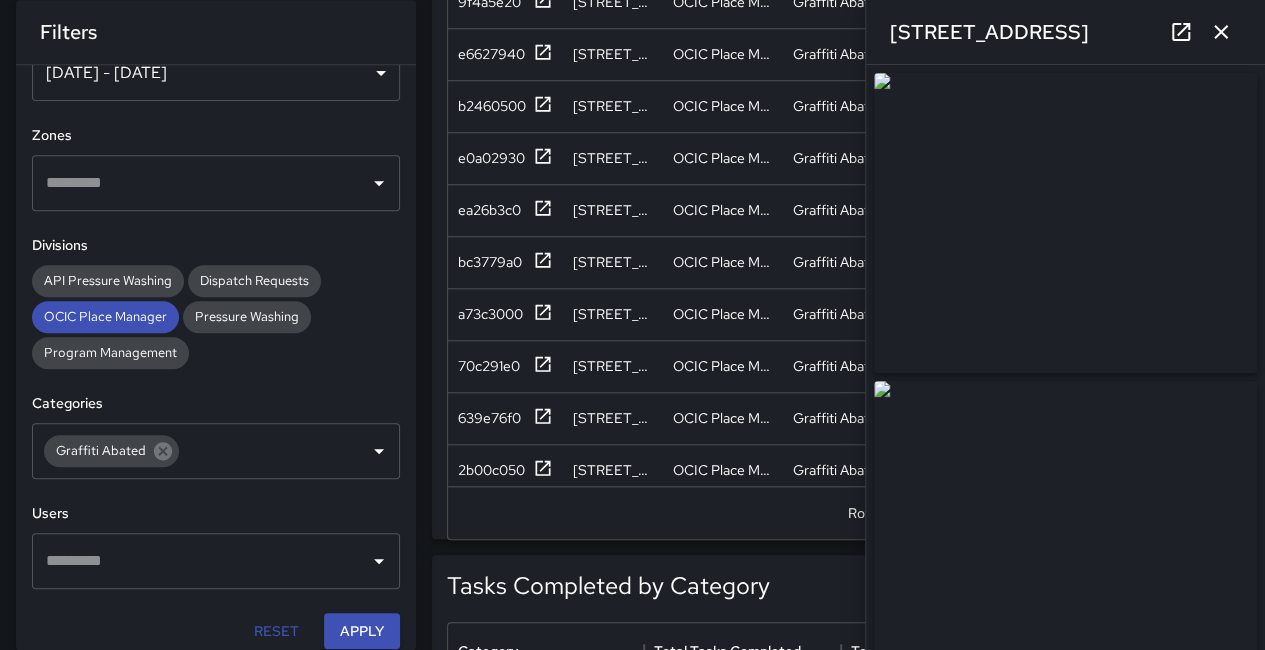 click 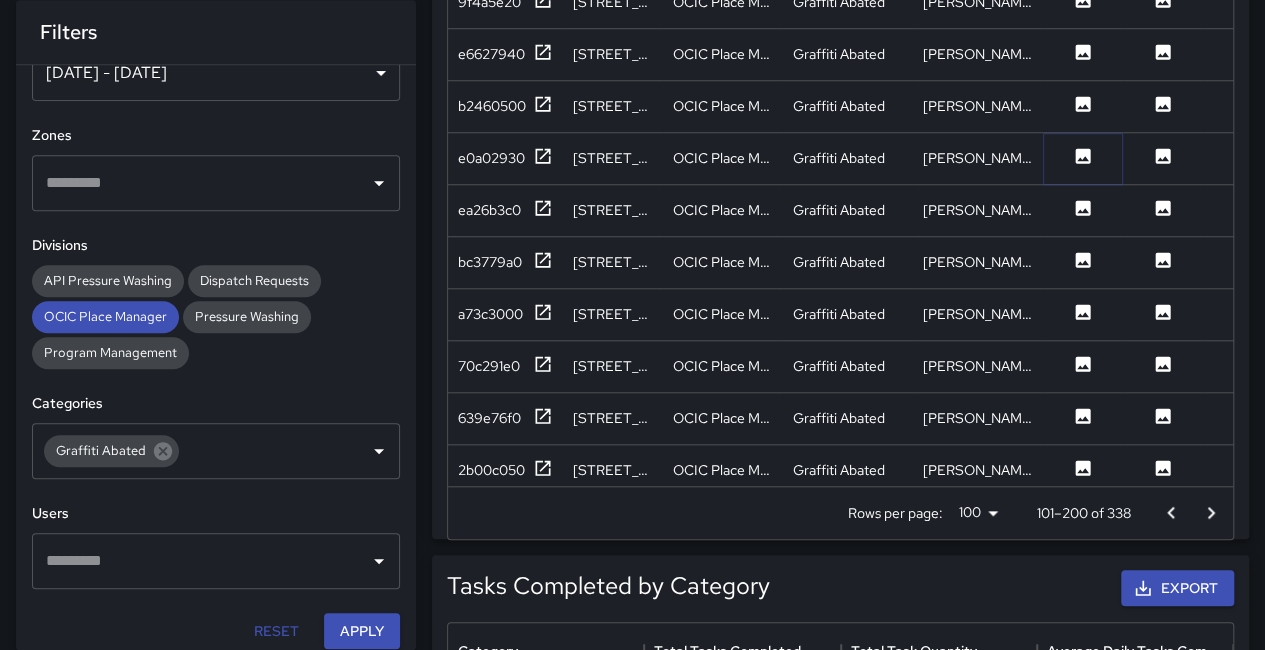 click 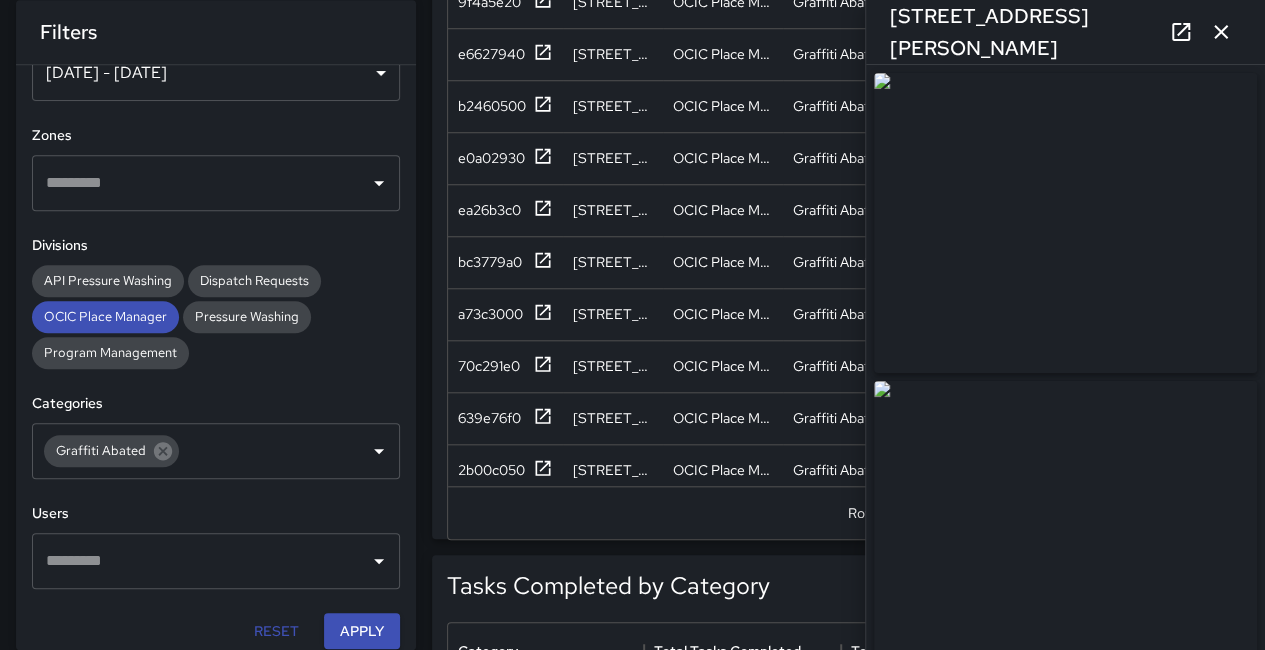 click 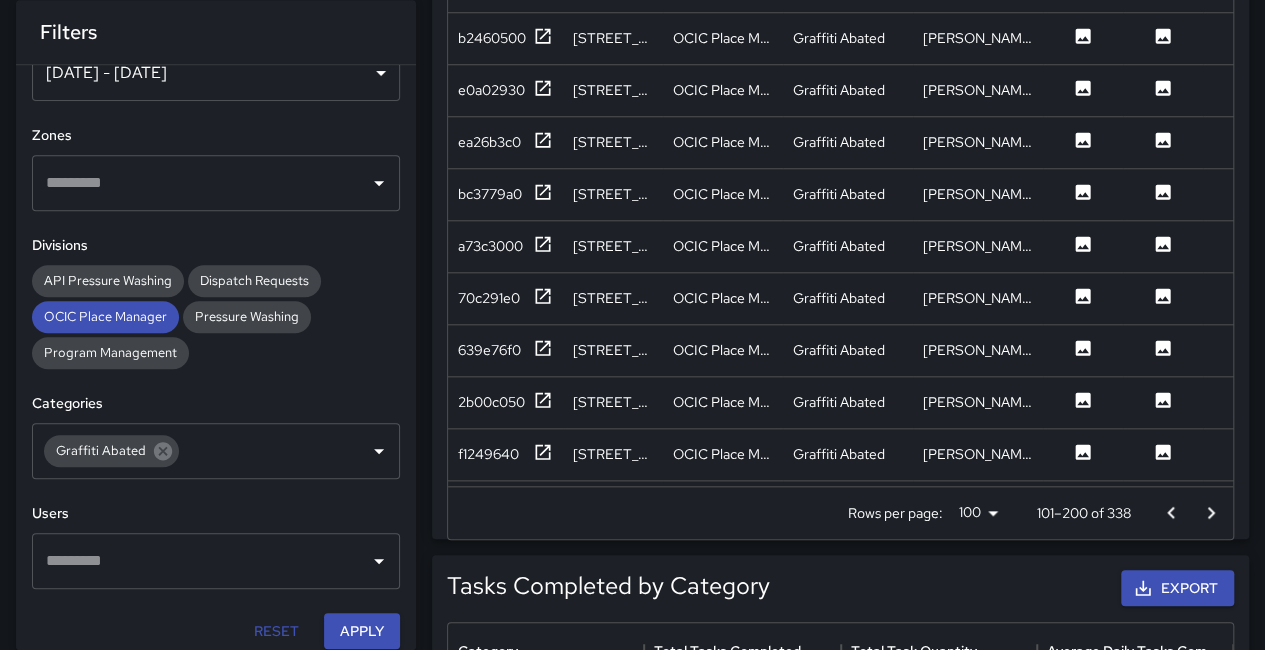 scroll, scrollTop: 800, scrollLeft: 0, axis: vertical 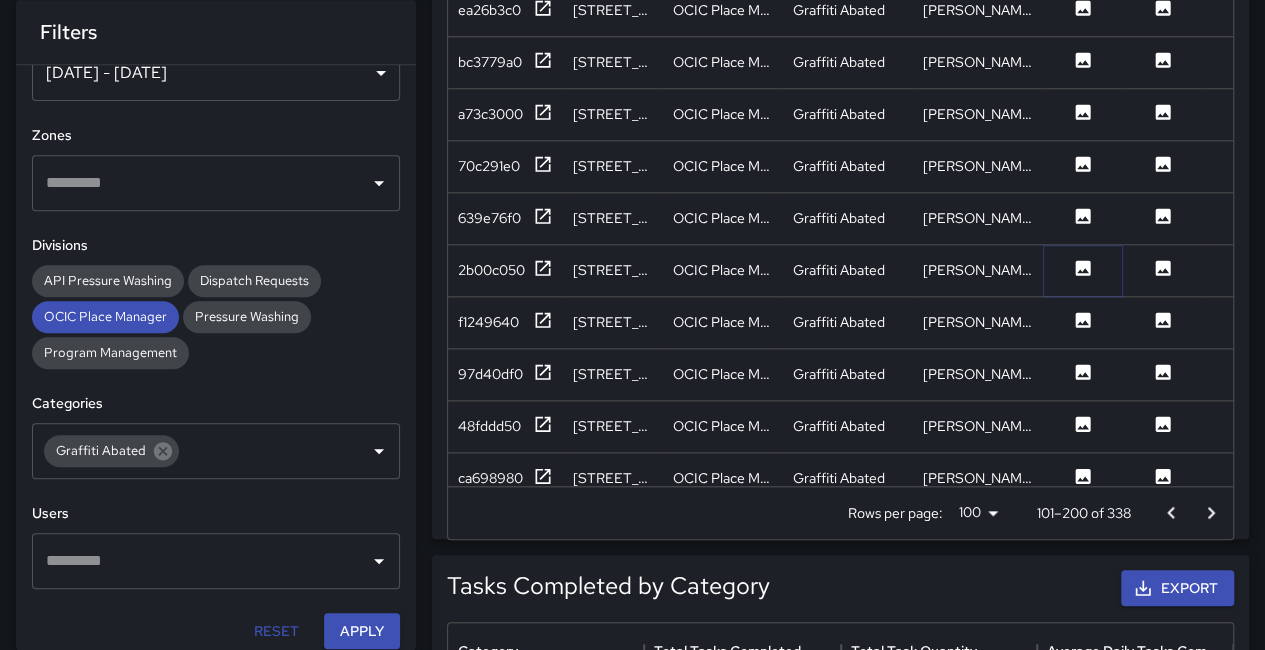 click 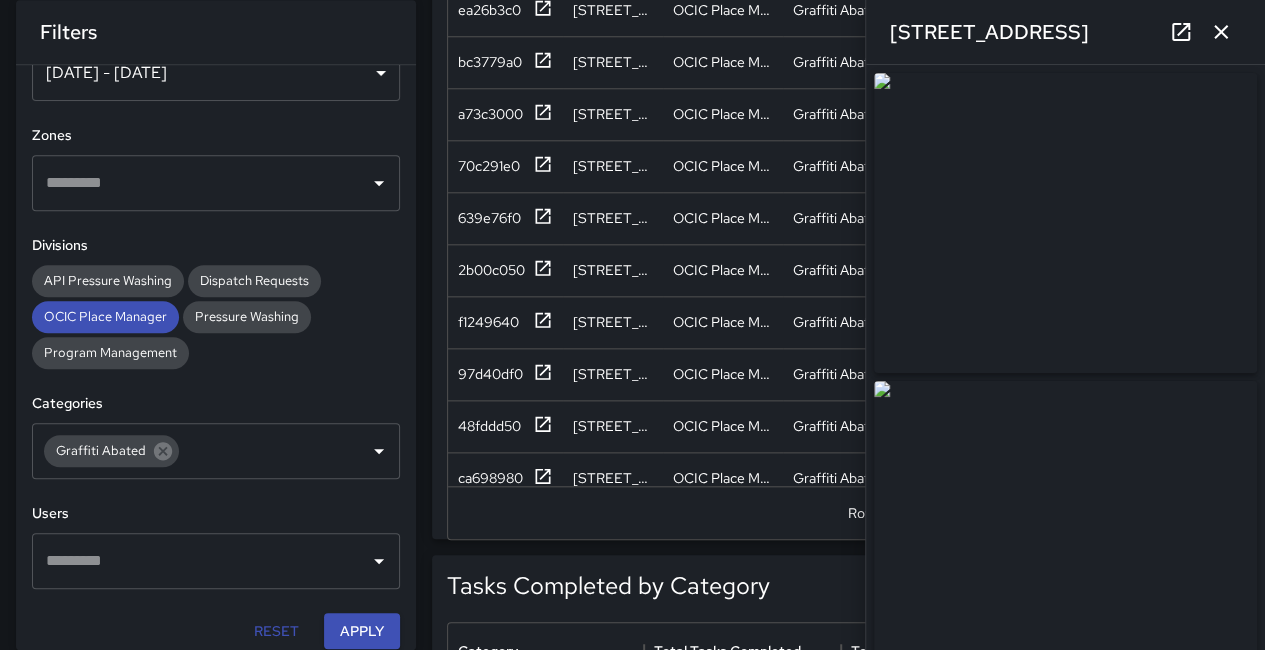 click 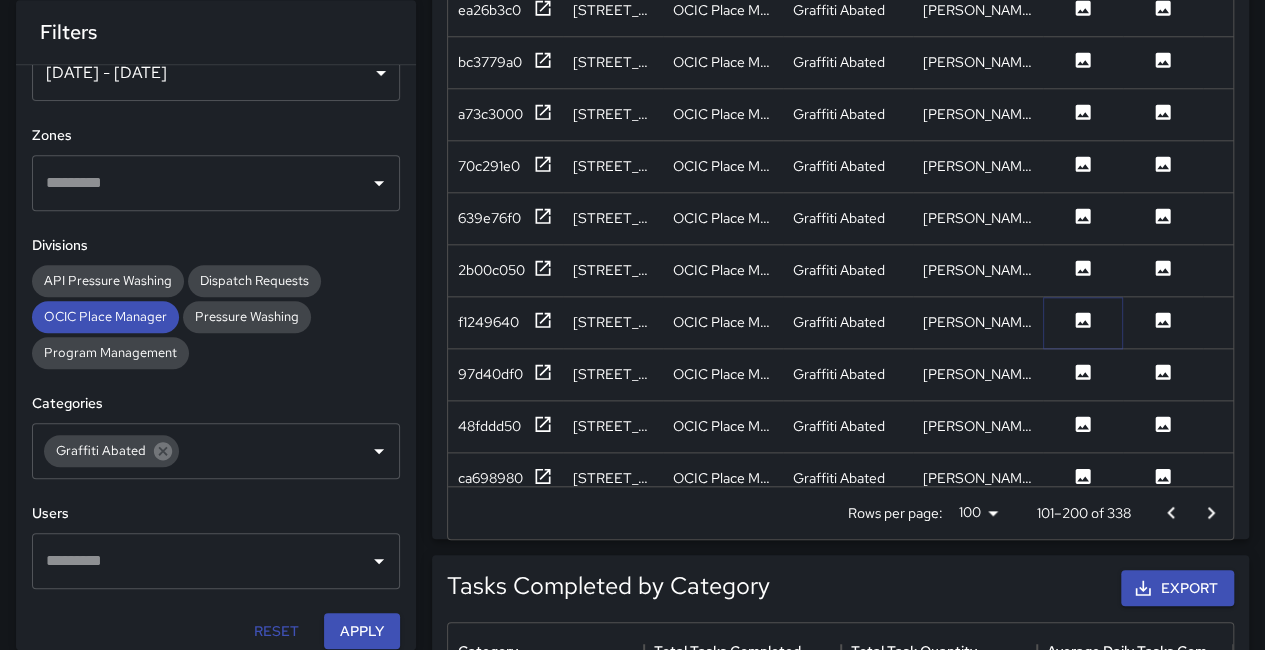 click 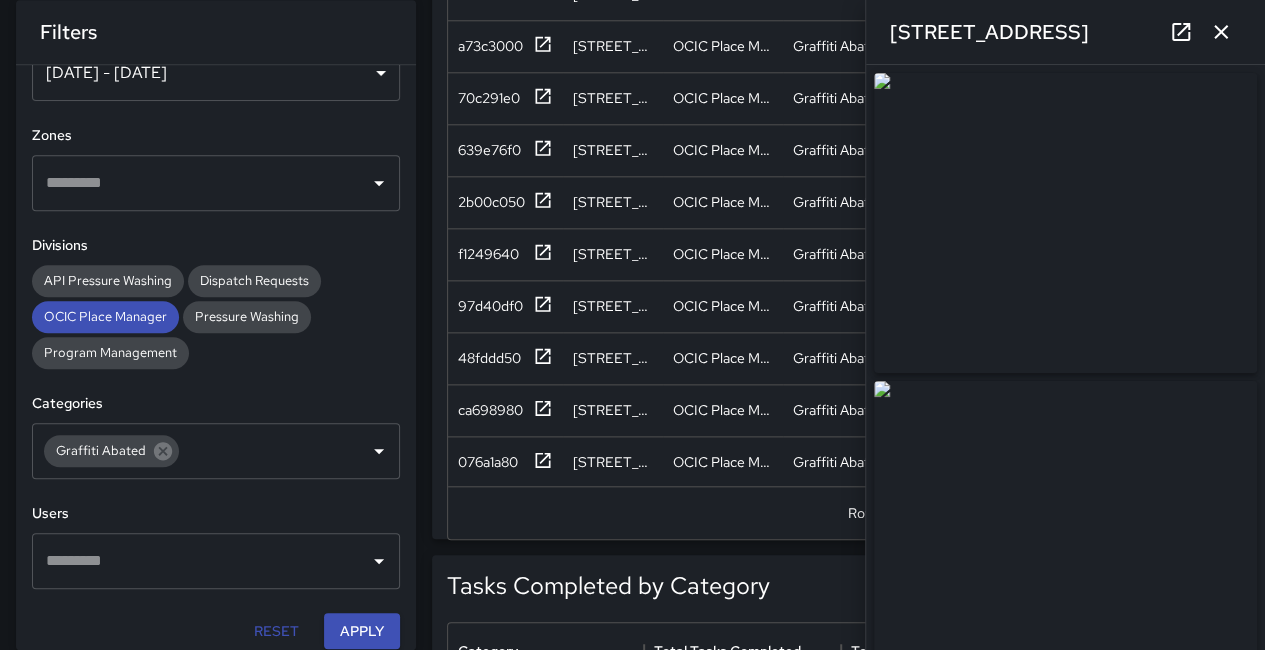 scroll, scrollTop: 900, scrollLeft: 0, axis: vertical 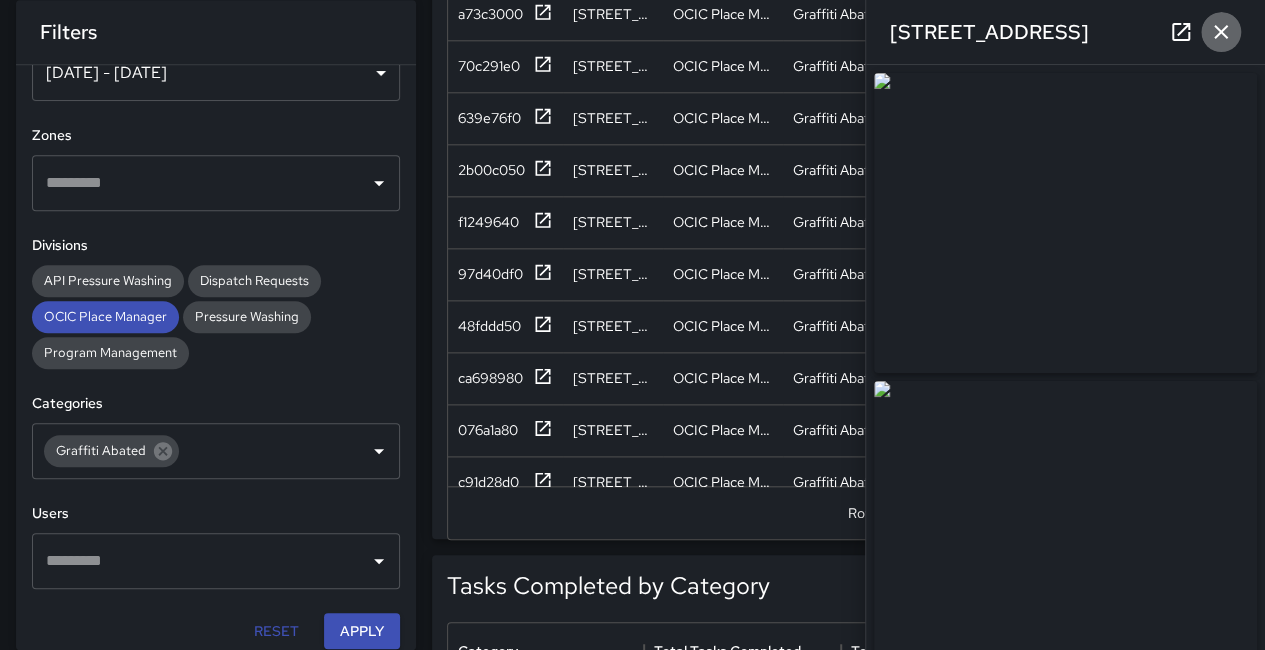 drag, startPoint x: 1232, startPoint y: 22, endPoint x: 1225, endPoint y: 33, distance: 13.038404 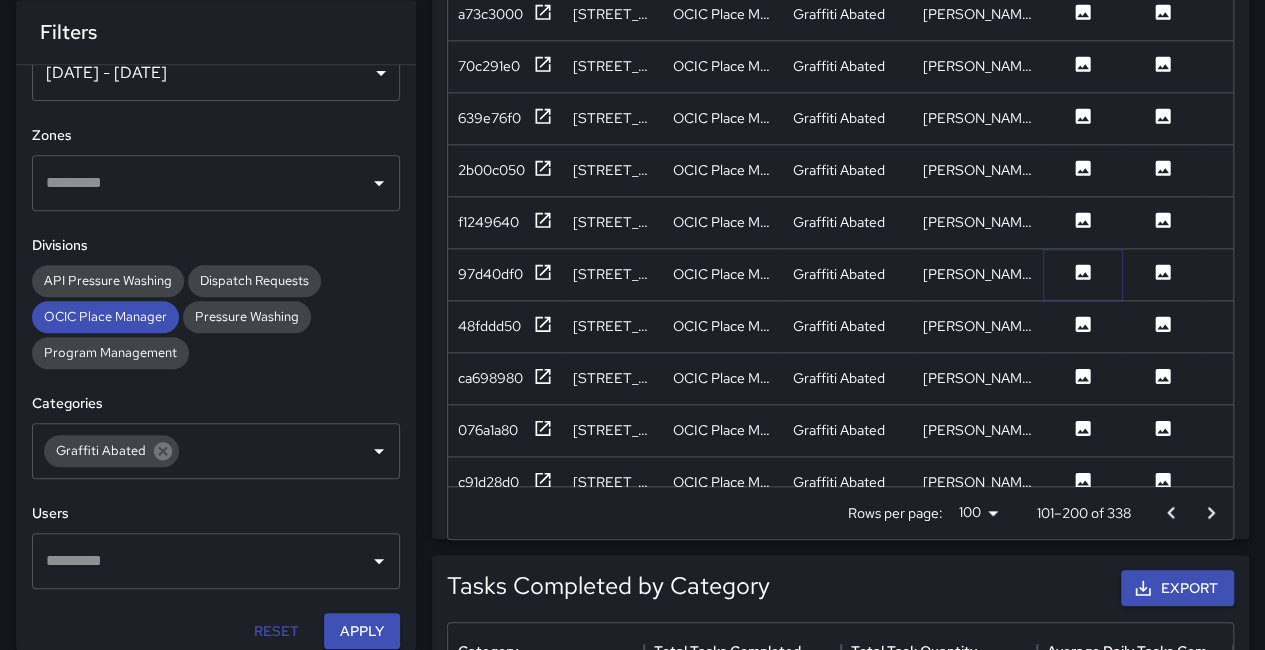 click 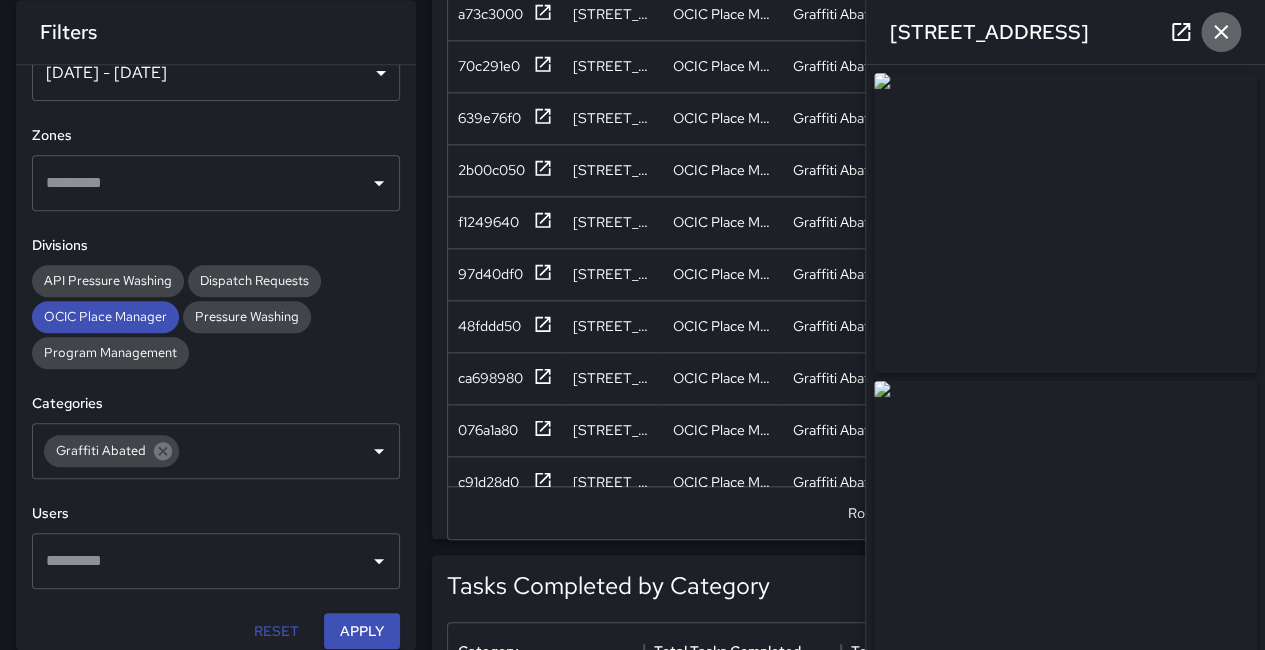 click at bounding box center (1221, 32) 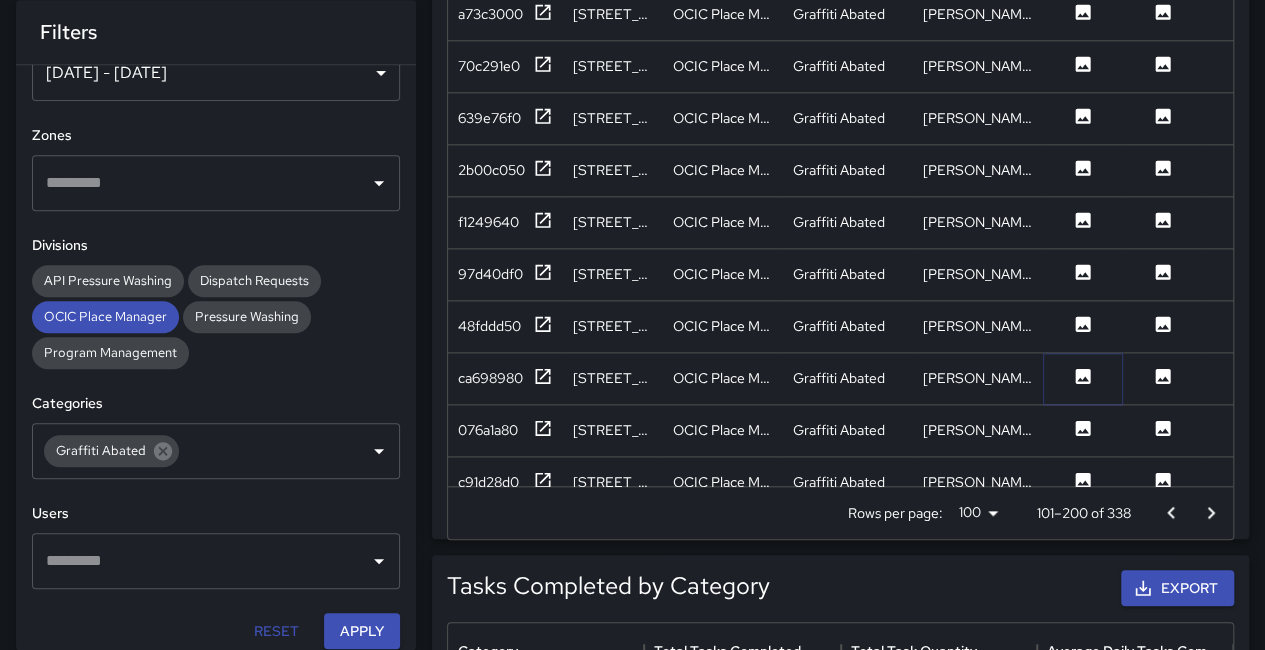 click 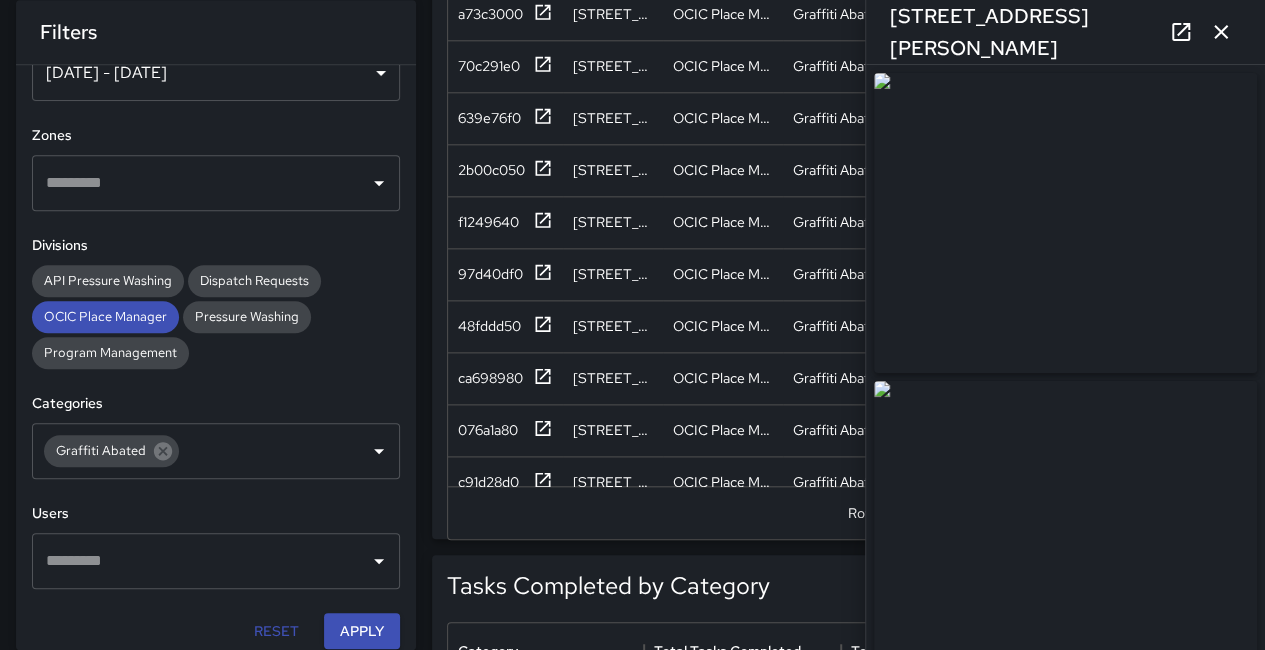 click 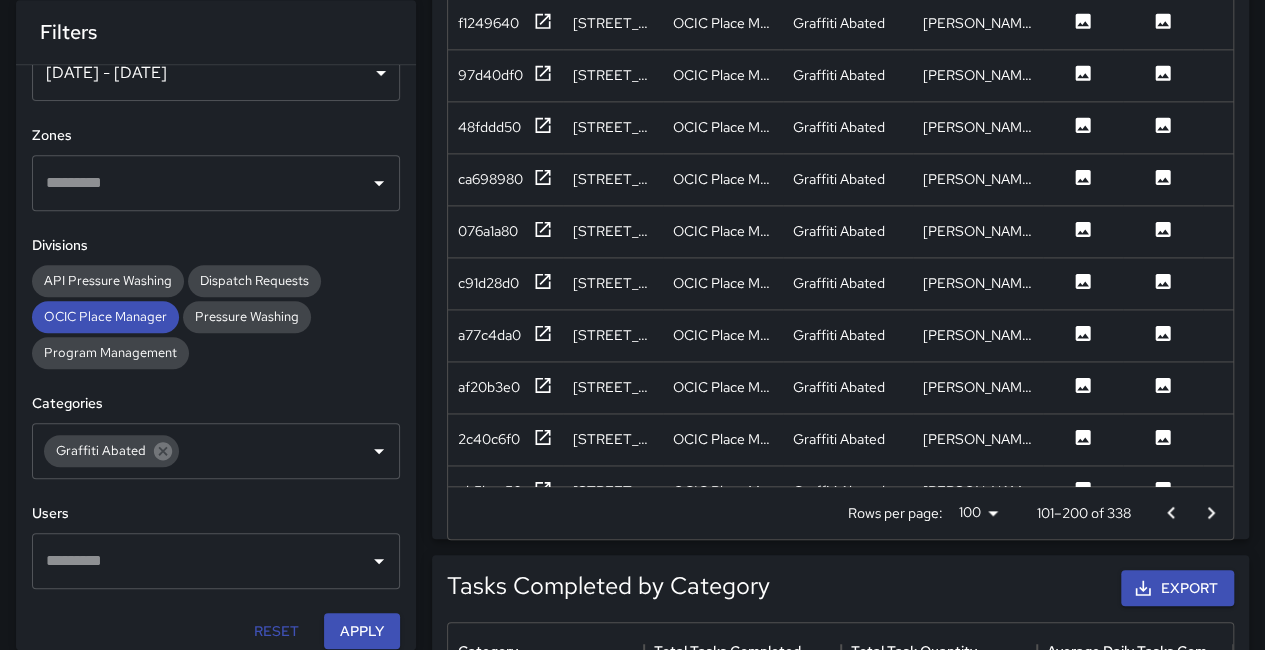 scroll, scrollTop: 1100, scrollLeft: 0, axis: vertical 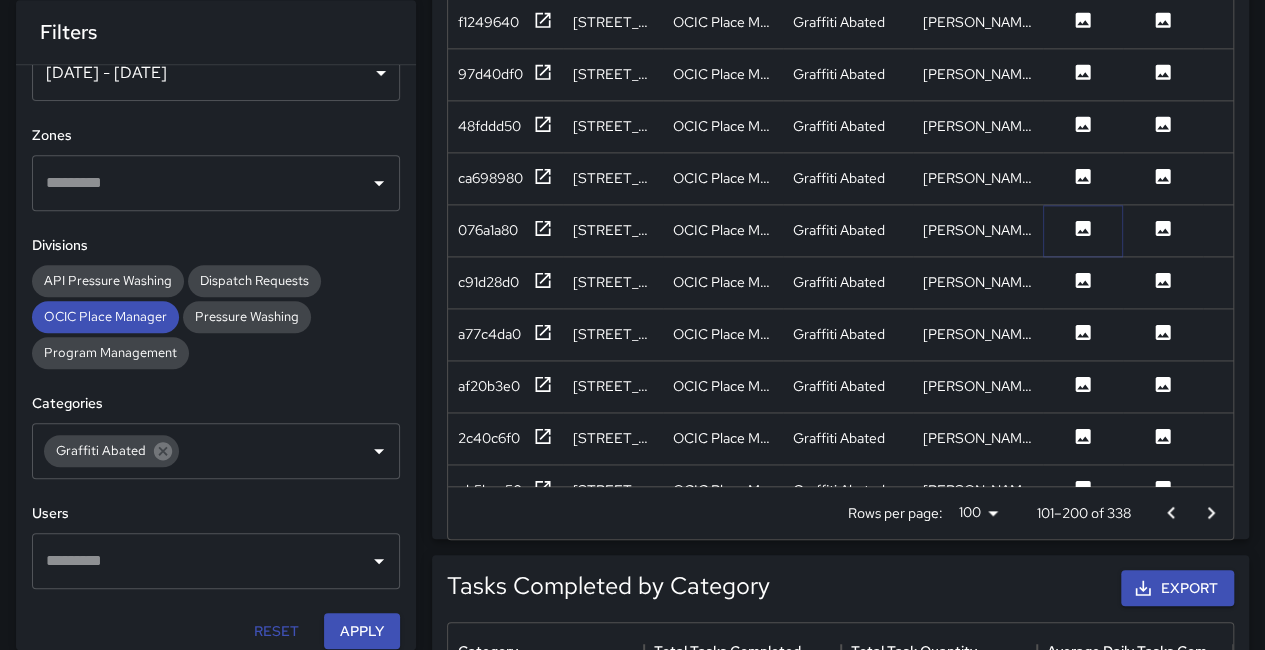 click 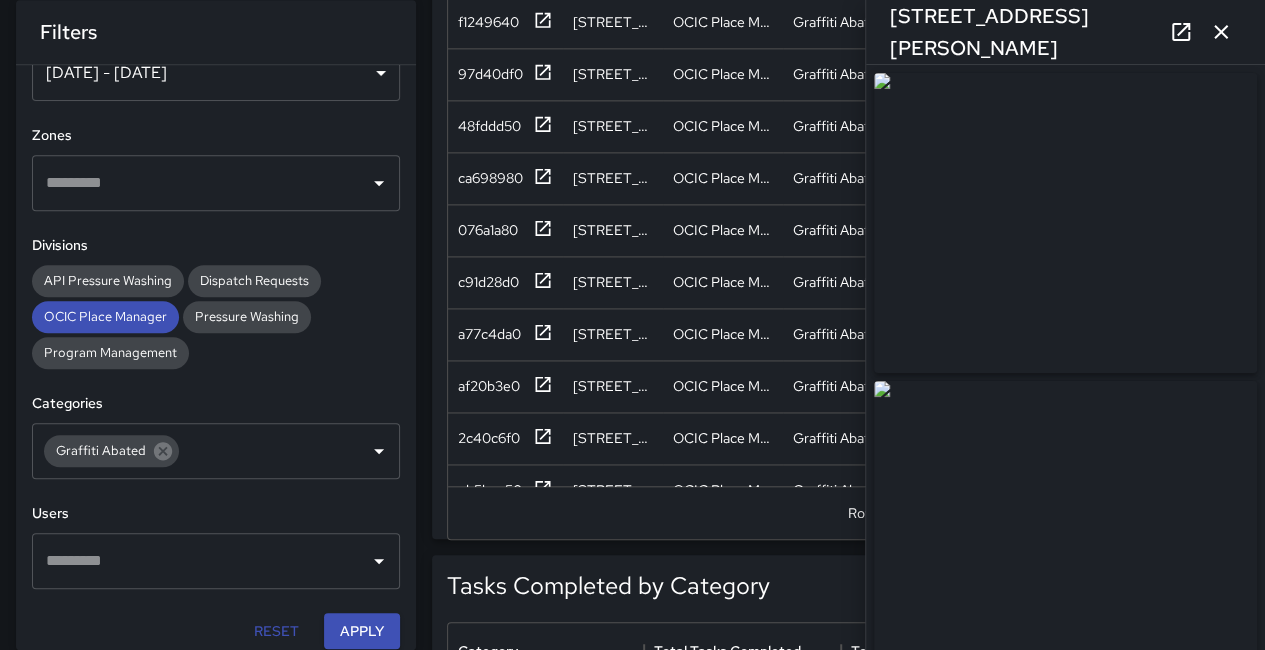 click 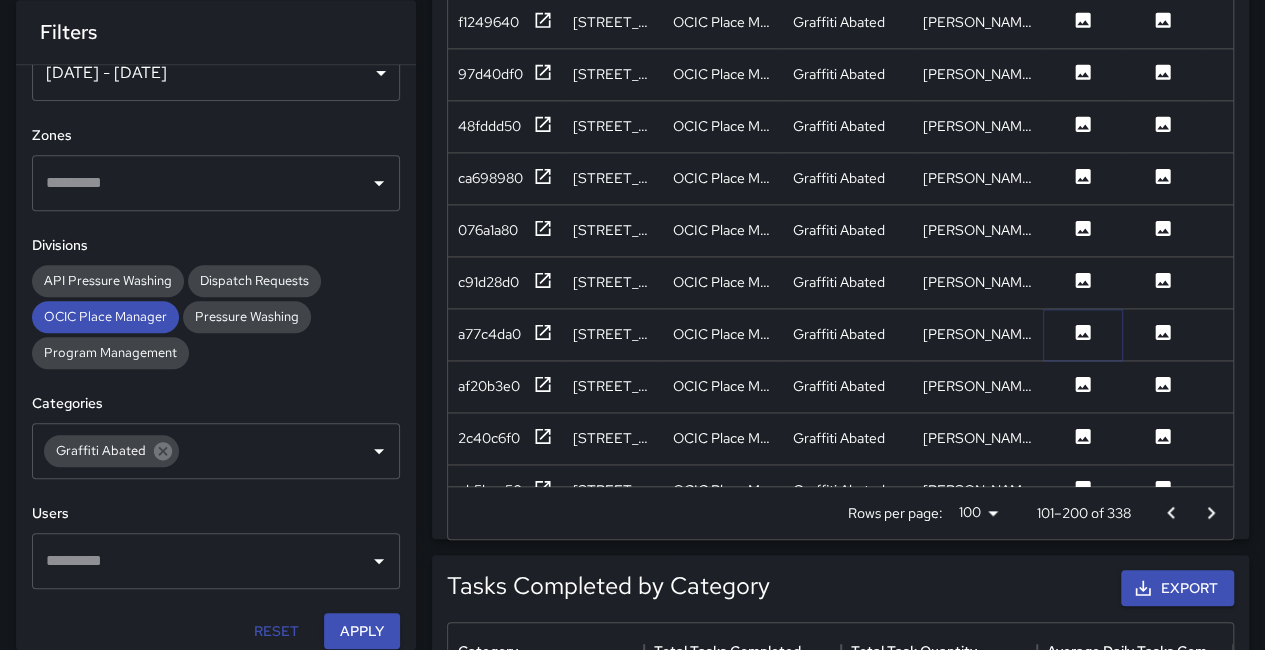 click 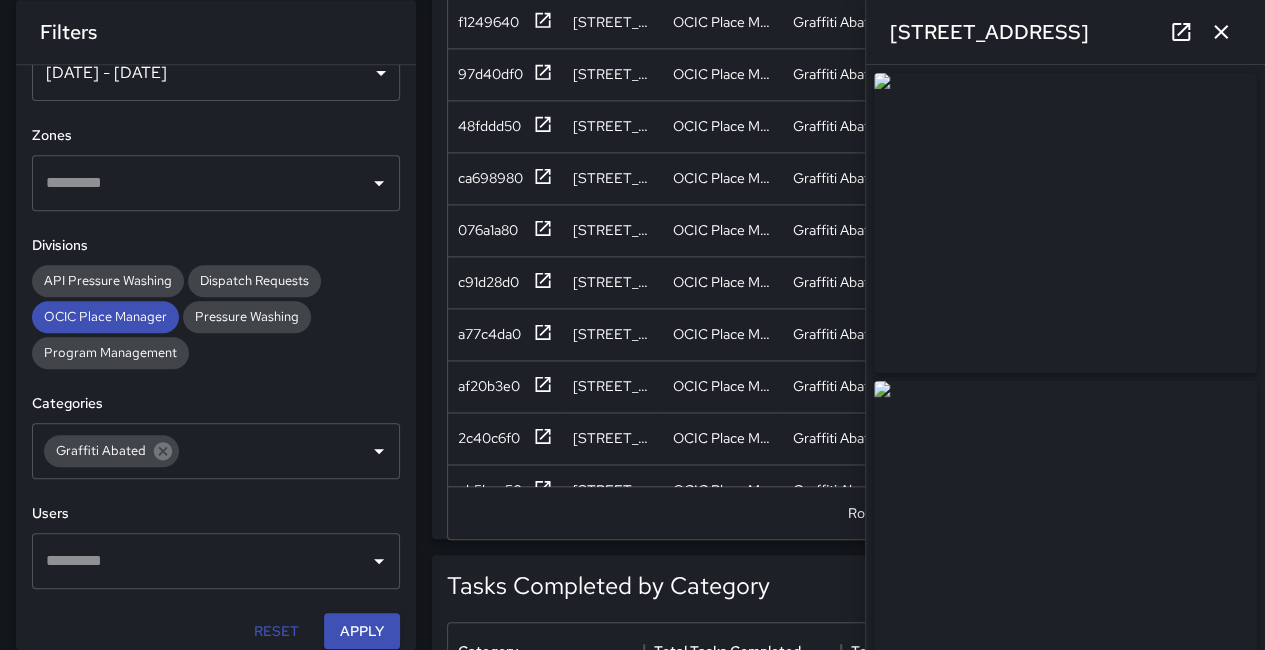 click 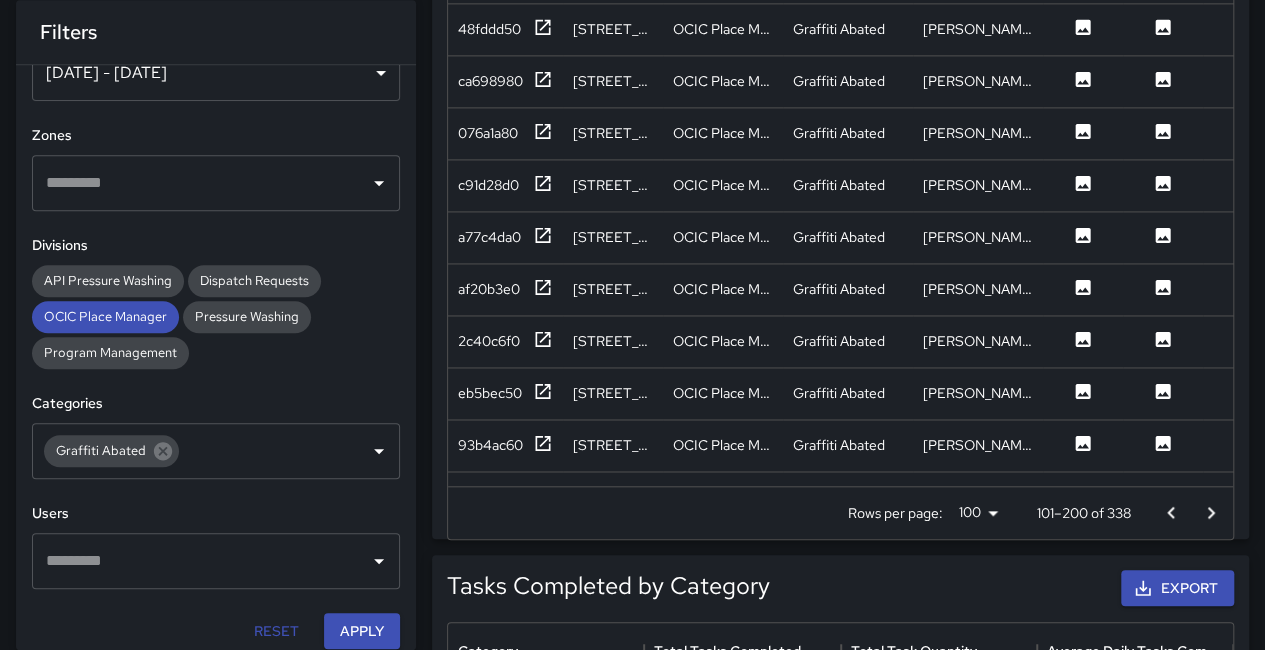 scroll, scrollTop: 1300, scrollLeft: 0, axis: vertical 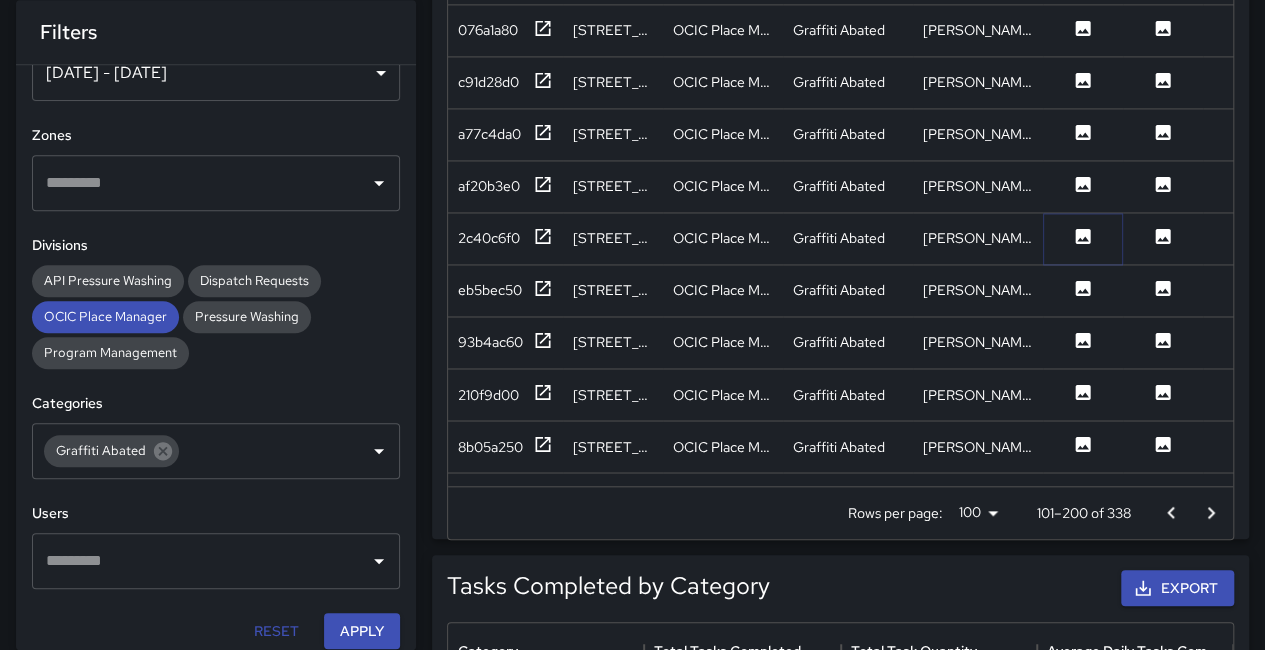 click 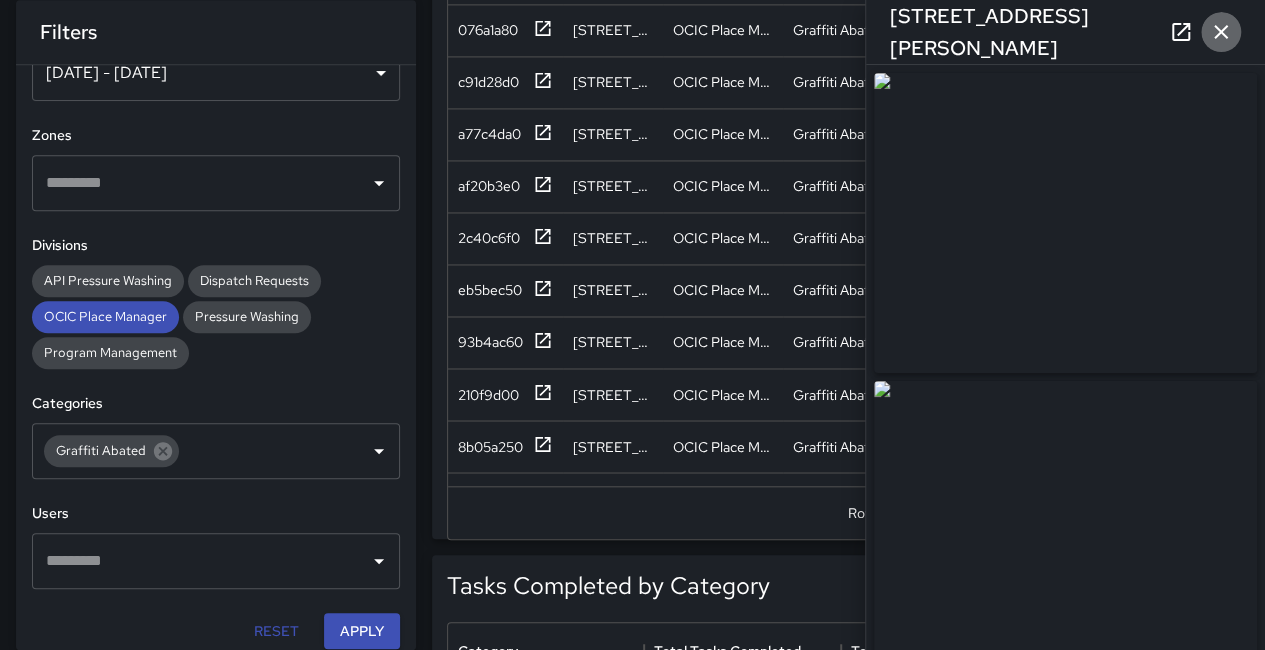 click 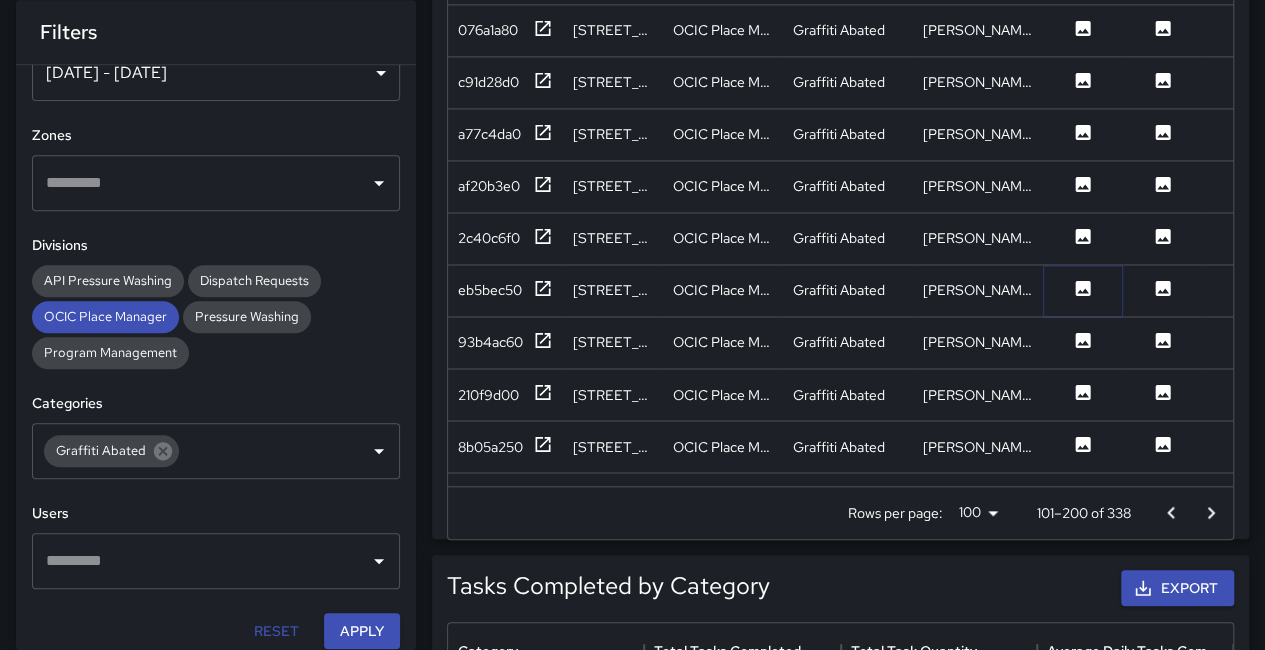 click 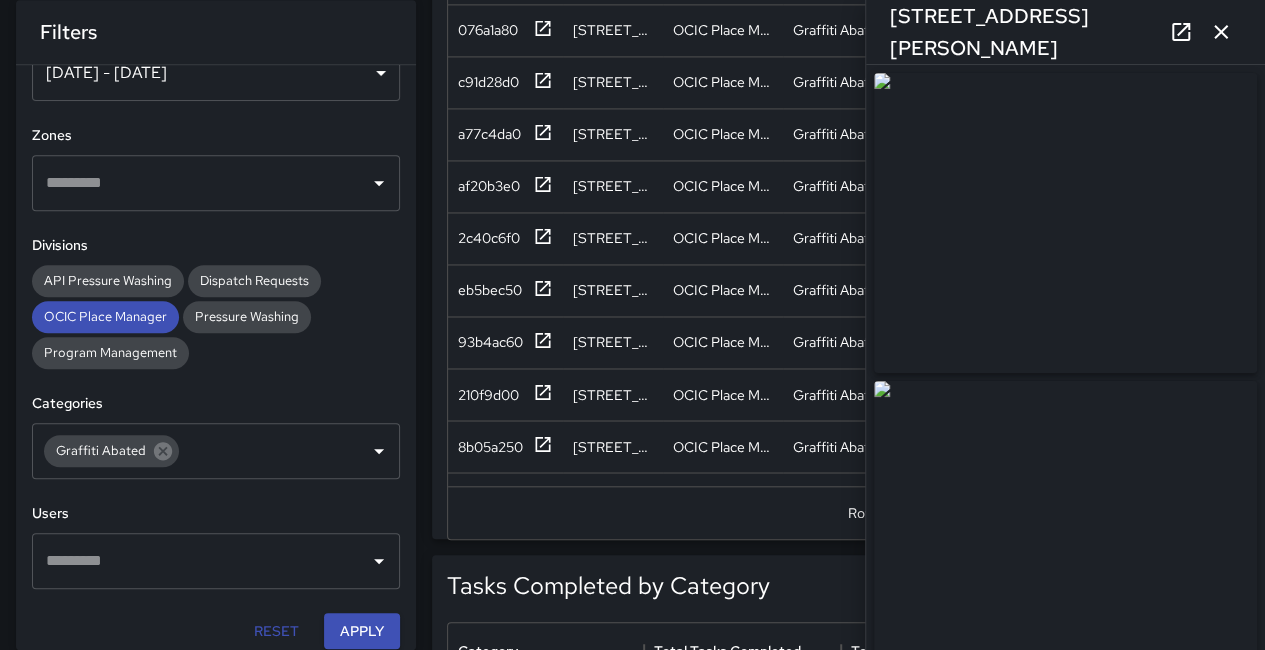 click 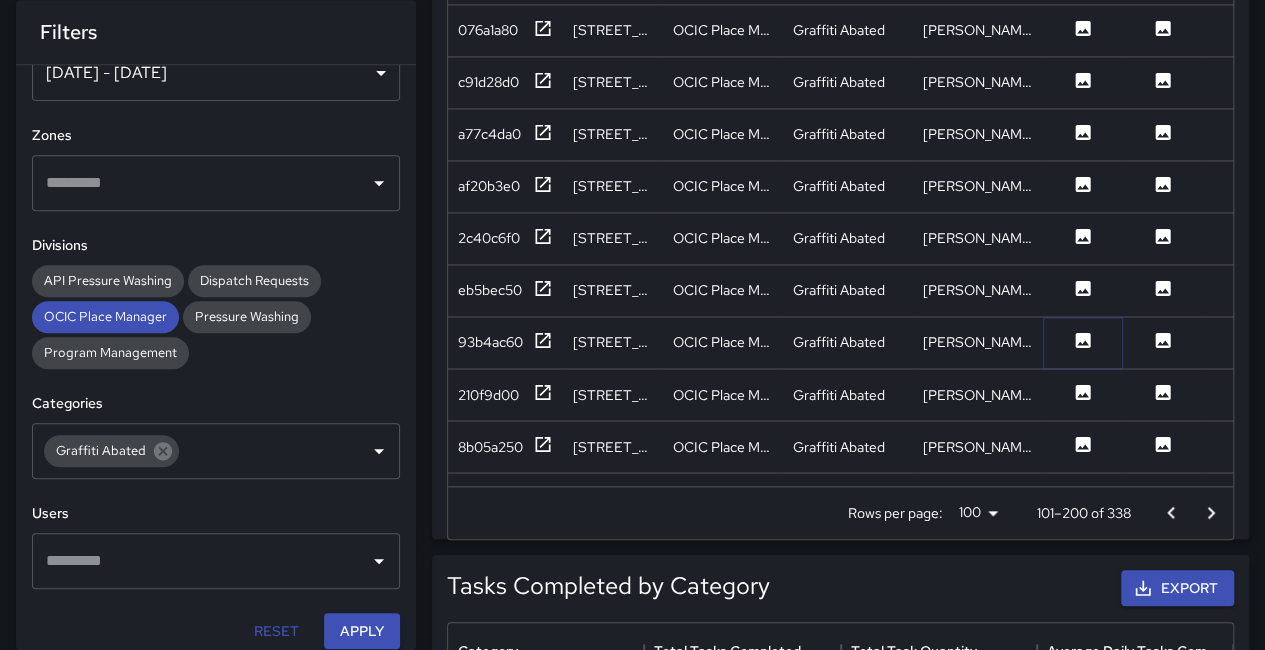 click 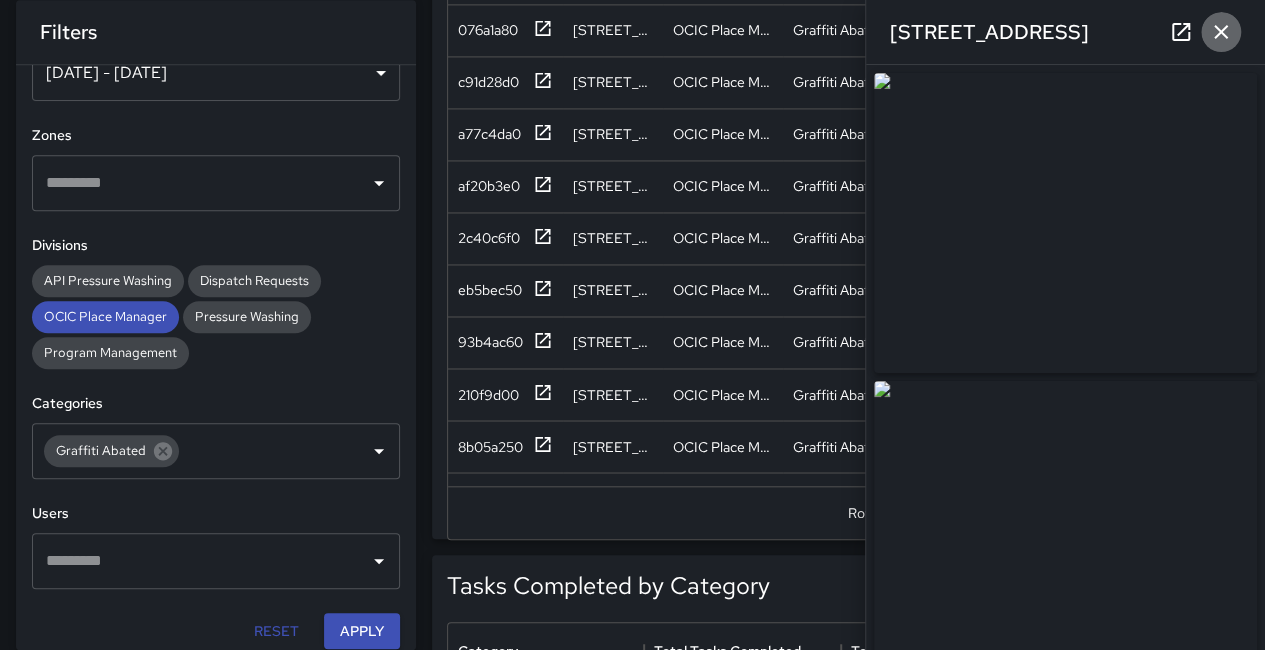 click 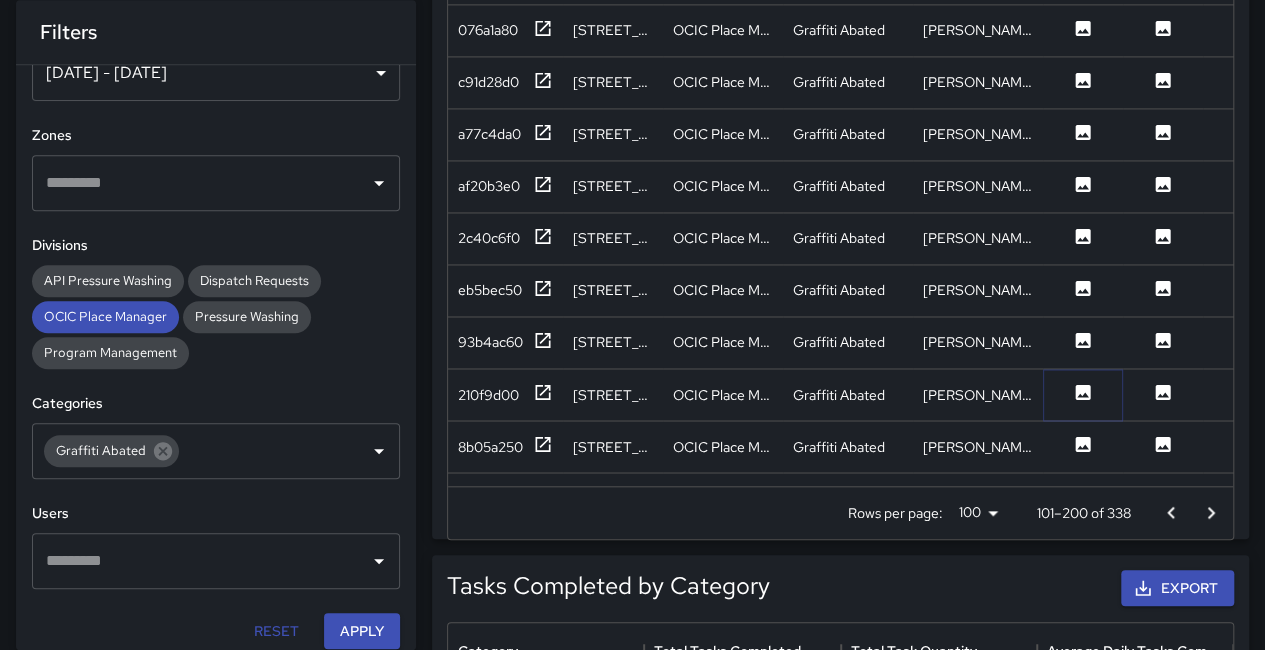 click 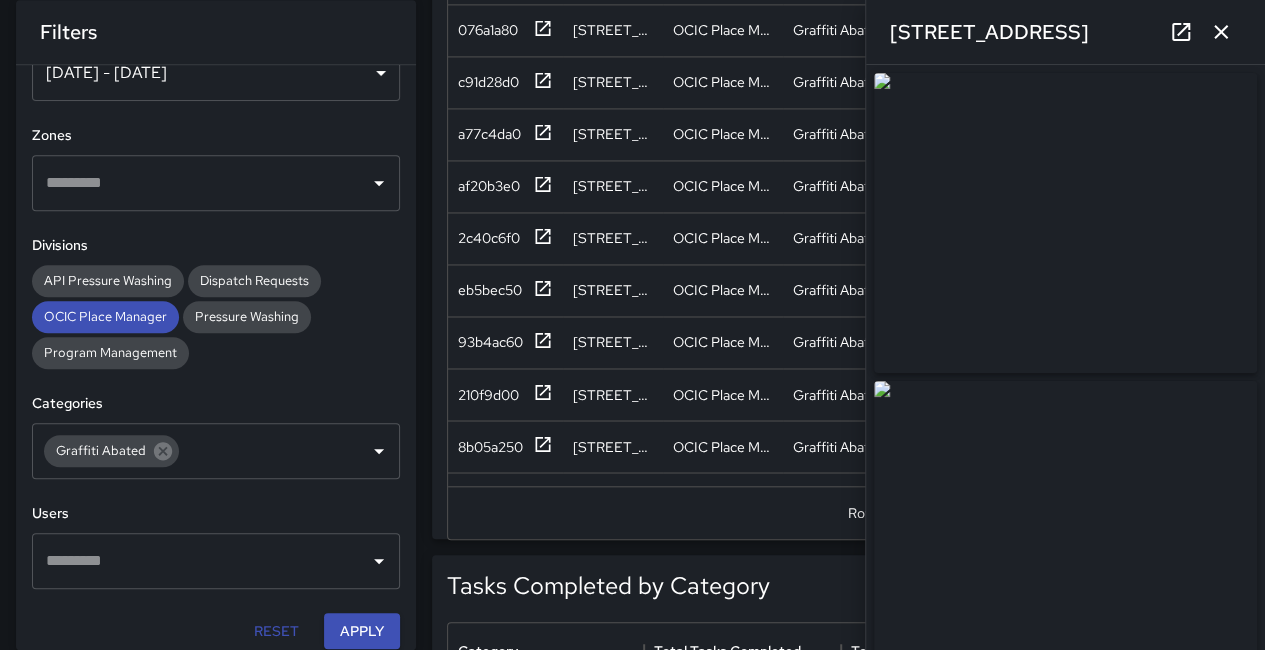click 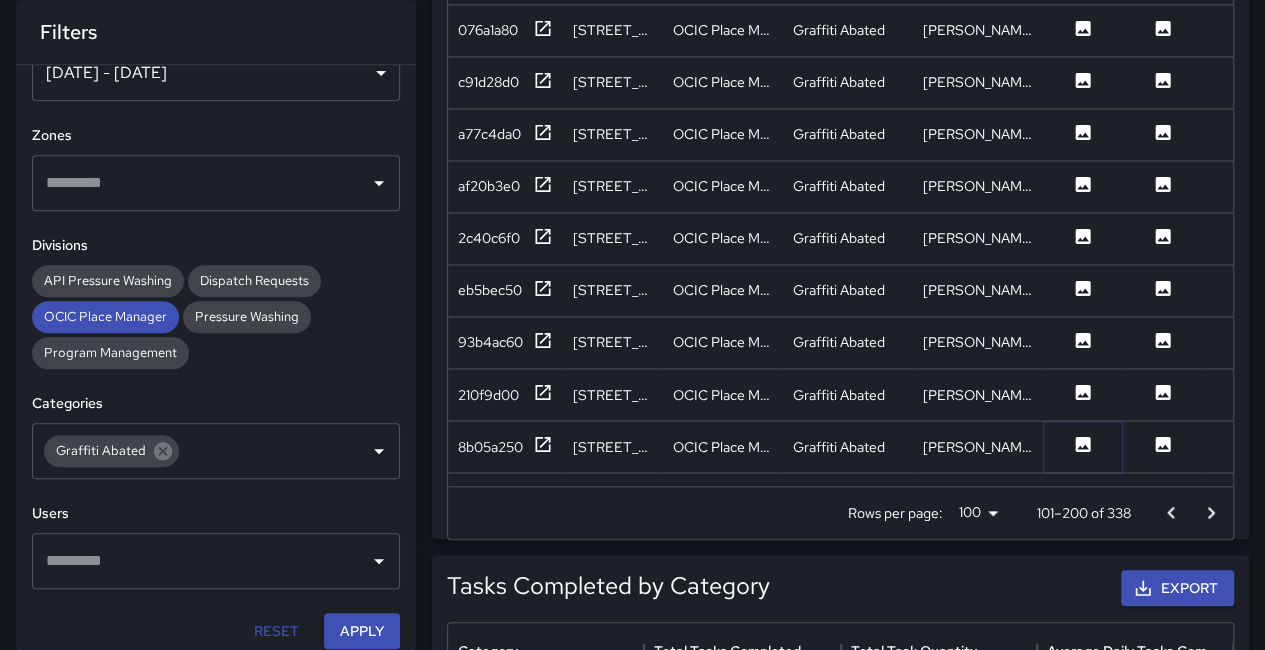 click 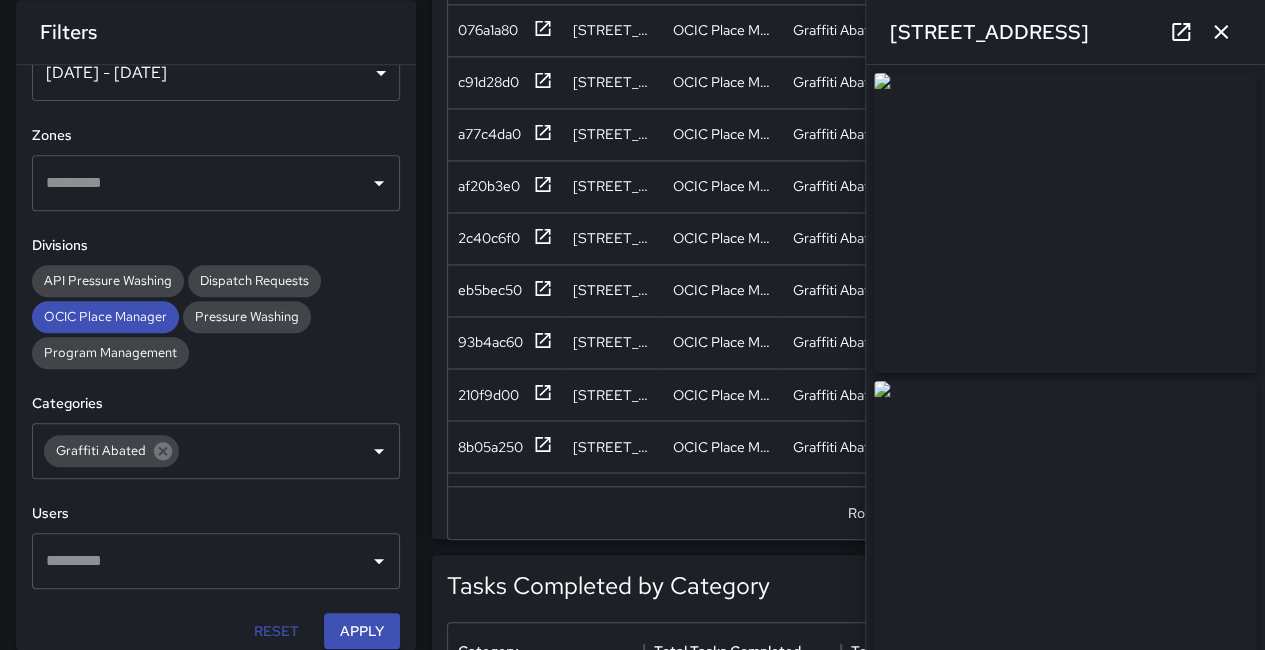 click at bounding box center (1065, 223) 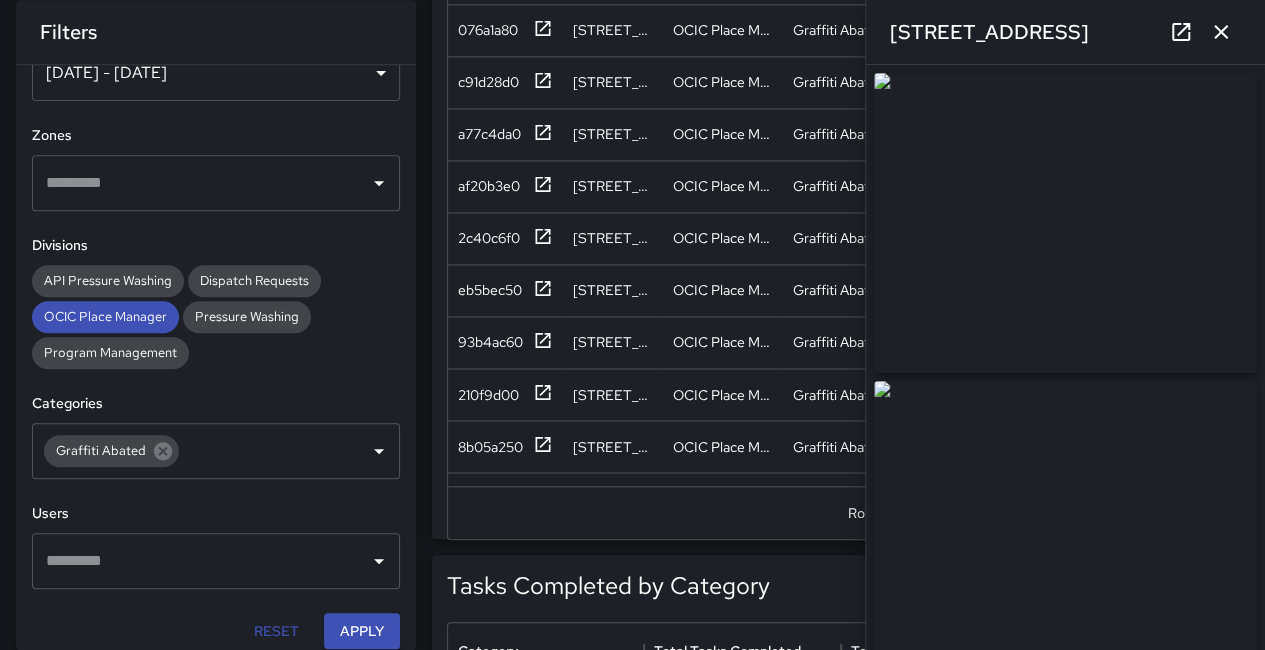 drag, startPoint x: 1116, startPoint y: 307, endPoint x: 856, endPoint y: 43, distance: 370.53476 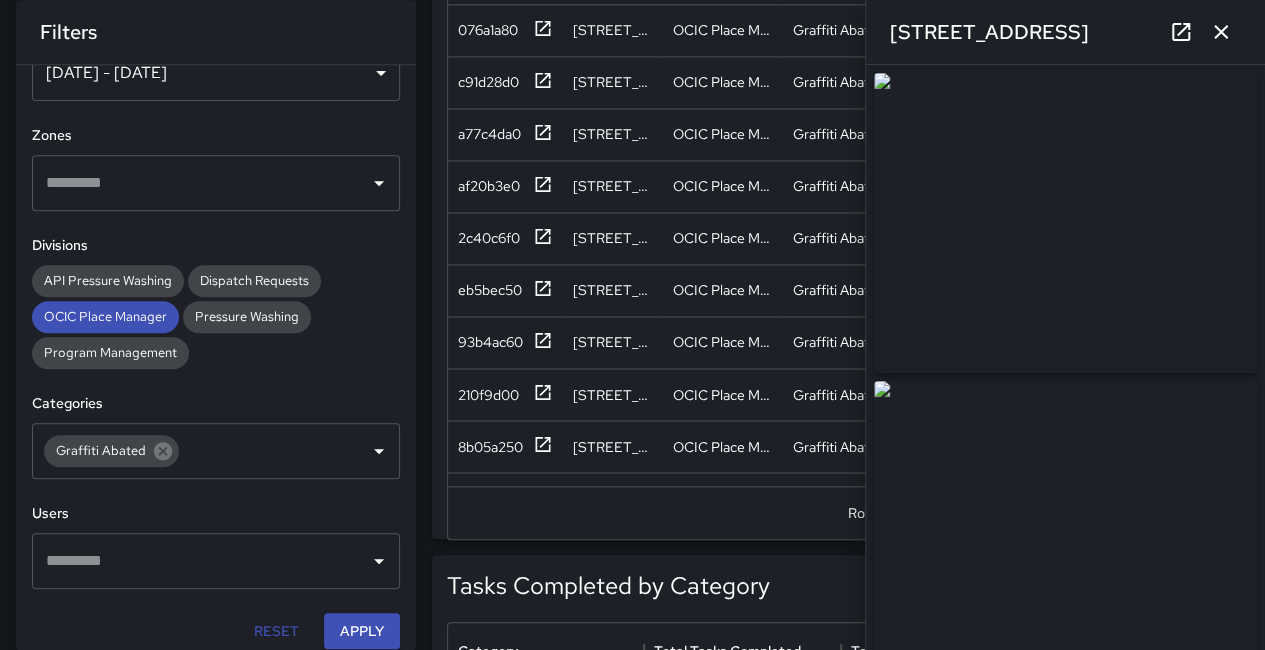 click at bounding box center (1065, 223) 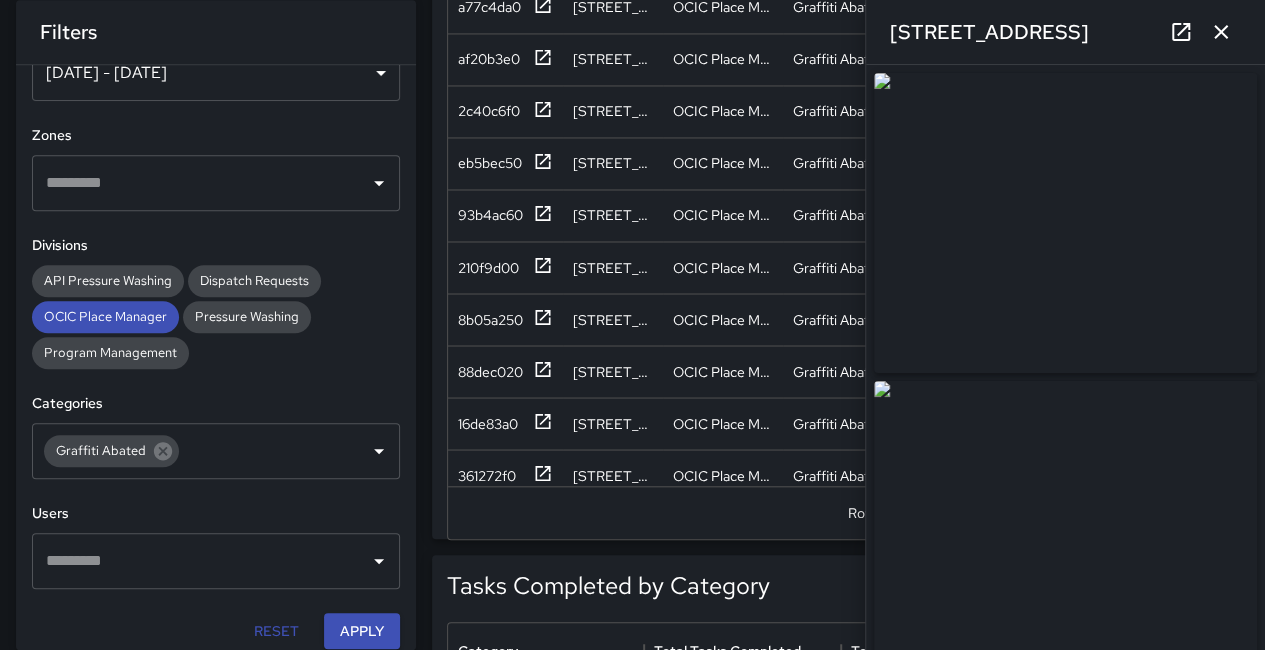 scroll, scrollTop: 1500, scrollLeft: 0, axis: vertical 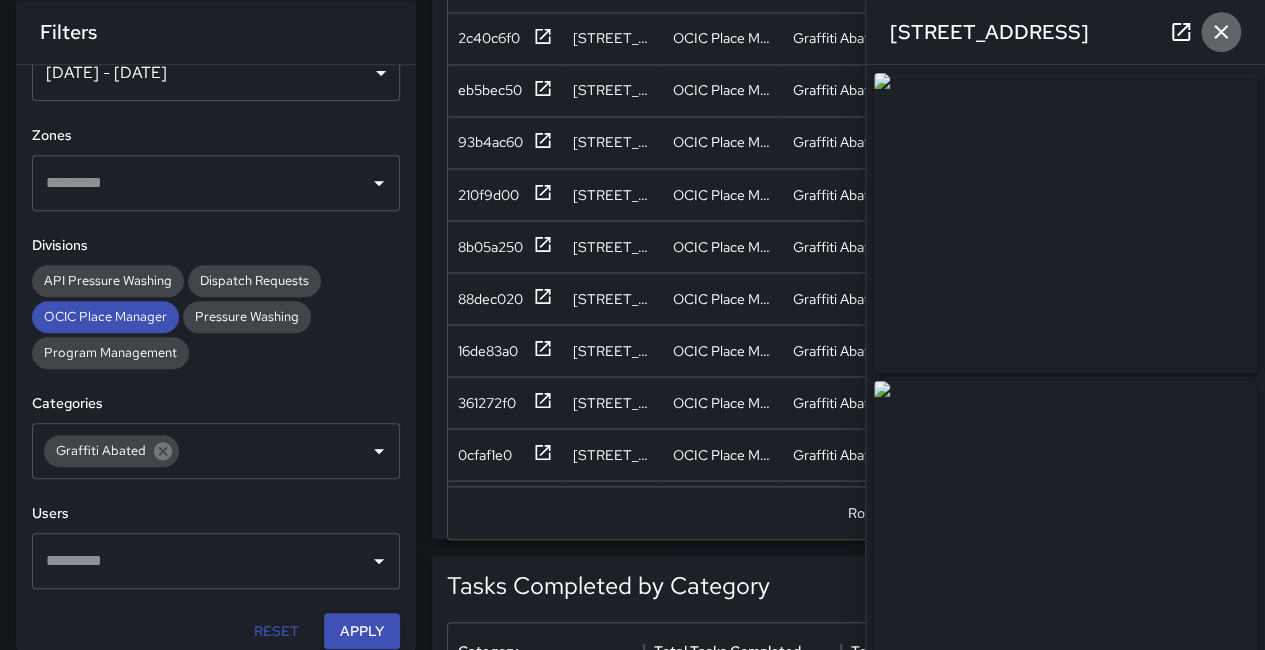 click 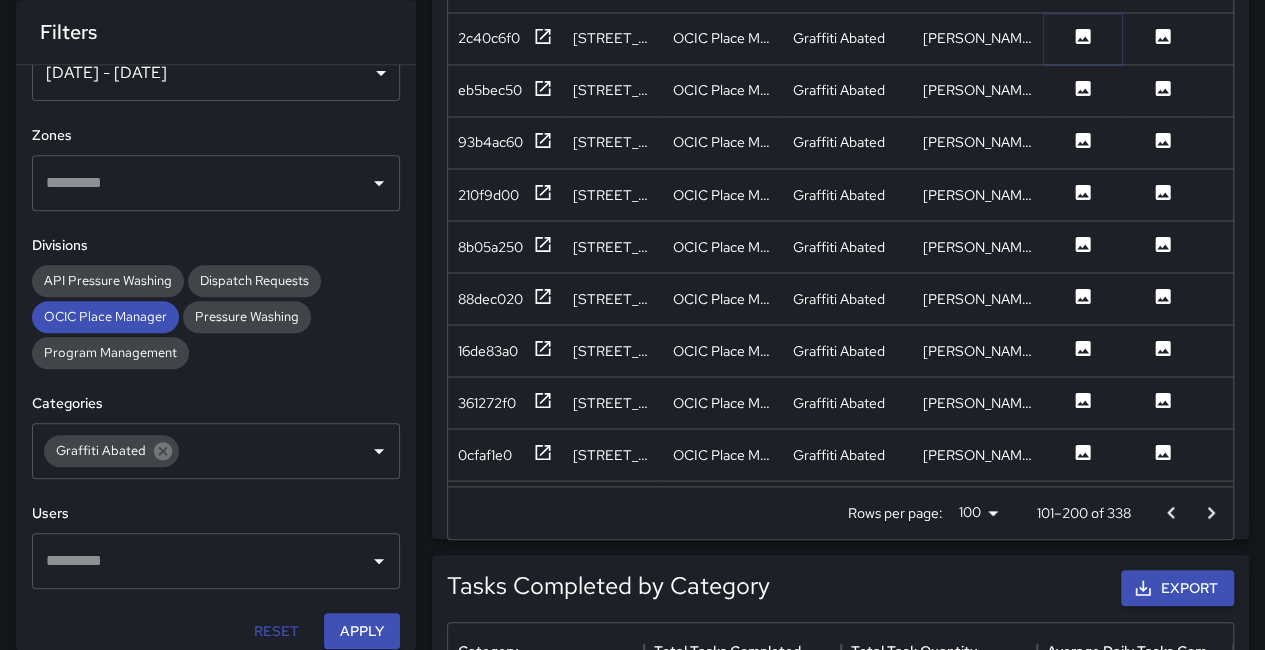 click 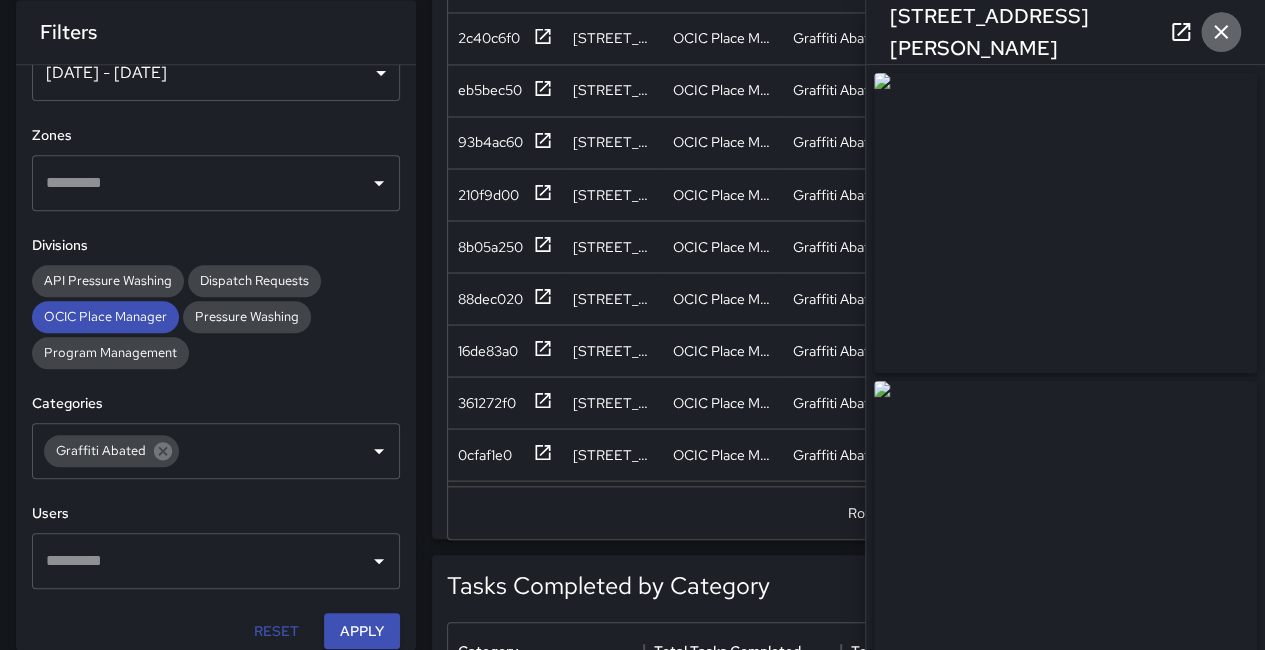 click 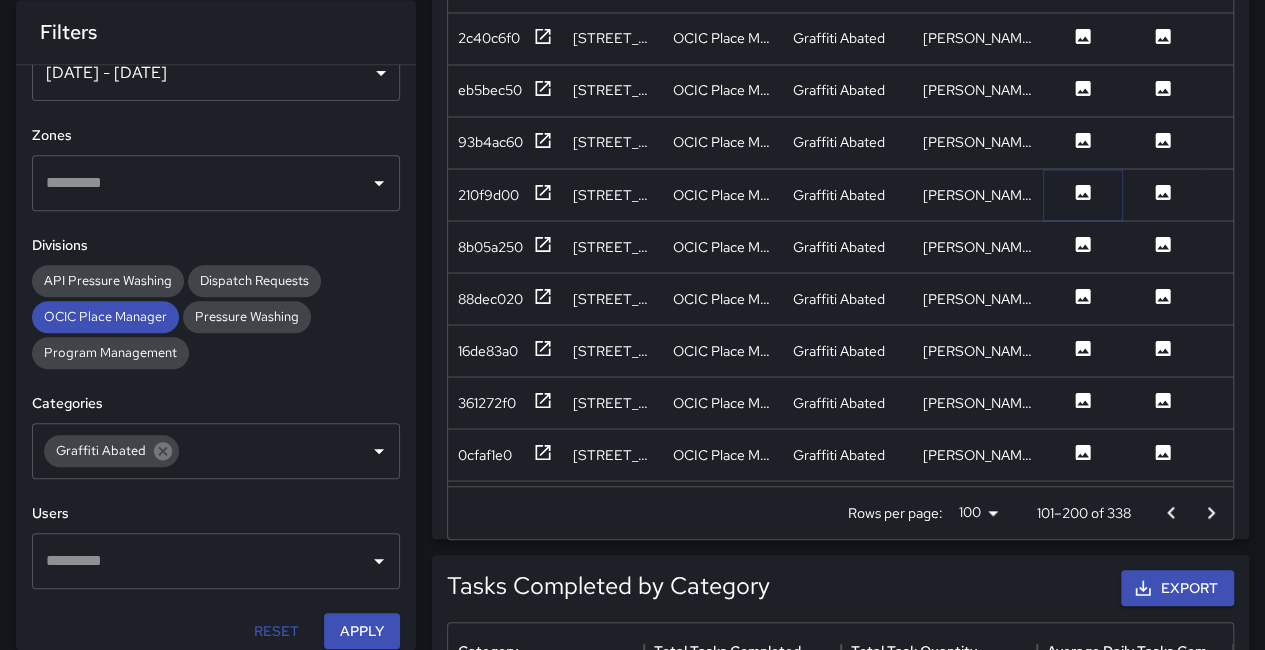 click 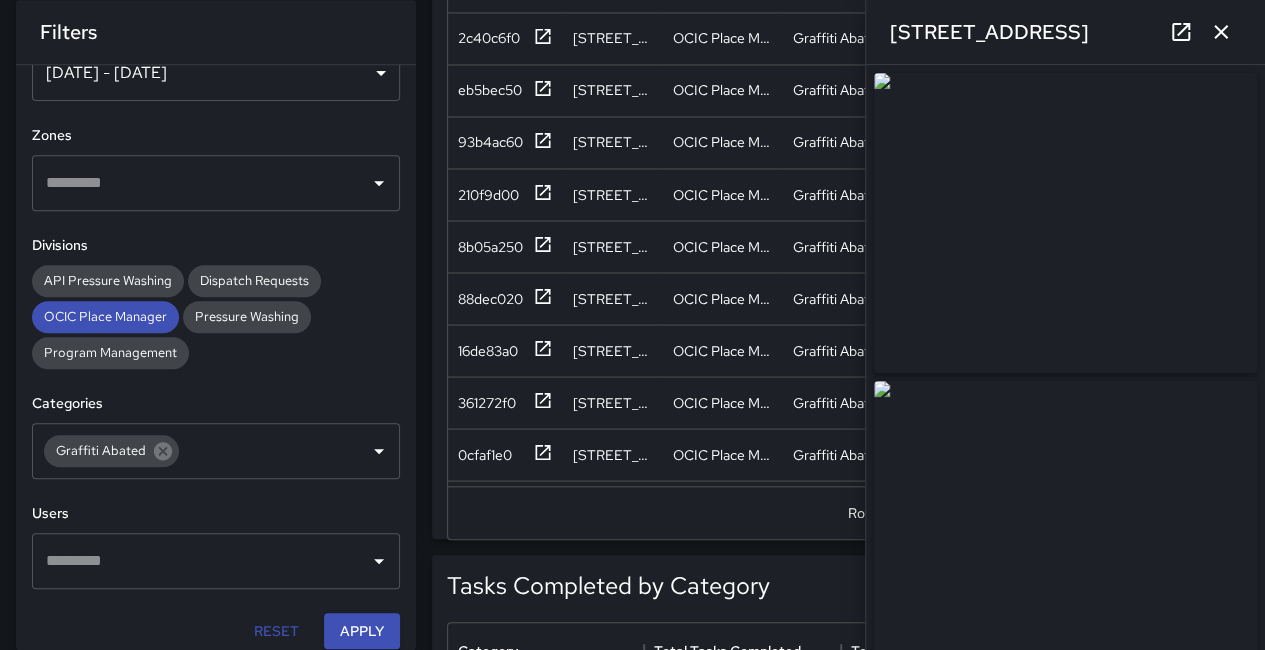 click 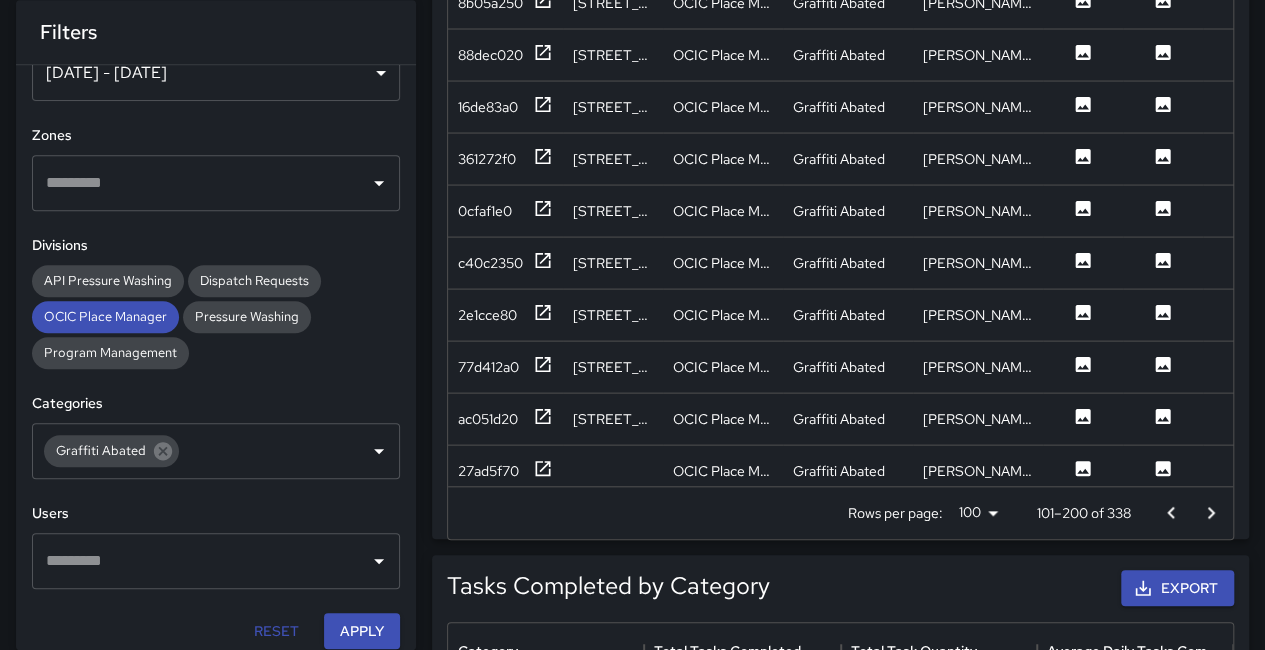 scroll, scrollTop: 1900, scrollLeft: 0, axis: vertical 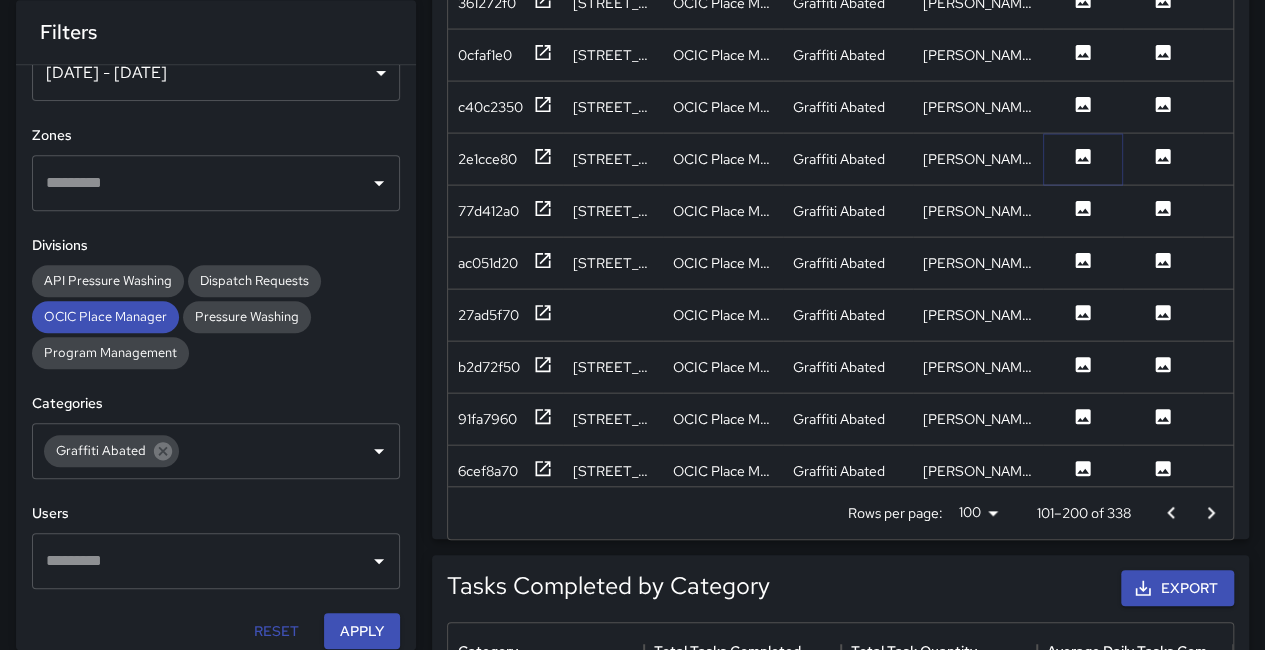 click 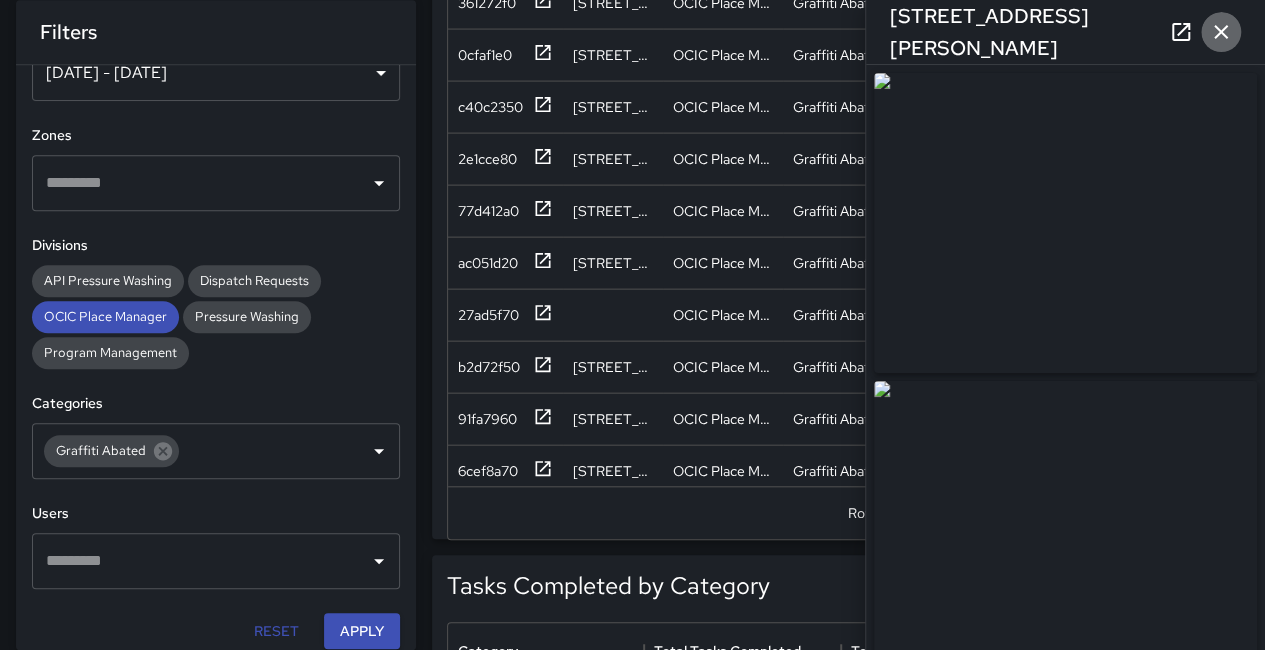 drag, startPoint x: 1230, startPoint y: 22, endPoint x: 1116, endPoint y: 187, distance: 200.55174 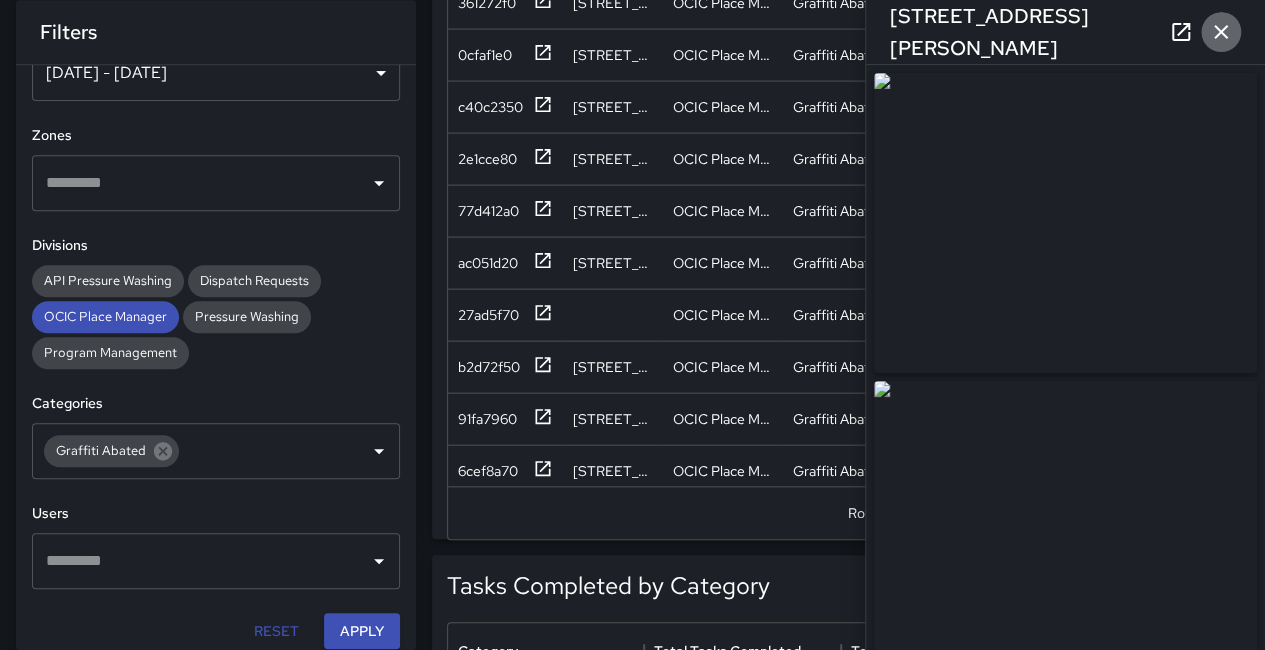 click 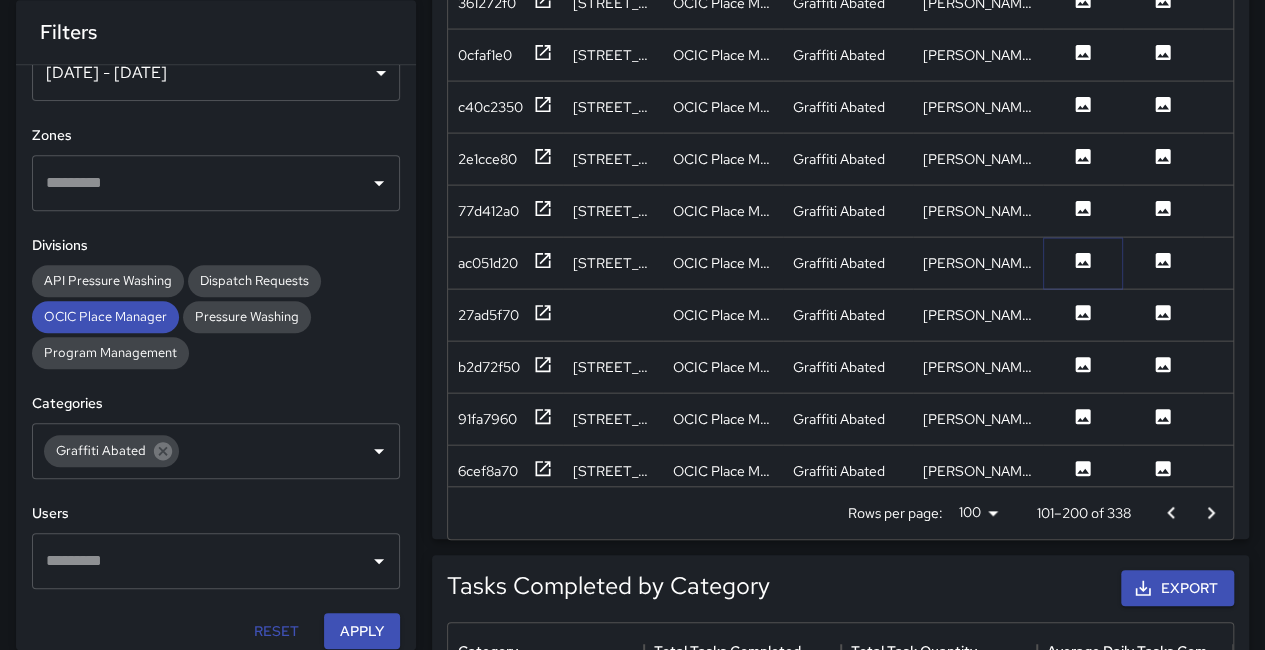 click 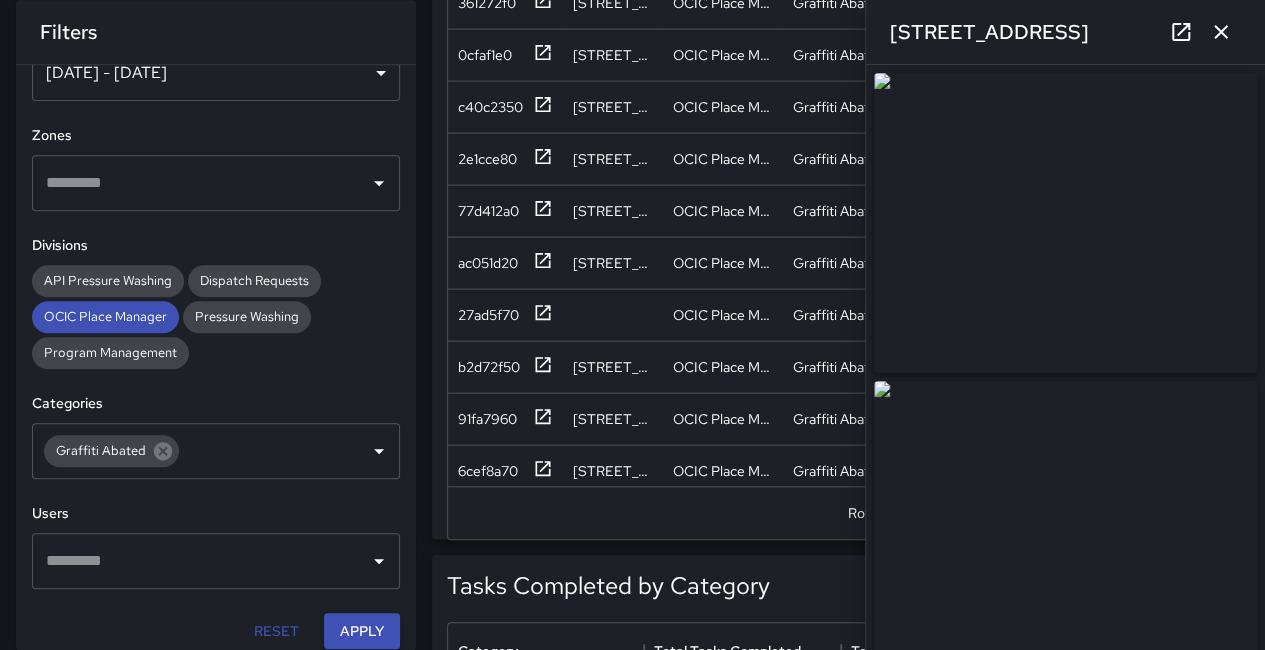 click 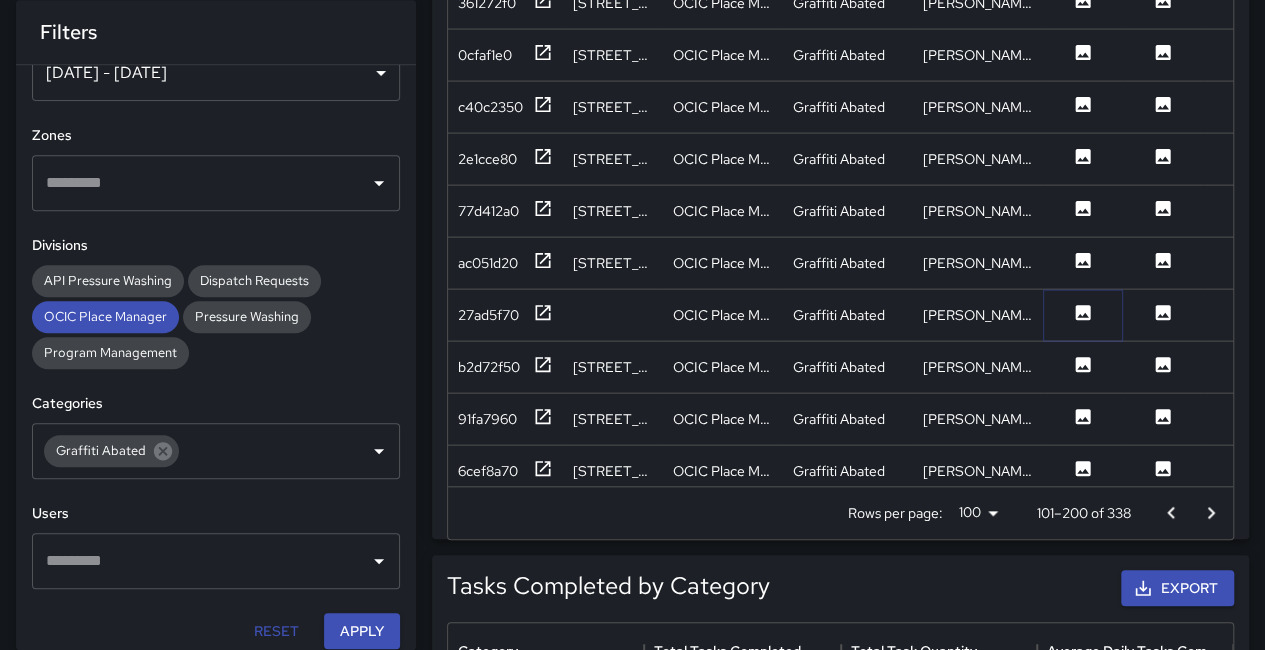 click 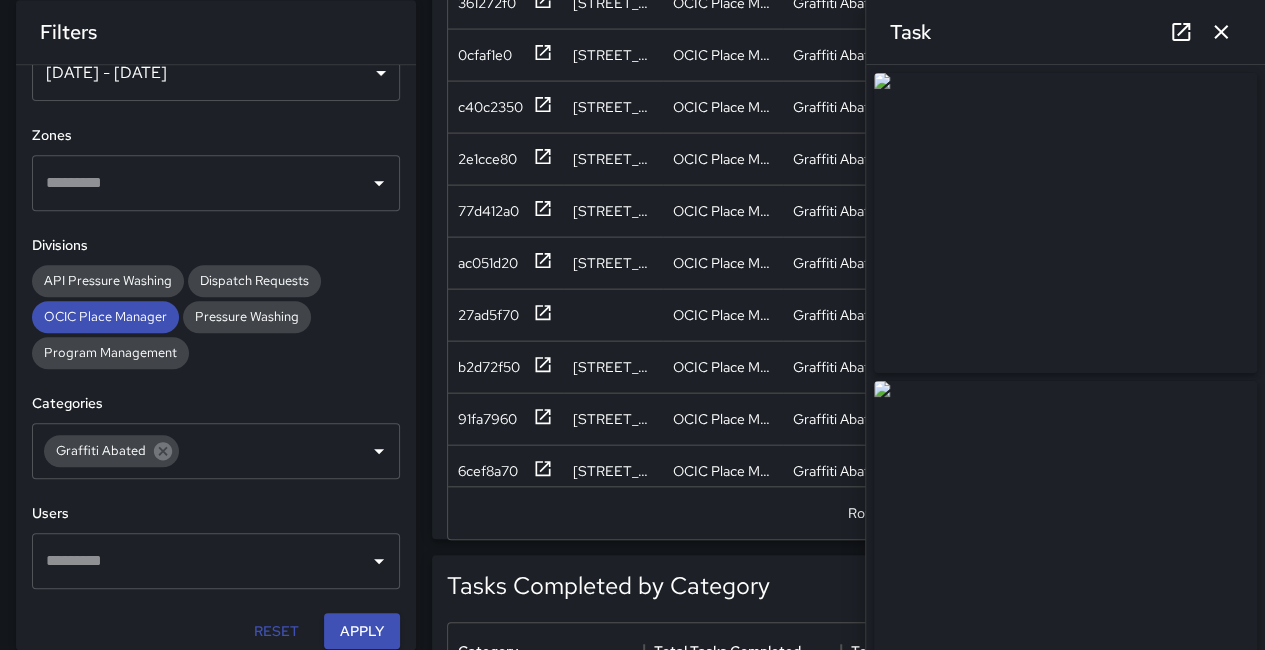 click at bounding box center [1221, 32] 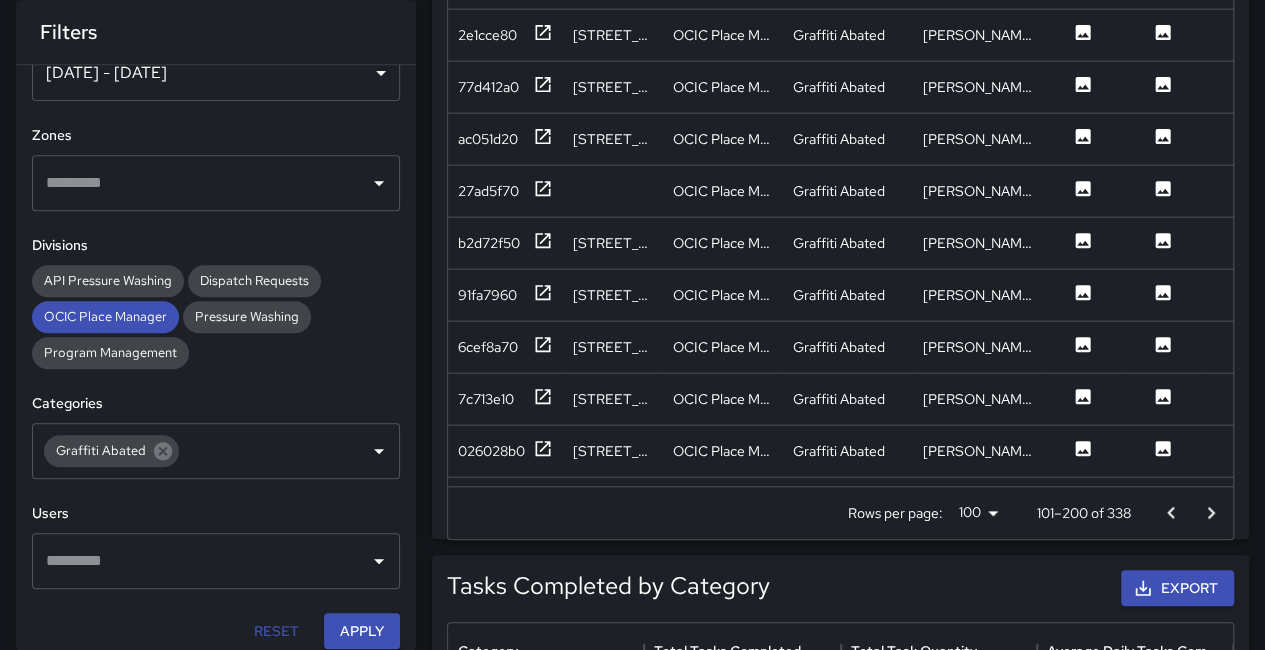scroll, scrollTop: 2100, scrollLeft: 0, axis: vertical 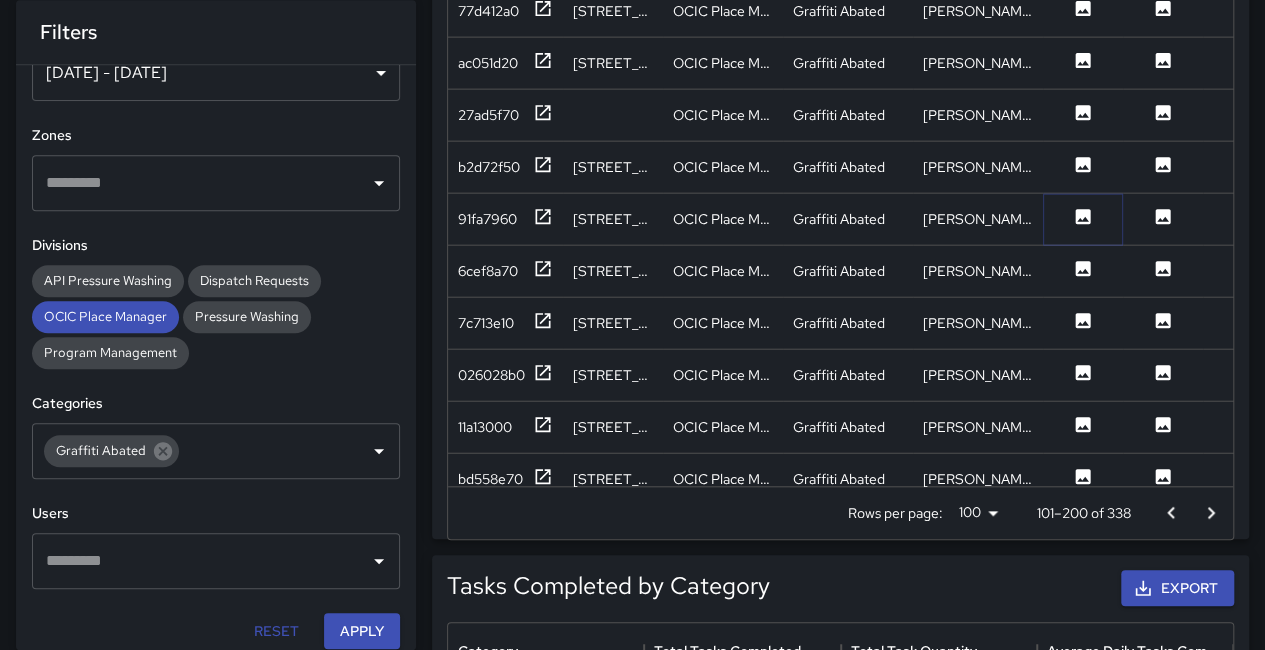 click at bounding box center (1083, 218) 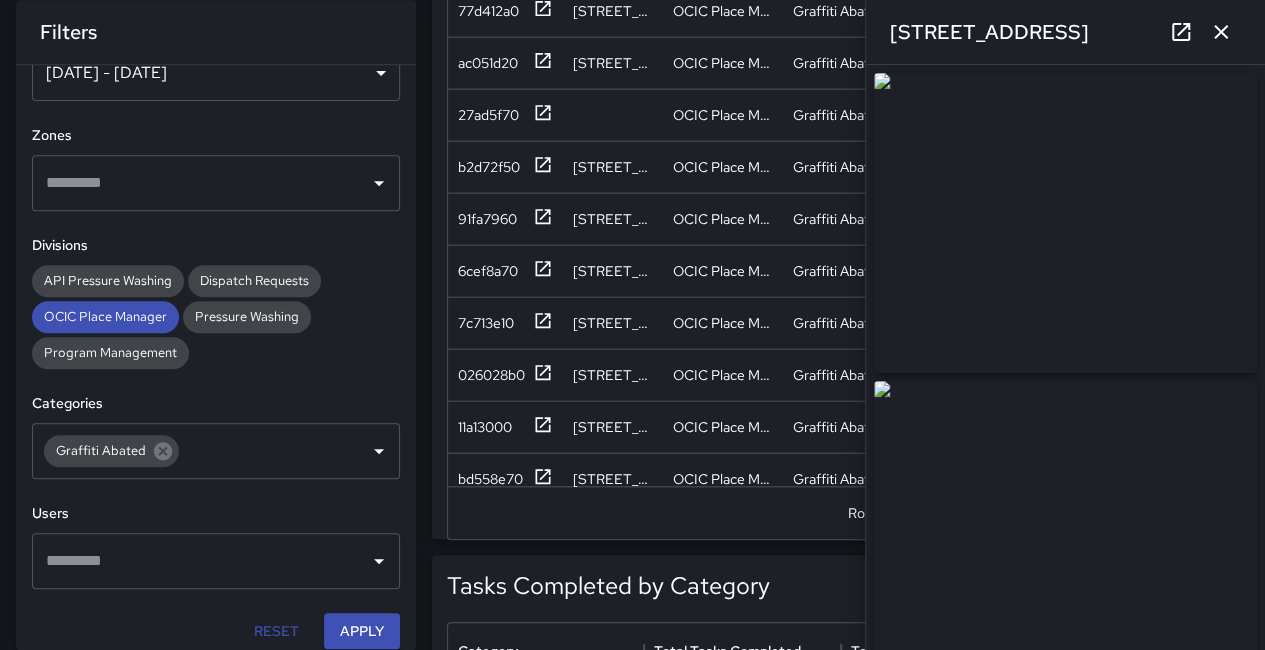 click 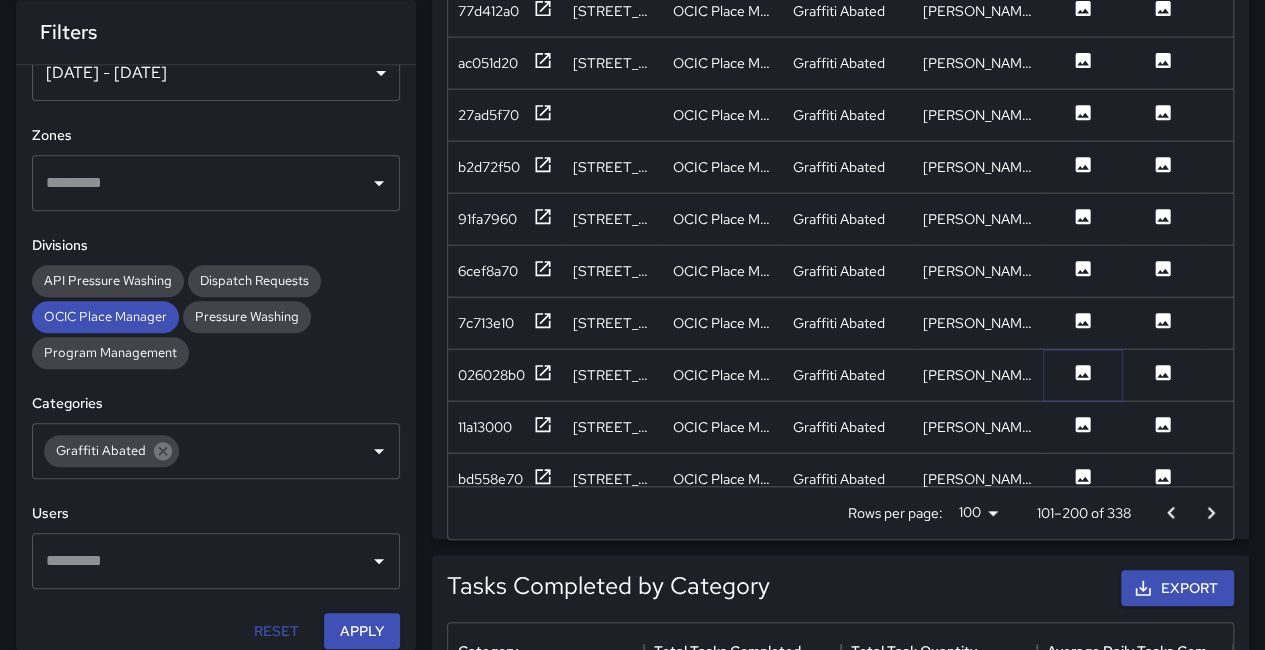 click 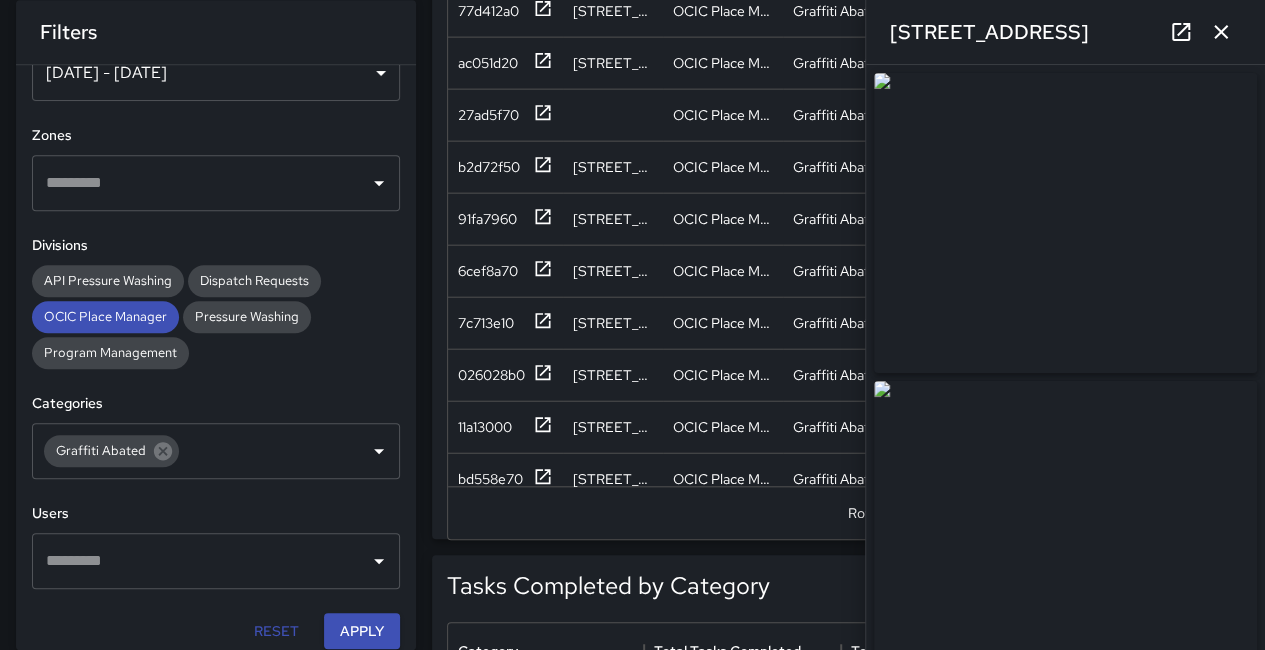 click at bounding box center [1065, 223] 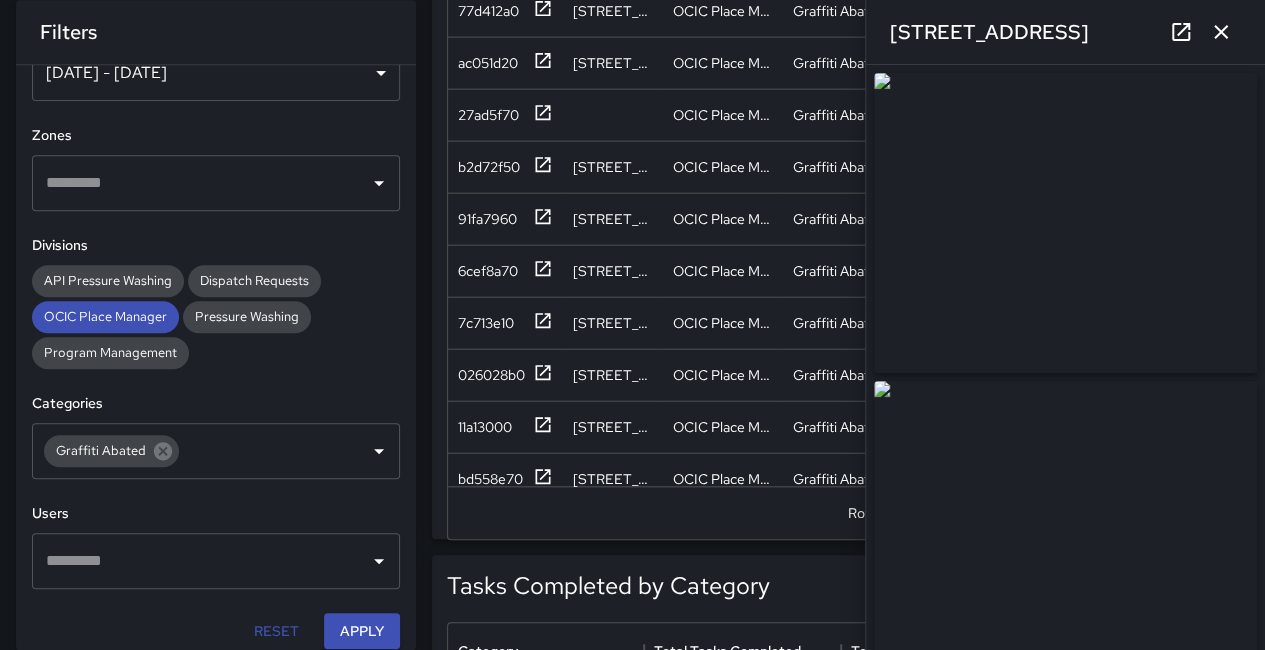 drag, startPoint x: 1165, startPoint y: 289, endPoint x: 1055, endPoint y: 229, distance: 125.299644 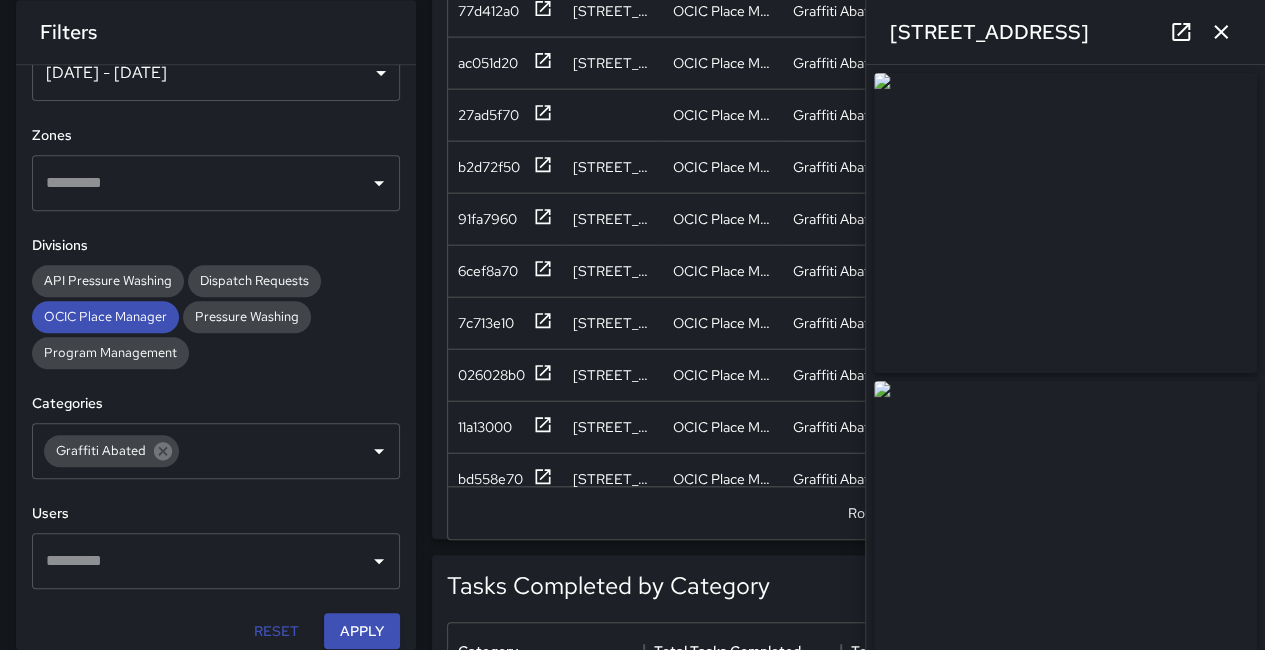 click at bounding box center [1065, 223] 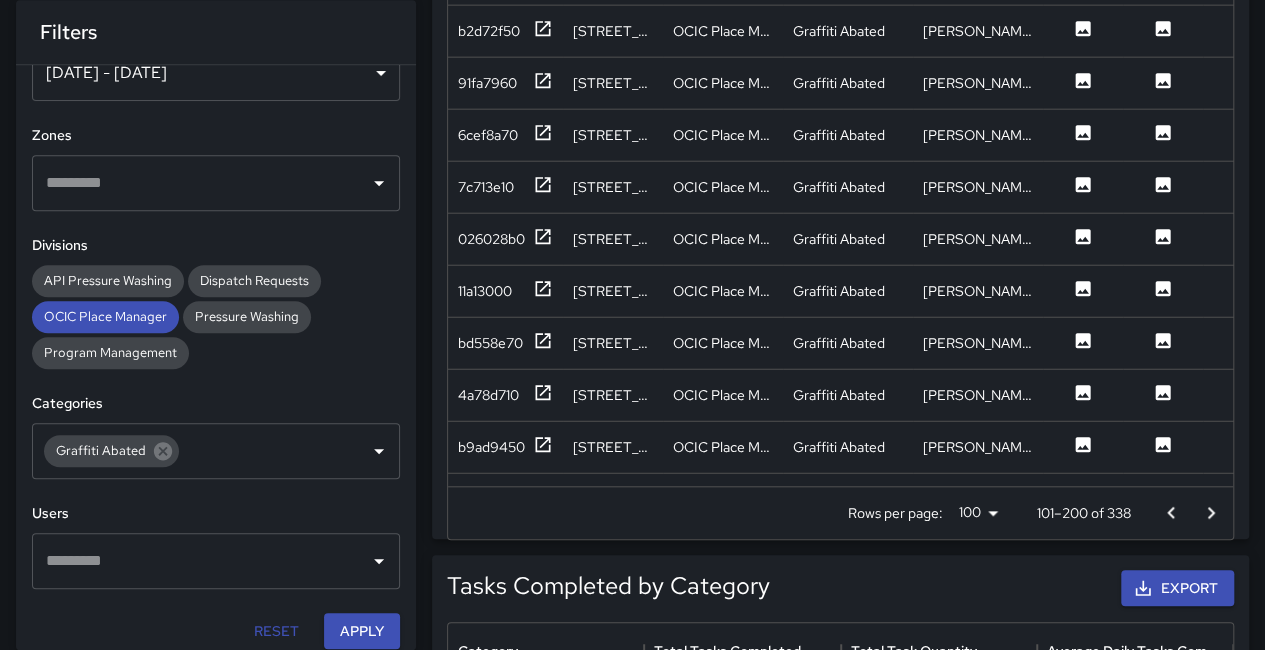 scroll, scrollTop: 2400, scrollLeft: 0, axis: vertical 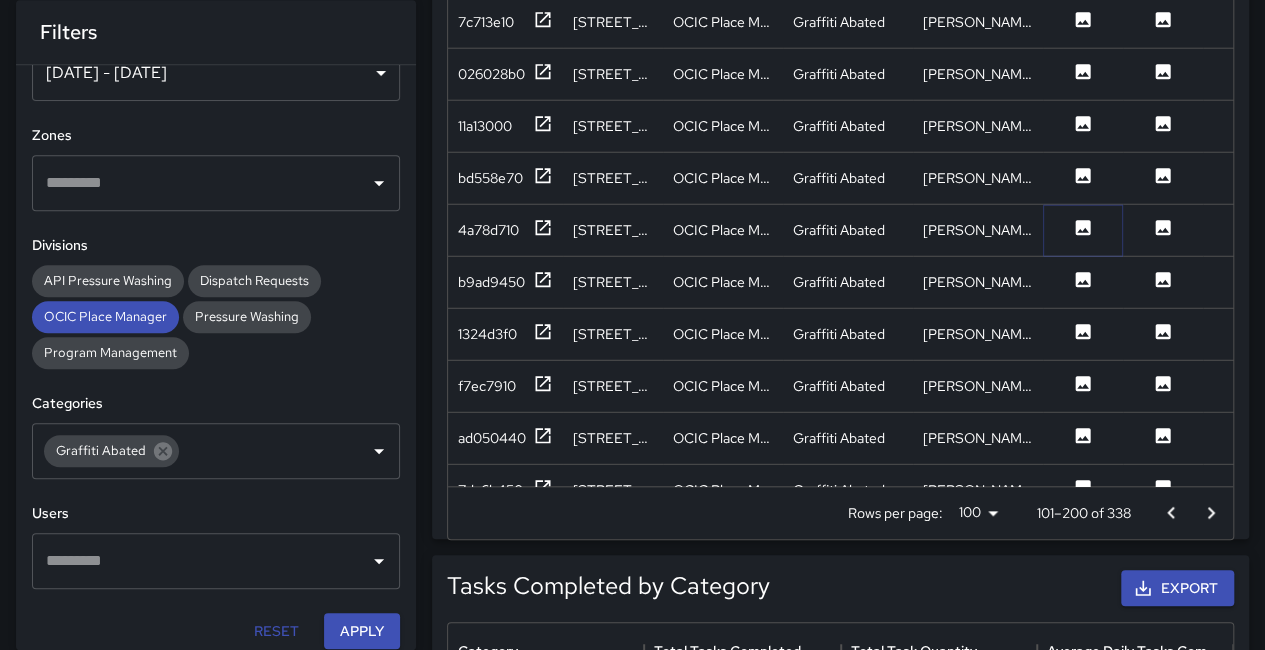 click 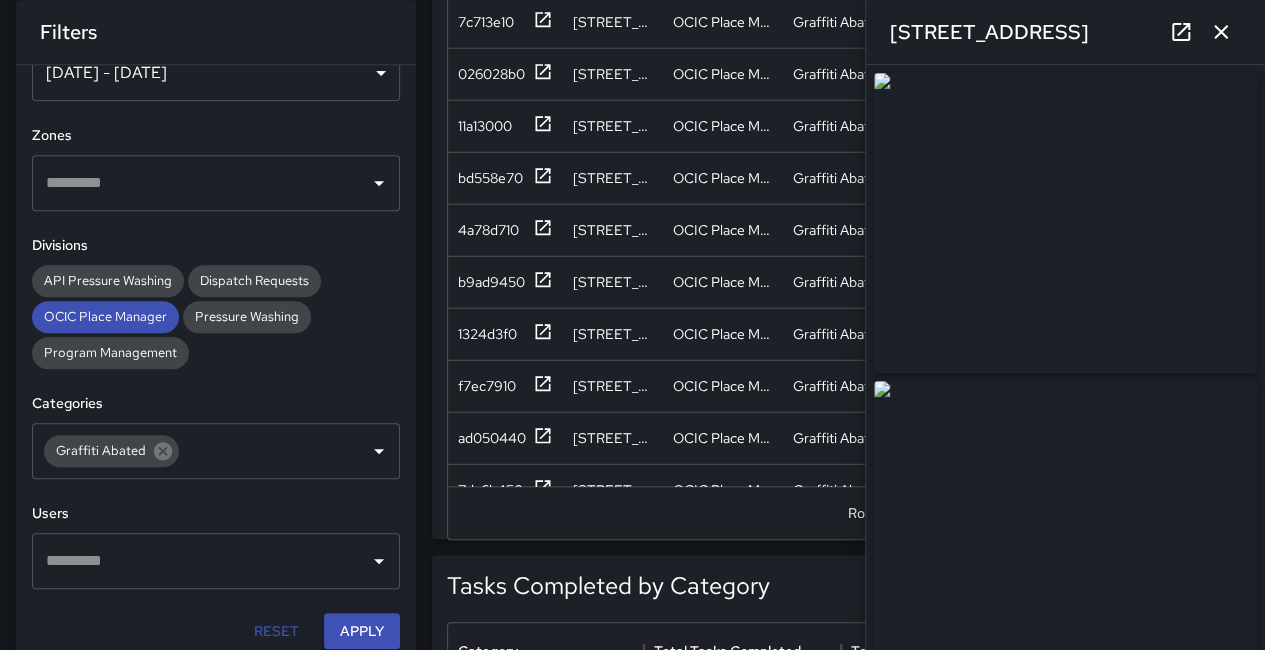 scroll, scrollTop: 600, scrollLeft: 0, axis: vertical 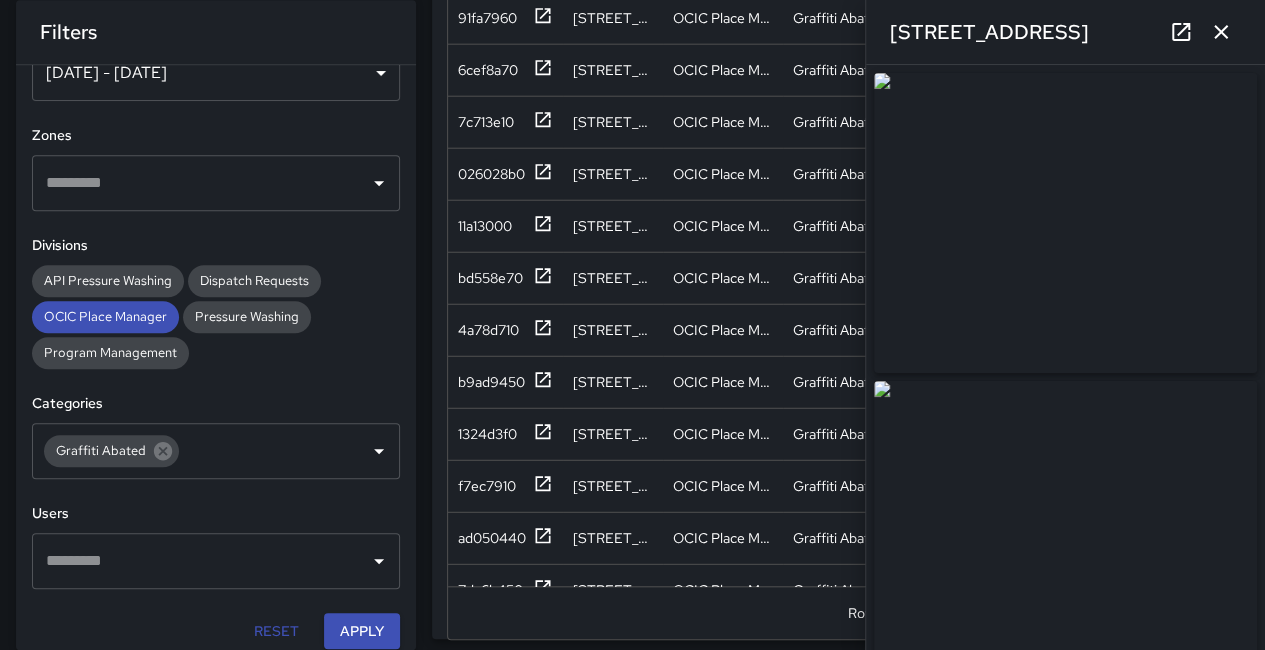 click at bounding box center [1065, 223] 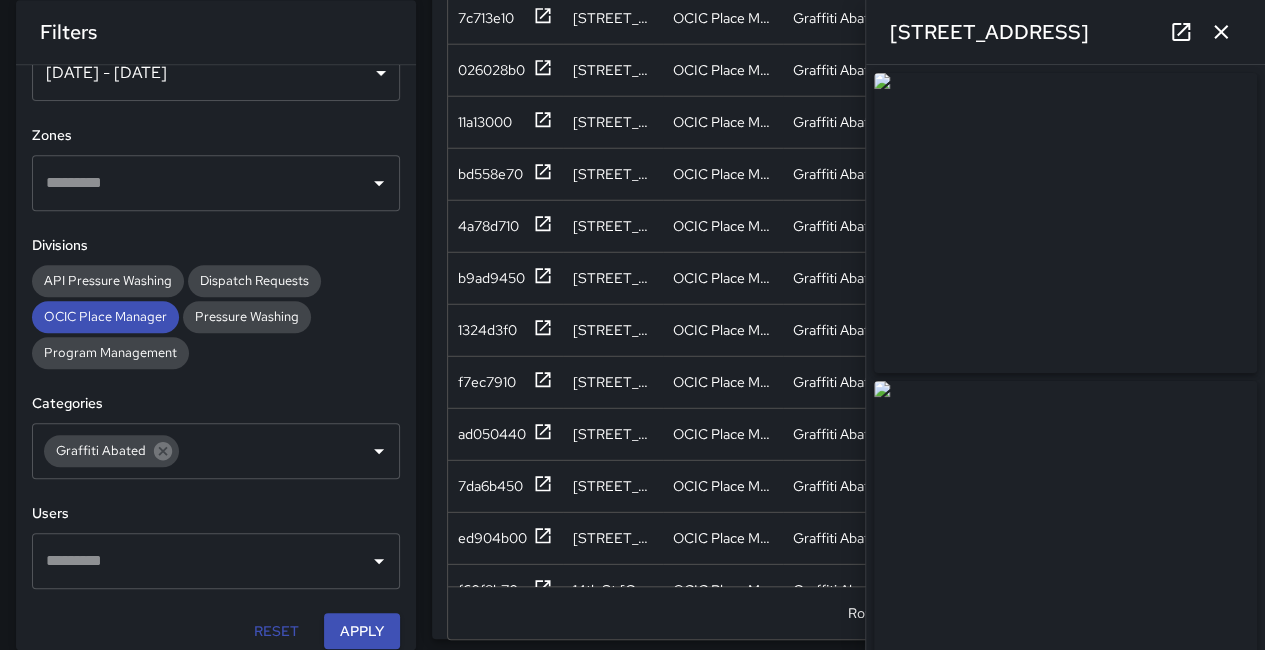 scroll, scrollTop: 2600, scrollLeft: 0, axis: vertical 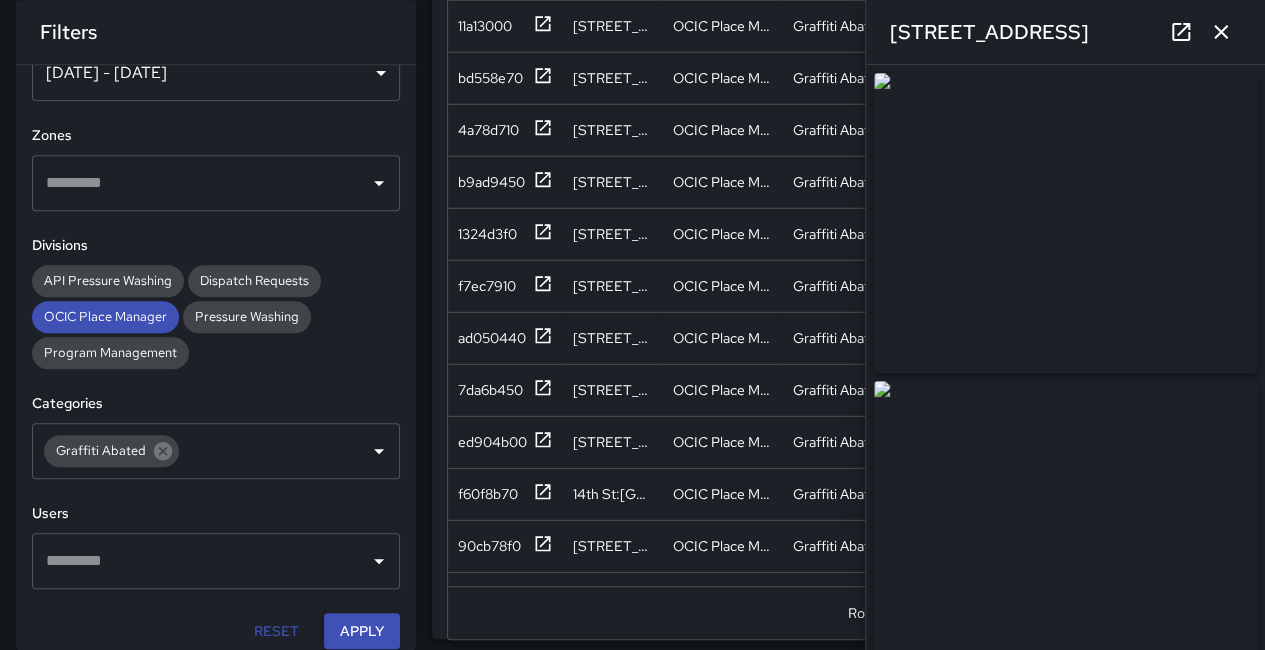 click 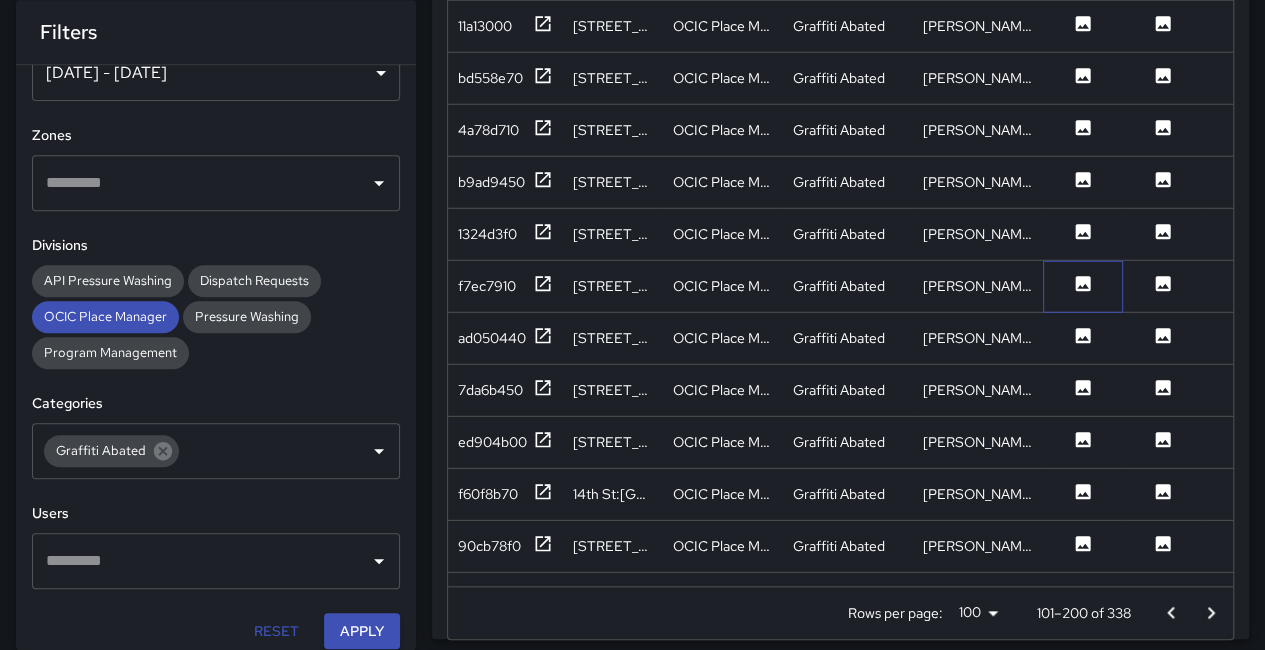 click at bounding box center [1083, 287] 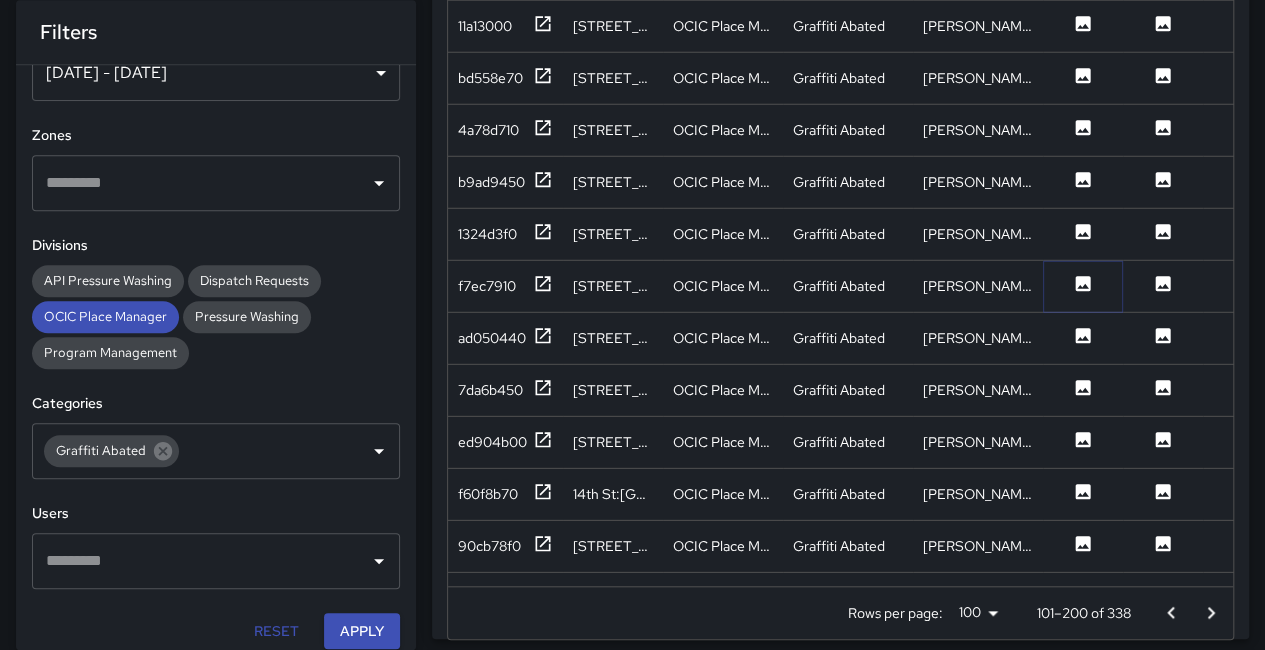 click 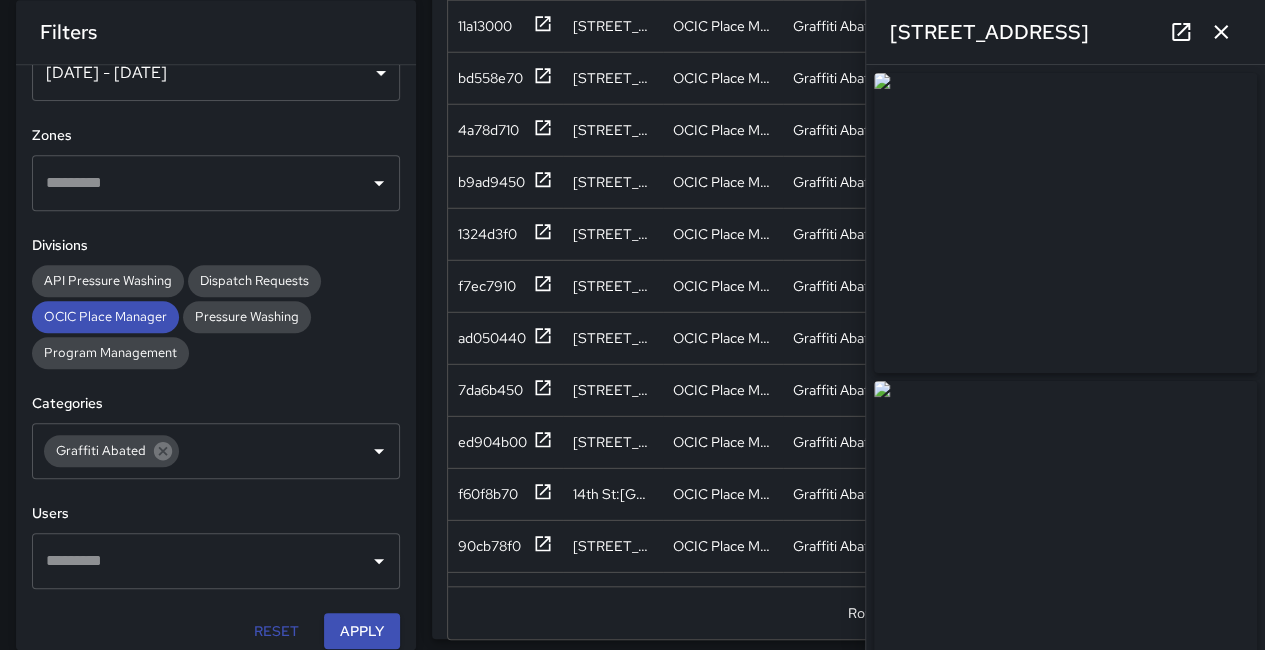 click at bounding box center [1065, 223] 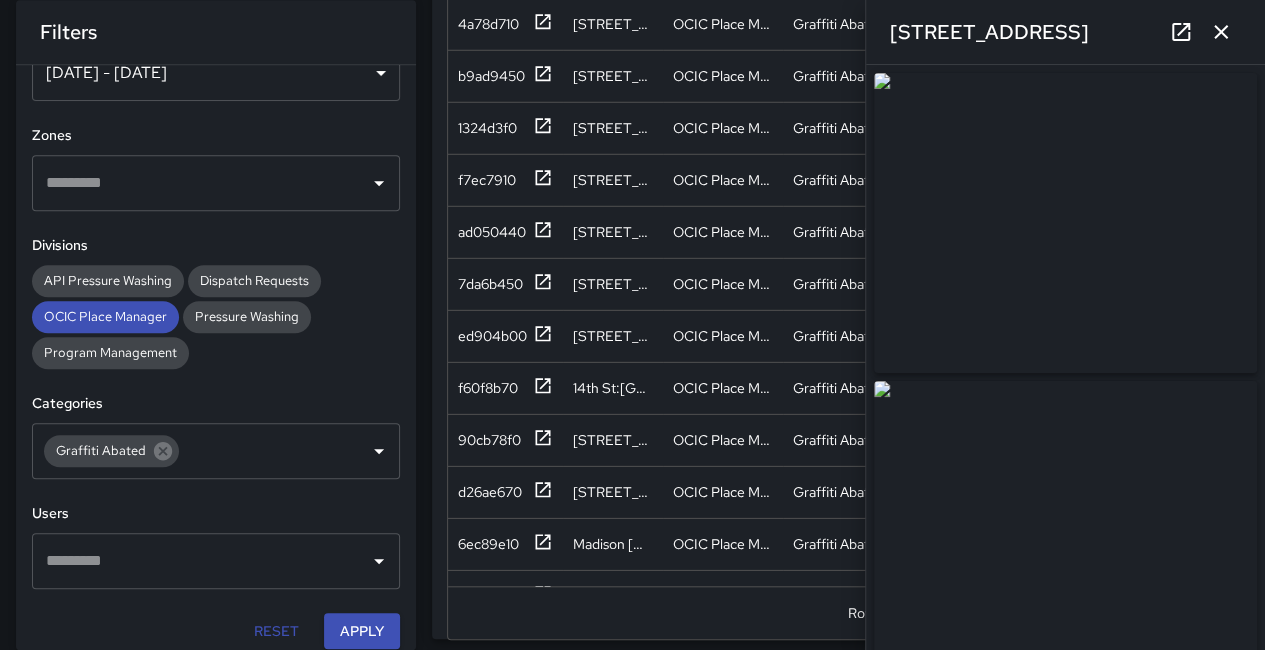 scroll, scrollTop: 2800, scrollLeft: 0, axis: vertical 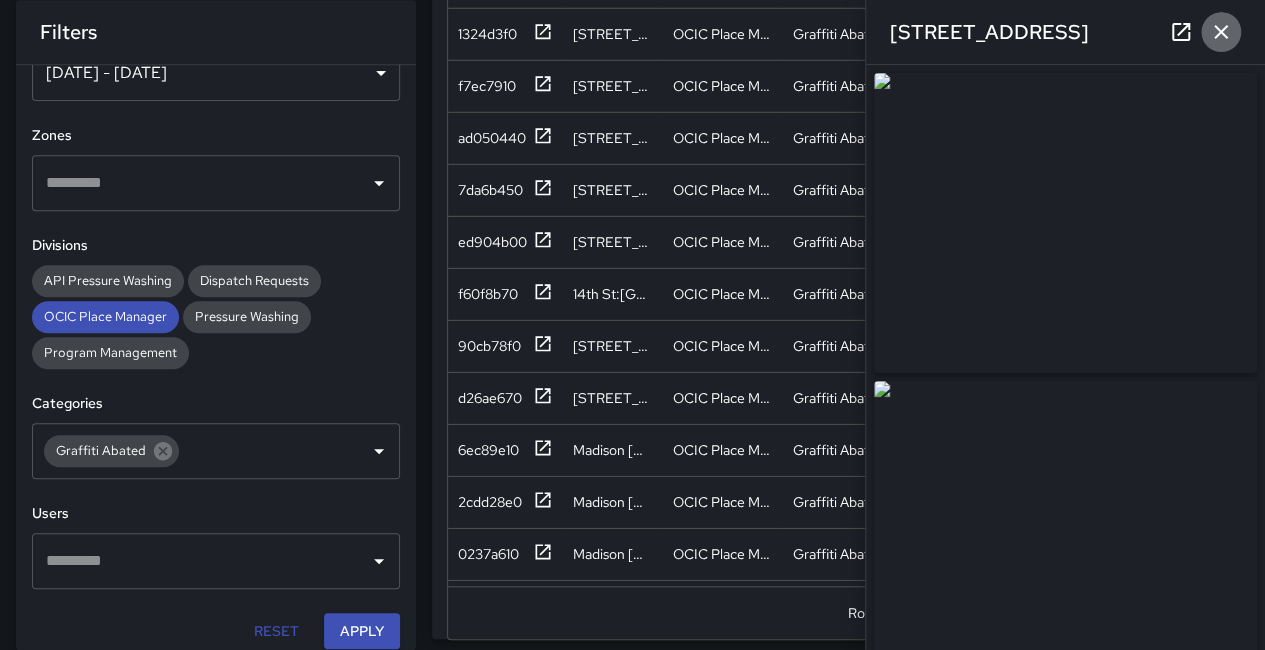 click at bounding box center [1221, 32] 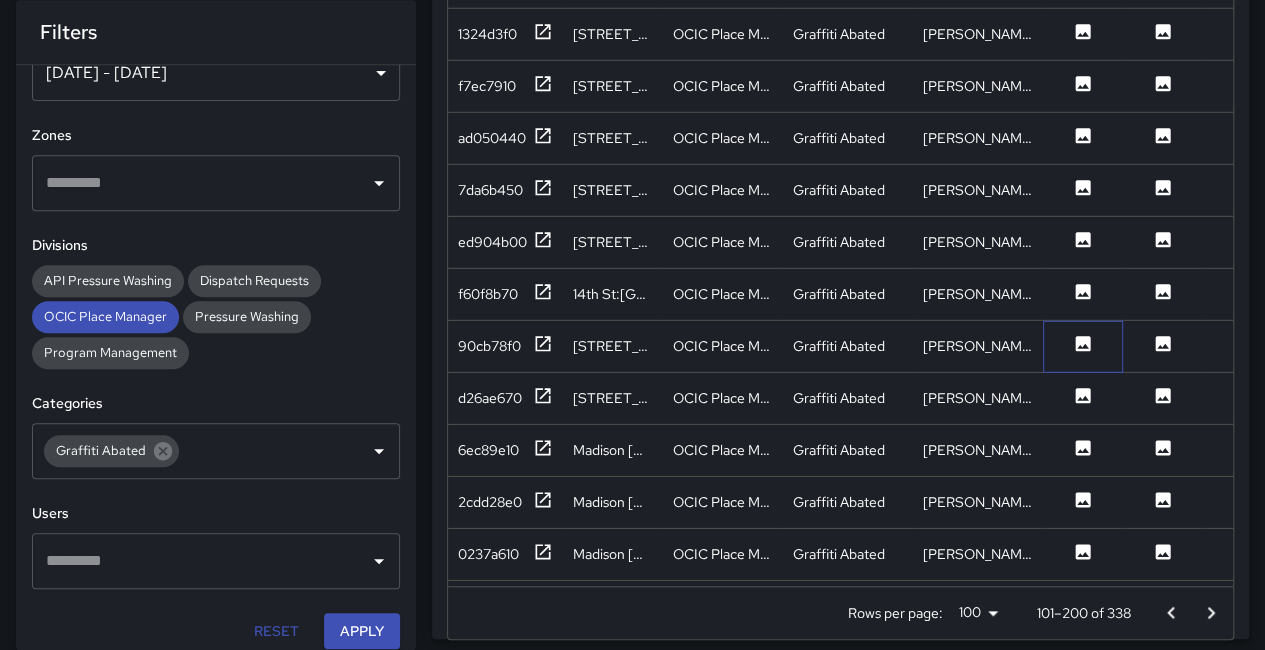 click at bounding box center [1083, 347] 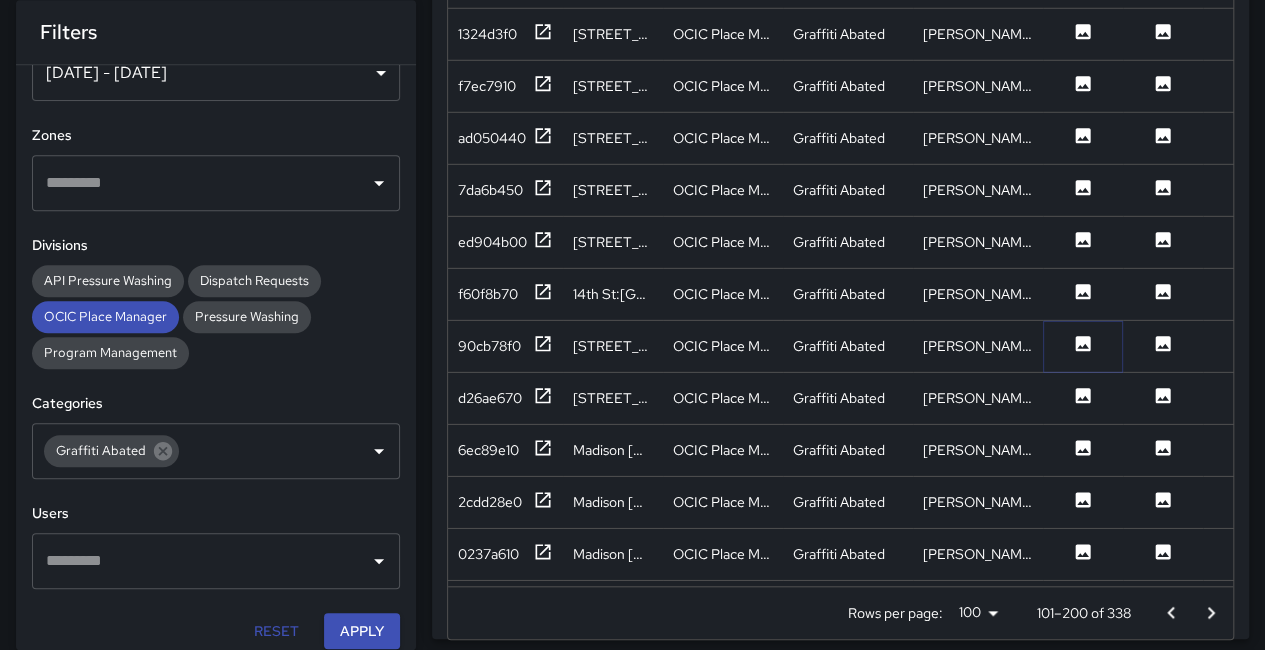 click 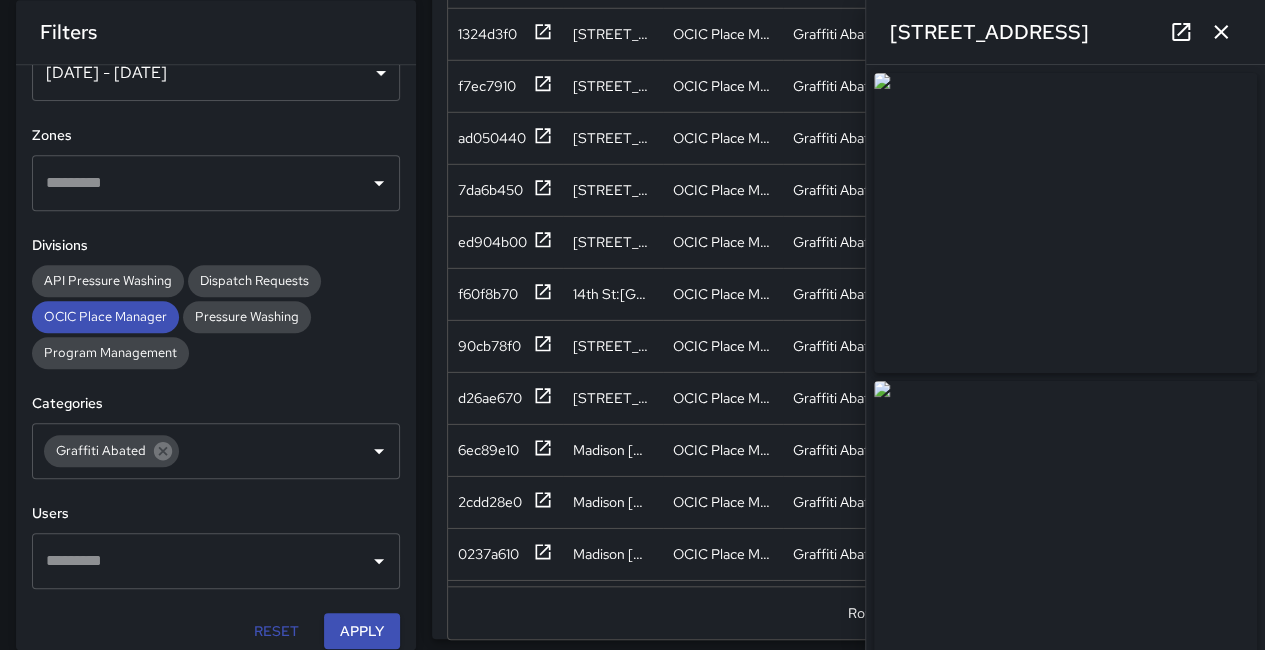 click at bounding box center [1221, 32] 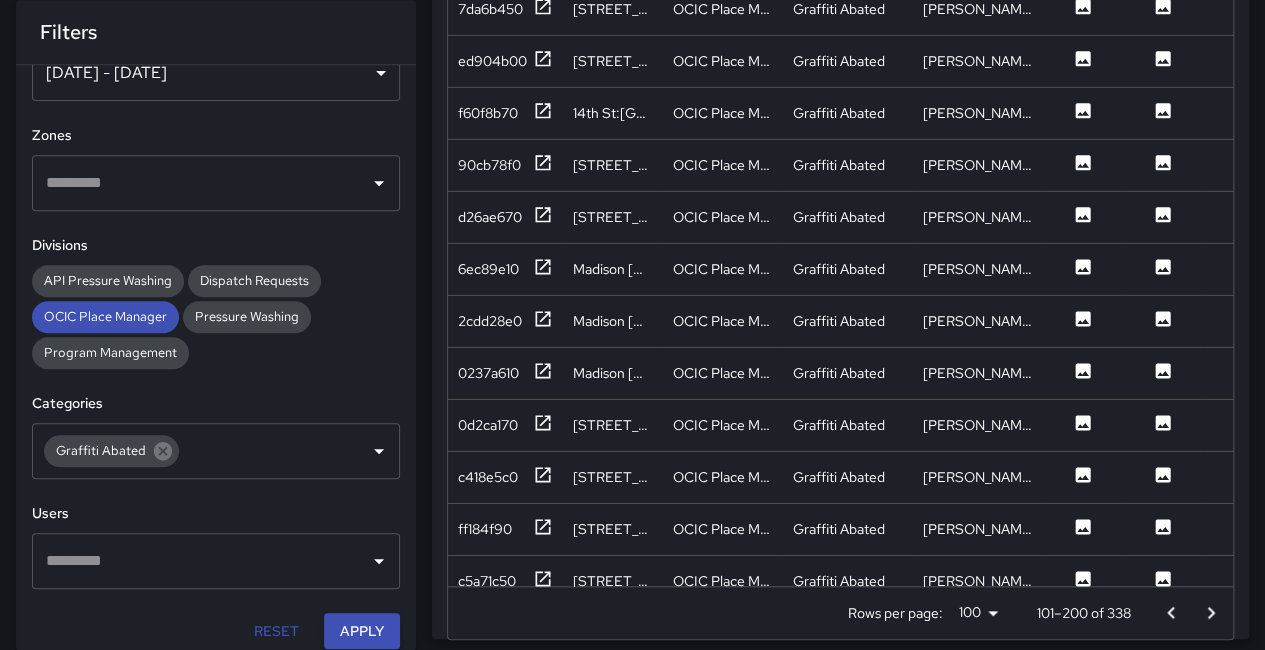 scroll, scrollTop: 3000, scrollLeft: 0, axis: vertical 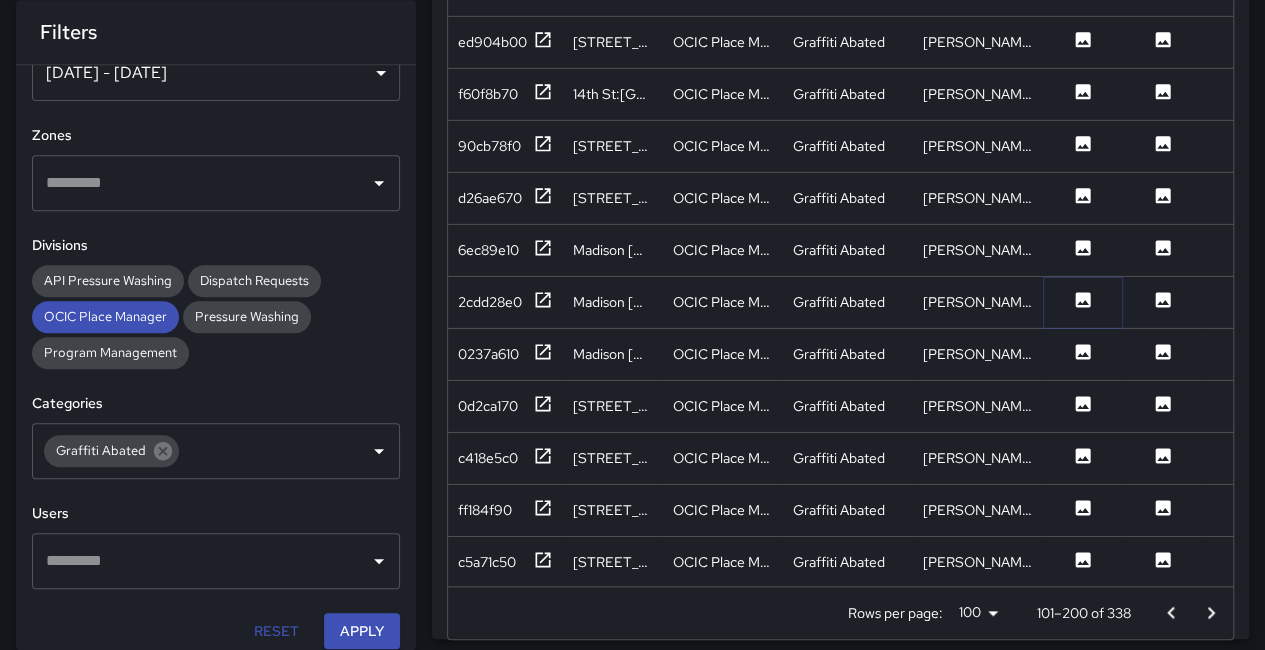 click 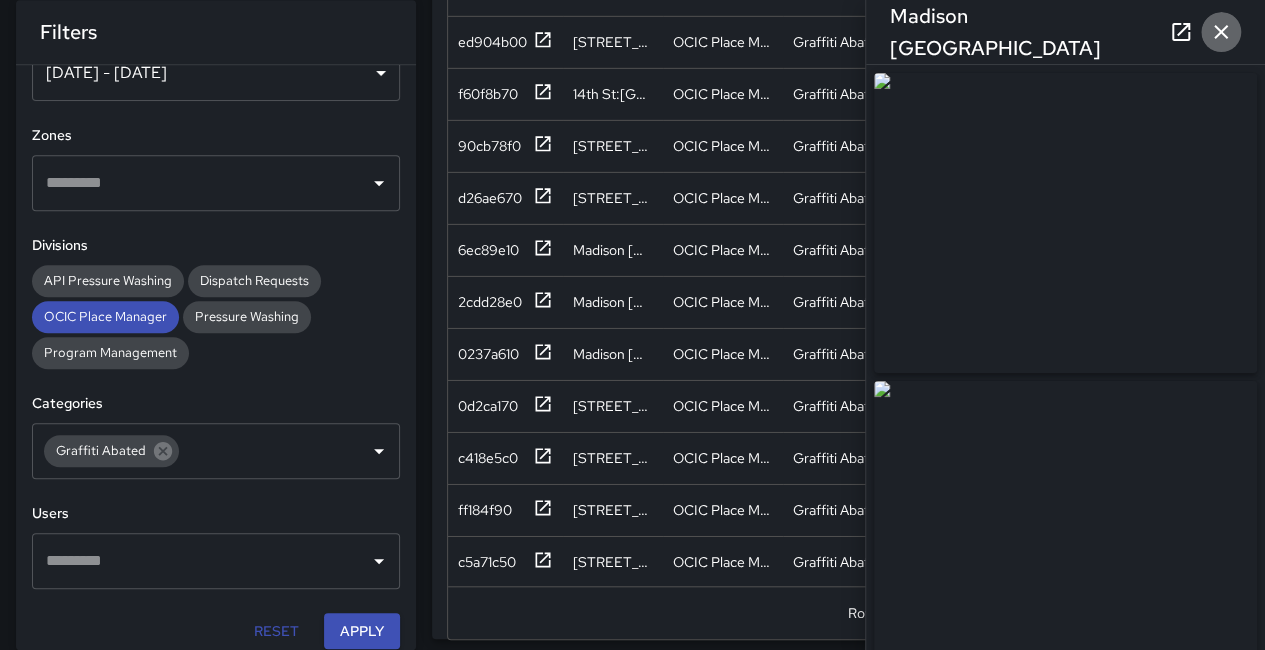 drag, startPoint x: 1223, startPoint y: 32, endPoint x: 1080, endPoint y: 256, distance: 265.75363 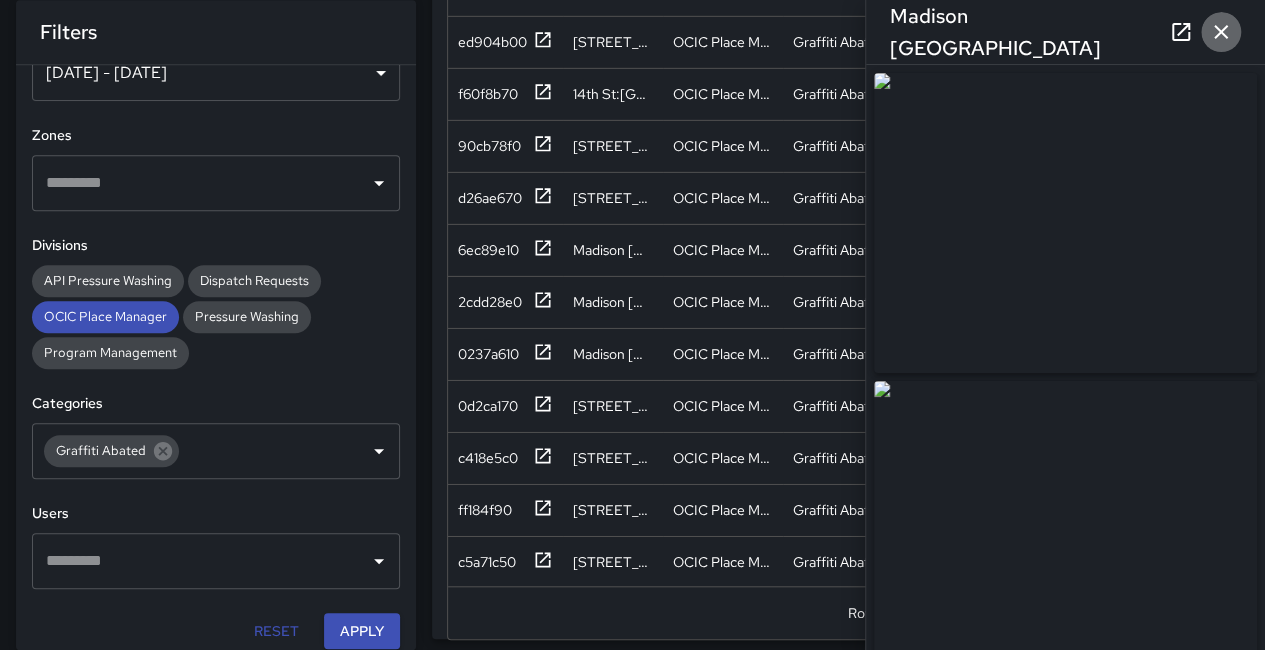 click 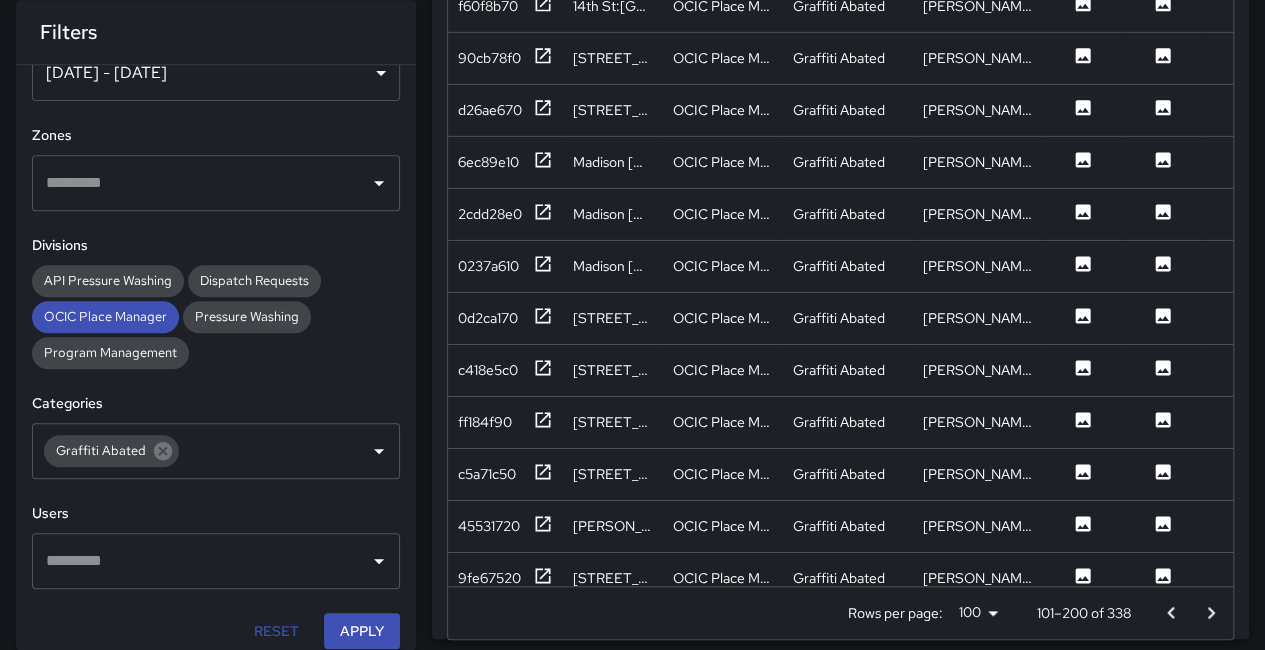 scroll, scrollTop: 3200, scrollLeft: 0, axis: vertical 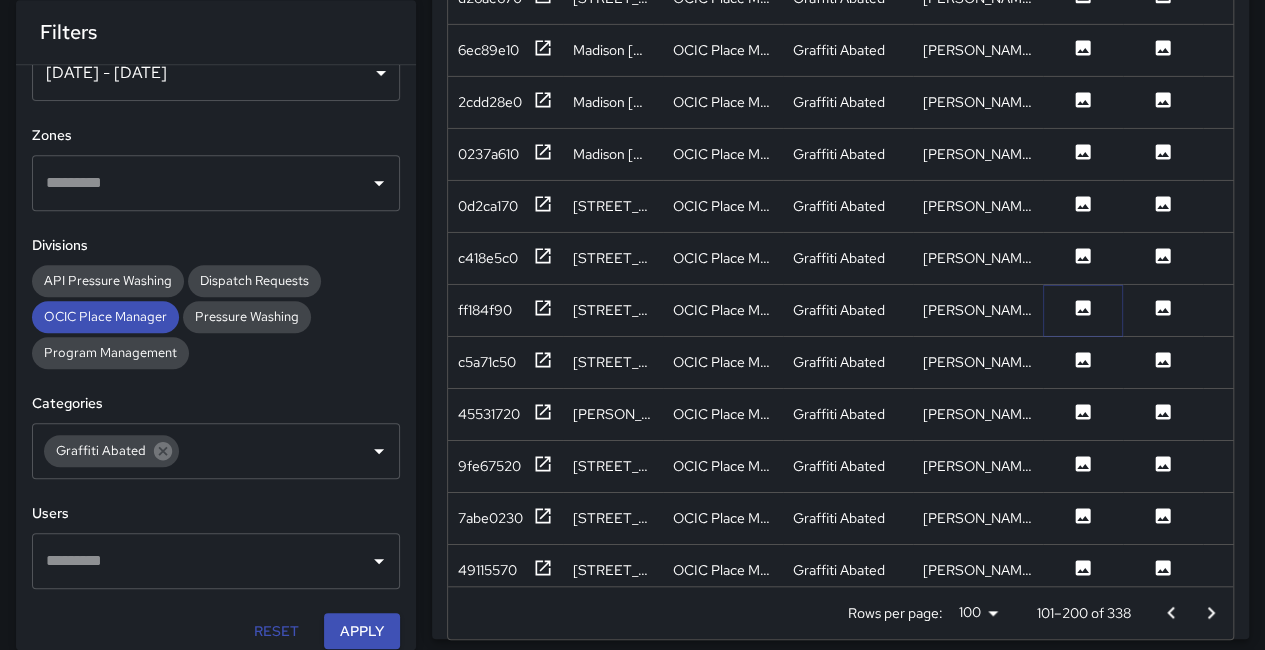 click 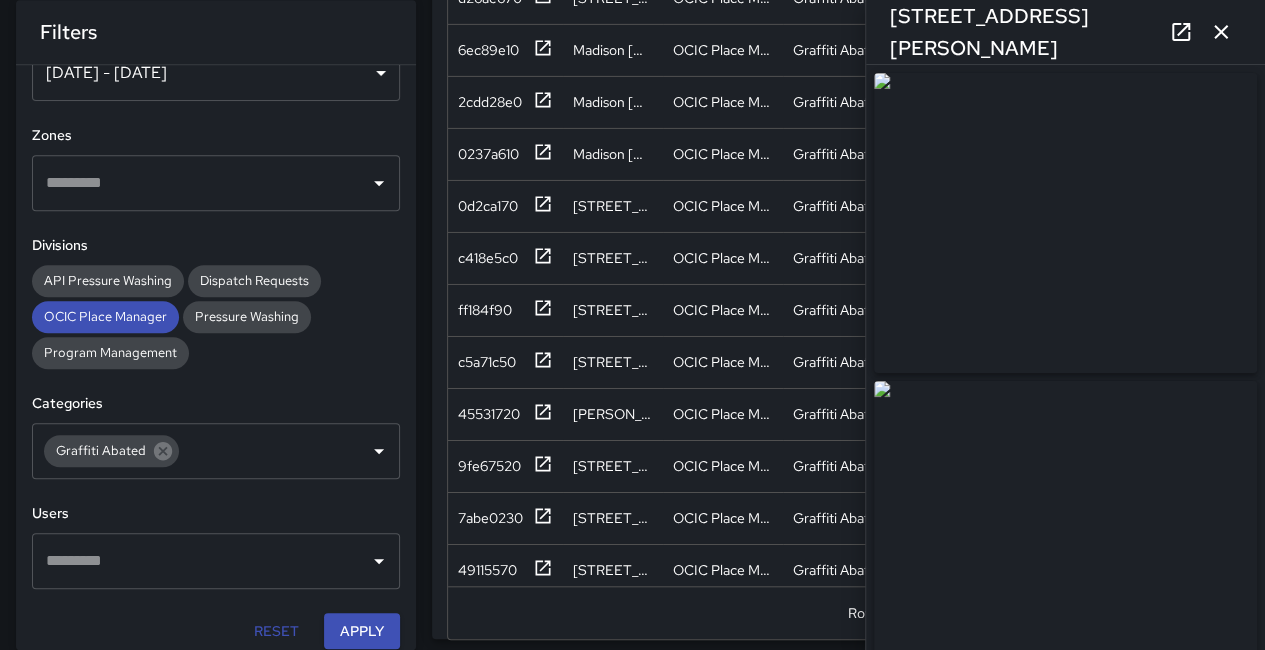 click 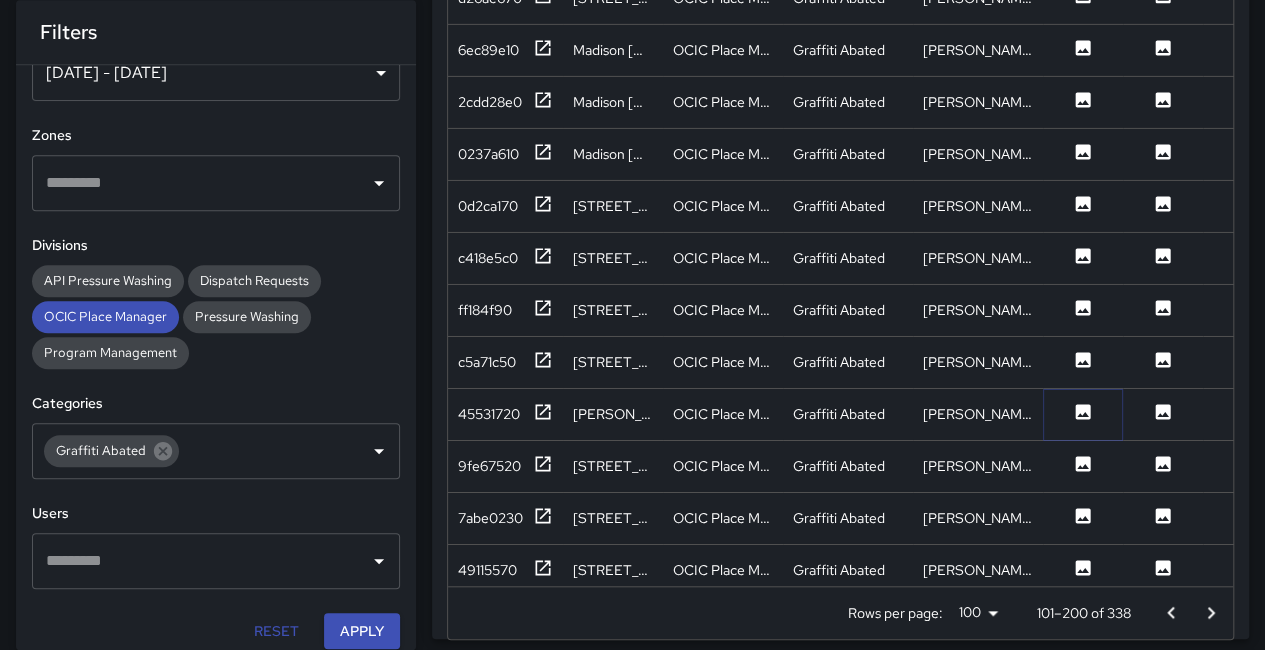 click 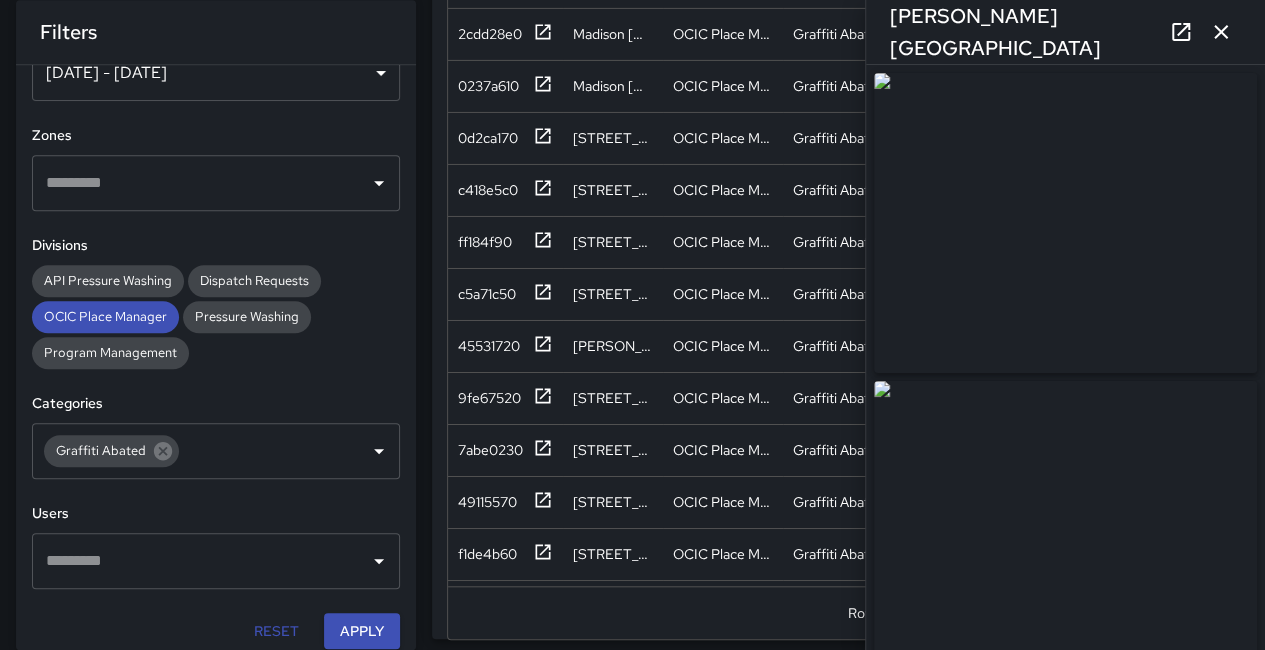 scroll, scrollTop: 3300, scrollLeft: 0, axis: vertical 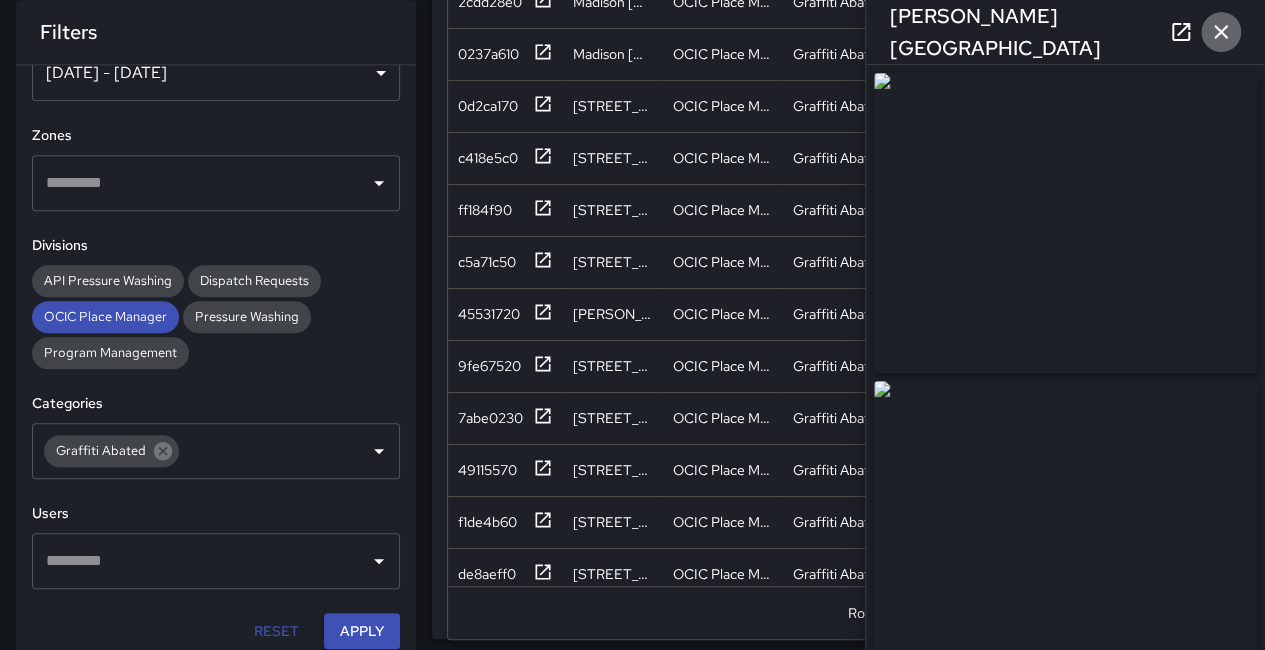 click 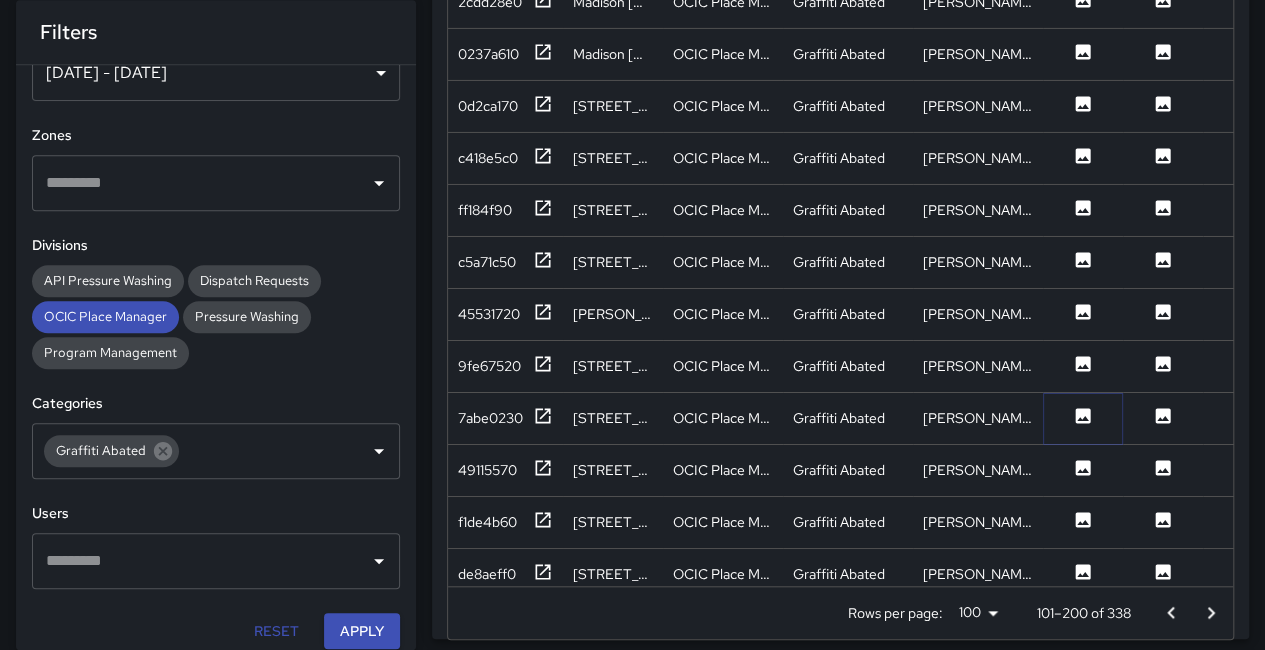 click 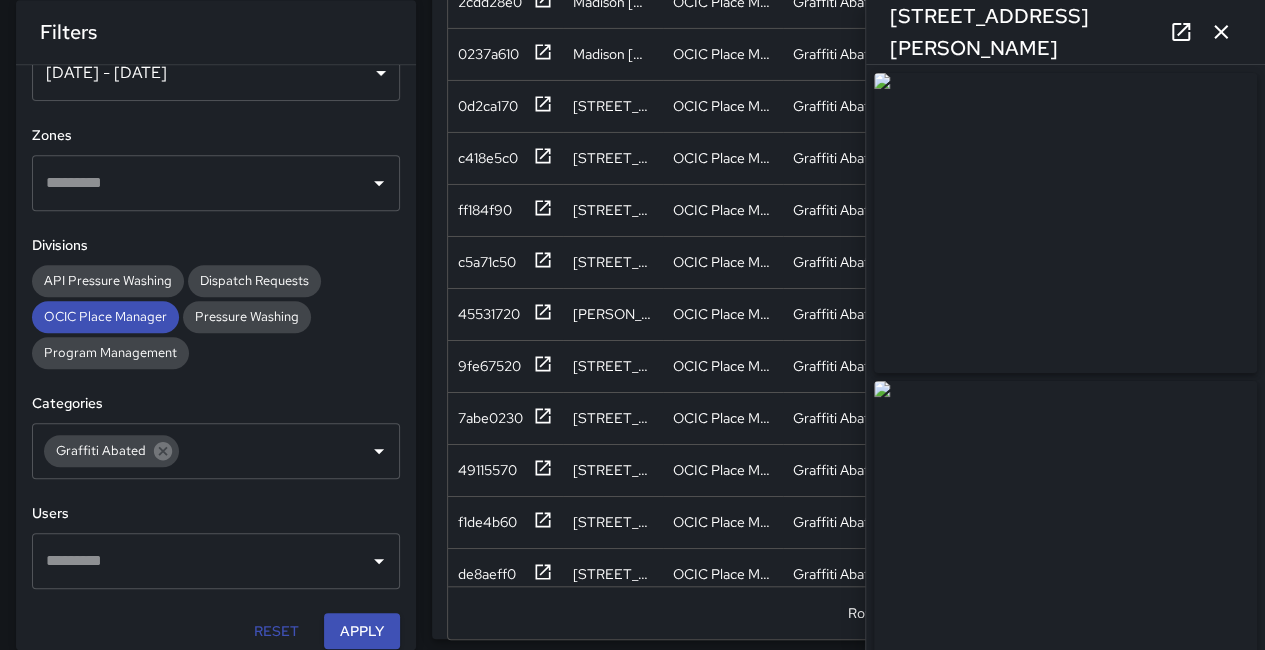 drag, startPoint x: 1096, startPoint y: 255, endPoint x: 1073, endPoint y: 240, distance: 27.45906 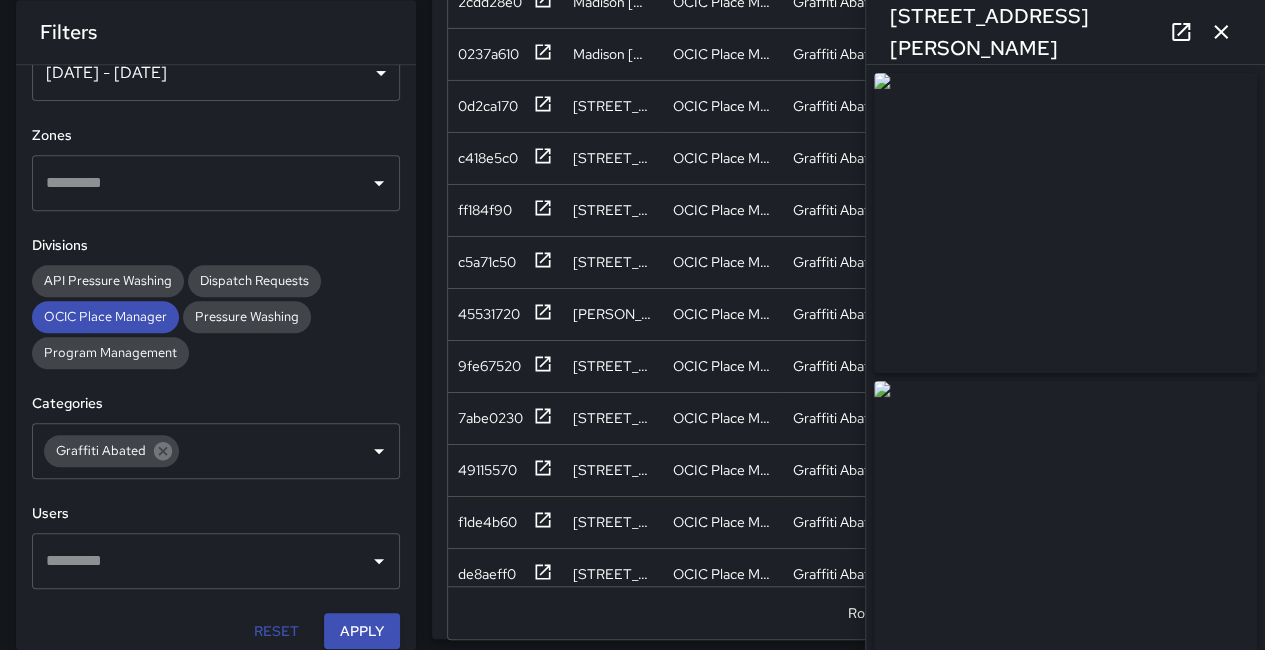 click at bounding box center [1065, 223] 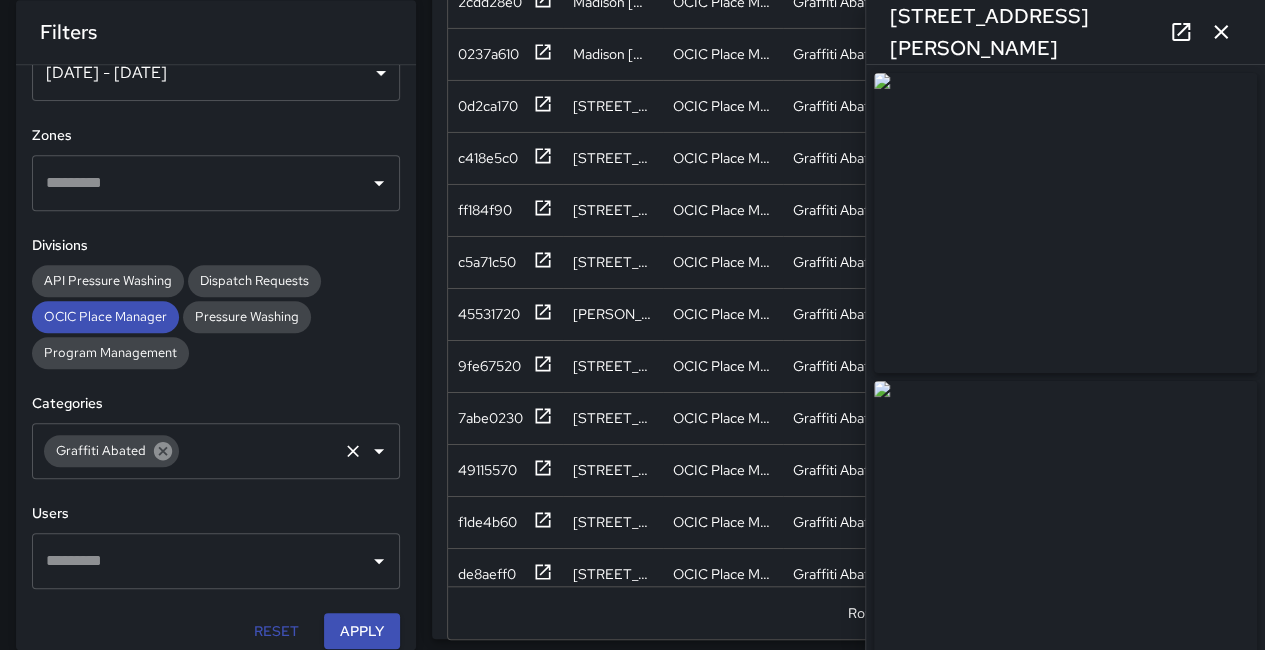 click 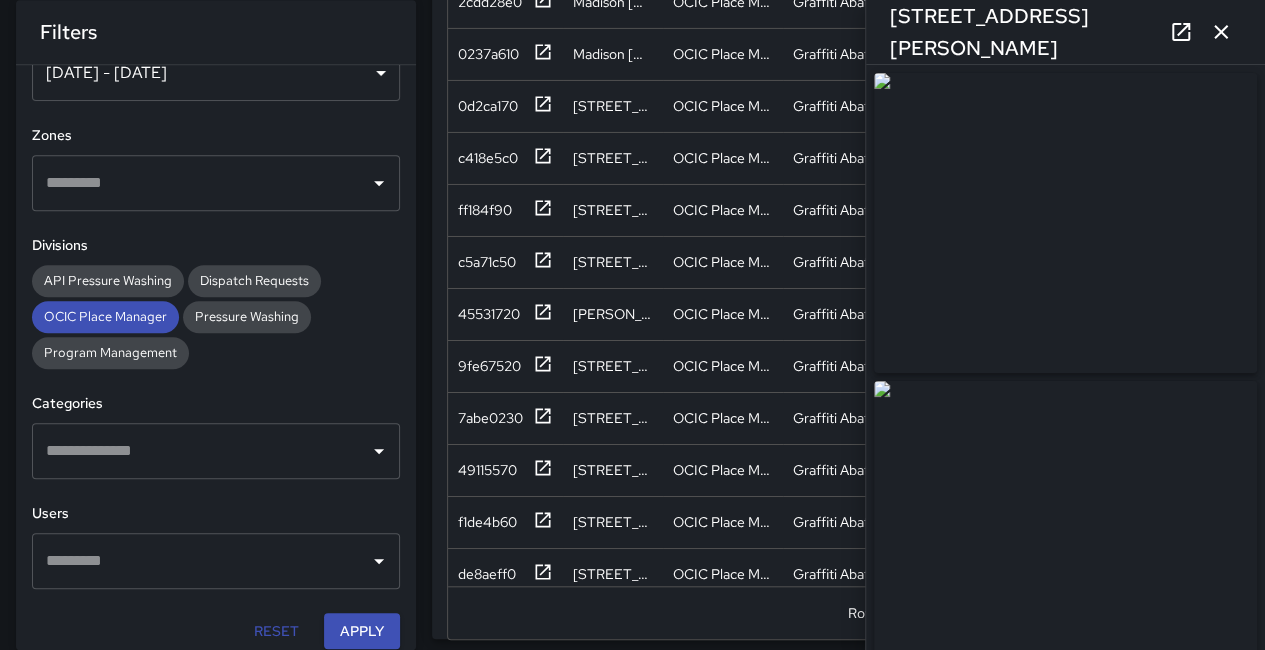 click at bounding box center [379, 451] 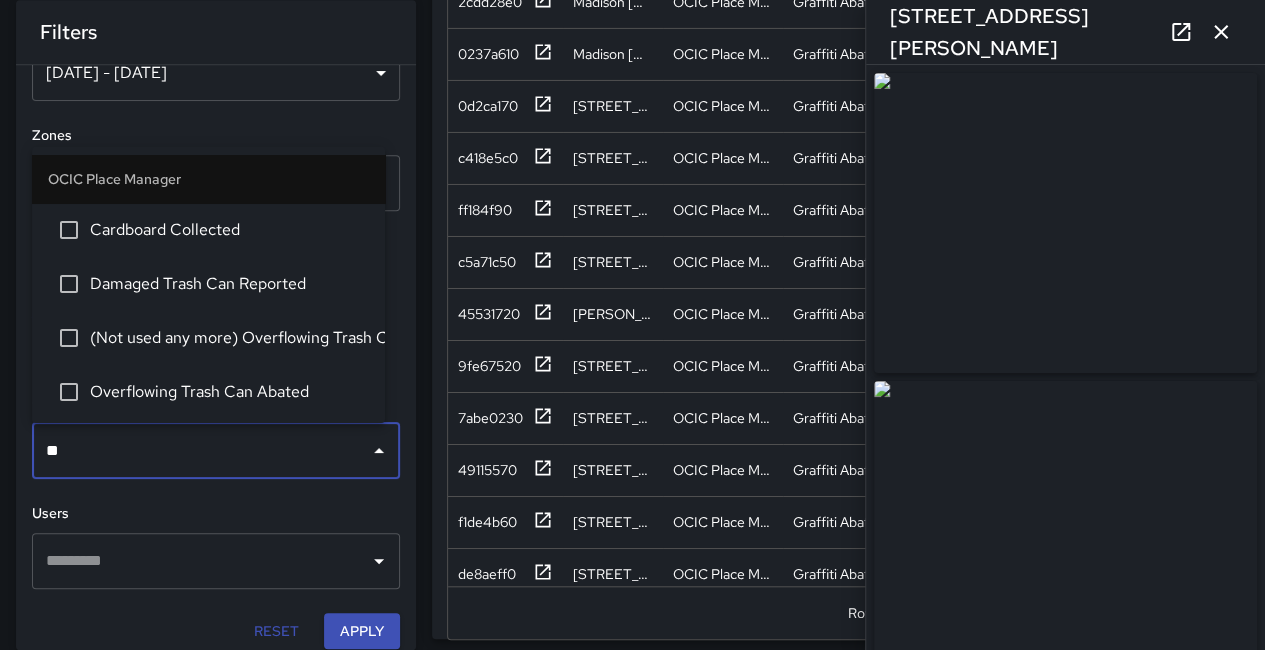 type on "***" 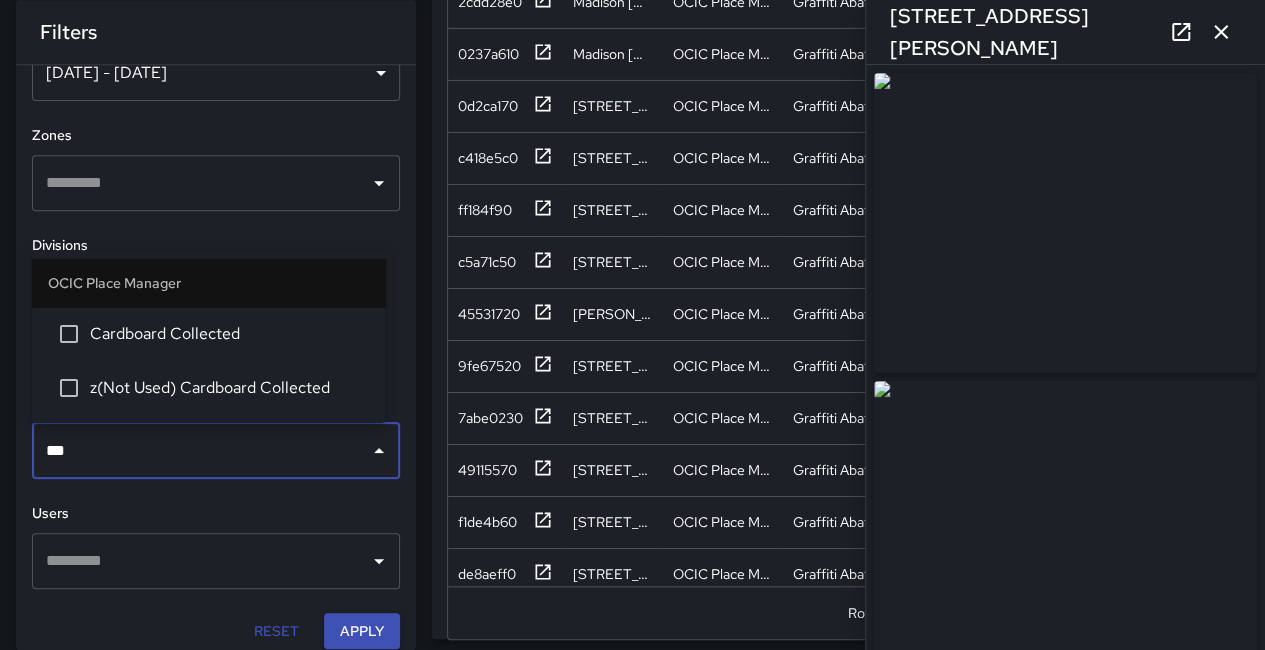 click on "Cardboard Collected" at bounding box center (229, 334) 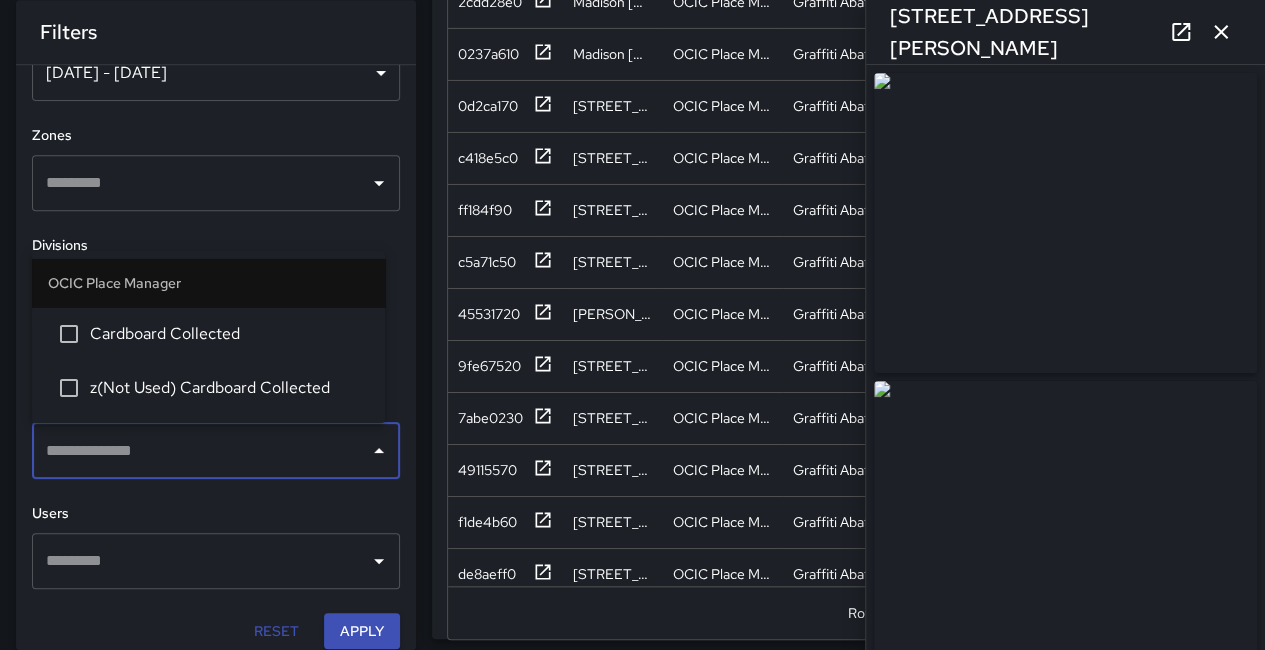 scroll, scrollTop: 152, scrollLeft: 0, axis: vertical 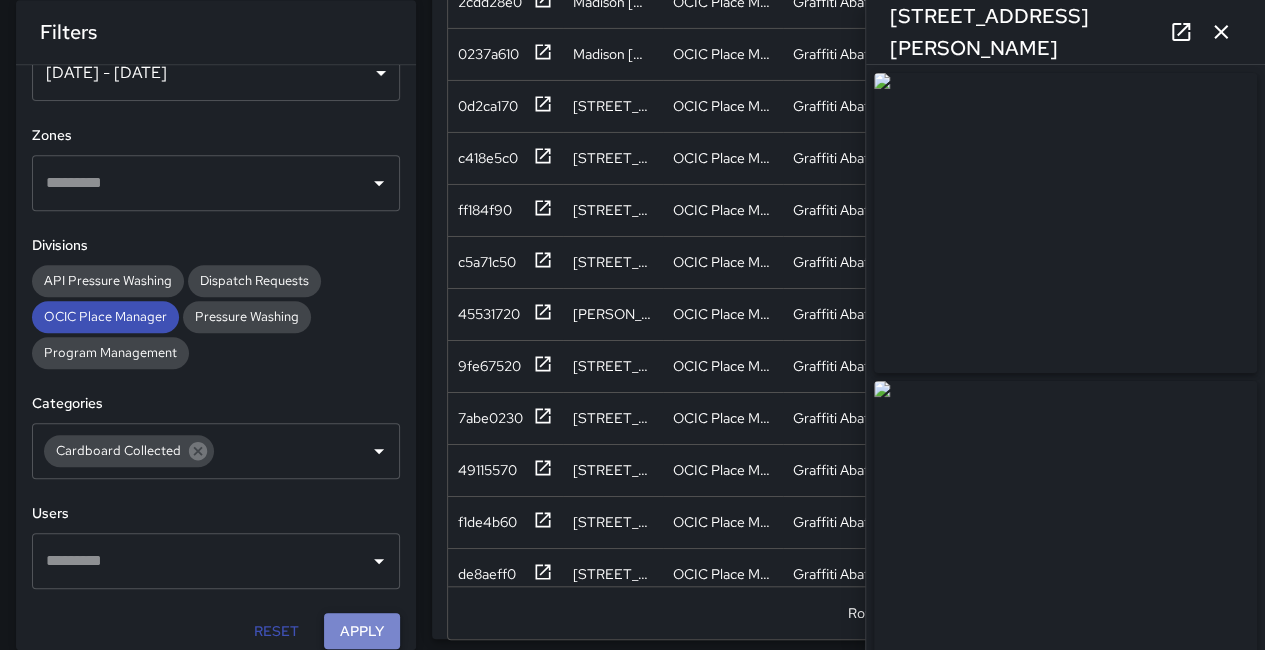 click on "Apply" at bounding box center (362, 631) 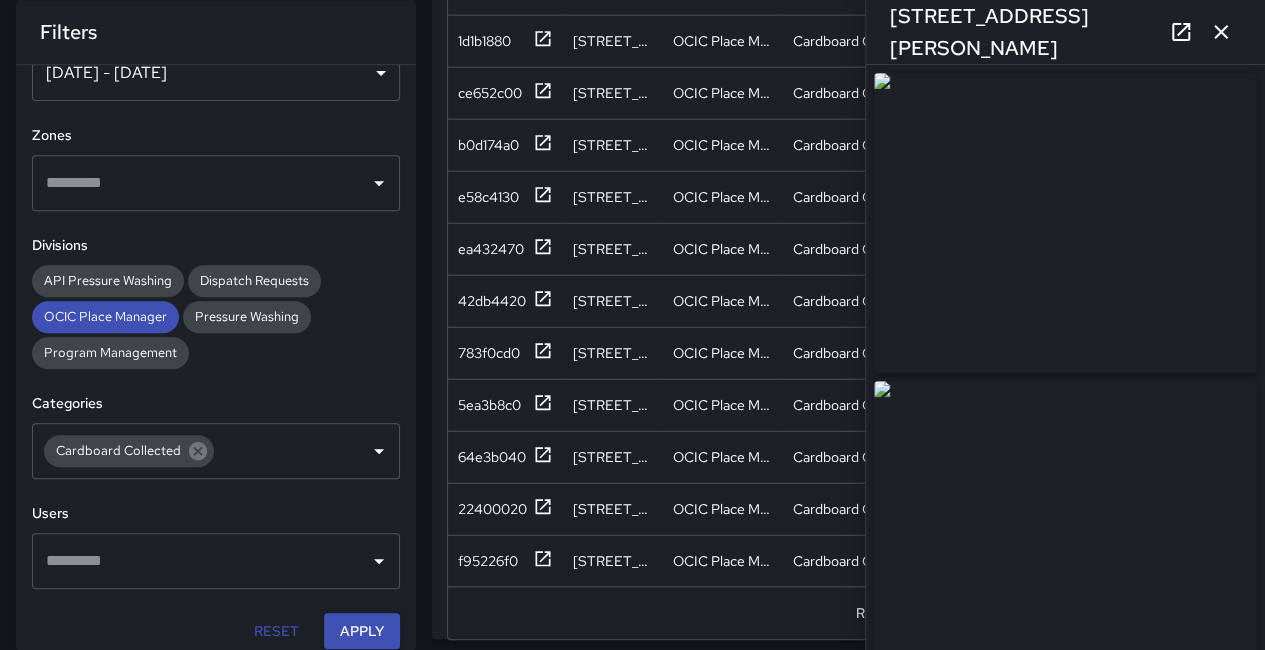 scroll, scrollTop: 2393, scrollLeft: 0, axis: vertical 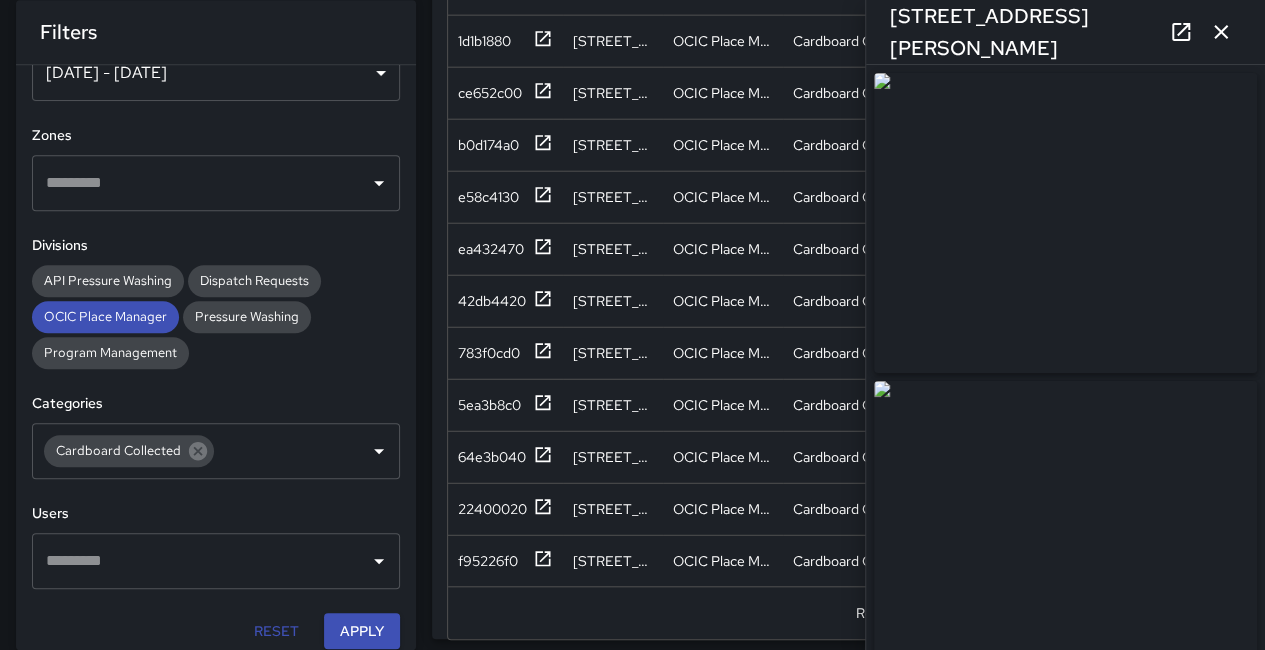 click at bounding box center (1221, 32) 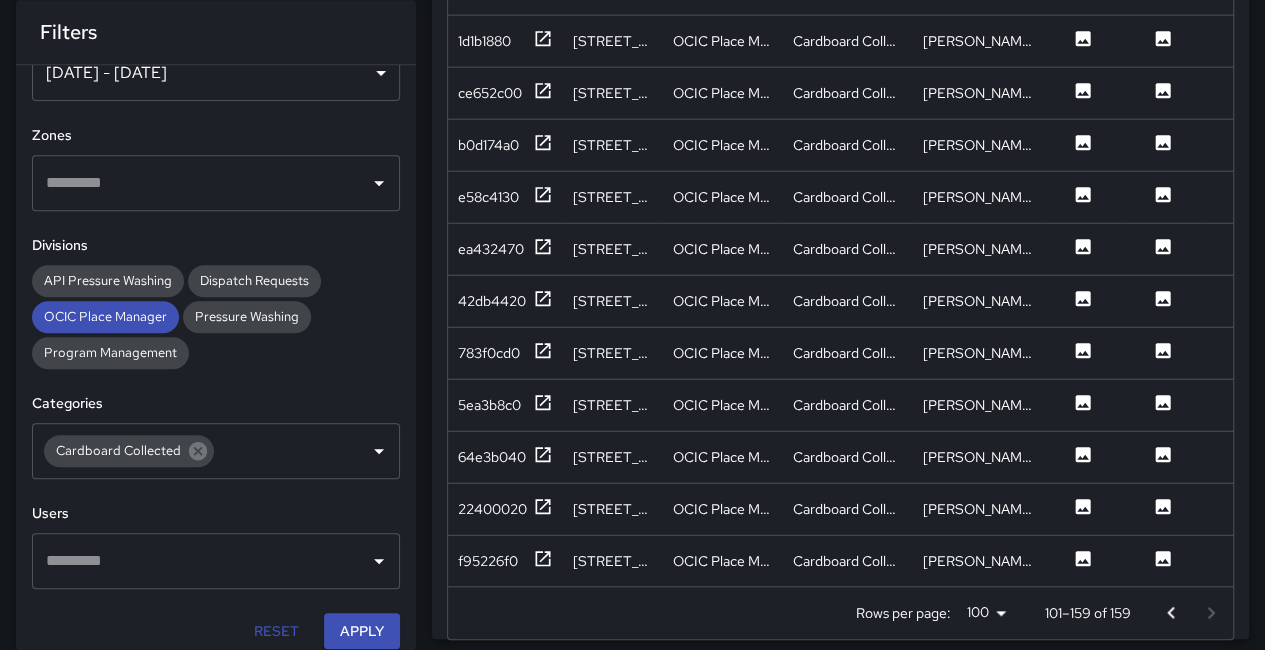 scroll, scrollTop: 300, scrollLeft: 0, axis: vertical 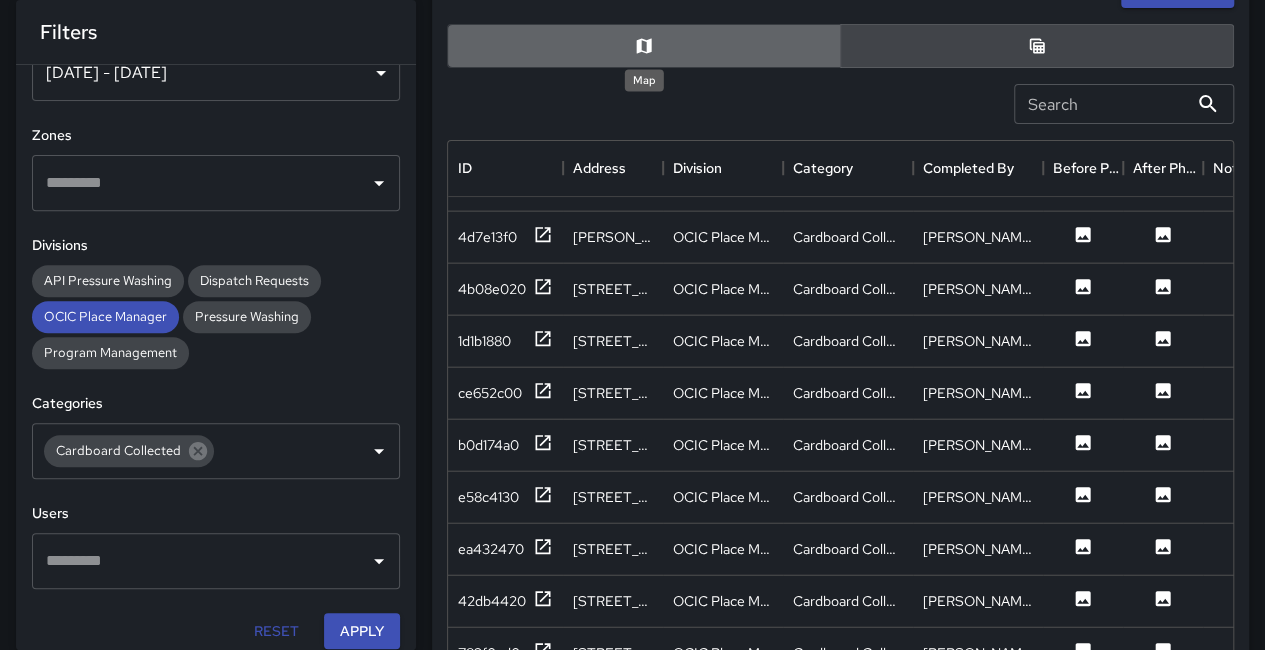 click 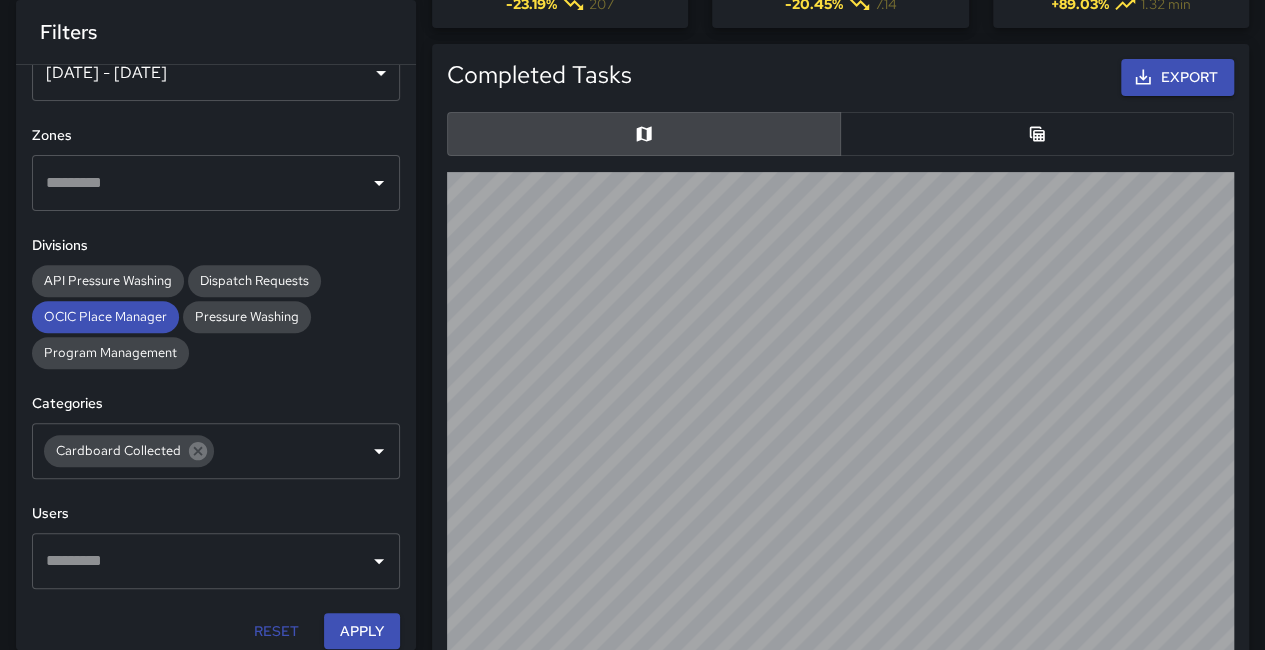 scroll, scrollTop: 100, scrollLeft: 0, axis: vertical 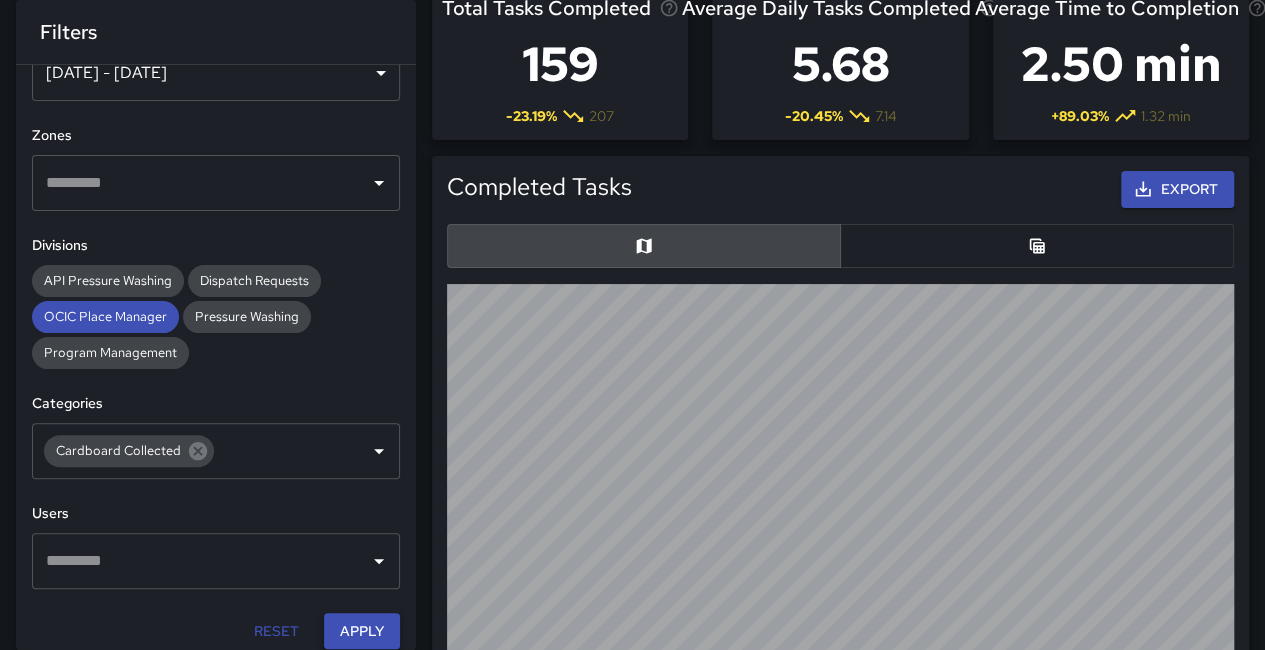 click on "Apply" at bounding box center [362, 631] 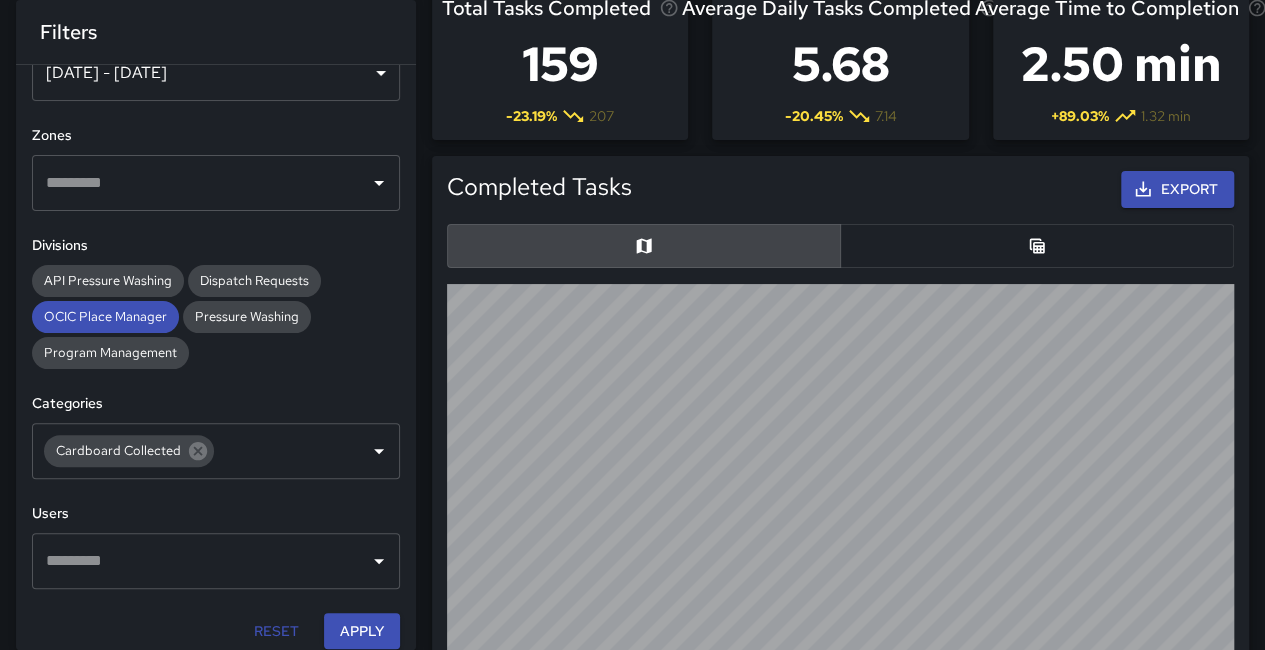 click on "**********" at bounding box center [216, 357] 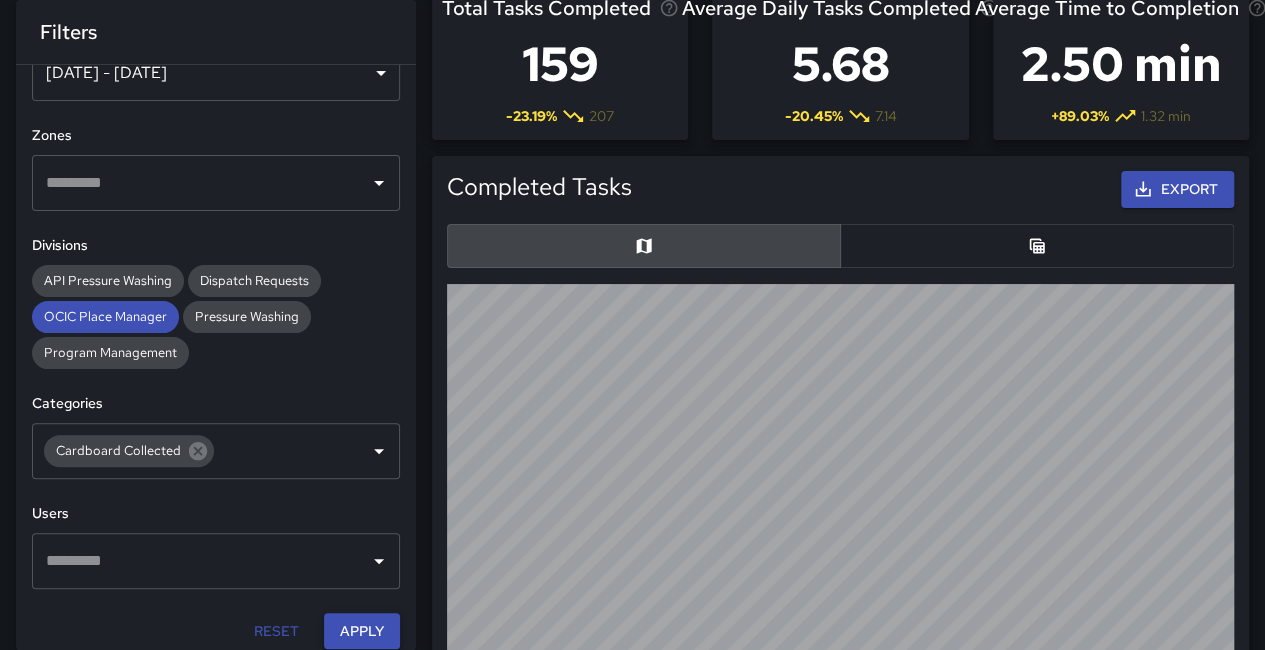 click on "Apply" at bounding box center [362, 631] 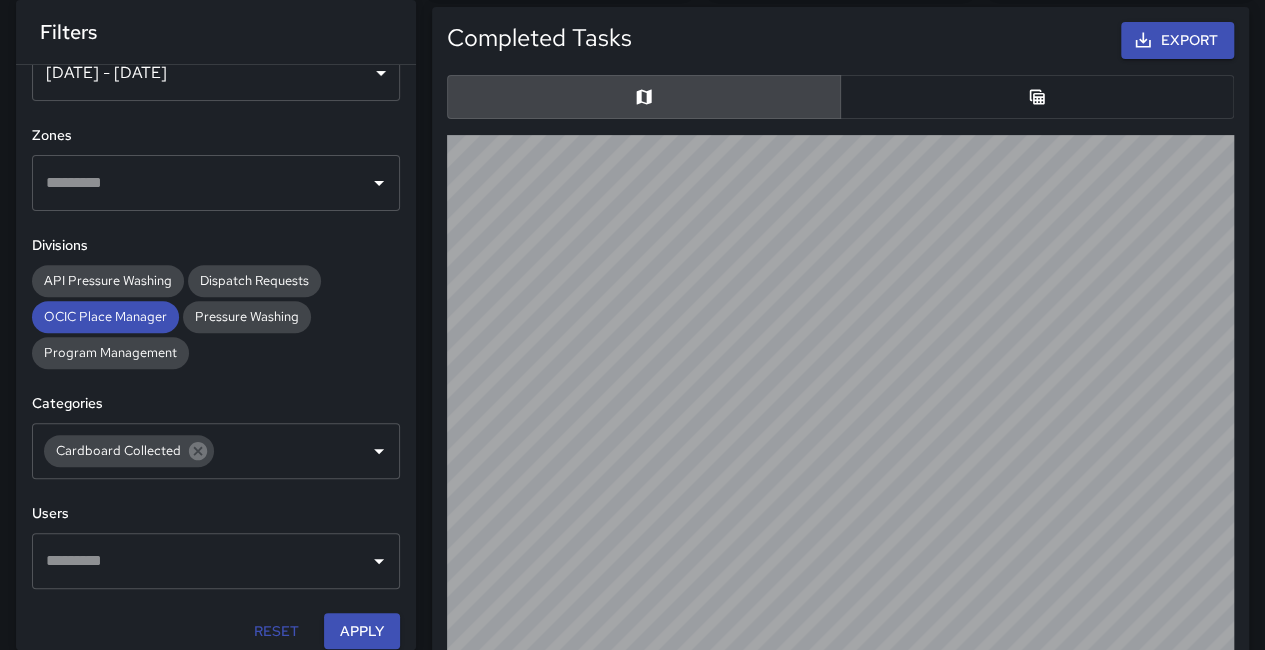 scroll, scrollTop: 100, scrollLeft: 0, axis: vertical 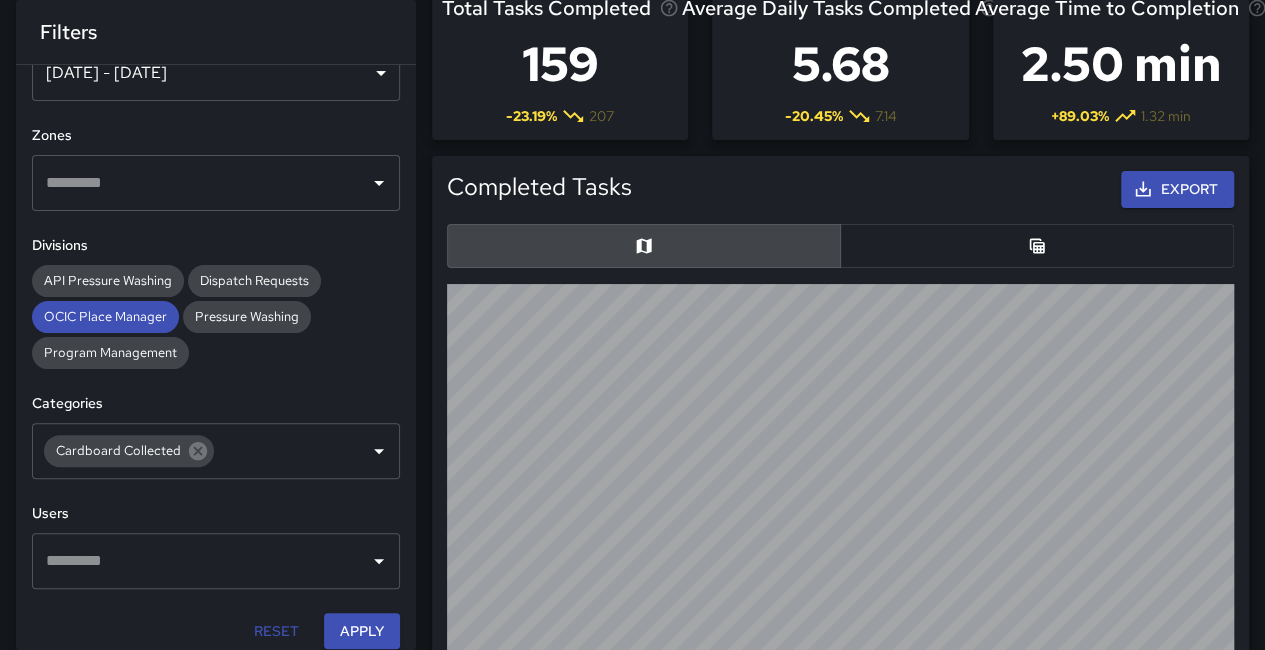 click at bounding box center [1037, 246] 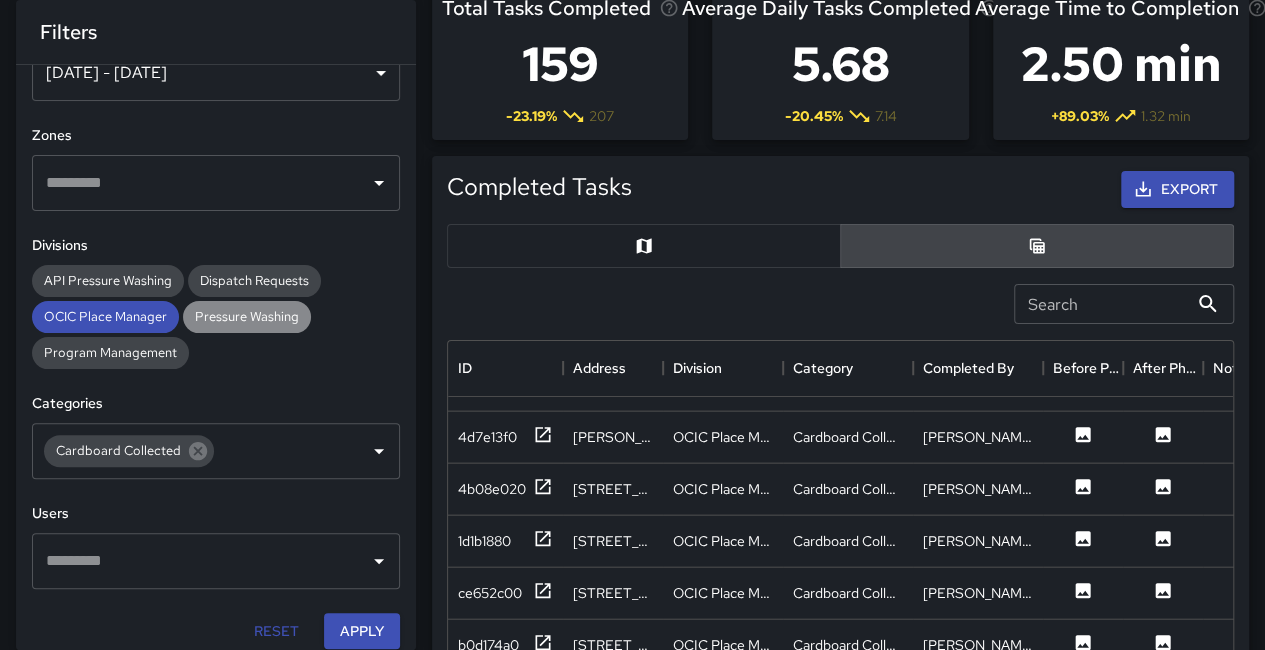 click on "Pressure Washing" at bounding box center [247, 316] 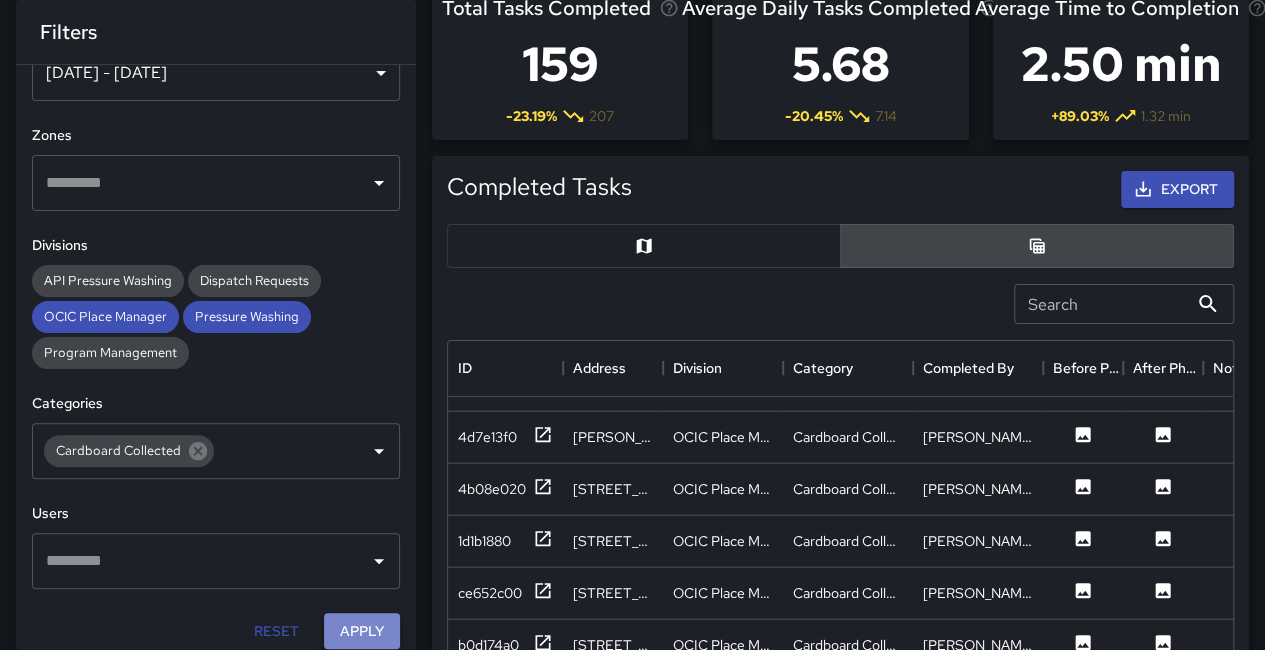 click on "Apply" at bounding box center (362, 631) 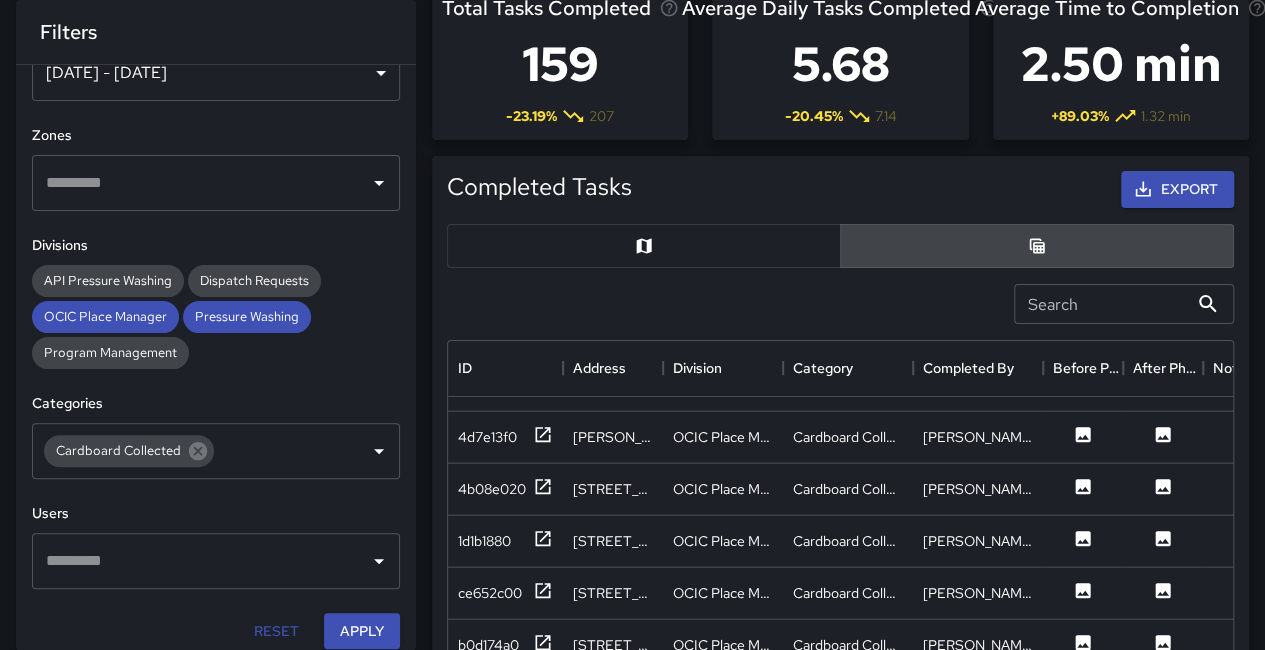 click at bounding box center [644, 246] 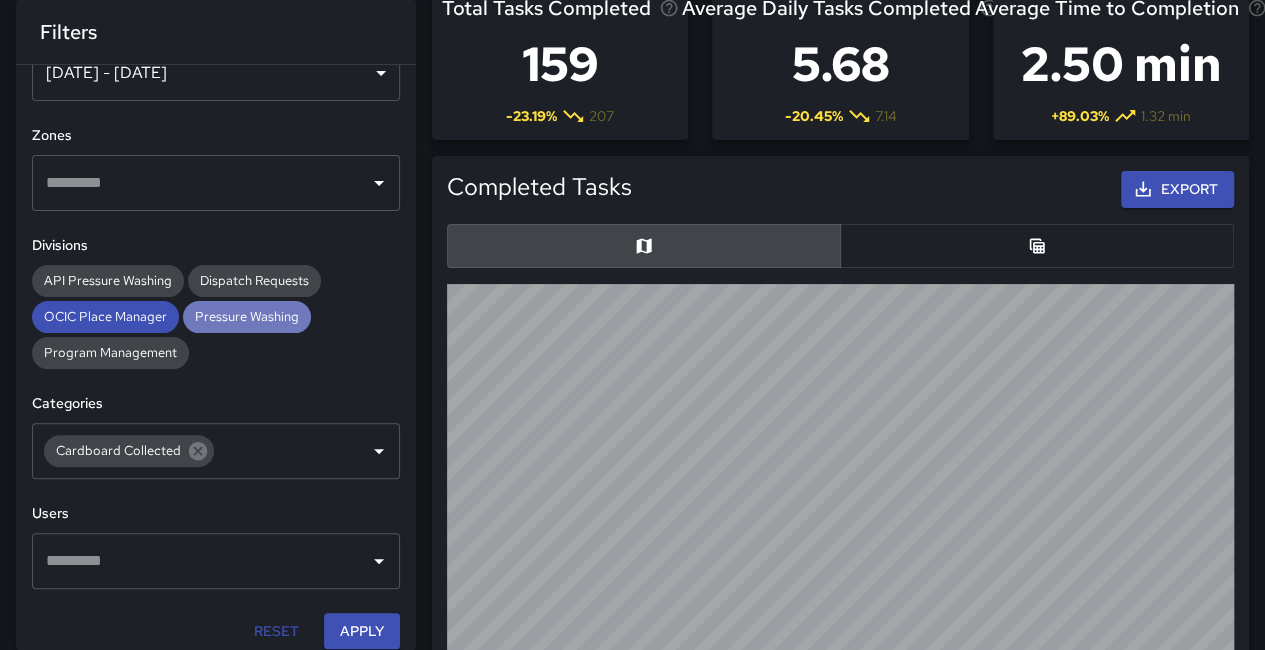 click on "Pressure Washing" at bounding box center [247, 316] 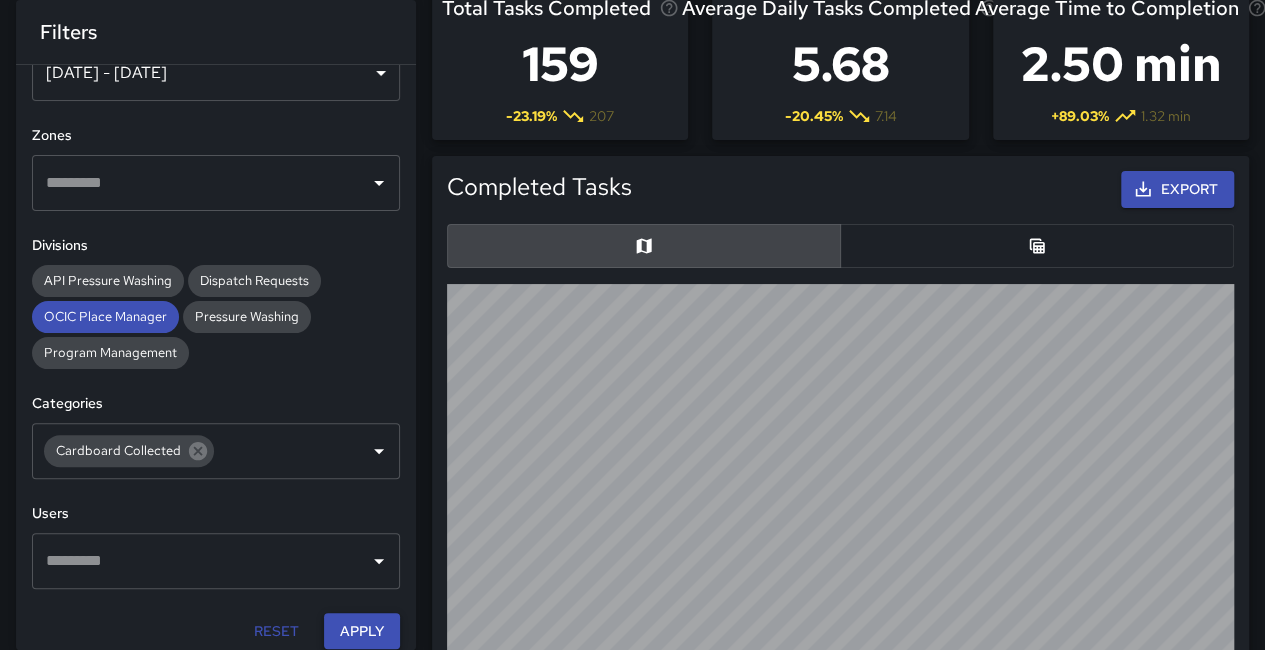 click on "Apply" at bounding box center [362, 631] 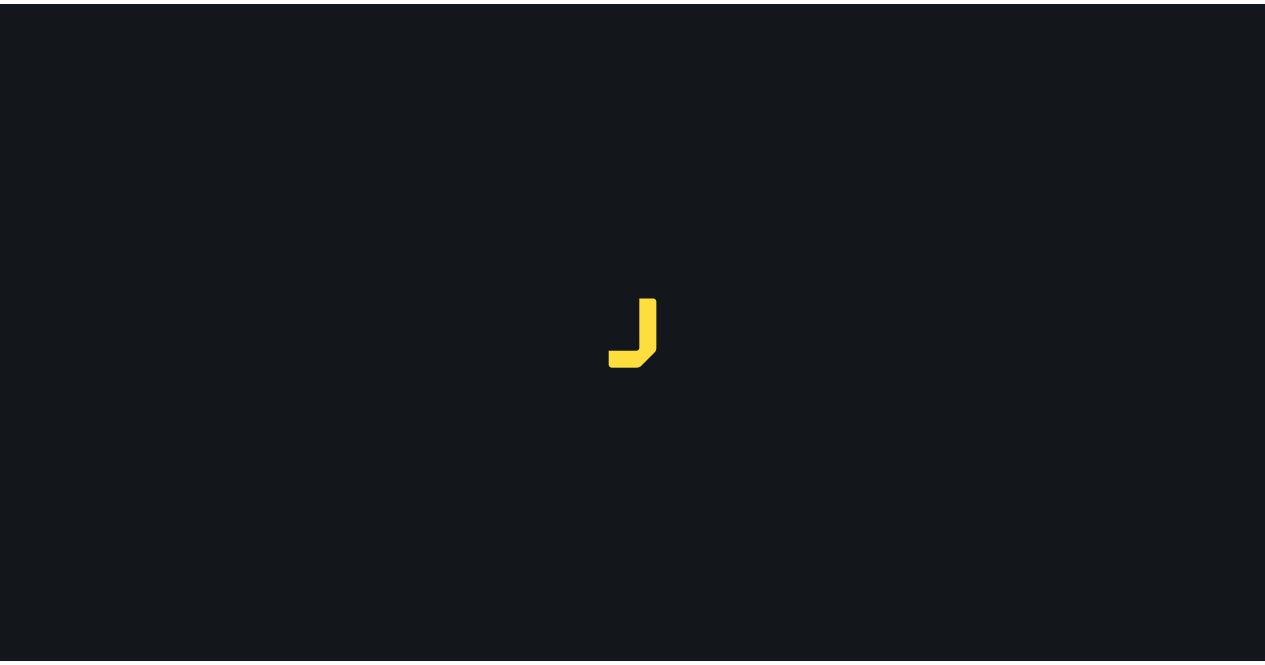 scroll, scrollTop: 0, scrollLeft: 0, axis: both 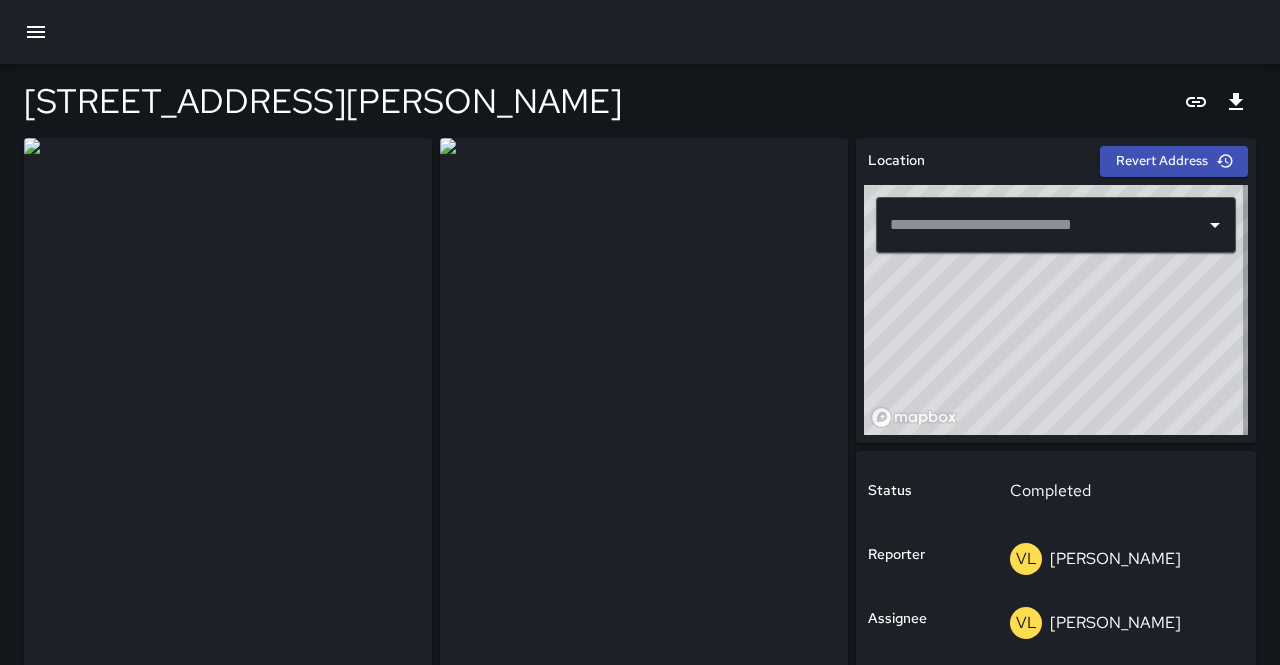 type on "**********" 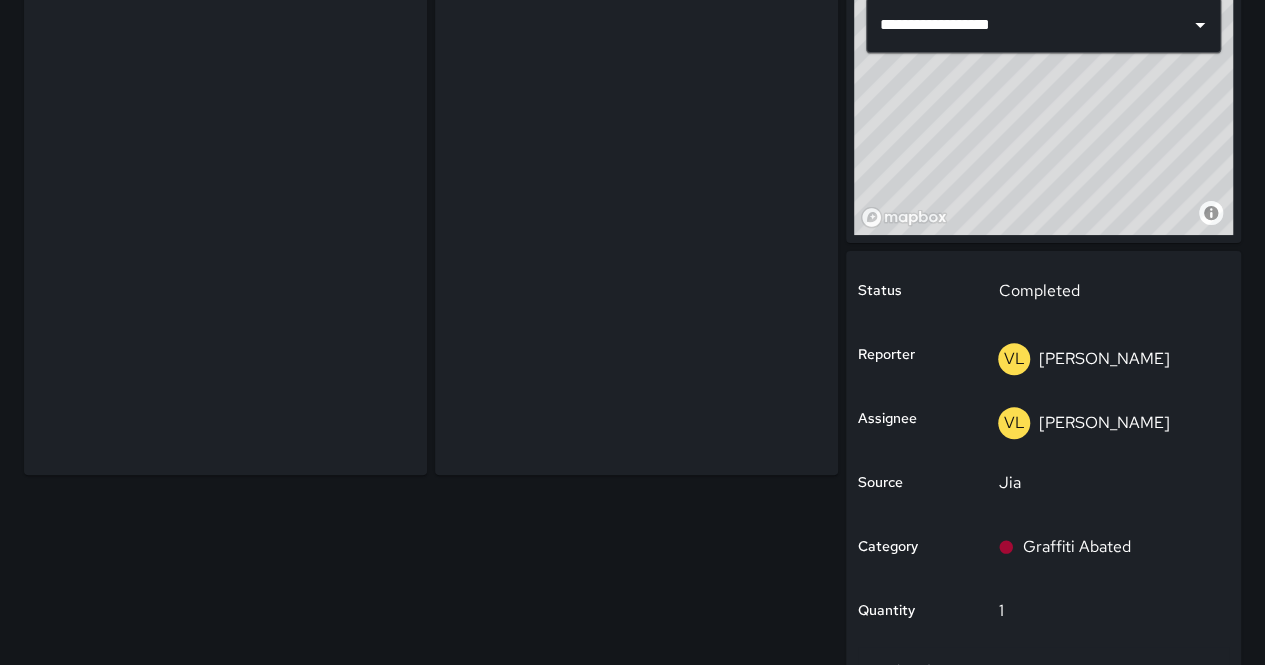 scroll, scrollTop: 100, scrollLeft: 0, axis: vertical 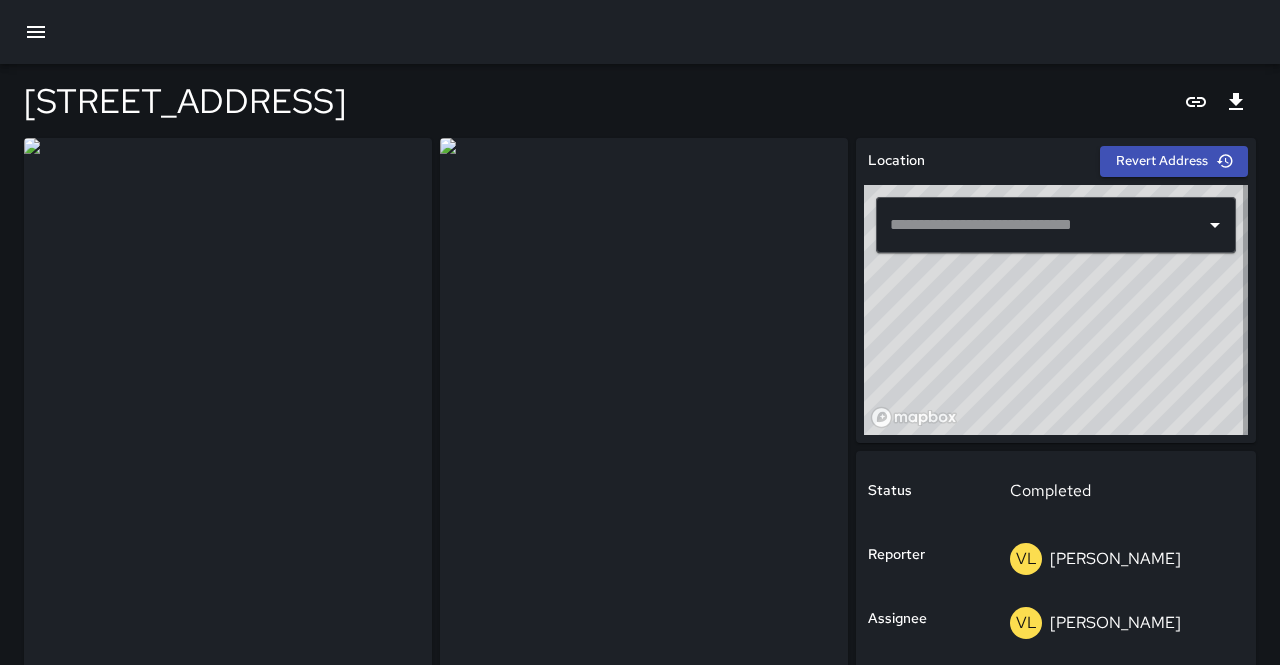 type on "**********" 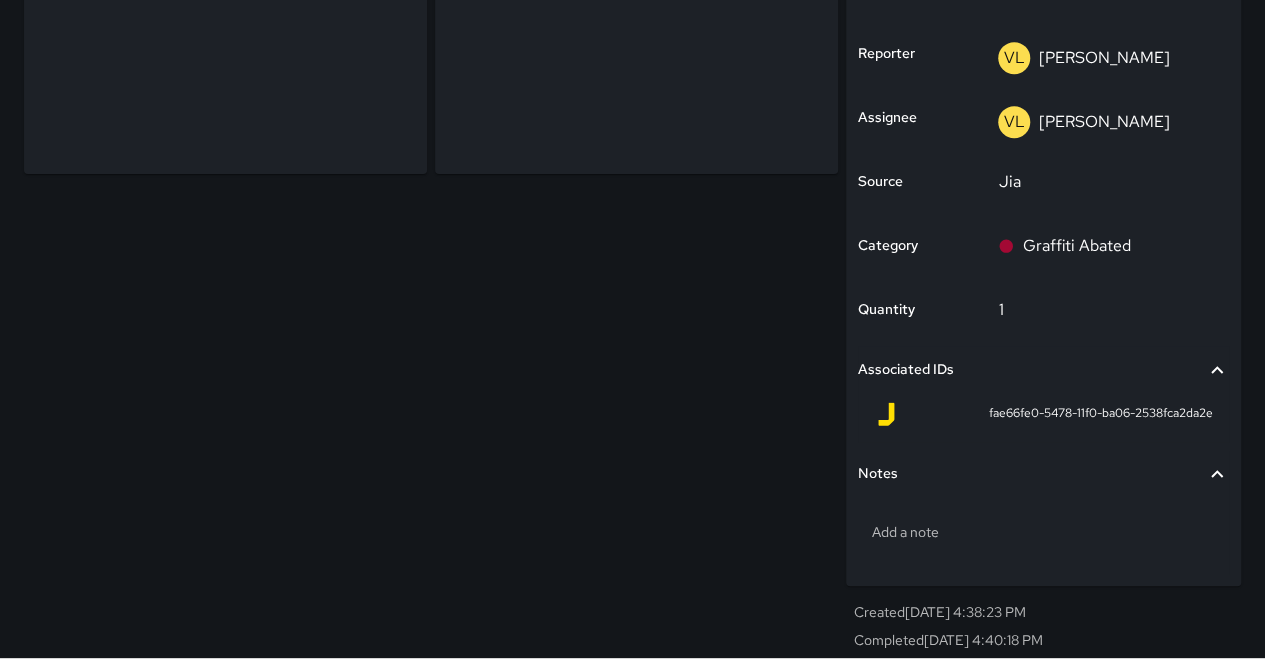 scroll, scrollTop: 0, scrollLeft: 0, axis: both 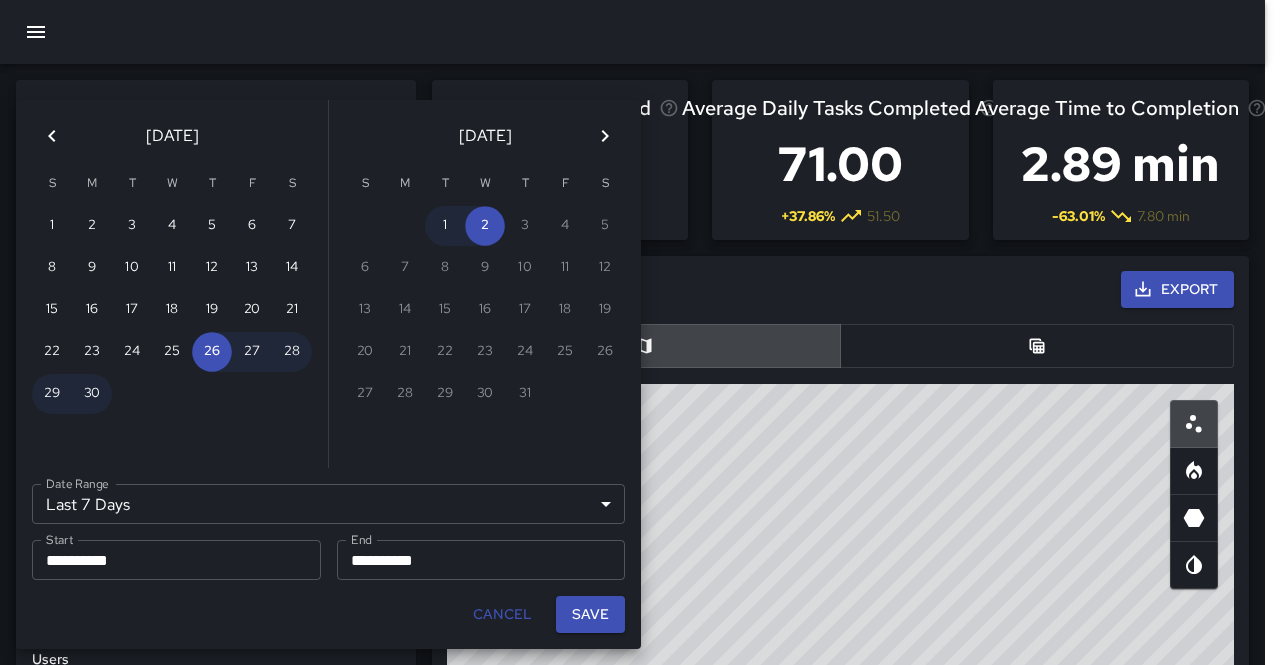 click on "Last 7 Days ****** Date Range" at bounding box center (328, 504) 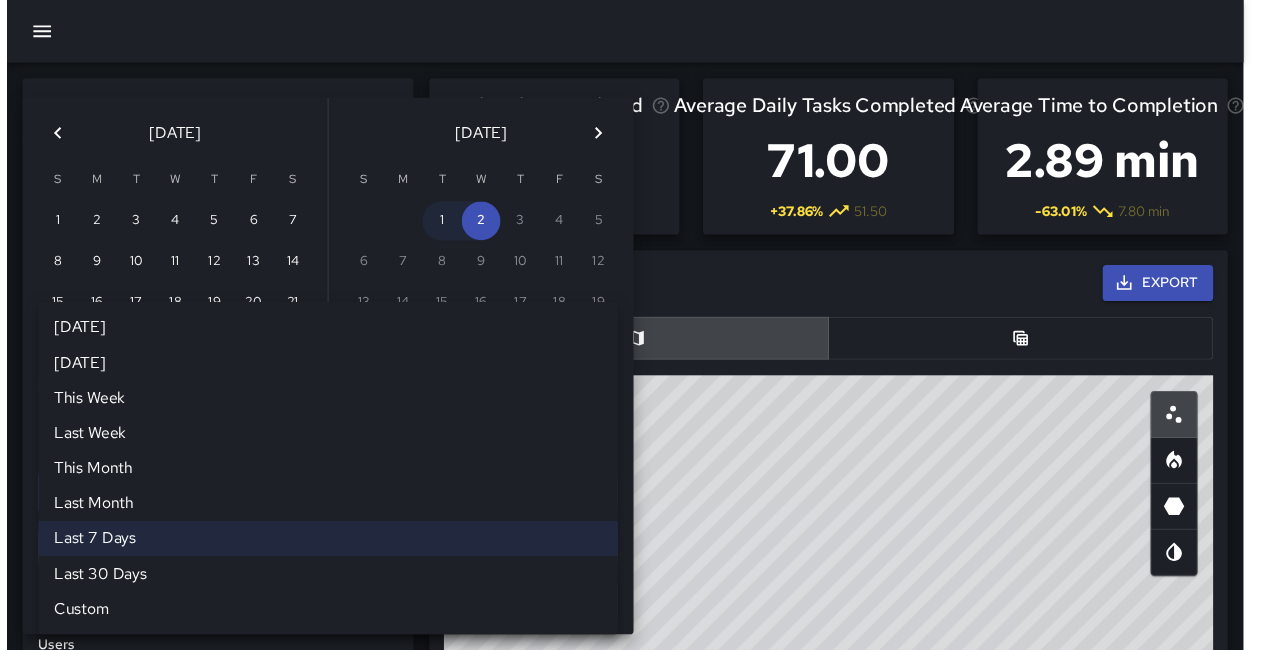 scroll, scrollTop: 8, scrollLeft: 0, axis: vertical 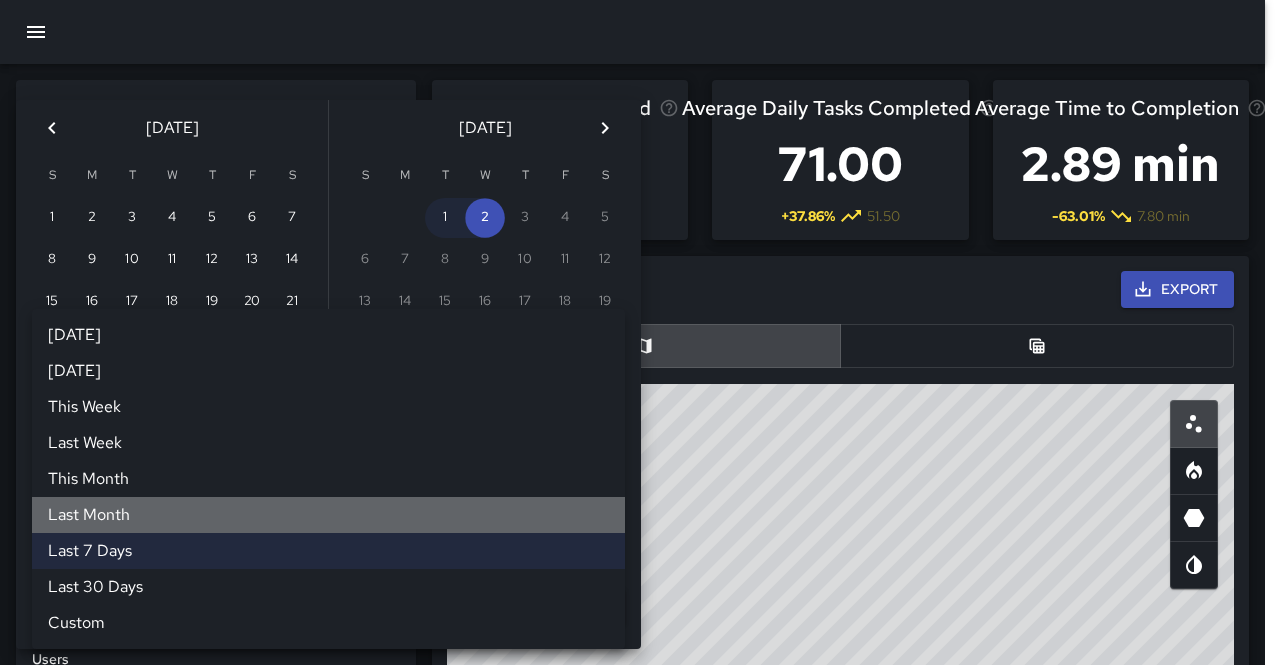 click on "Last Month" at bounding box center (328, 515) 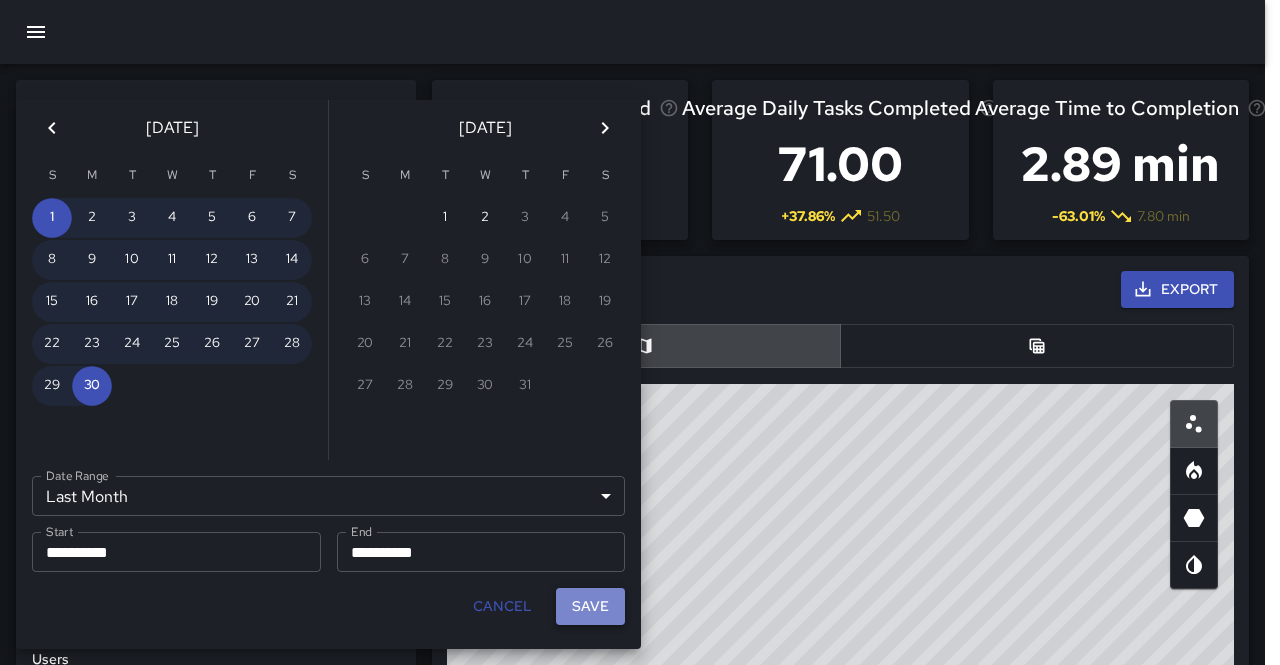click on "Save" at bounding box center (590, 606) 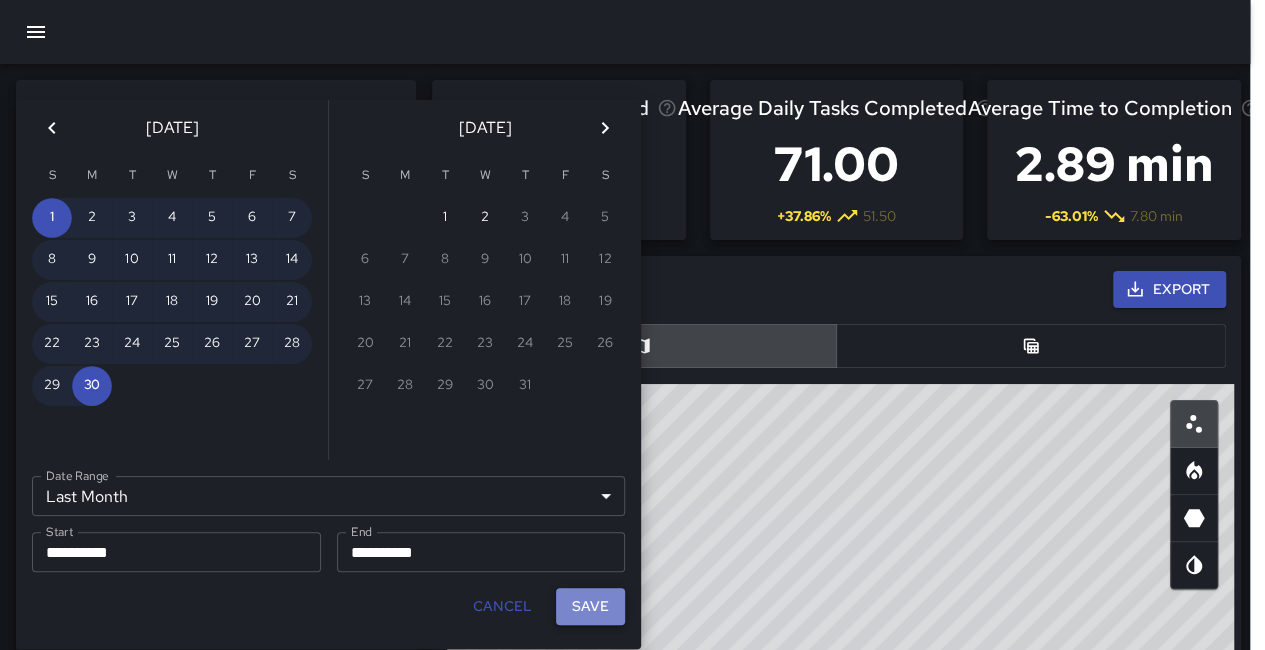 scroll, scrollTop: 16, scrollLeft: 16, axis: both 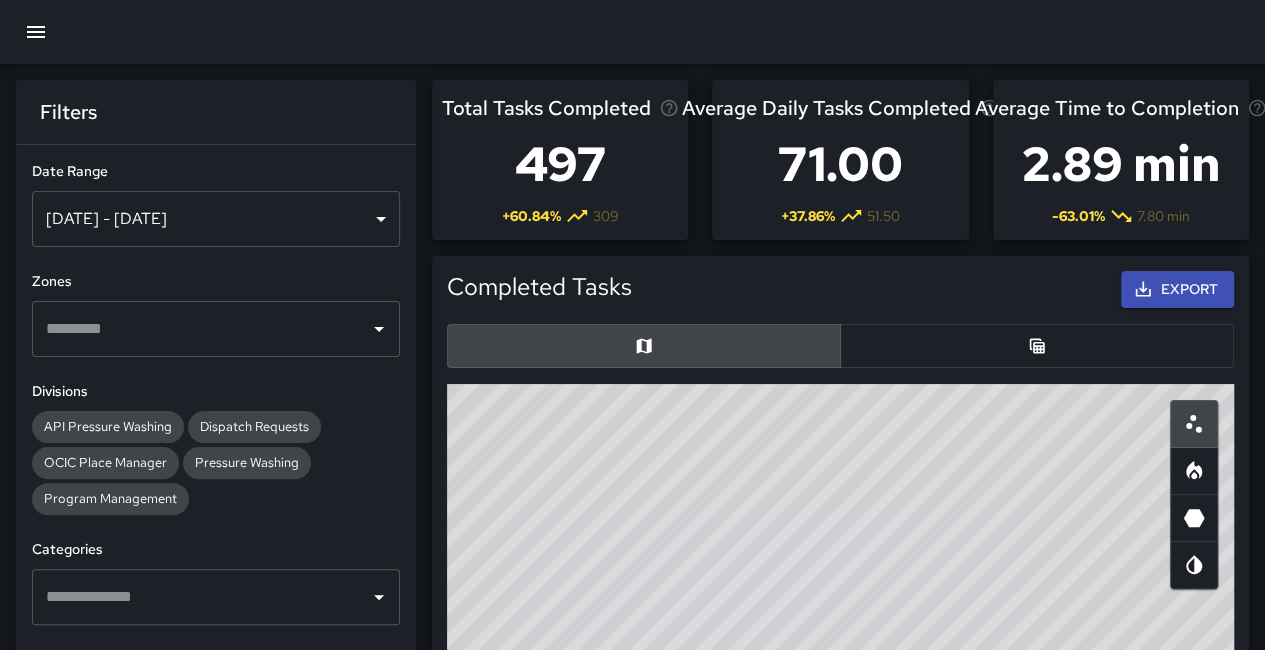 click at bounding box center (201, 597) 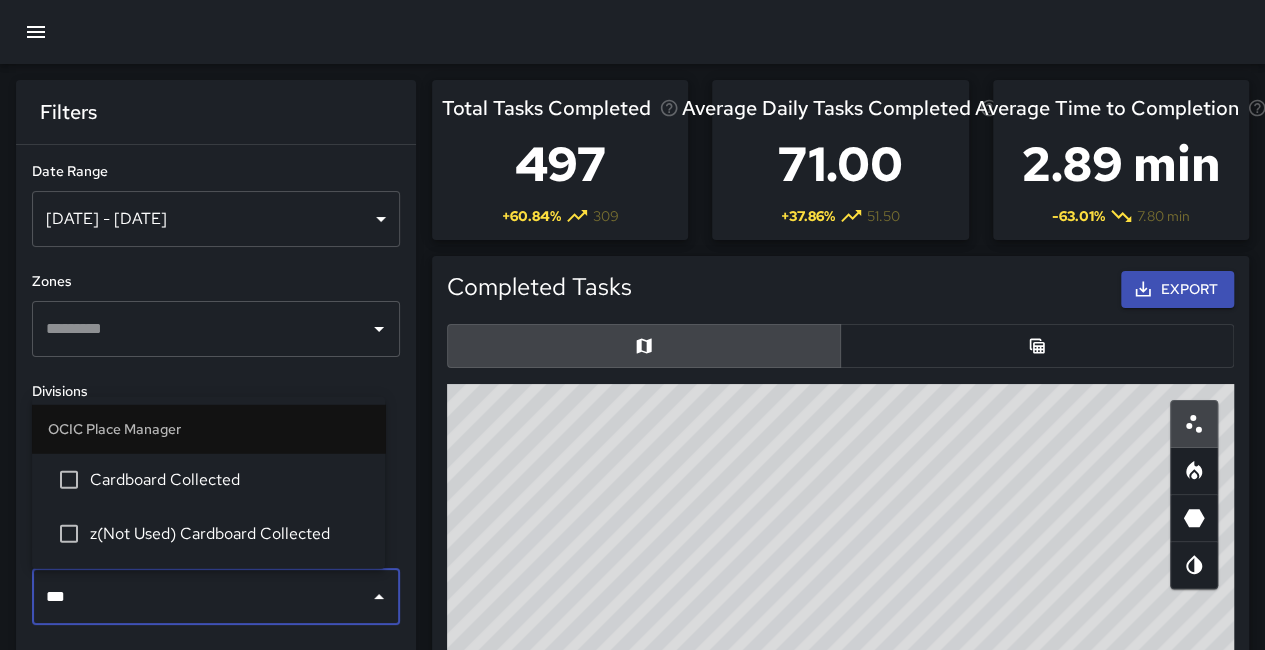 type on "****" 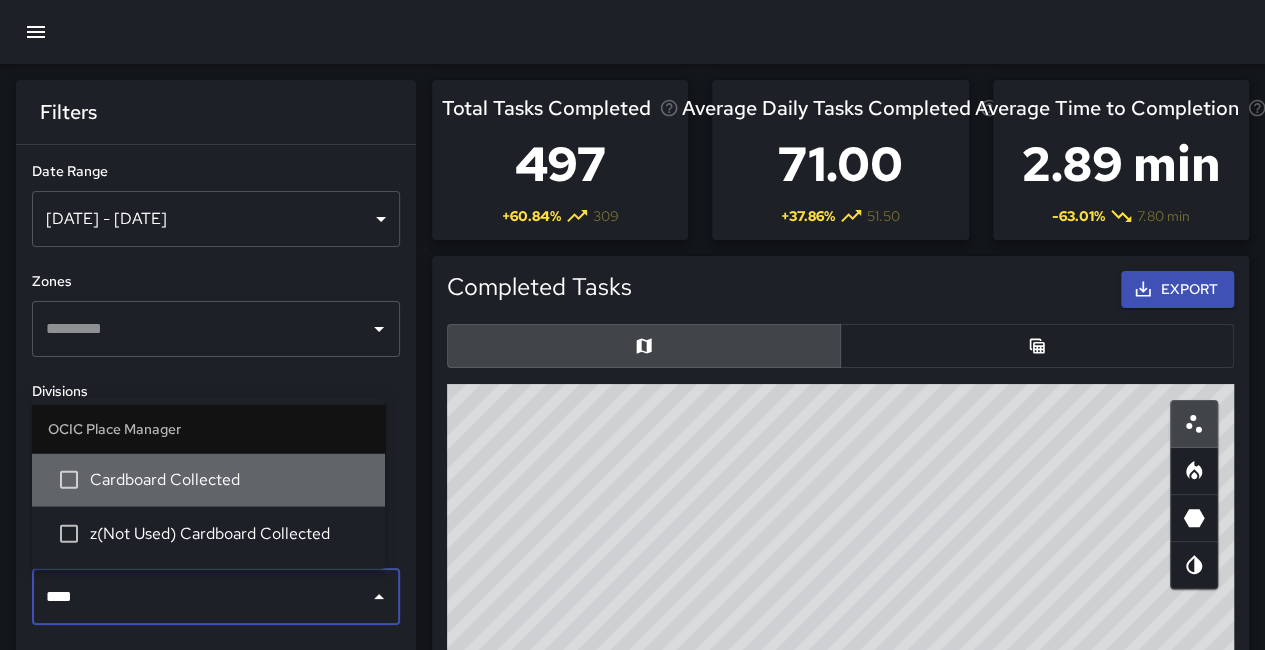 click on "Cardboard Collected" at bounding box center [229, 480] 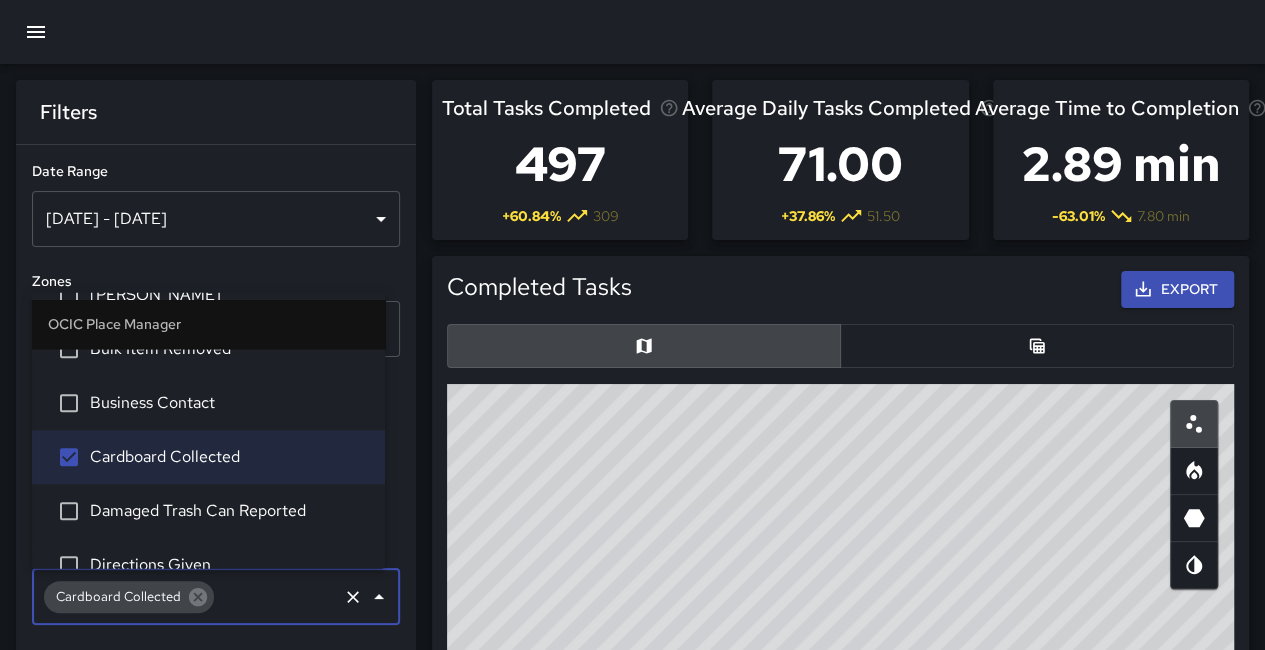 scroll, scrollTop: 1042, scrollLeft: 0, axis: vertical 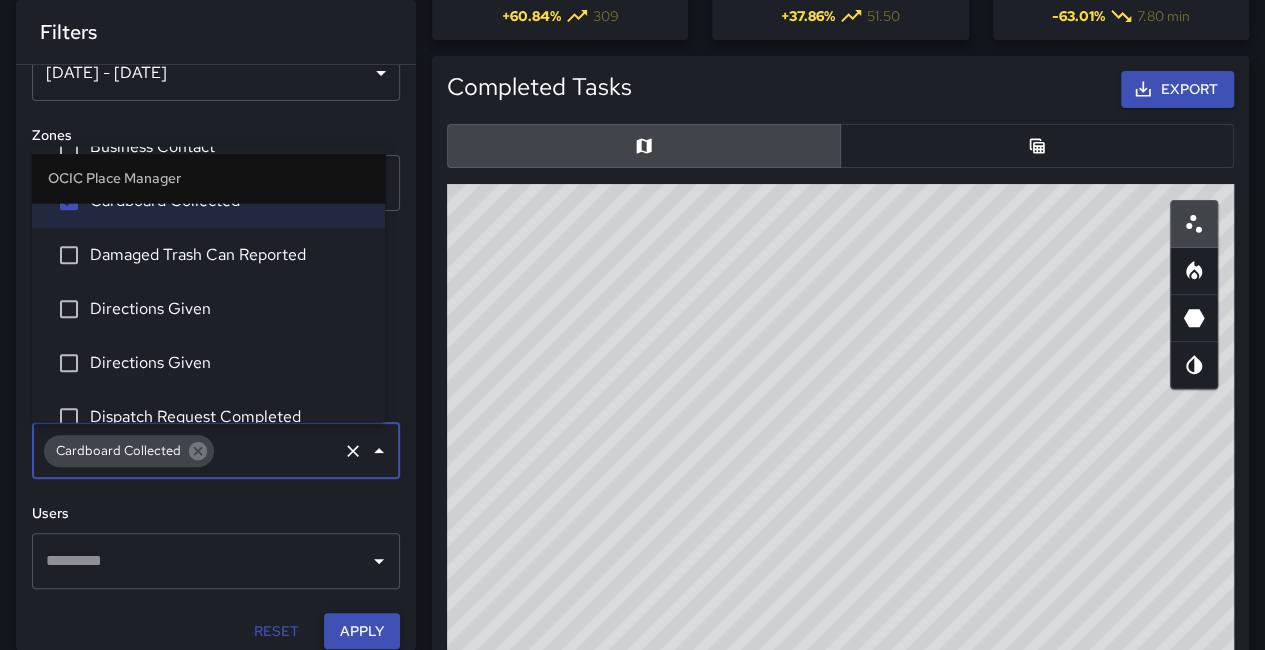 click on "Apply" at bounding box center (362, 631) 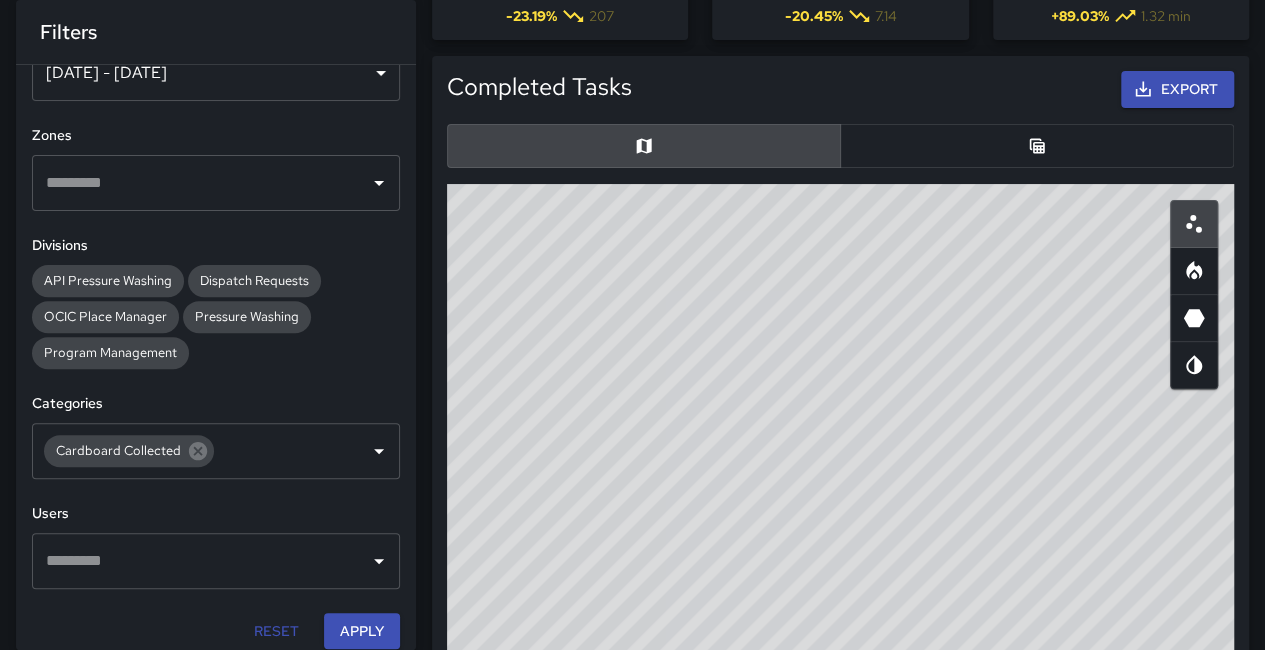 drag, startPoint x: 989, startPoint y: 566, endPoint x: 1044, endPoint y: 651, distance: 101.24229 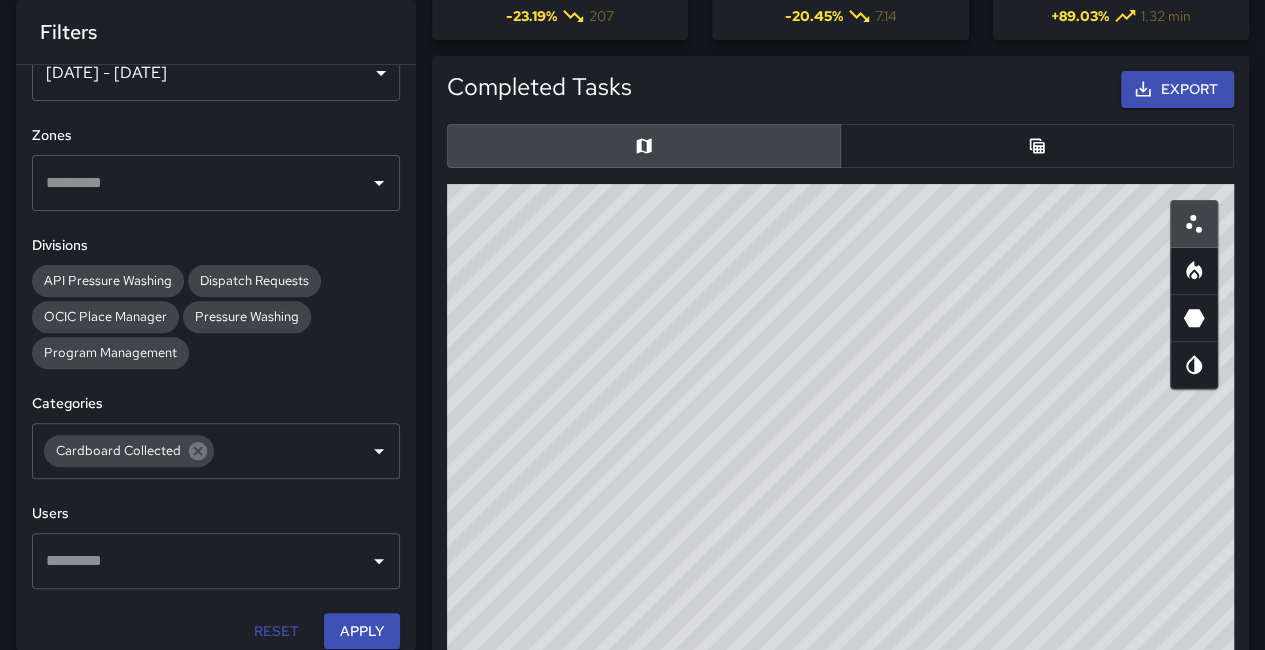 drag, startPoint x: 1044, startPoint y: 651, endPoint x: 585, endPoint y: 417, distance: 515.2058 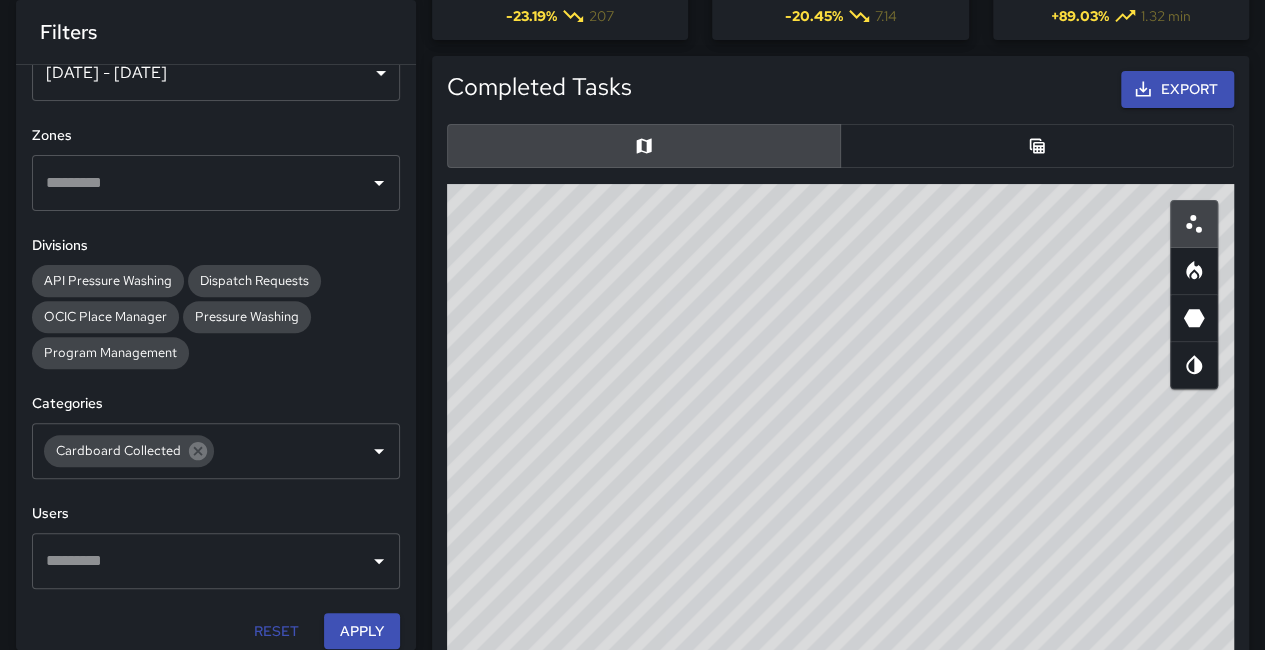 drag, startPoint x: 741, startPoint y: 434, endPoint x: 743, endPoint y: 561, distance: 127.01575 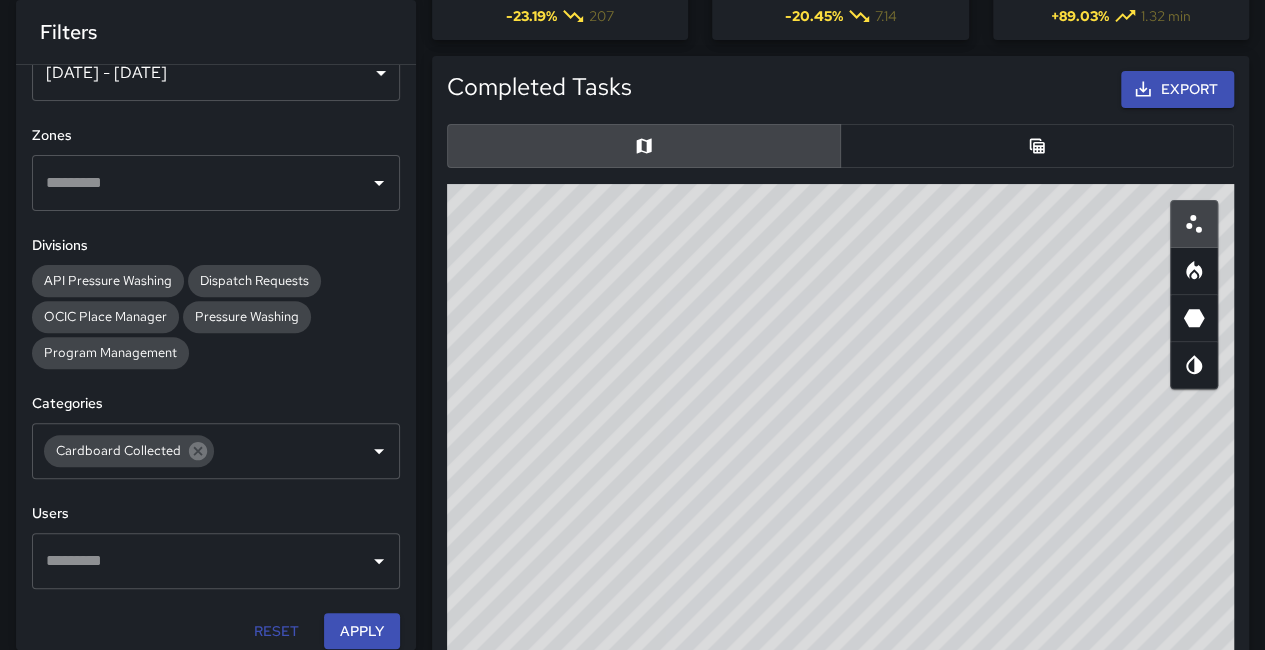 drag, startPoint x: 743, startPoint y: 561, endPoint x: 629, endPoint y: 512, distance: 124.08465 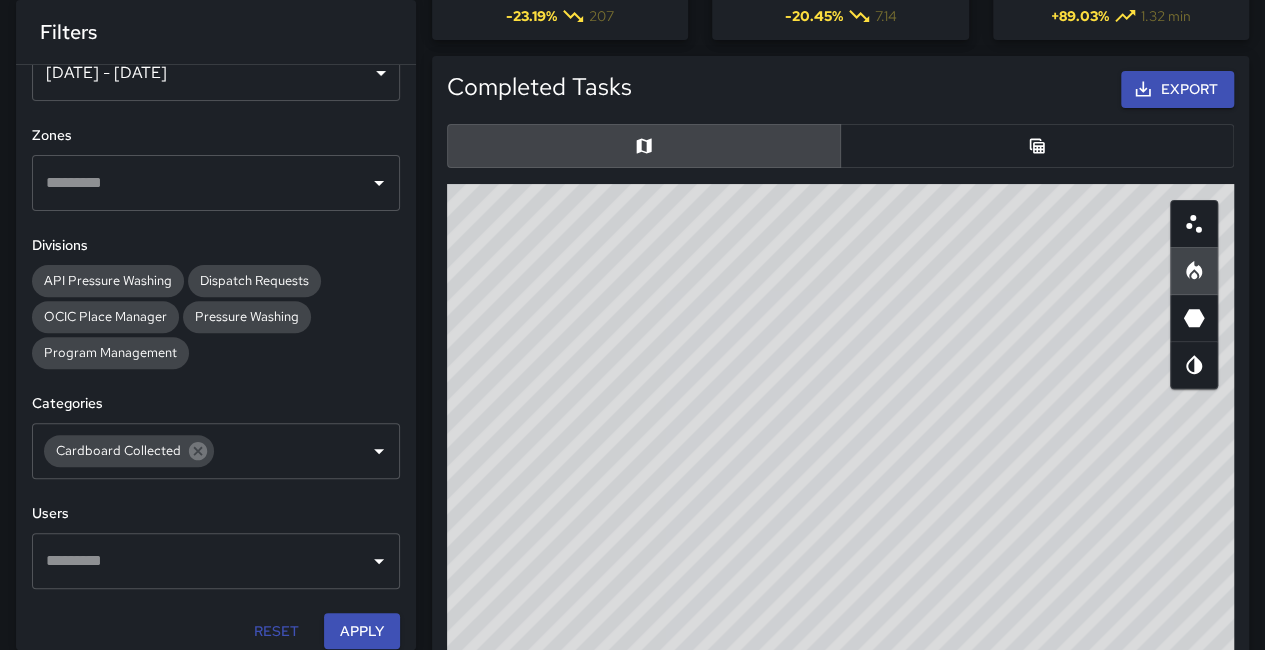 scroll, scrollTop: 201, scrollLeft: 0, axis: vertical 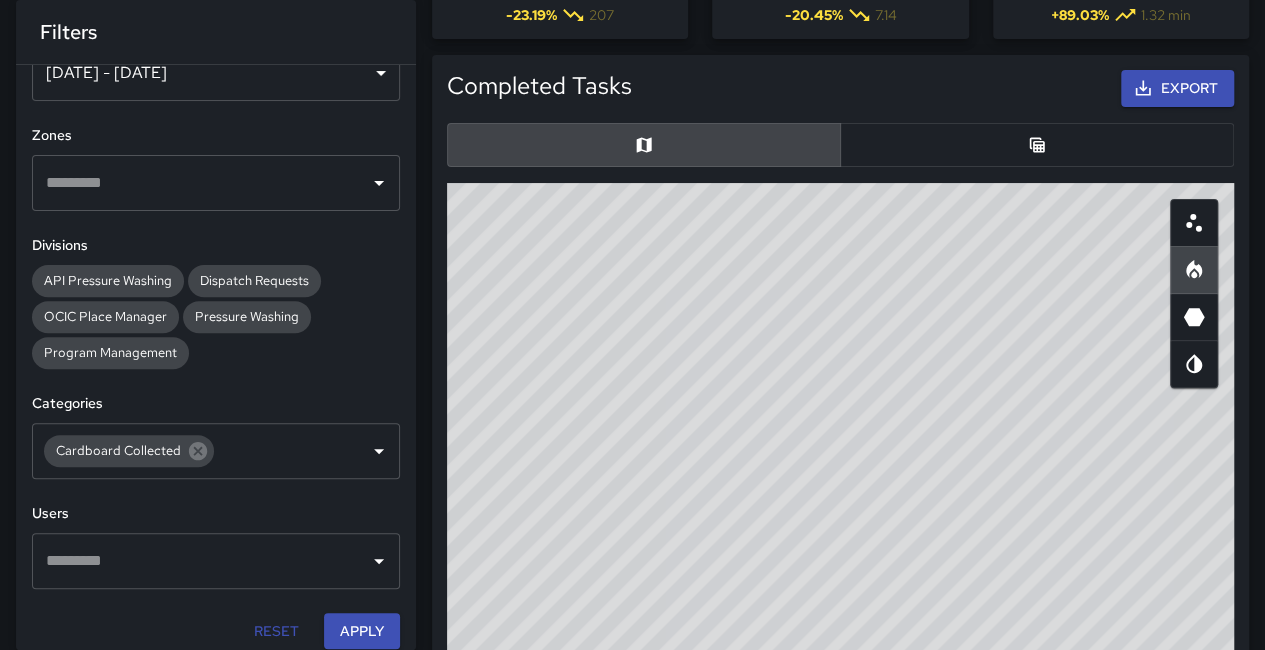 drag, startPoint x: 976, startPoint y: 405, endPoint x: 977, endPoint y: 391, distance: 14.035668 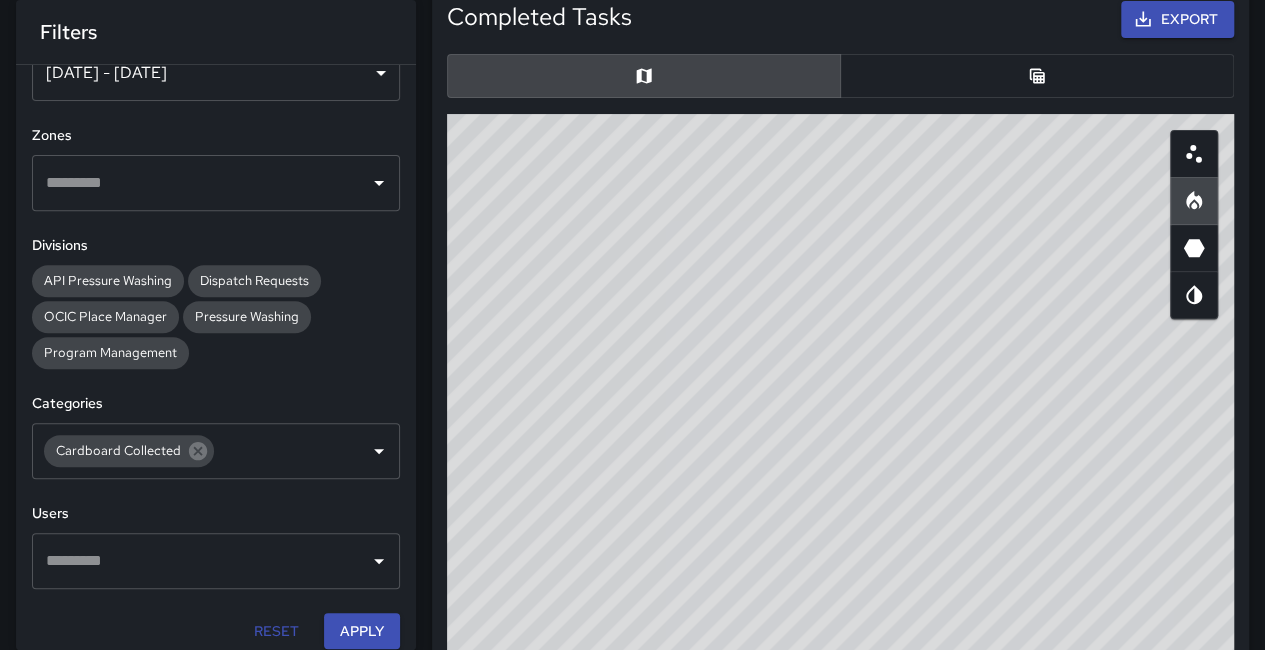 scroll, scrollTop: 301, scrollLeft: 0, axis: vertical 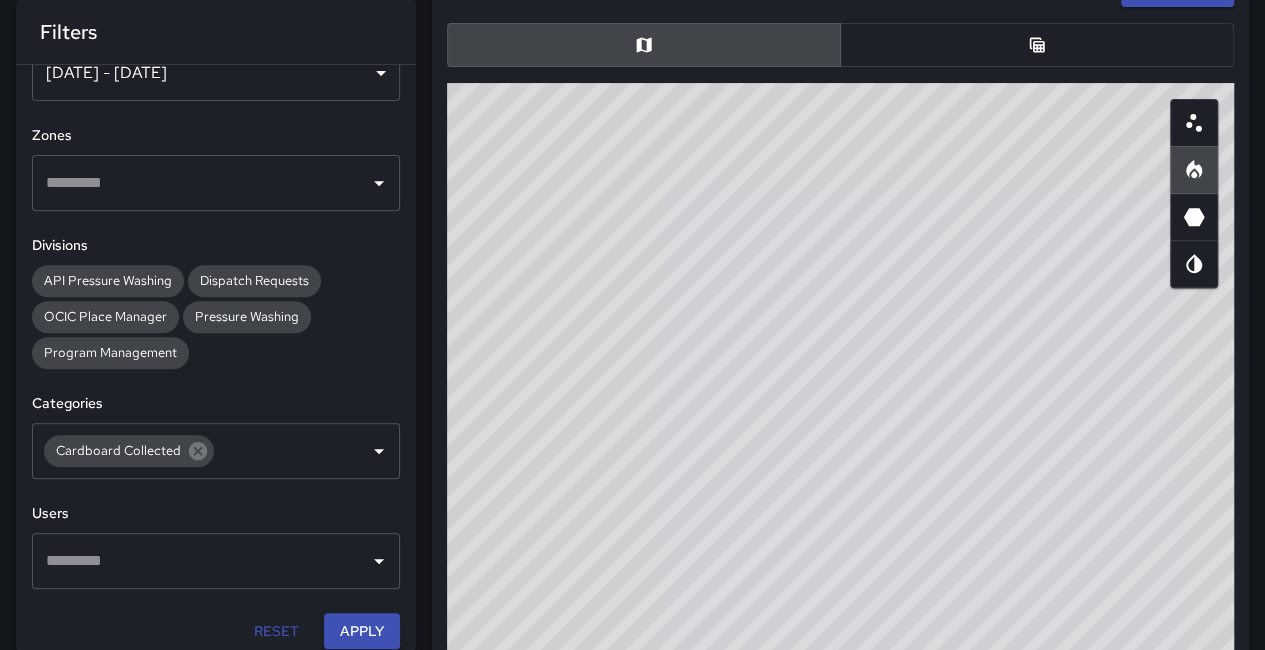 drag, startPoint x: 1030, startPoint y: 403, endPoint x: 1035, endPoint y: 443, distance: 40.311287 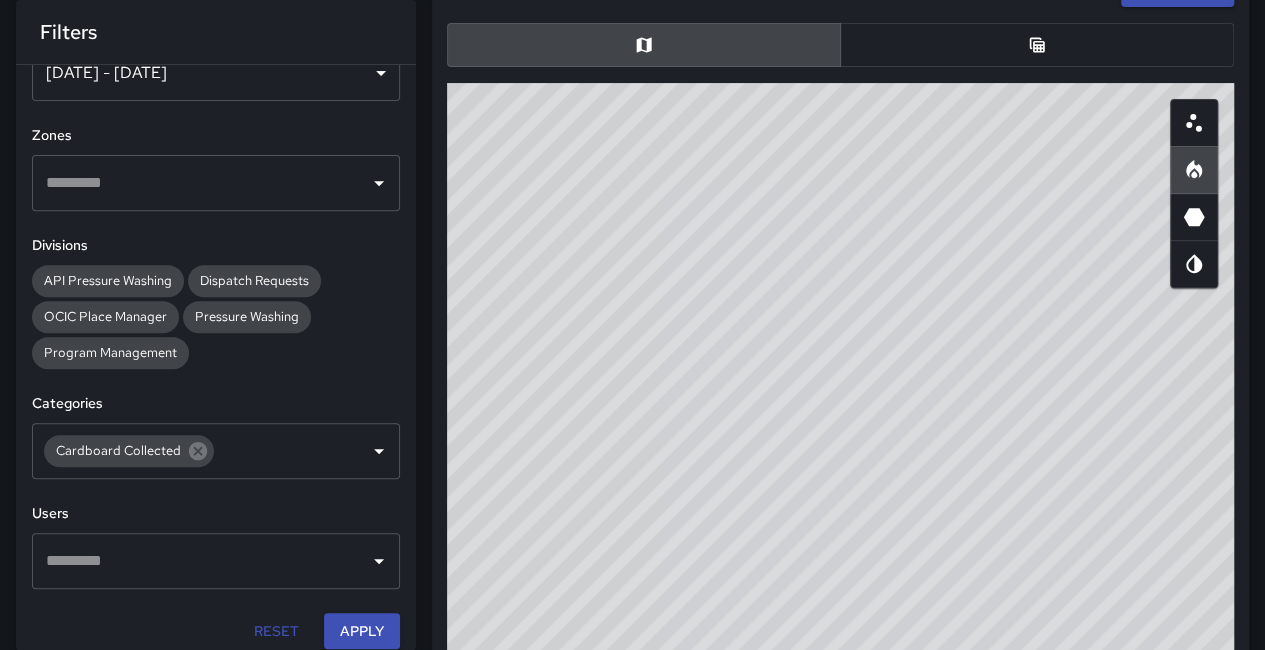 drag, startPoint x: 1047, startPoint y: 565, endPoint x: 981, endPoint y: 619, distance: 85.276024 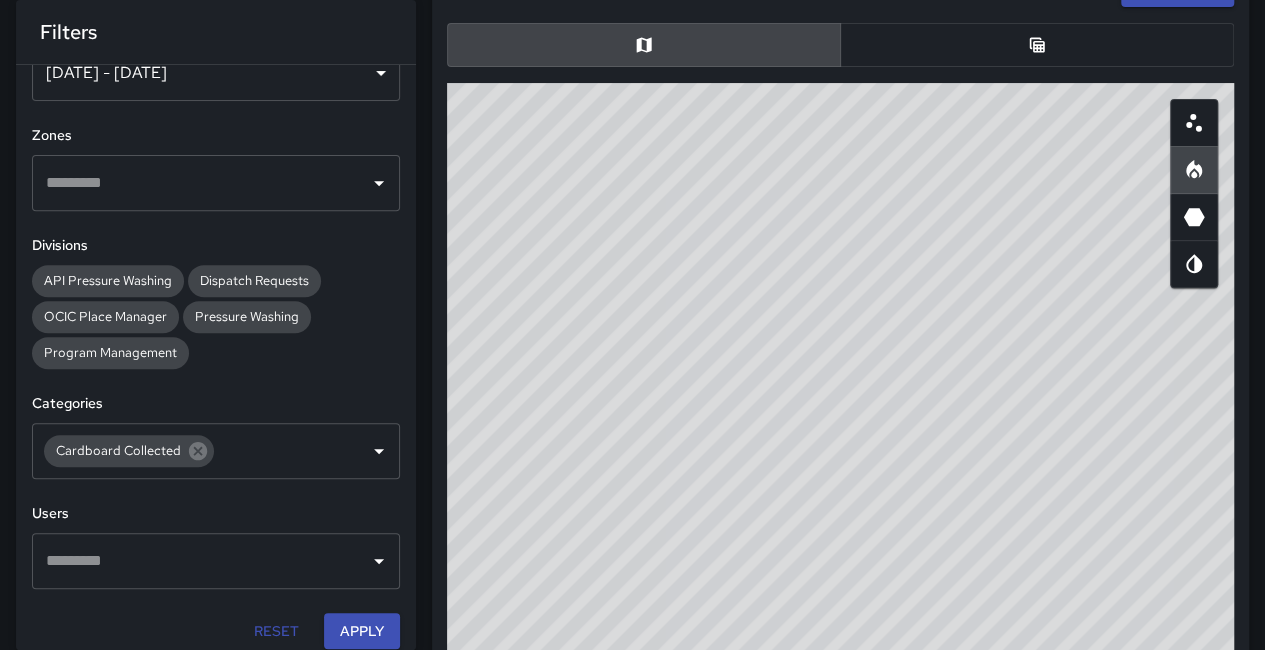 click on "© Mapbox   © OpenStreetMap   Improve this map" at bounding box center (840, 483) 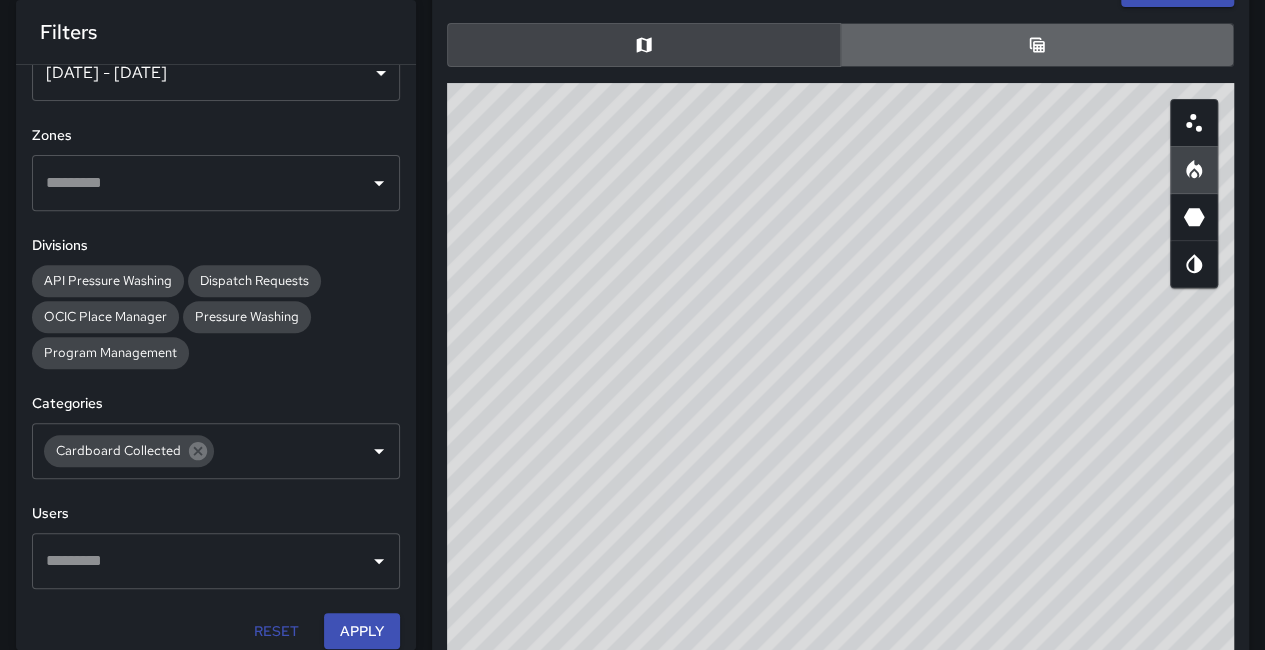 click at bounding box center [1037, 45] 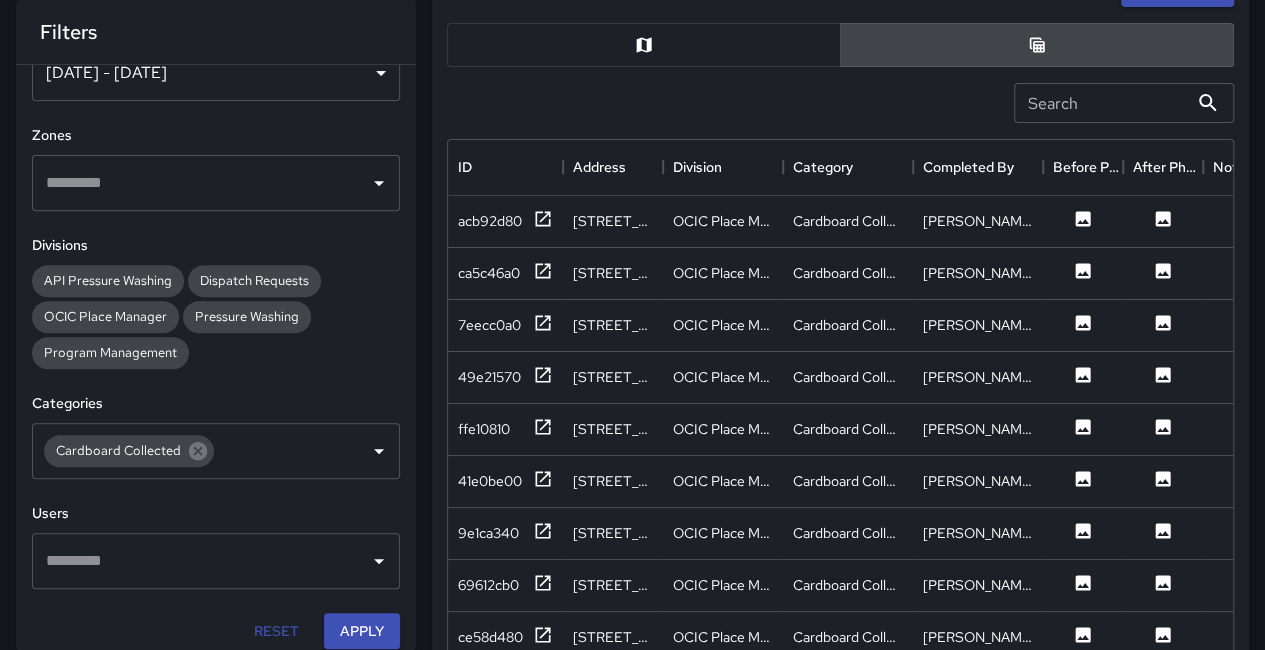 scroll, scrollTop: 730, scrollLeft: 770, axis: both 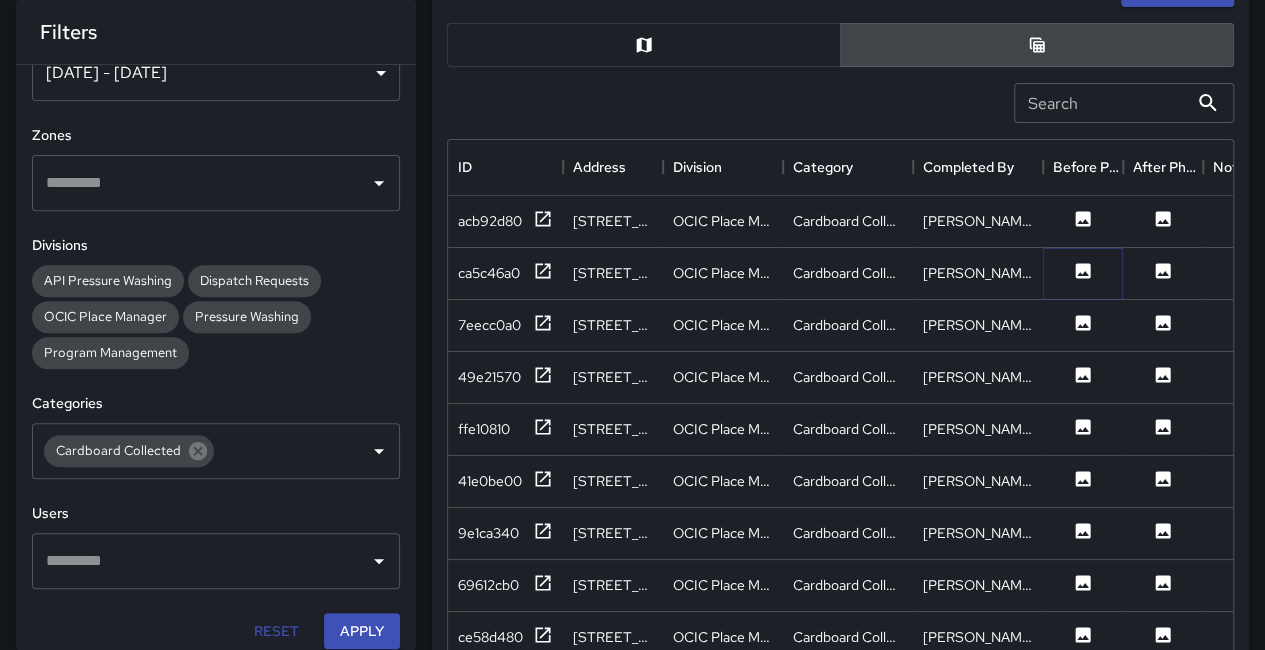 click 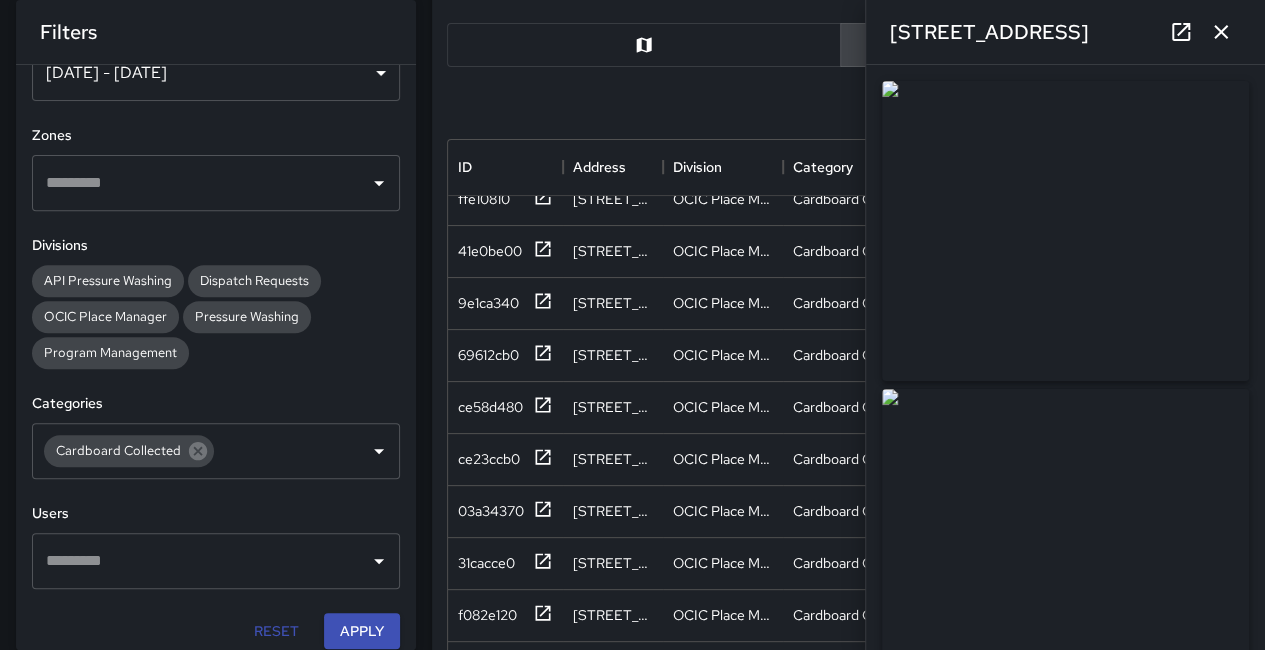 scroll, scrollTop: 248, scrollLeft: 0, axis: vertical 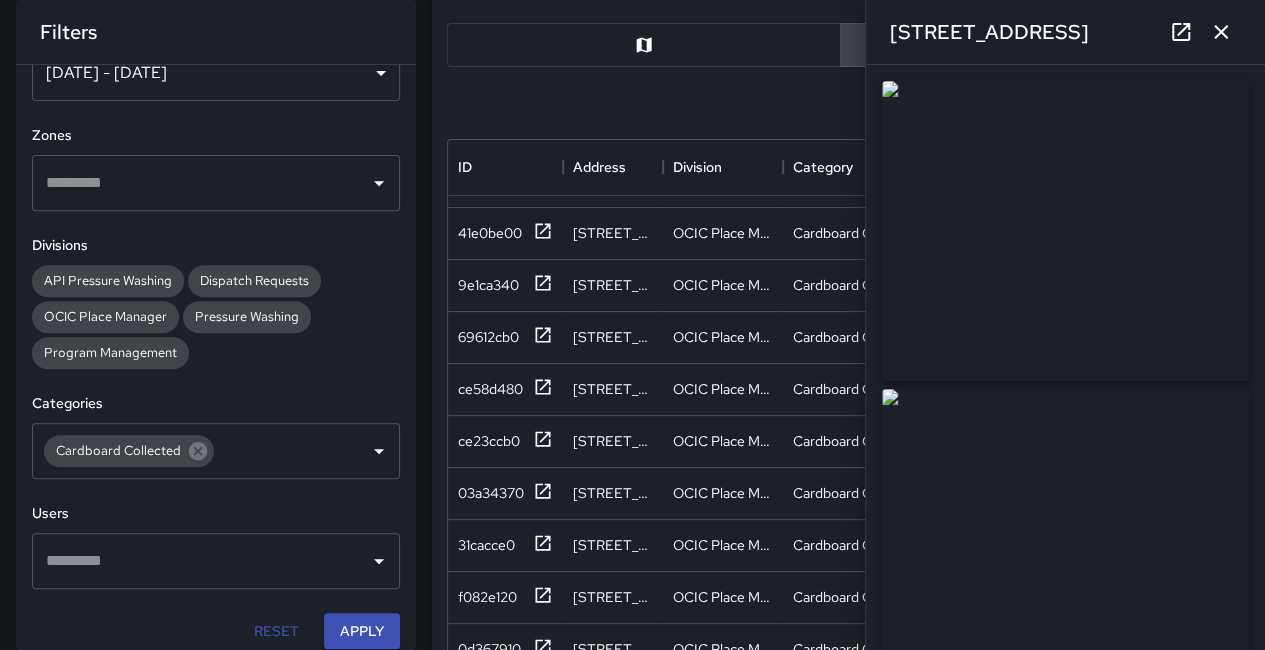 click at bounding box center [1065, 231] 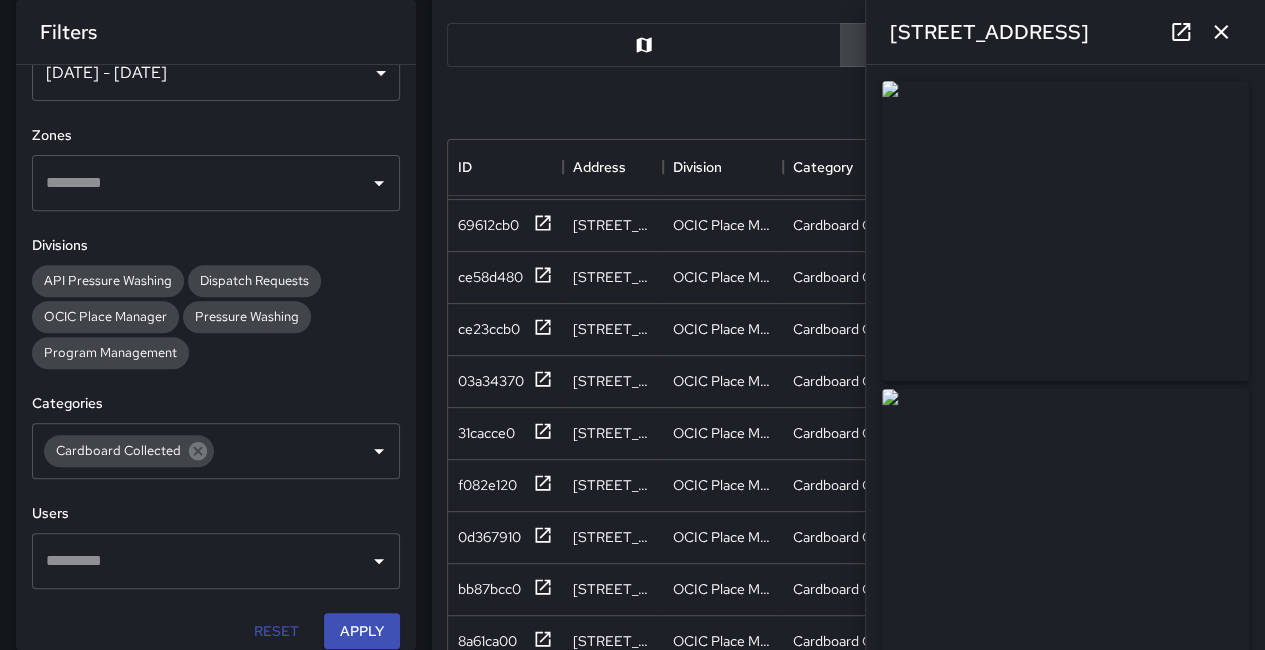 scroll, scrollTop: 448, scrollLeft: 0, axis: vertical 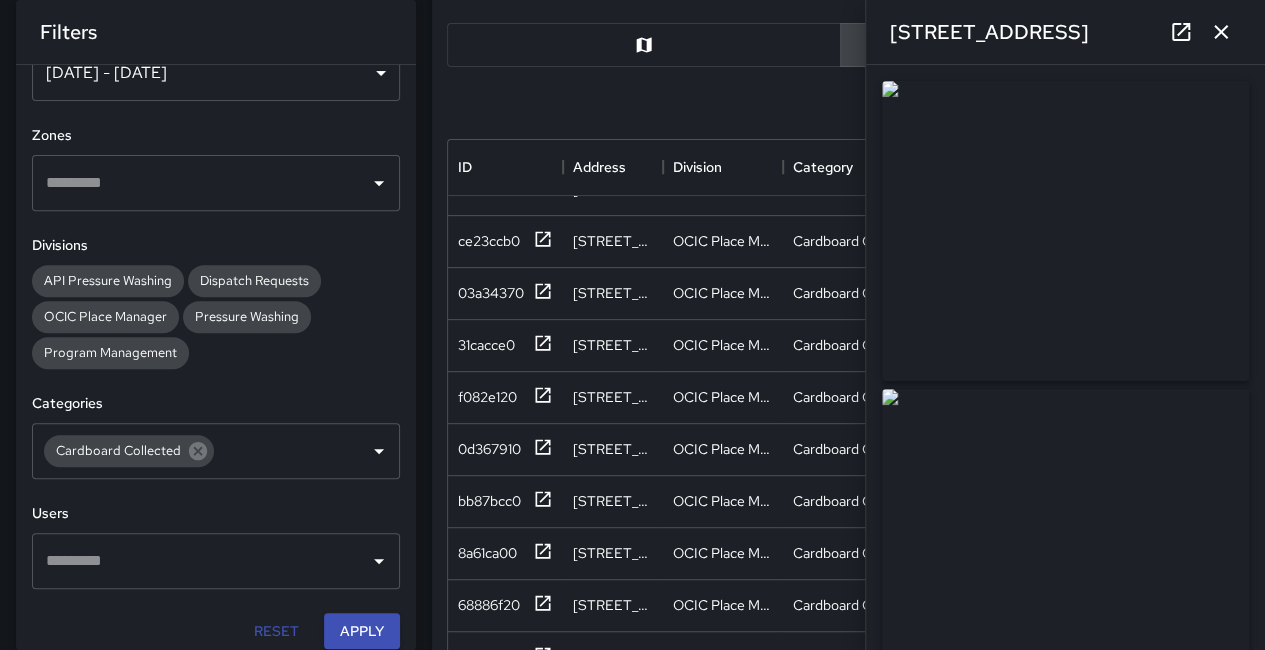click on "335 7th Street" at bounding box center [1065, 32] 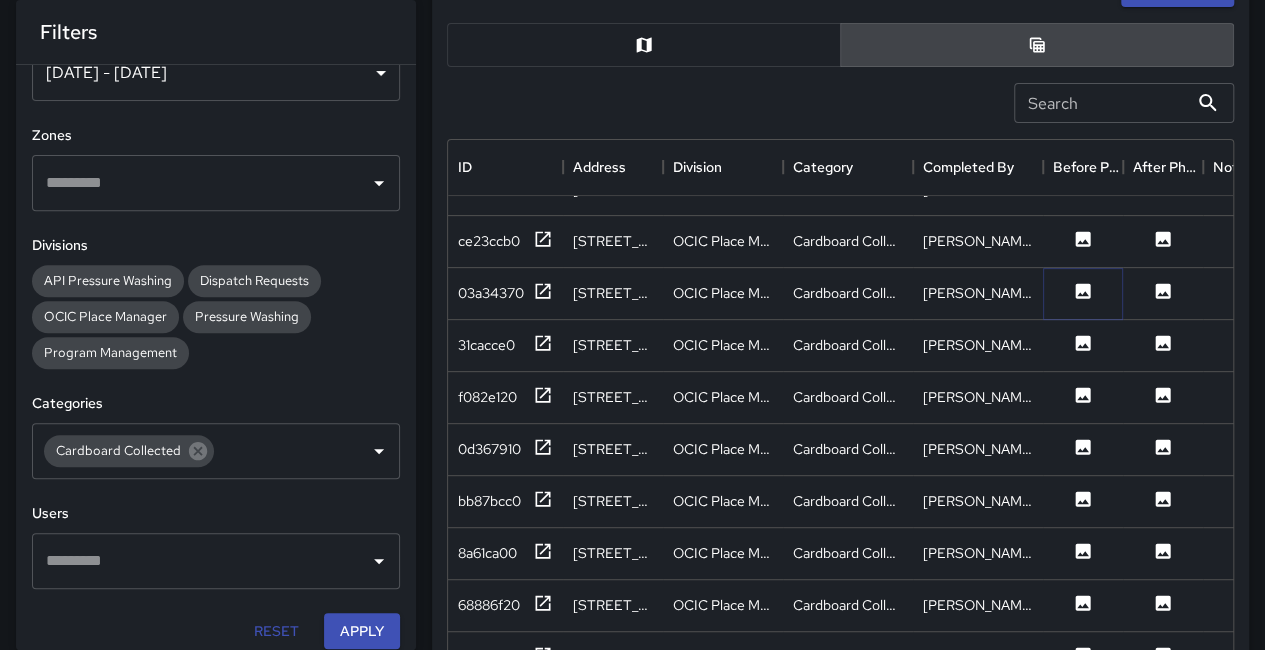 click 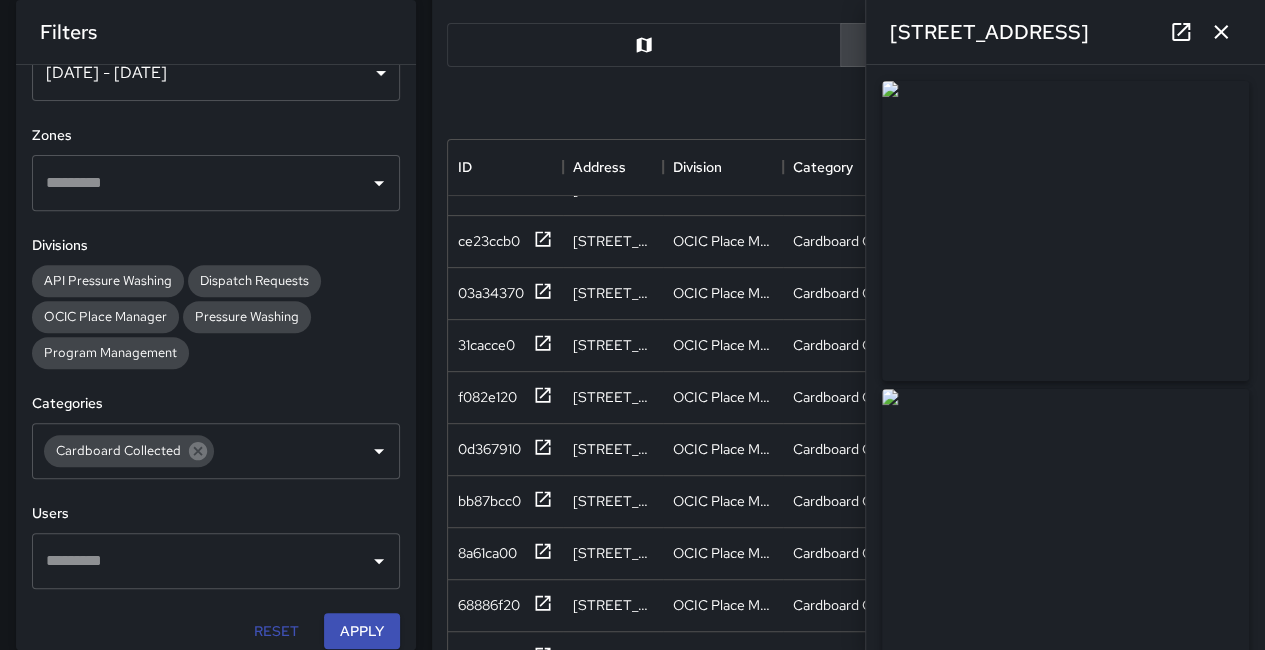 drag, startPoint x: 1014, startPoint y: 244, endPoint x: 798, endPoint y: 21, distance: 310.45935 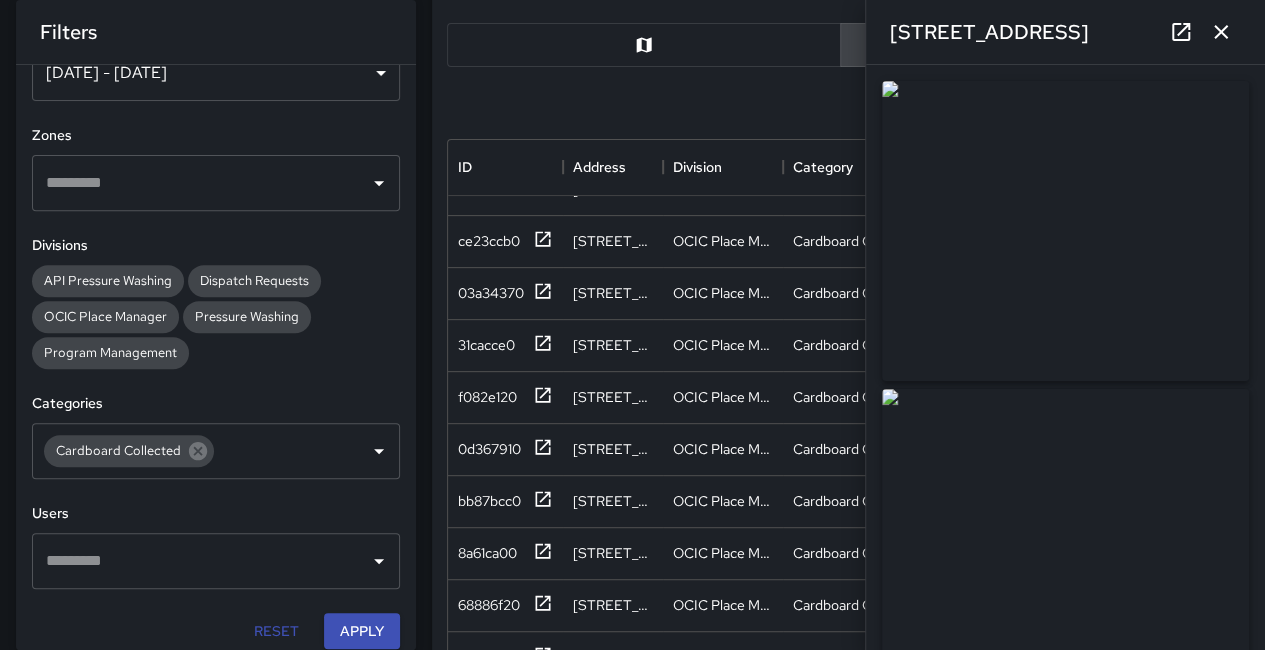 click at bounding box center [1065, 231] 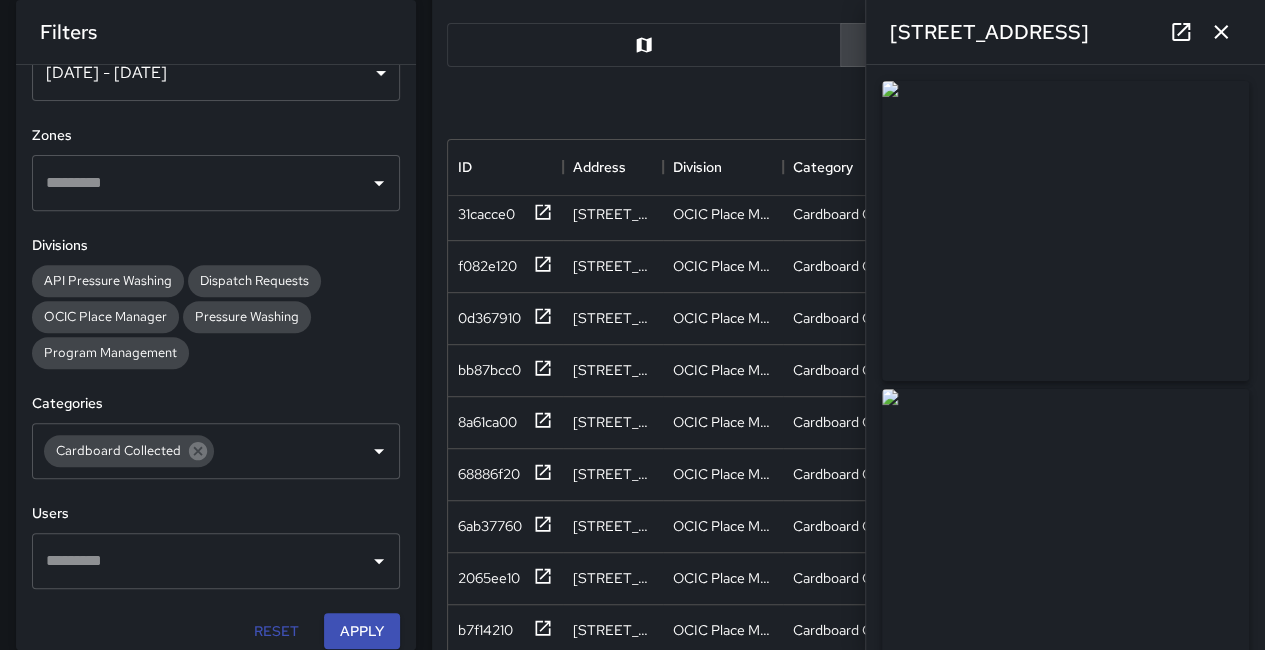 scroll, scrollTop: 648, scrollLeft: 0, axis: vertical 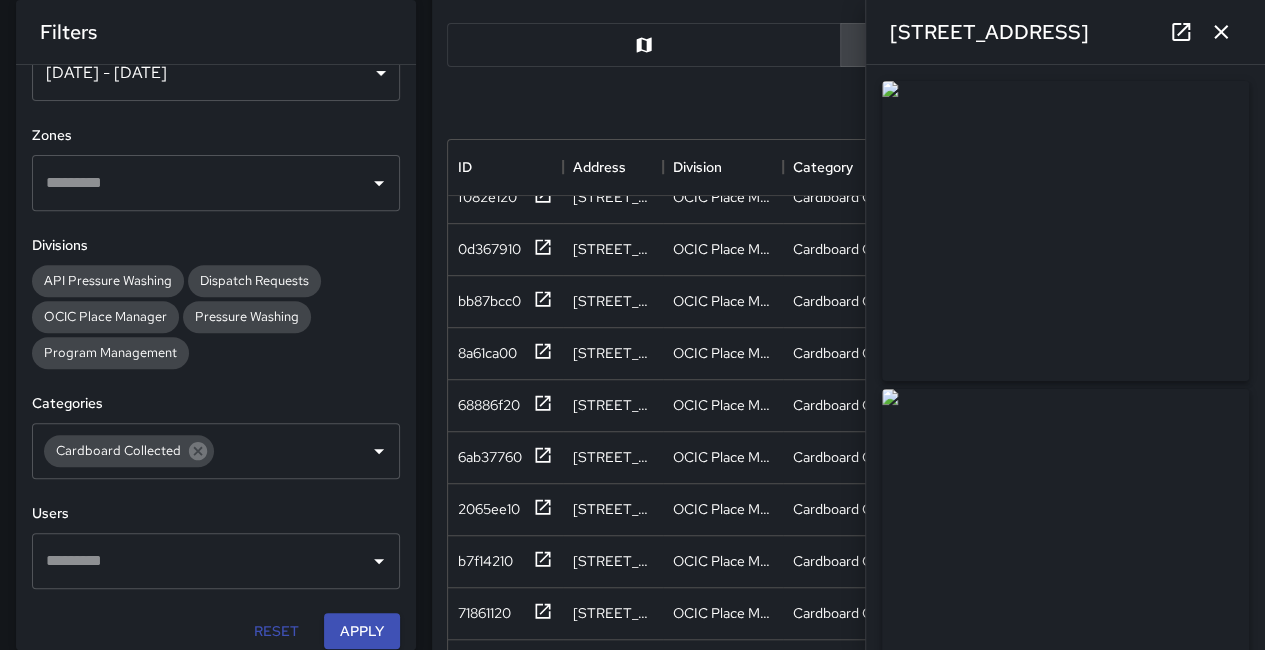 click at bounding box center [1221, 32] 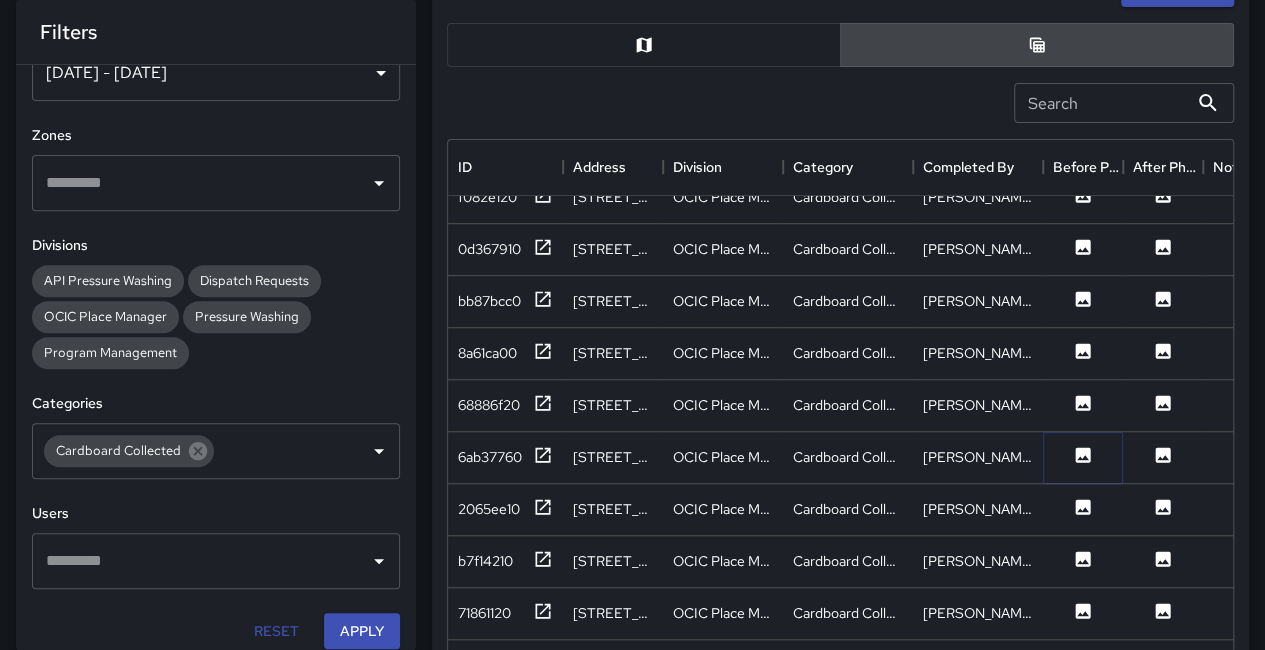 click 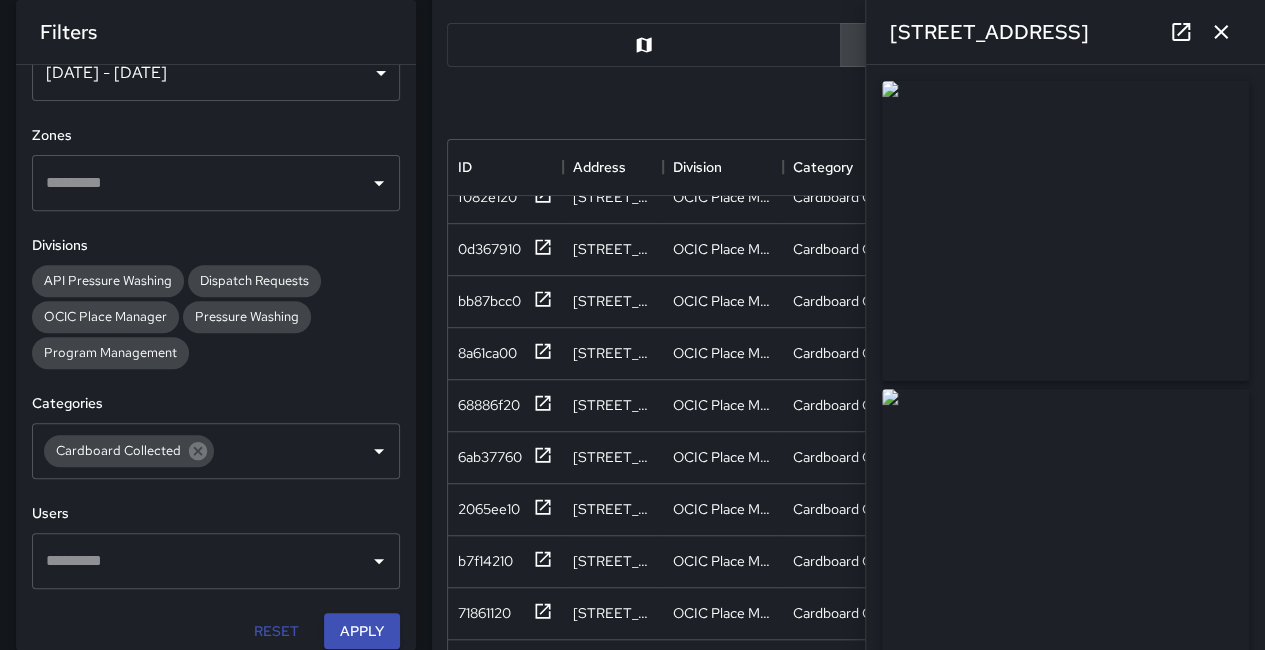 click at bounding box center (1221, 32) 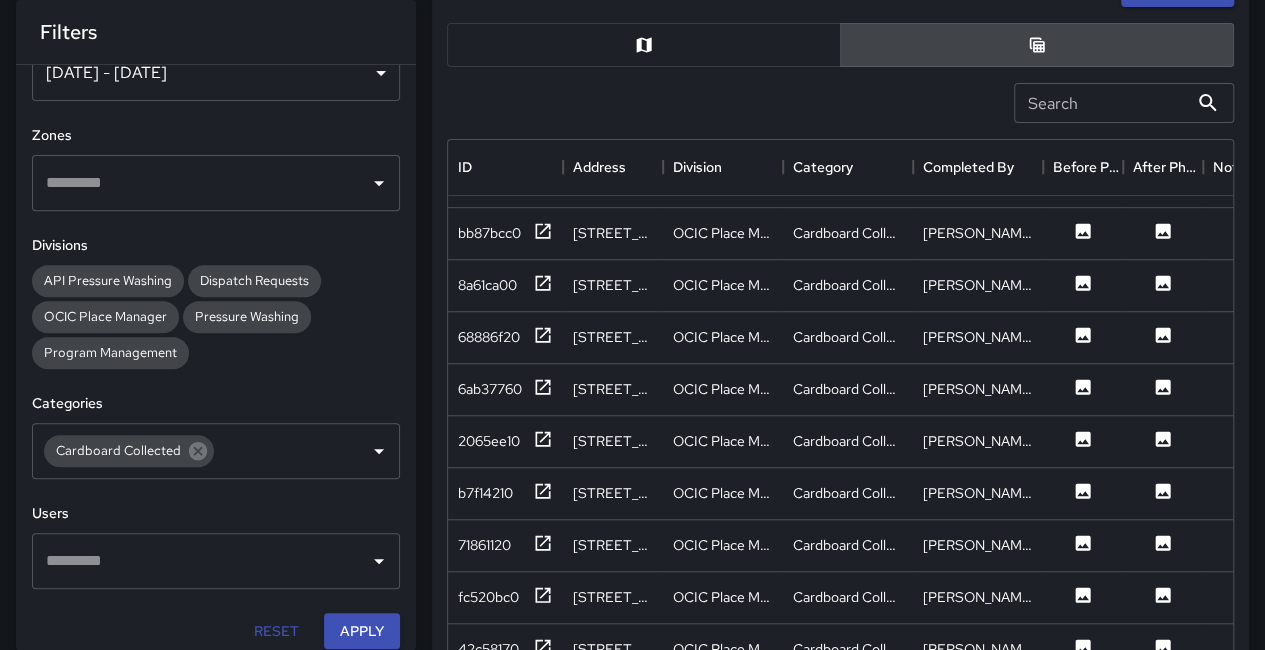 scroll, scrollTop: 748, scrollLeft: 0, axis: vertical 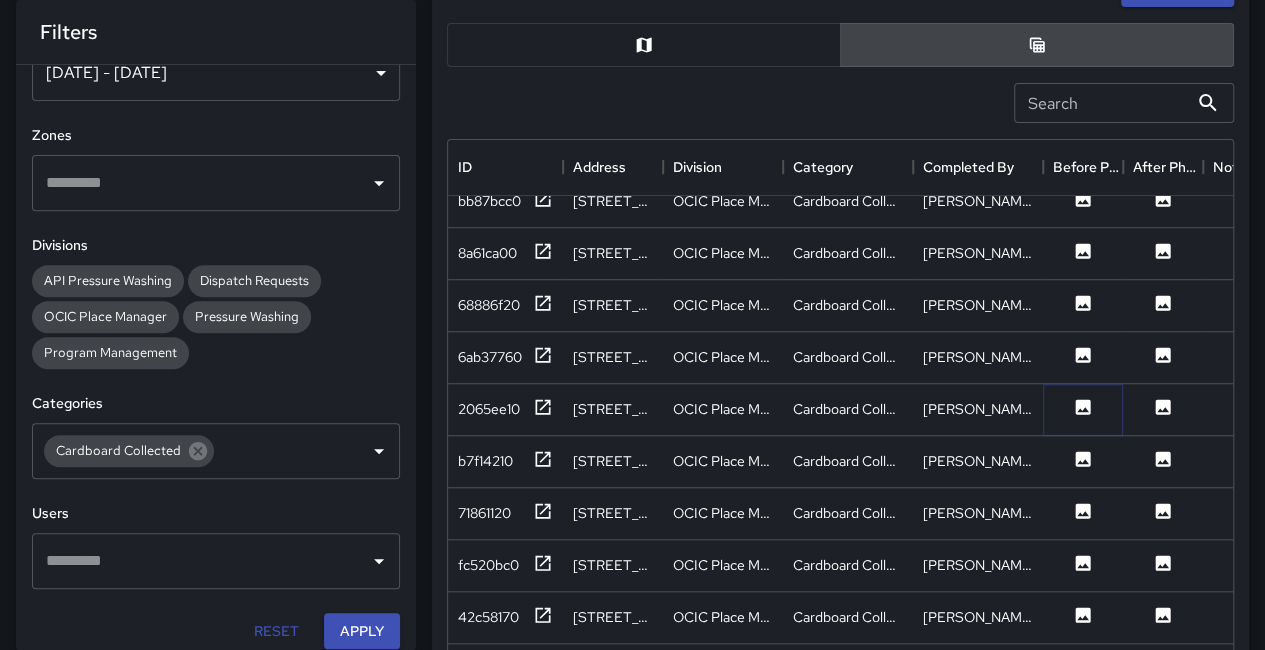 click 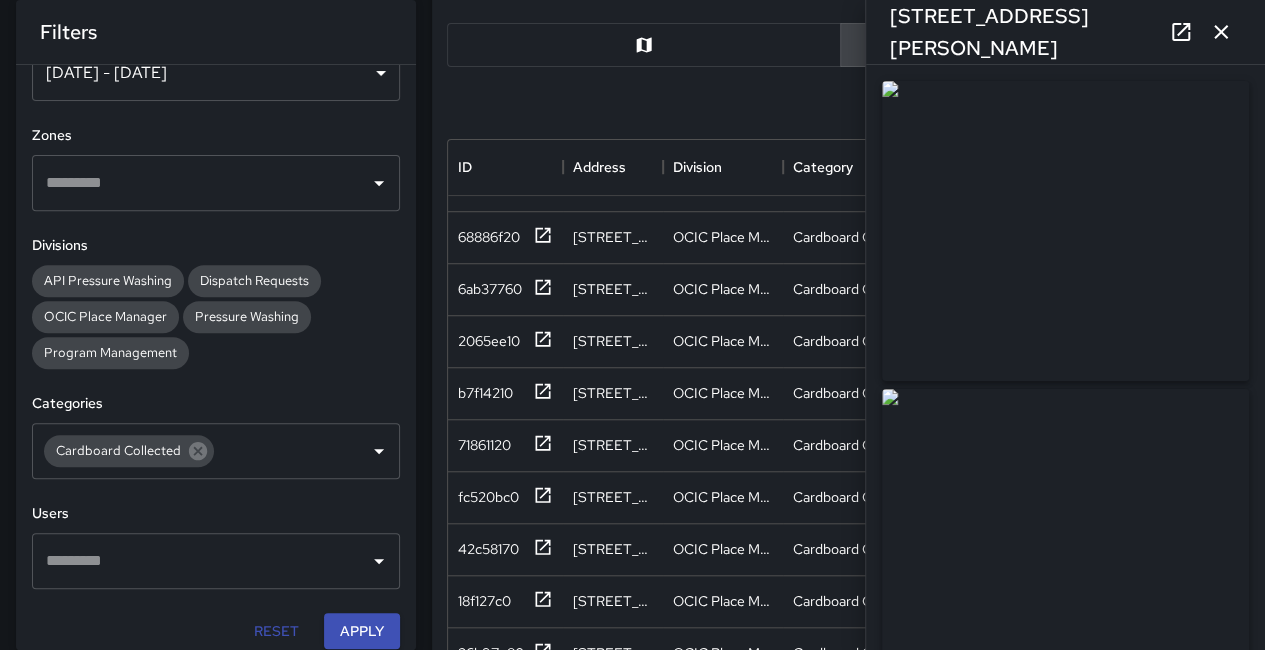 scroll, scrollTop: 848, scrollLeft: 0, axis: vertical 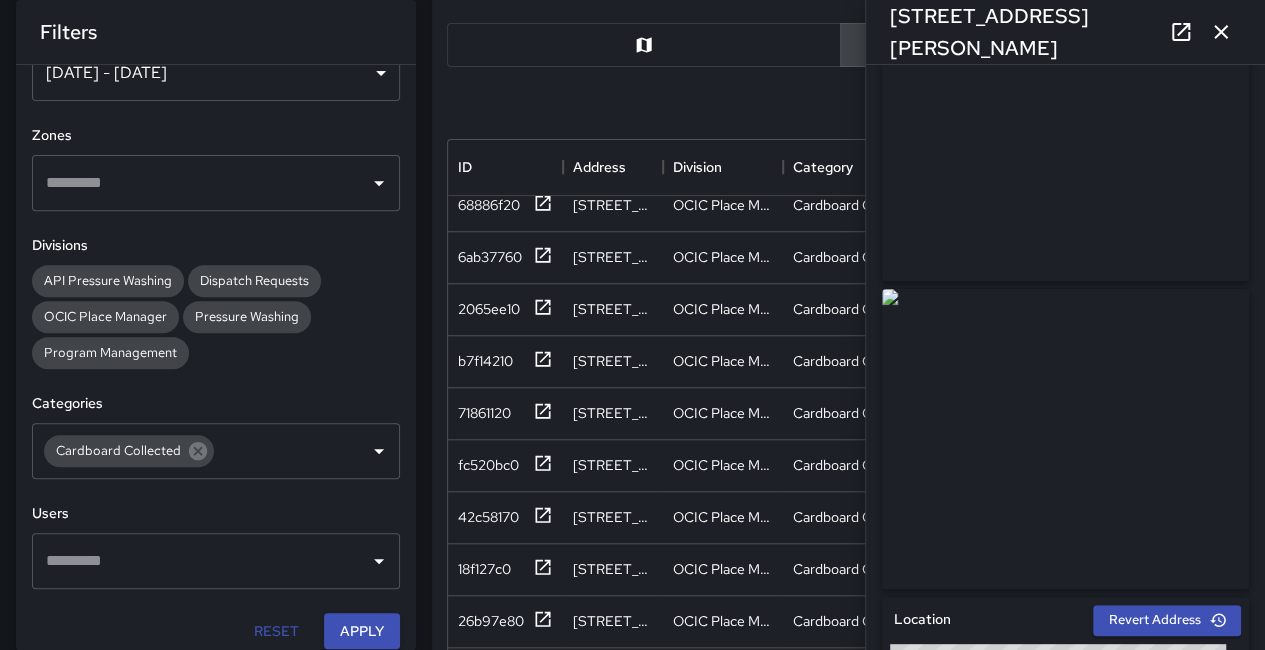 click at bounding box center [1221, 32] 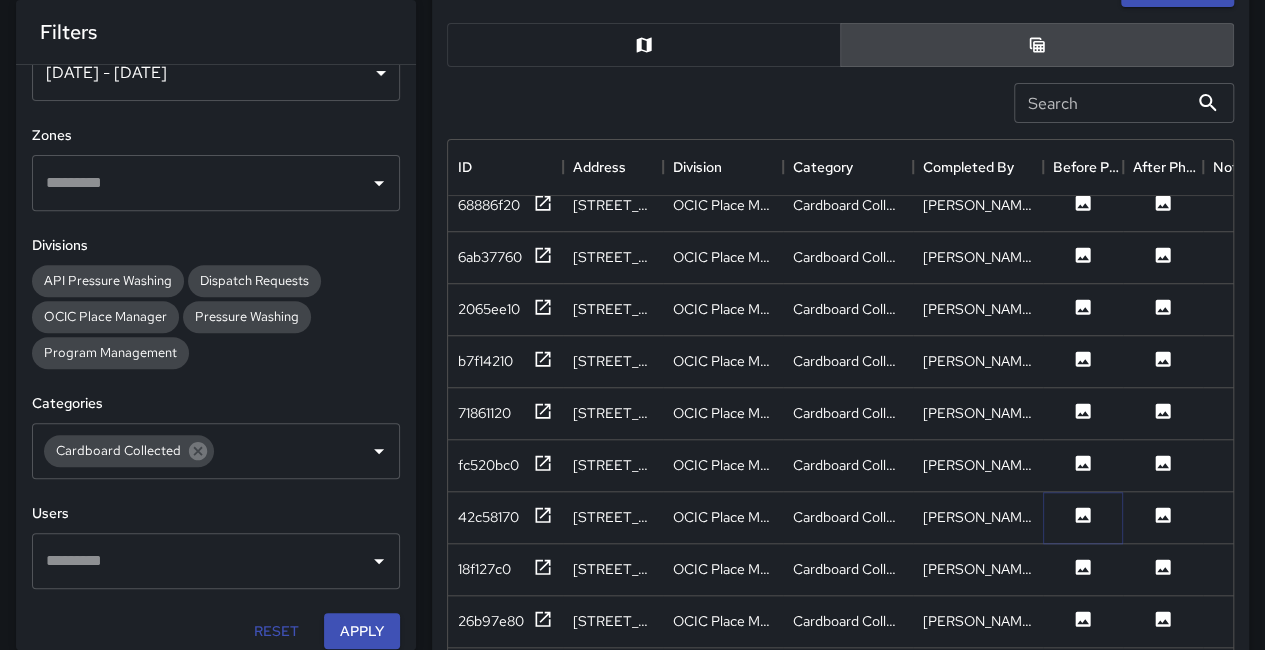 click 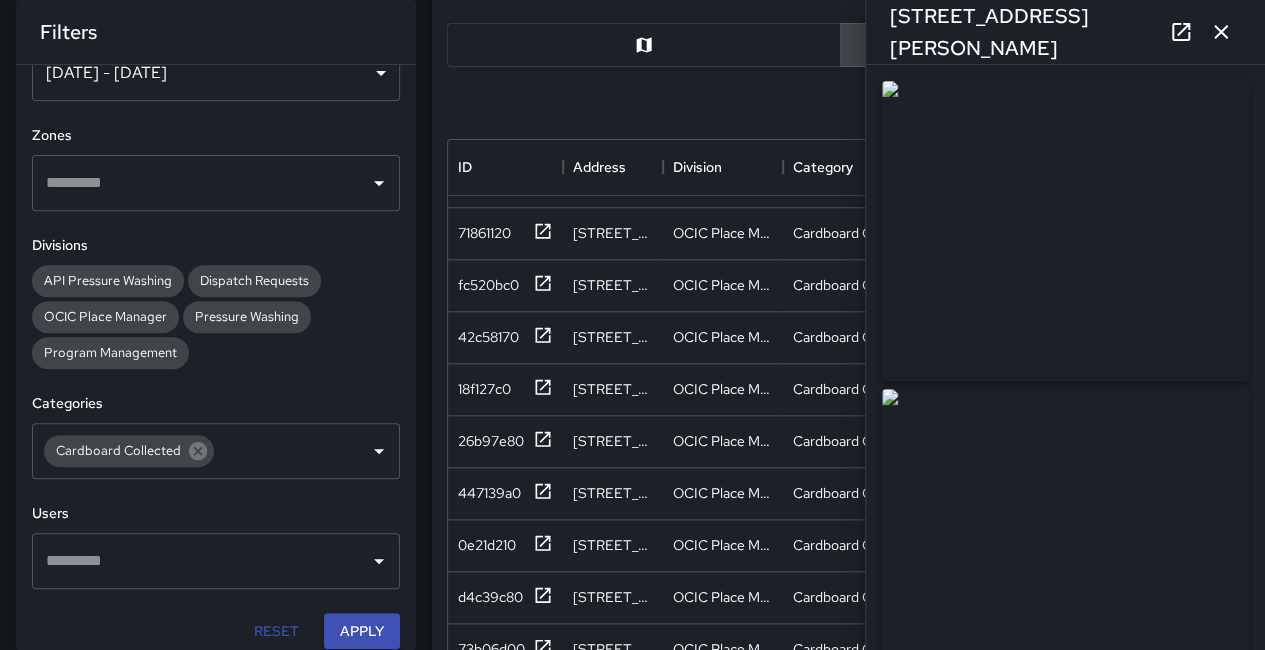 scroll, scrollTop: 1048, scrollLeft: 0, axis: vertical 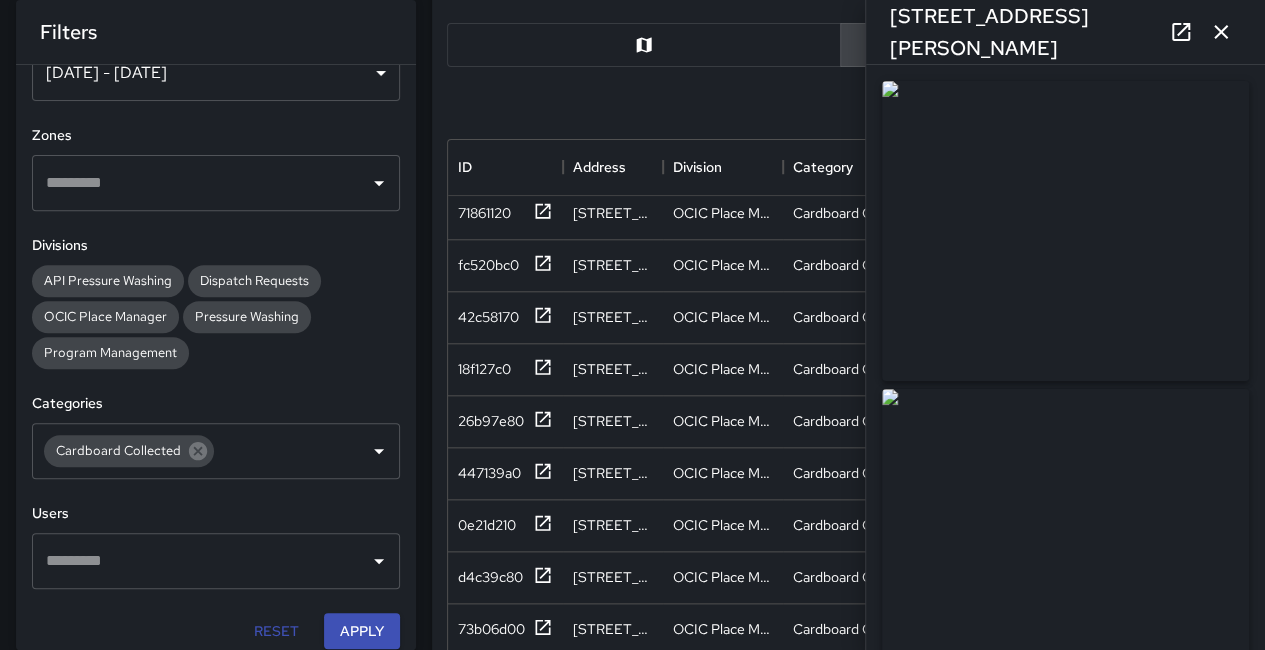 click at bounding box center (1065, 231) 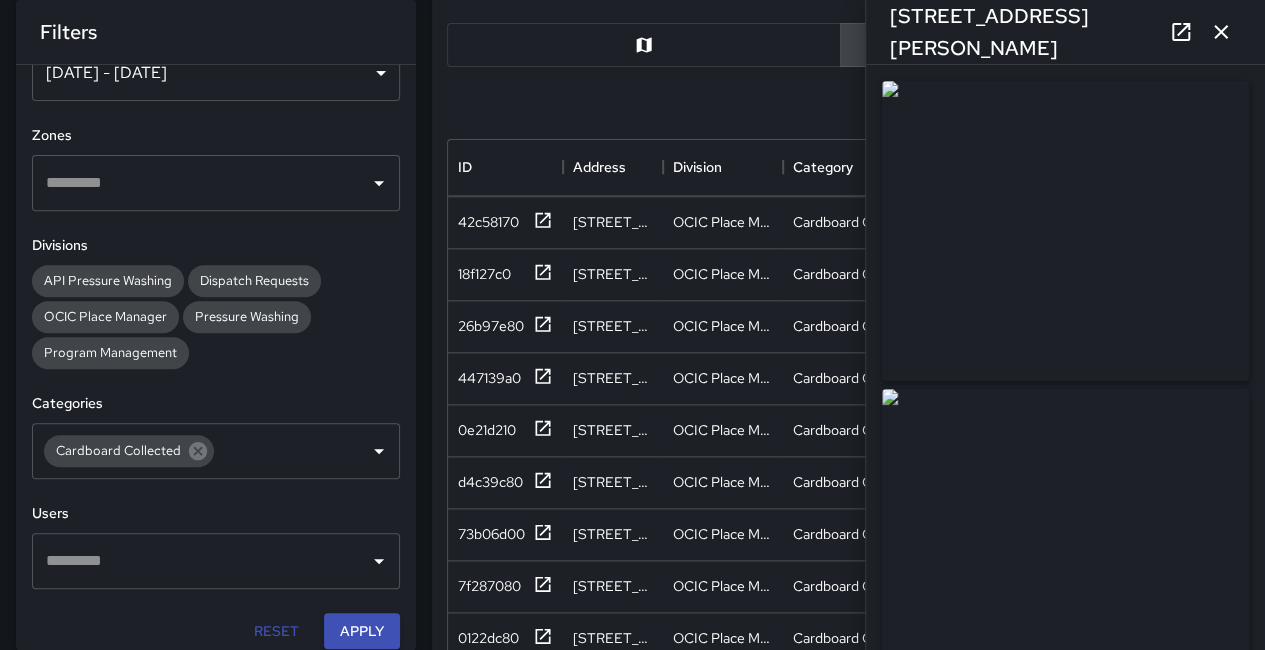 scroll, scrollTop: 1248, scrollLeft: 0, axis: vertical 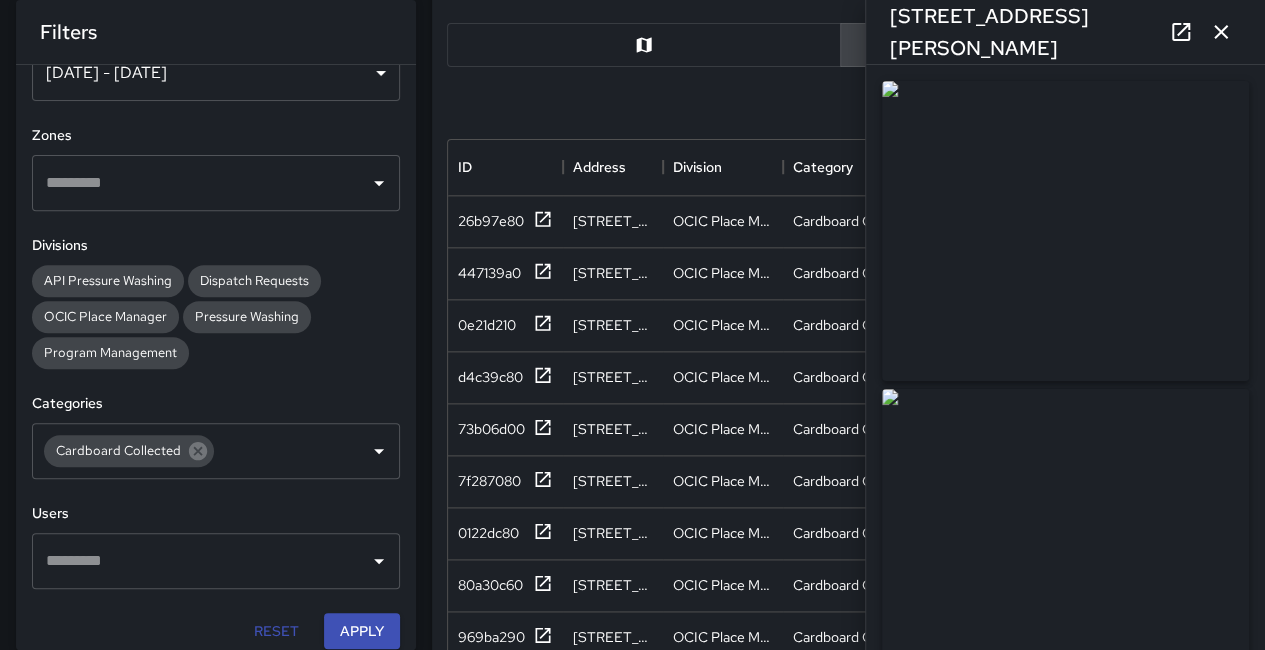 click at bounding box center [1221, 32] 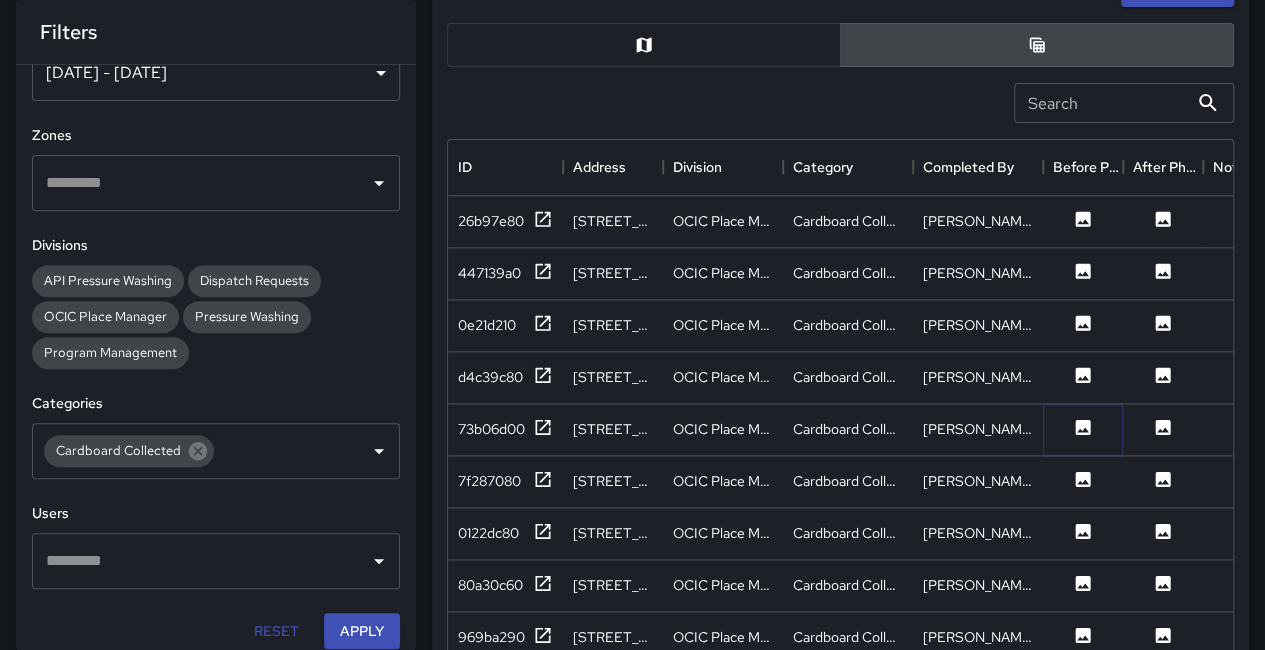 click 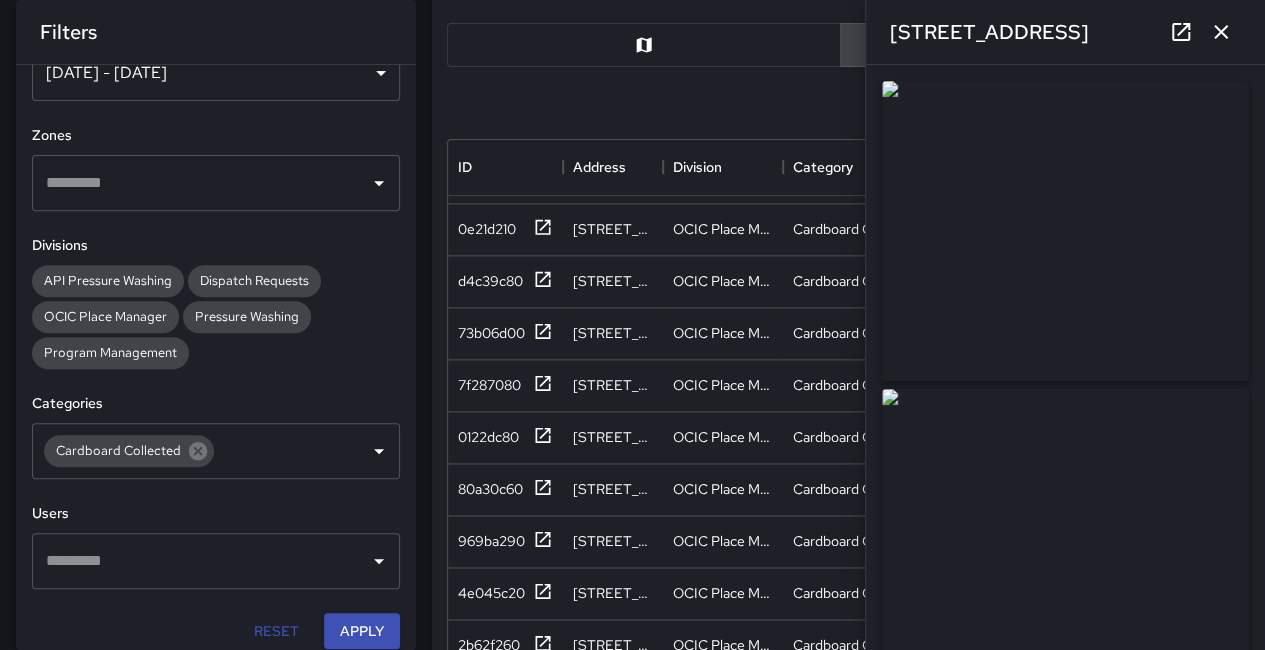 scroll, scrollTop: 1448, scrollLeft: 0, axis: vertical 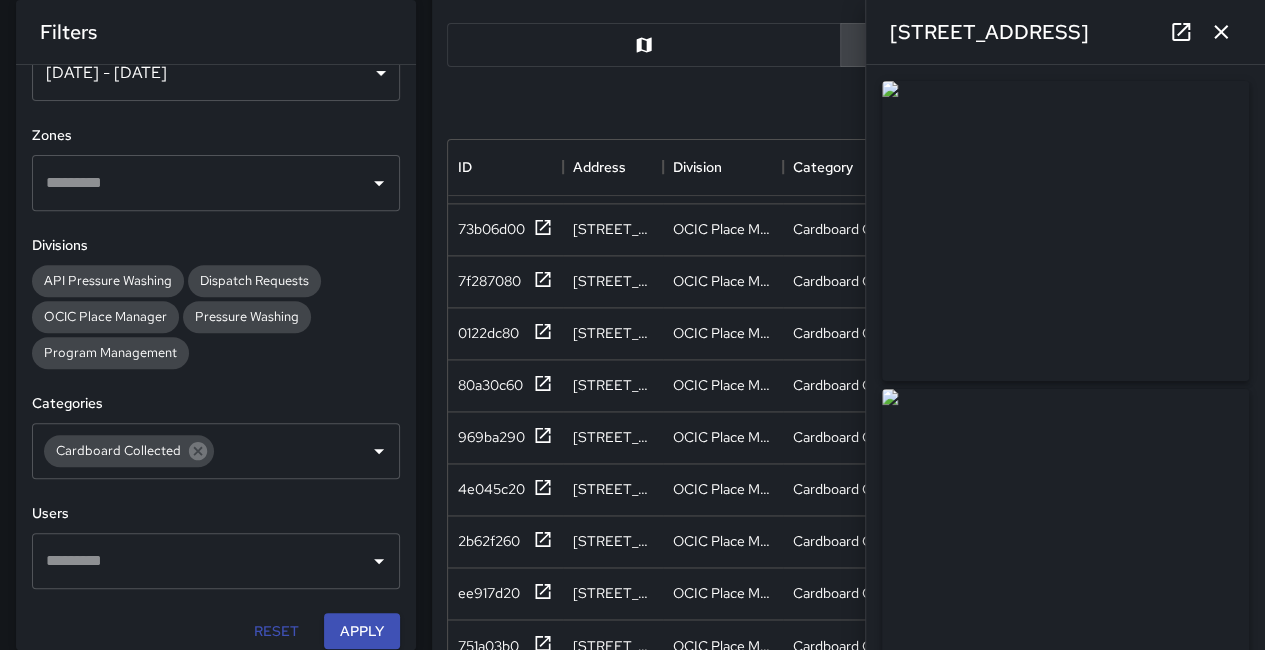 click at bounding box center (1221, 32) 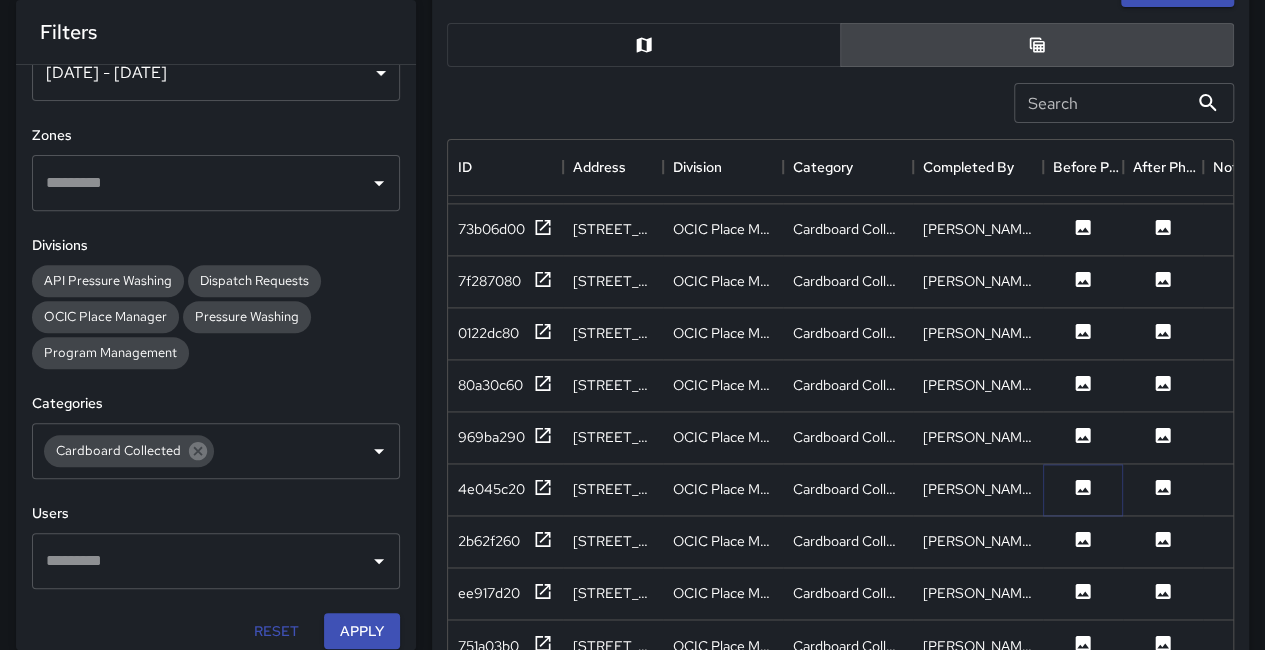 click at bounding box center [1083, 489] 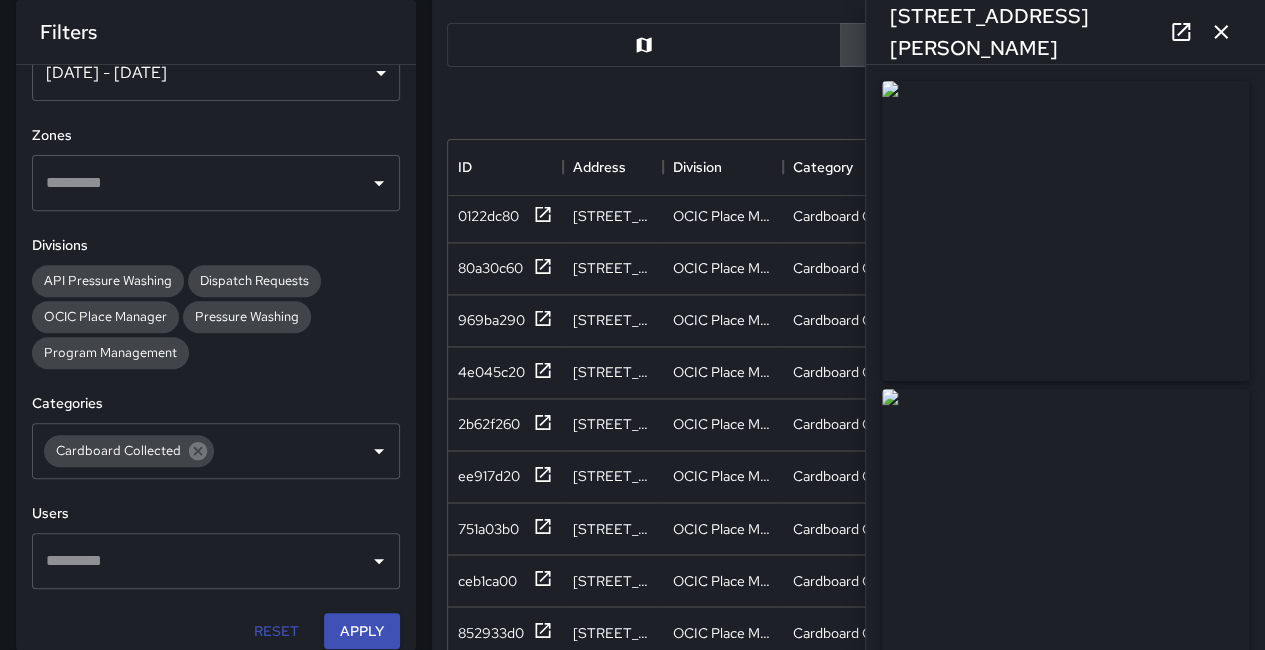 scroll, scrollTop: 1648, scrollLeft: 0, axis: vertical 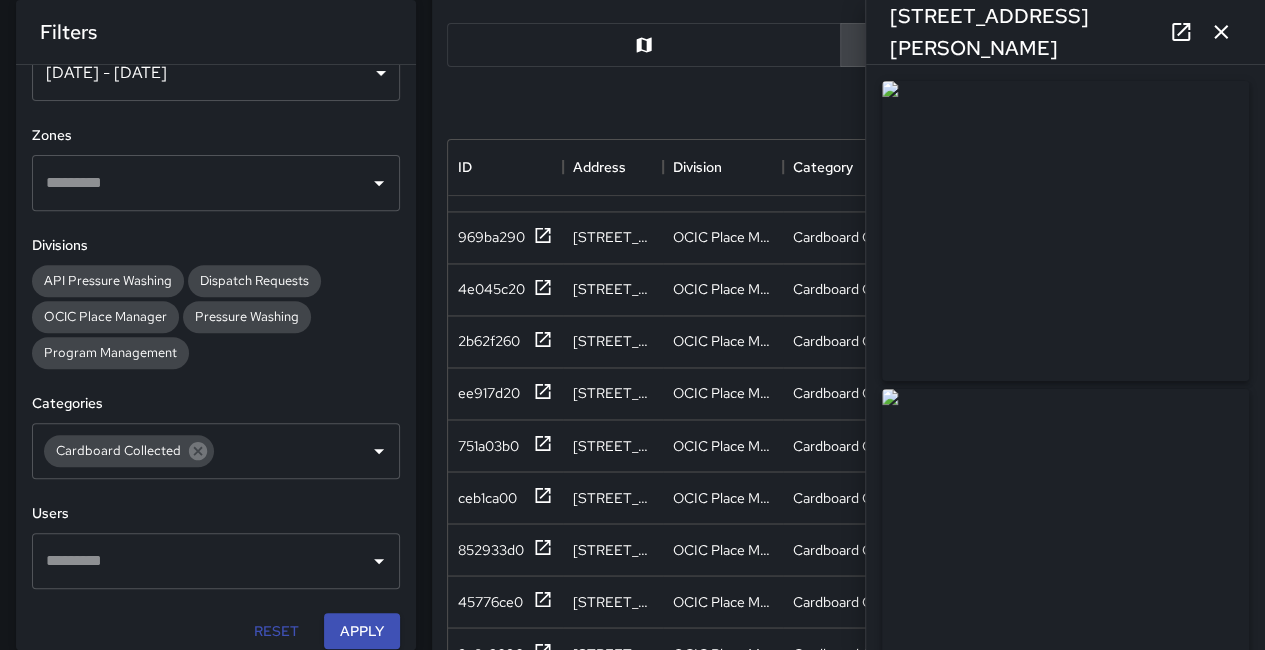 click 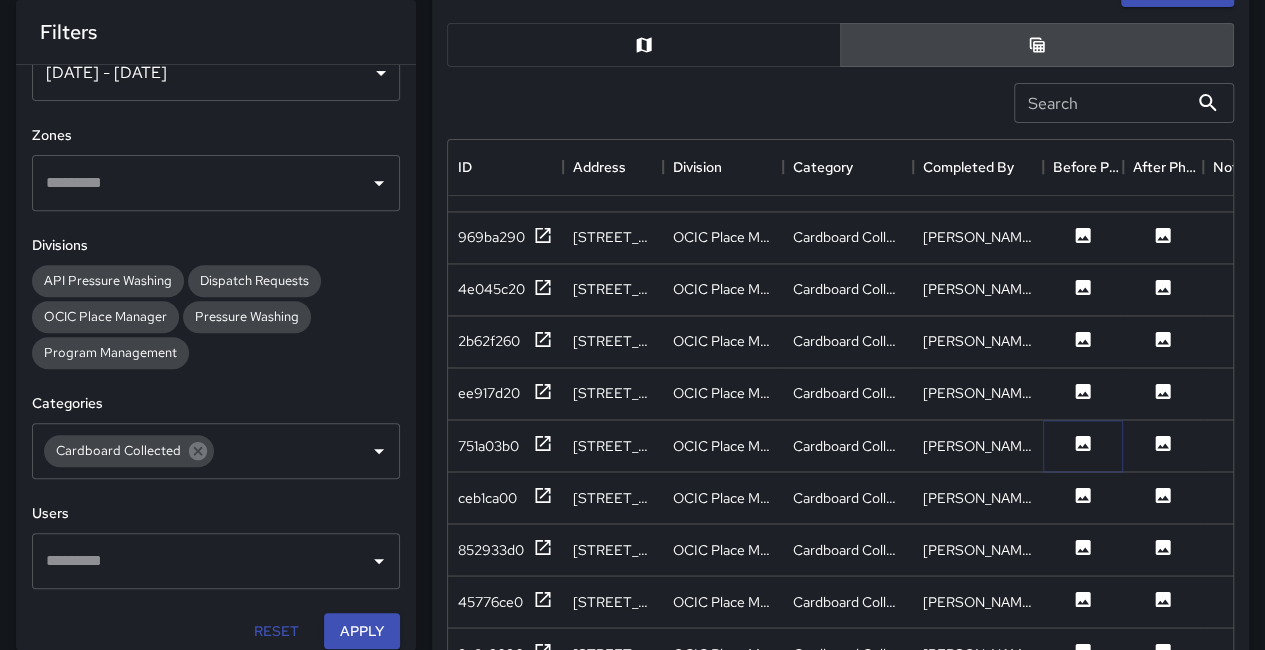 click 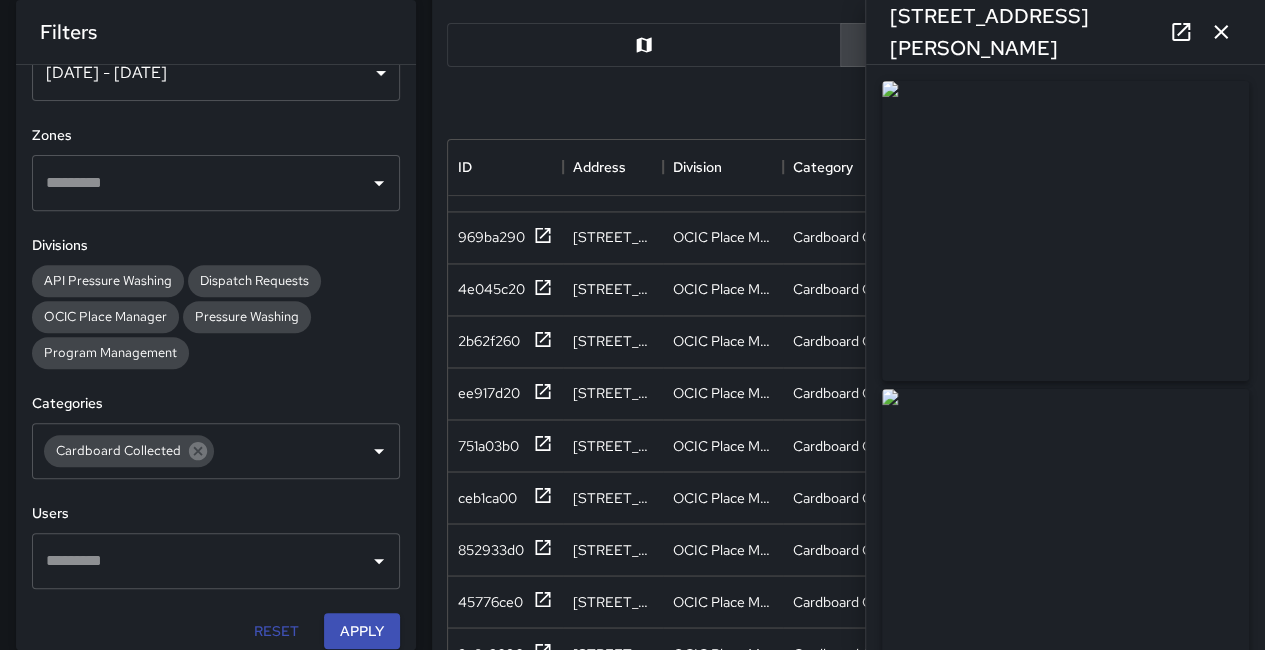 drag, startPoint x: 945, startPoint y: 269, endPoint x: 764, endPoint y: 17, distance: 310.26602 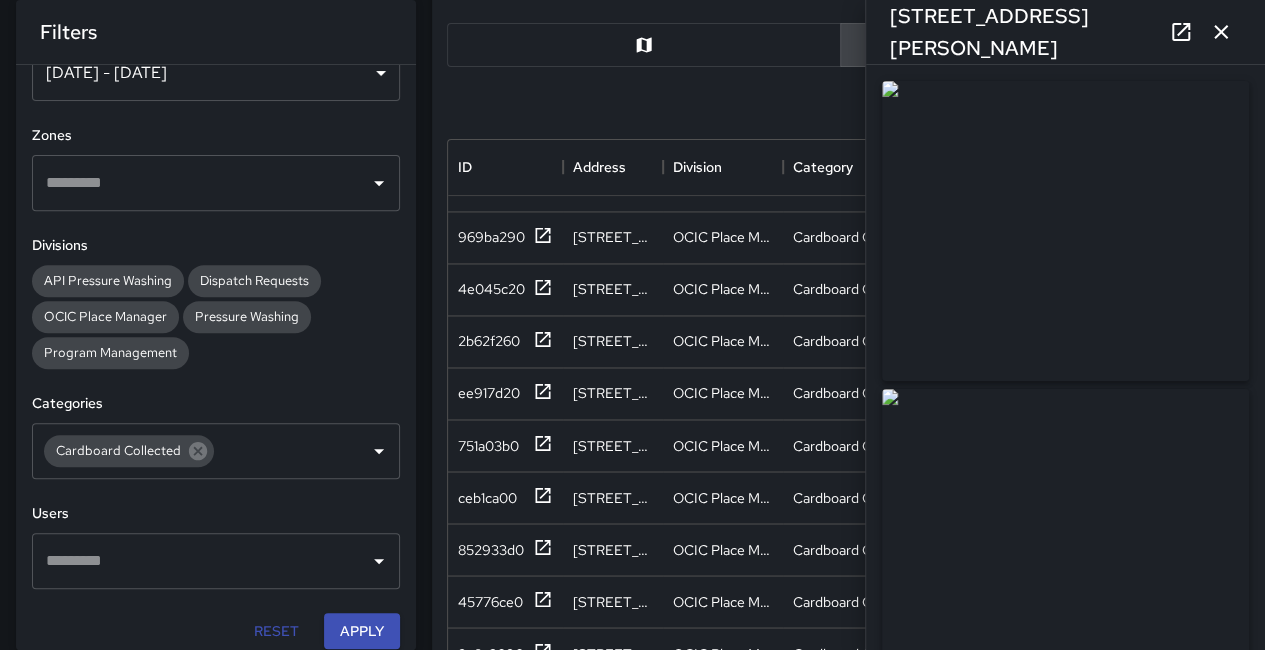 click at bounding box center (1065, 231) 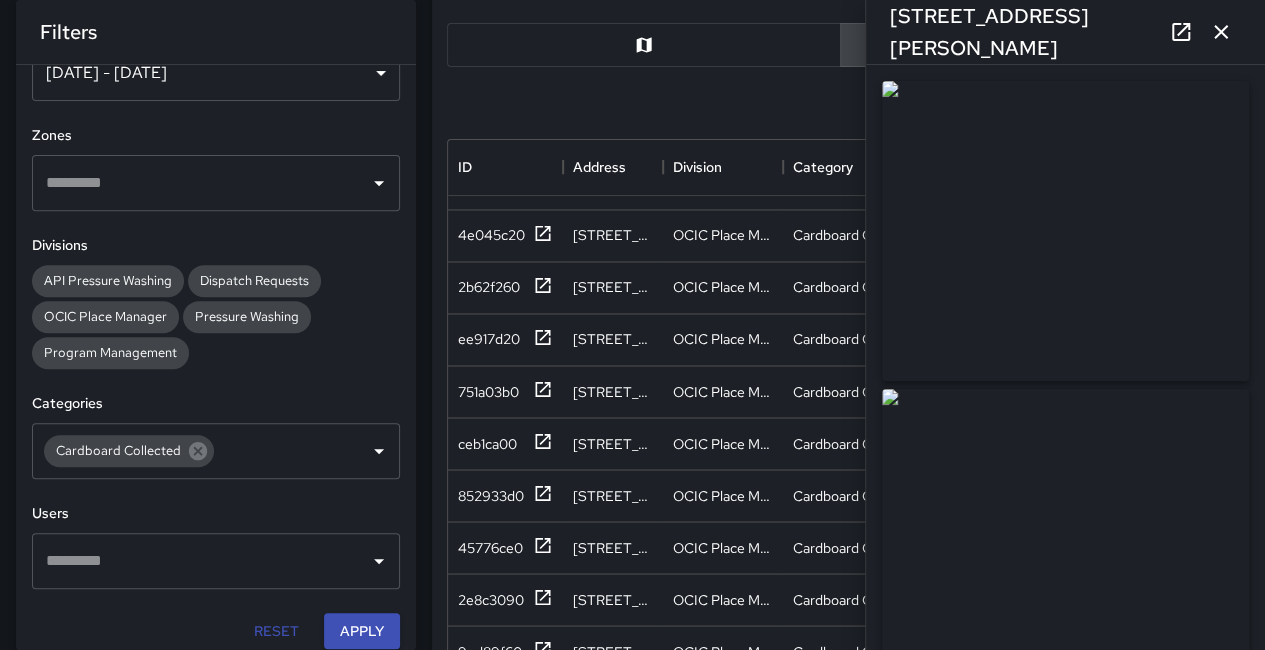 scroll, scrollTop: 1748, scrollLeft: 0, axis: vertical 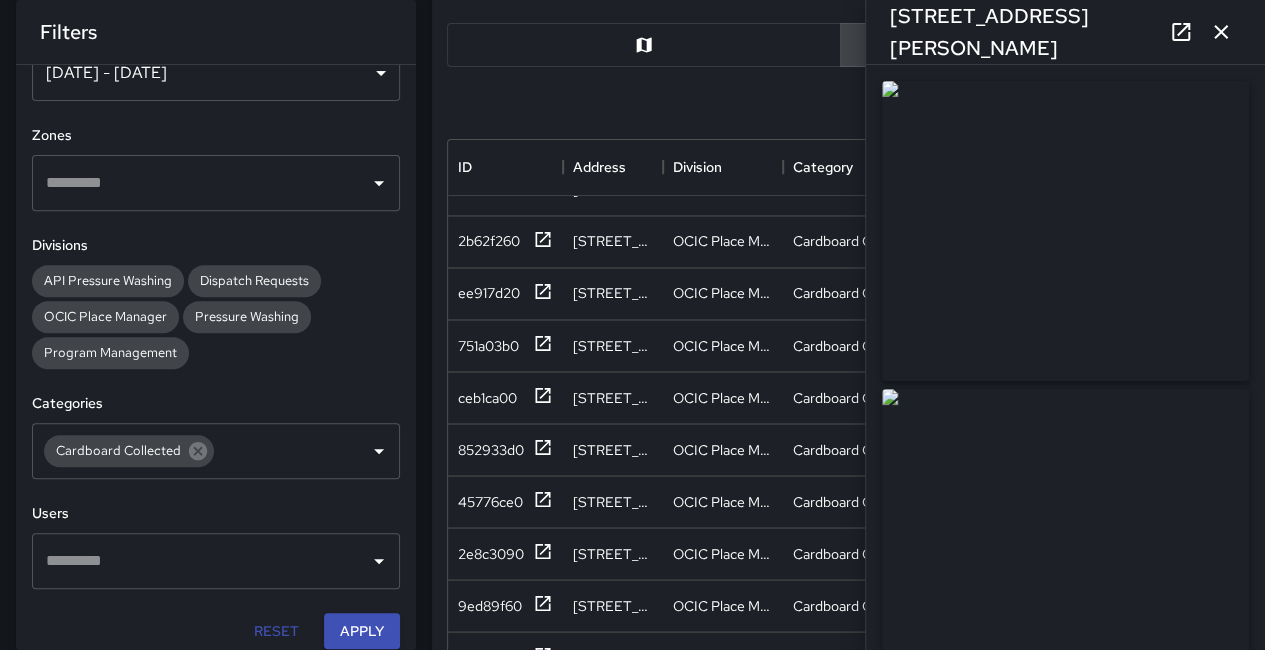 click 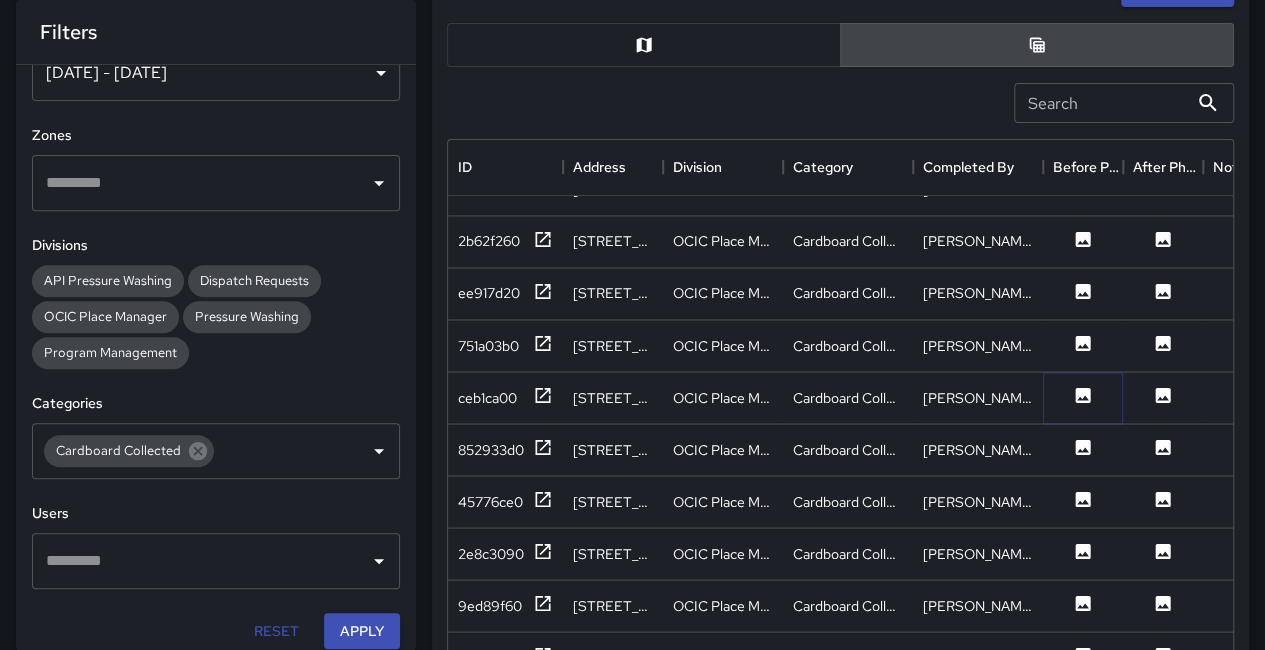 click 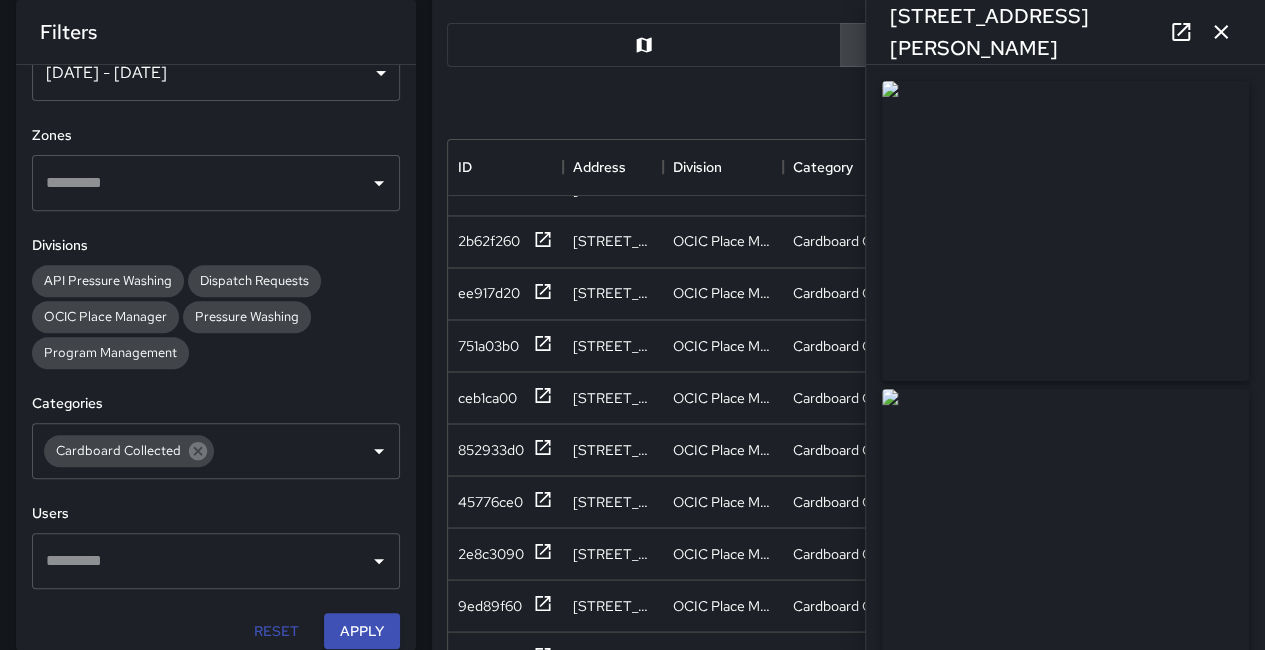 drag, startPoint x: 1102, startPoint y: 255, endPoint x: 998, endPoint y: 133, distance: 160.3122 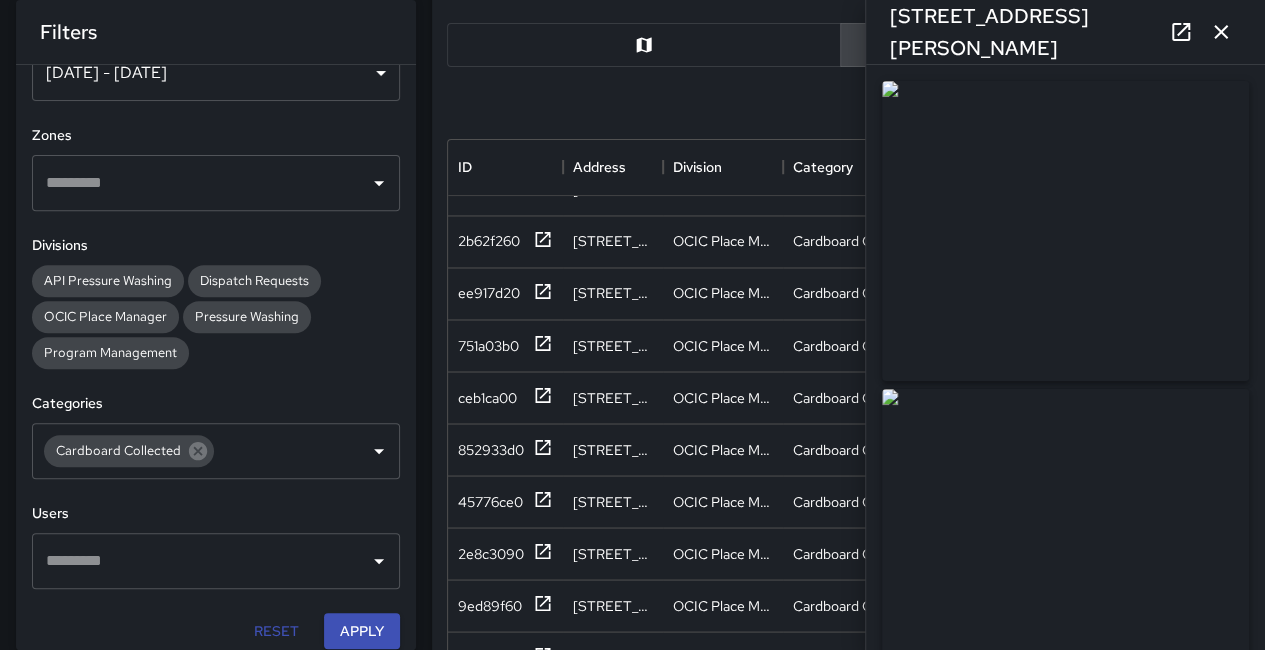 click at bounding box center (1065, 231) 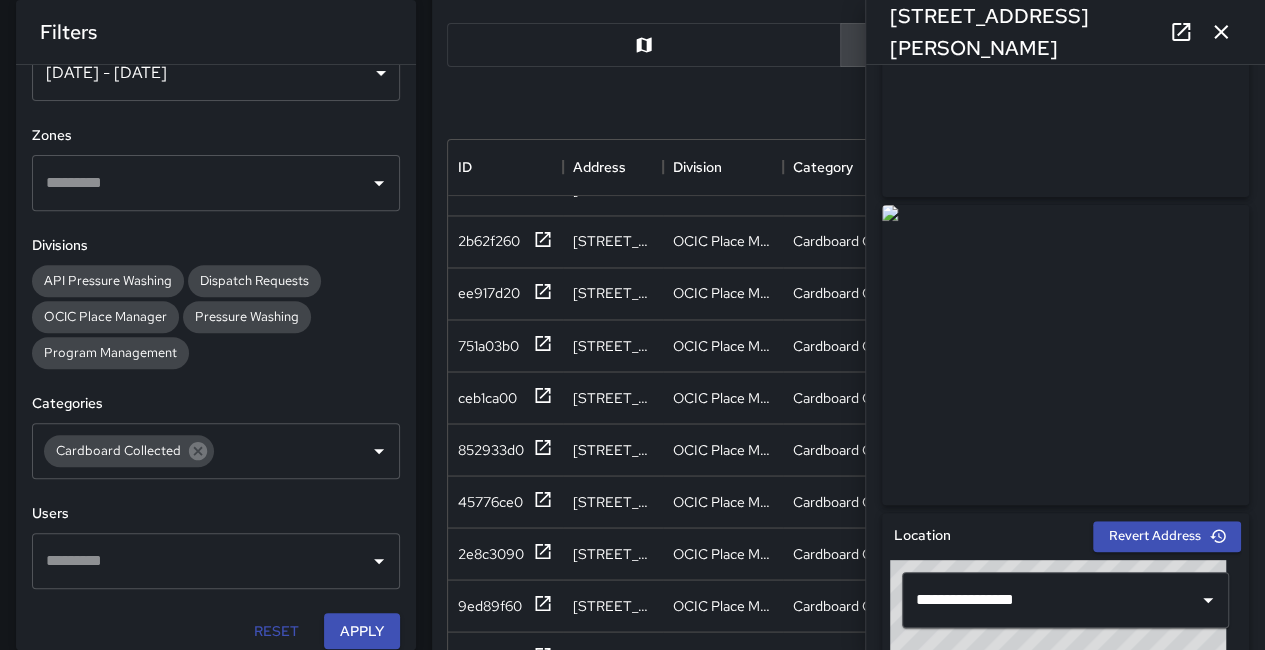 scroll, scrollTop: 200, scrollLeft: 0, axis: vertical 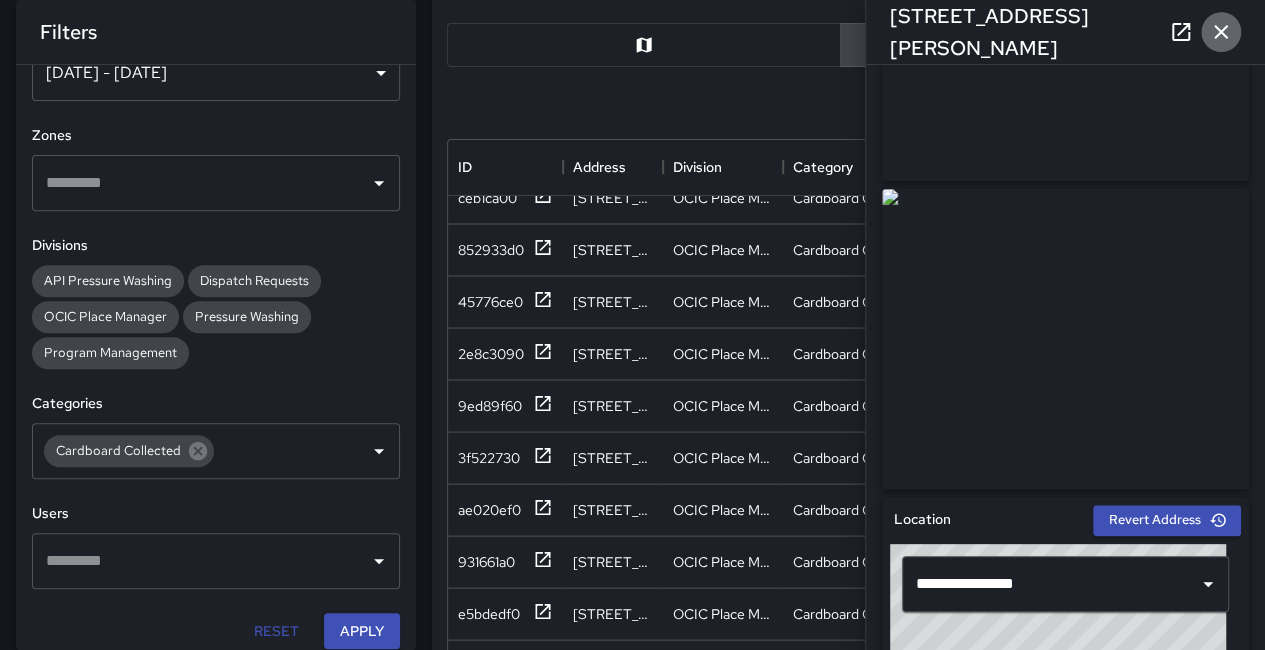 click 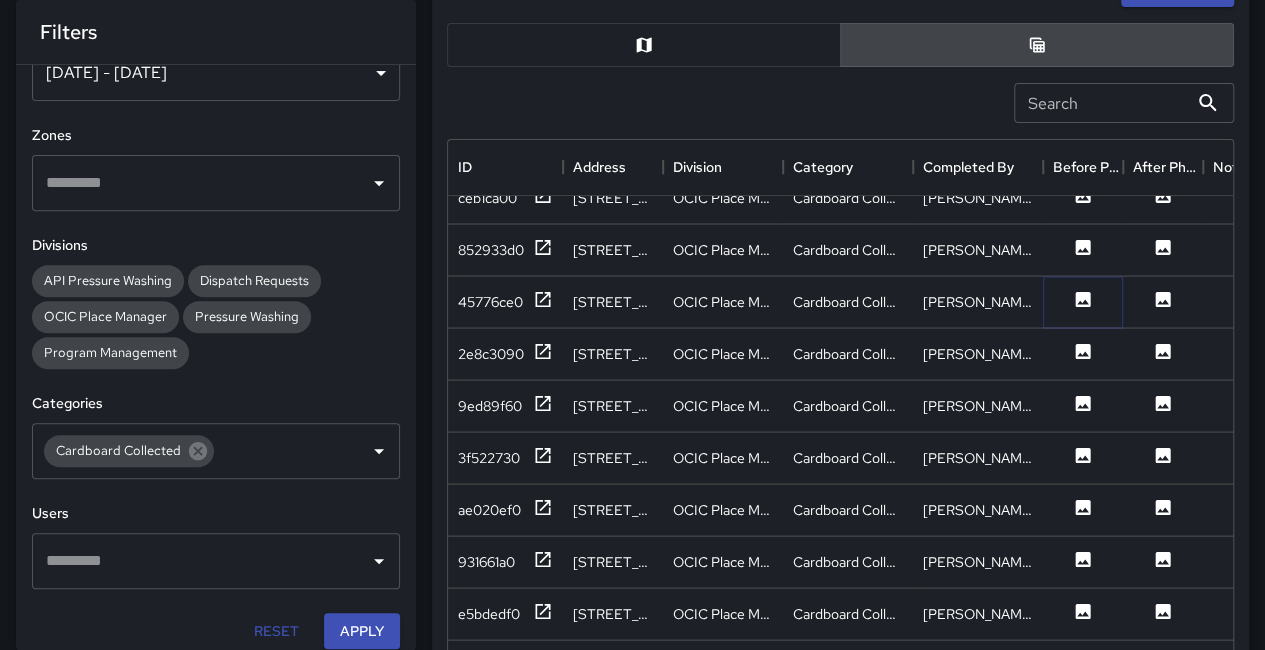 click 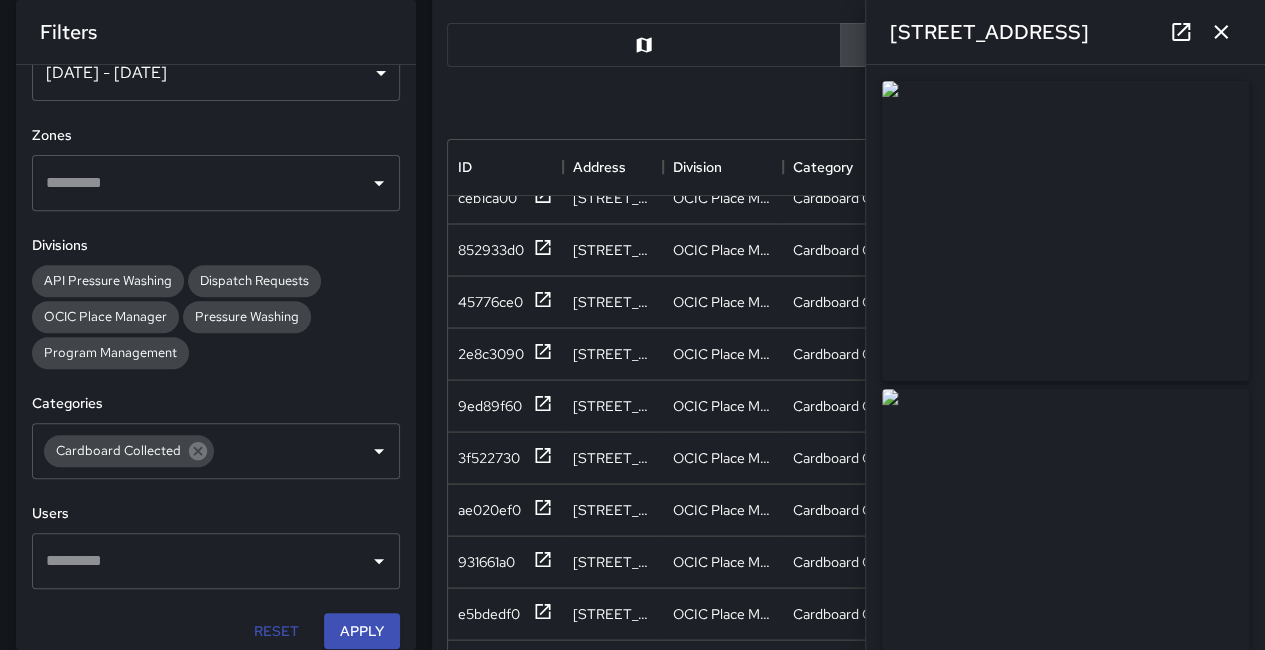 click 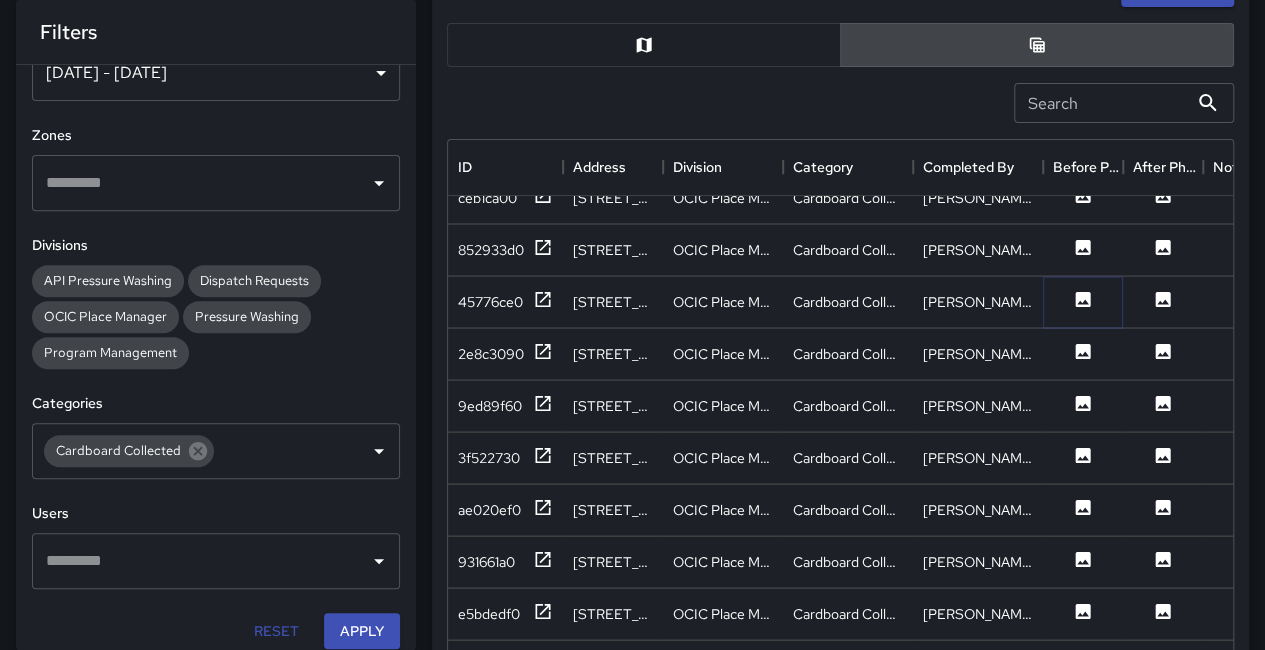 click 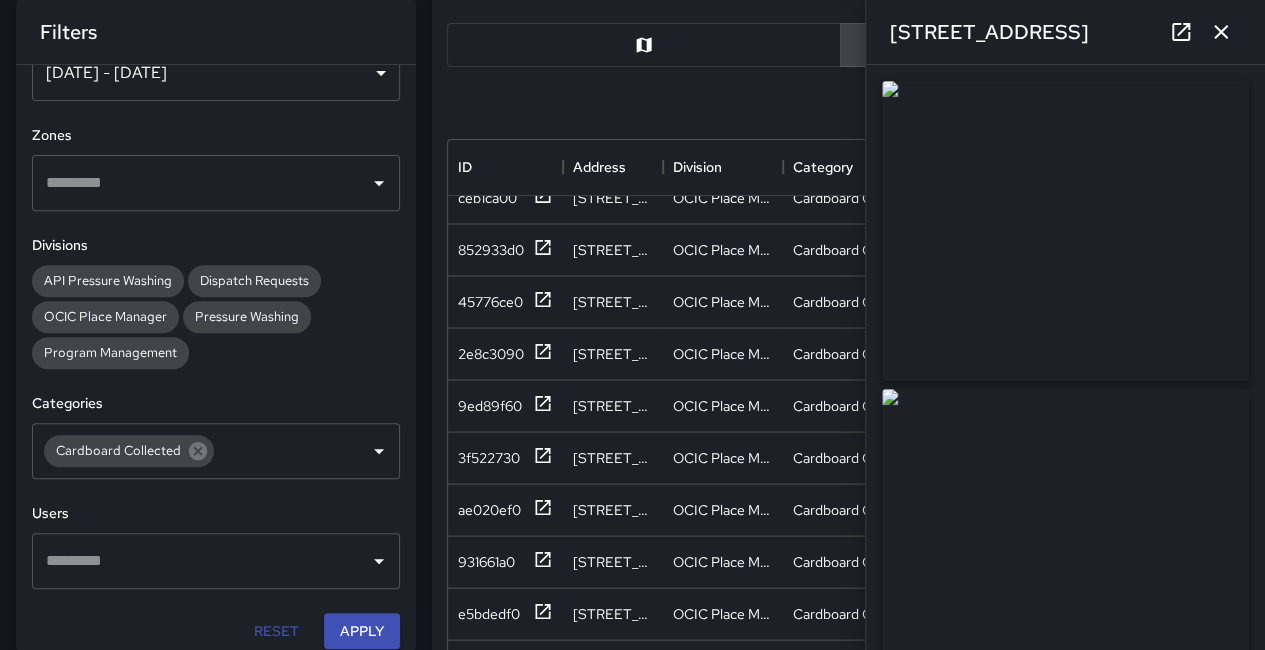 click 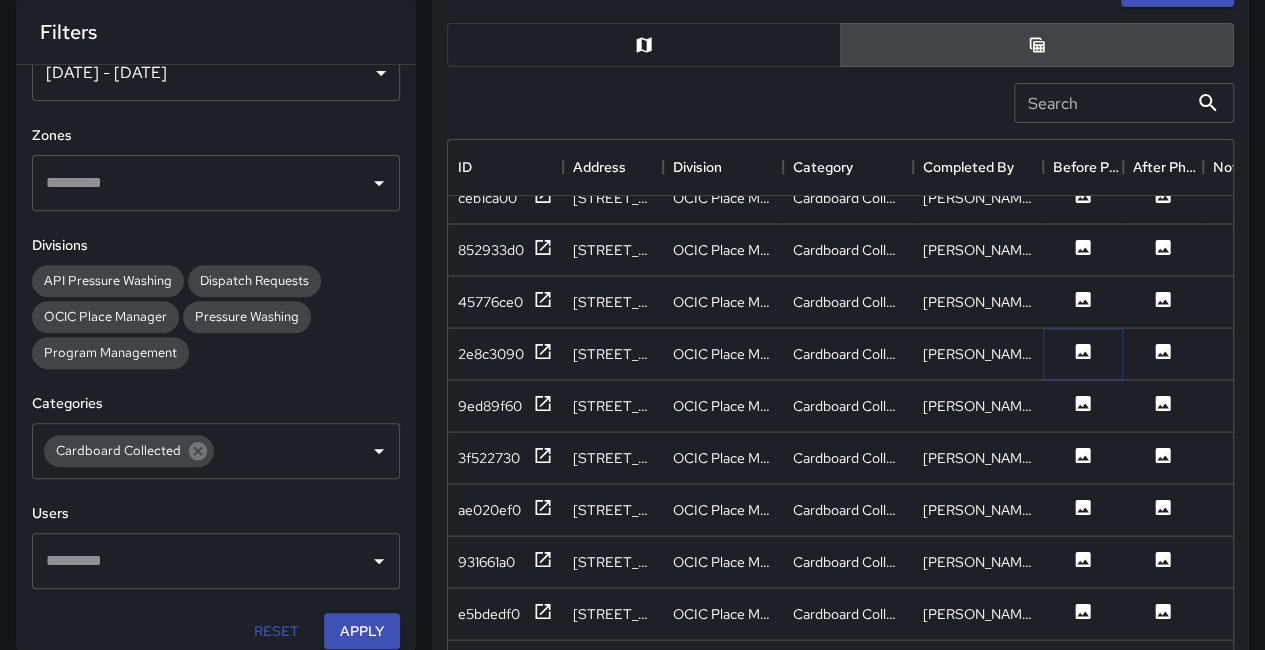 click 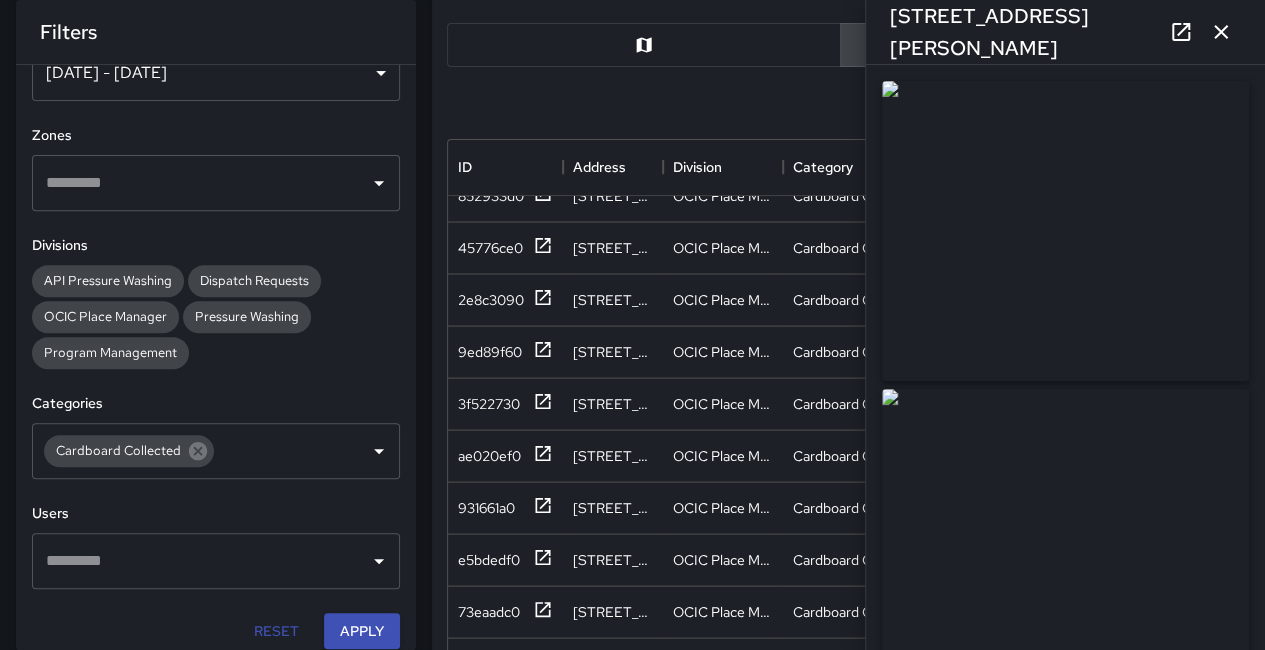 scroll, scrollTop: 2048, scrollLeft: 0, axis: vertical 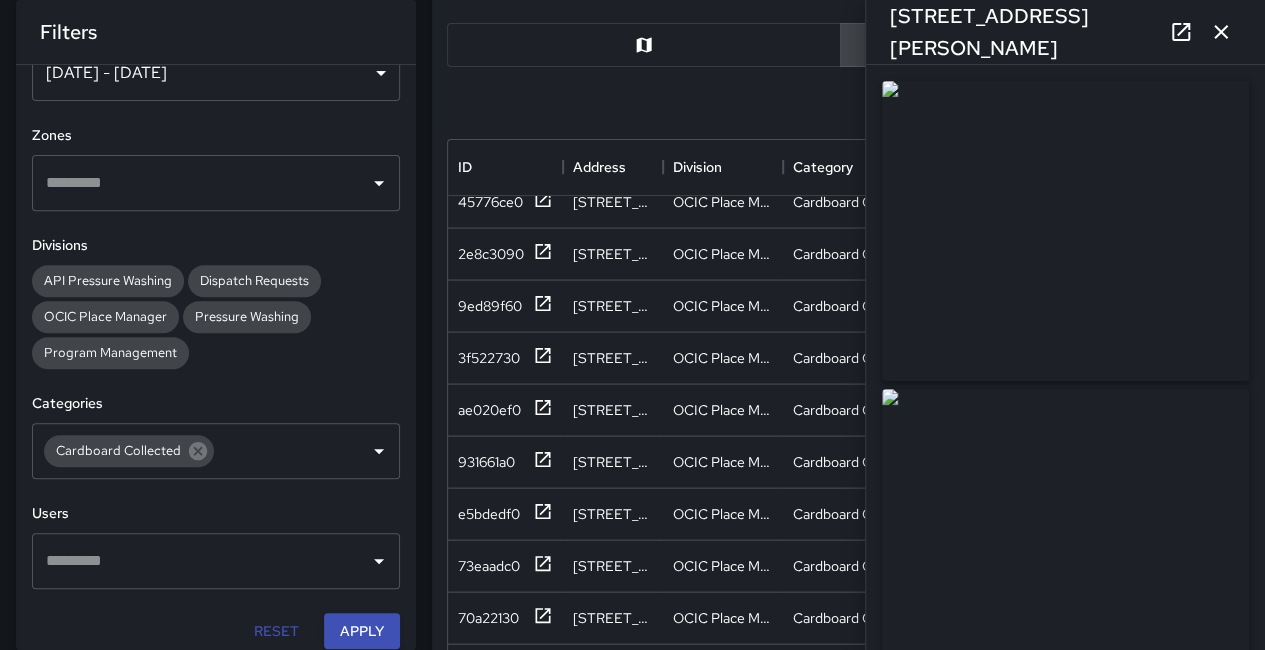 drag, startPoint x: 1131, startPoint y: 205, endPoint x: 786, endPoint y: 90, distance: 363.66193 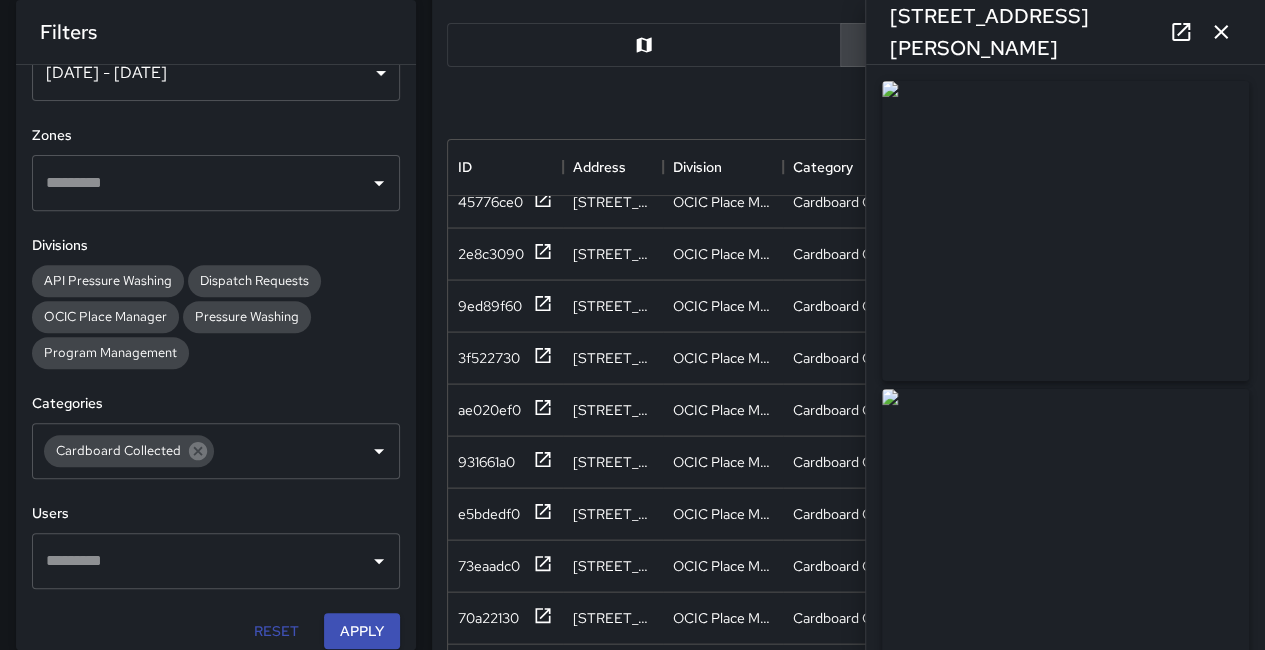 scroll, scrollTop: 2448, scrollLeft: 0, axis: vertical 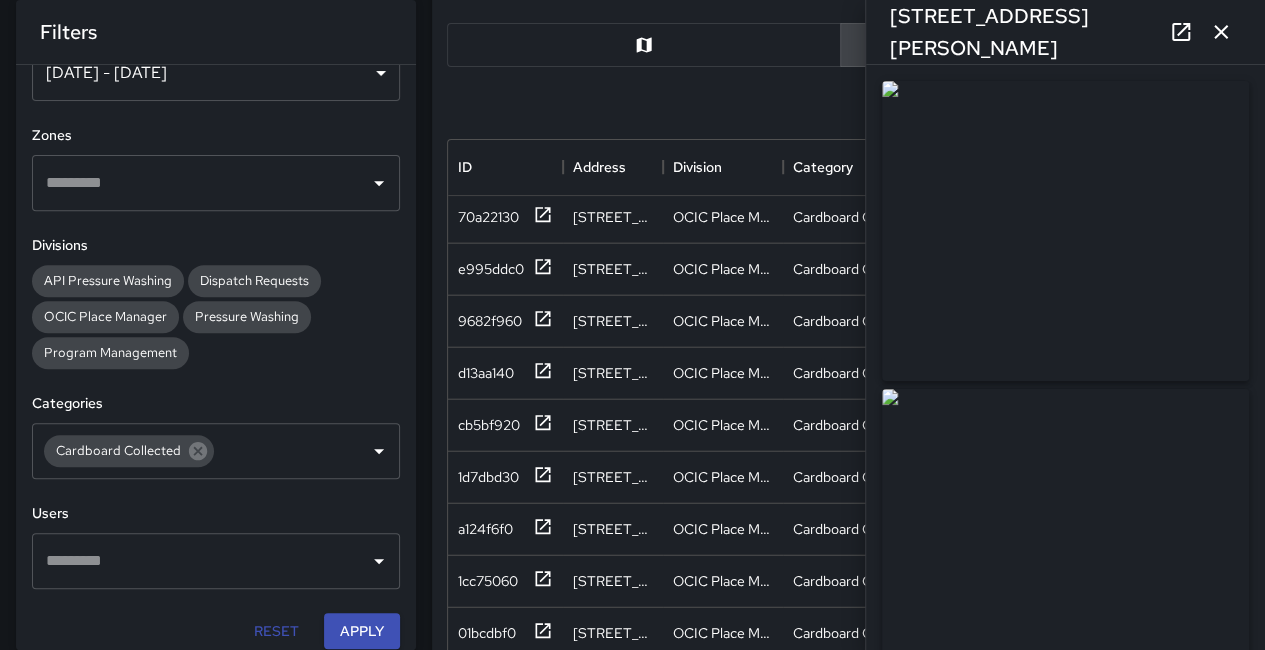 click 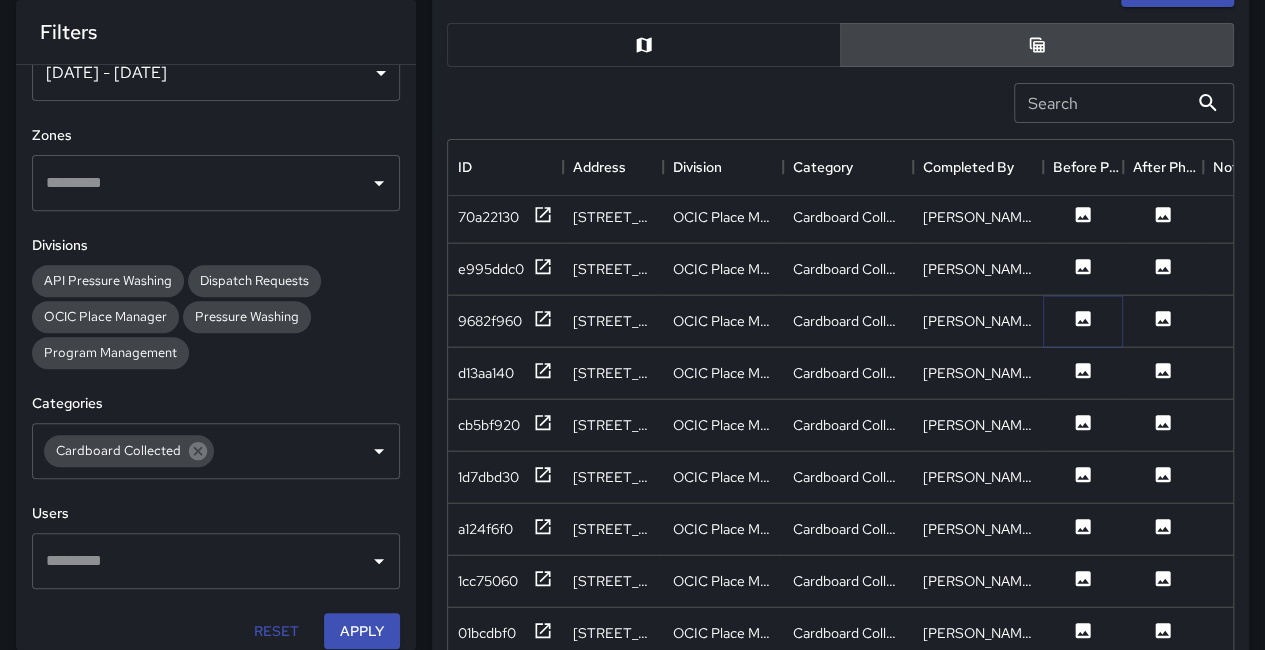 click at bounding box center (1083, 321) 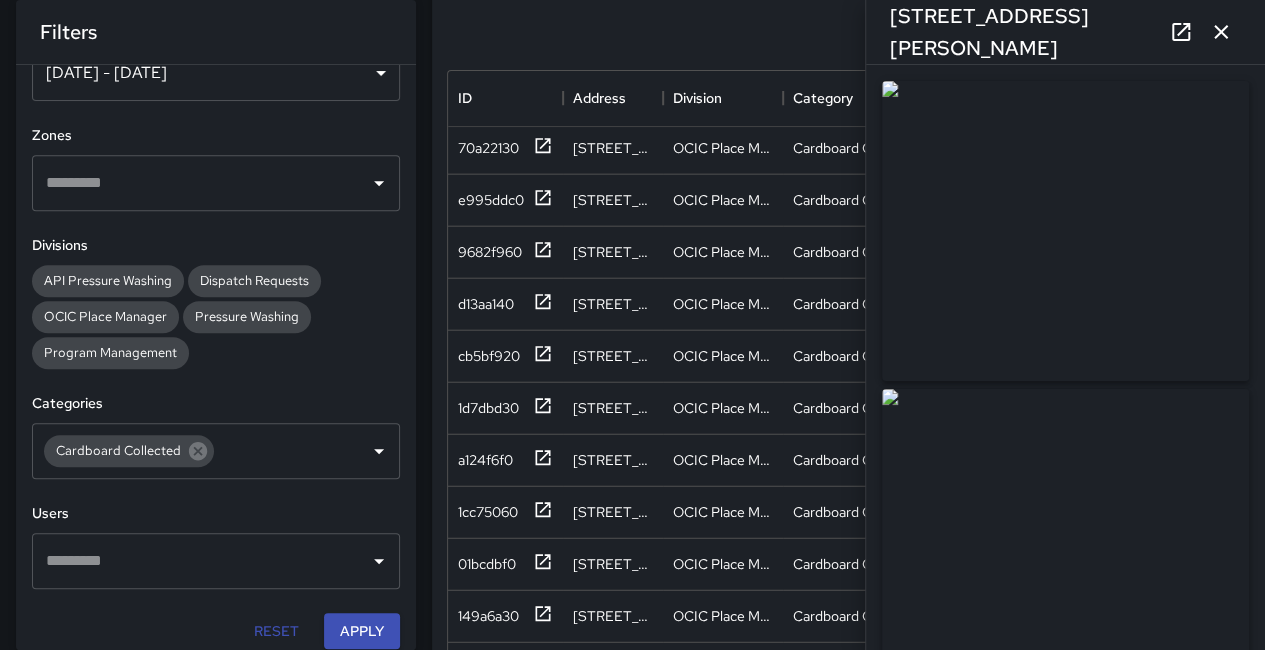 scroll, scrollTop: 401, scrollLeft: 0, axis: vertical 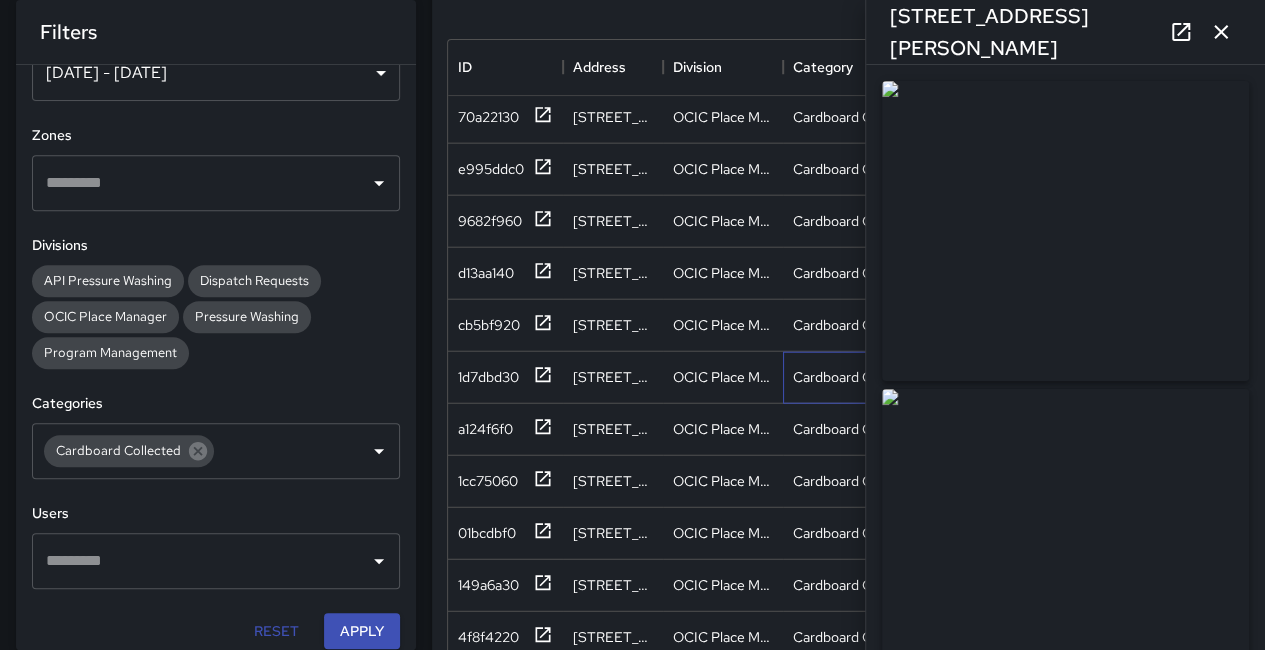 click on "Cardboard Collected" at bounding box center (848, 377) 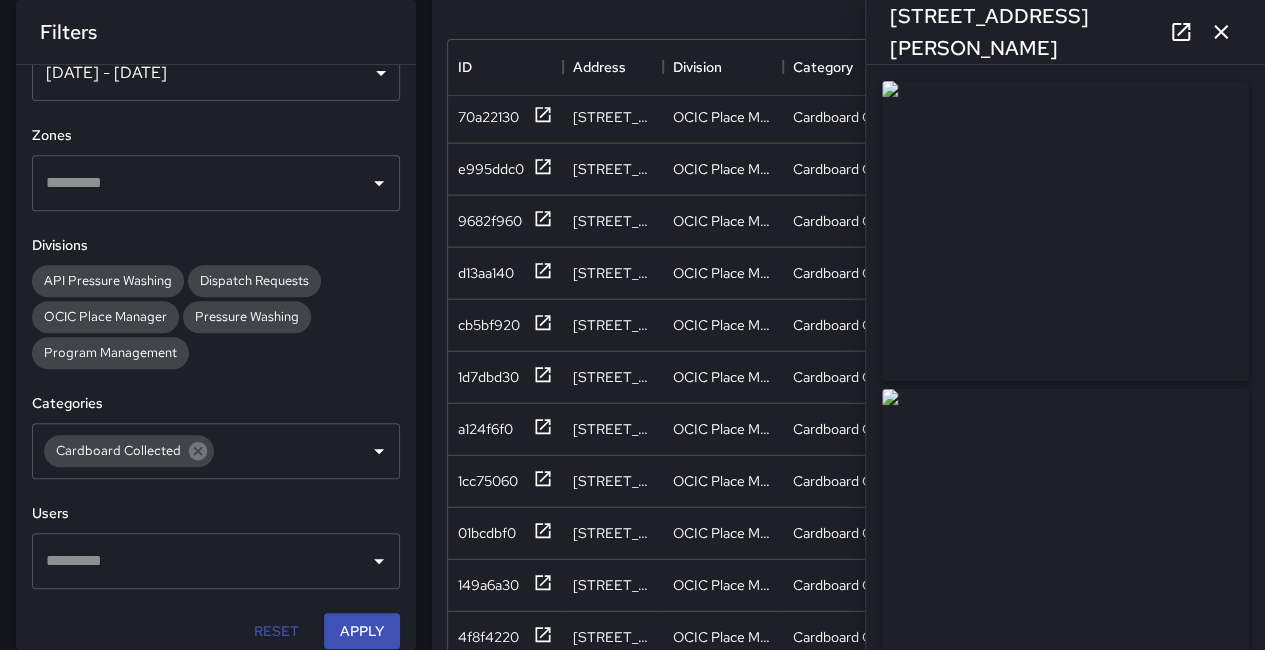 drag, startPoint x: 1224, startPoint y: 22, endPoint x: 1206, endPoint y: 83, distance: 63.600315 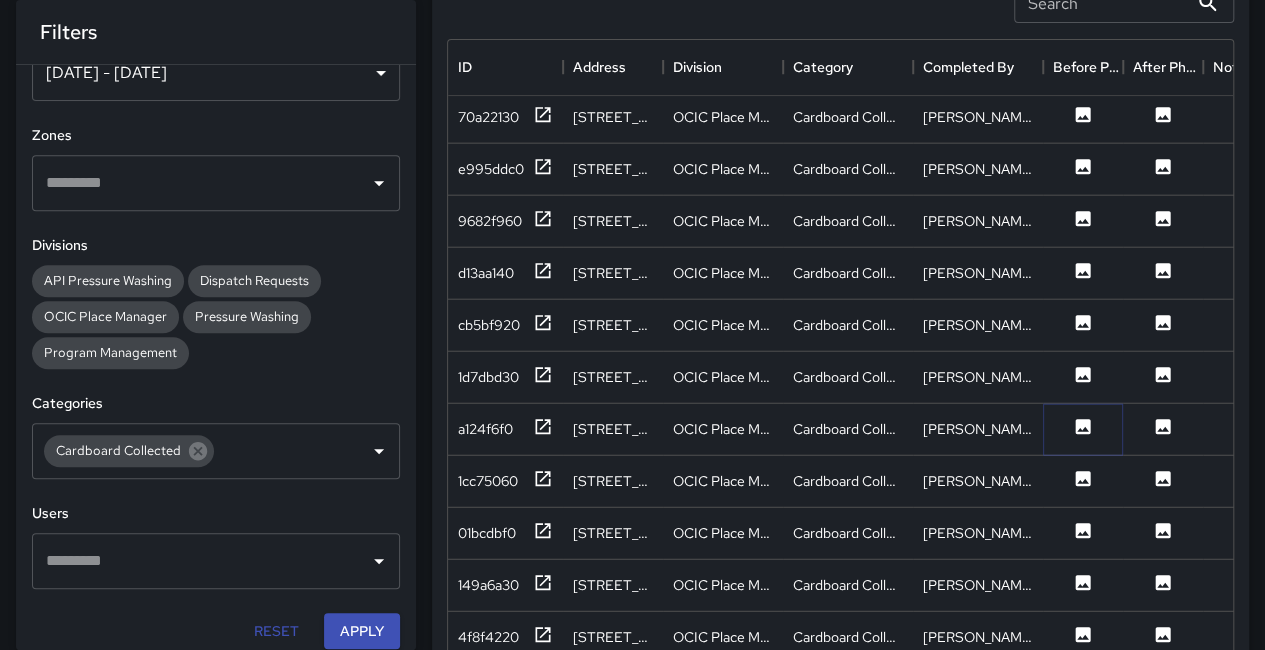 click 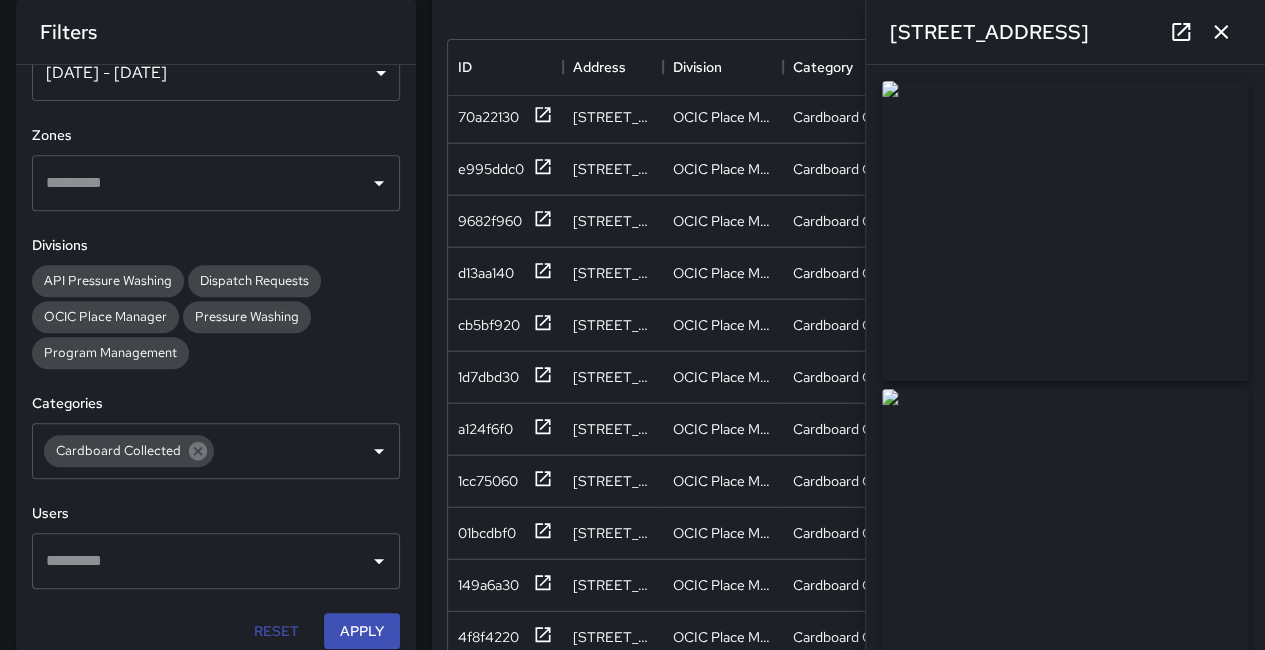 type on "**********" 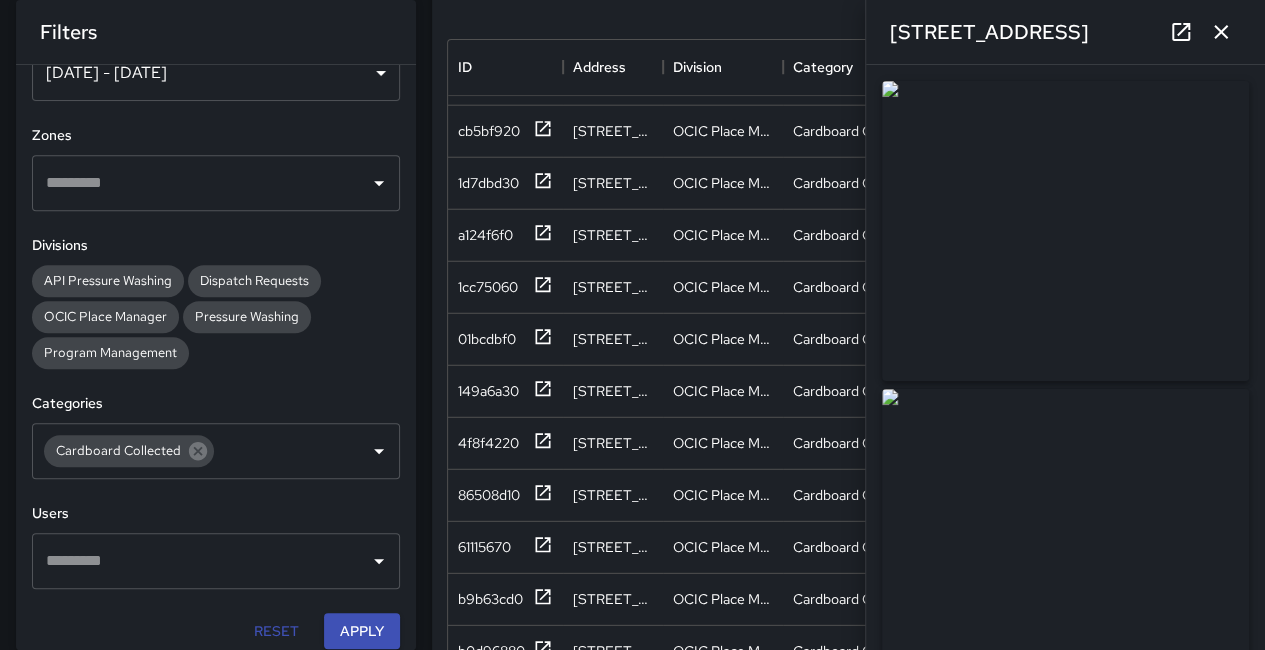 scroll, scrollTop: 2648, scrollLeft: 0, axis: vertical 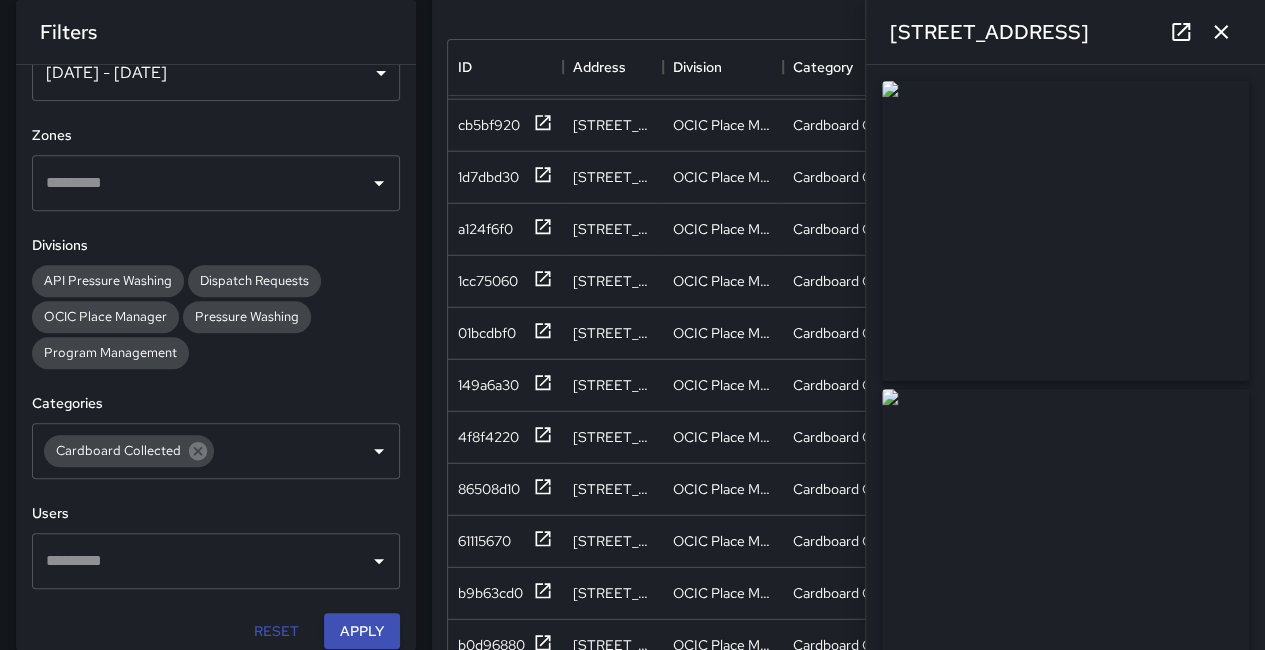 click 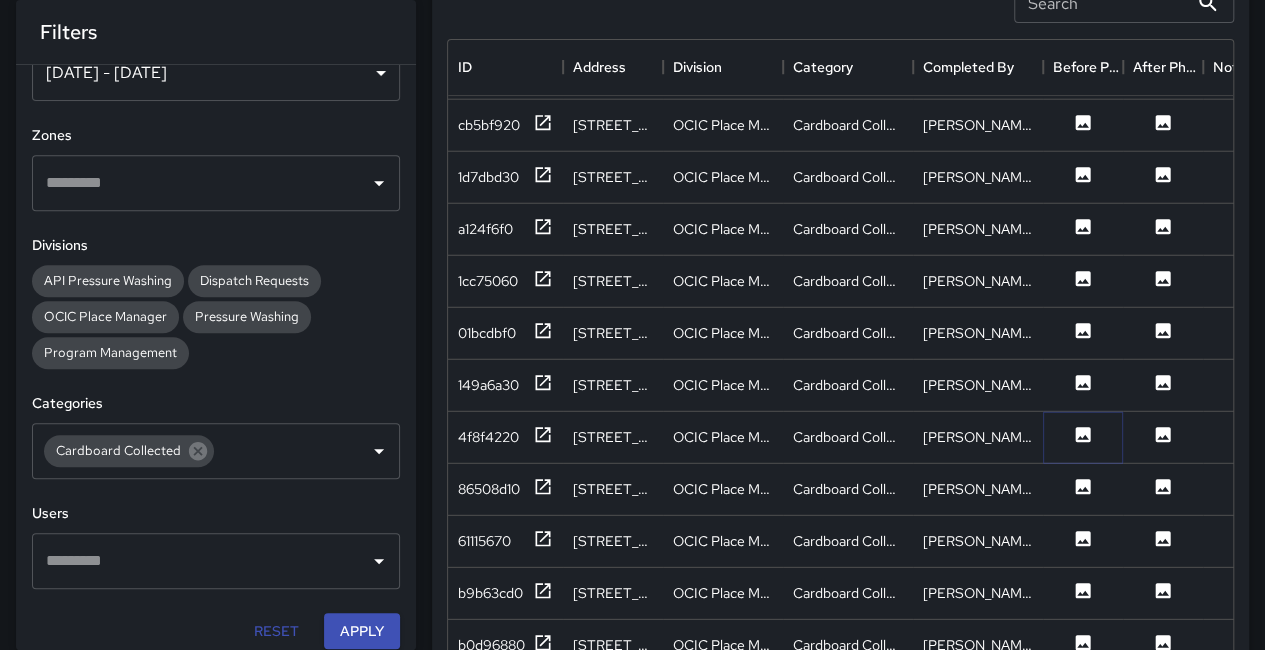 click 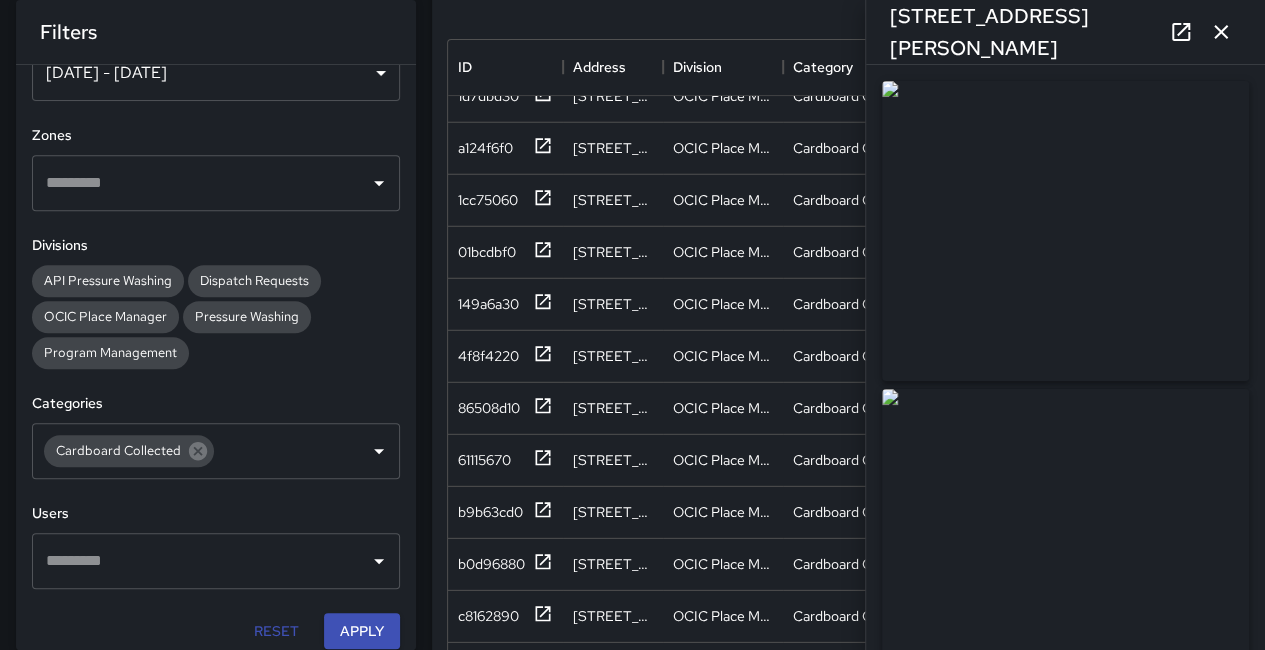 scroll, scrollTop: 2748, scrollLeft: 0, axis: vertical 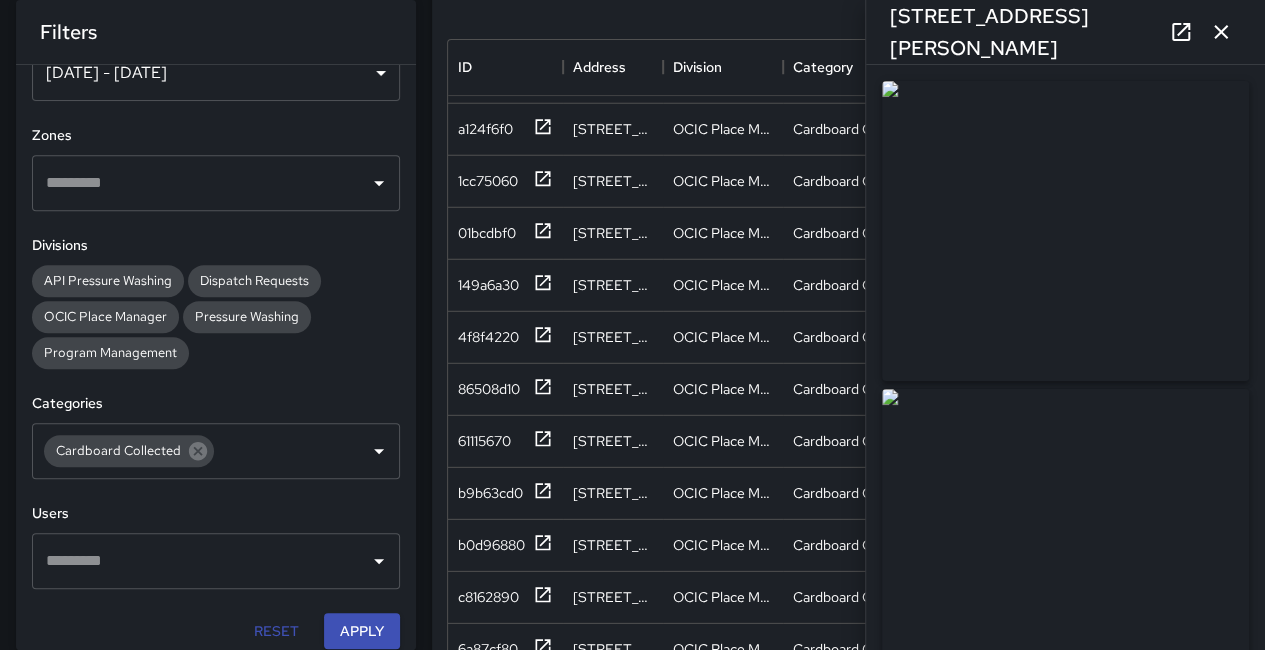 drag, startPoint x: 942, startPoint y: 202, endPoint x: 937, endPoint y: 157, distance: 45.276924 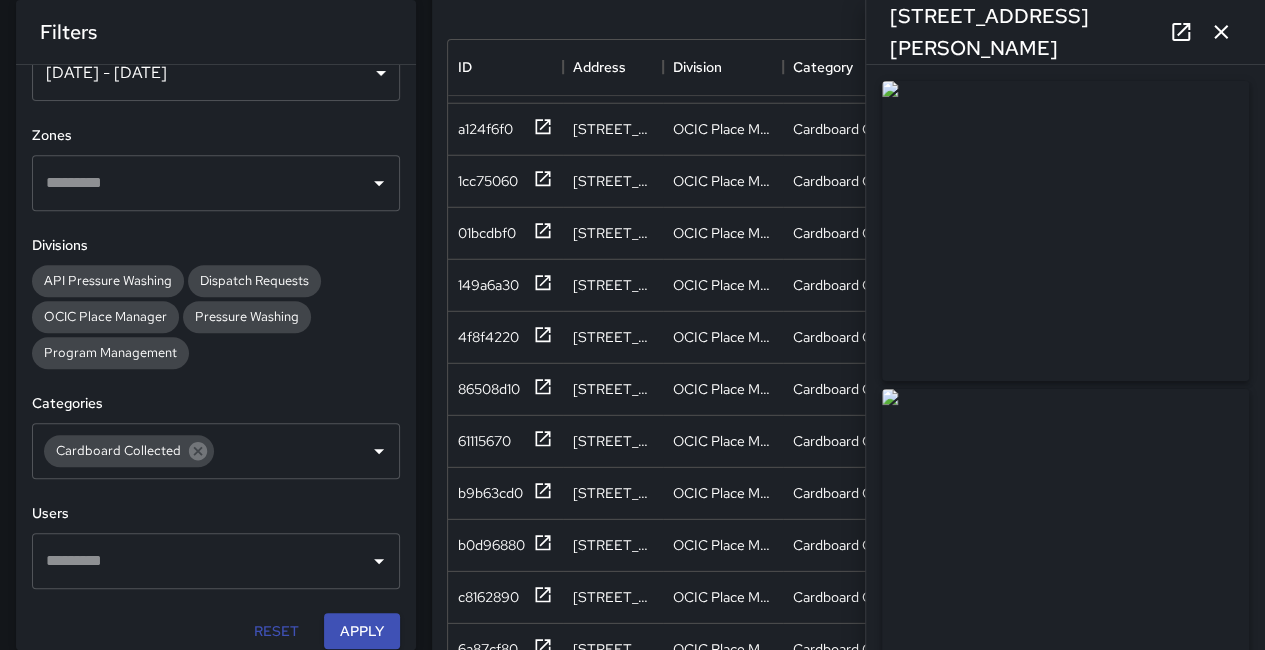 scroll, scrollTop: 3048, scrollLeft: 0, axis: vertical 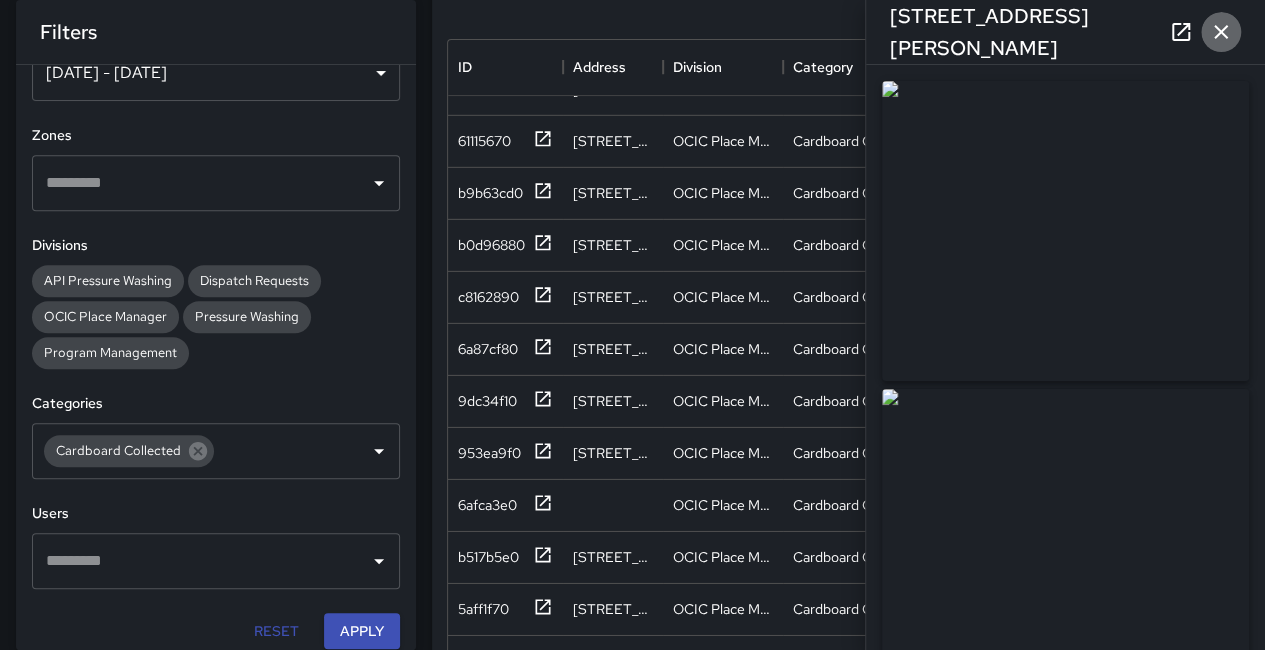 click 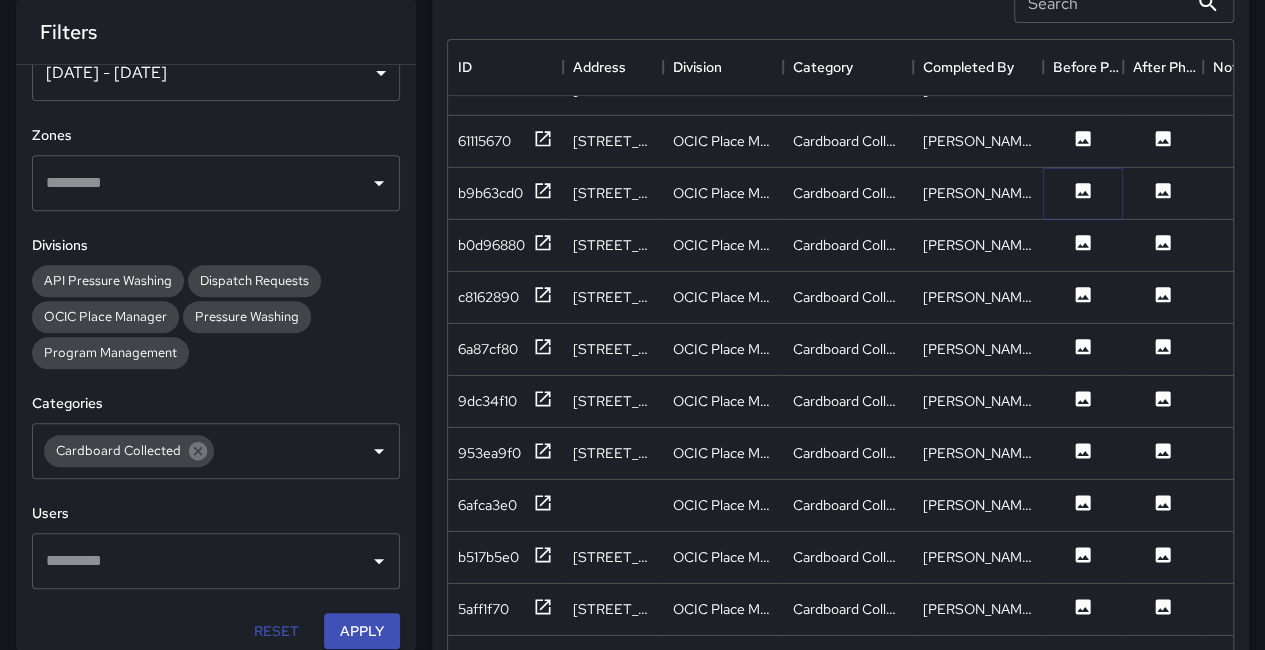 click 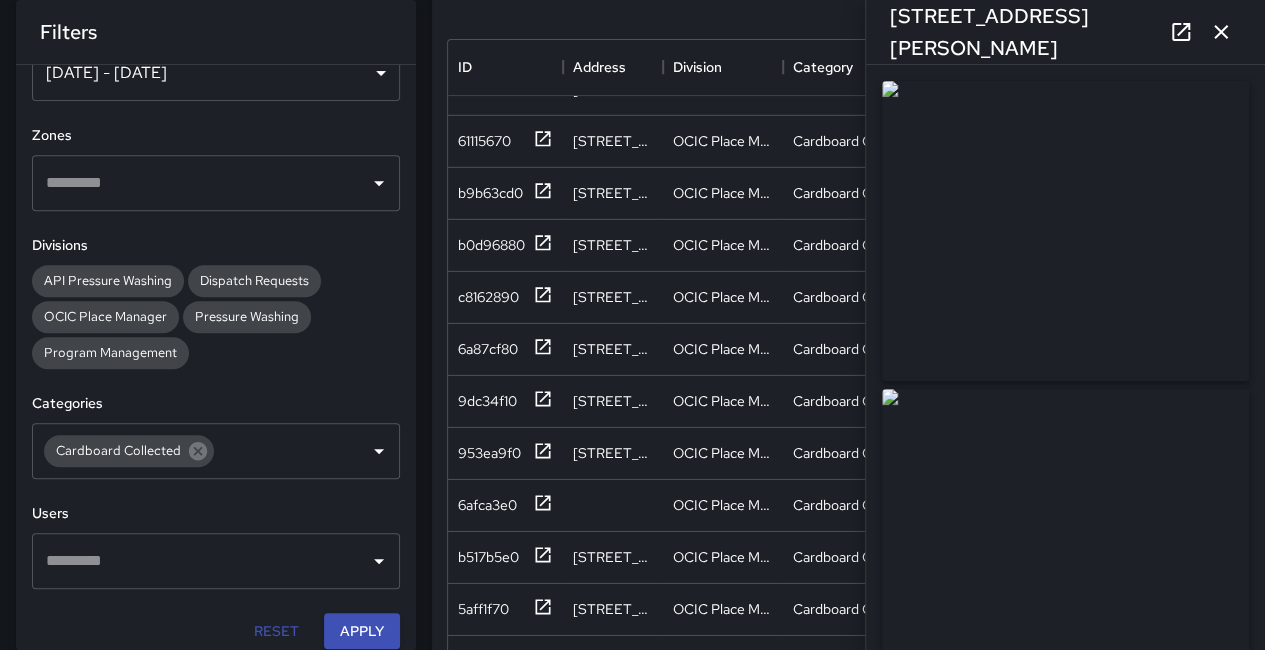 click 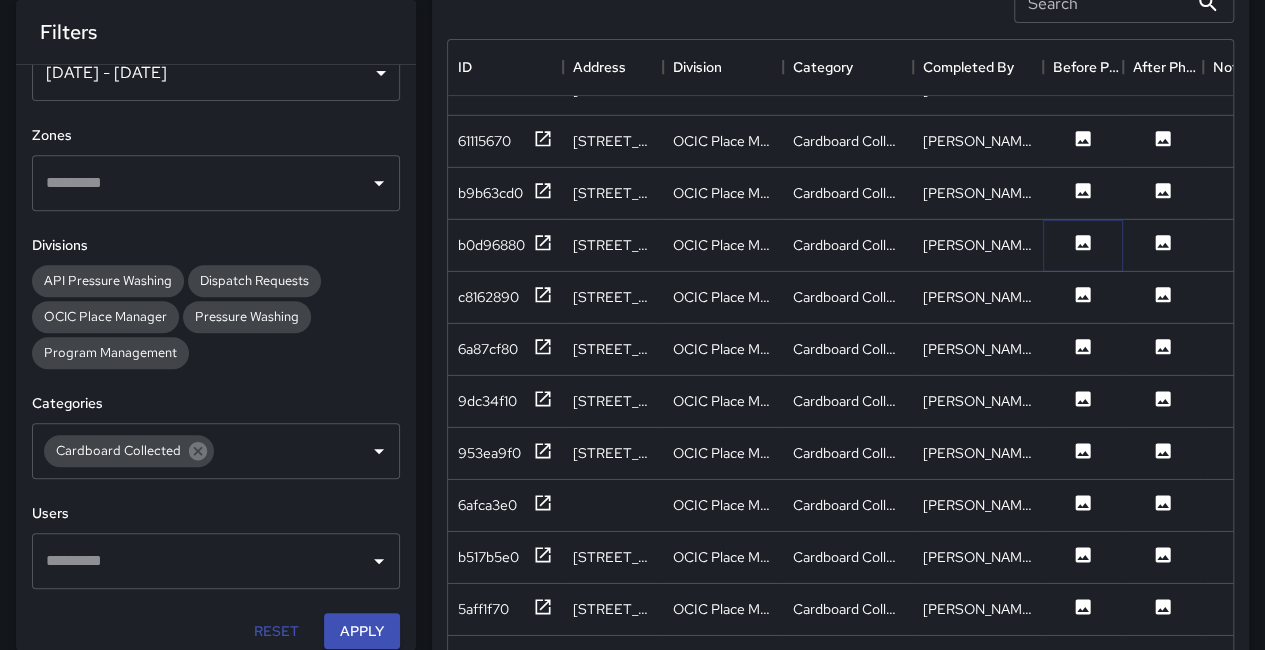 click 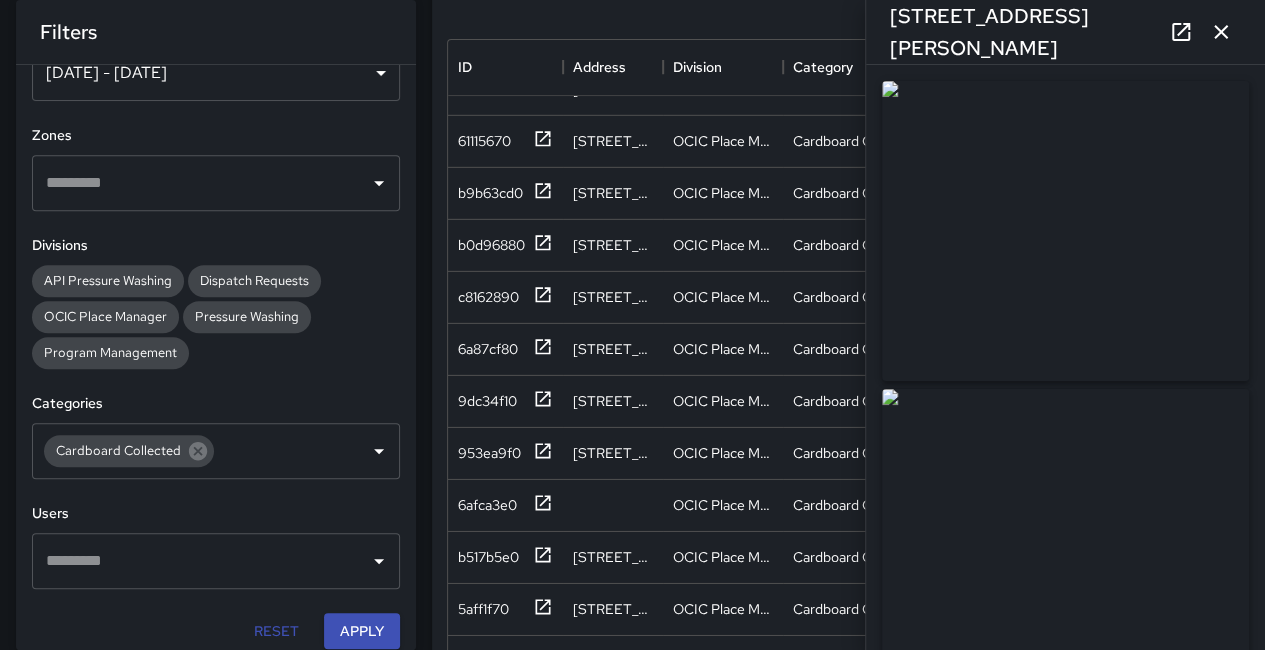 click 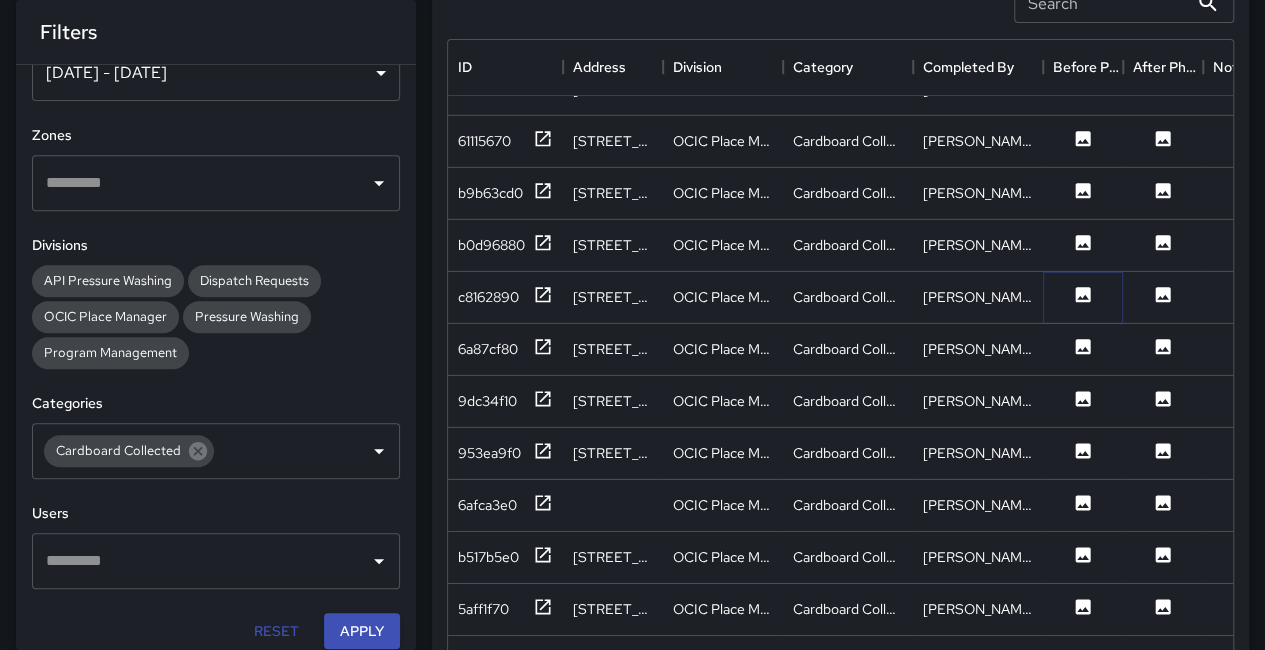 click 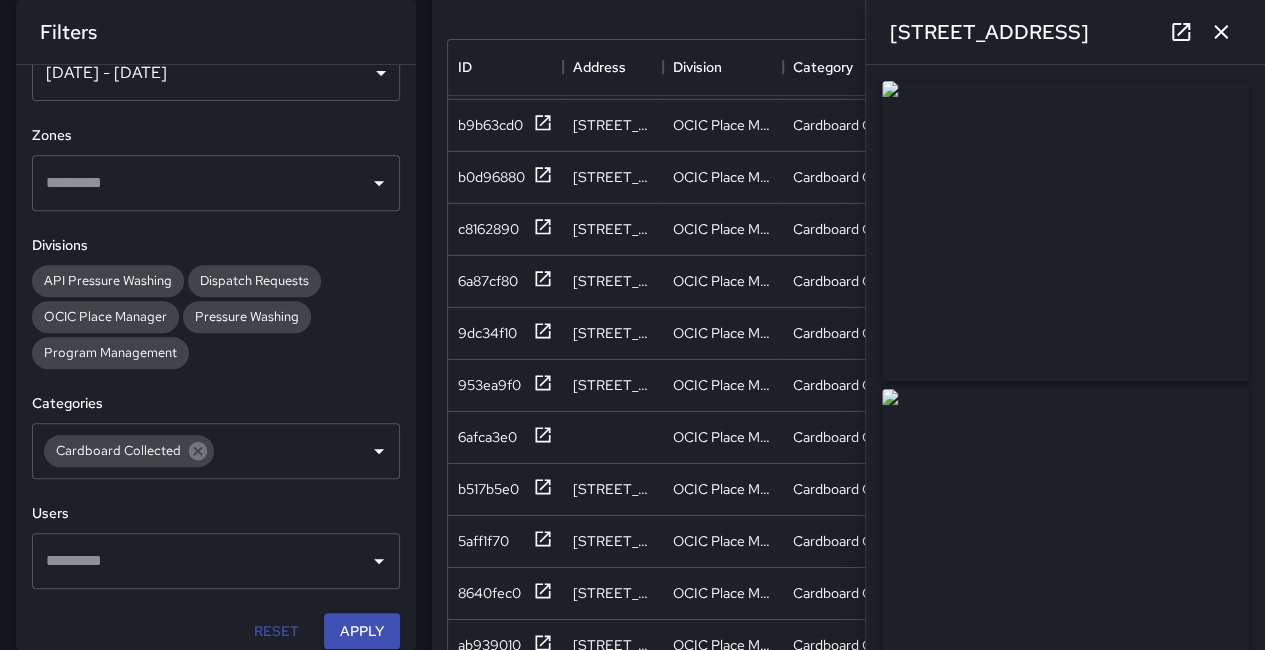 scroll, scrollTop: 3148, scrollLeft: 0, axis: vertical 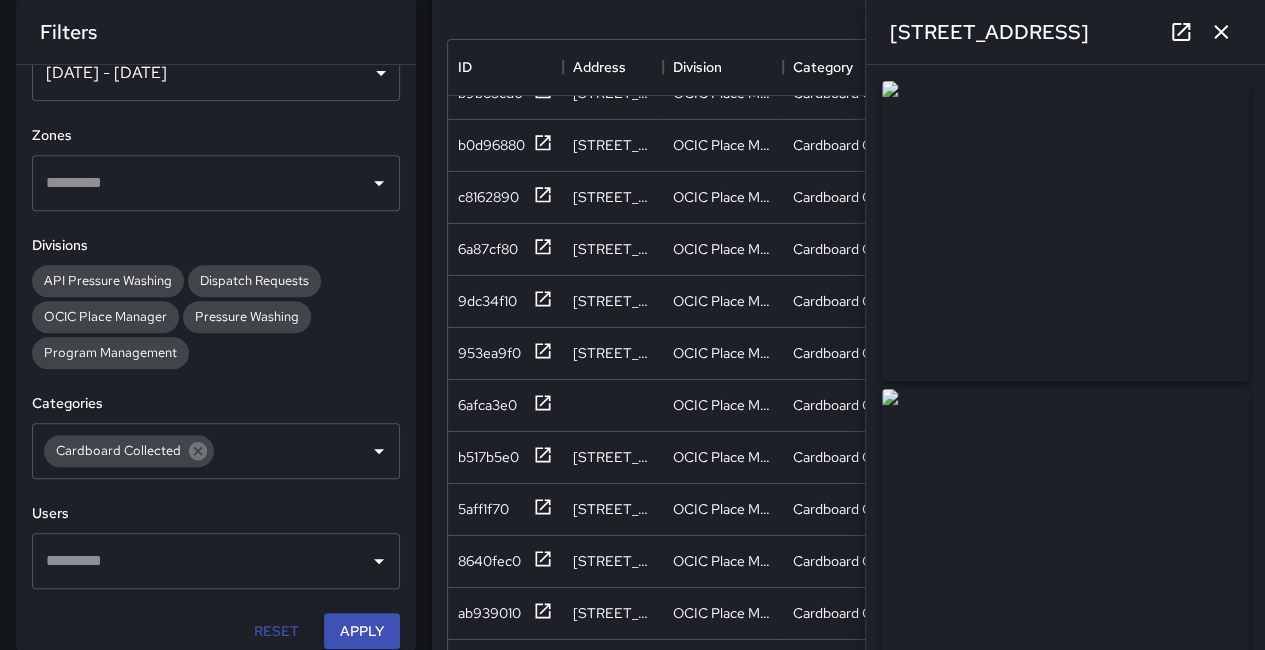 click 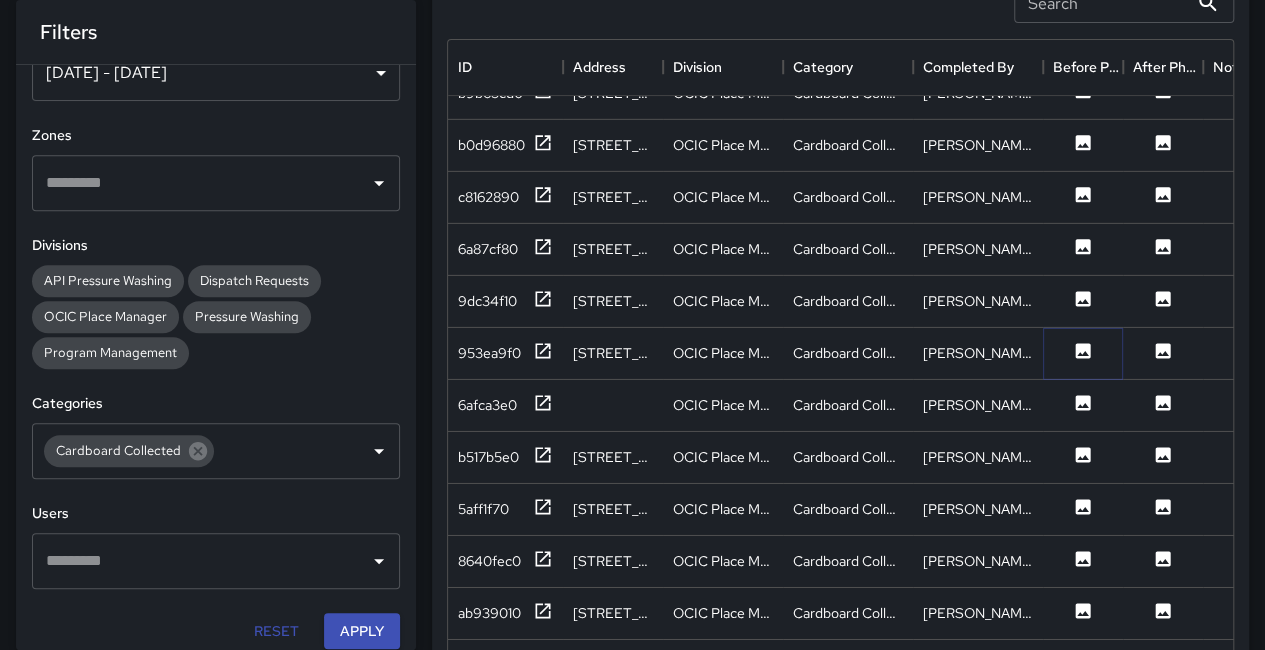 click 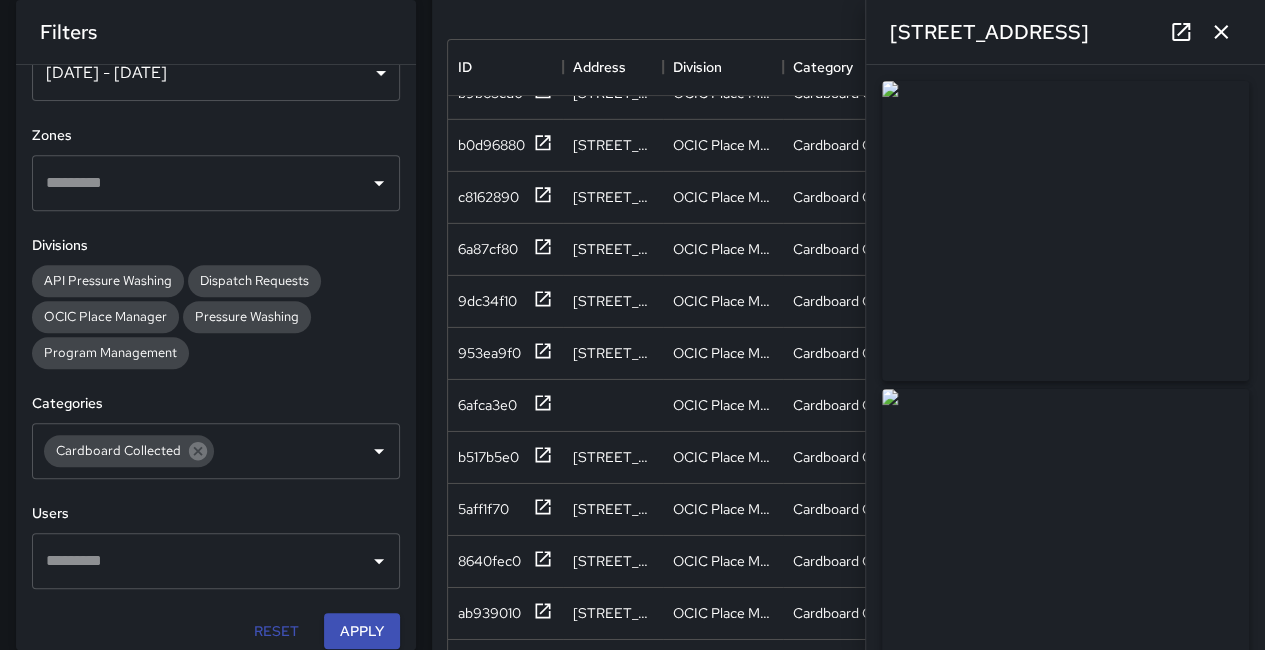drag, startPoint x: 996, startPoint y: 215, endPoint x: 984, endPoint y: 13, distance: 202.35612 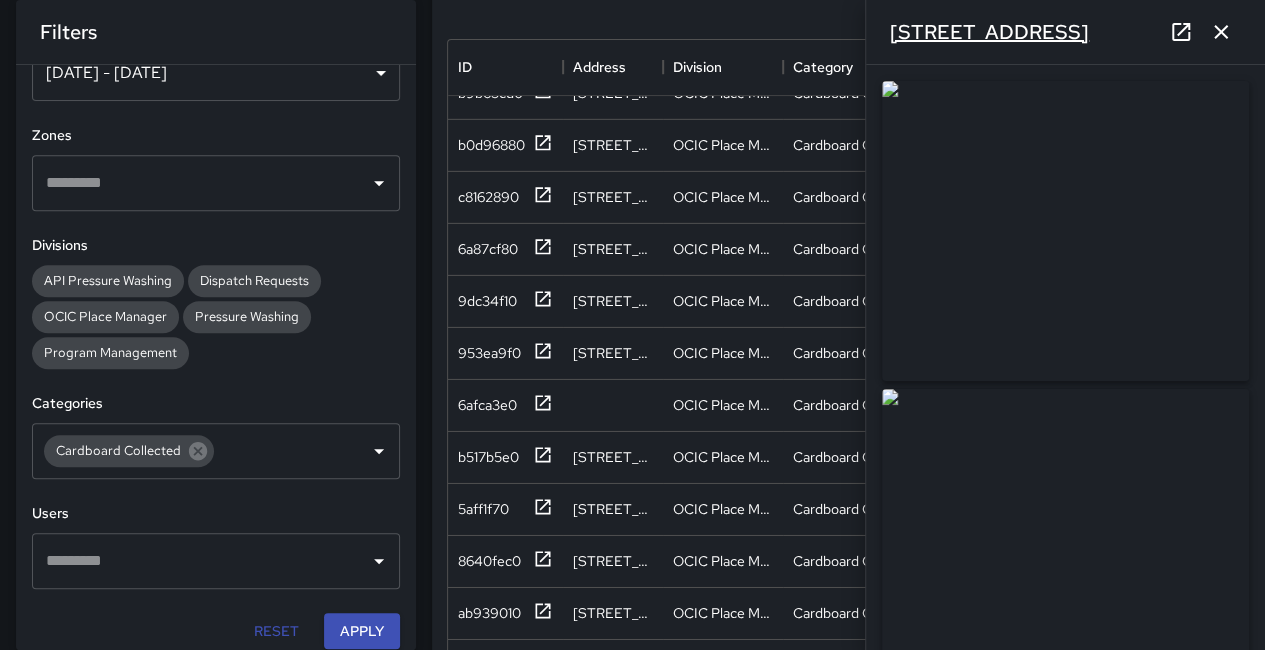 drag, startPoint x: 1042, startPoint y: 231, endPoint x: 985, endPoint y: 19, distance: 219.52904 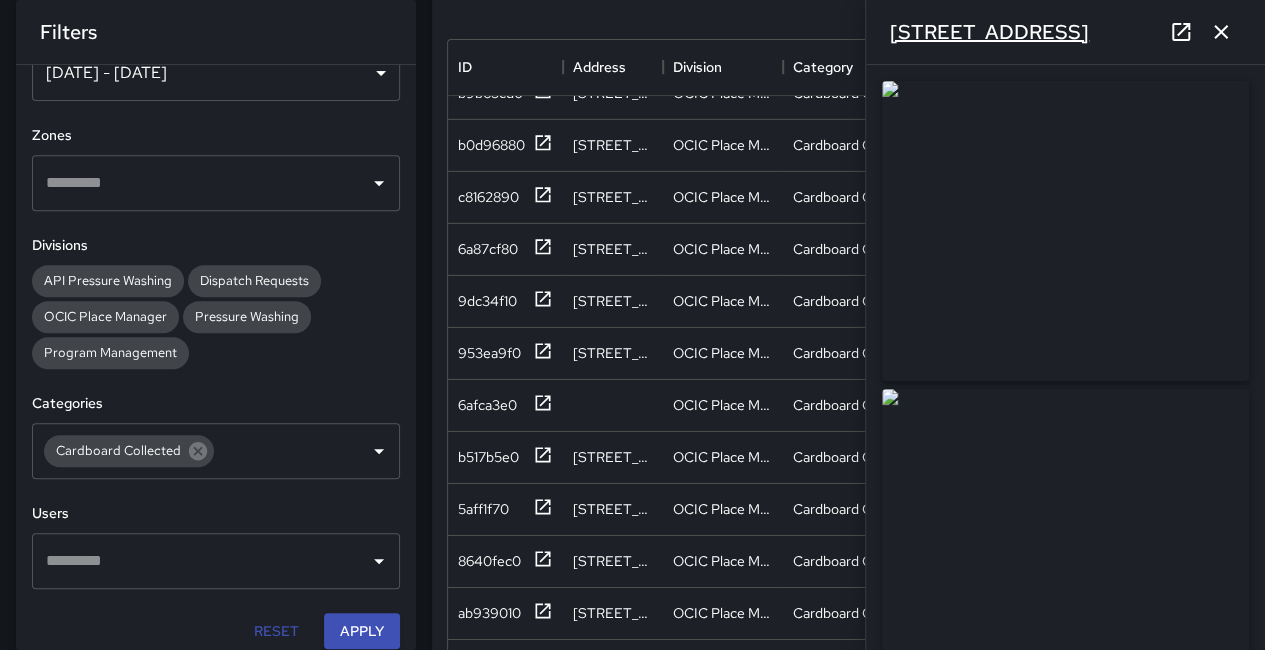 click at bounding box center (1065, 231) 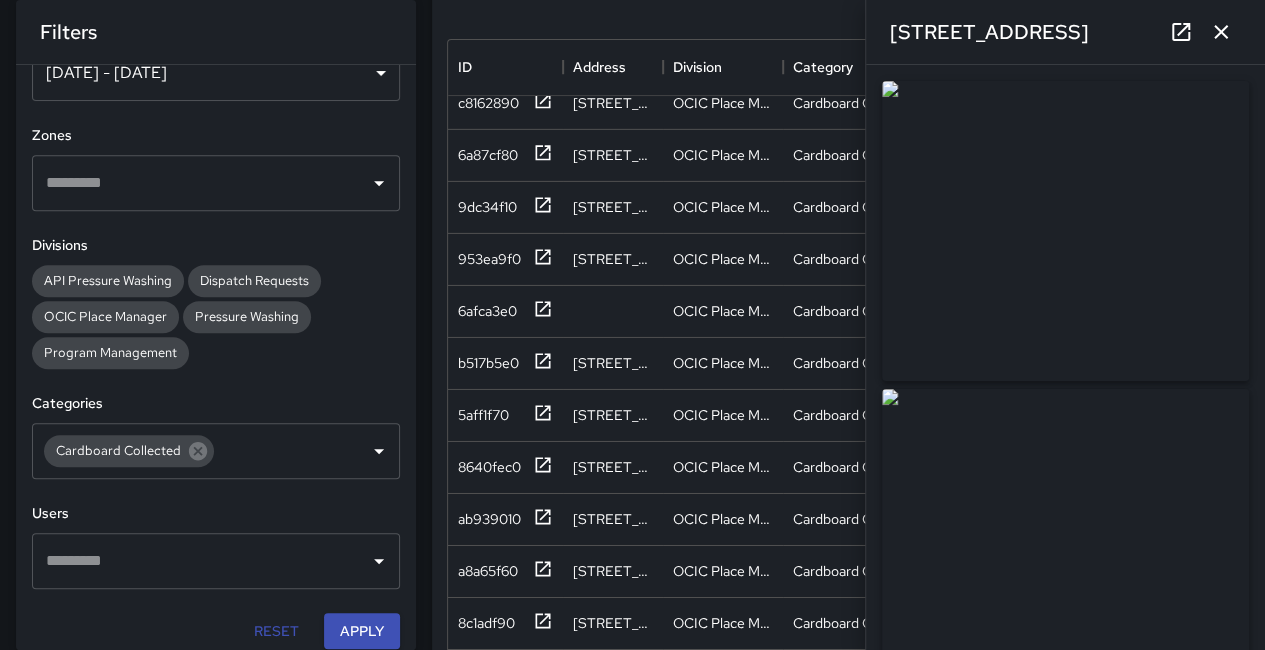 scroll, scrollTop: 3348, scrollLeft: 0, axis: vertical 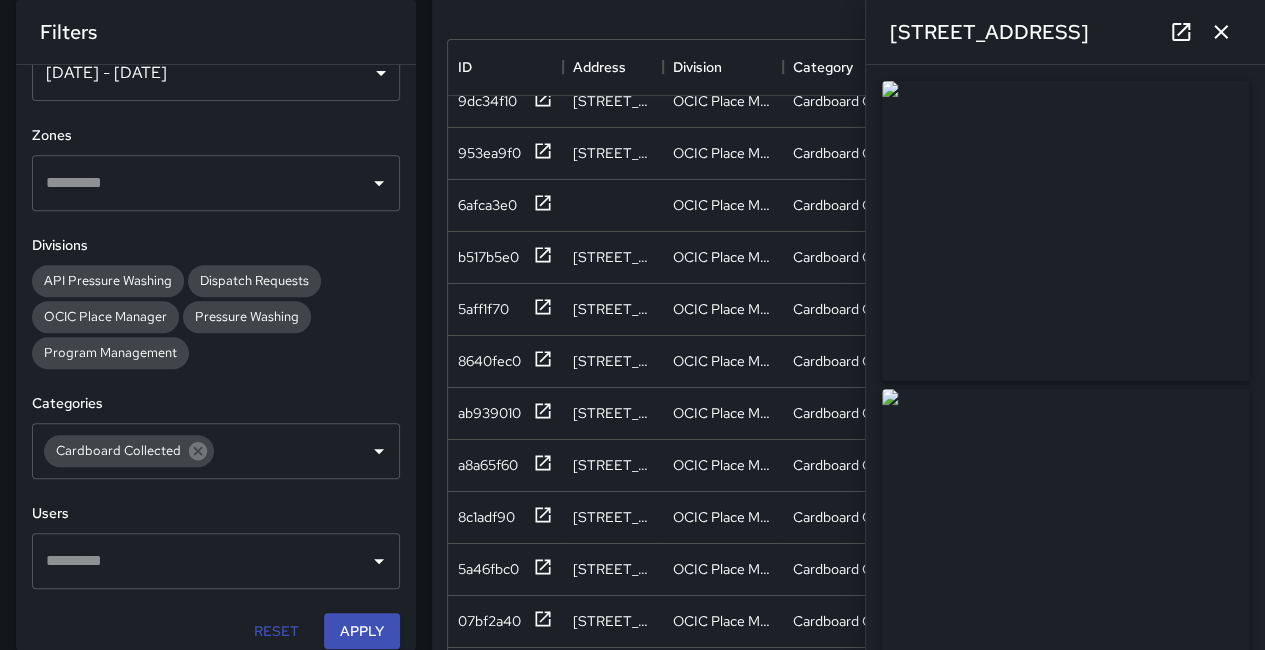 click 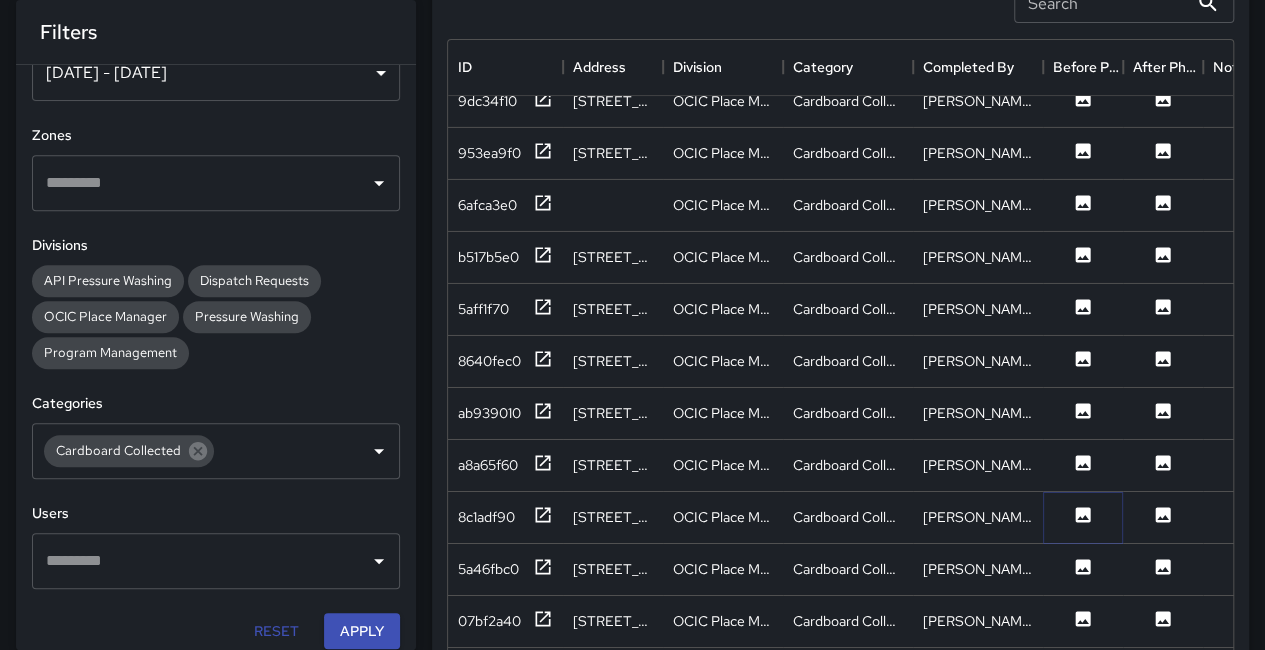 click 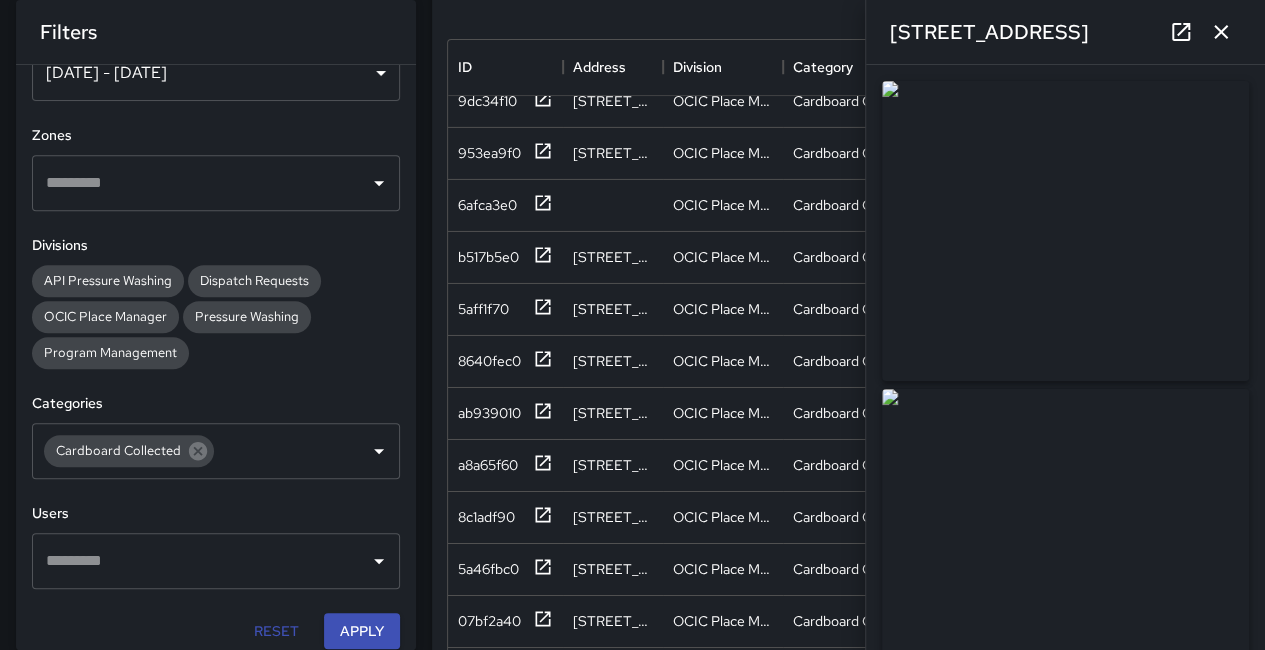 click at bounding box center (1065, 231) 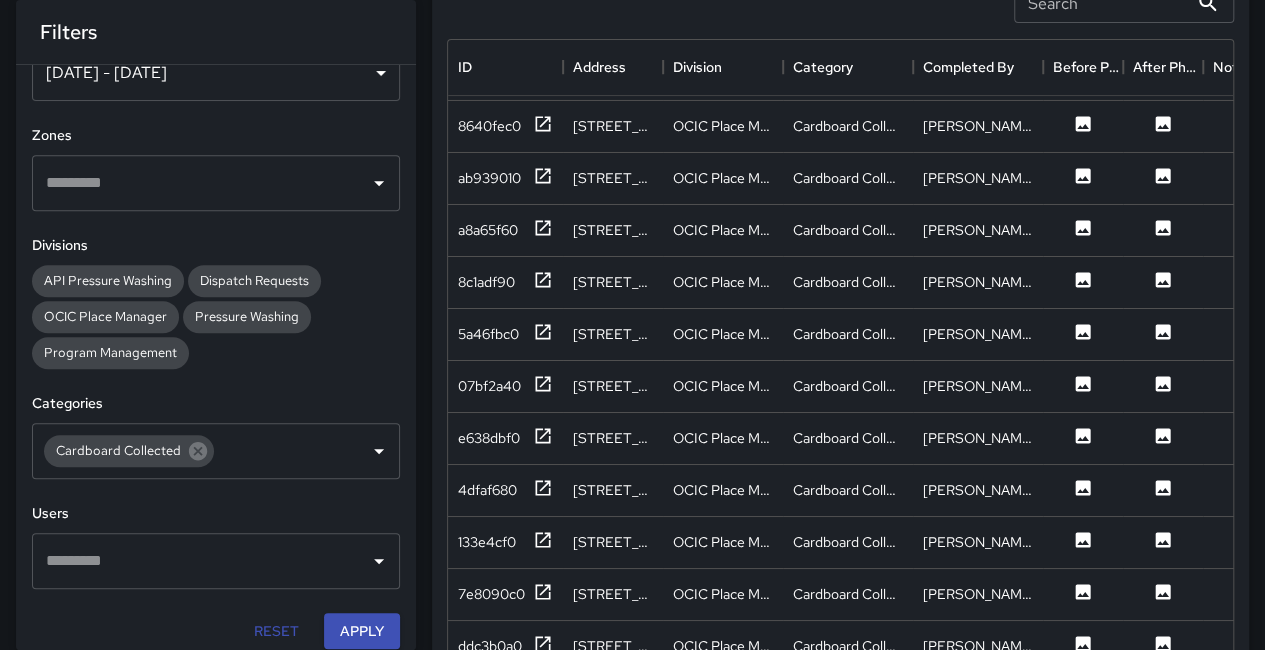 scroll, scrollTop: 3748, scrollLeft: 0, axis: vertical 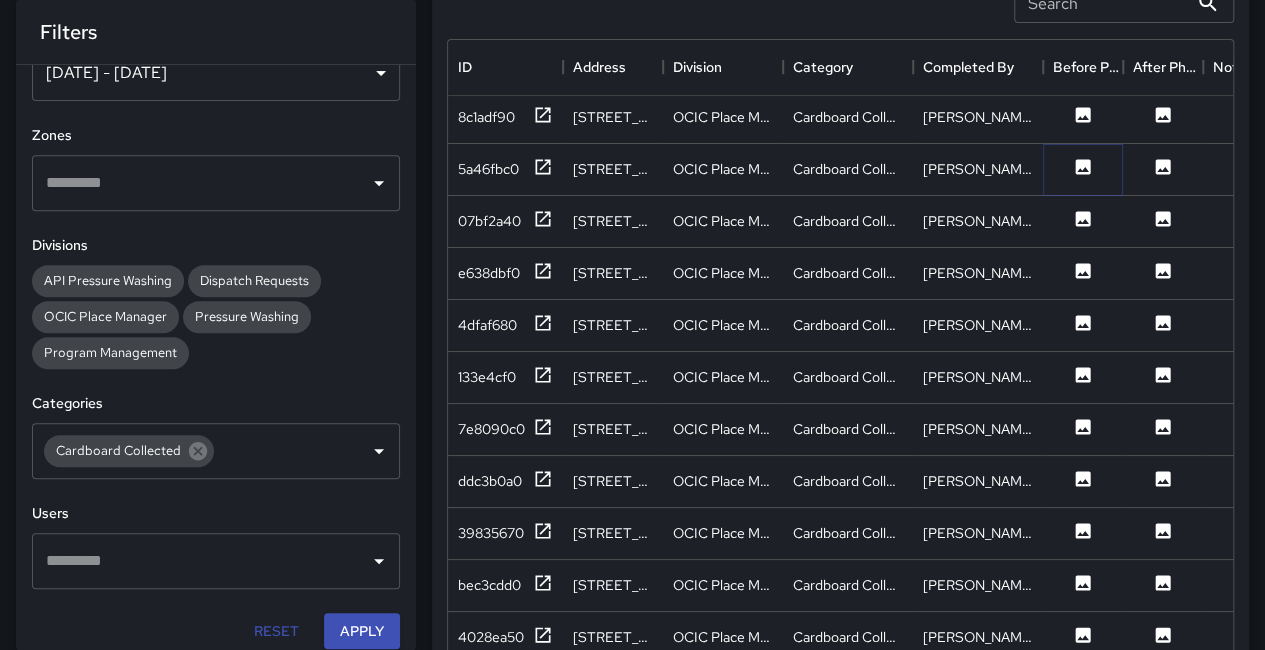 click 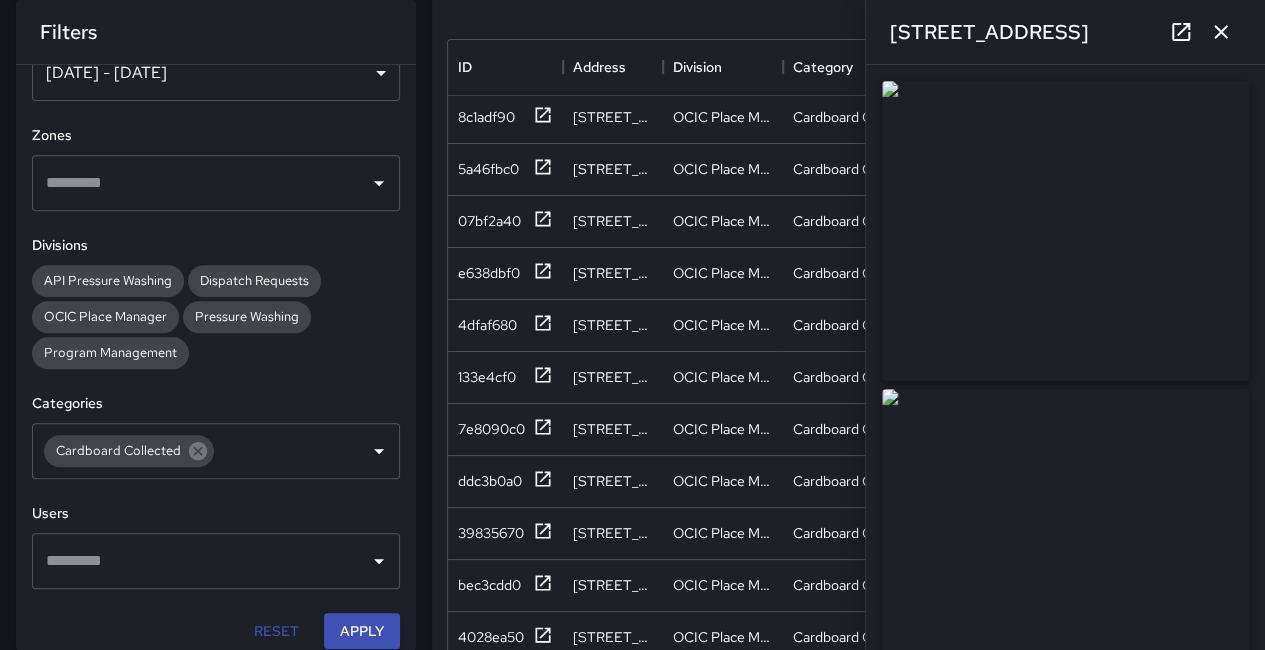 type on "**********" 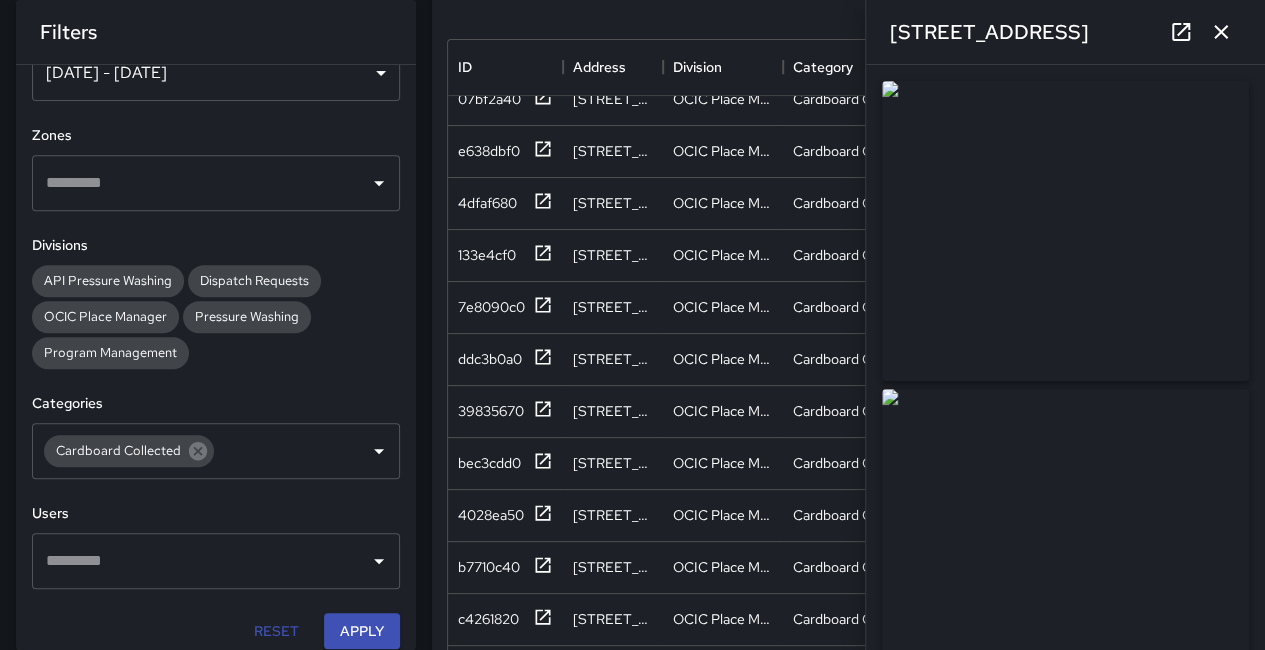 scroll, scrollTop: 3948, scrollLeft: 0, axis: vertical 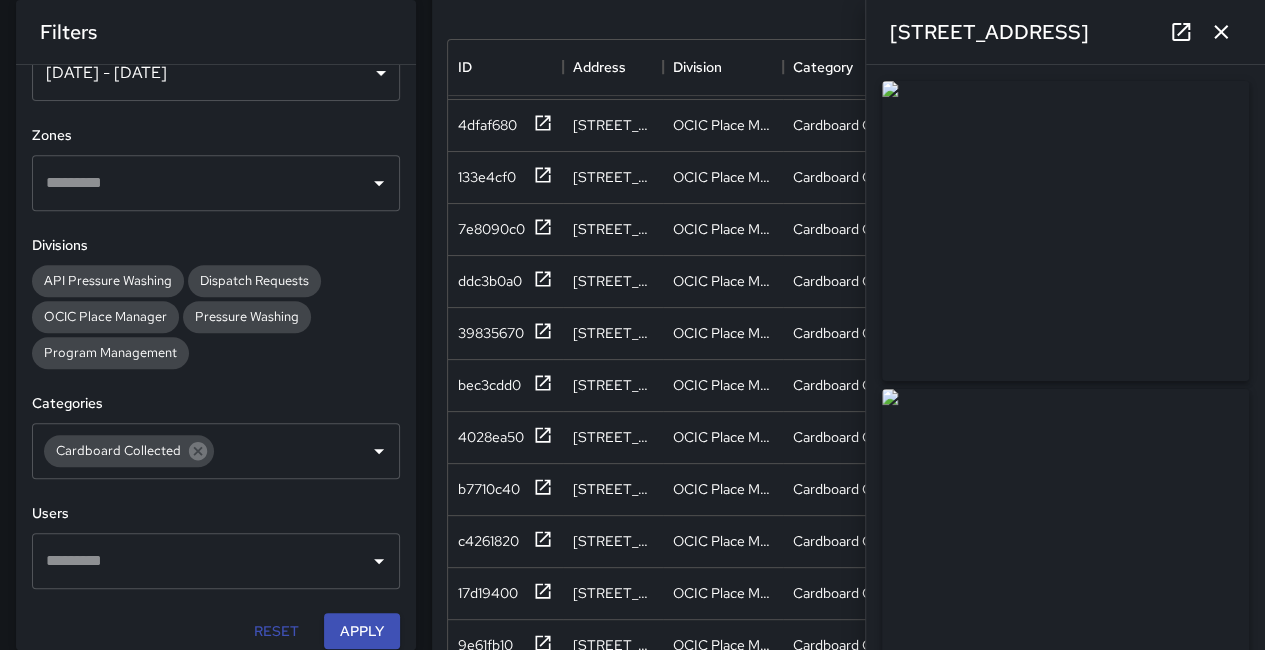 click 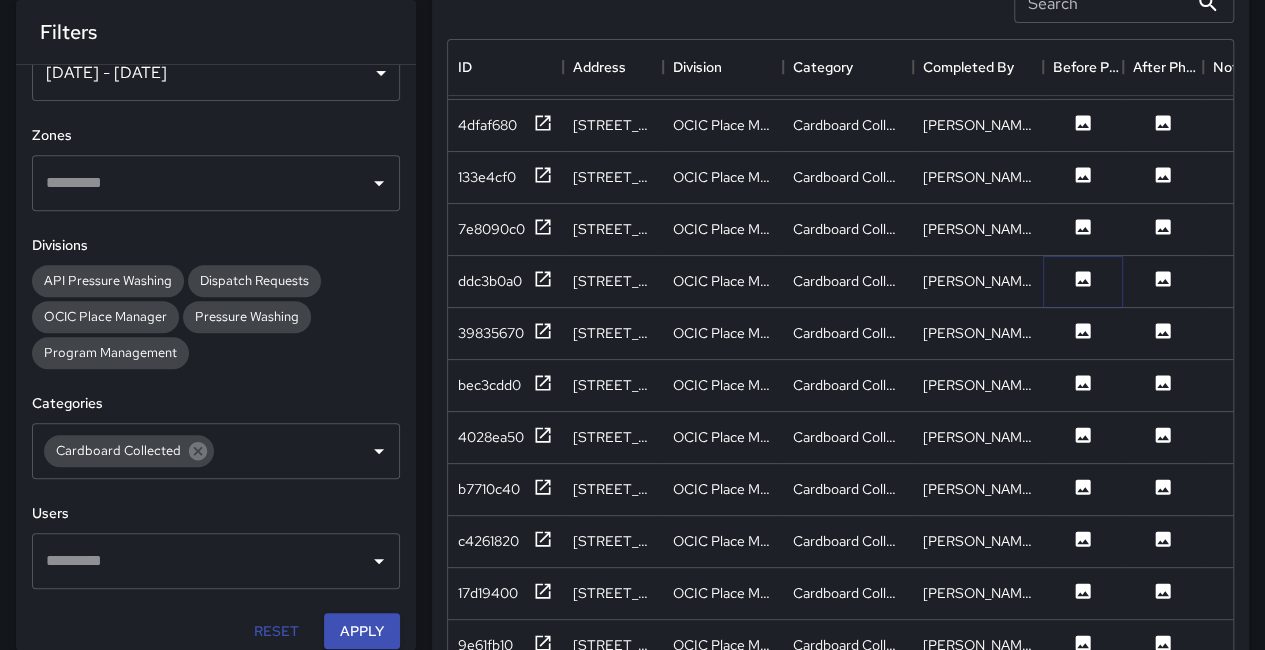 click 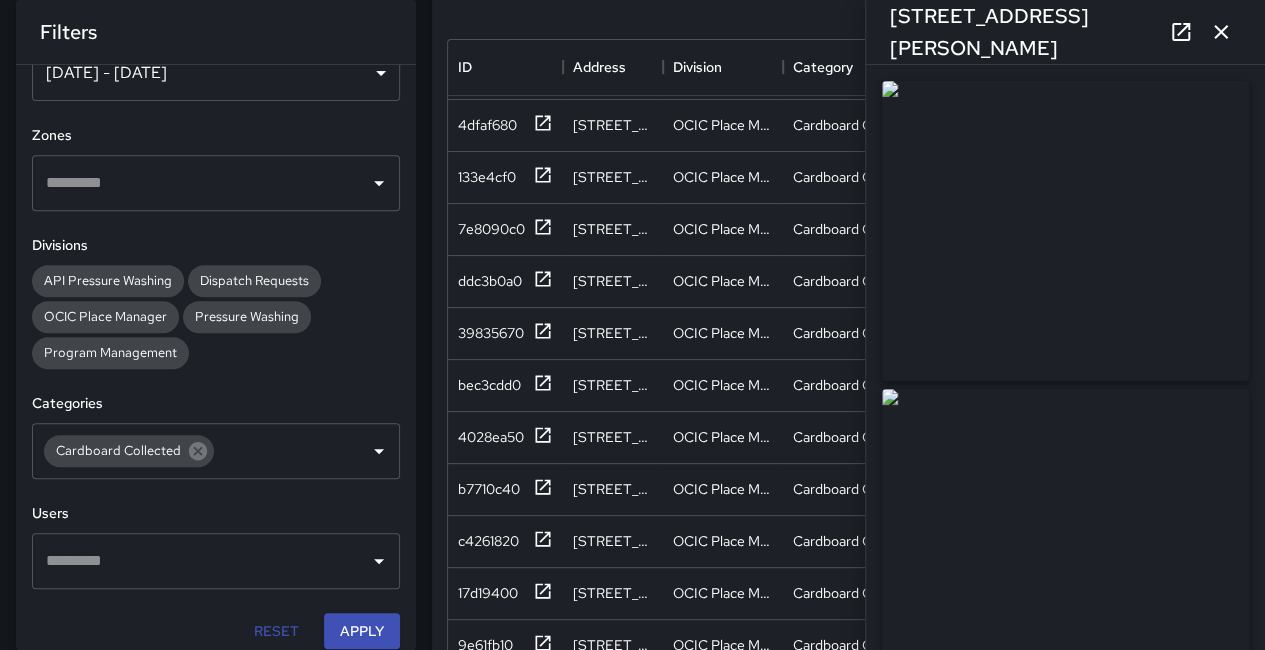 click 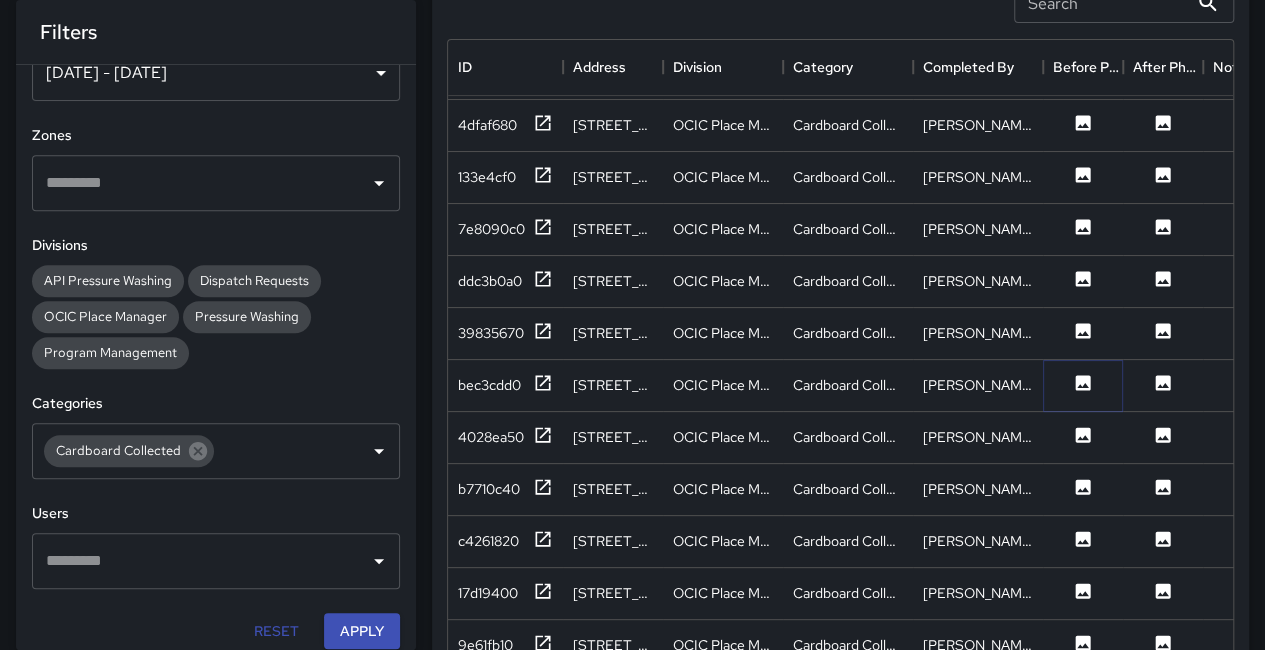 click 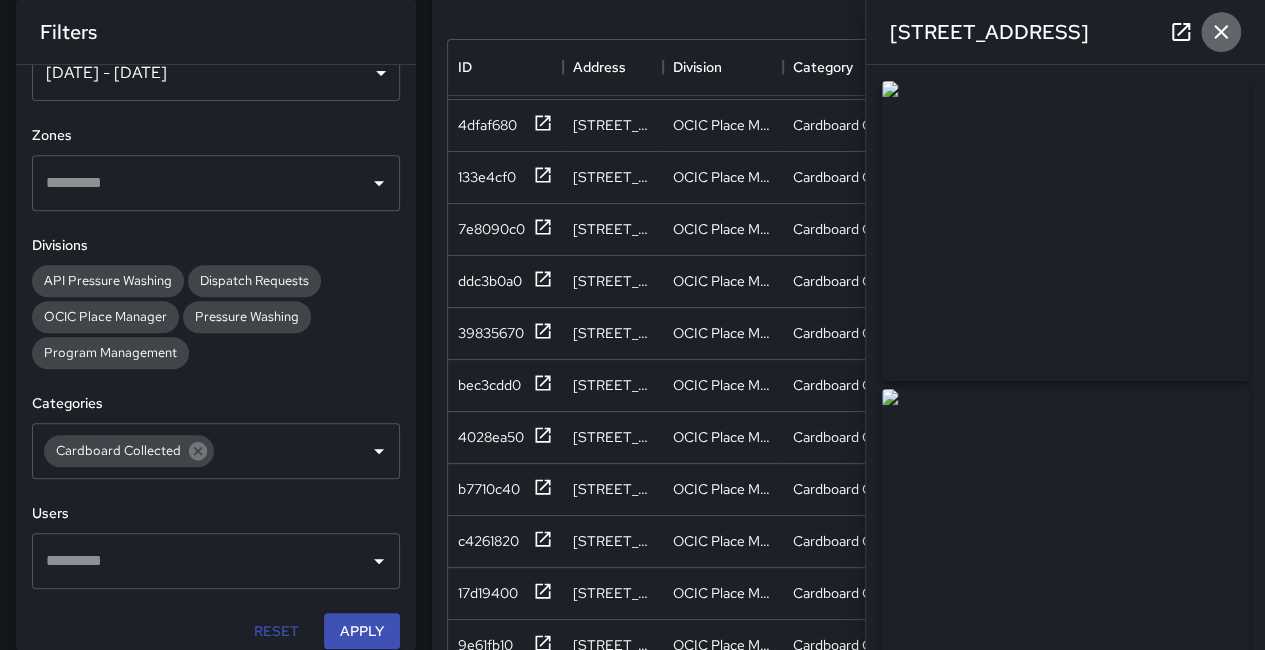 click 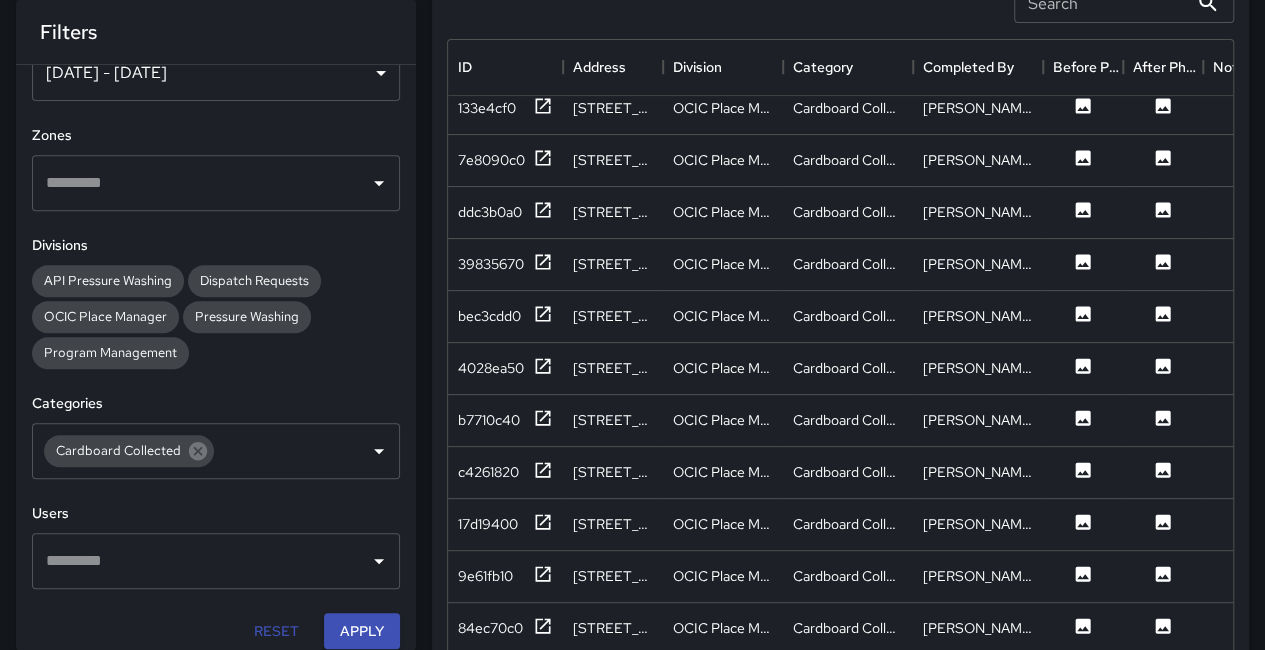 scroll, scrollTop: 4048, scrollLeft: 0, axis: vertical 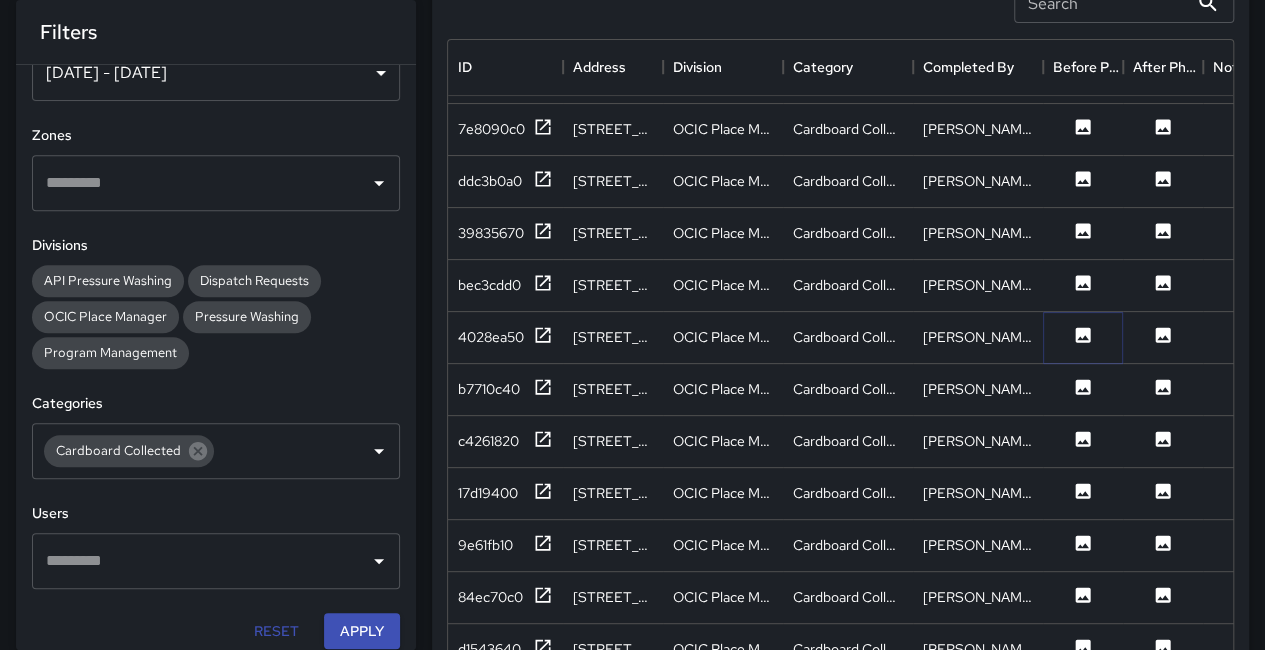 click 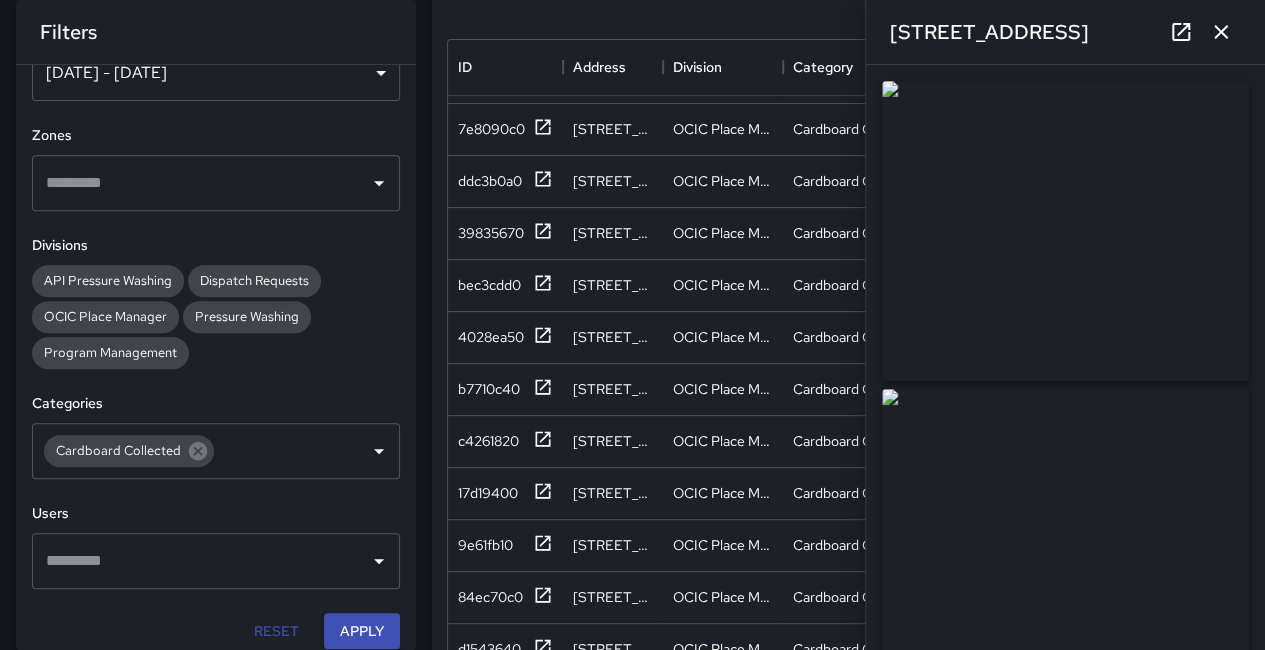 drag, startPoint x: 1136, startPoint y: 258, endPoint x: 1082, endPoint y: 145, distance: 125.23977 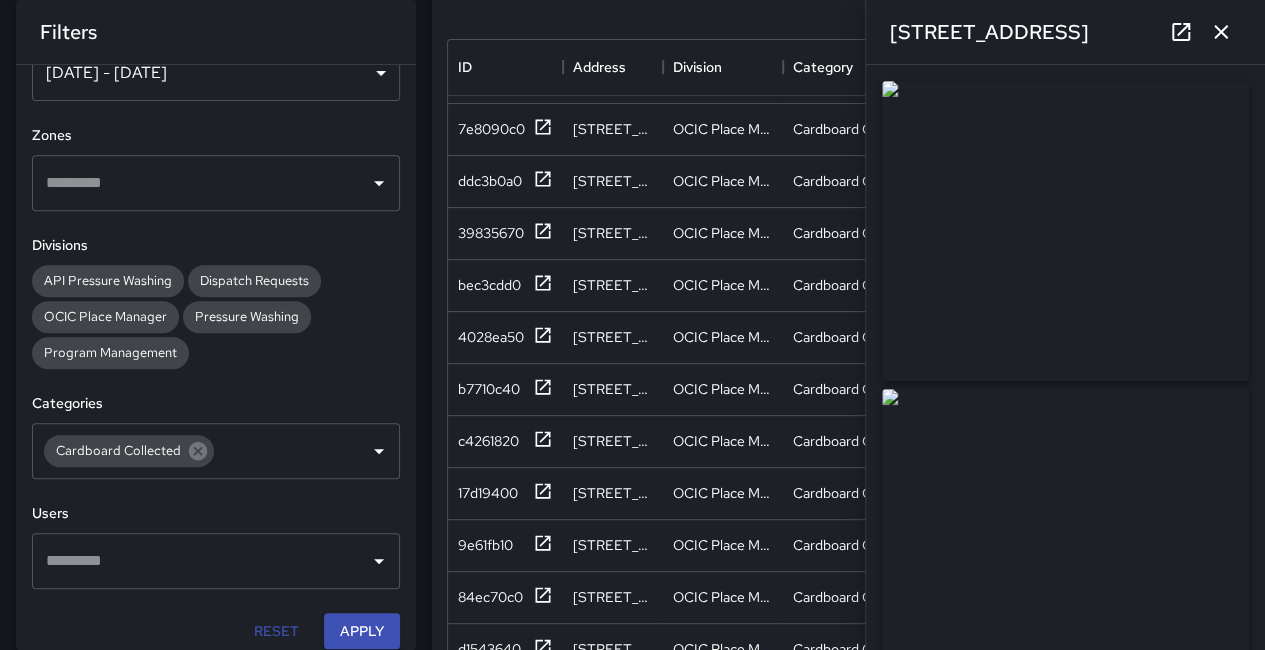 click at bounding box center [1065, 231] 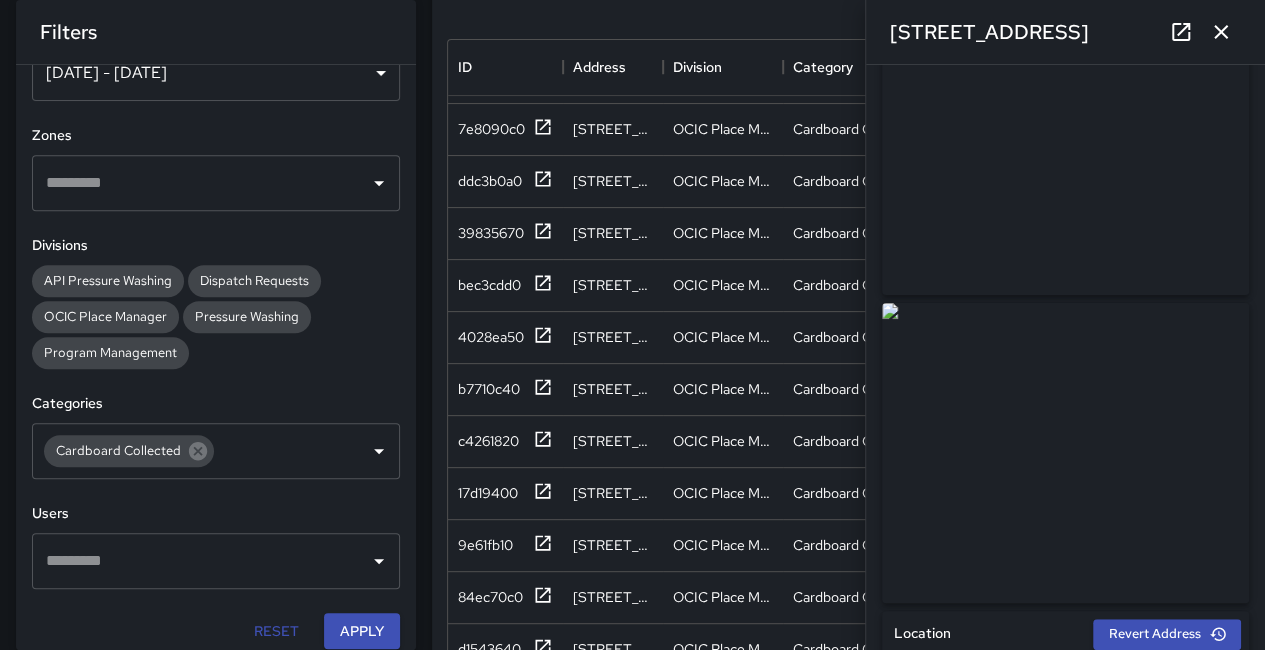 scroll, scrollTop: 300, scrollLeft: 0, axis: vertical 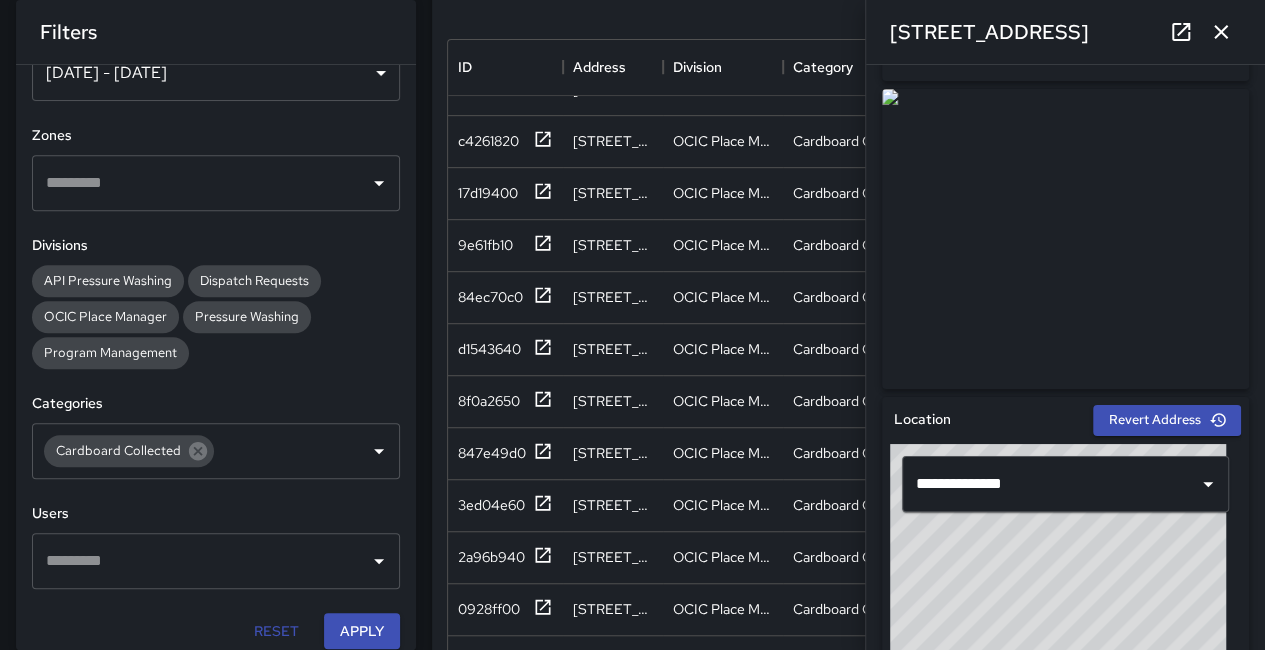 click 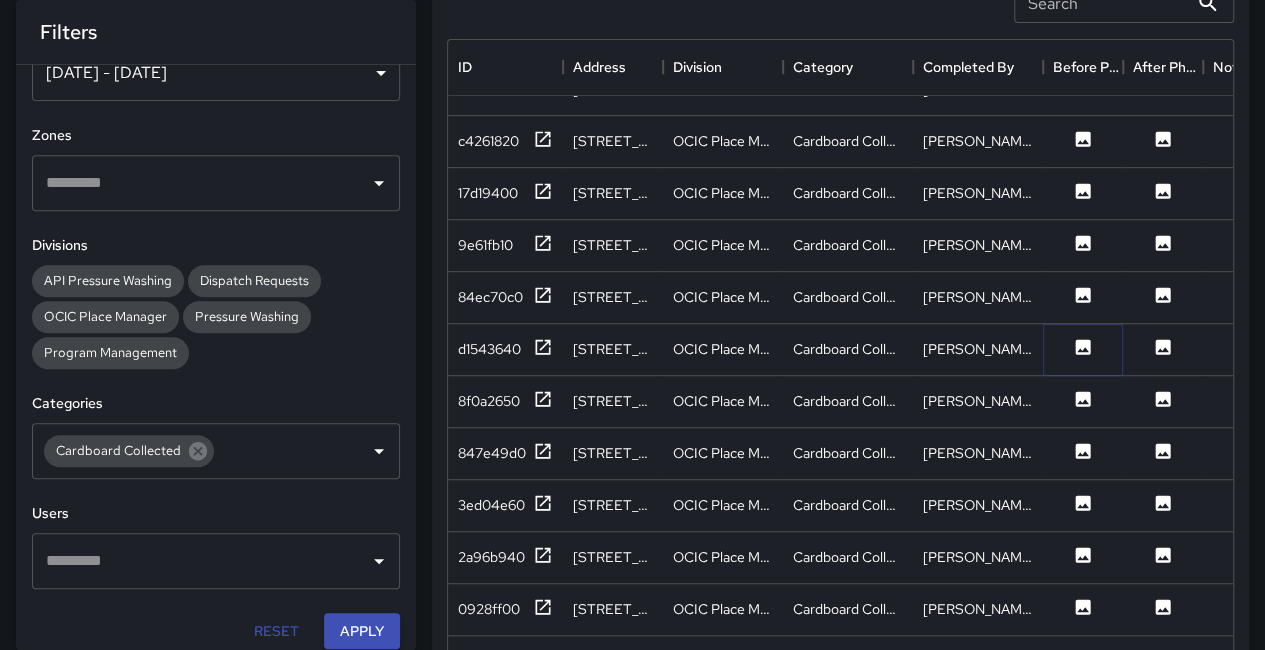 click at bounding box center [1083, 349] 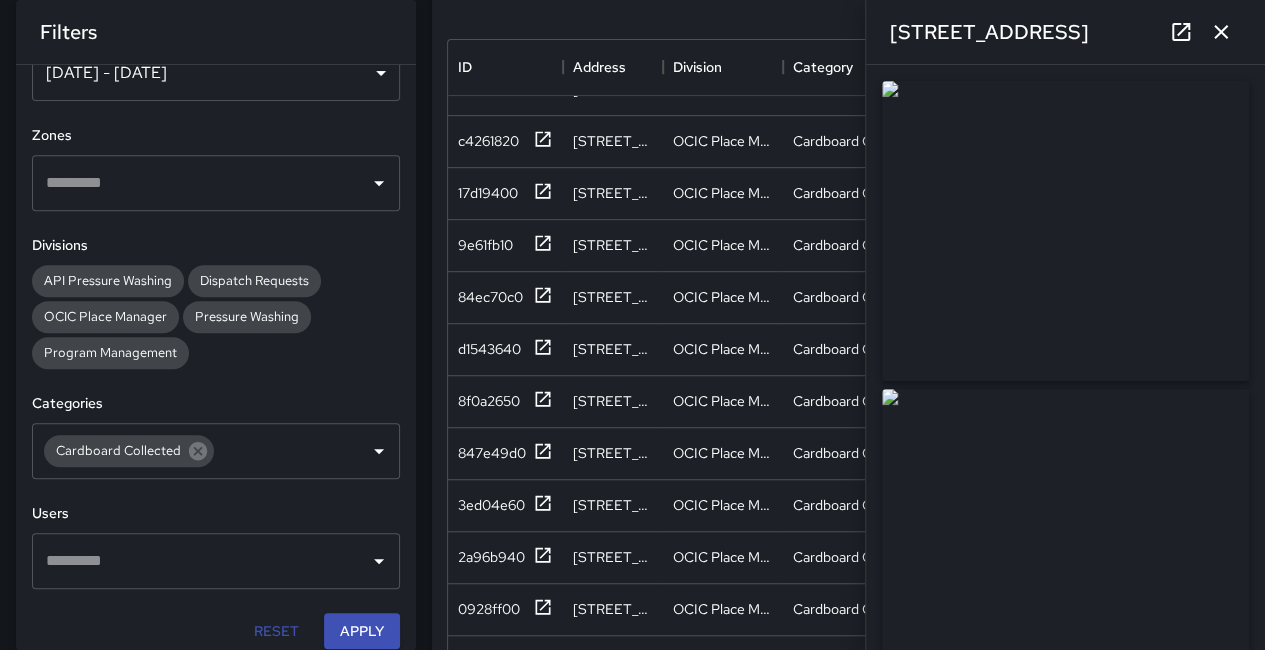 type on "**********" 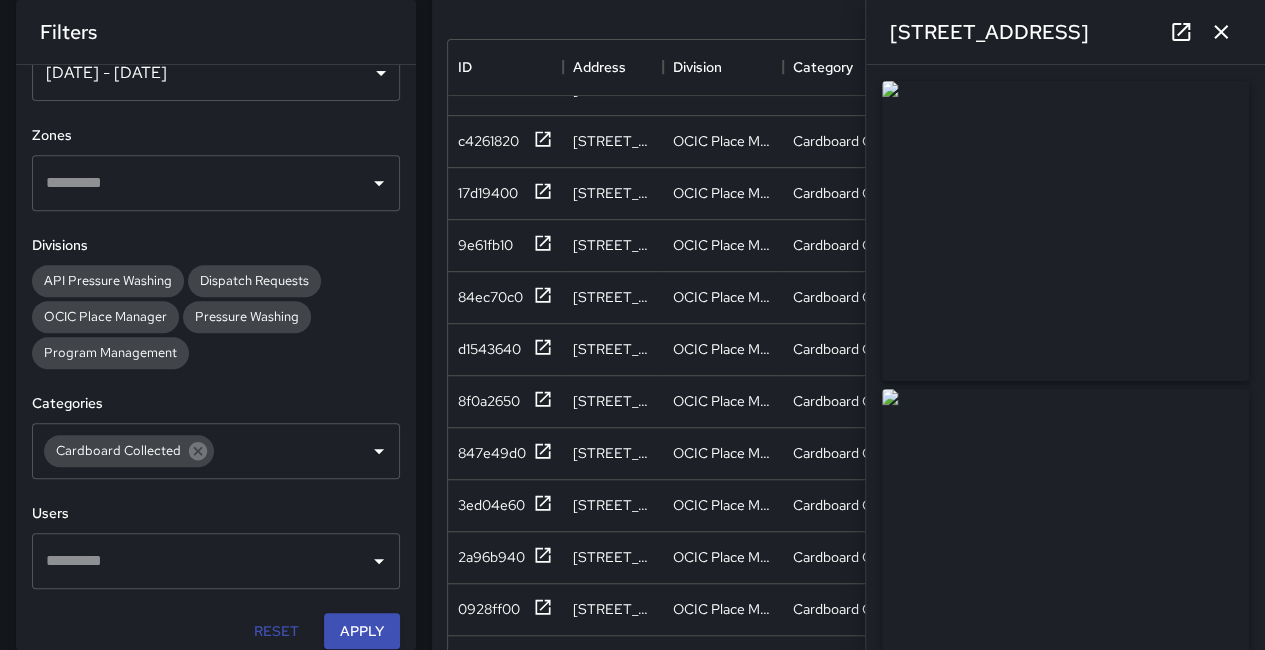 drag, startPoint x: 1140, startPoint y: 277, endPoint x: 1132, endPoint y: 264, distance: 15.264338 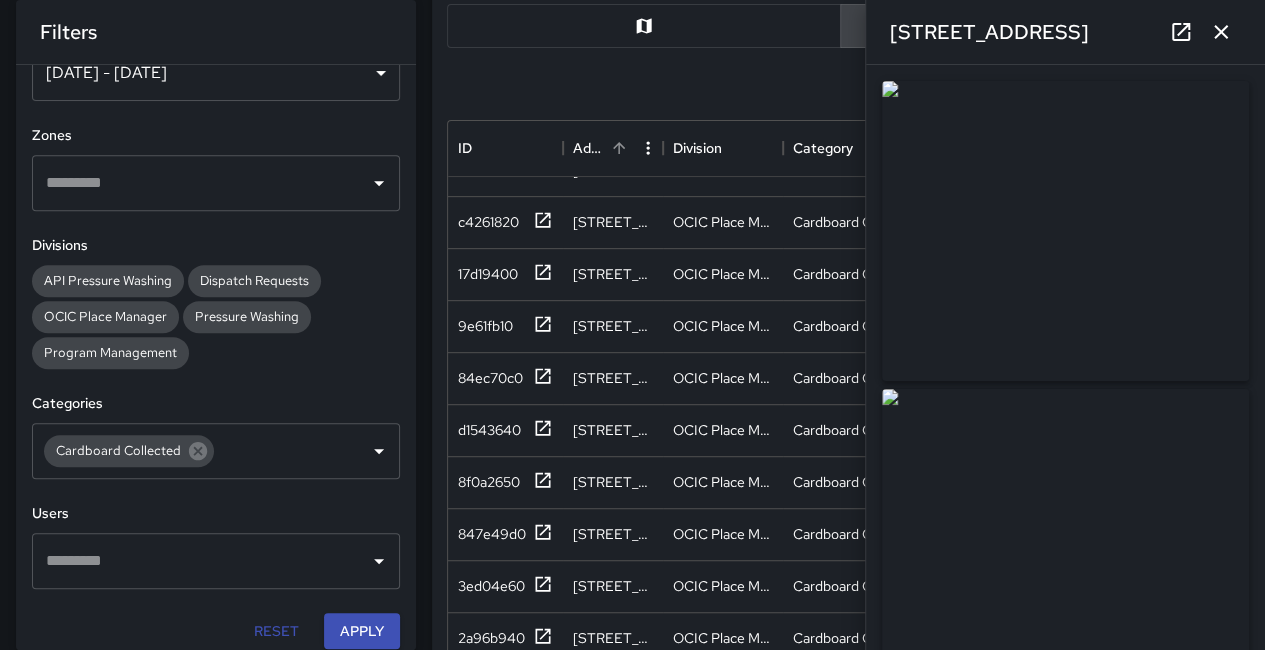 scroll, scrollTop: 201, scrollLeft: 0, axis: vertical 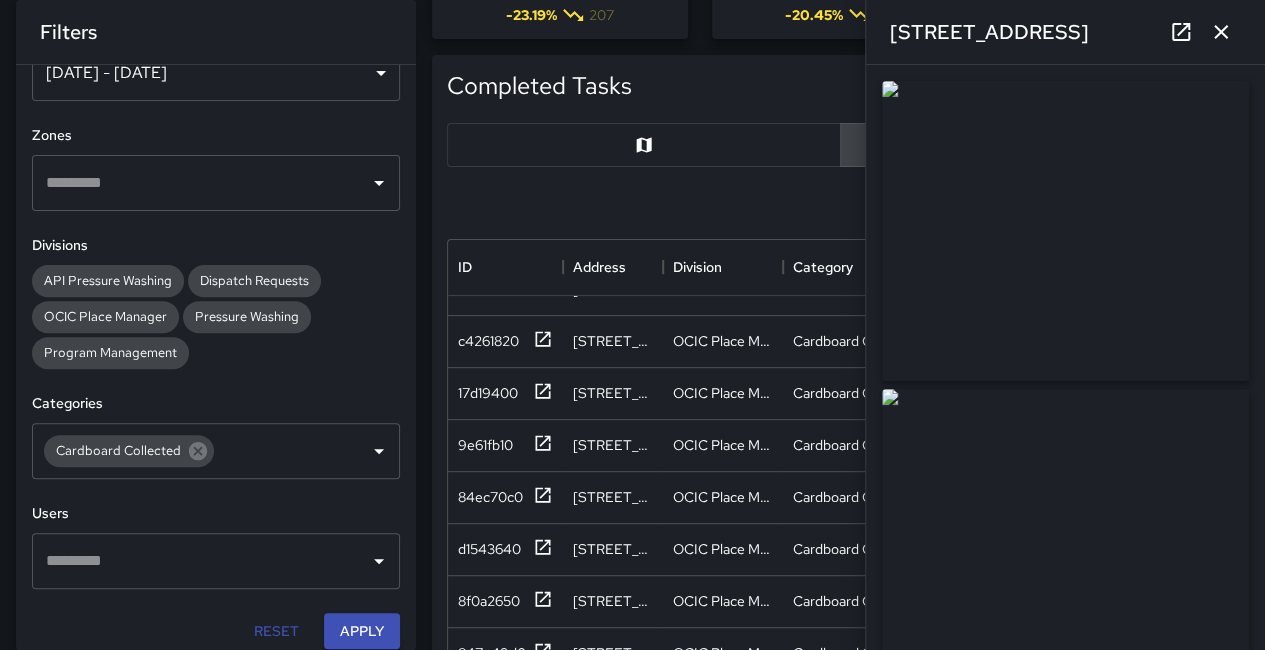 click at bounding box center (644, 145) 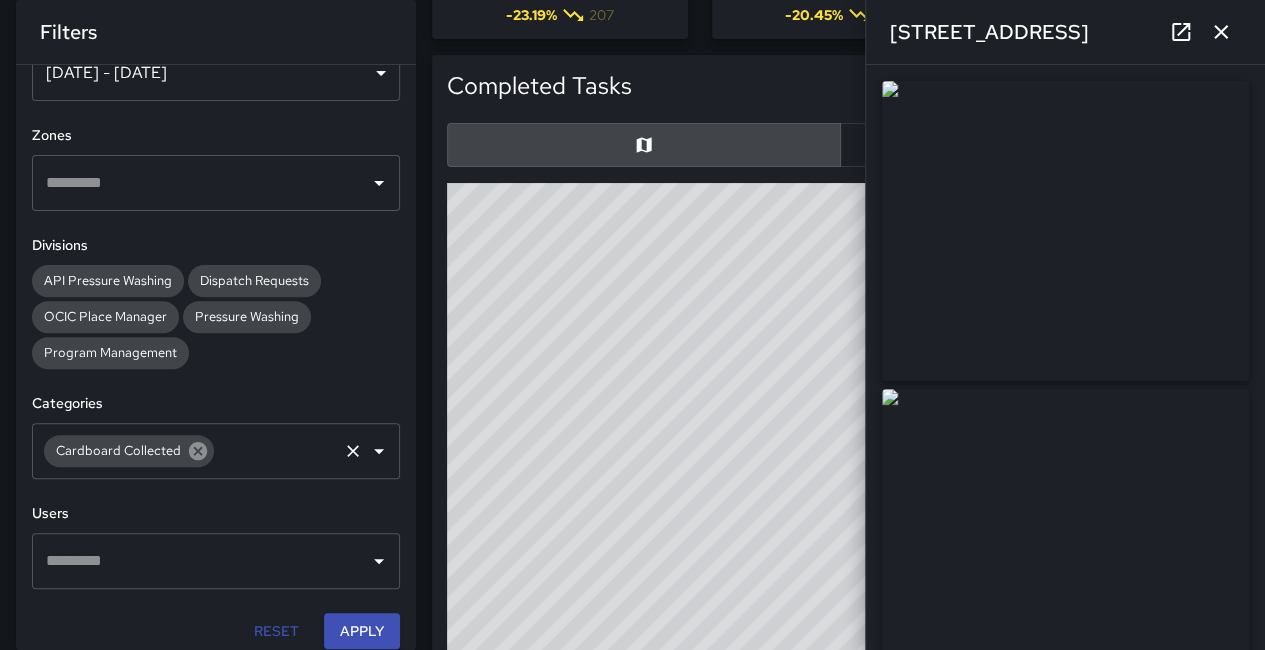 click 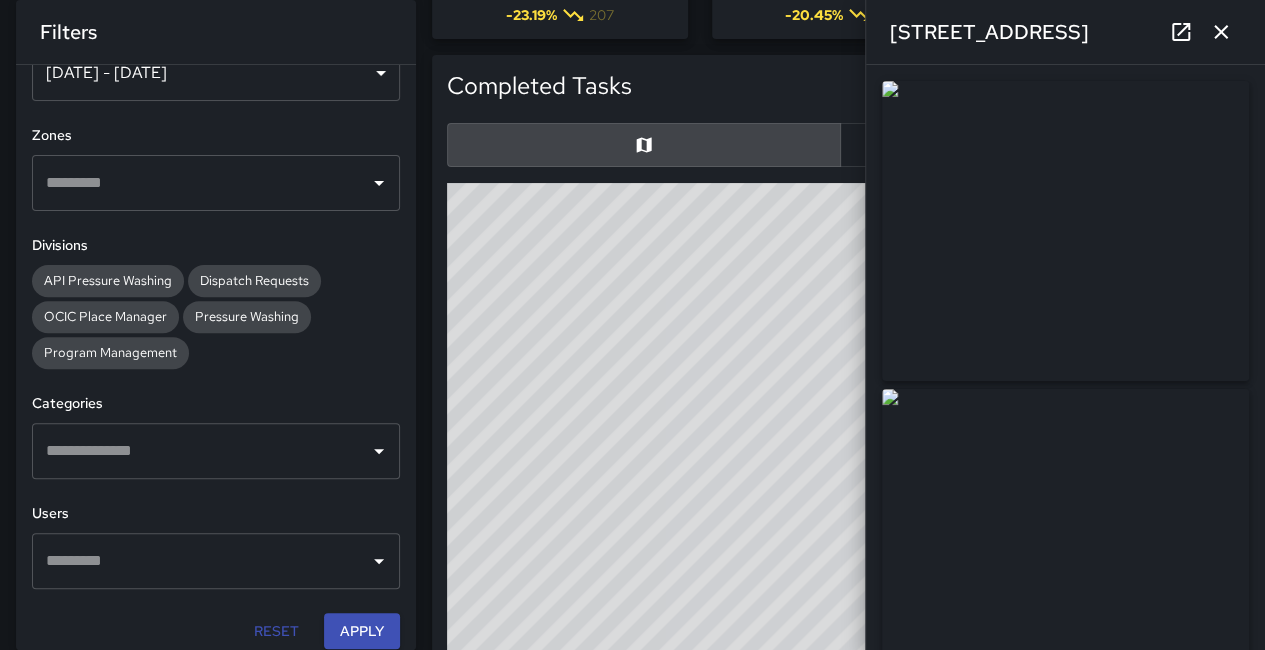 click 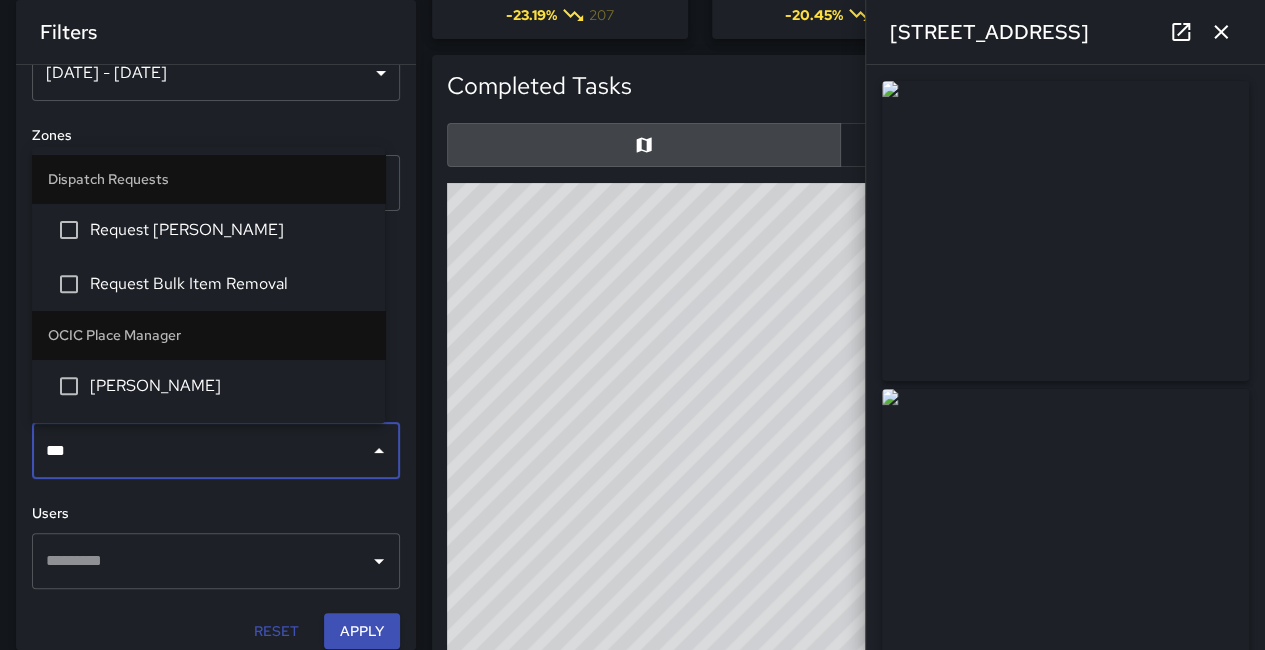 type on "****" 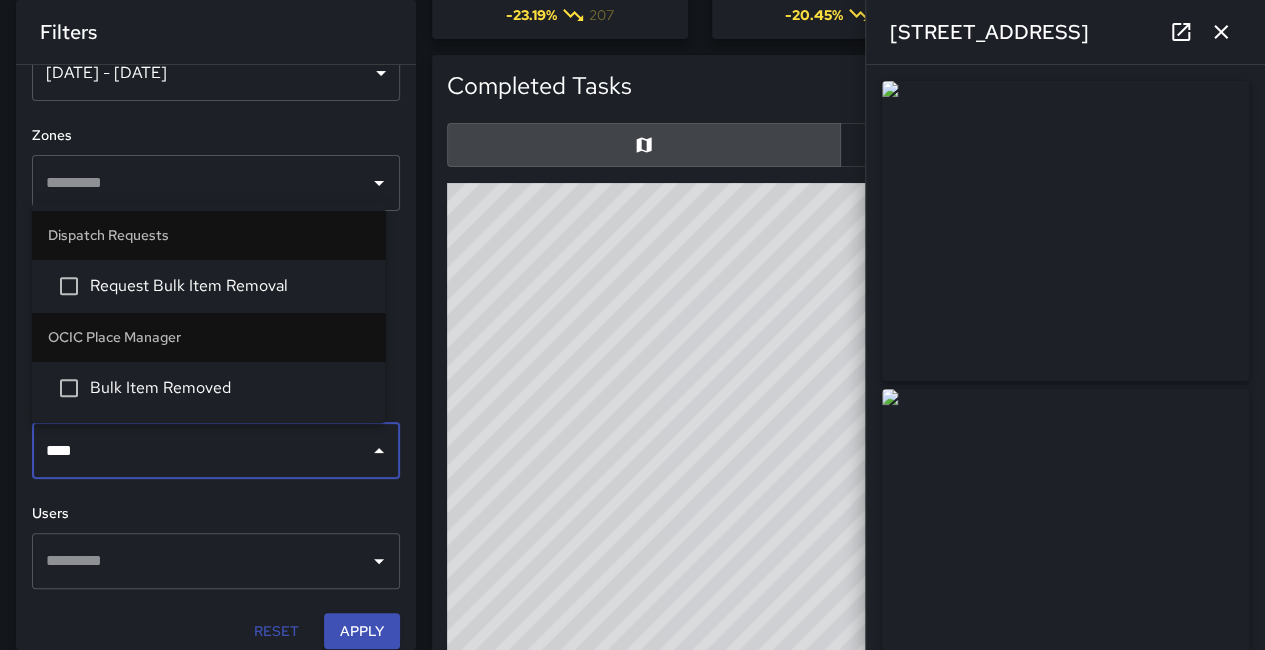 click on "Bulk Item Removed" at bounding box center [229, 388] 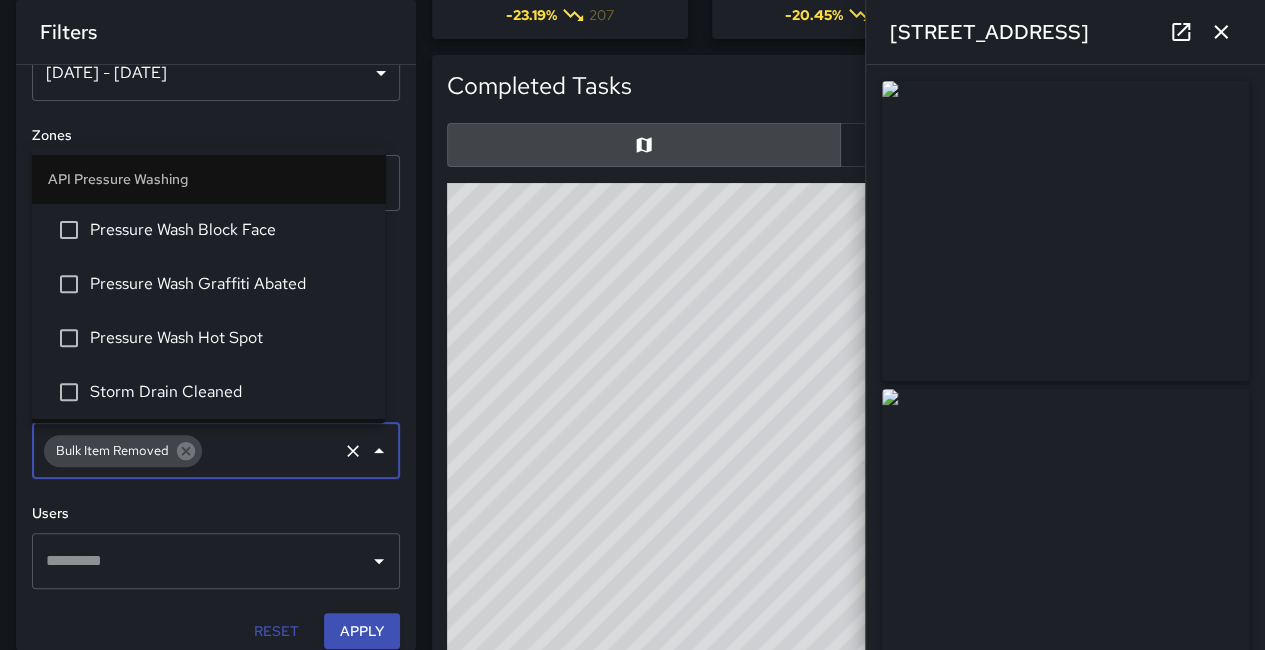 scroll, scrollTop: 734, scrollLeft: 0, axis: vertical 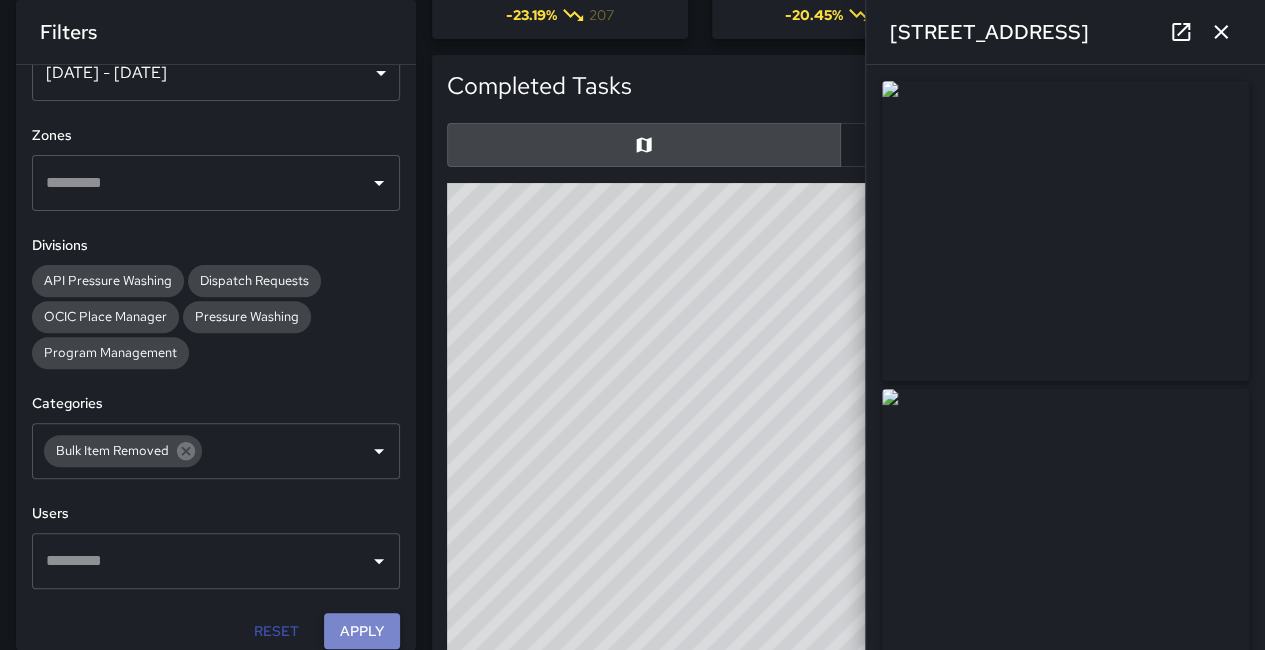 click on "Apply" at bounding box center [362, 631] 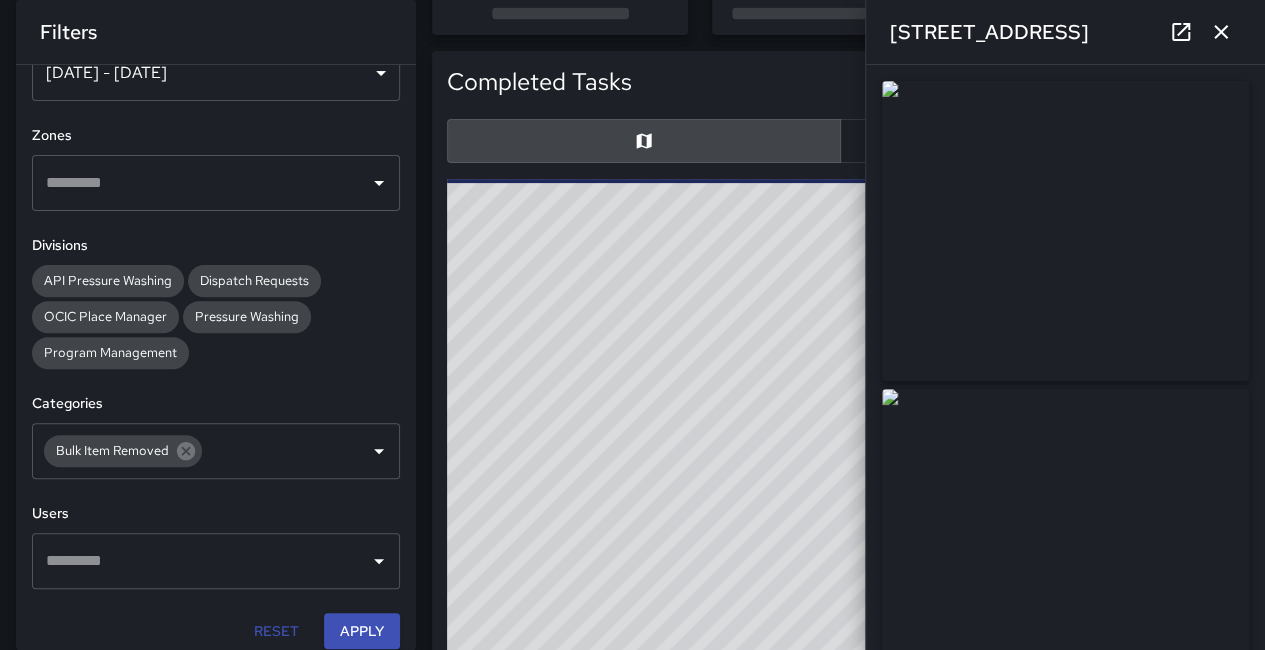 click on "816 Franklin Street" at bounding box center (1065, 32) 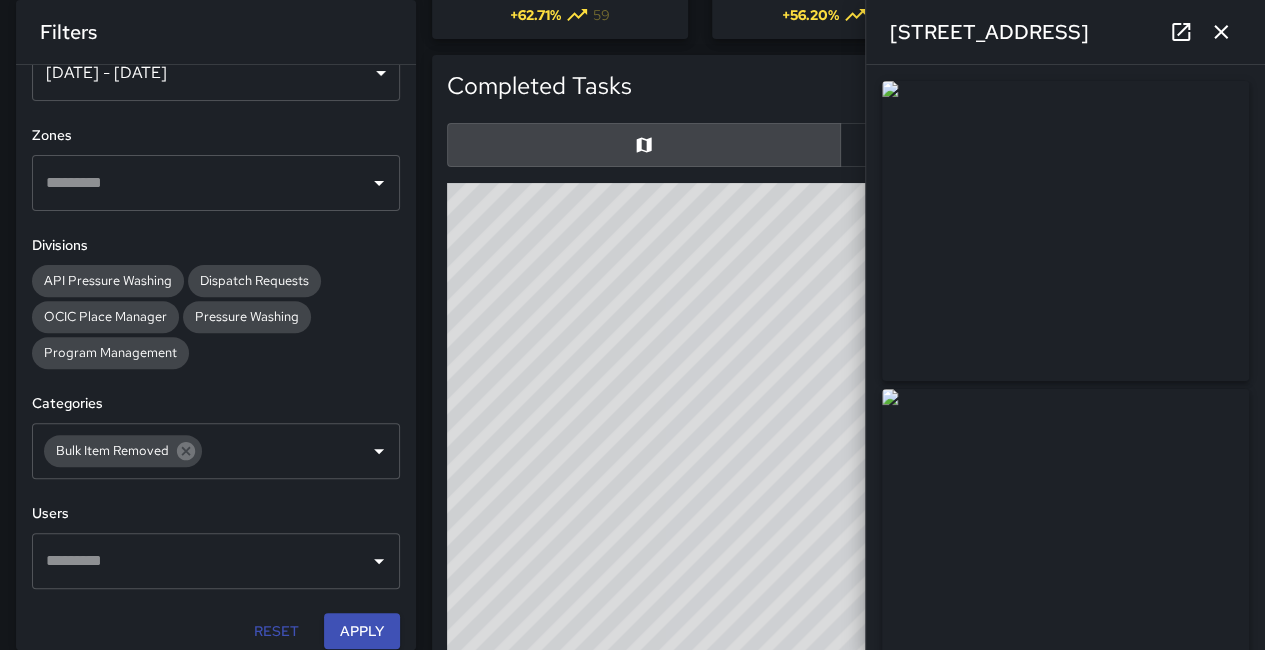click 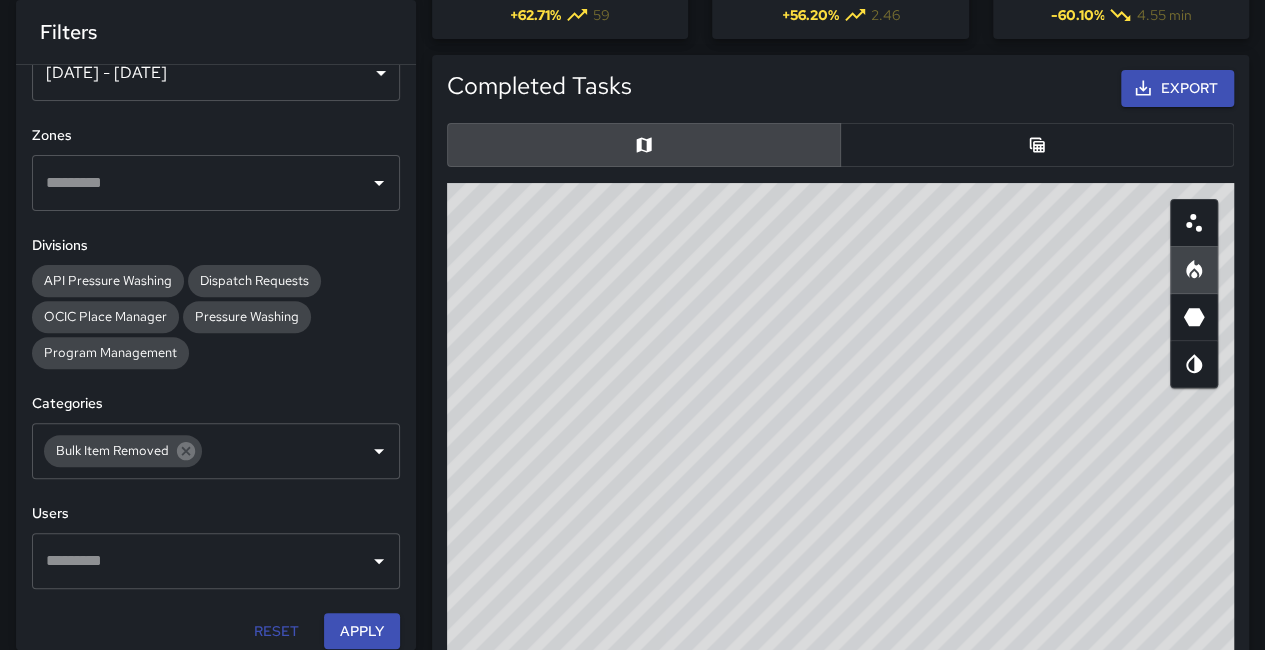 scroll, scrollTop: 401, scrollLeft: 0, axis: vertical 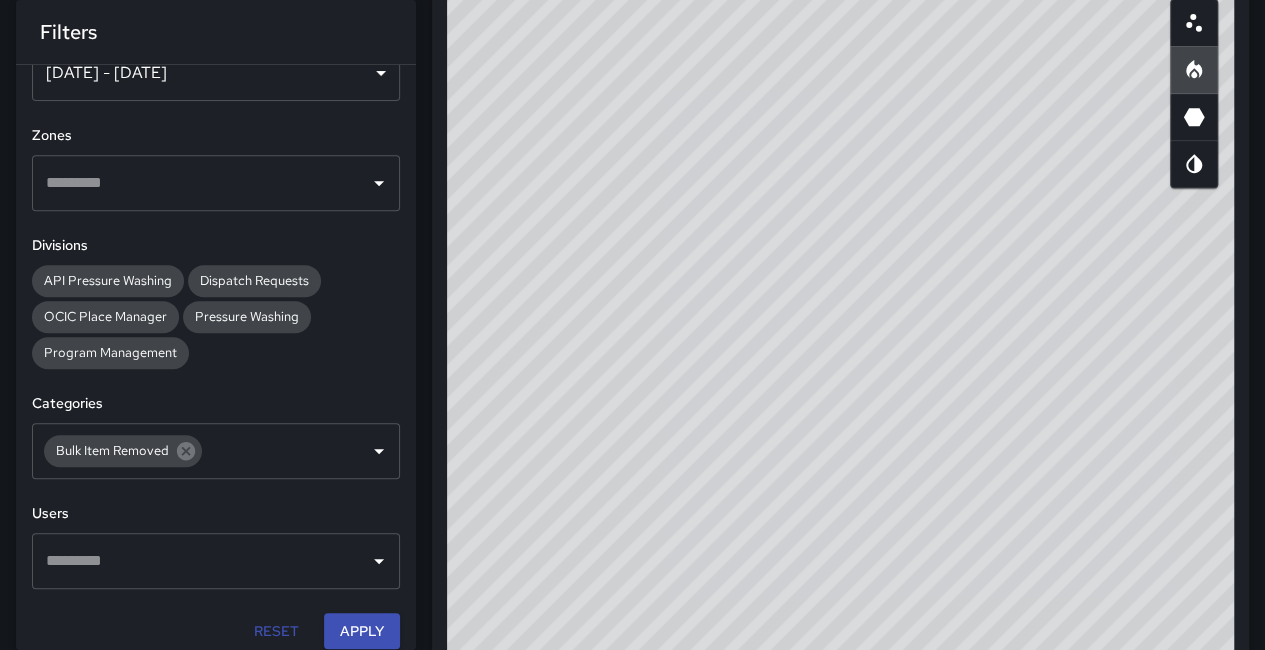 drag, startPoint x: 748, startPoint y: 275, endPoint x: 755, endPoint y: 293, distance: 19.313208 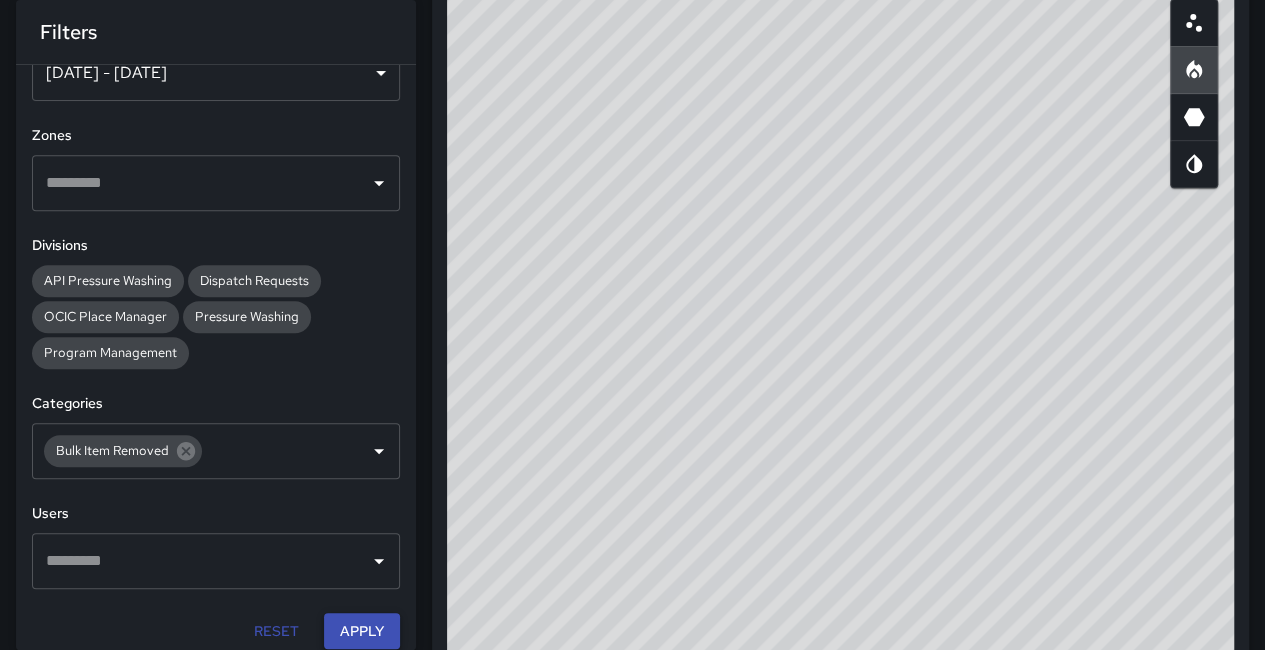 click on "Apply" at bounding box center [362, 631] 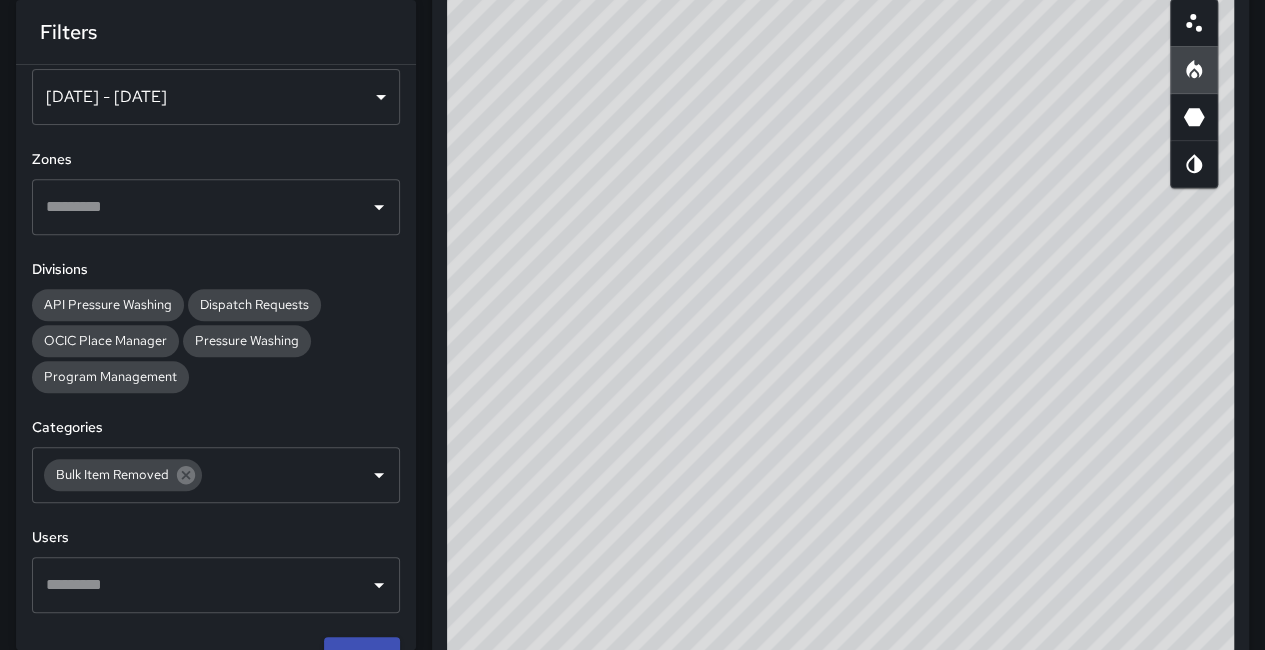 scroll, scrollTop: 66, scrollLeft: 0, axis: vertical 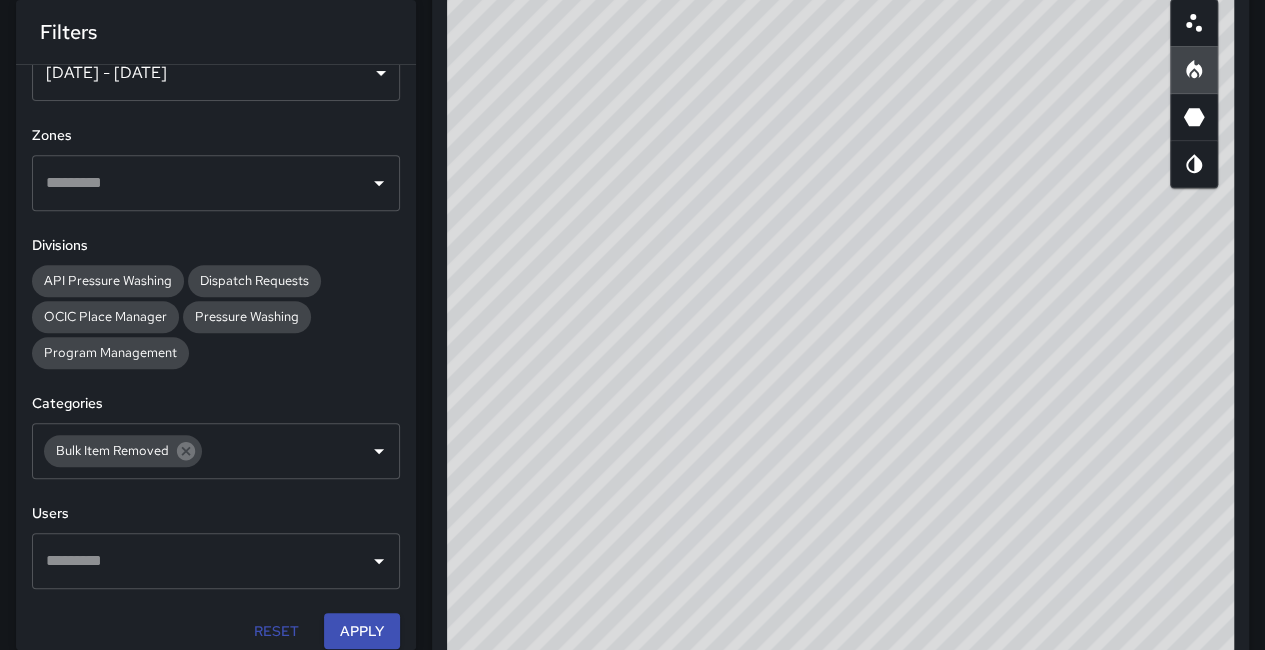 drag, startPoint x: 678, startPoint y: 251, endPoint x: 910, endPoint y: 311, distance: 239.63306 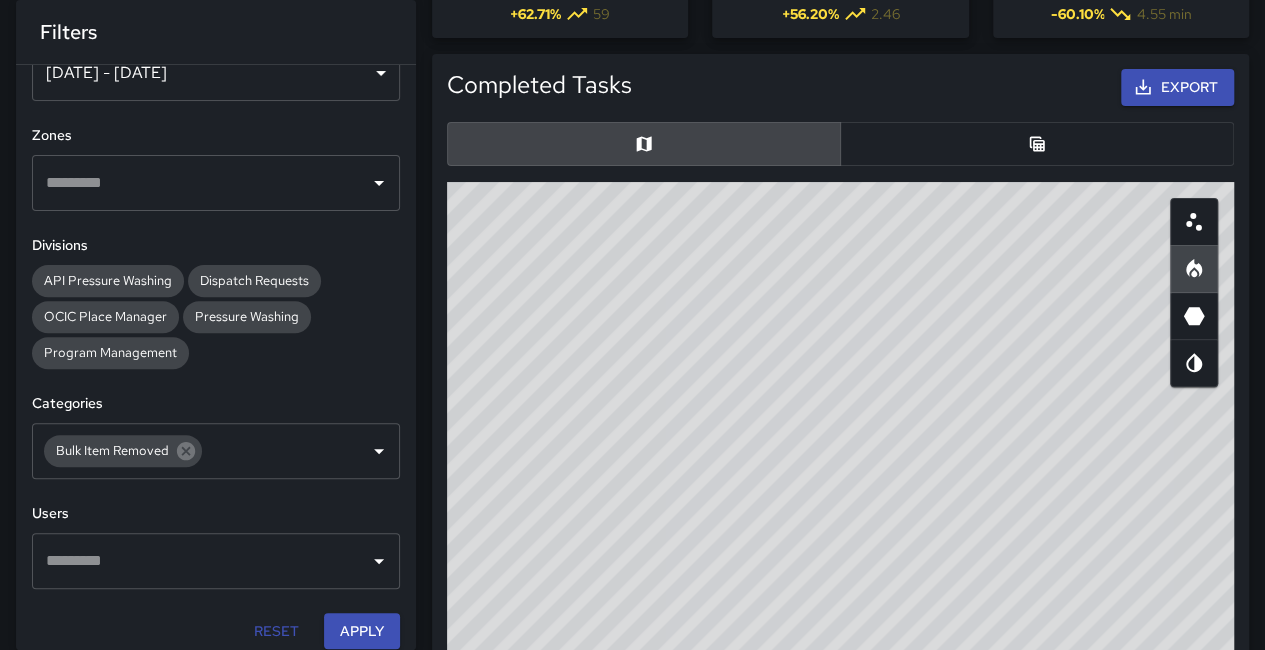 scroll, scrollTop: 201, scrollLeft: 0, axis: vertical 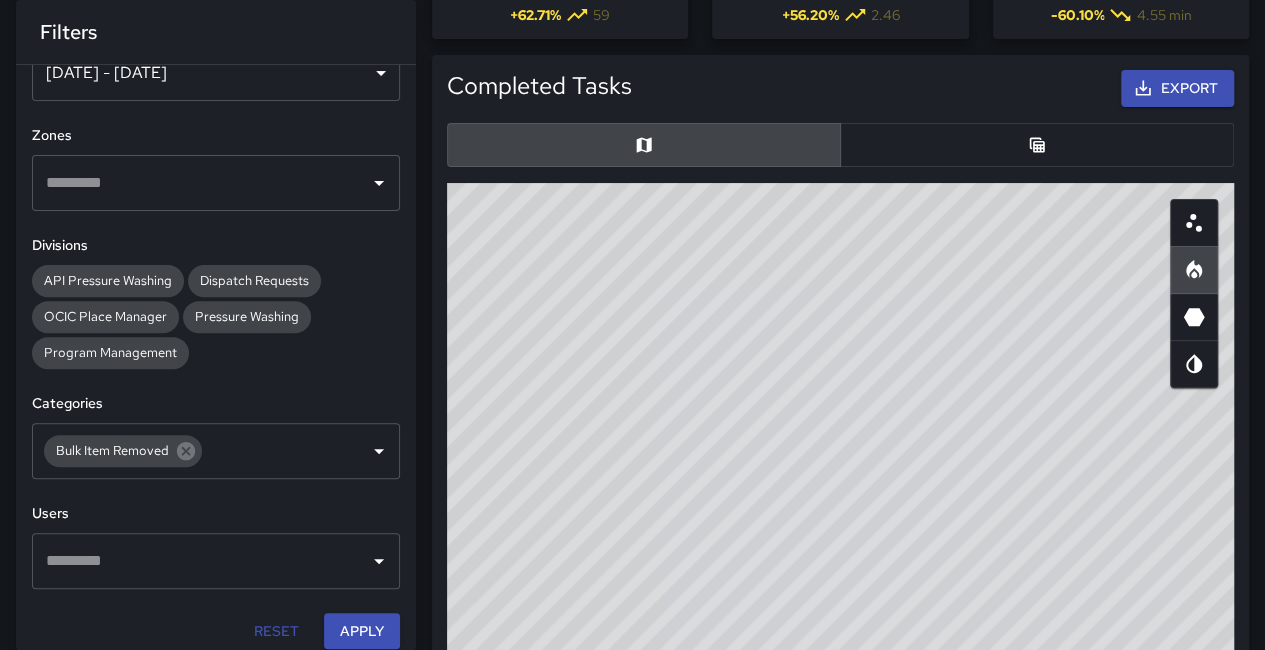 click at bounding box center [1037, 145] 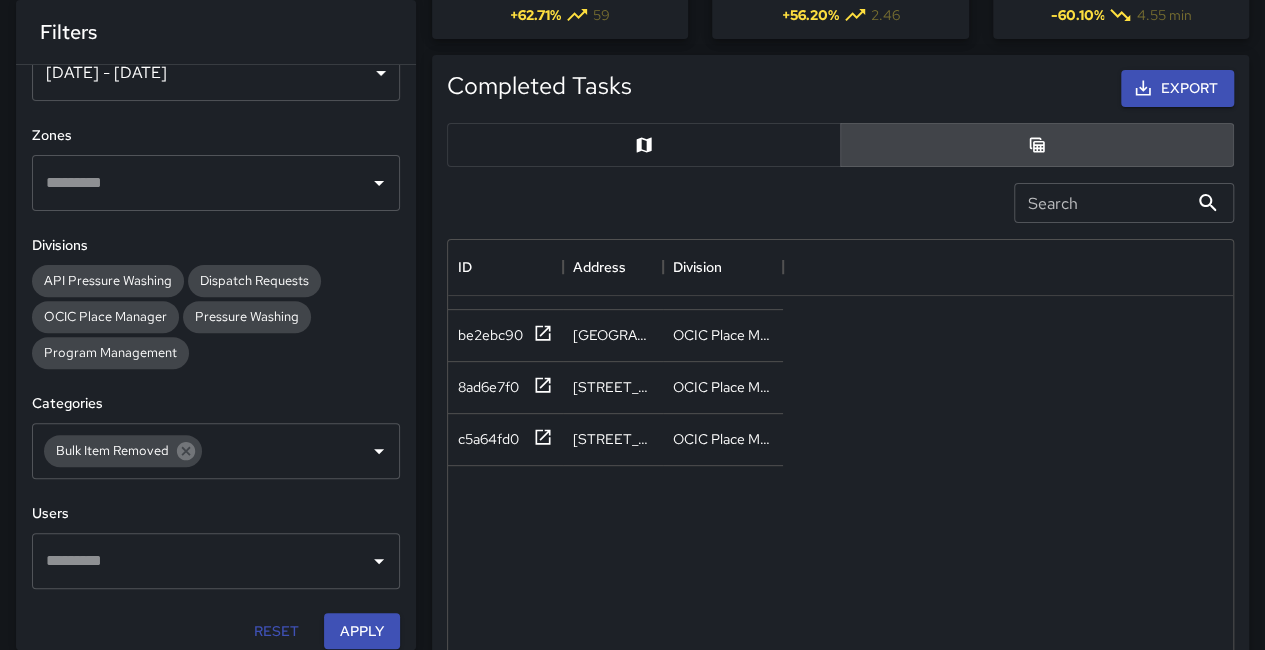 scroll, scrollTop: 501, scrollLeft: 0, axis: vertical 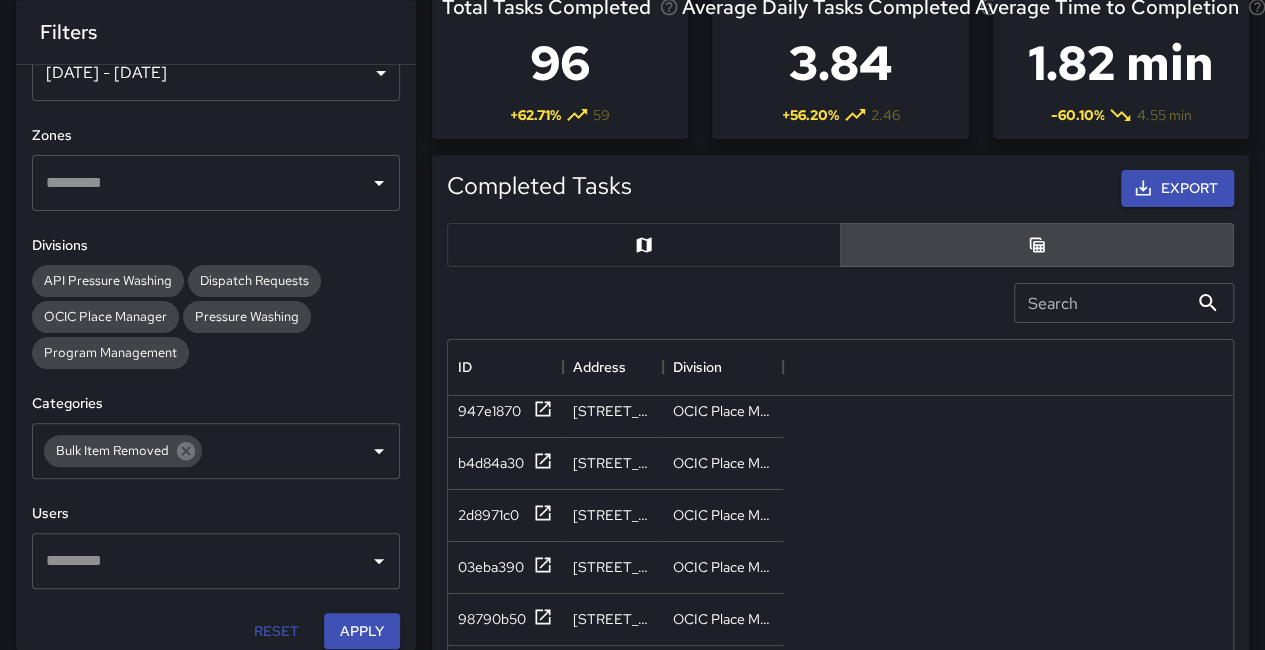 click on "947e1870 702 Alice Street OCIC Place Manager b4d84a30 275b 8th Street OCIC Place Manager 2d8971c0 399 8th Street OCIC Place Manager 03eba390 125 10th Street OCIC Place Manager 98790b50 1106 Madison Street OCIC Place Manager 8a487550 399 8th Street OCIC Place Manager" at bounding box center [840, -810] 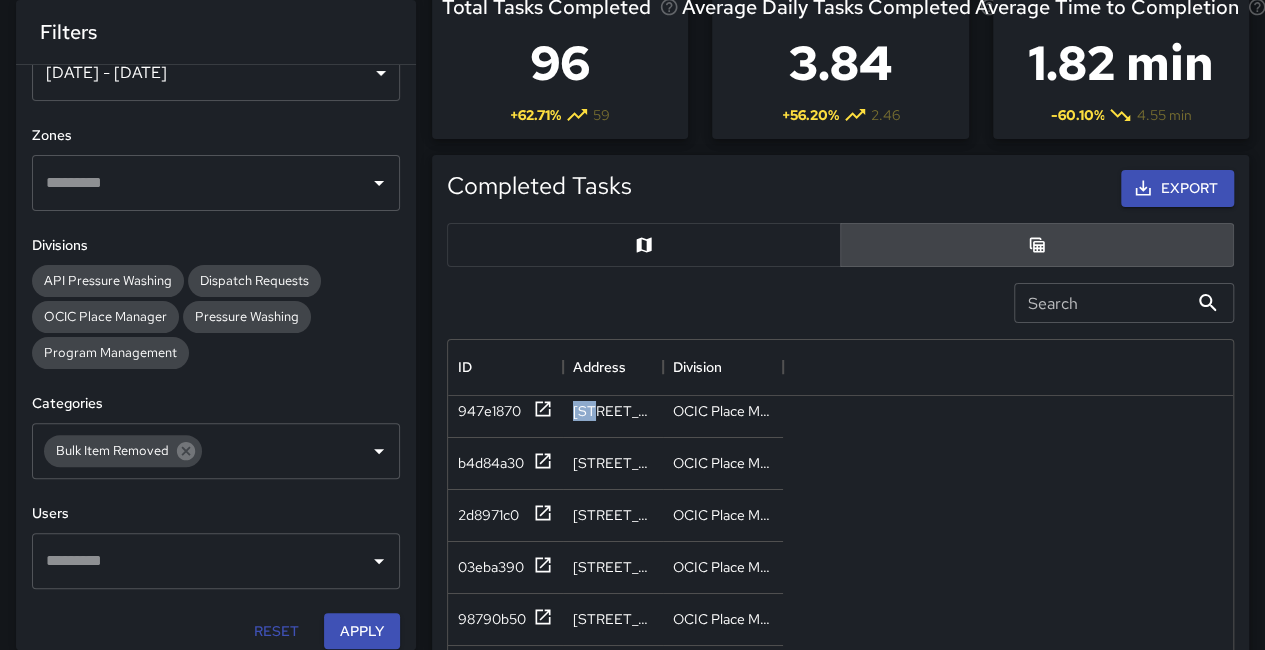 drag, startPoint x: 1048, startPoint y: 469, endPoint x: 1059, endPoint y: 469, distance: 11 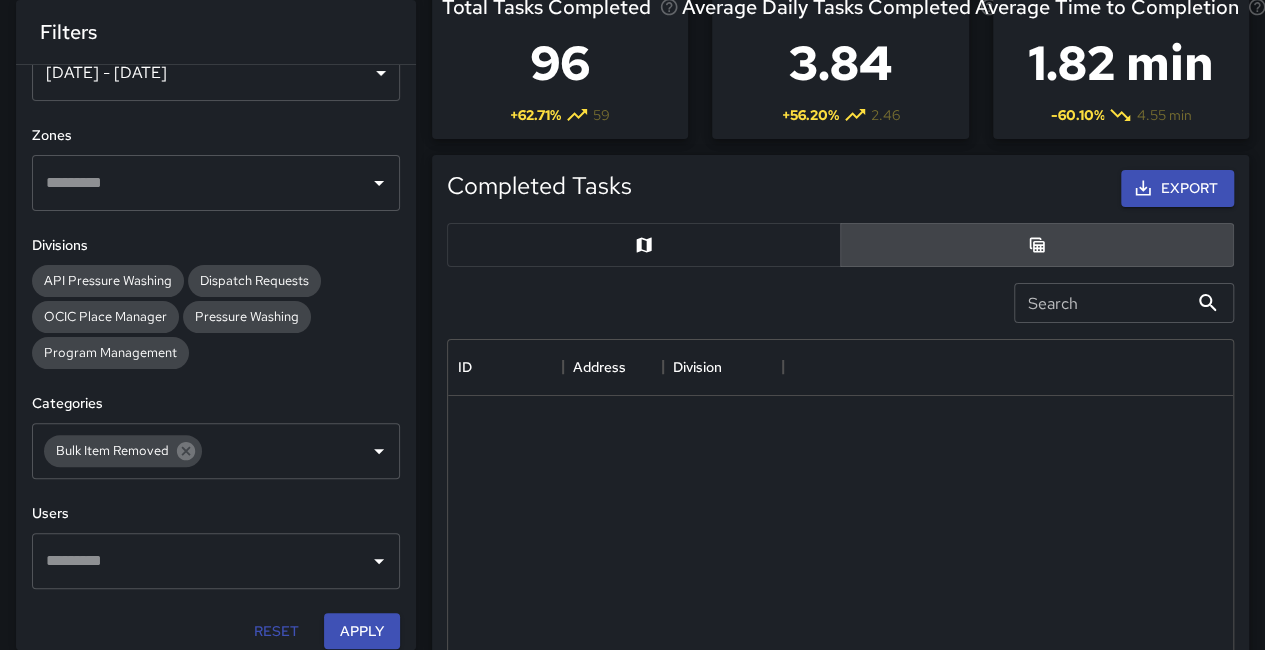scroll, scrollTop: 4302, scrollLeft: 0, axis: vertical 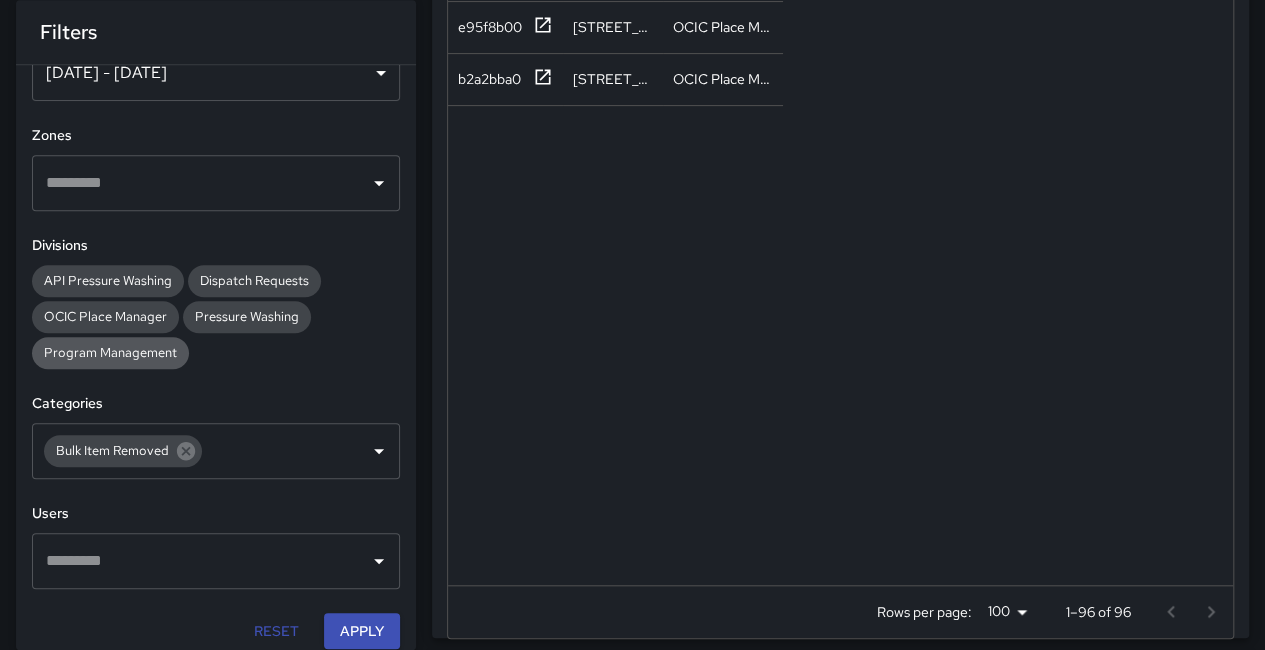 click on "Program Management" at bounding box center [110, 352] 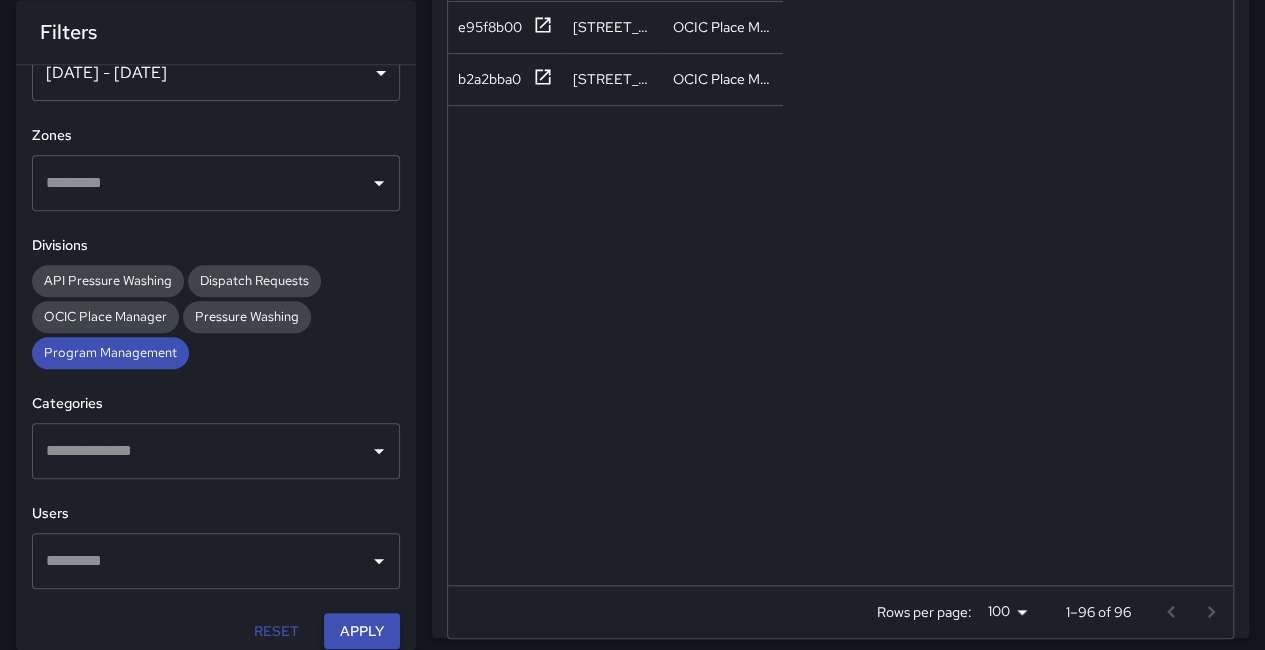 click on "Apply" at bounding box center [362, 631] 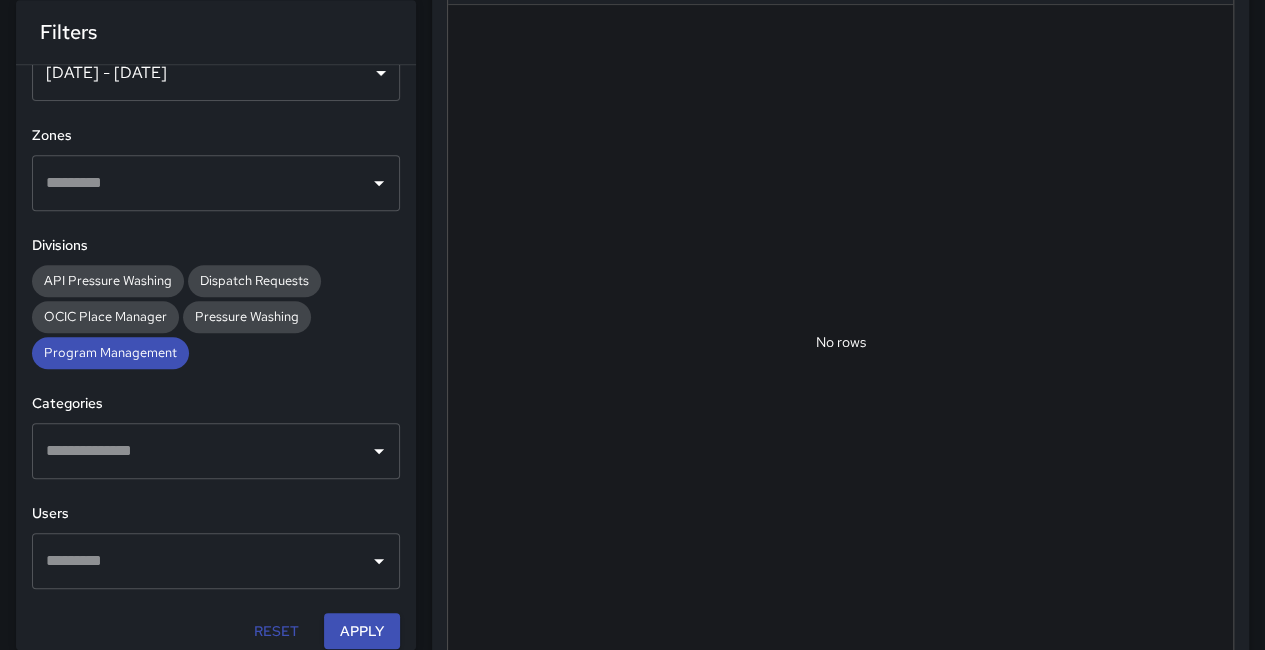 scroll, scrollTop: 301, scrollLeft: 0, axis: vertical 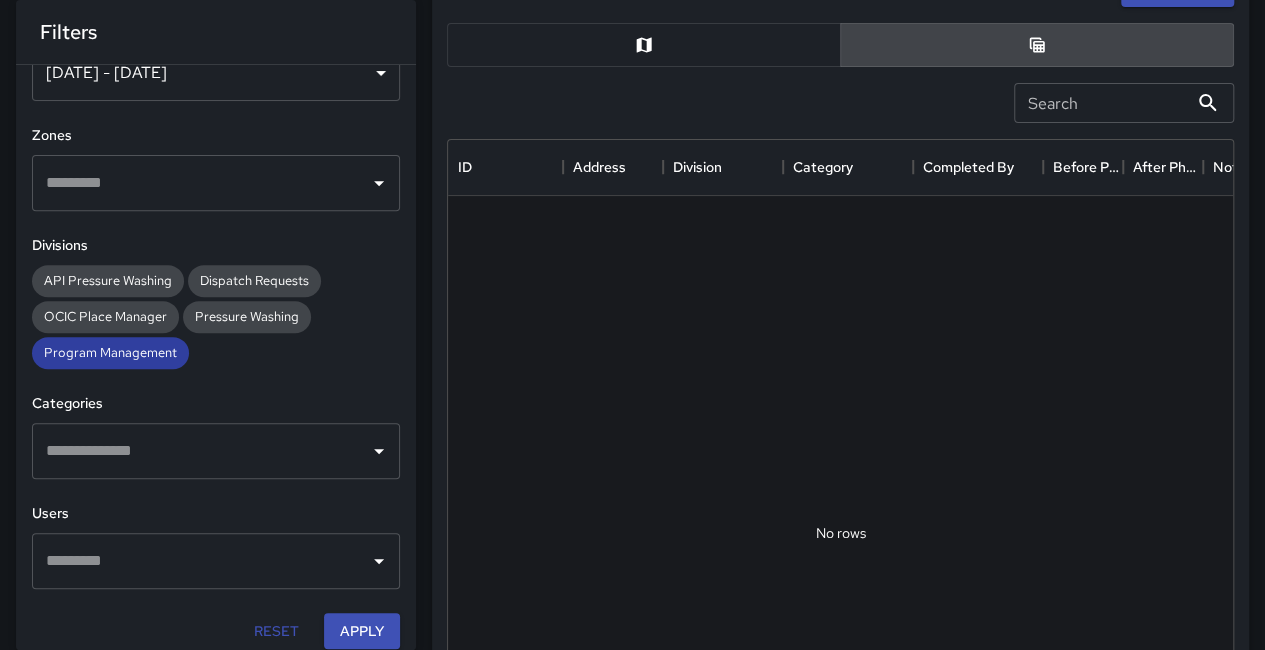 click on "Program Management" at bounding box center [110, 353] 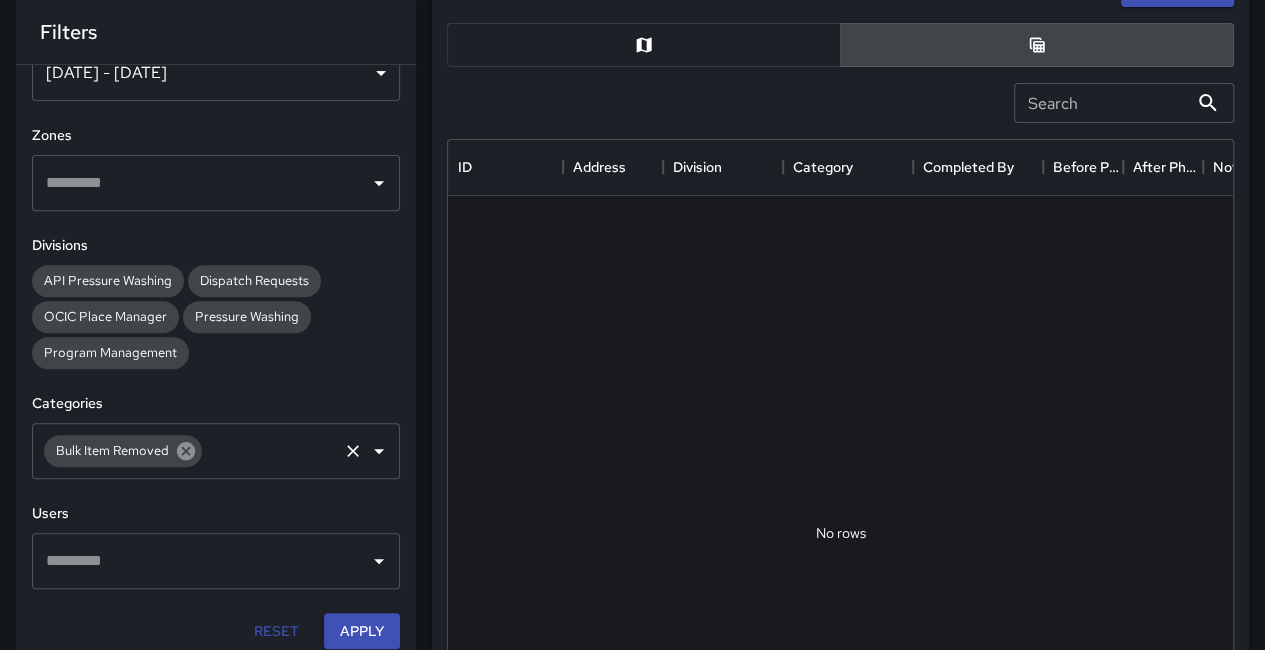click 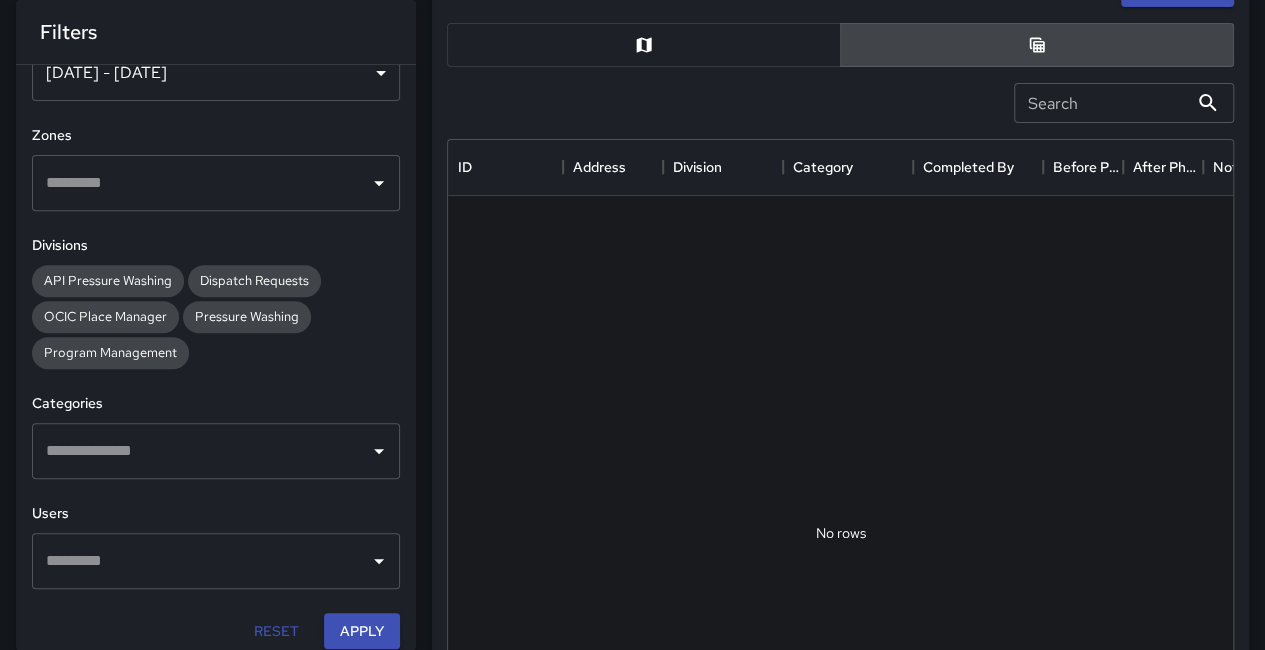 click at bounding box center (201, 451) 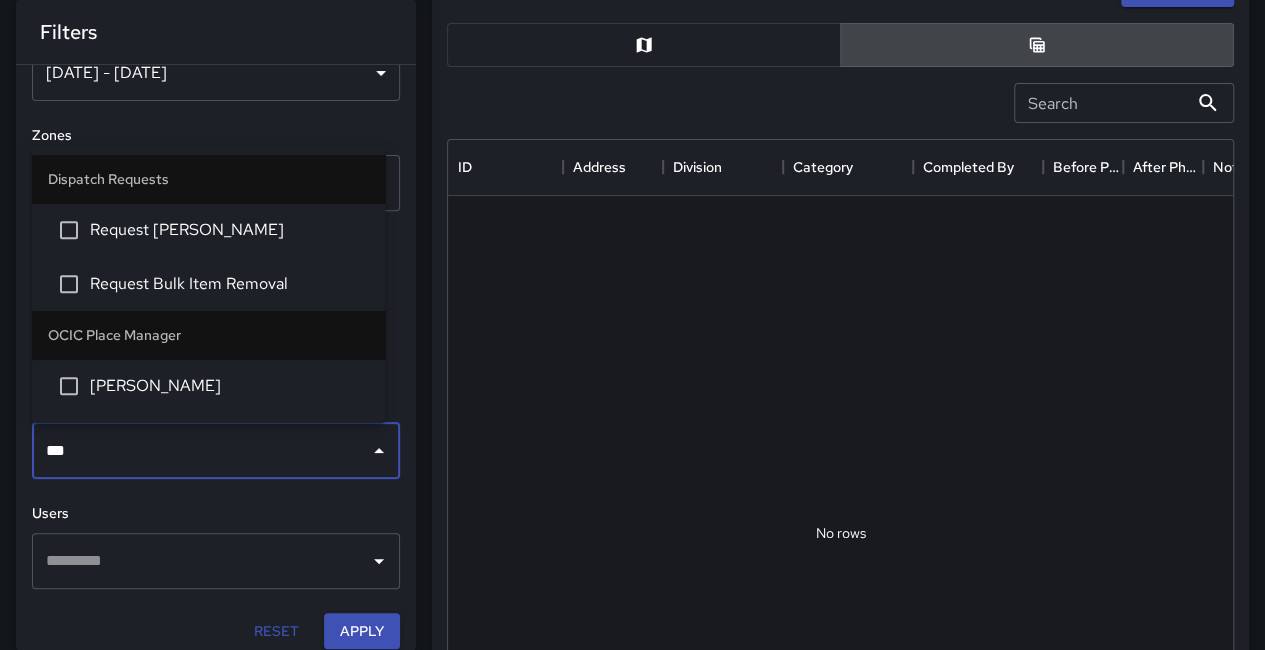 type on "****" 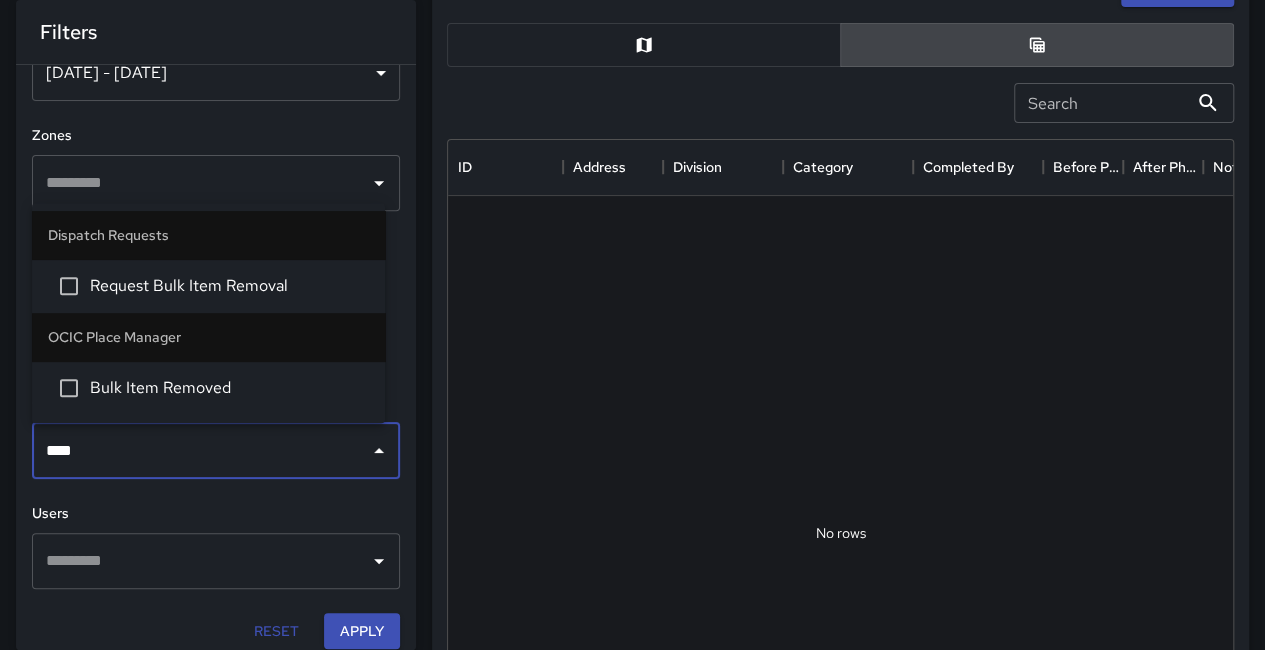 click on "Bulk Item Removed" at bounding box center [229, 388] 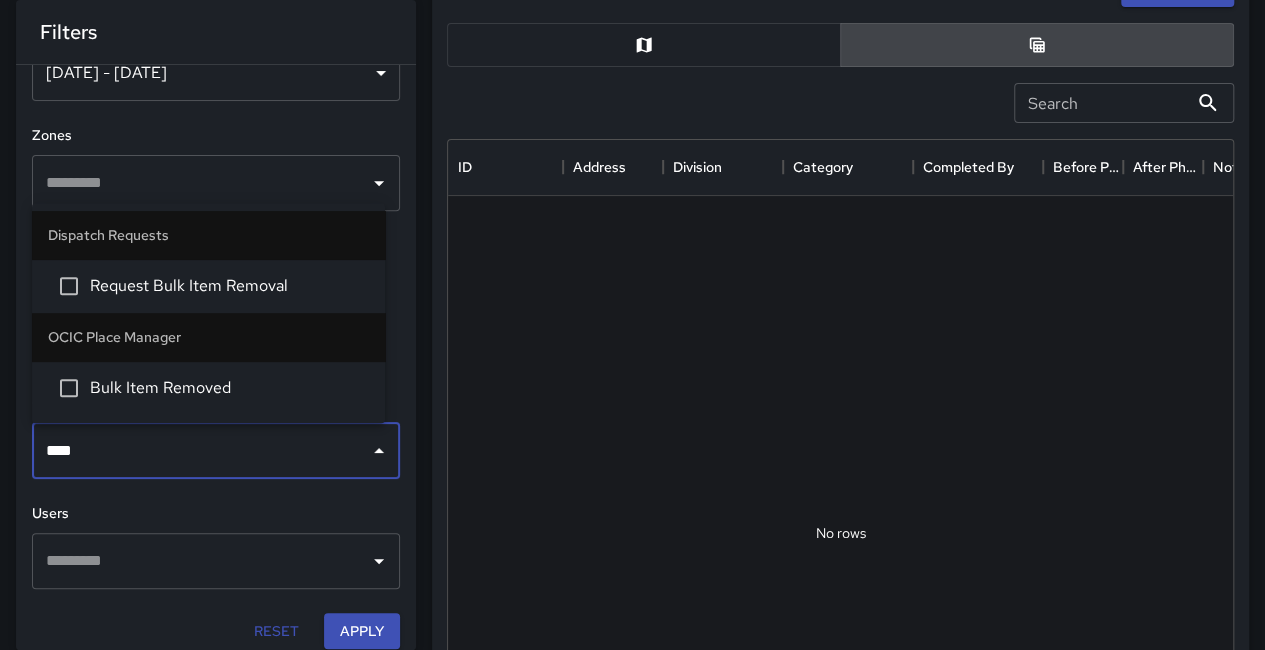 type 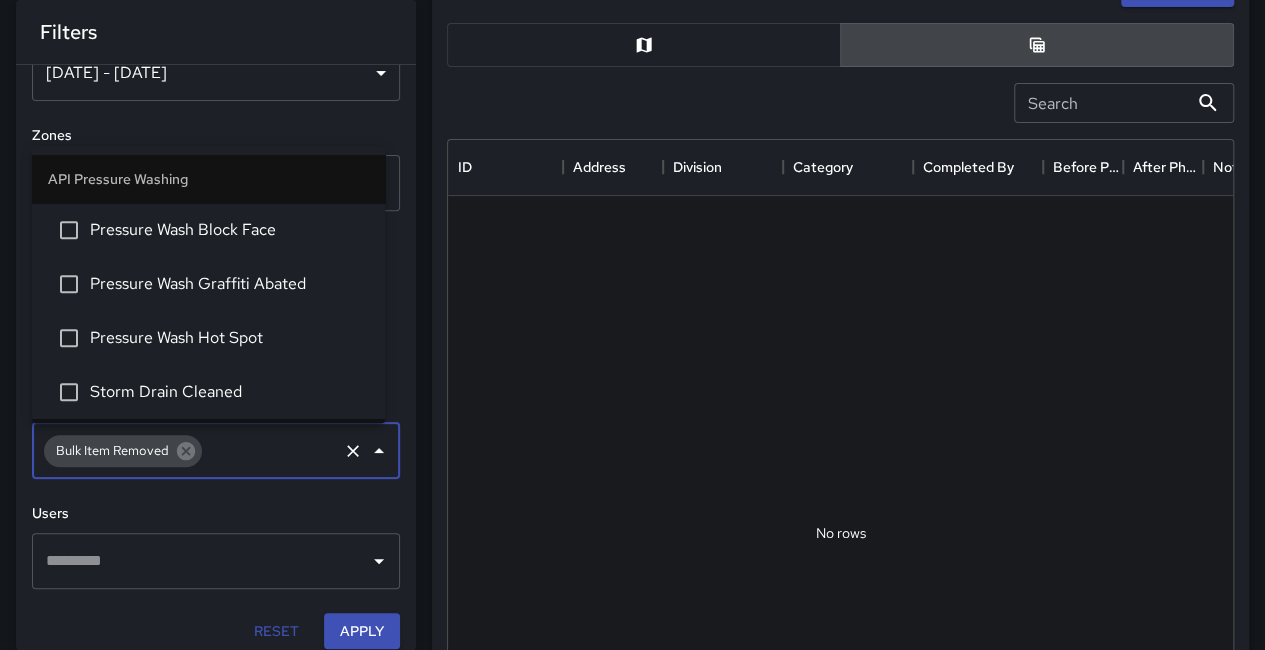 scroll, scrollTop: 734, scrollLeft: 0, axis: vertical 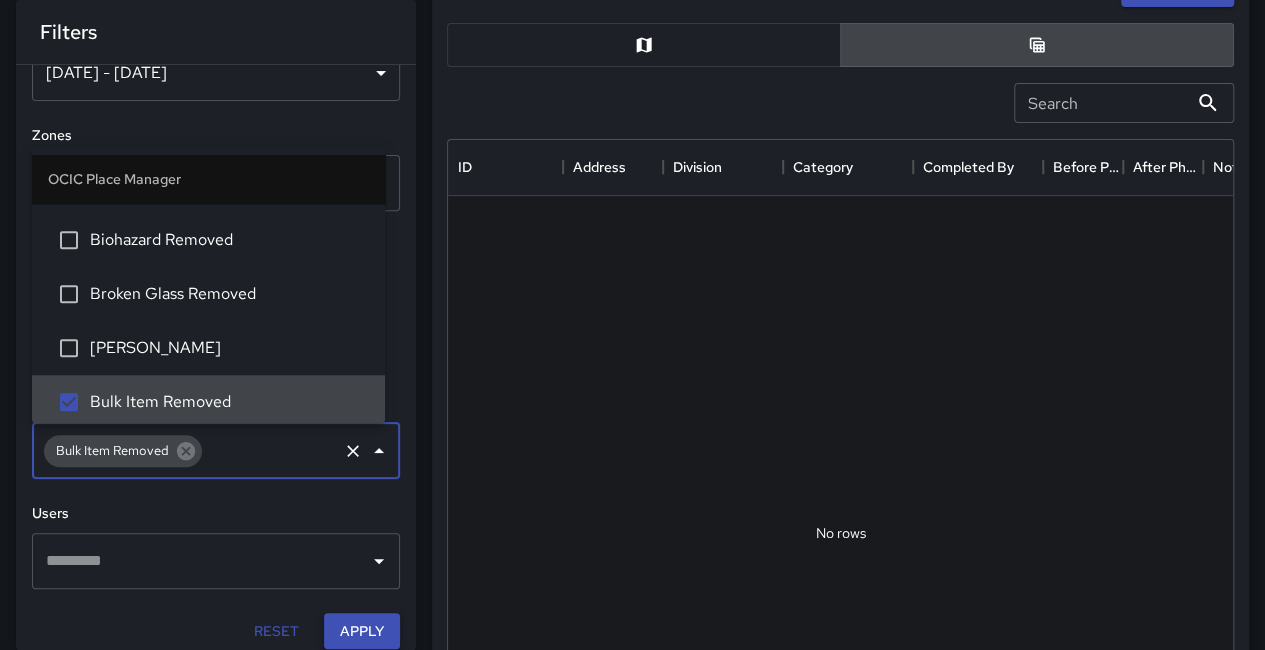 click on "Apply" at bounding box center [362, 631] 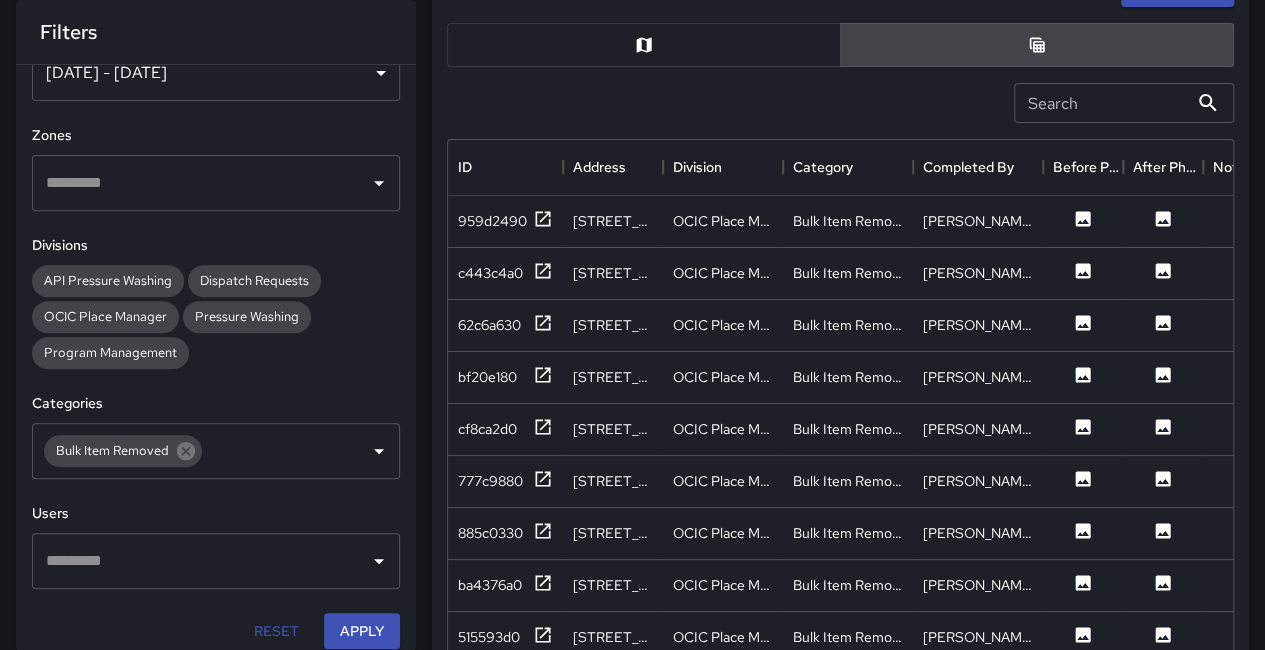 click at bounding box center [644, 45] 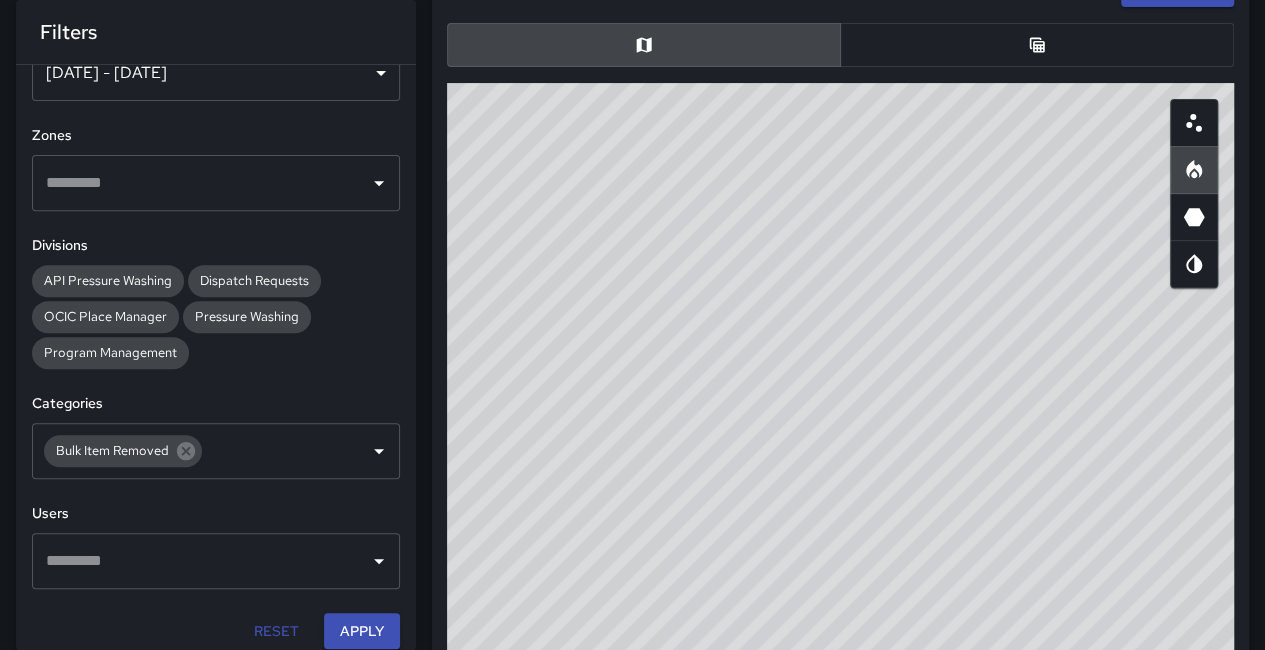 drag, startPoint x: 783, startPoint y: 447, endPoint x: 772, endPoint y: 283, distance: 164.36848 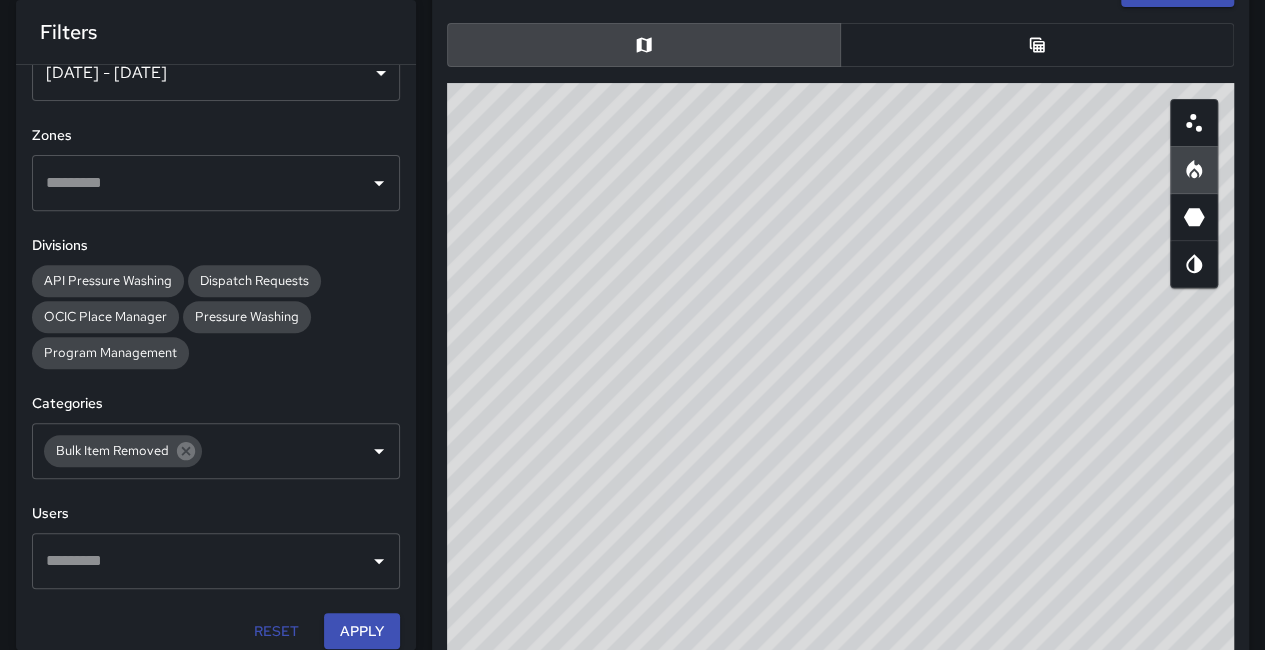 click on "© Mapbox   © OpenStreetMap   Improve this map" at bounding box center [840, 483] 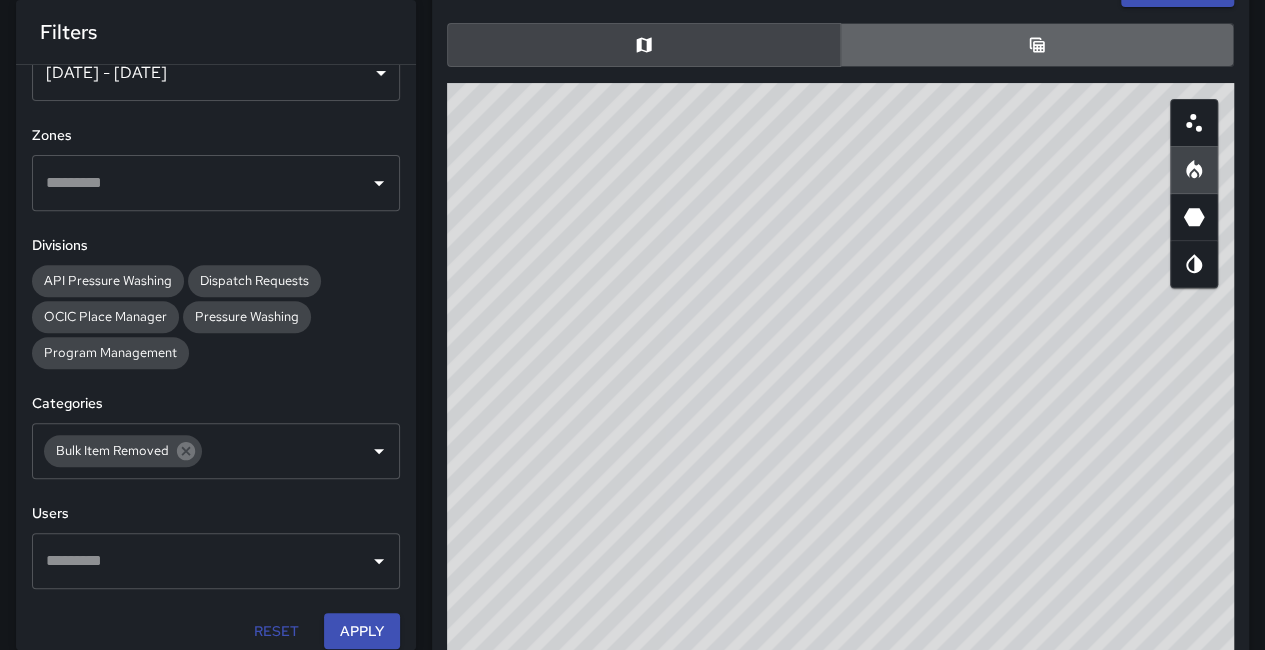 click at bounding box center (1037, 45) 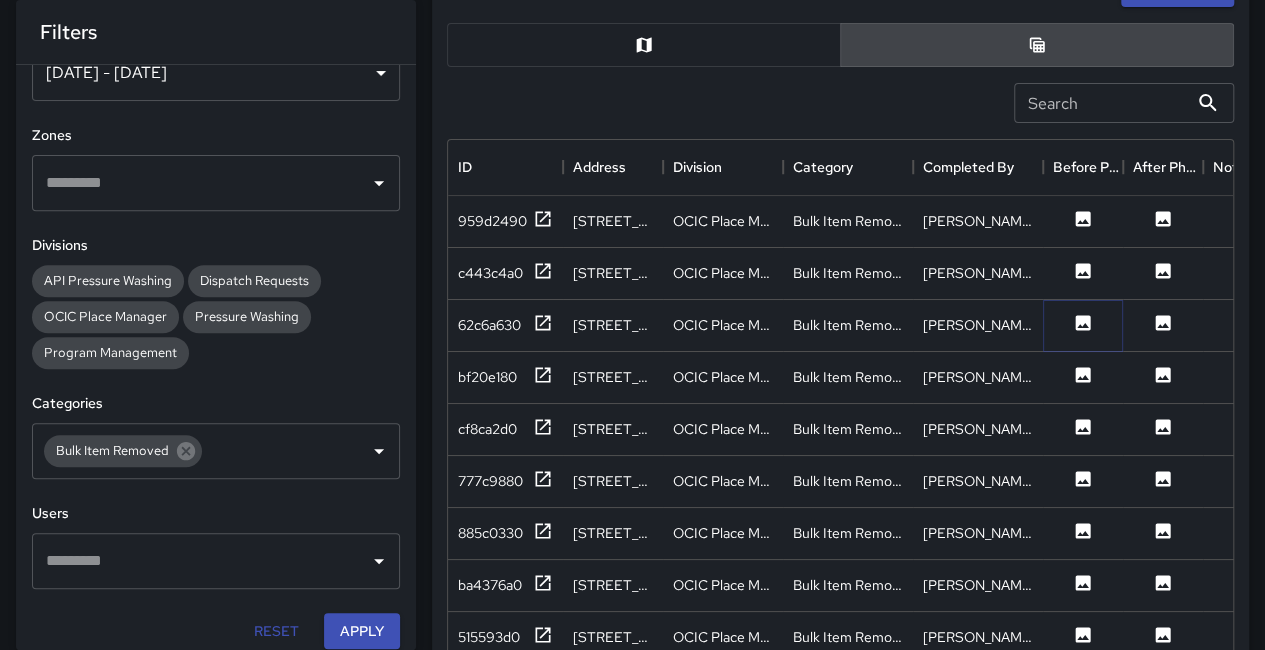 click 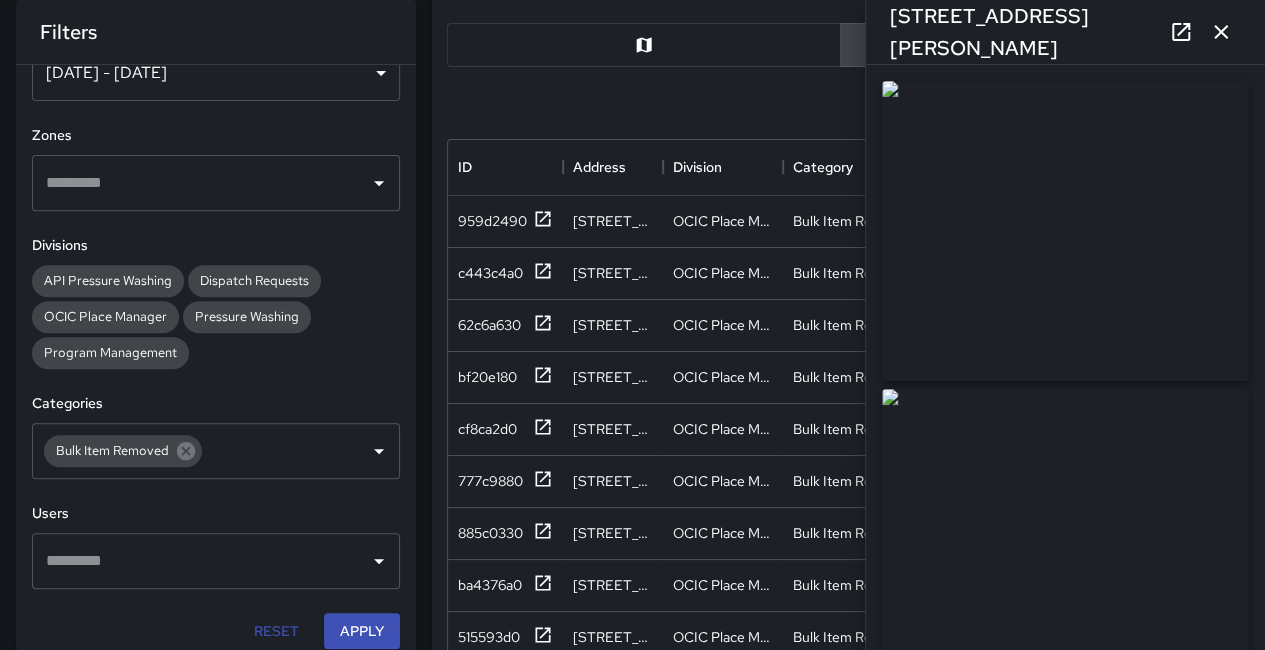 scroll, scrollTop: 100, scrollLeft: 0, axis: vertical 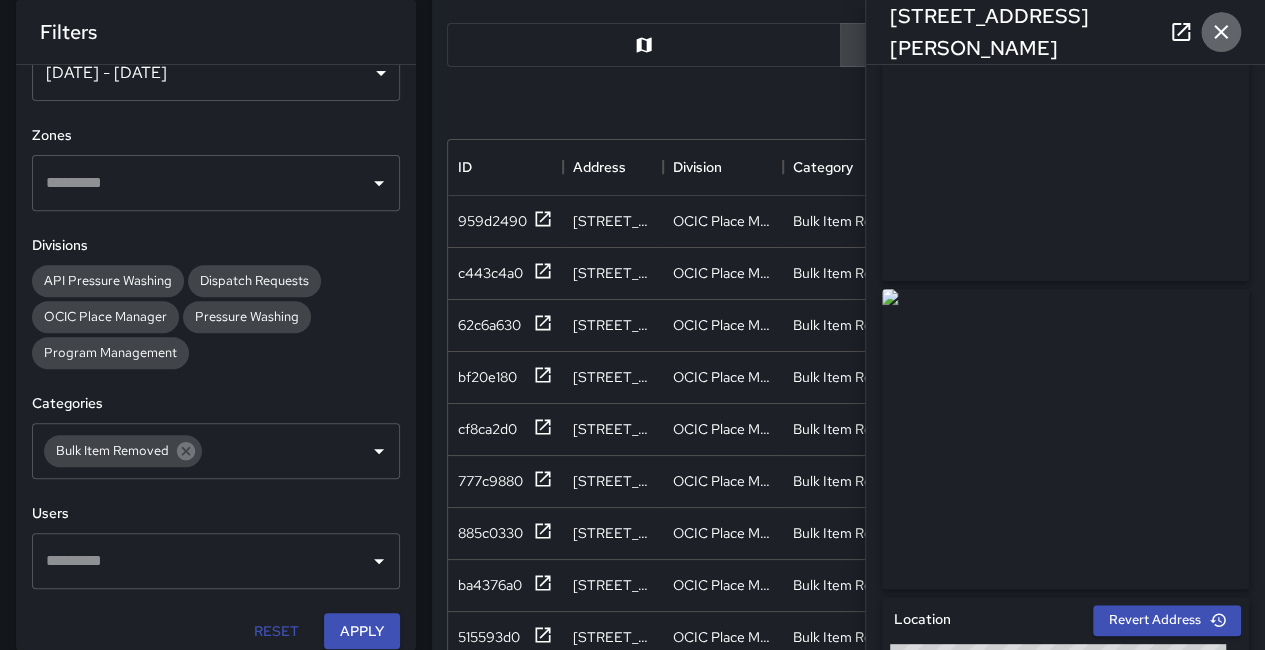 click 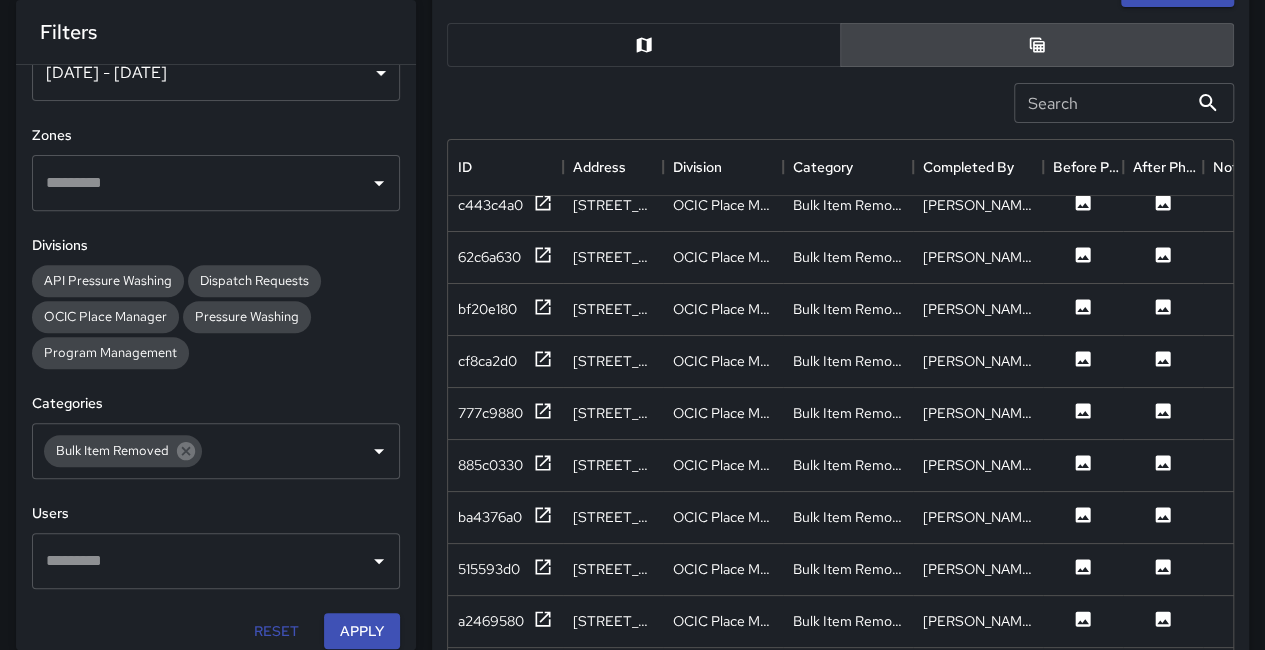 scroll, scrollTop: 100, scrollLeft: 0, axis: vertical 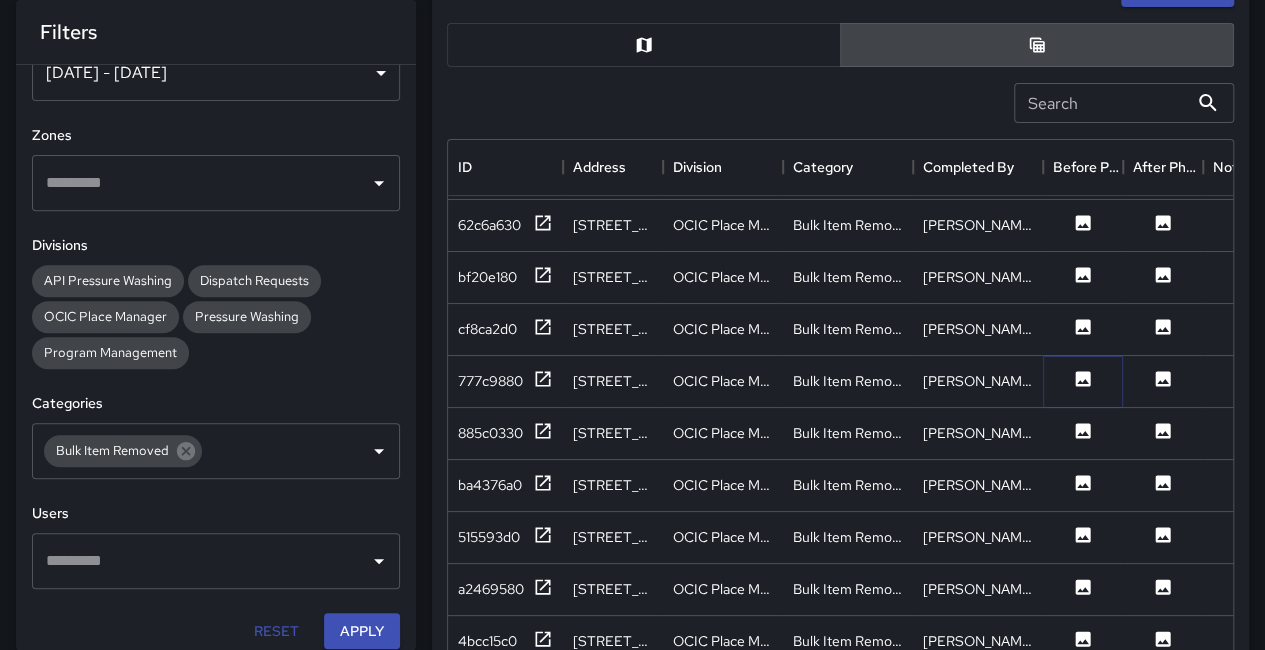 click 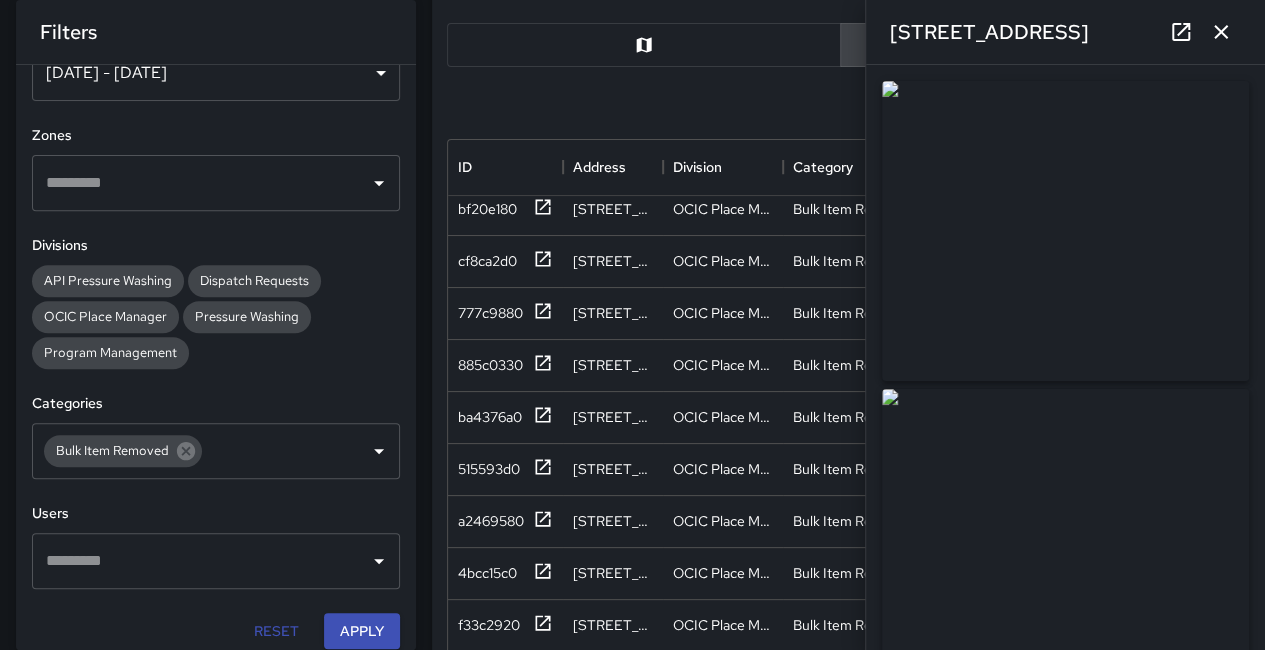 scroll, scrollTop: 200, scrollLeft: 0, axis: vertical 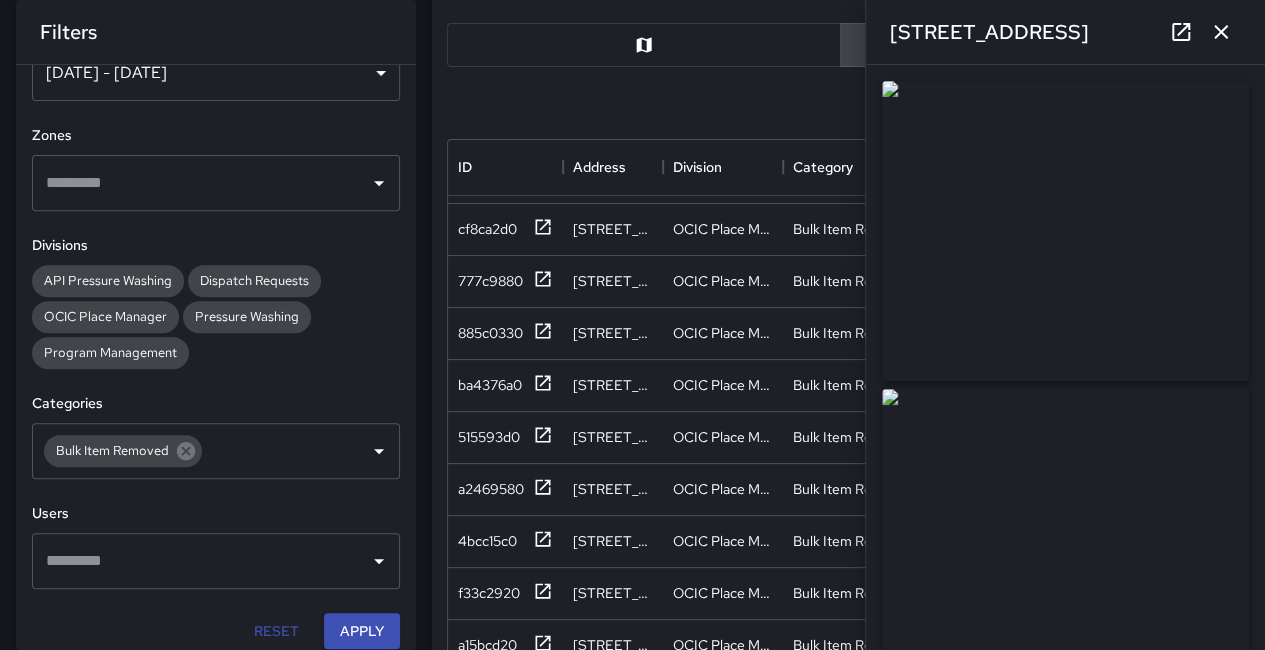 click 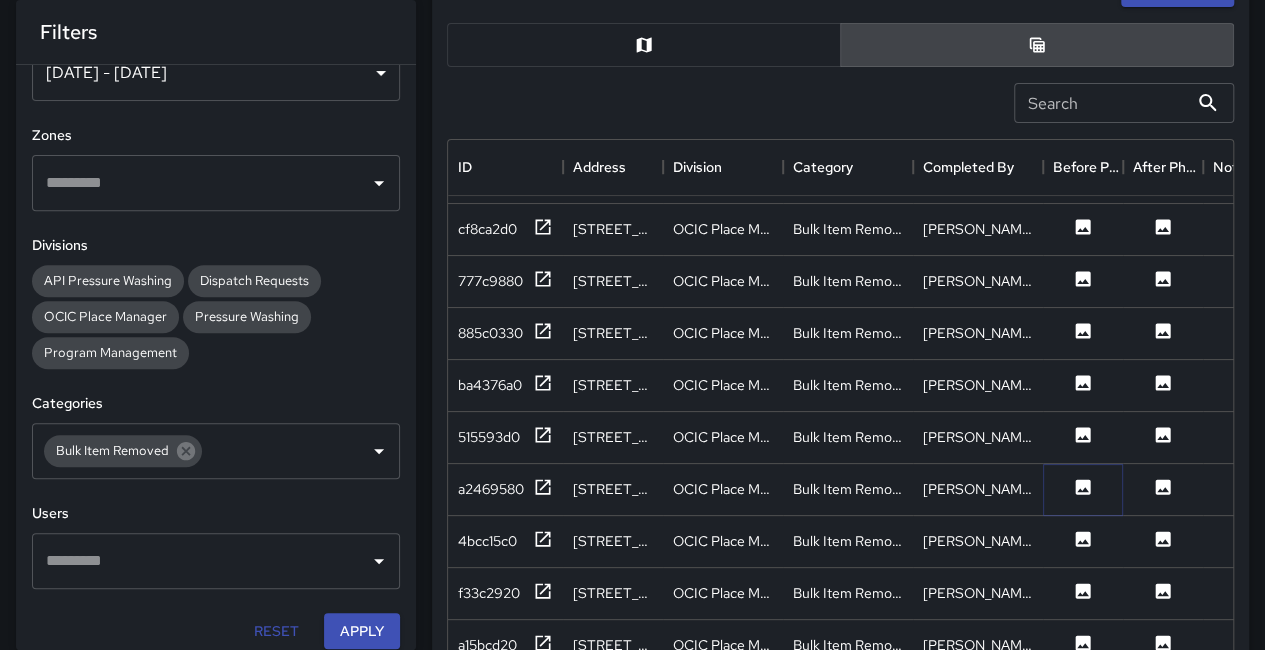 click at bounding box center (1083, 489) 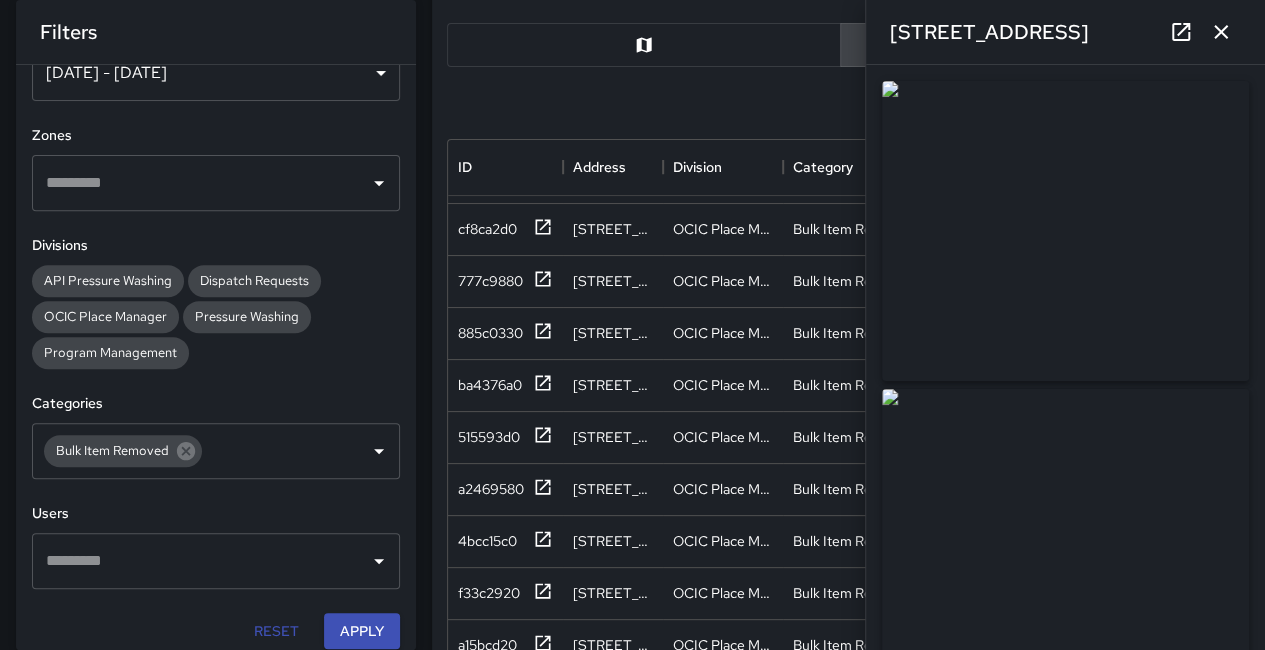 type on "**********" 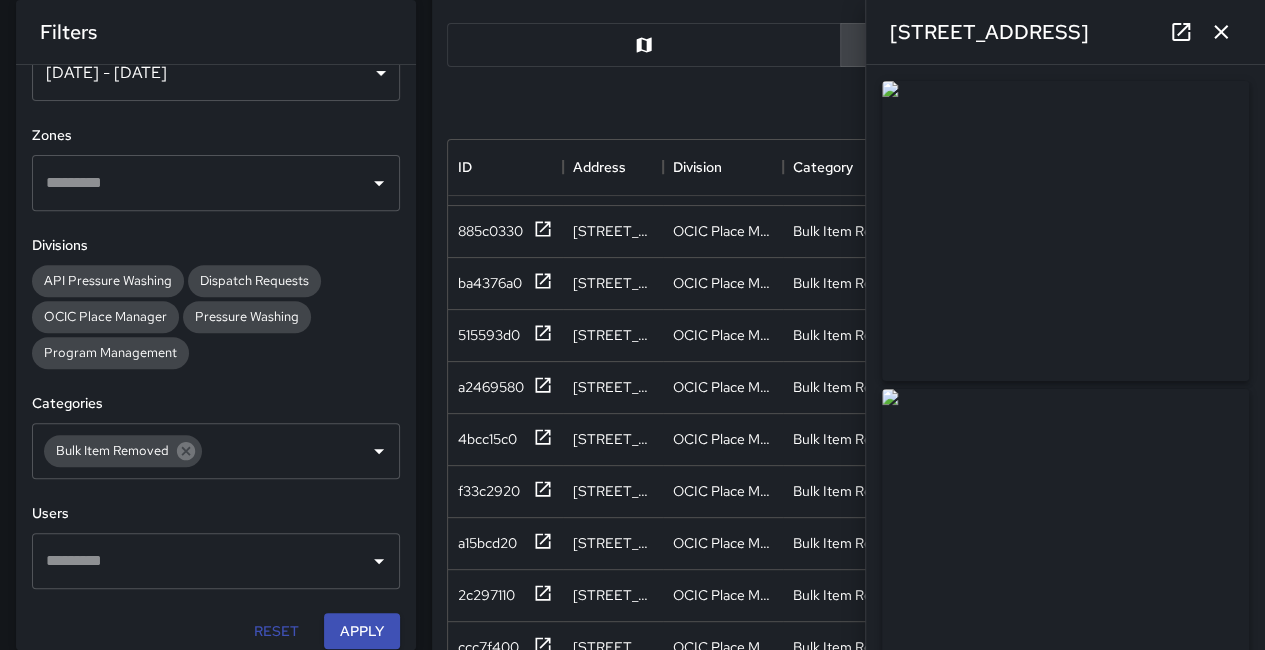 scroll, scrollTop: 400, scrollLeft: 0, axis: vertical 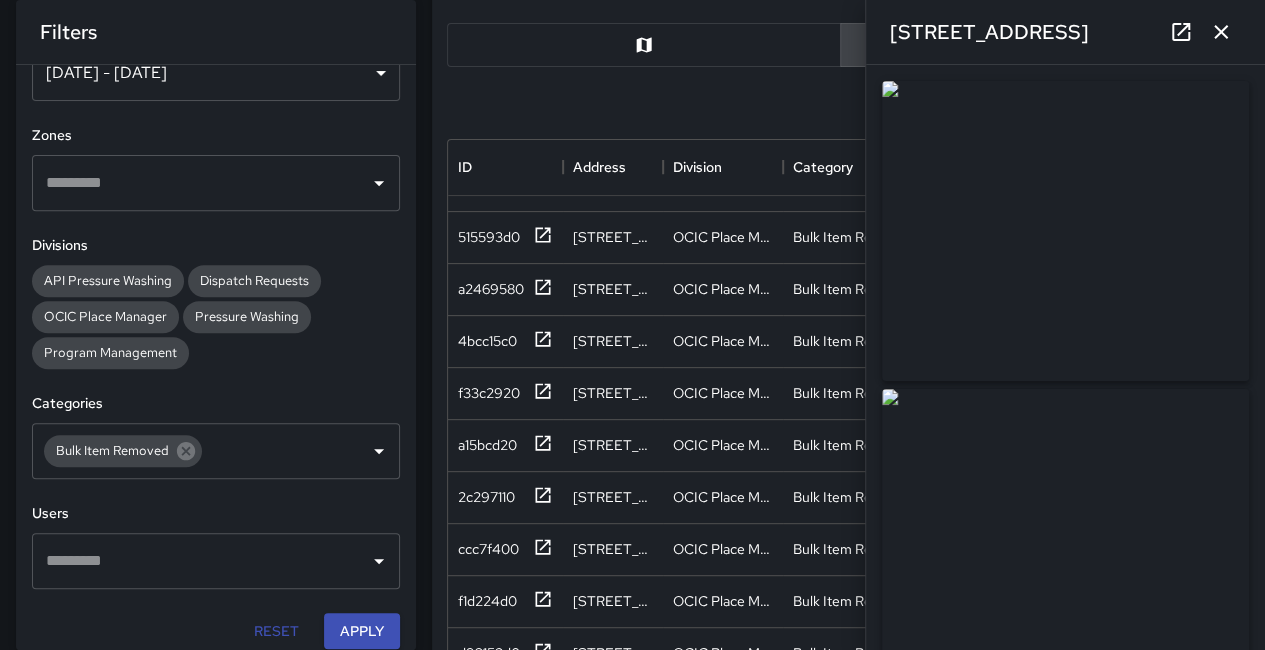 click 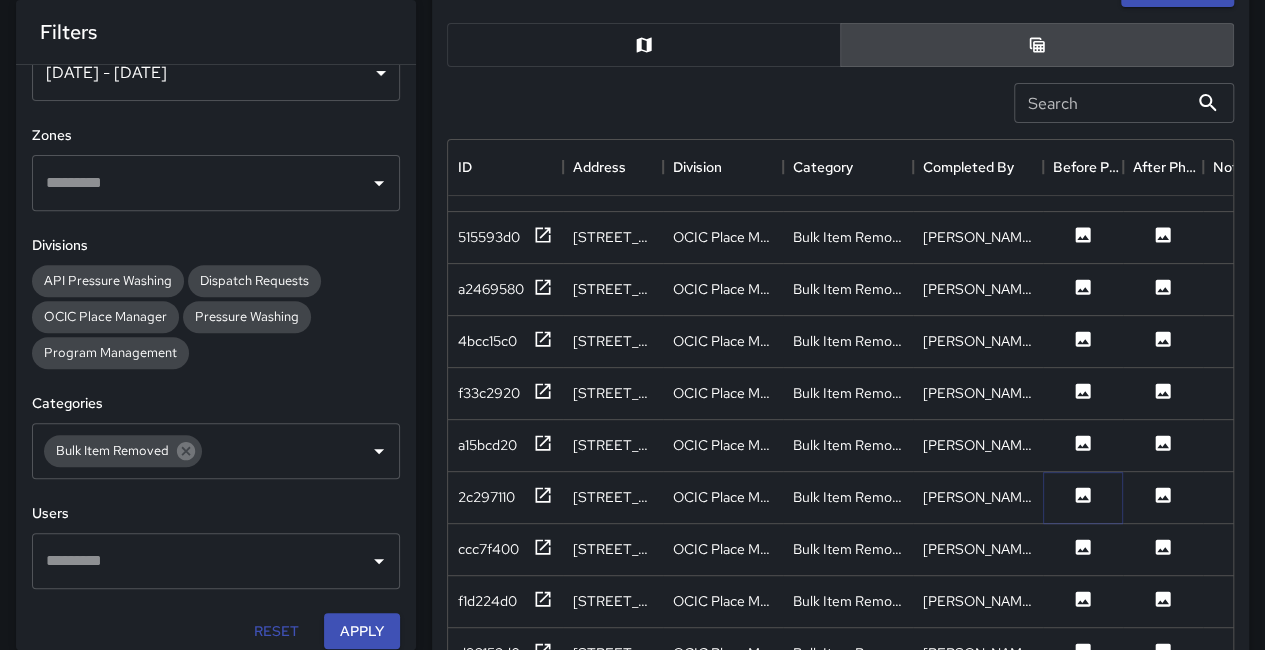 click 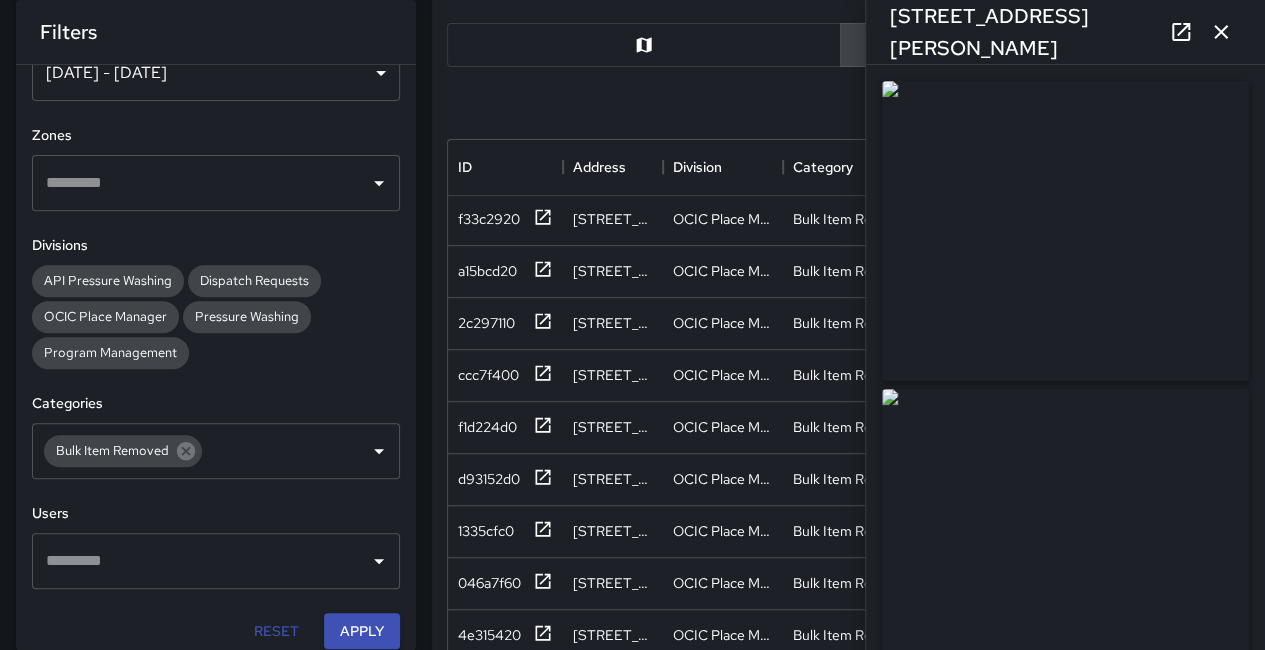 scroll, scrollTop: 600, scrollLeft: 0, axis: vertical 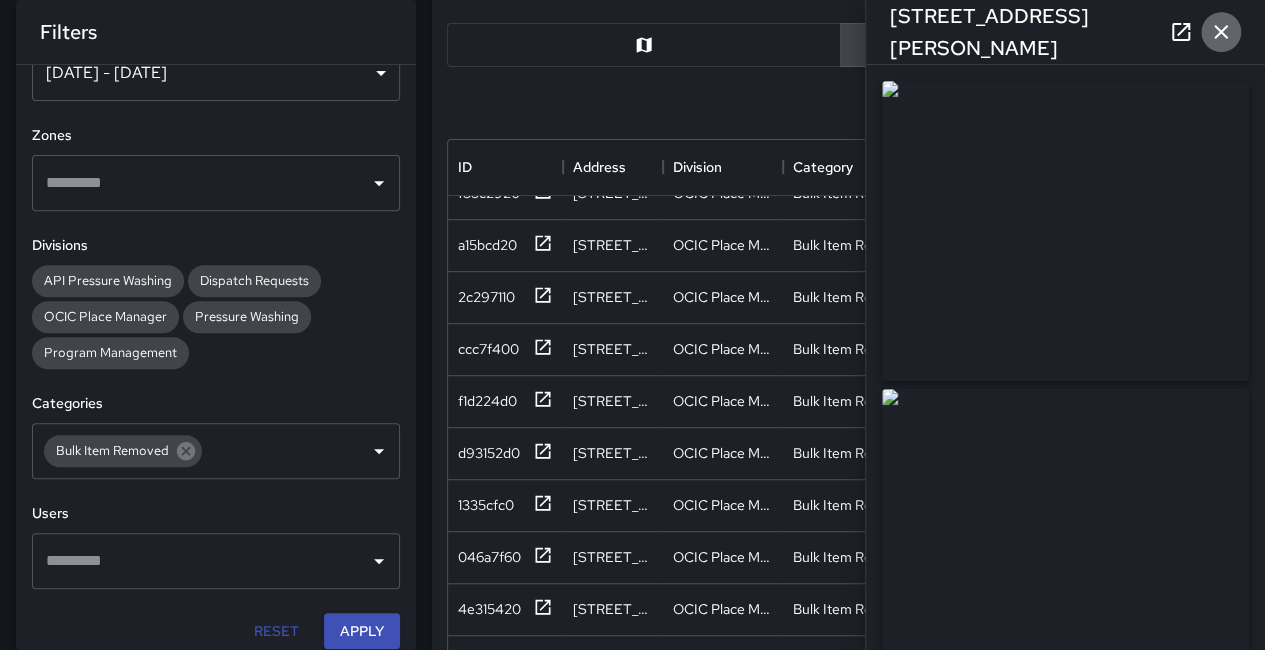 click 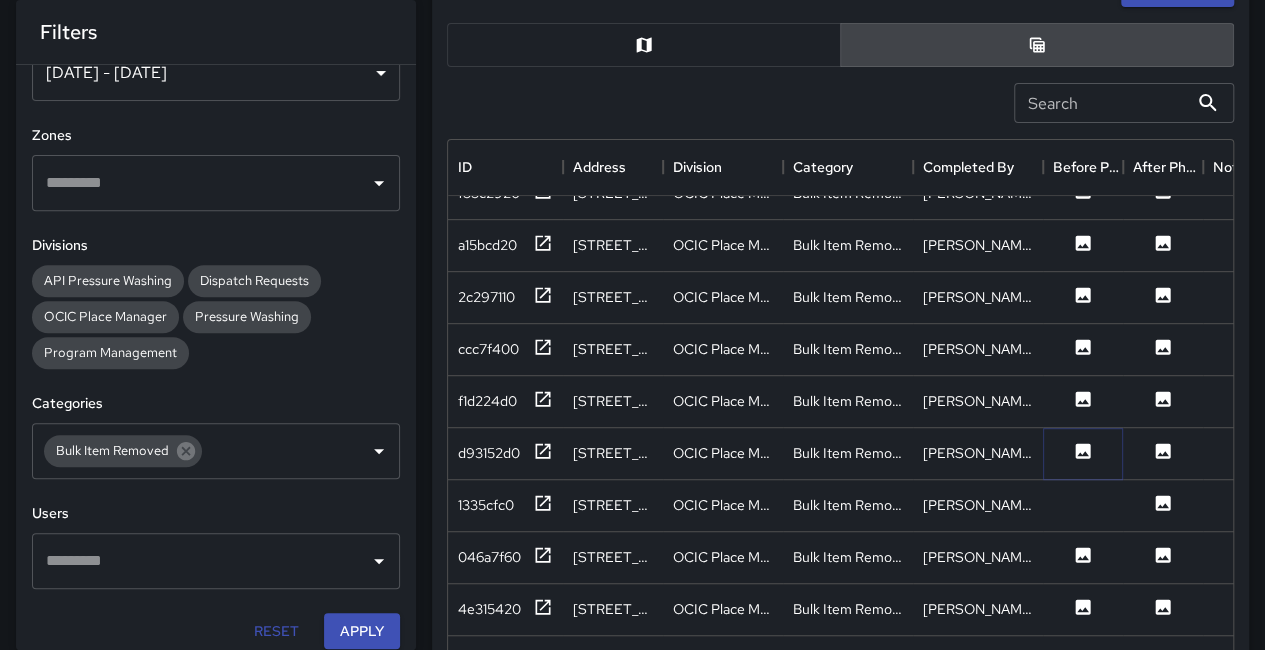 click 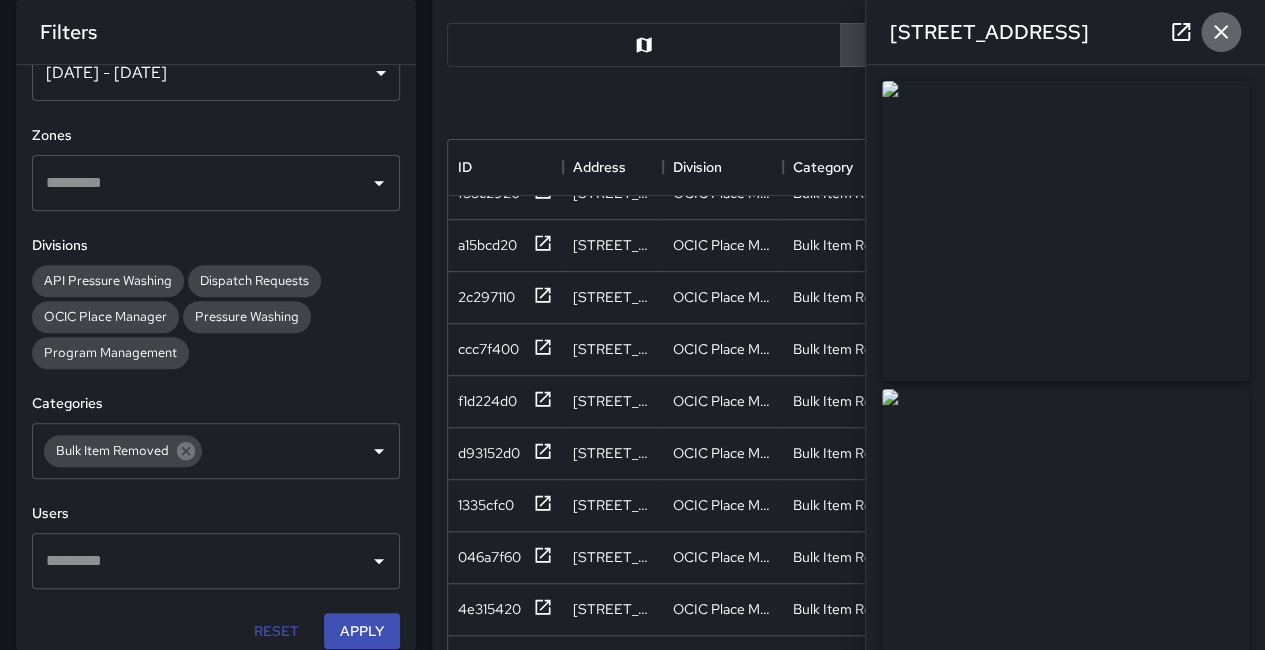 click 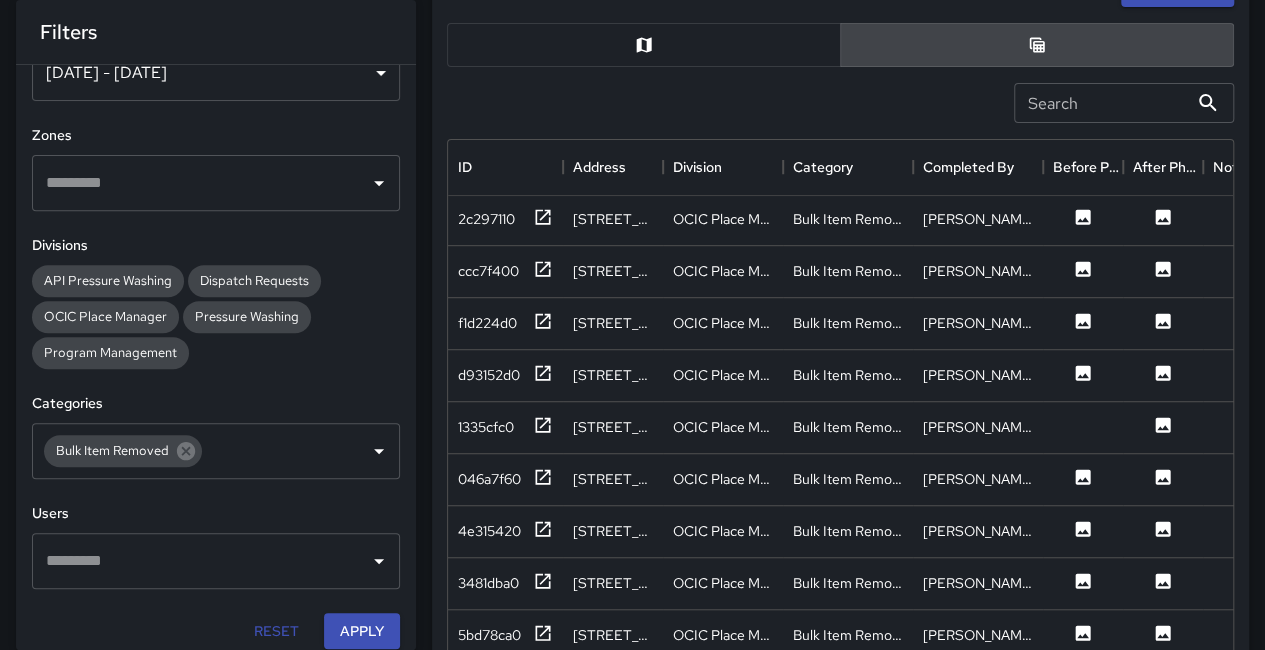scroll, scrollTop: 800, scrollLeft: 0, axis: vertical 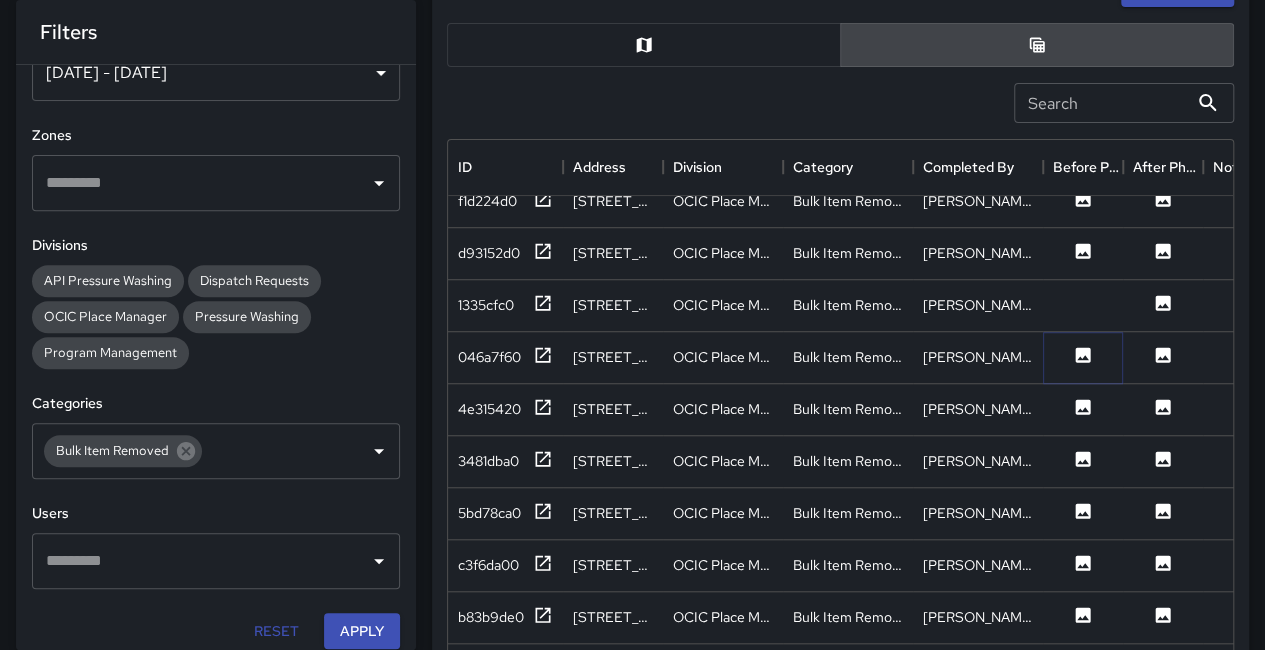 click 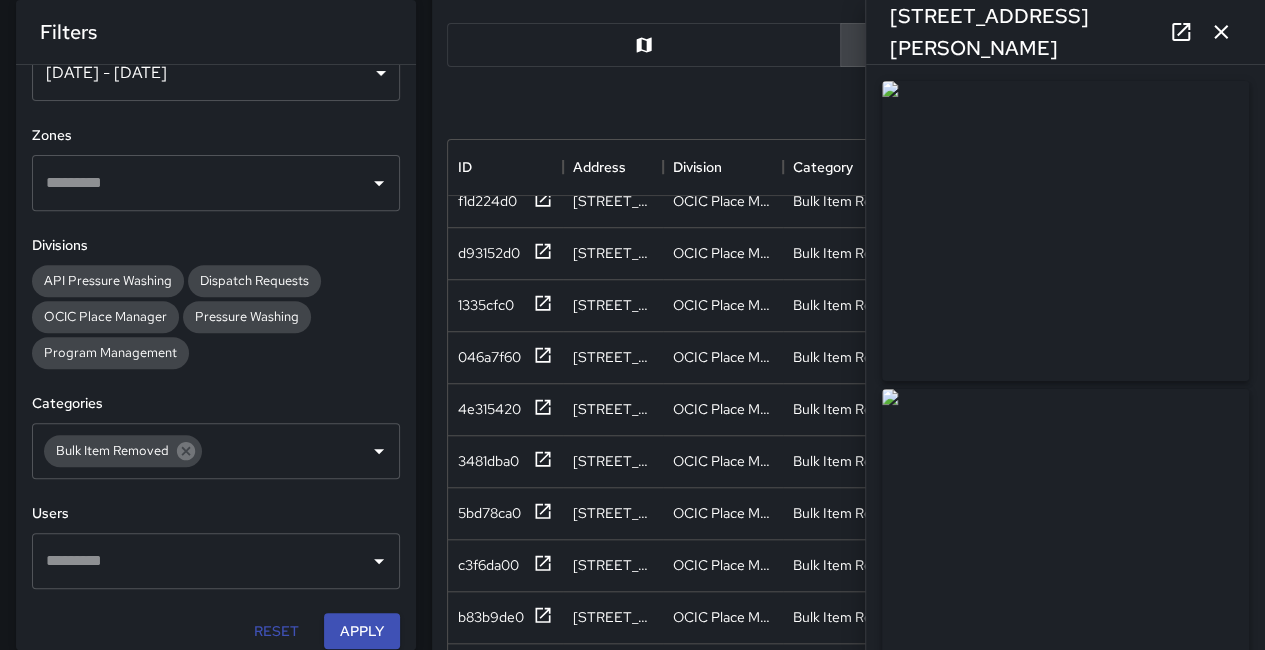 click 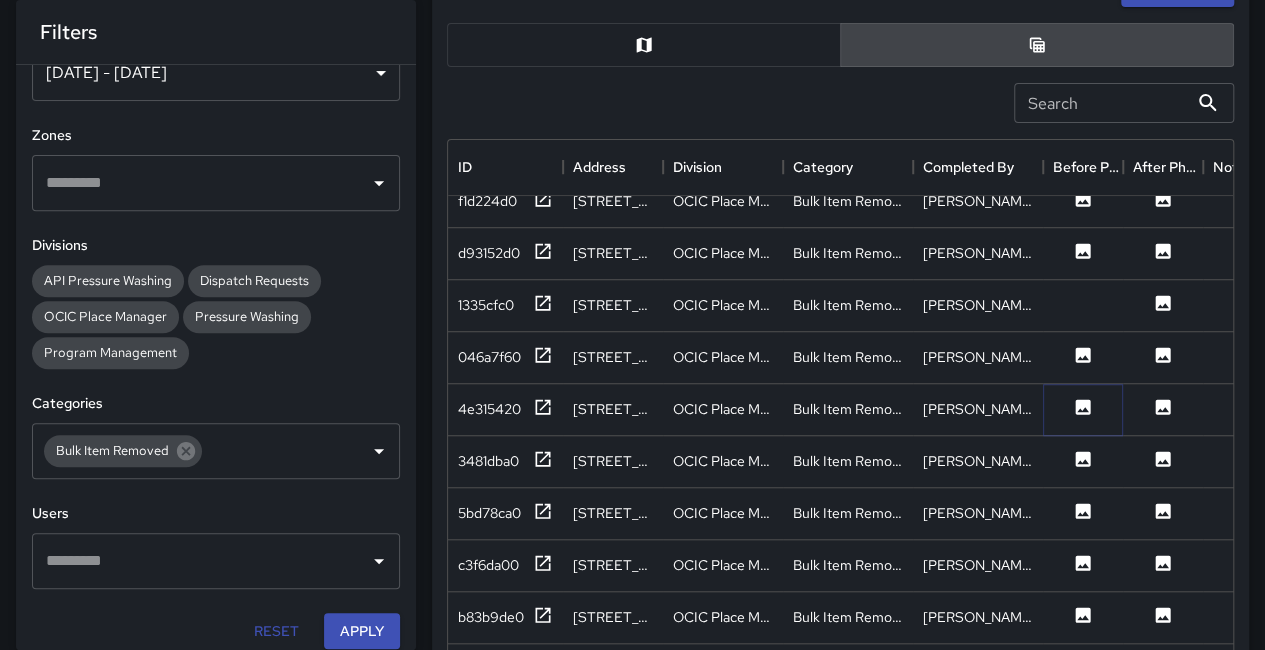 click 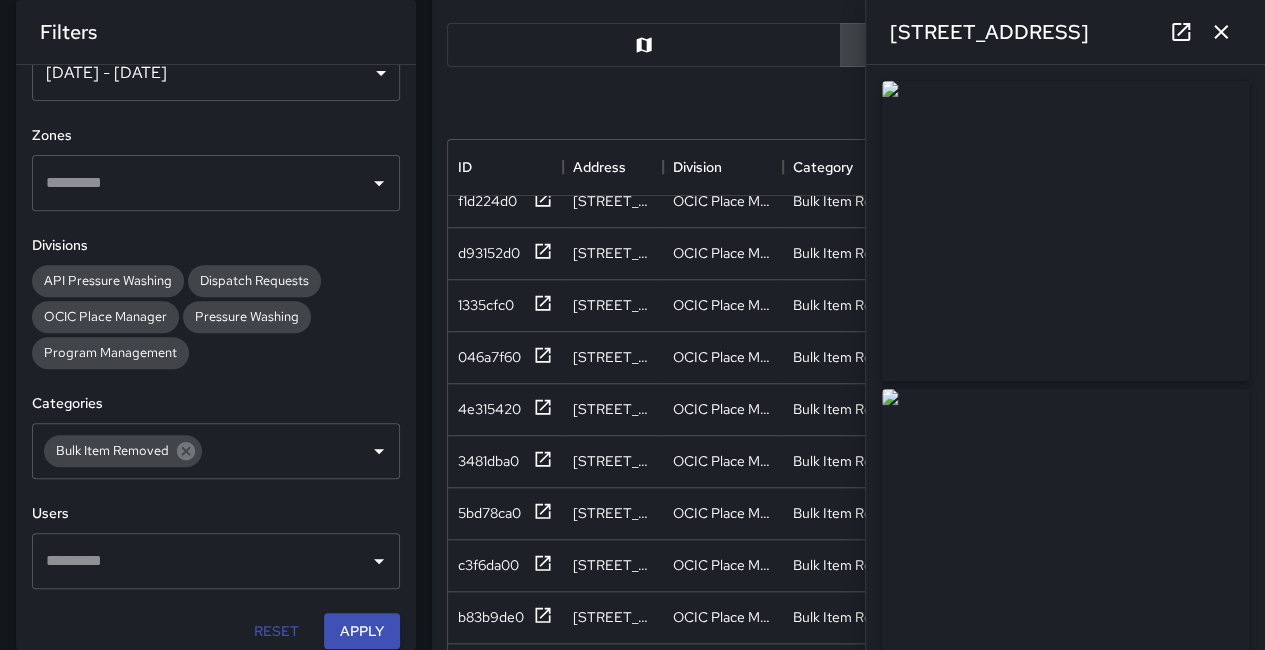 scroll, scrollTop: 900, scrollLeft: 0, axis: vertical 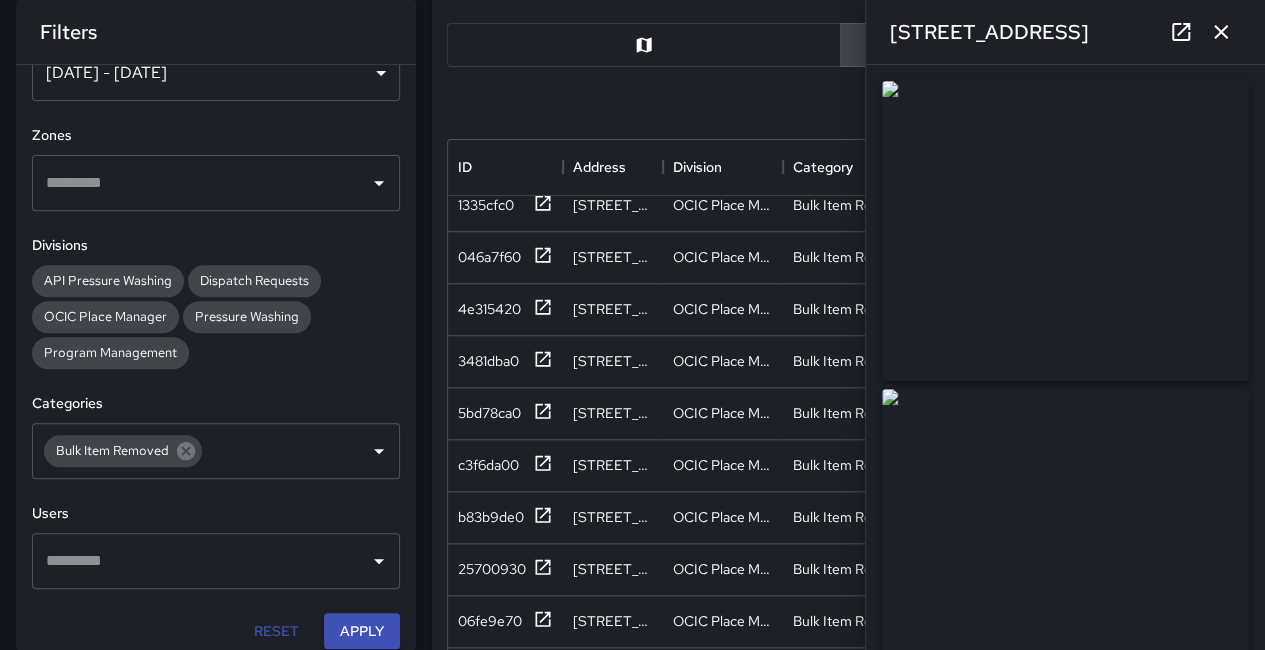 click 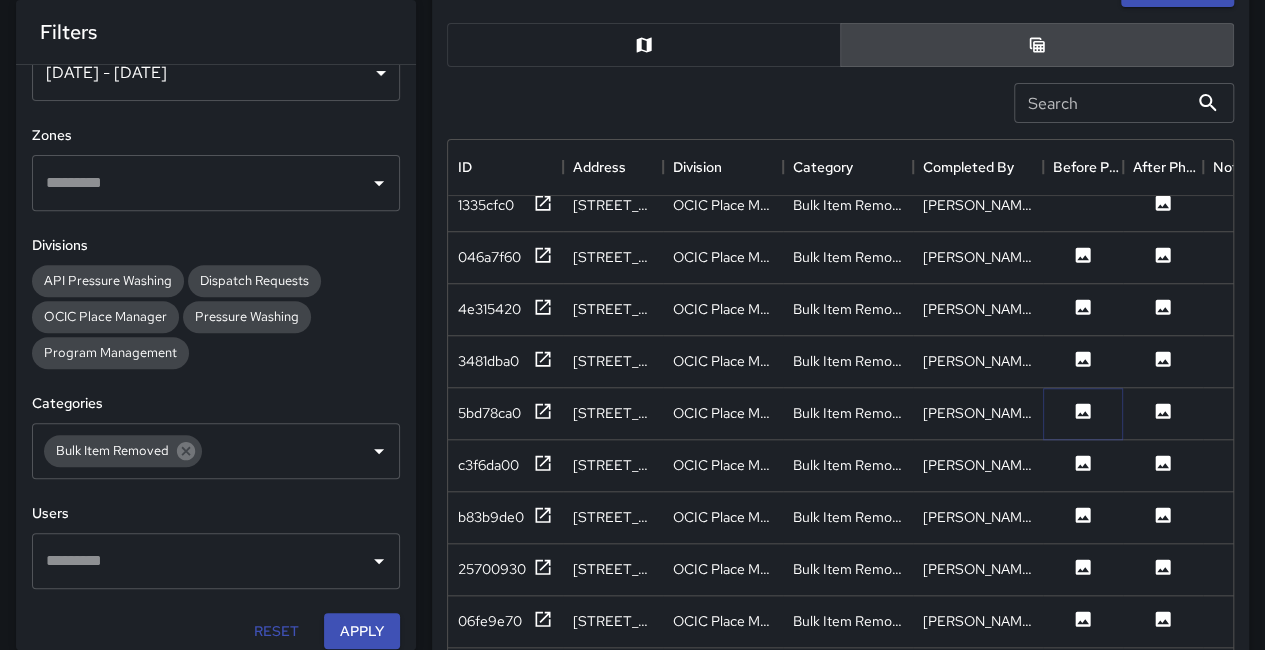 click 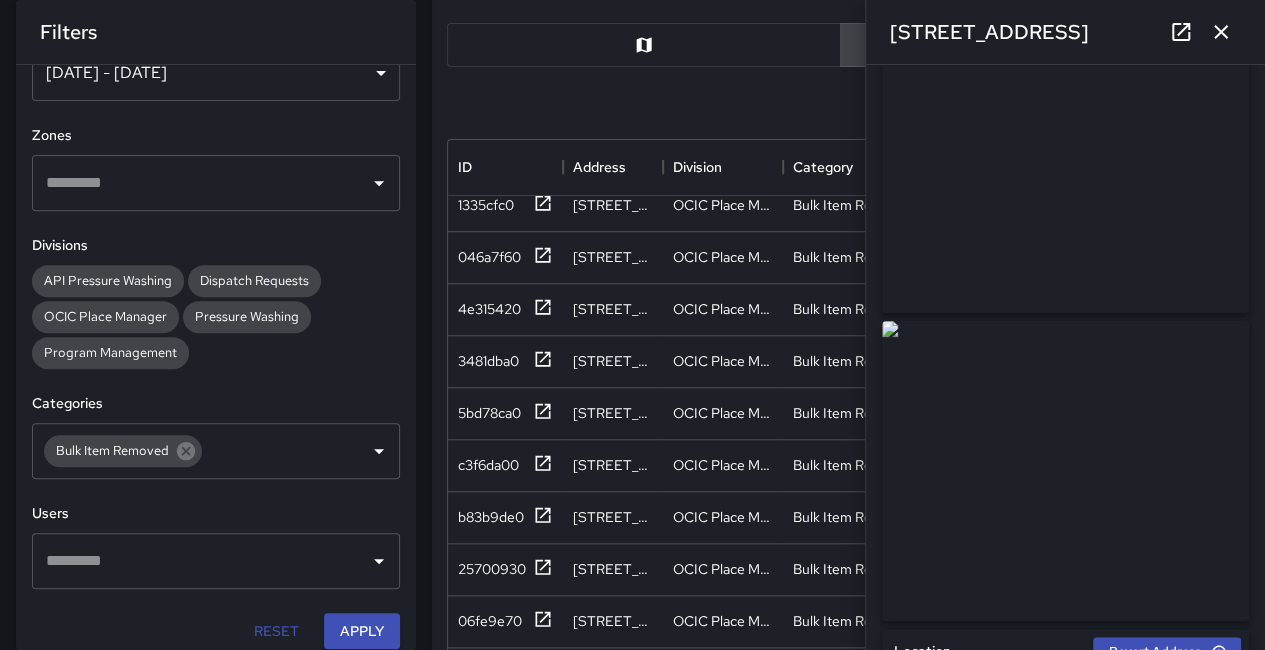 scroll, scrollTop: 100, scrollLeft: 0, axis: vertical 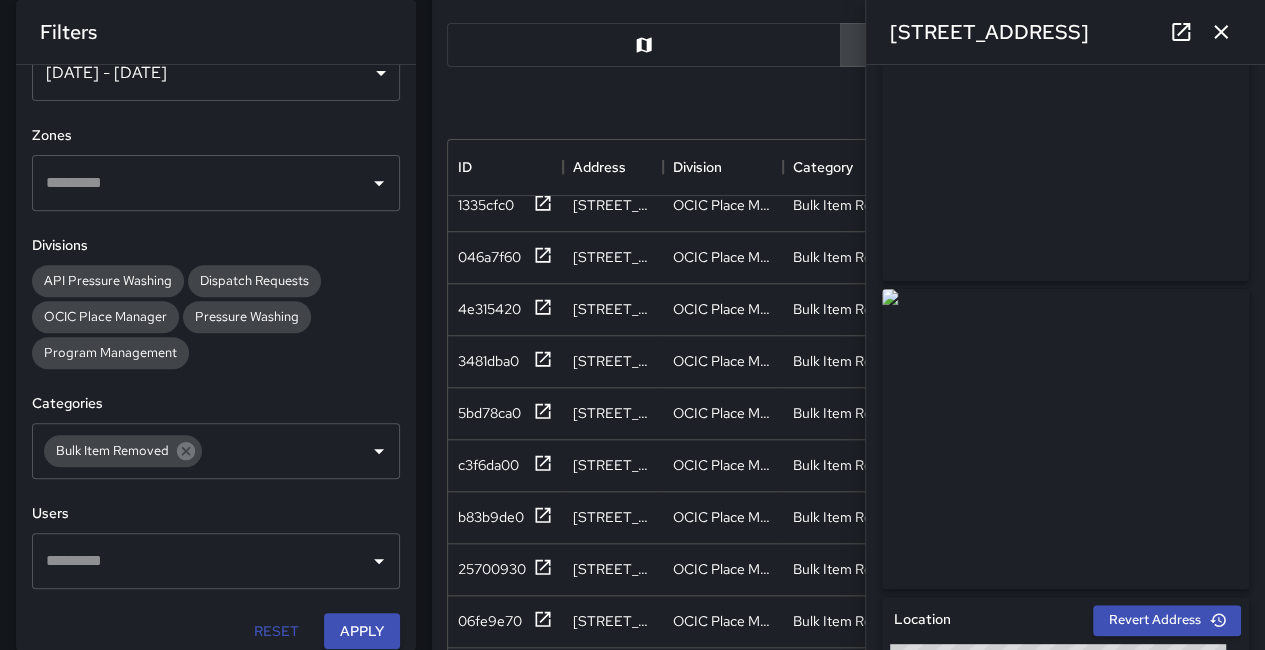drag, startPoint x: 1103, startPoint y: 214, endPoint x: 1014, endPoint y: 99, distance: 145.41664 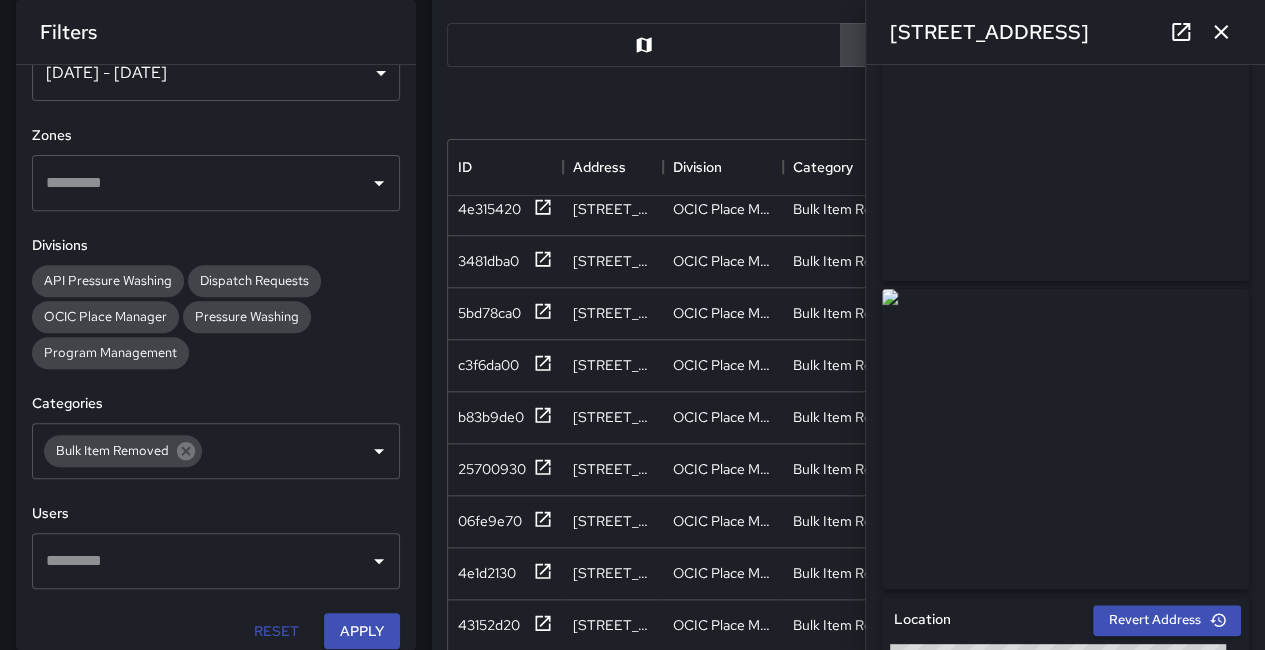click 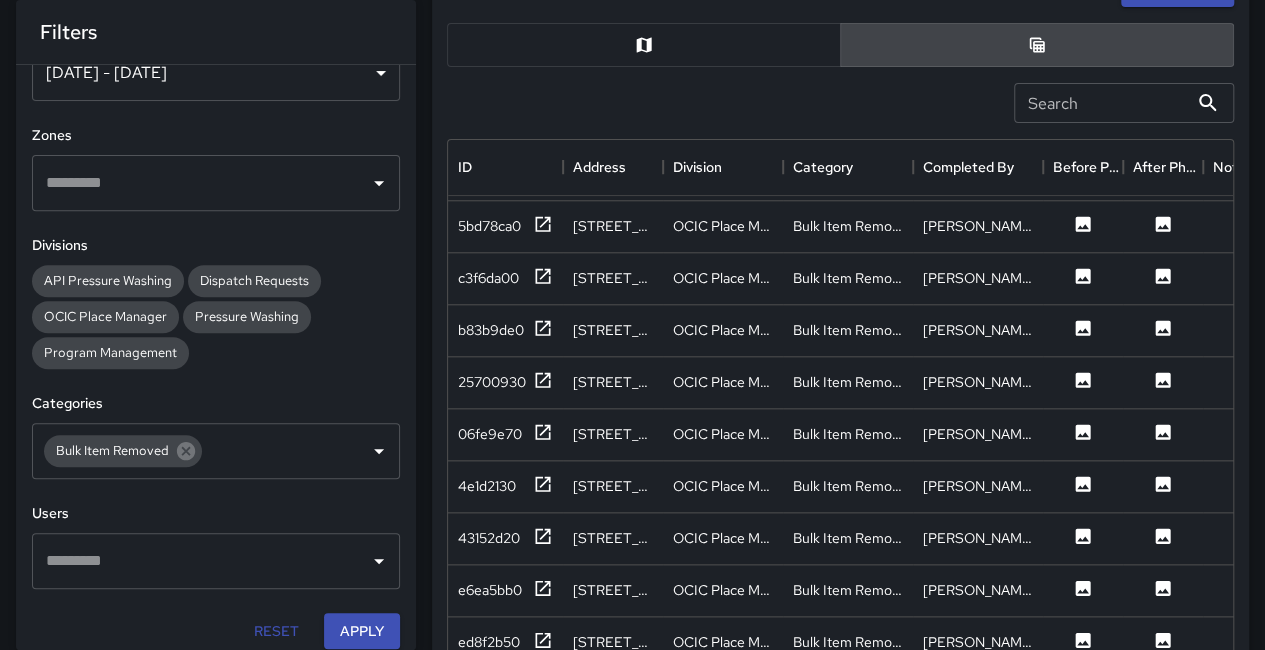 scroll, scrollTop: 1200, scrollLeft: 0, axis: vertical 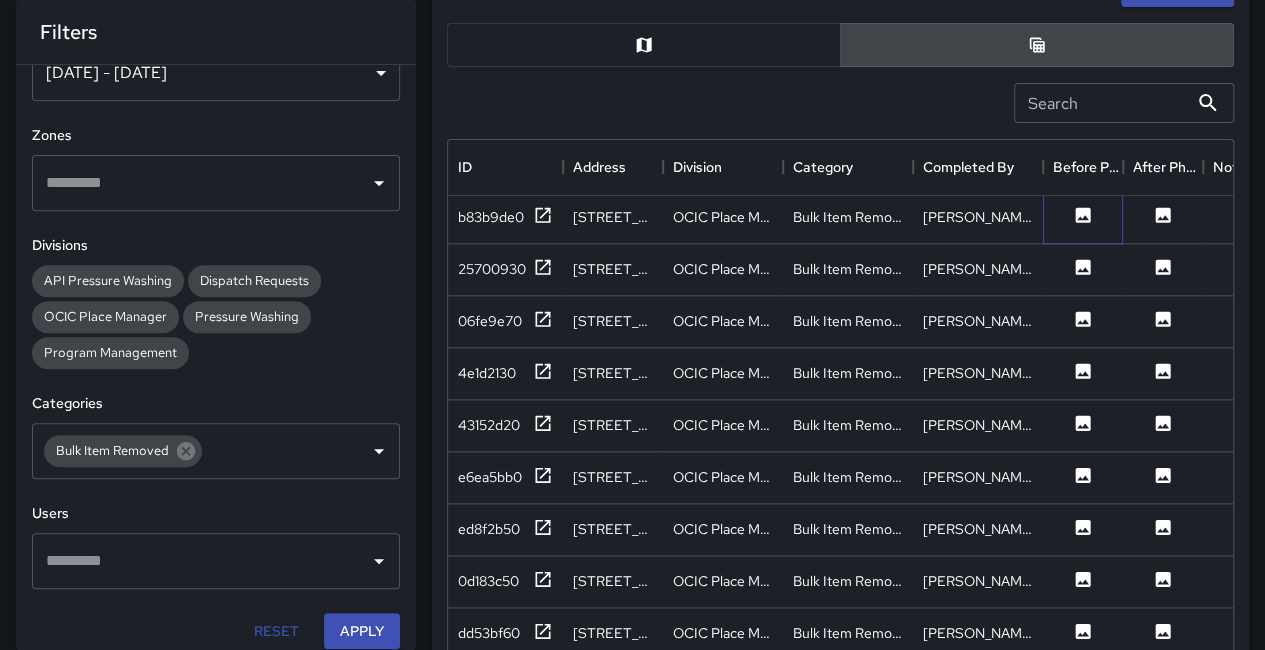 click at bounding box center [1083, 218] 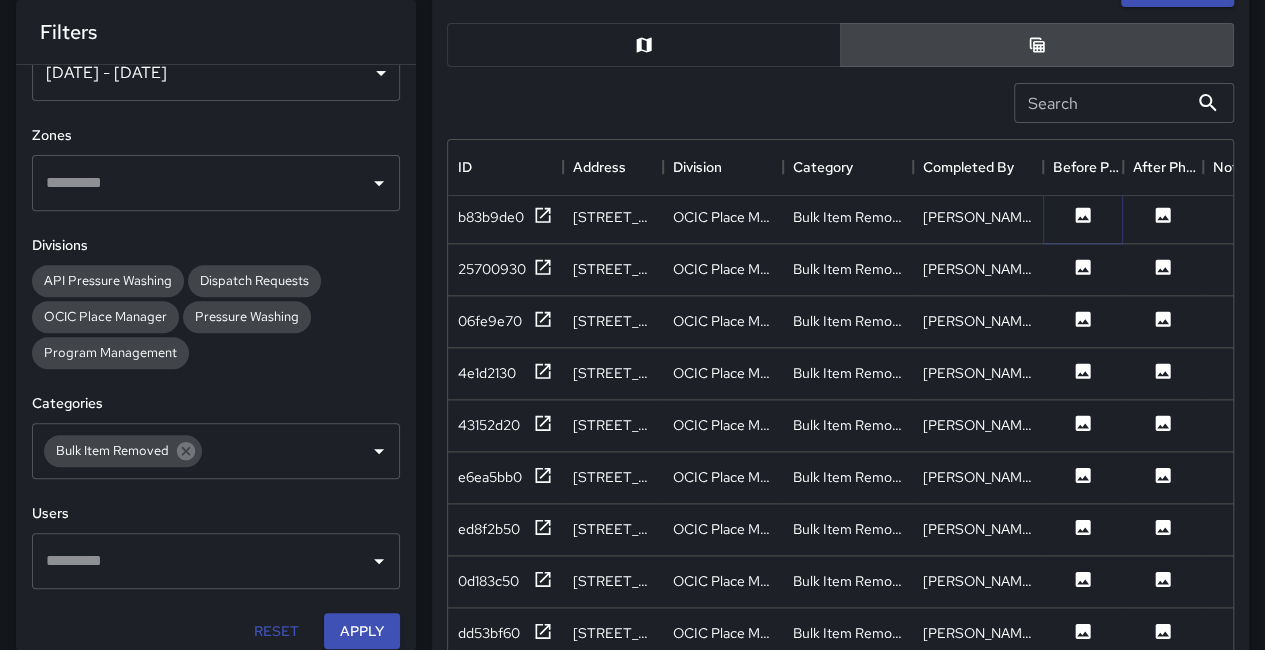 click 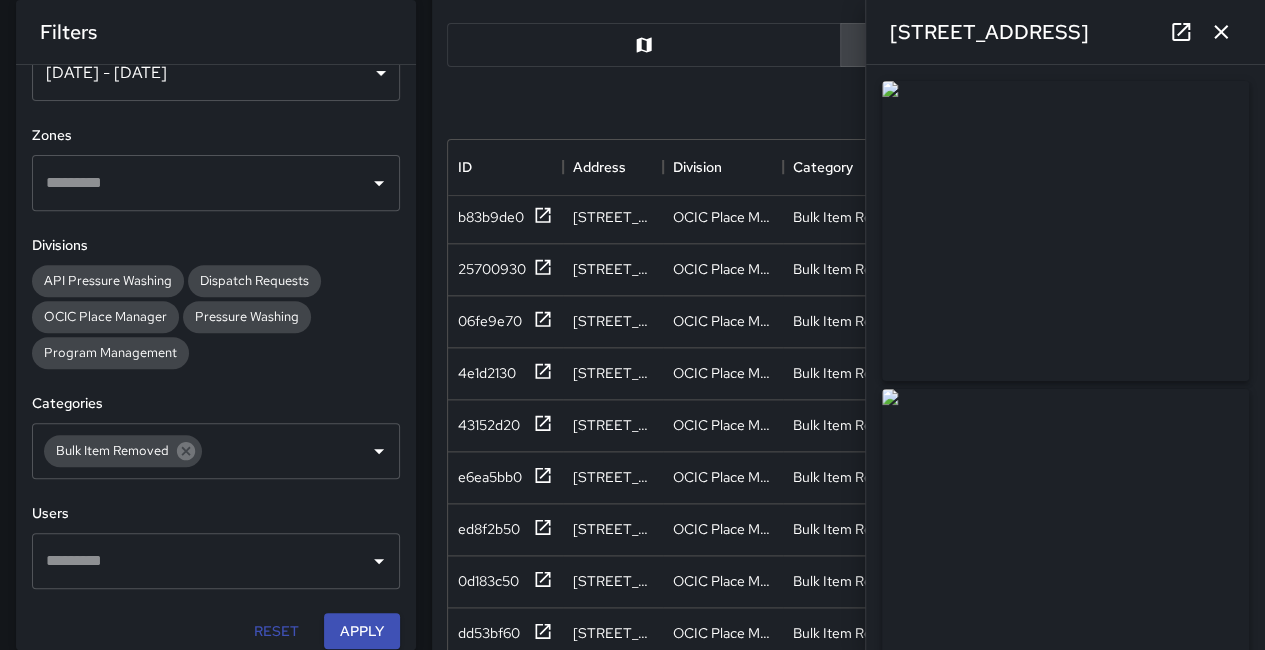 click 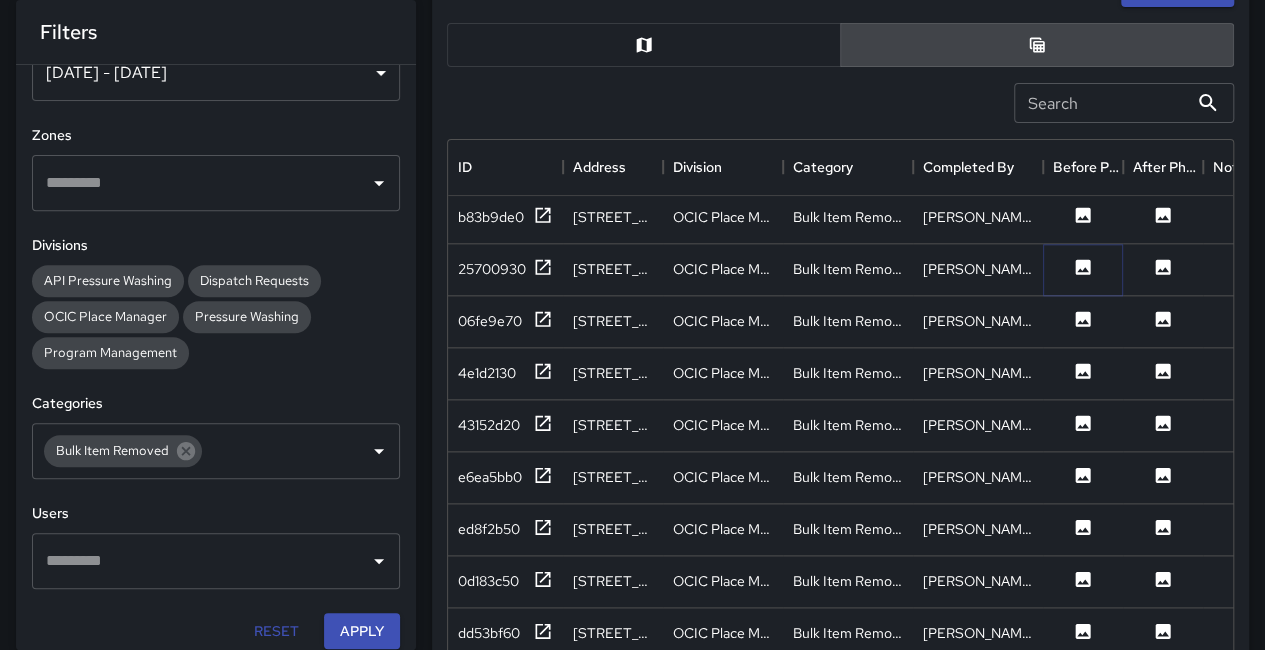 click 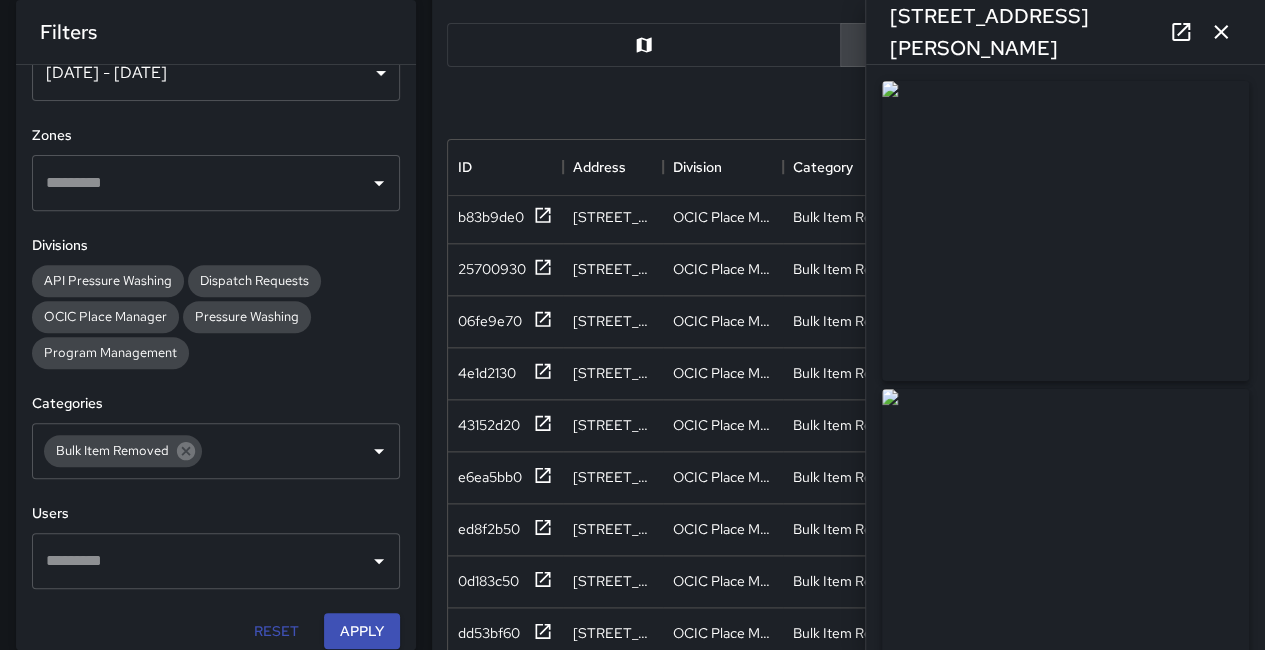 click at bounding box center (1065, 231) 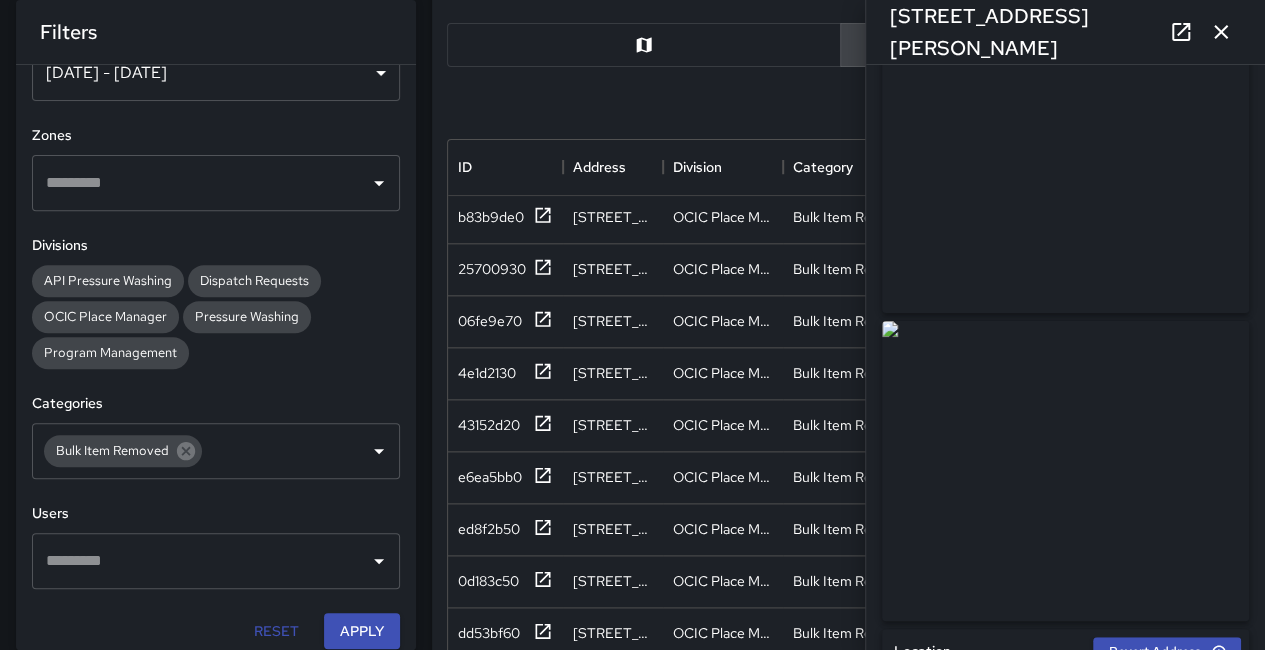 scroll, scrollTop: 100, scrollLeft: 0, axis: vertical 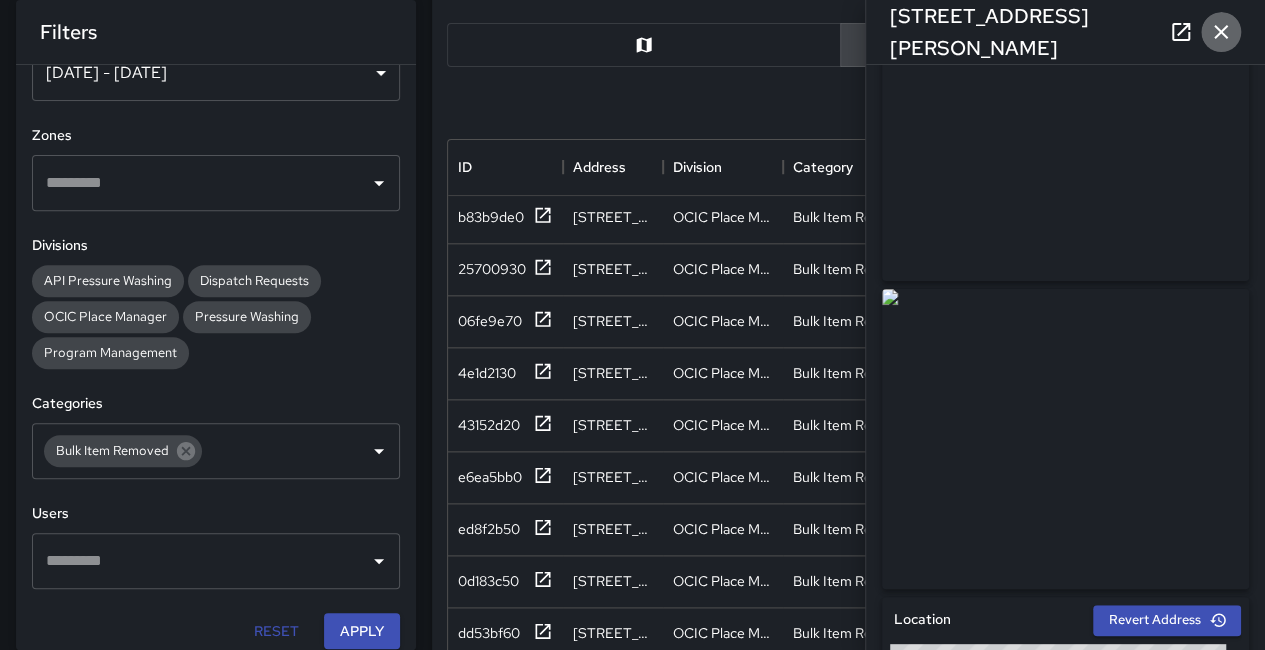 click 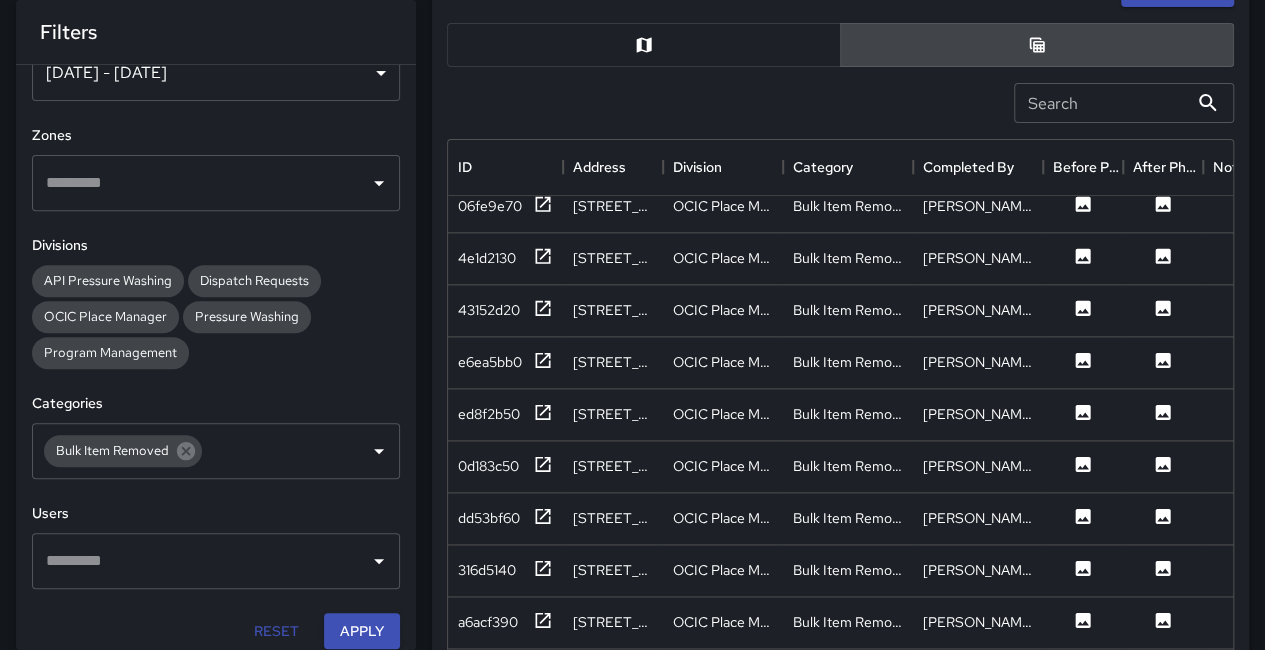 scroll, scrollTop: 1500, scrollLeft: 0, axis: vertical 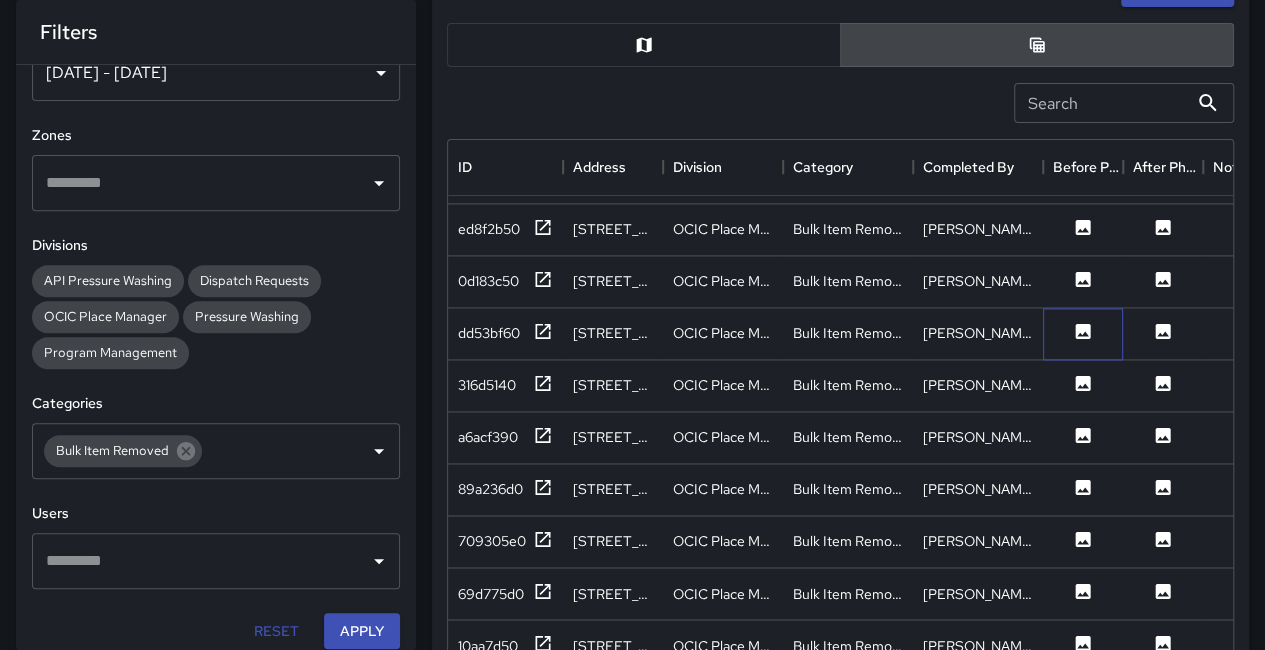 click at bounding box center (1083, 334) 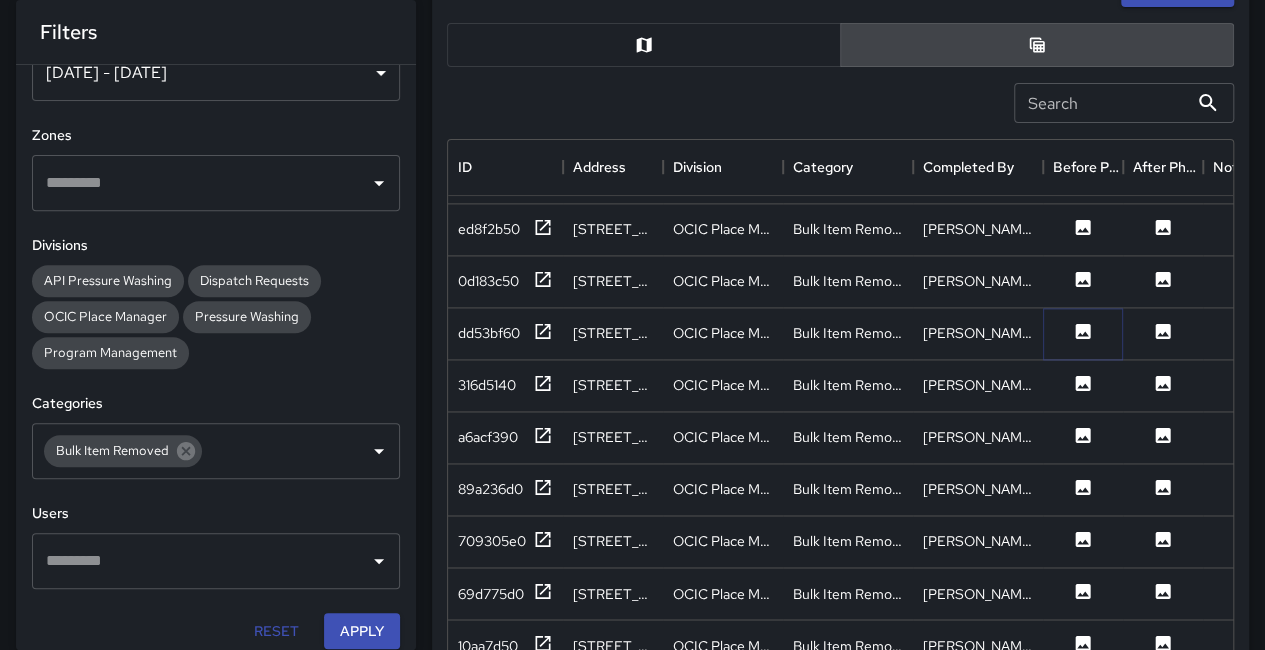 click 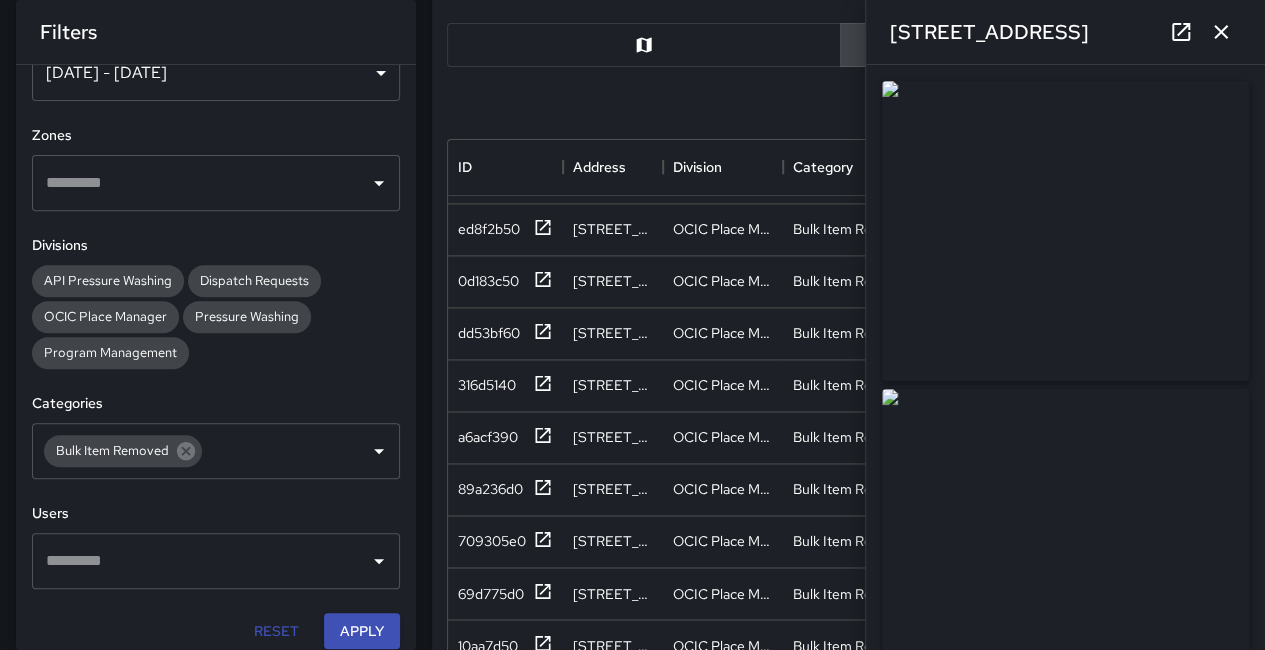 click 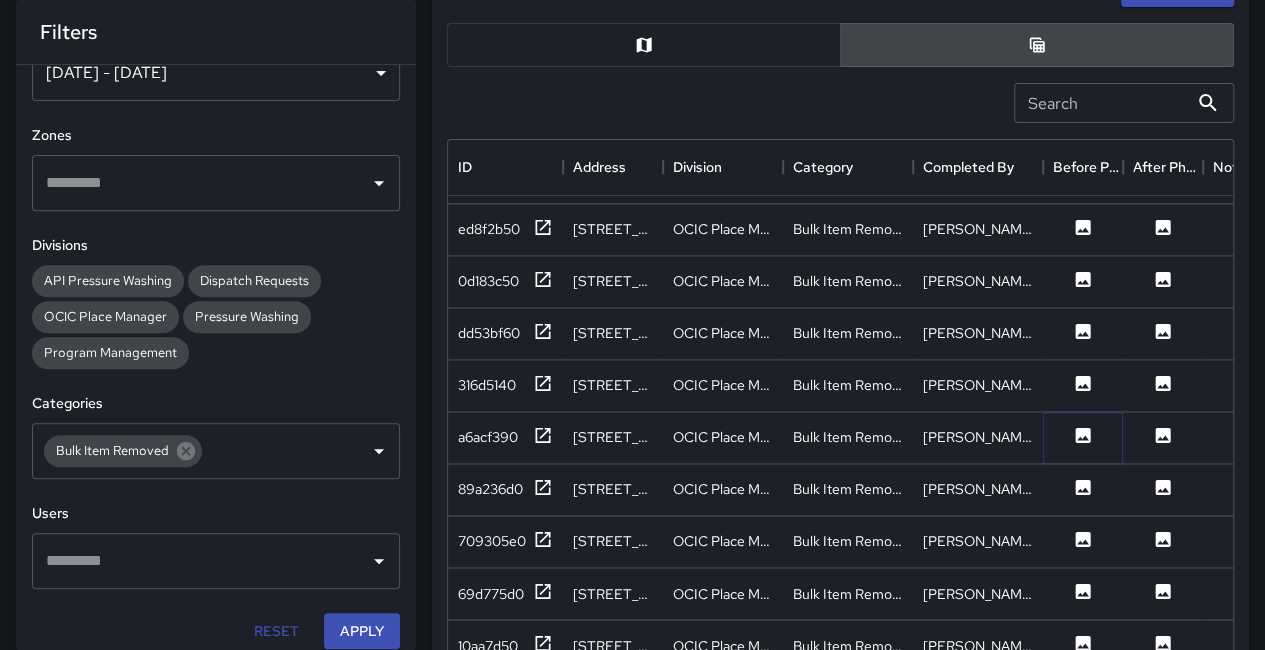 click 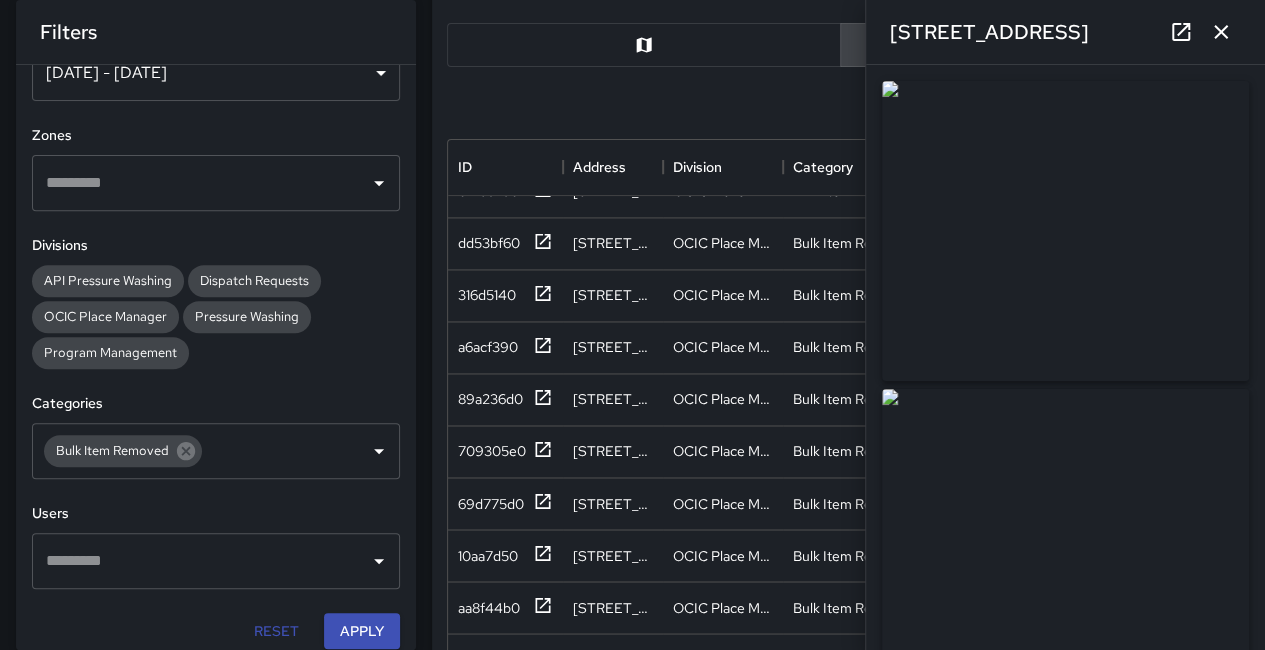 scroll, scrollTop: 1600, scrollLeft: 0, axis: vertical 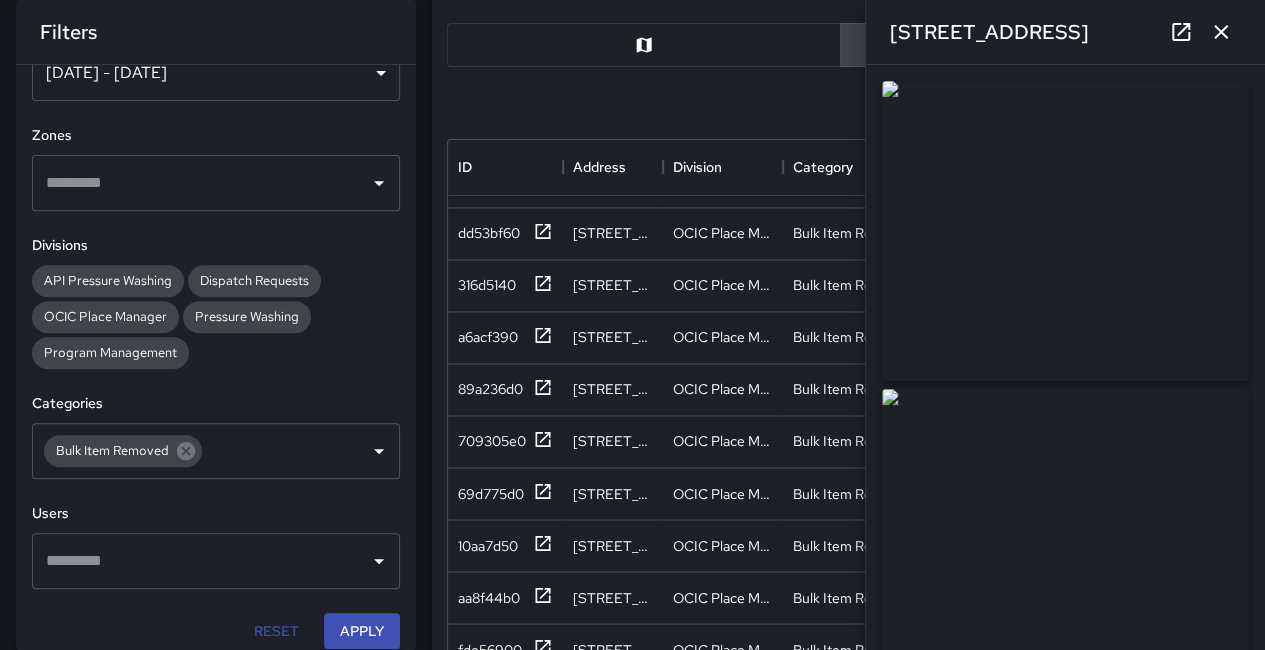 click 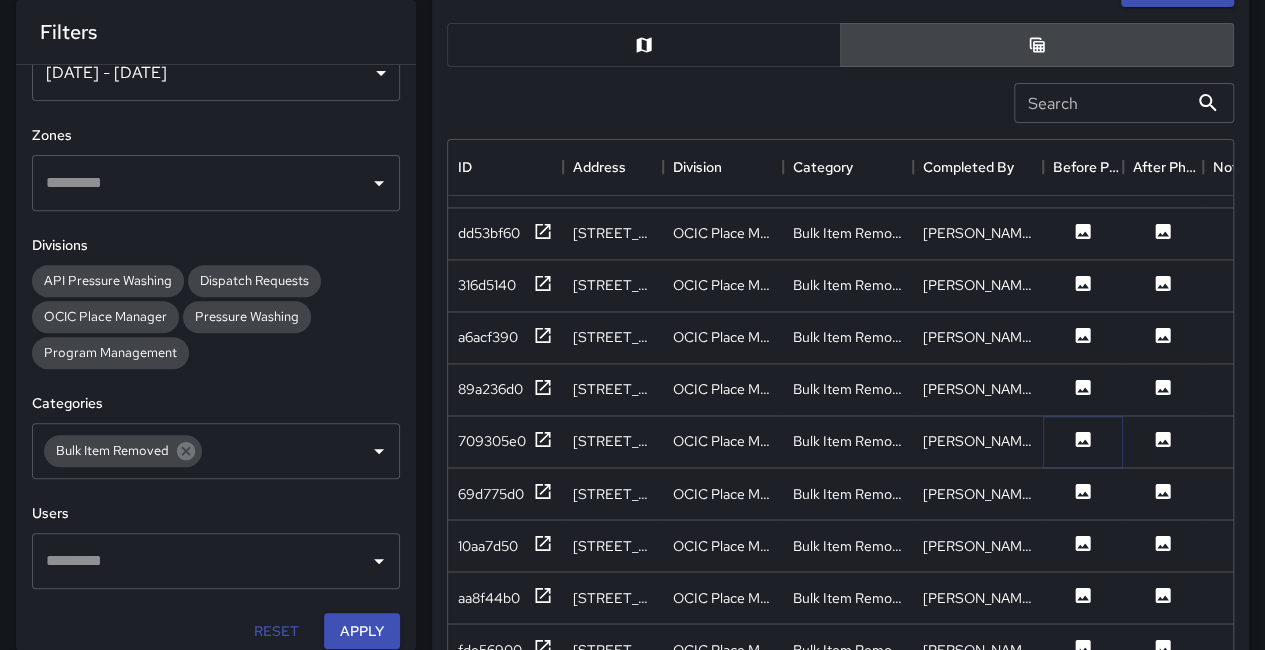 click 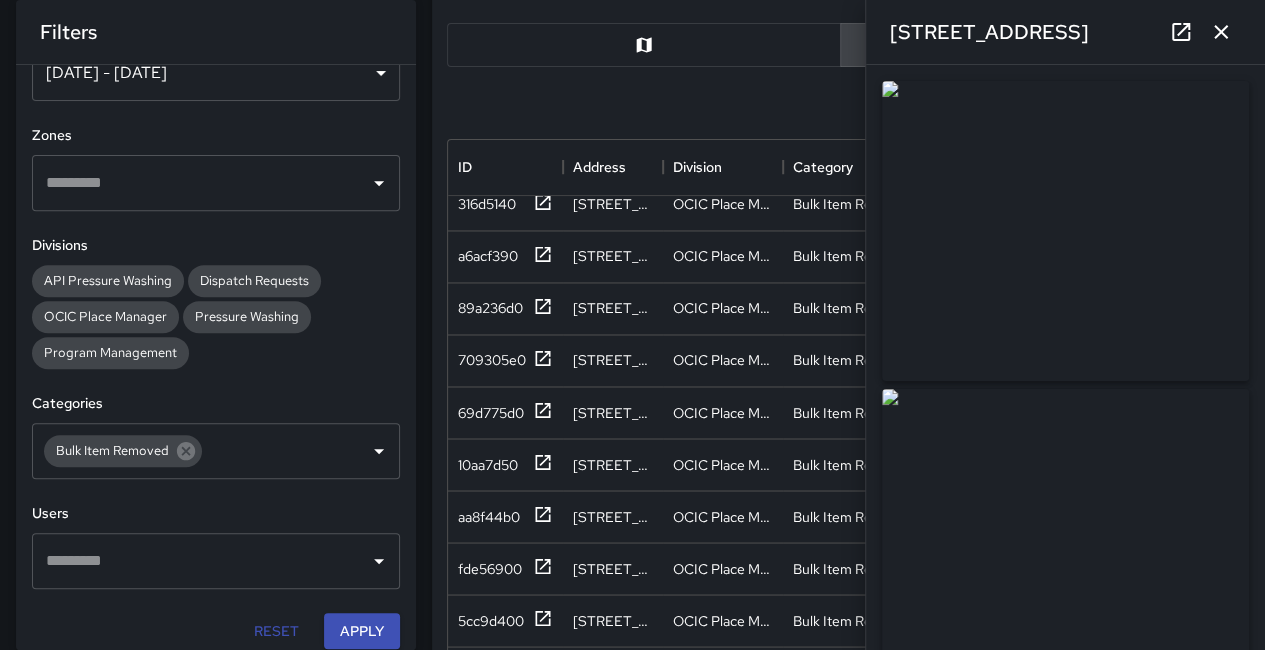 scroll, scrollTop: 1700, scrollLeft: 0, axis: vertical 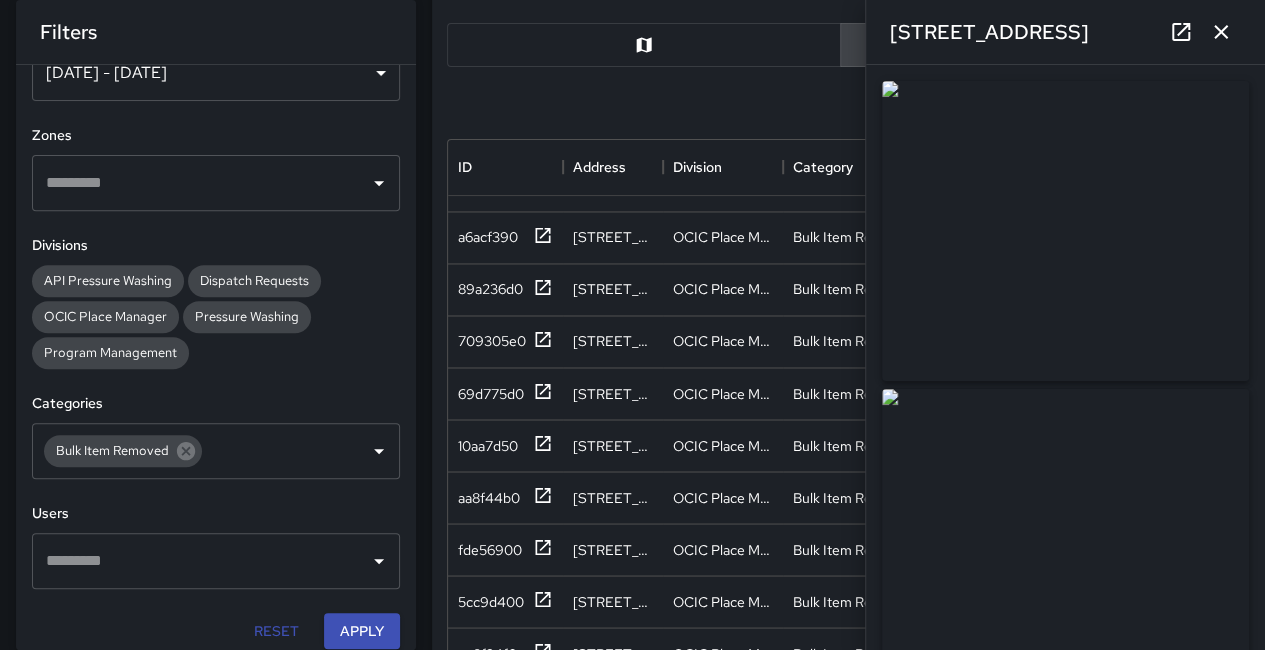 drag, startPoint x: 1150, startPoint y: 286, endPoint x: 1091, endPoint y: 221, distance: 87.78383 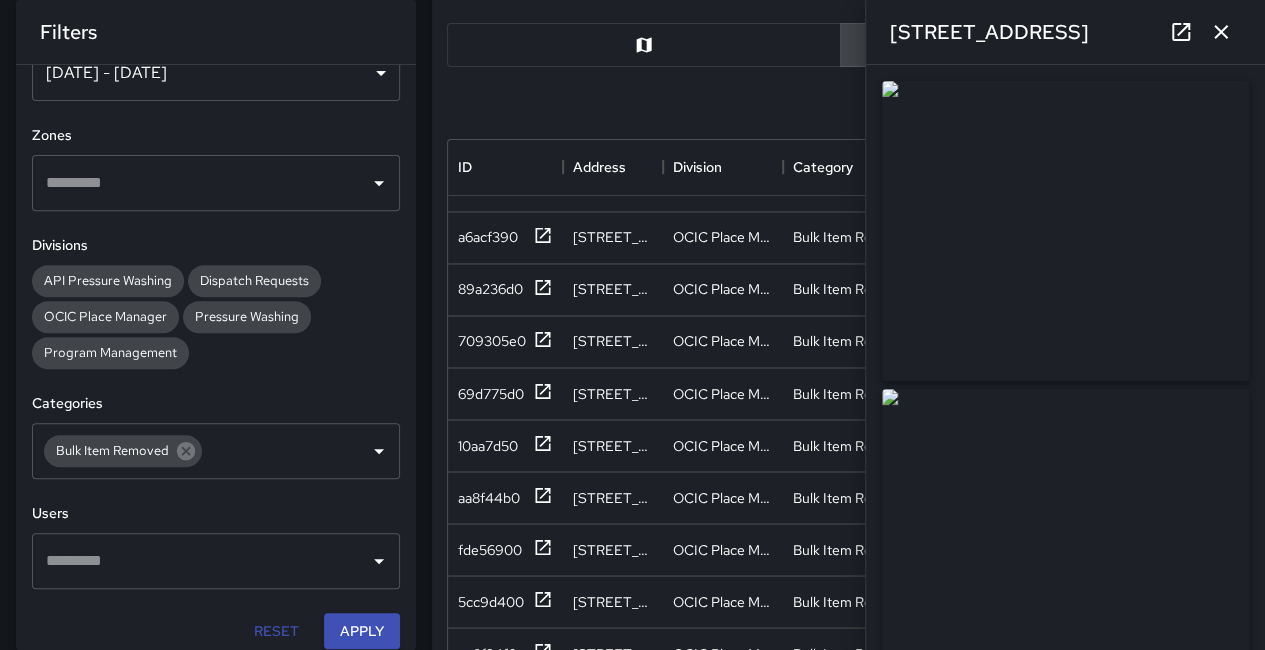 click at bounding box center [1065, 231] 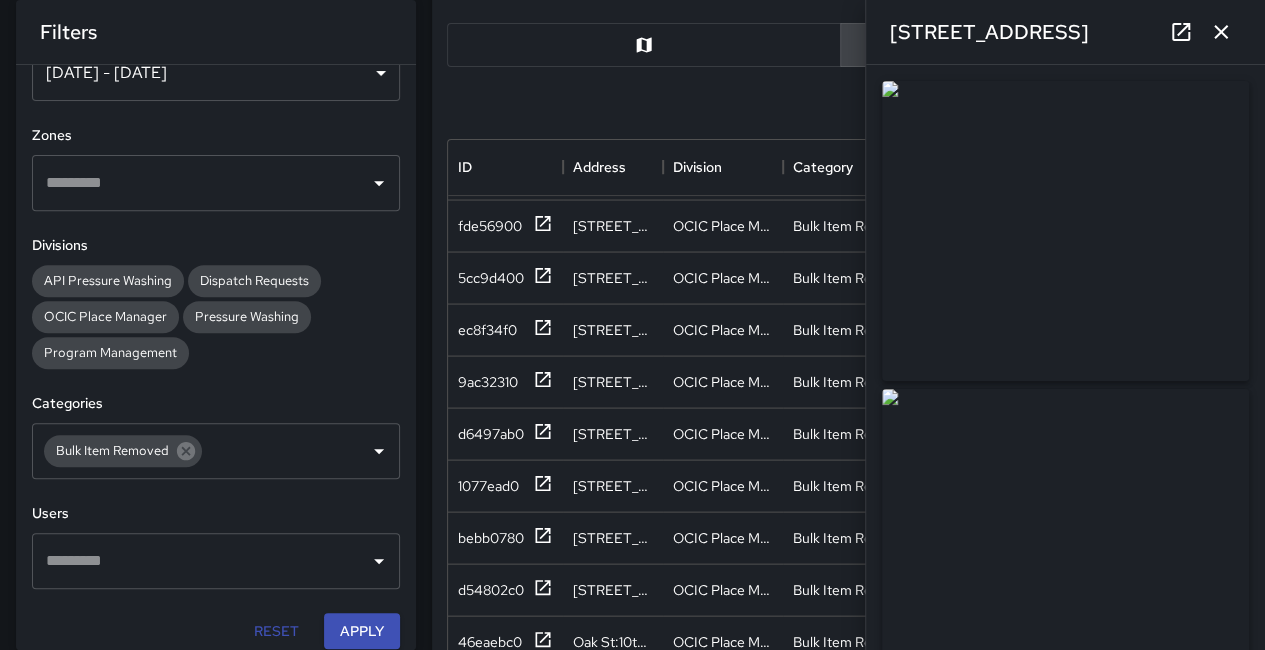 scroll, scrollTop: 2100, scrollLeft: 0, axis: vertical 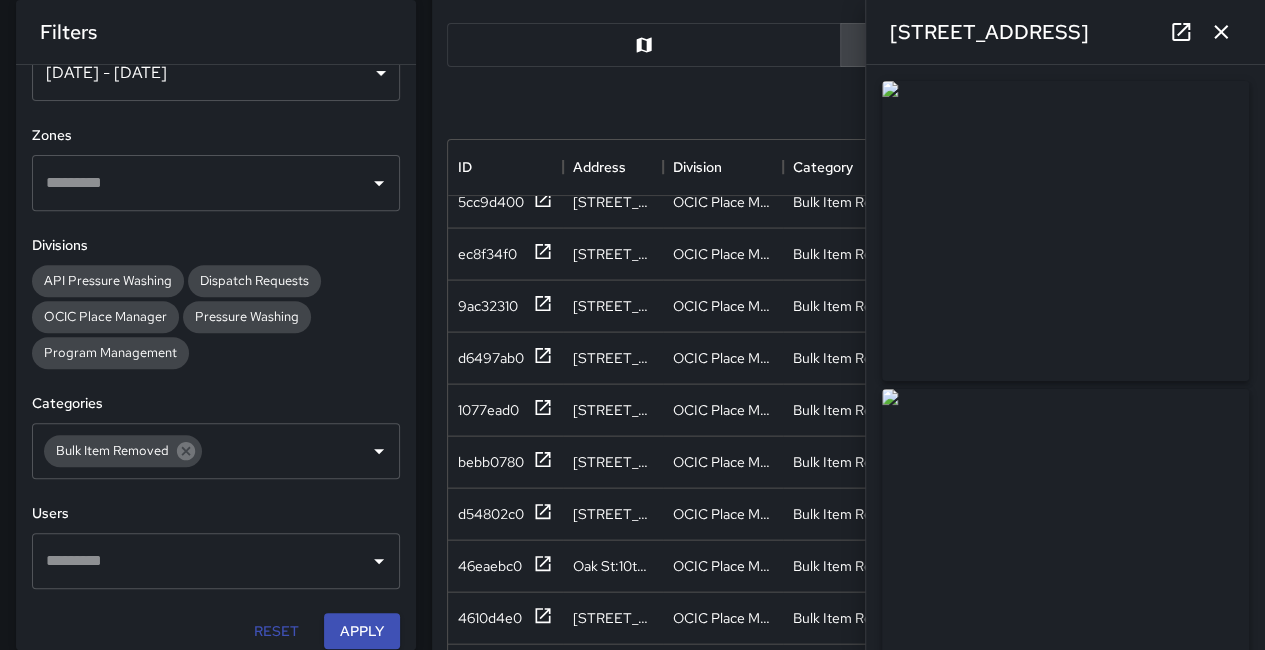 click 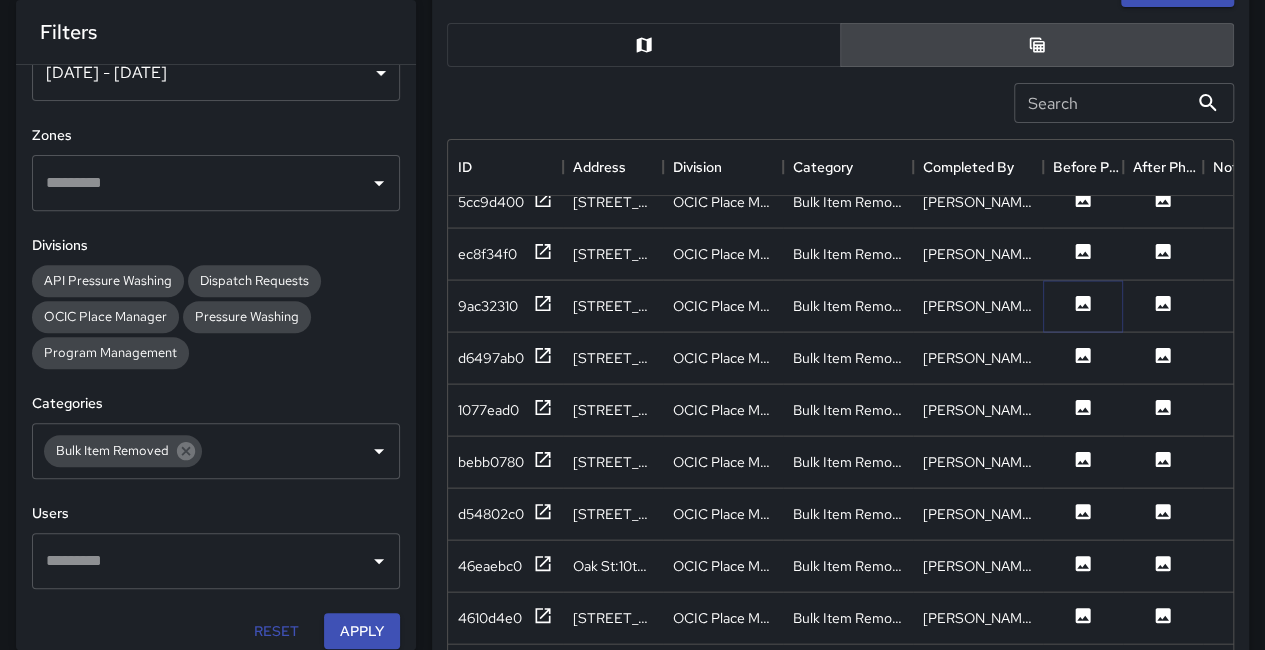 click at bounding box center (1083, 305) 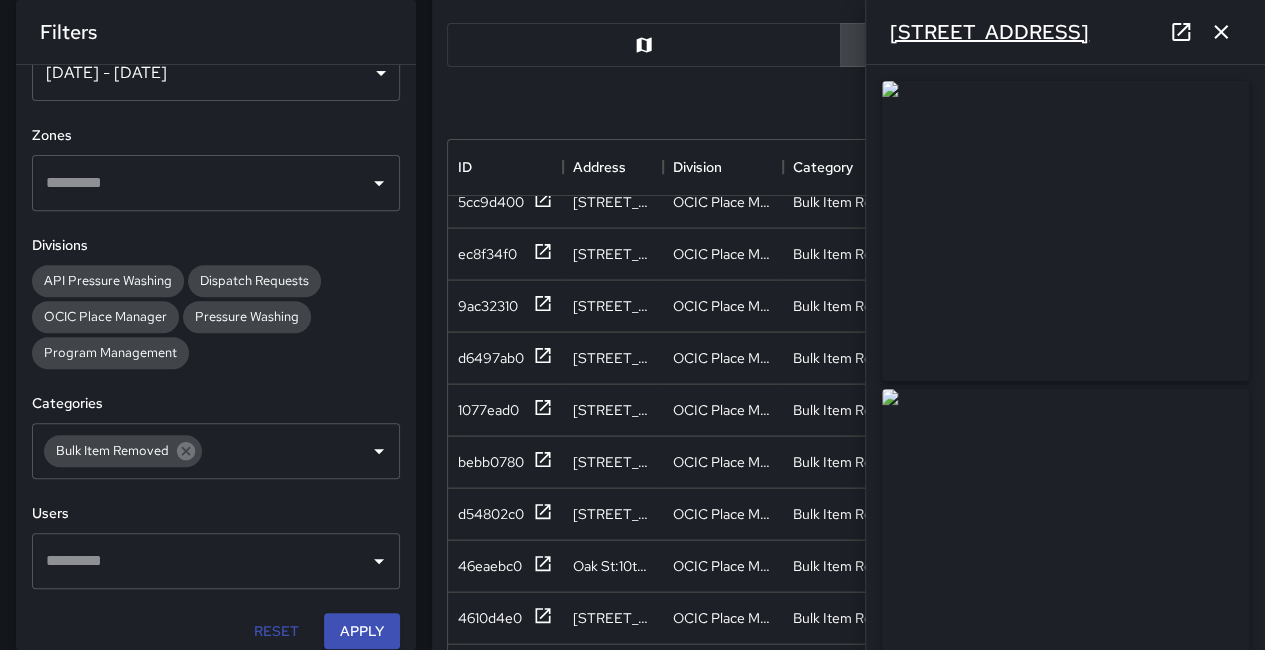 drag, startPoint x: 1118, startPoint y: 227, endPoint x: 952, endPoint y: 19, distance: 266.12027 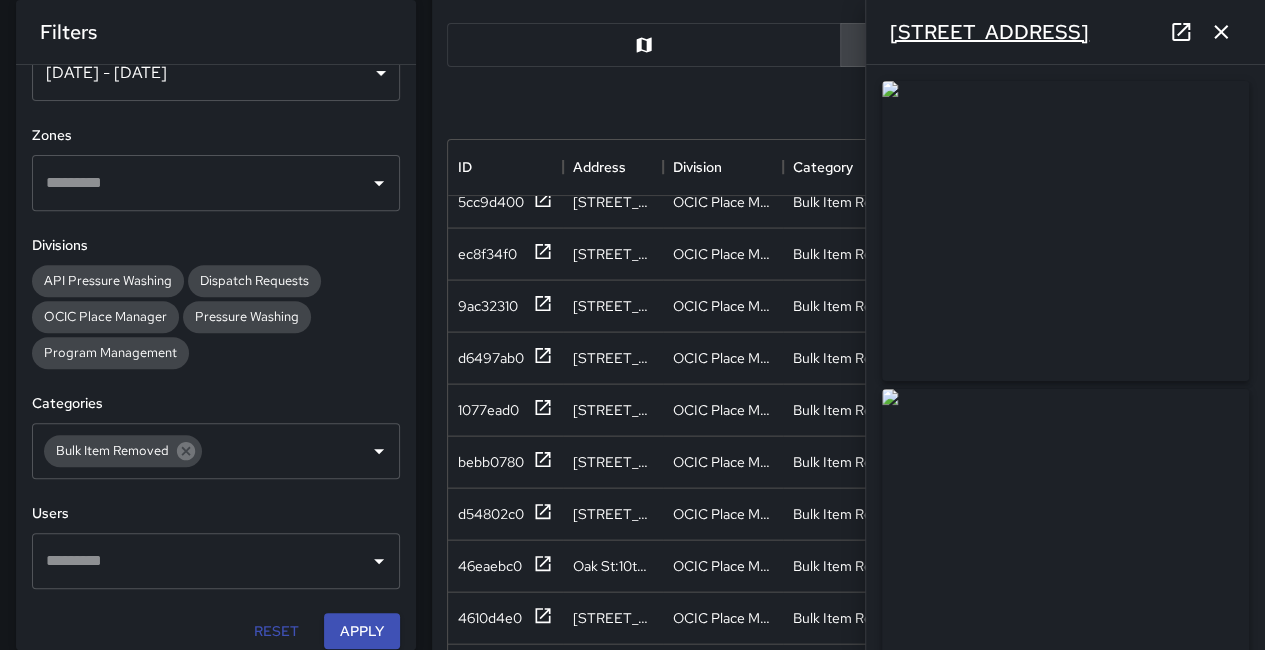 click at bounding box center [1065, 231] 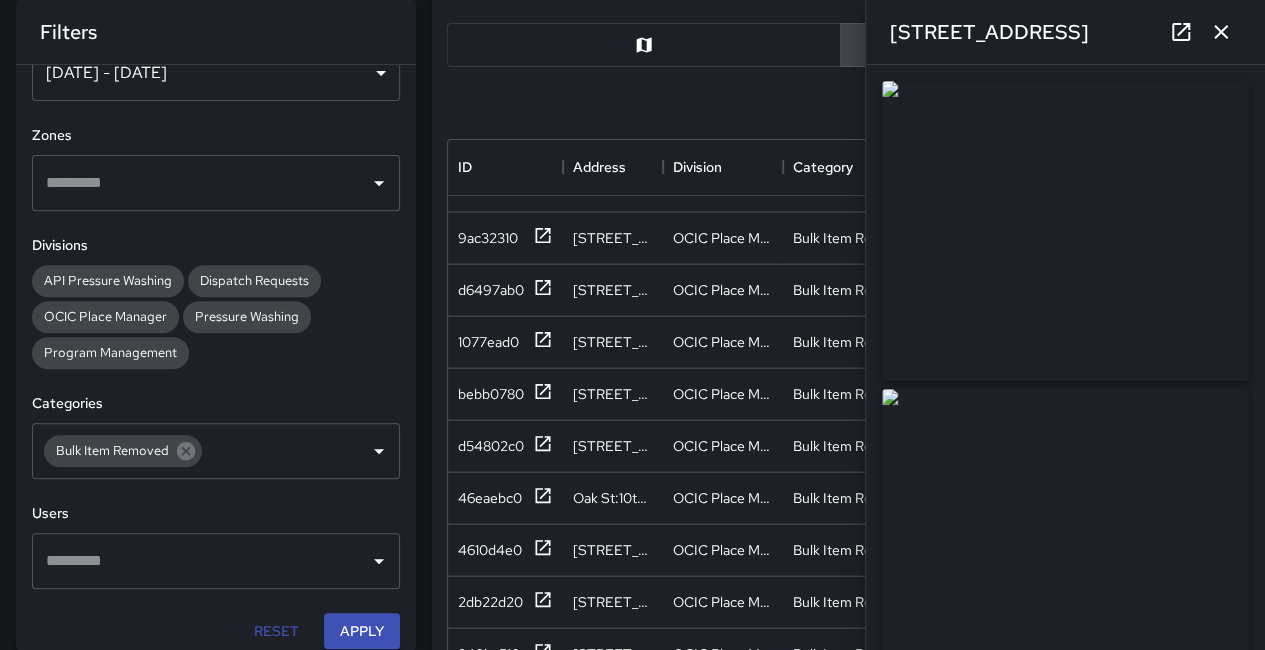 scroll, scrollTop: 2200, scrollLeft: 0, axis: vertical 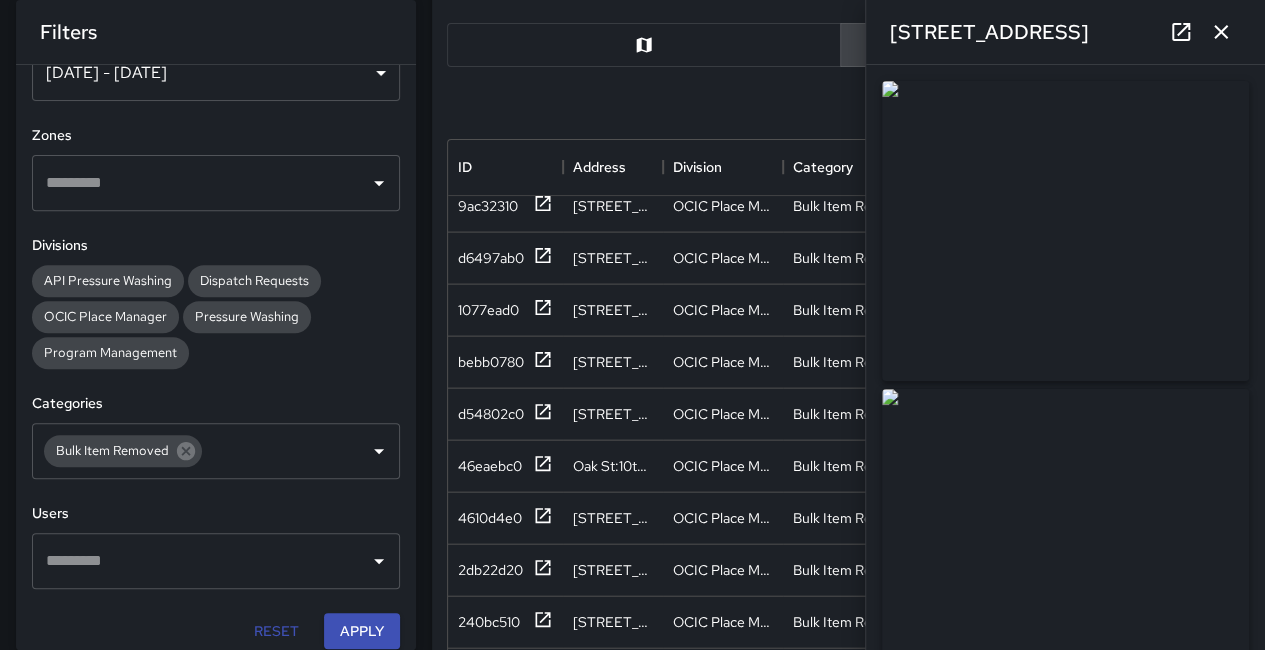click 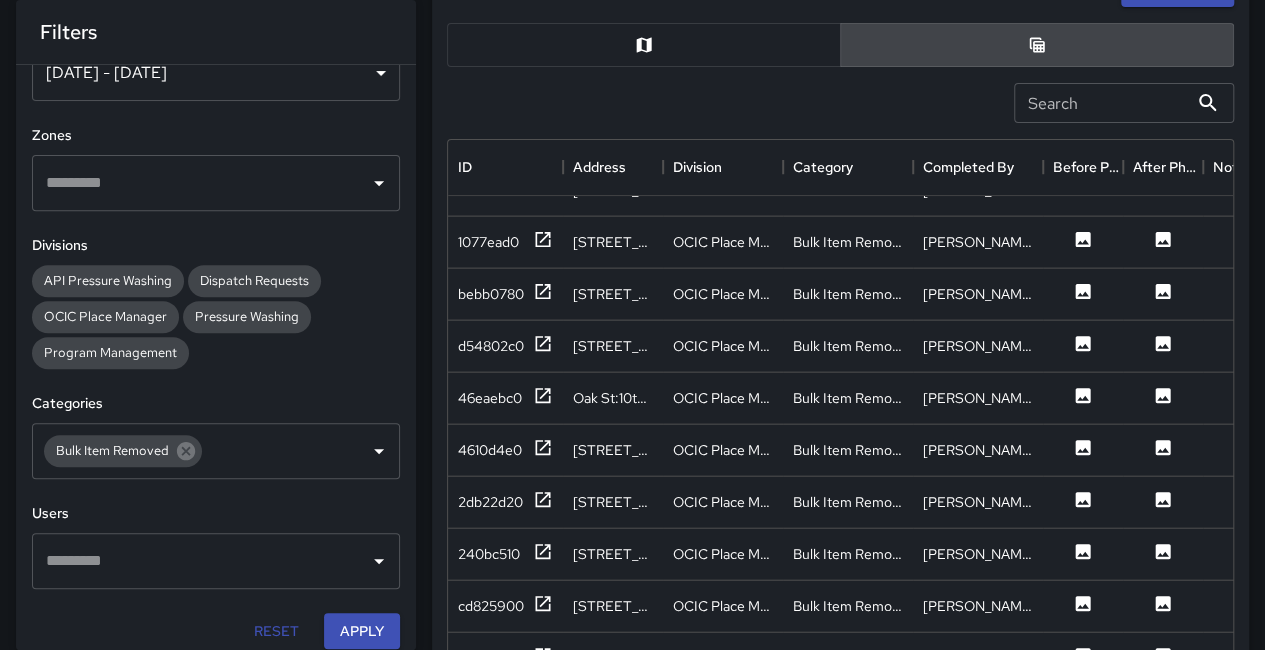 scroll, scrollTop: 2300, scrollLeft: 0, axis: vertical 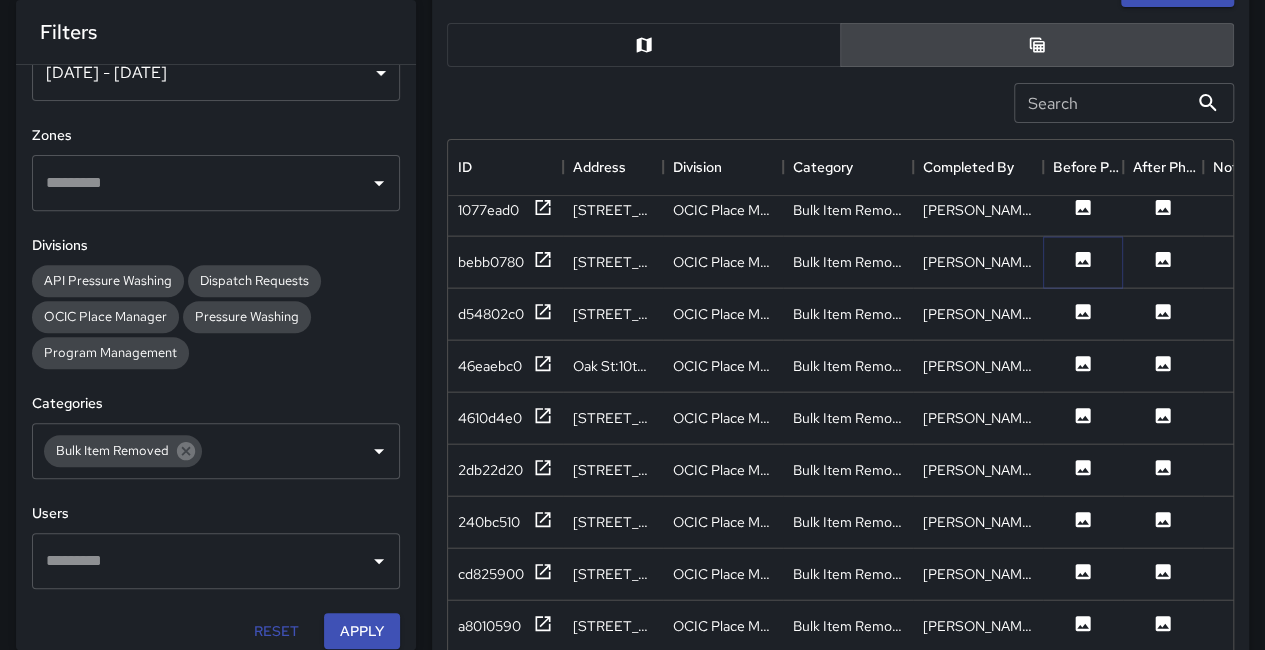 click 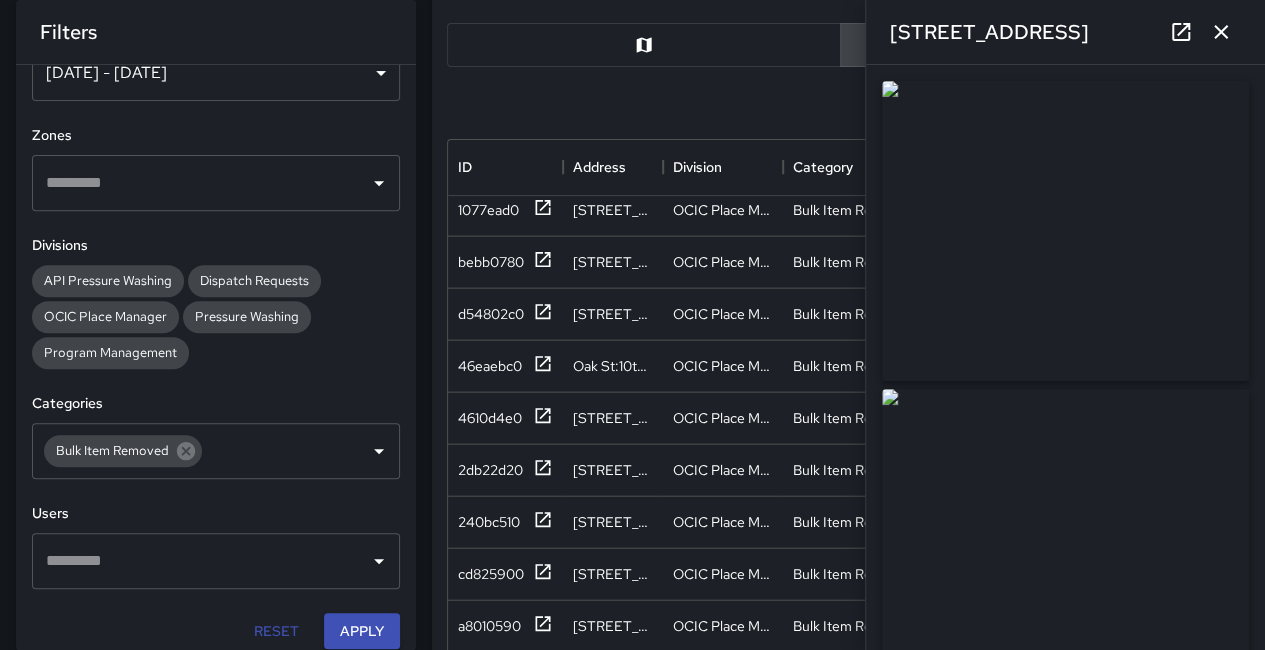 scroll, scrollTop: 401, scrollLeft: 0, axis: vertical 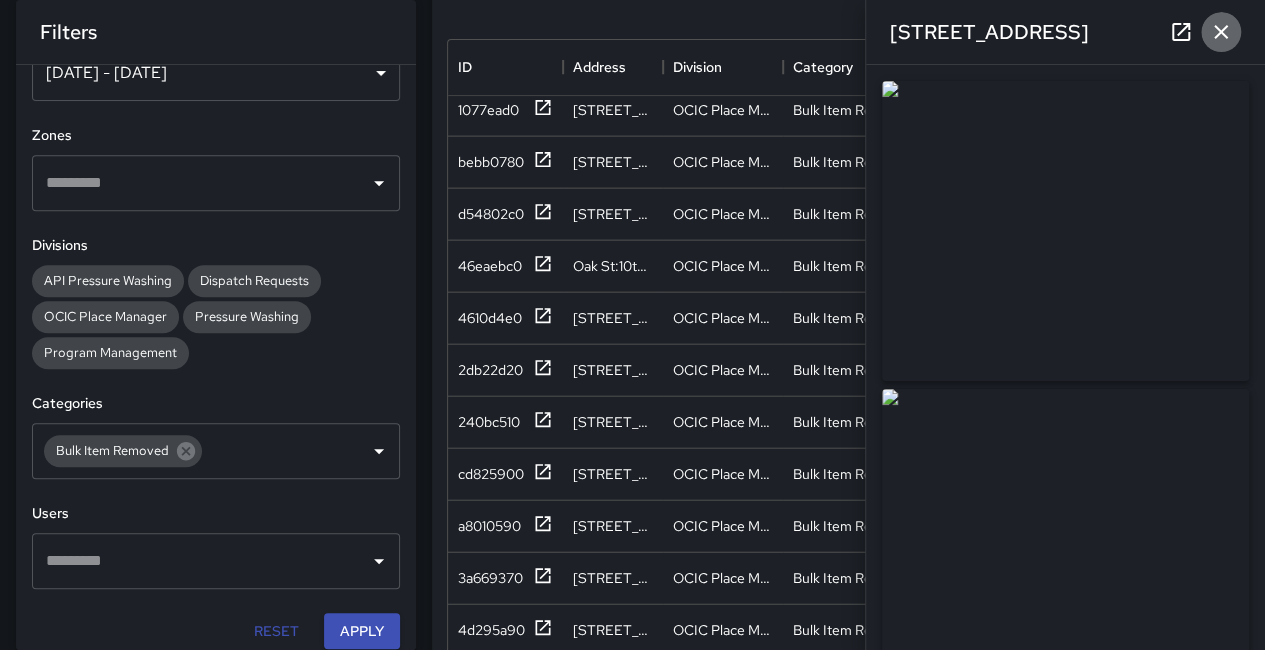 click 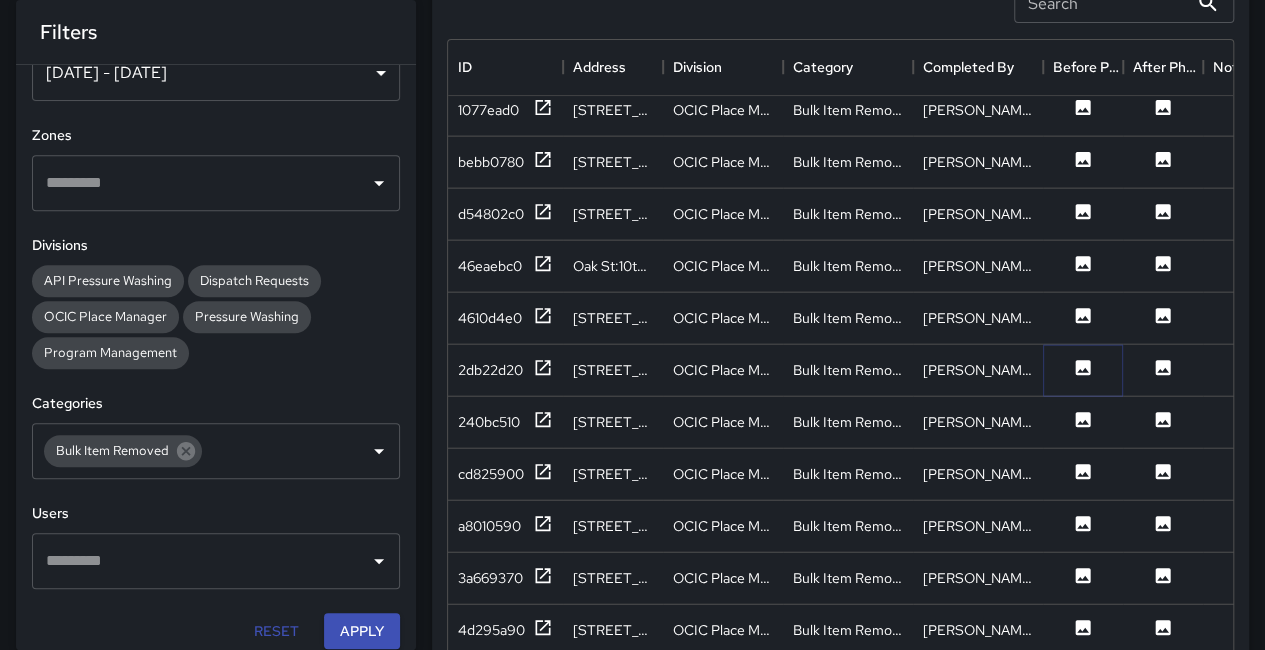 click 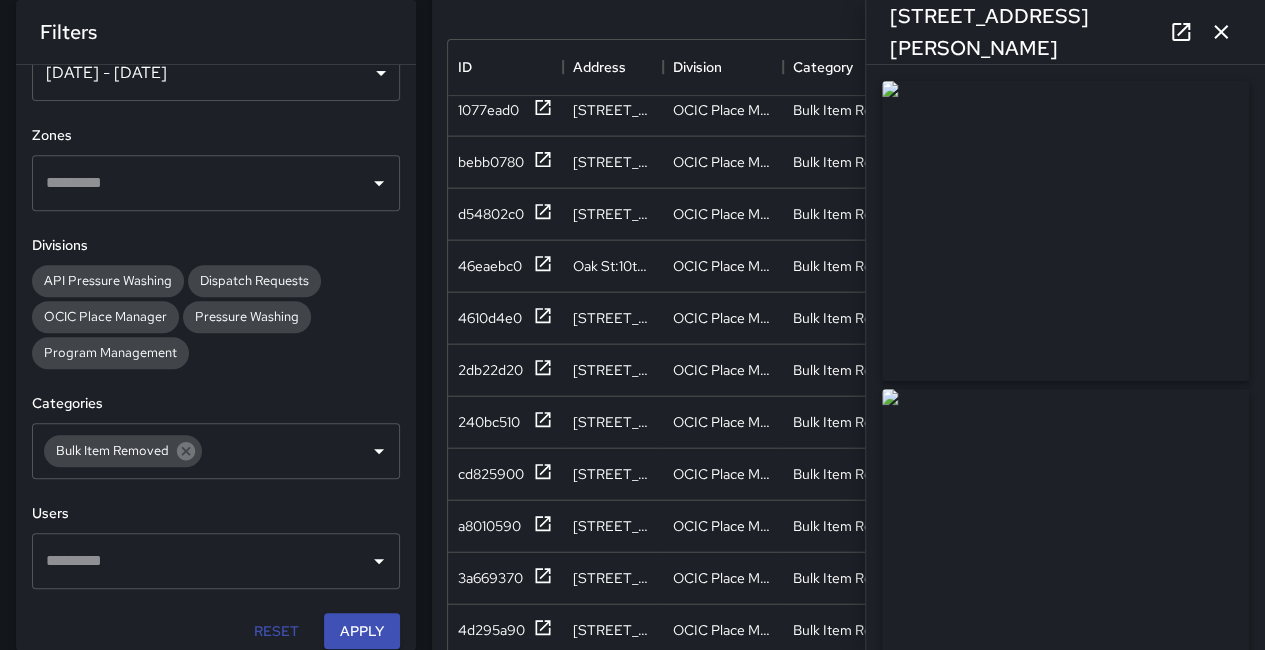 drag, startPoint x: 1062, startPoint y: 288, endPoint x: 1052, endPoint y: 255, distance: 34.48188 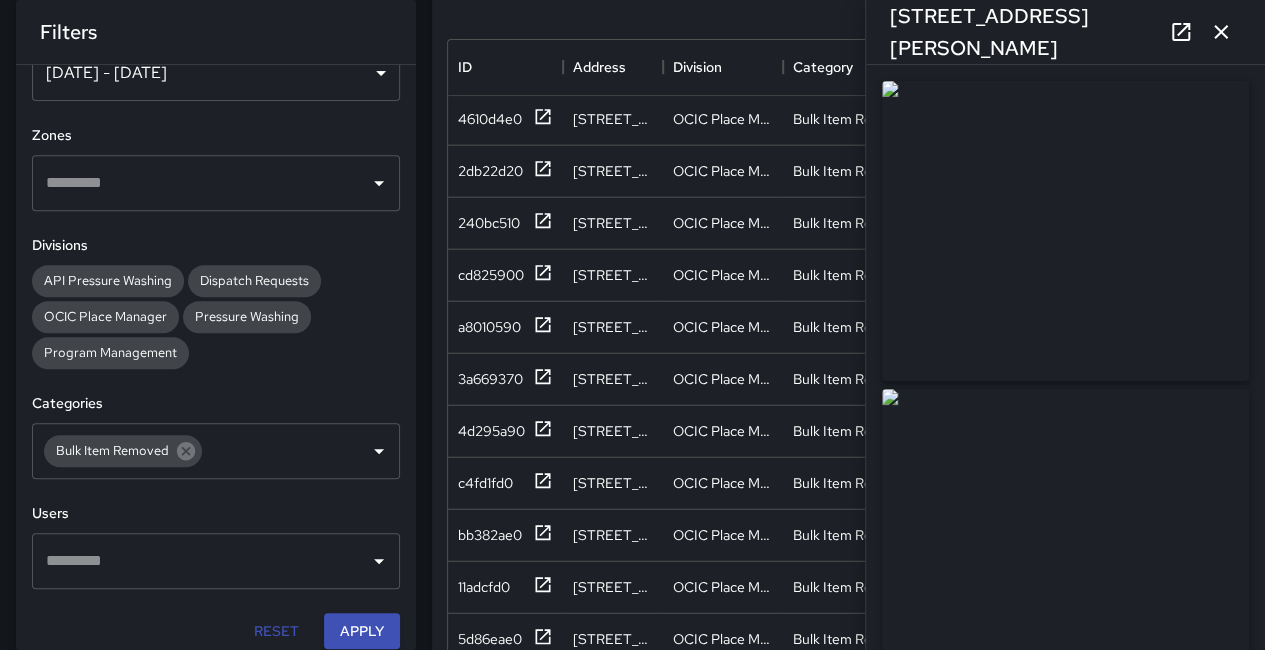 scroll, scrollTop: 2500, scrollLeft: 0, axis: vertical 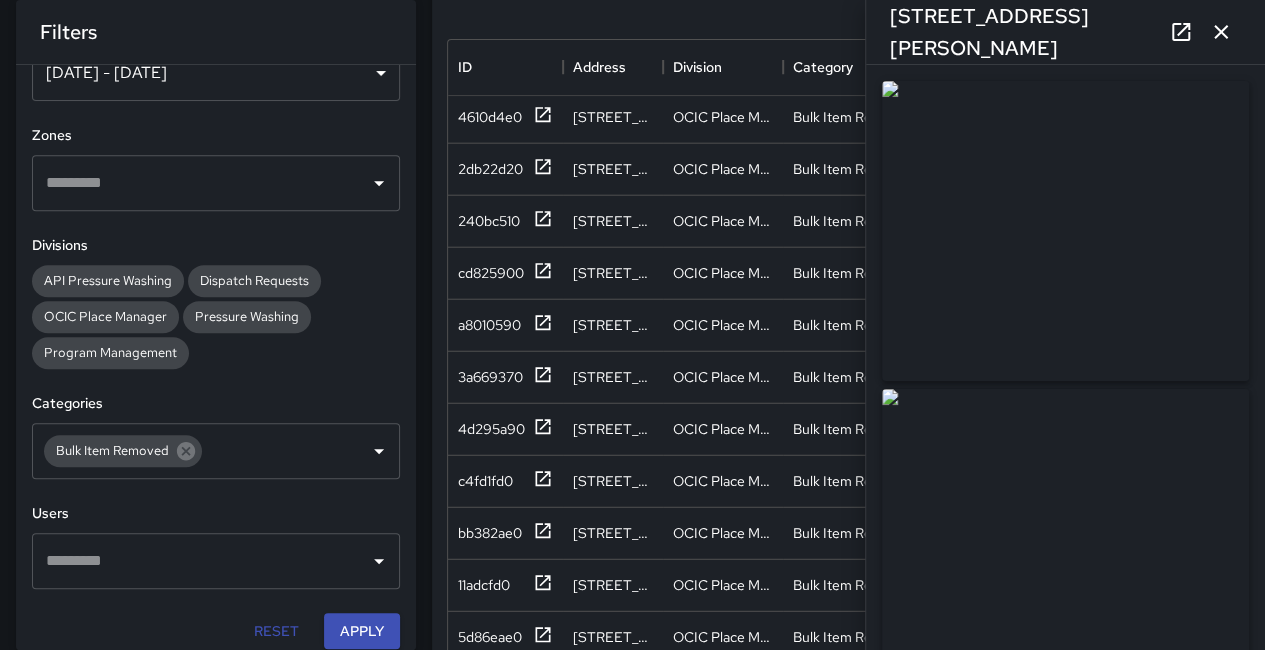click 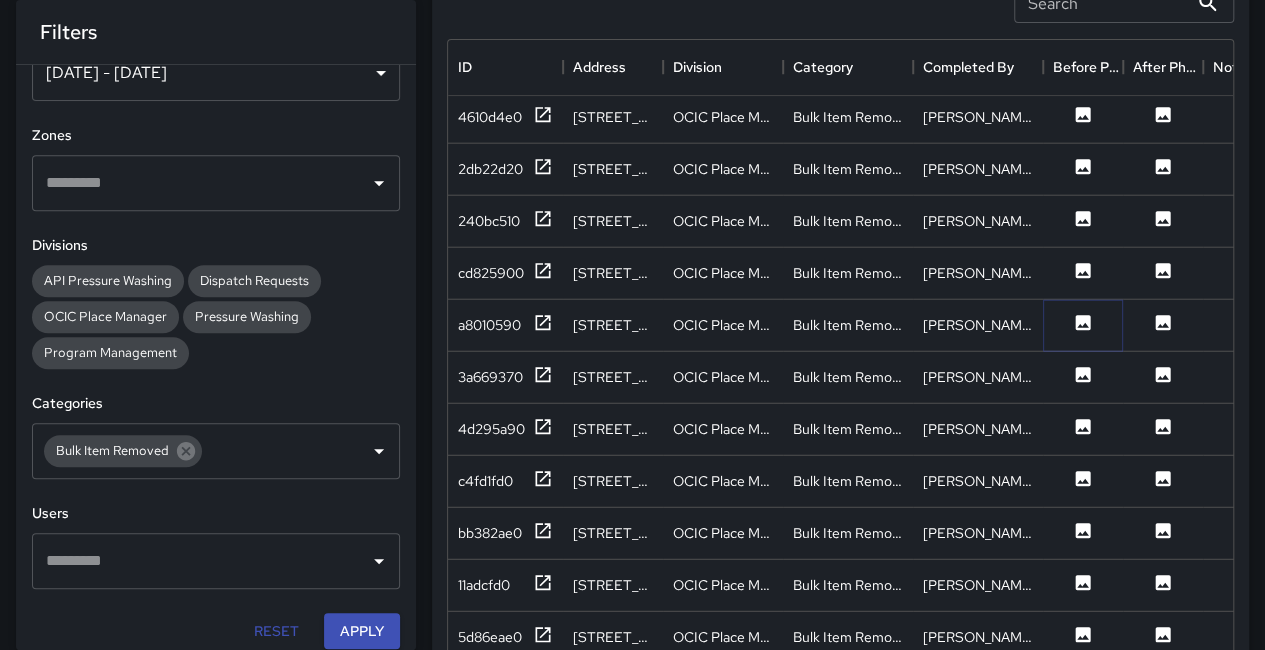 click 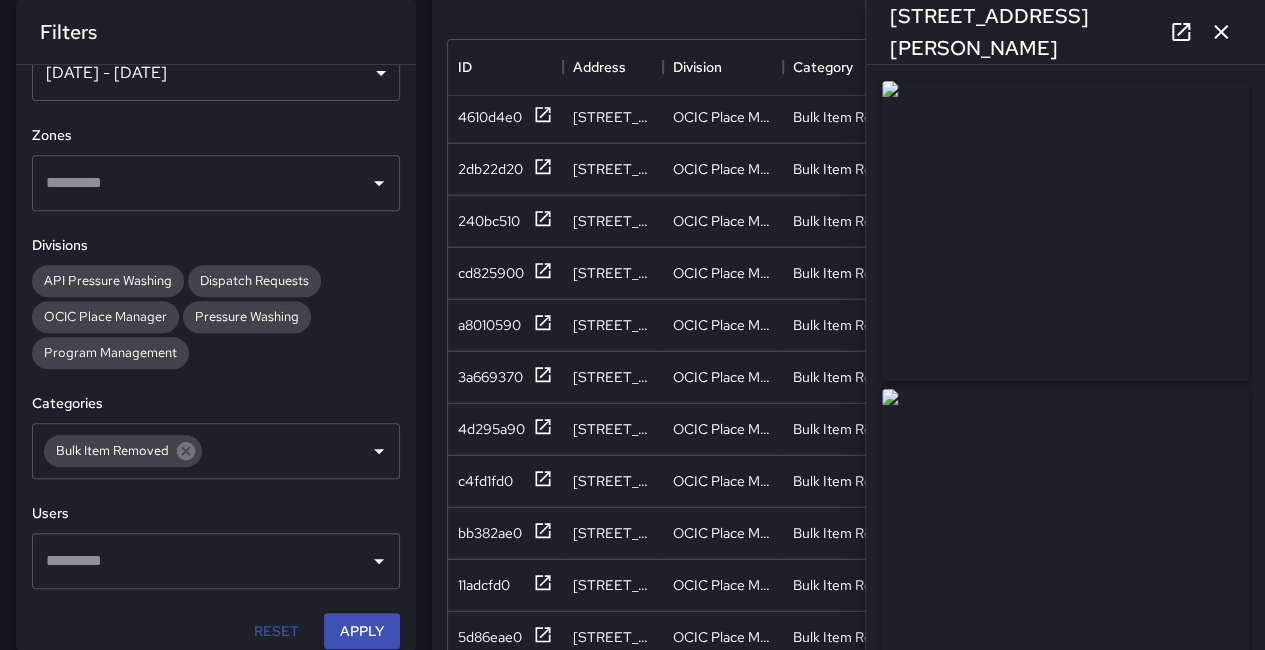 click 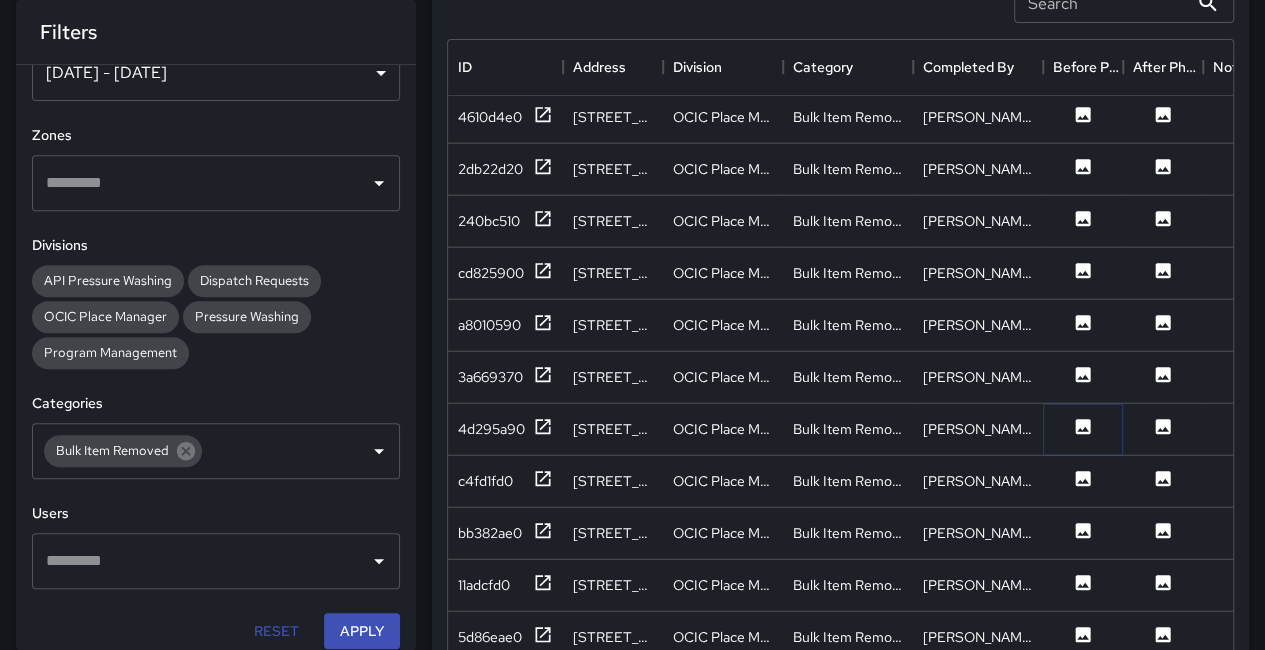 click 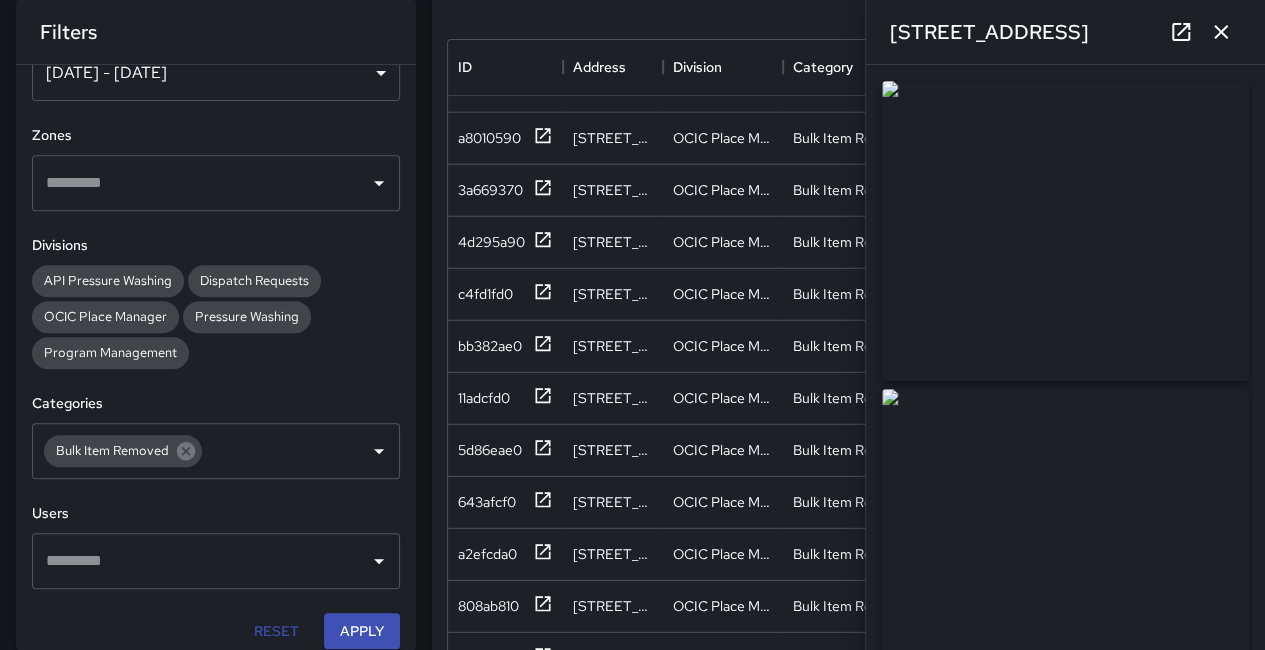 scroll, scrollTop: 2700, scrollLeft: 0, axis: vertical 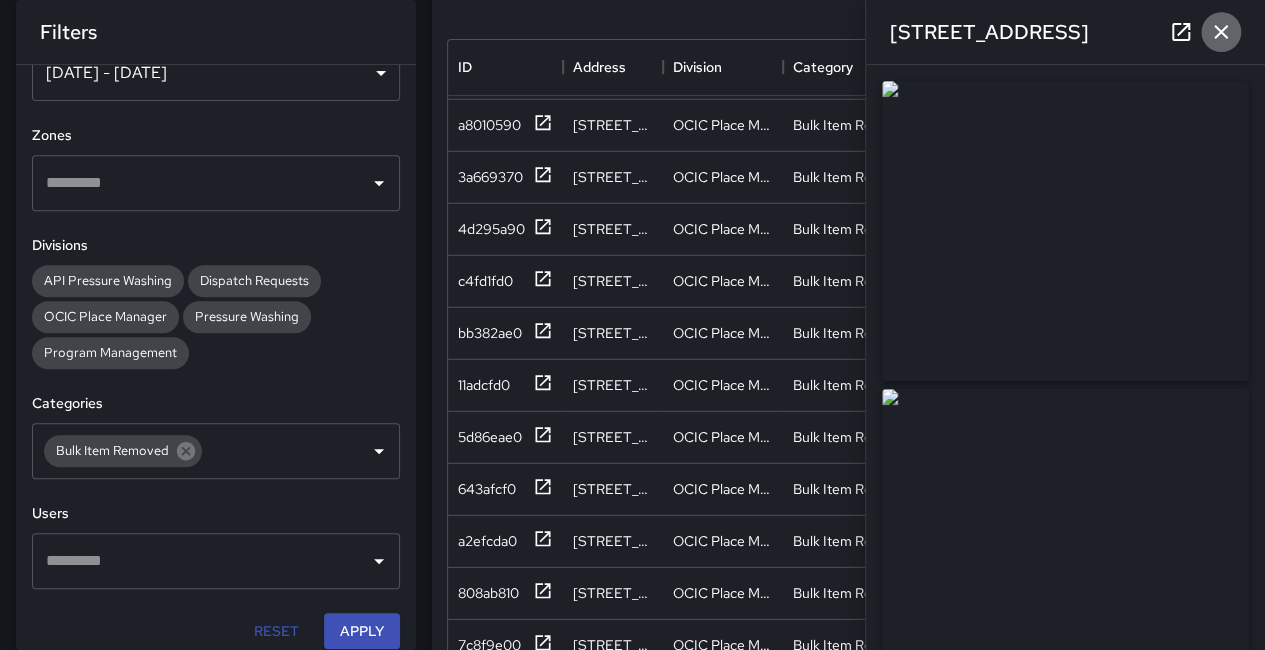 click 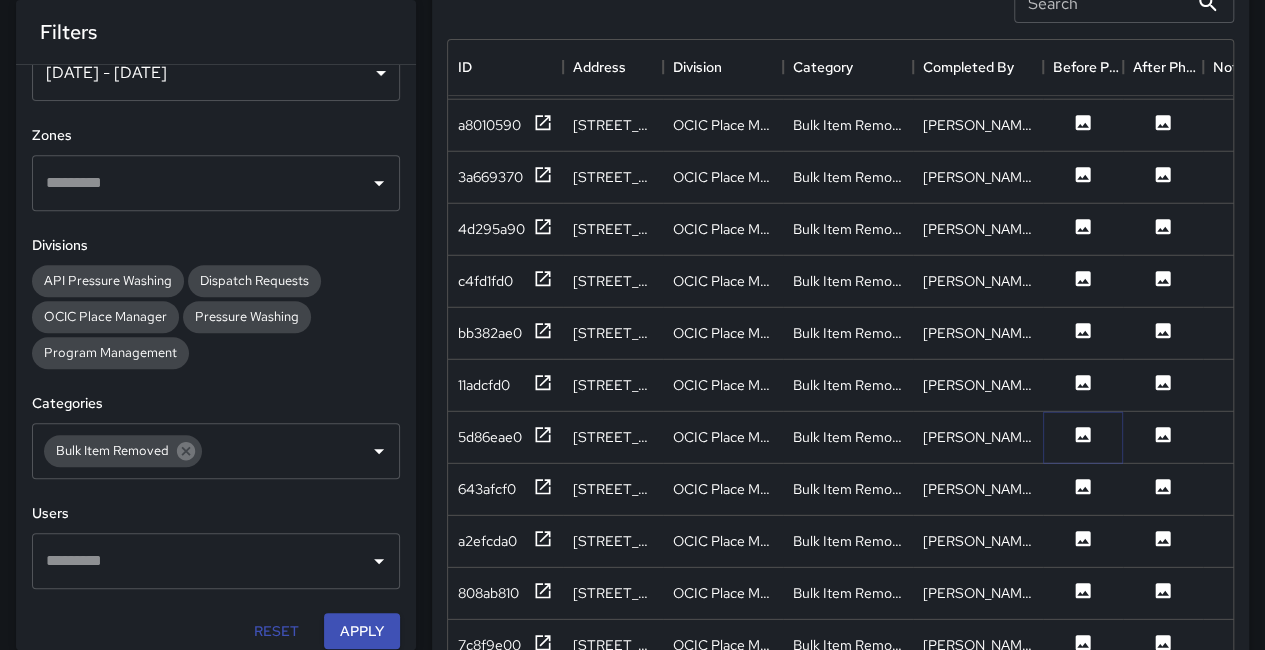 click 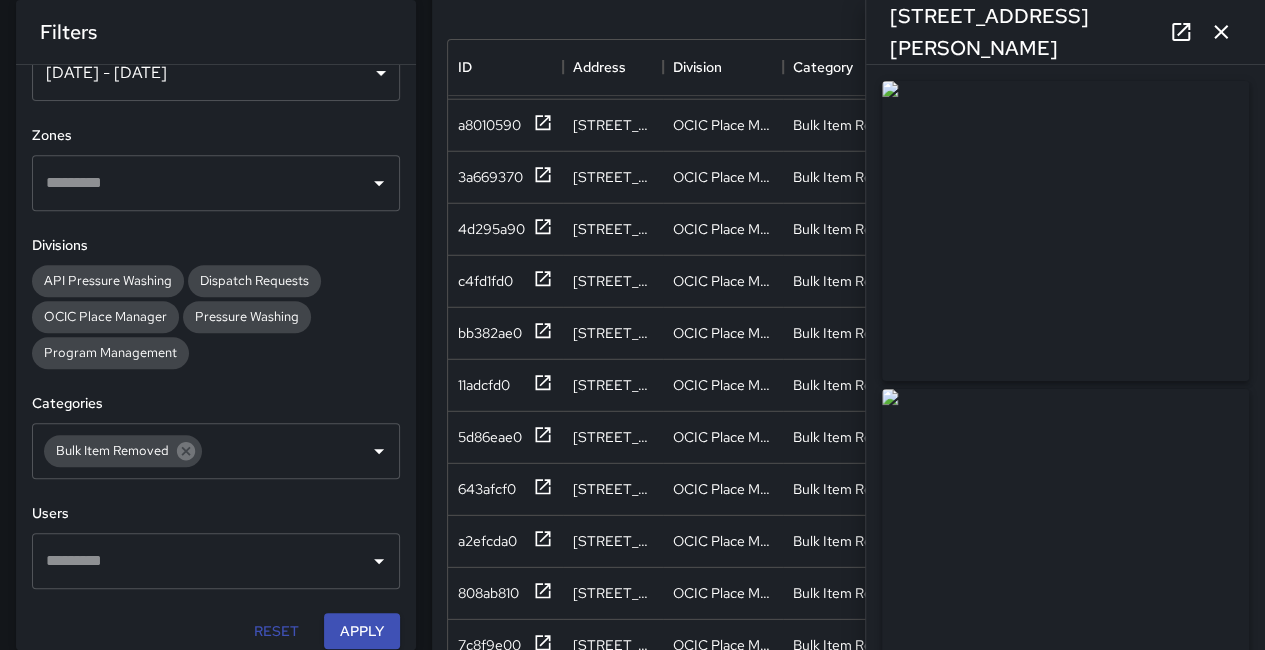 type on "**********" 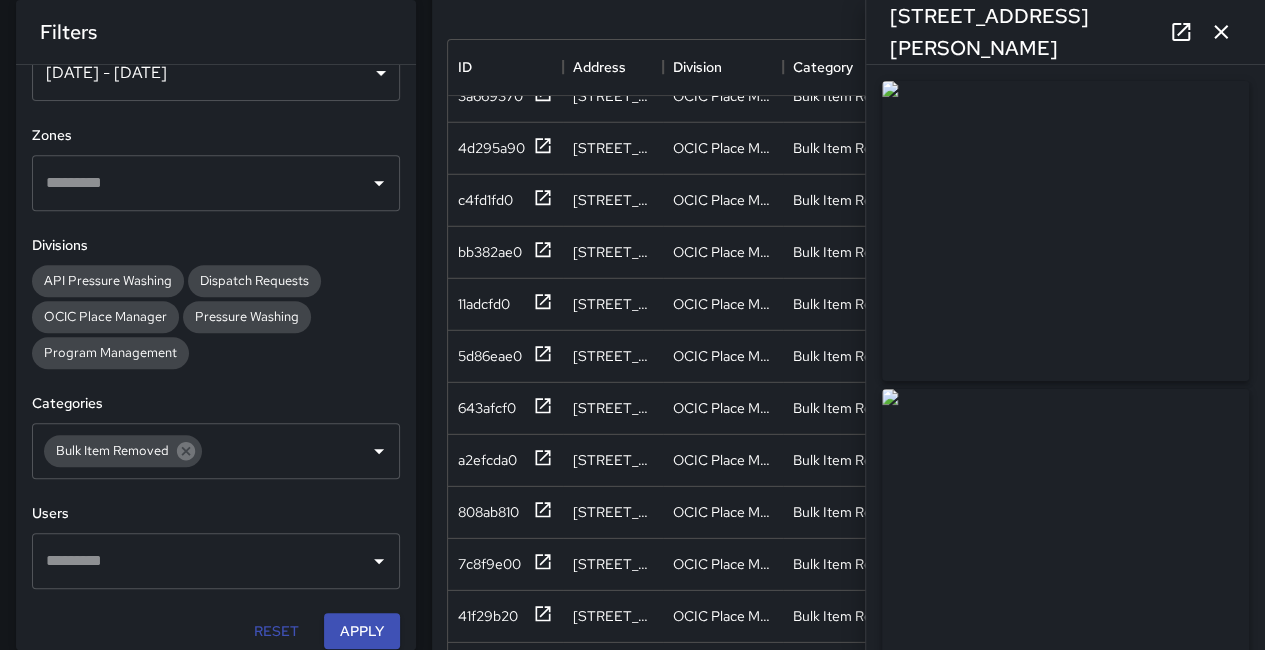 scroll, scrollTop: 2800, scrollLeft: 0, axis: vertical 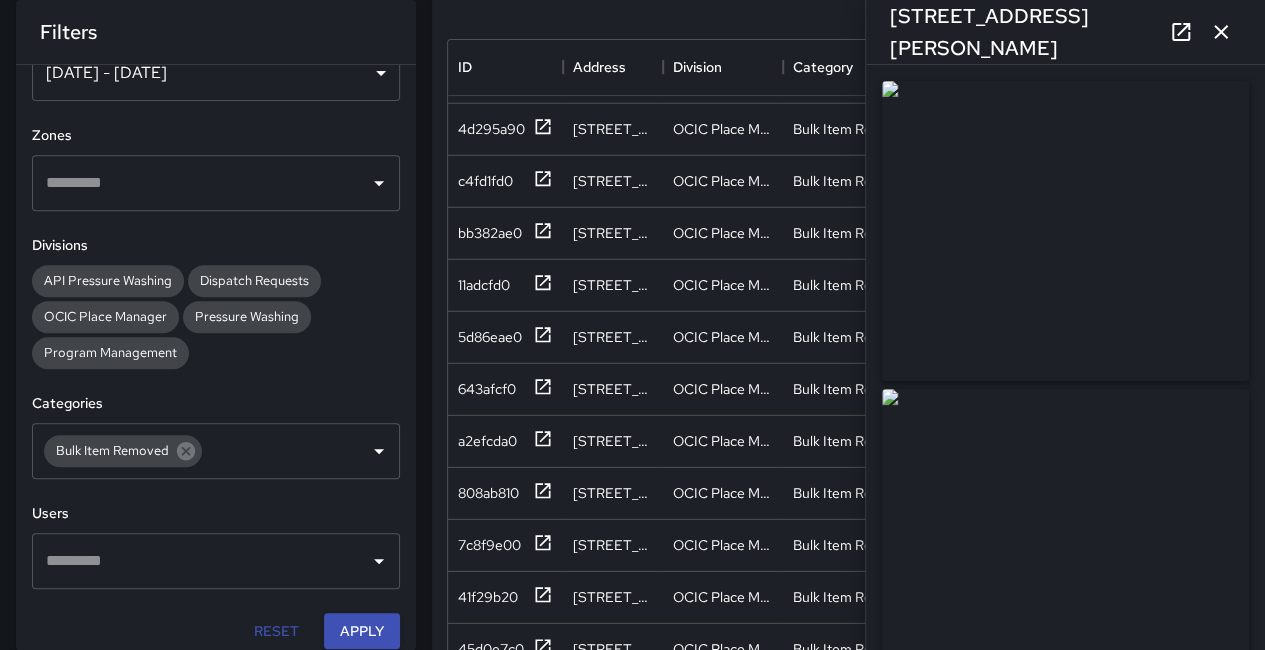 drag, startPoint x: 1030, startPoint y: 278, endPoint x: 1024, endPoint y: 259, distance: 19.924858 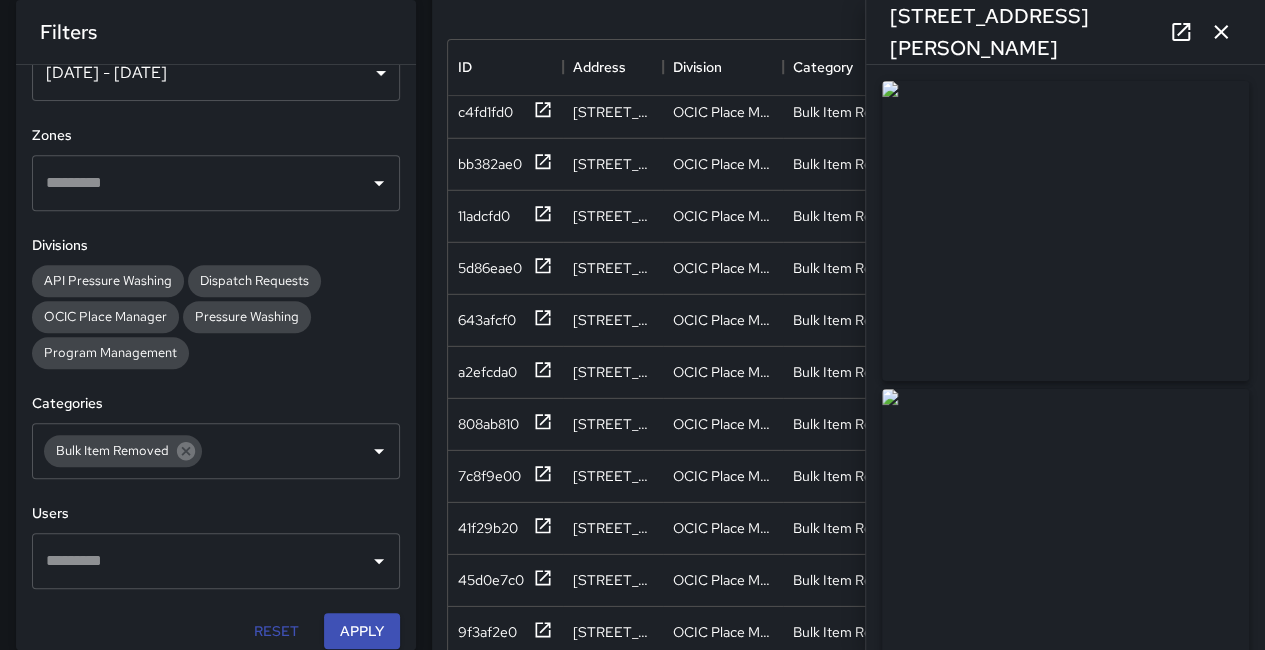 scroll, scrollTop: 2900, scrollLeft: 0, axis: vertical 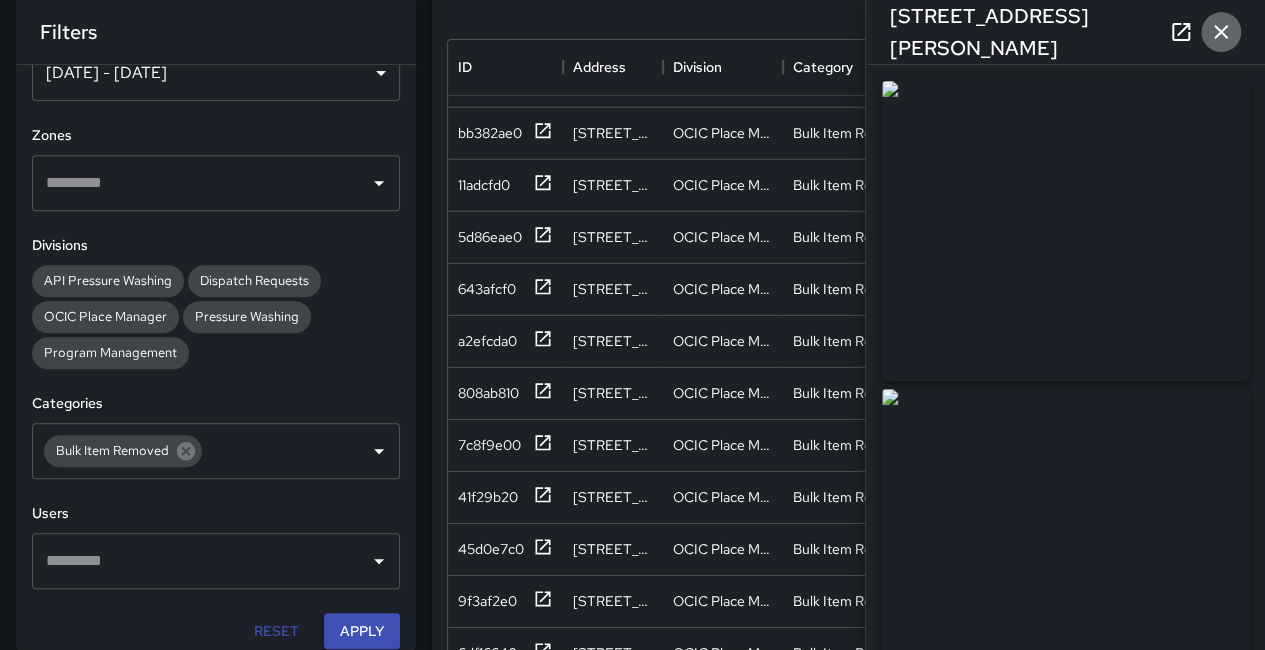 click at bounding box center (1221, 32) 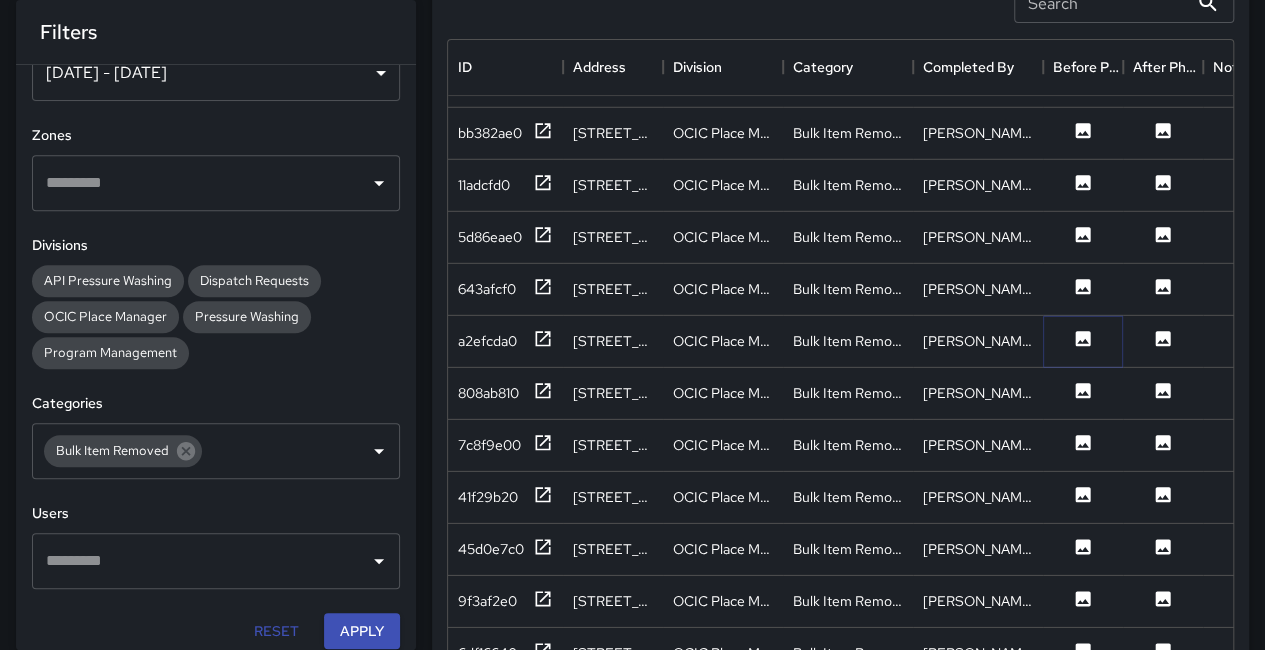 click at bounding box center (1083, 341) 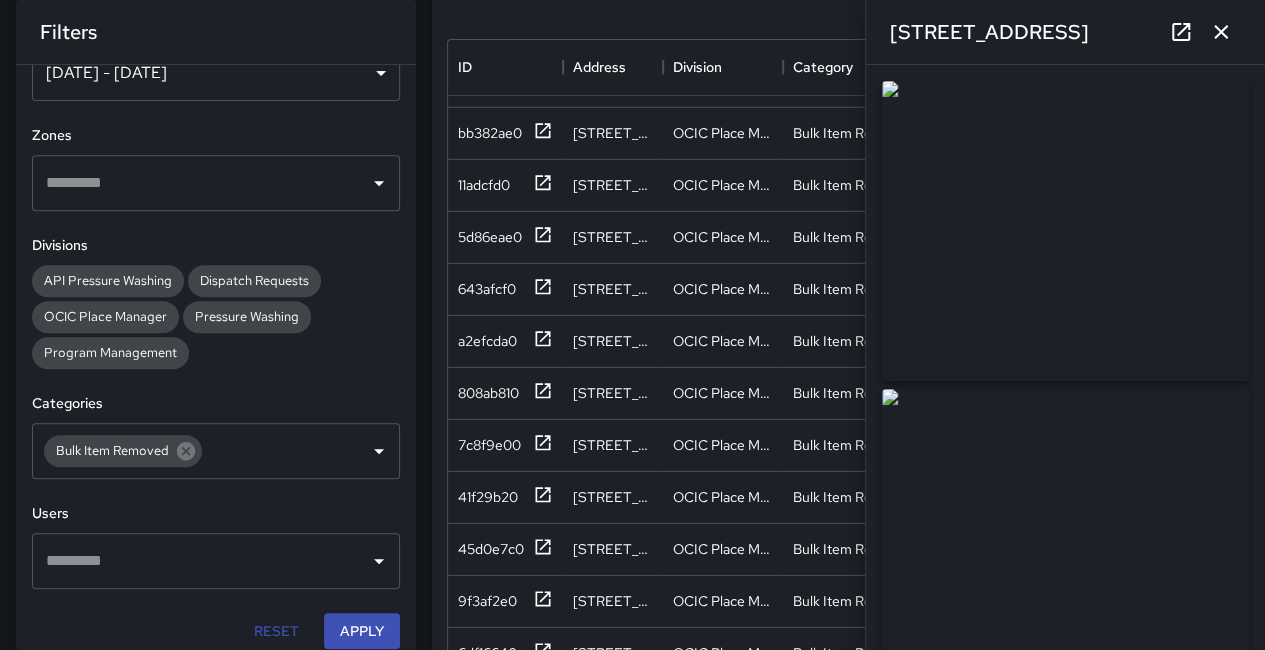 click 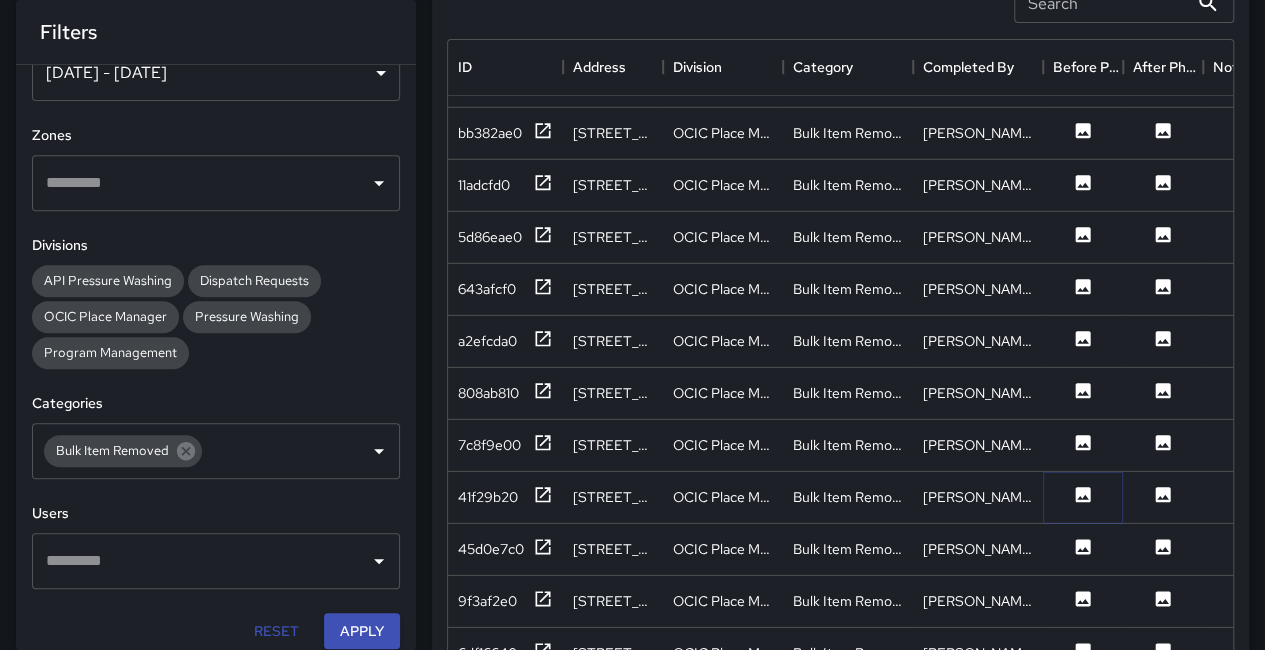click at bounding box center (1083, 497) 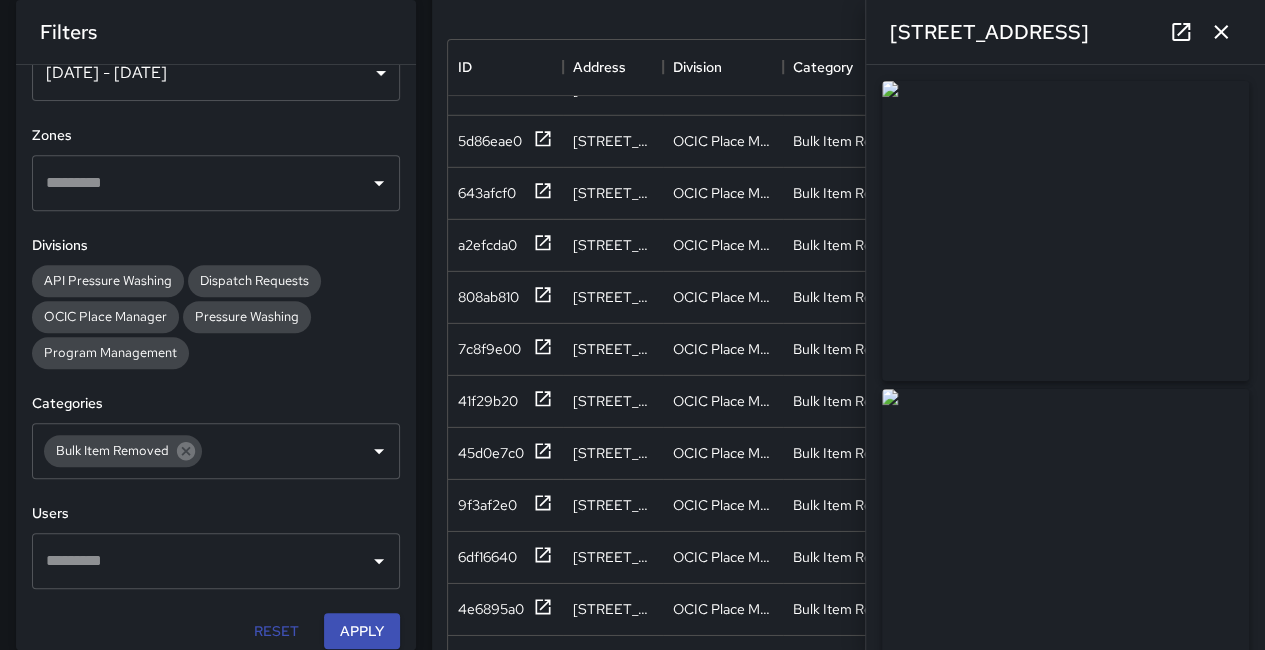 scroll, scrollTop: 3100, scrollLeft: 0, axis: vertical 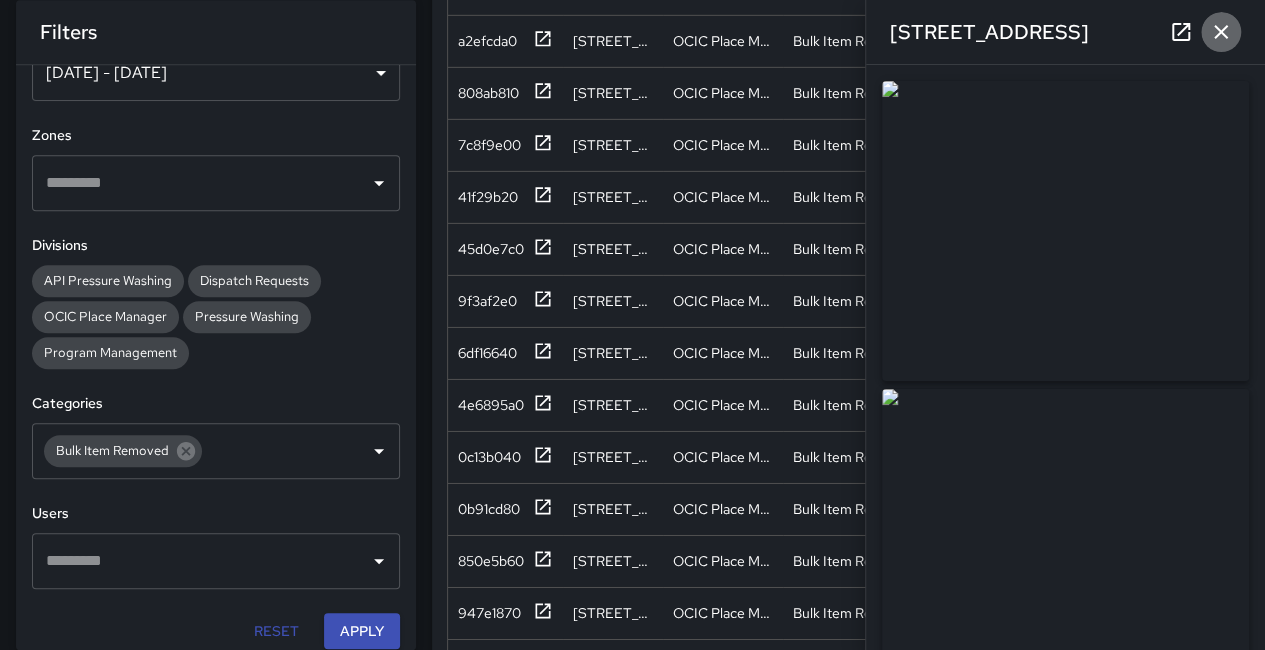 click 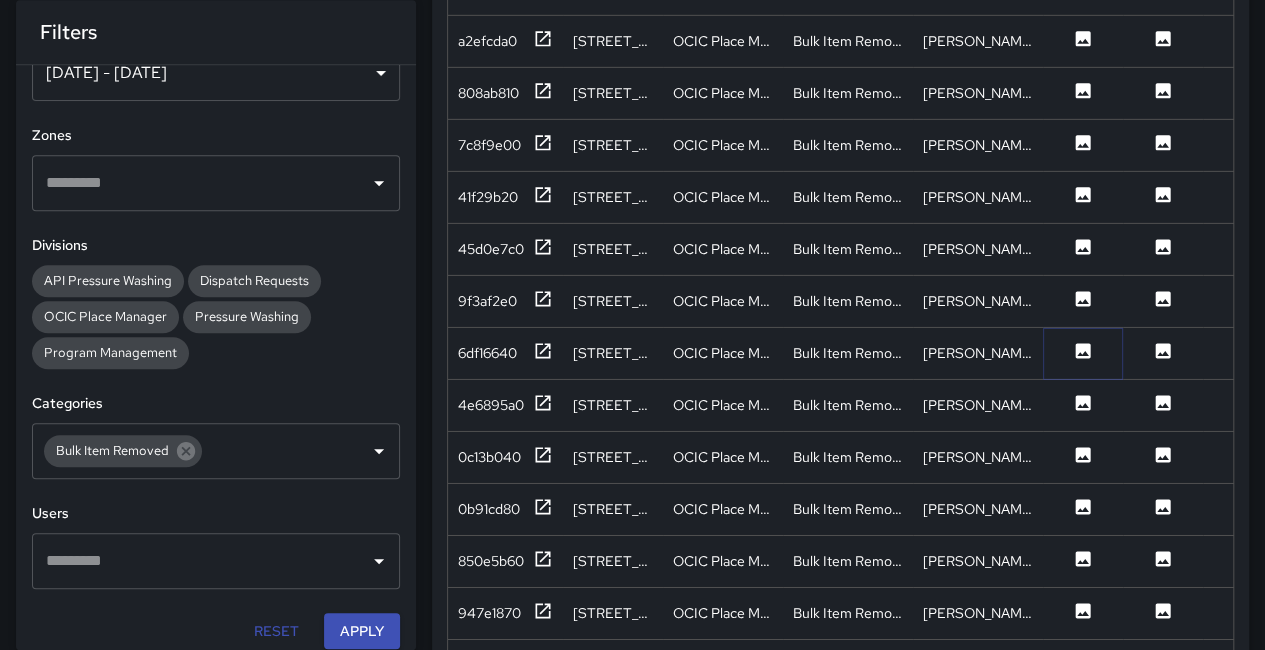 click 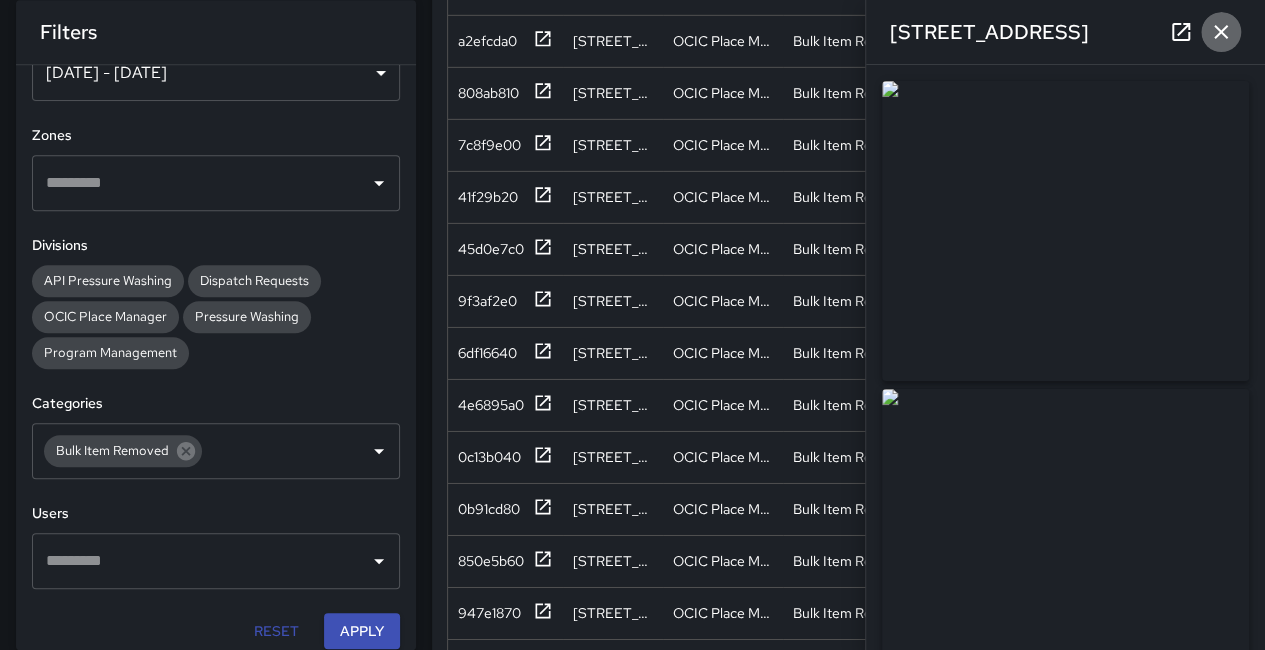 click 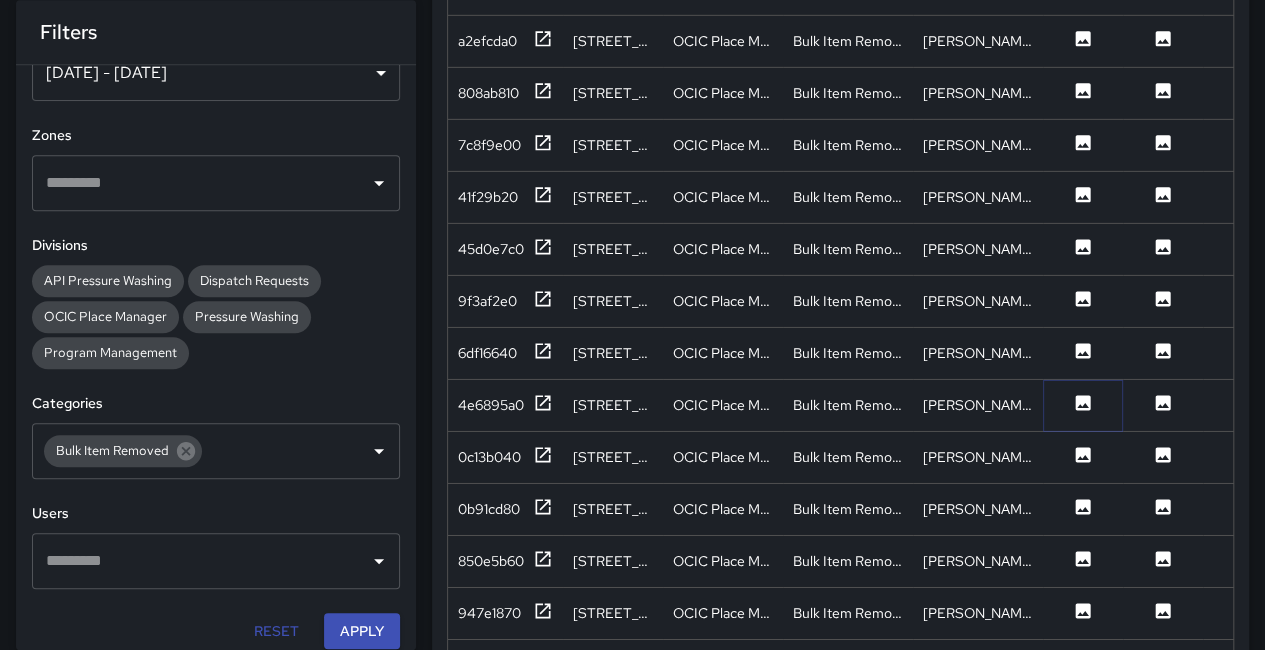 click 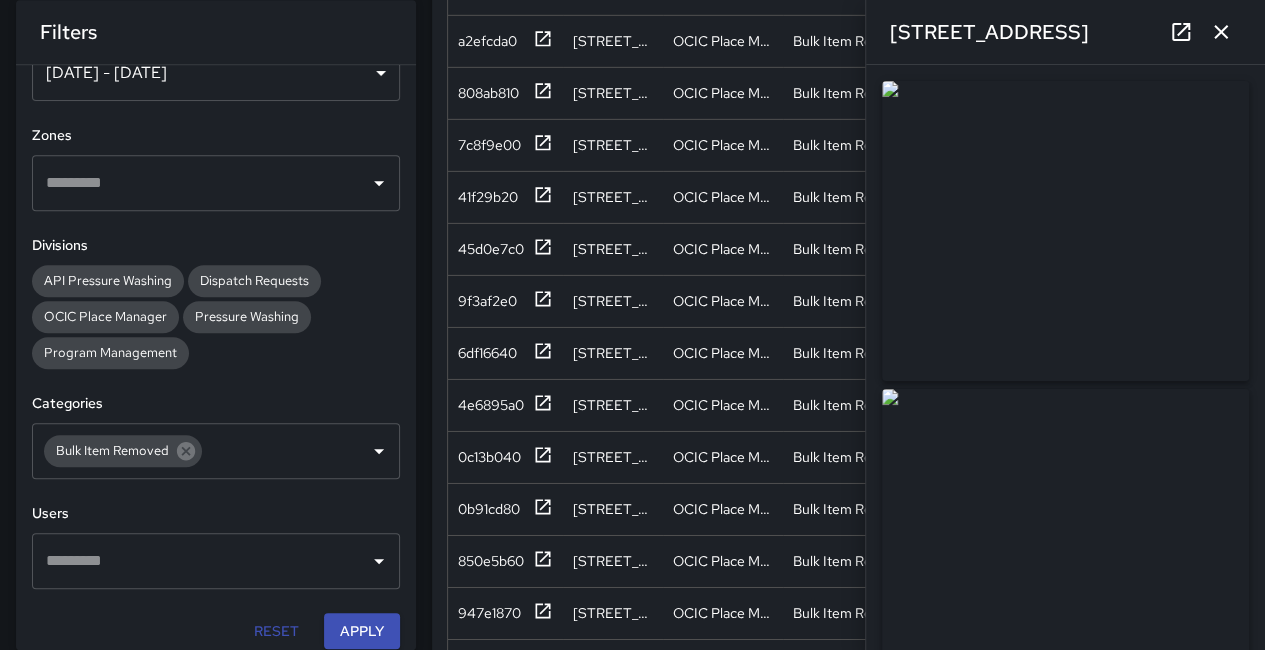 click 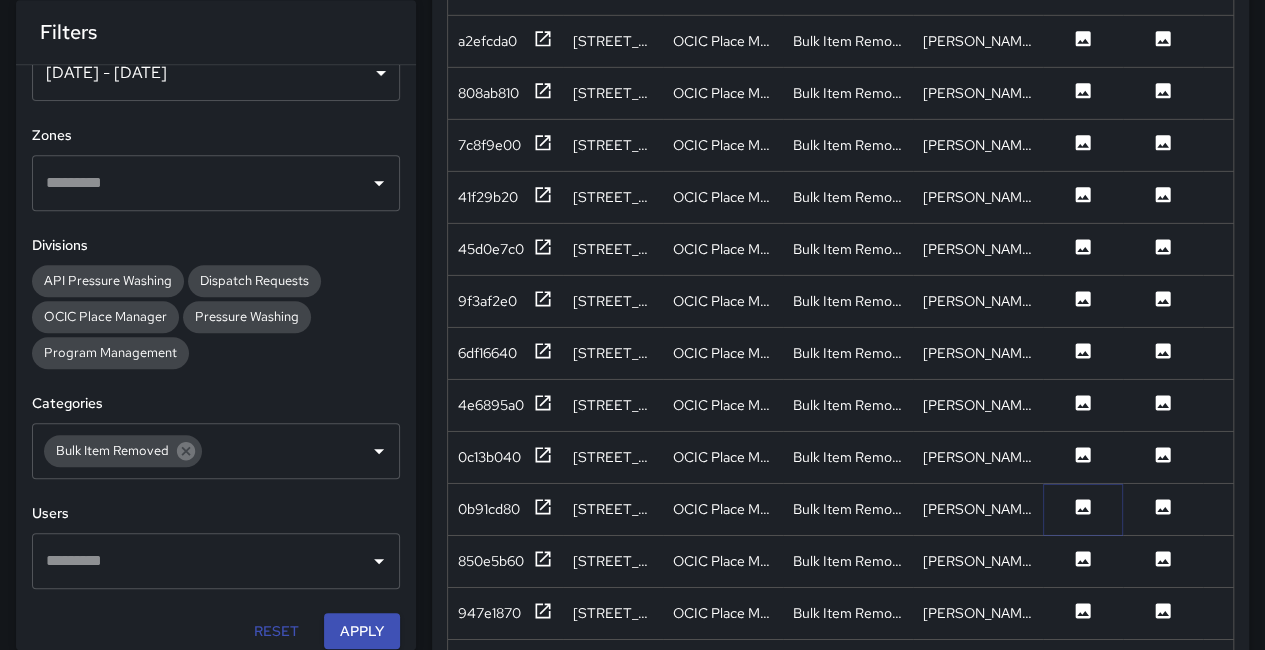 click at bounding box center [1083, 509] 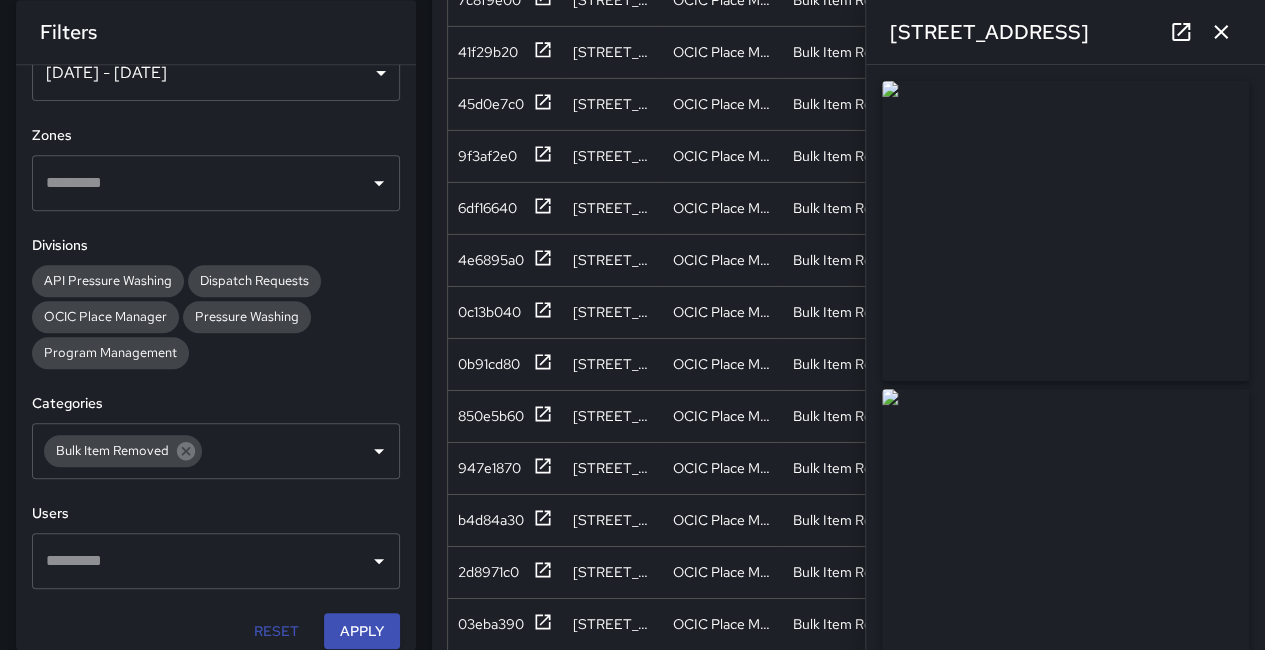 scroll, scrollTop: 3300, scrollLeft: 0, axis: vertical 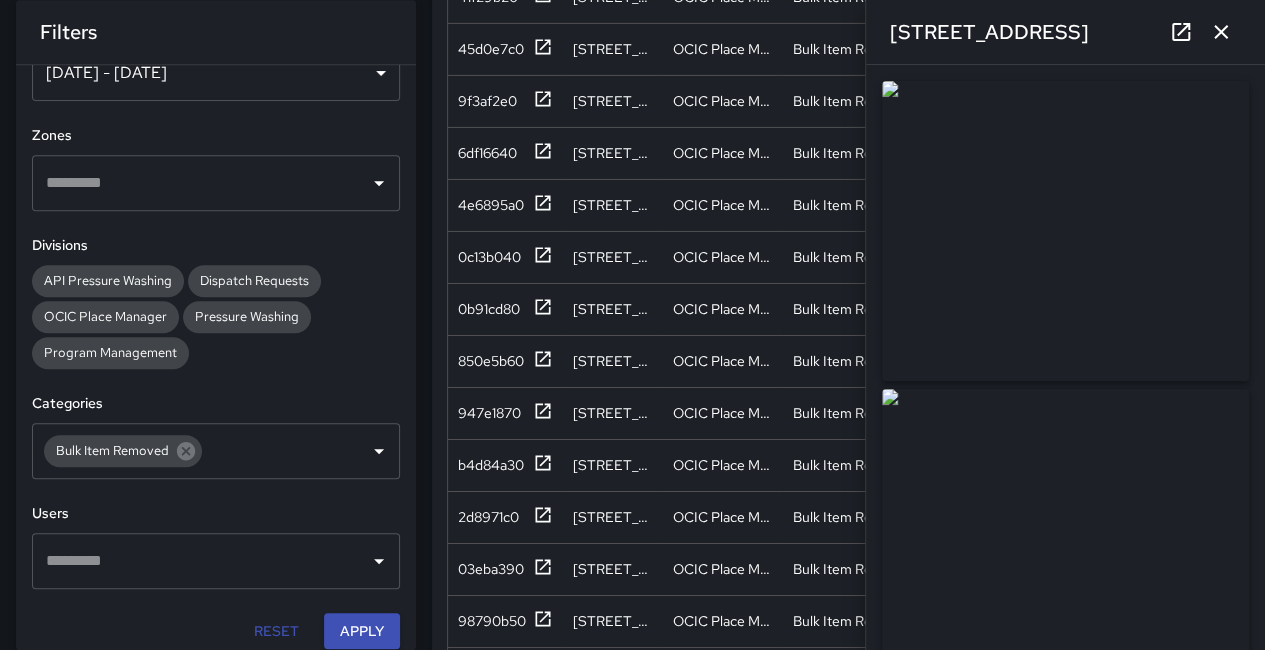 click at bounding box center (1065, 231) 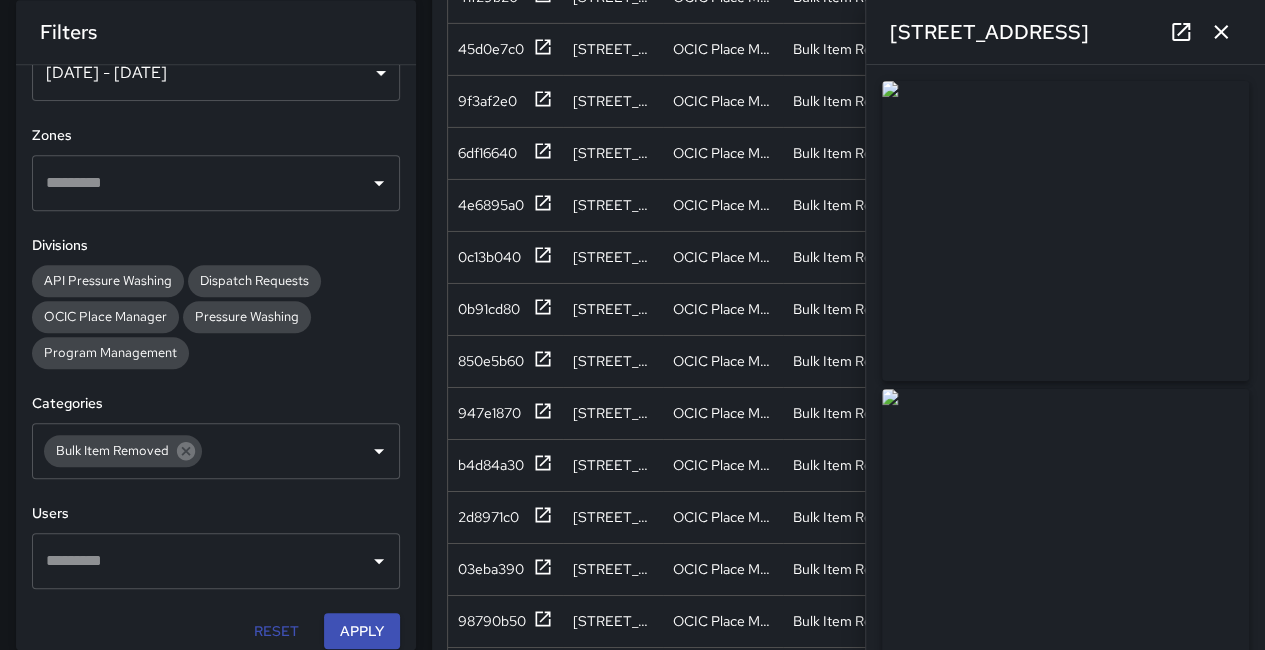 drag, startPoint x: 1109, startPoint y: 278, endPoint x: 894, endPoint y: 87, distance: 287.58652 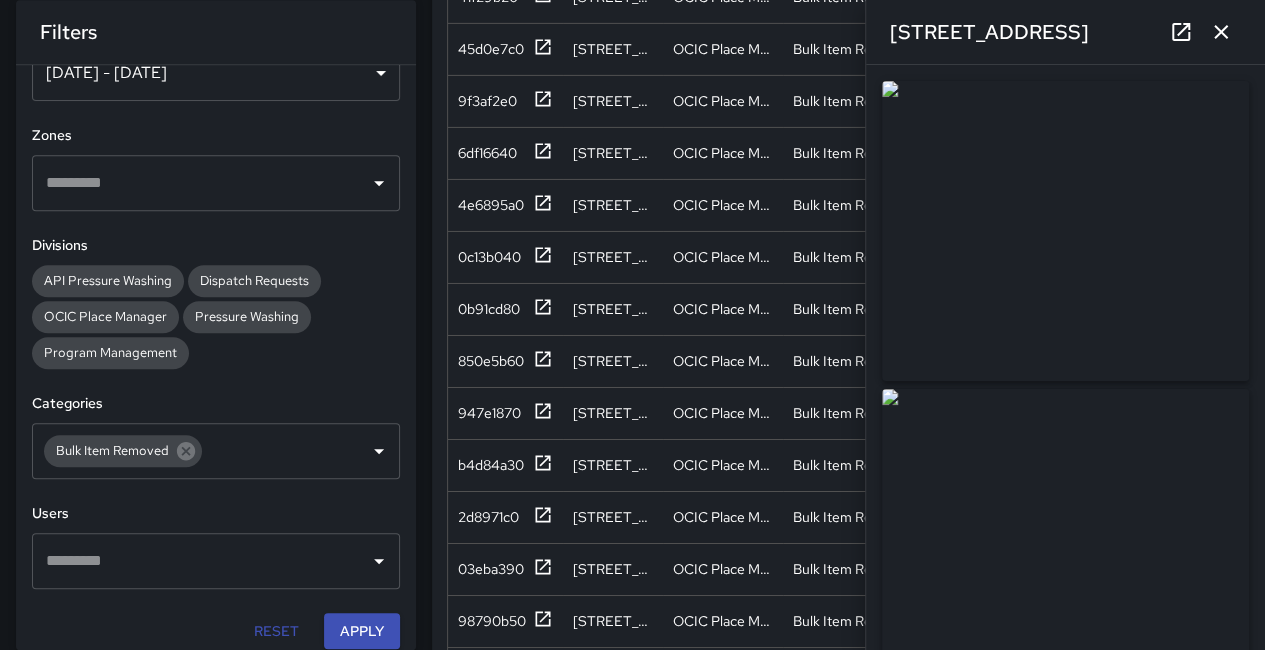 click at bounding box center [1065, 231] 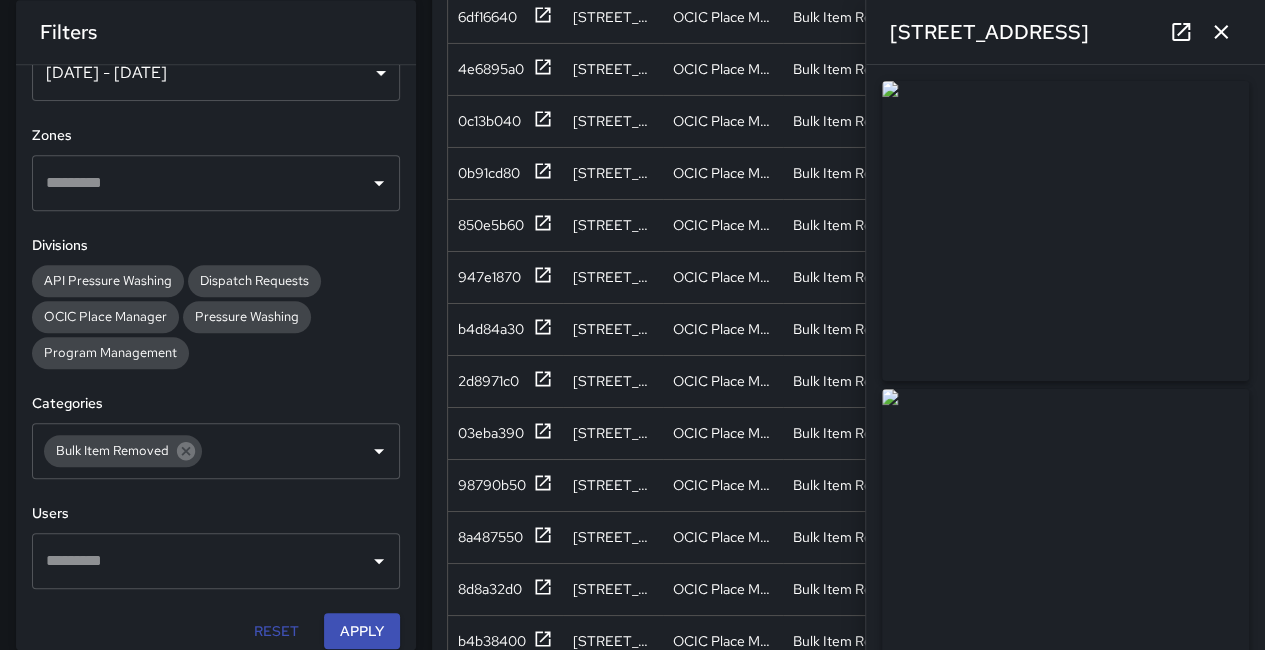 scroll, scrollTop: 3500, scrollLeft: 0, axis: vertical 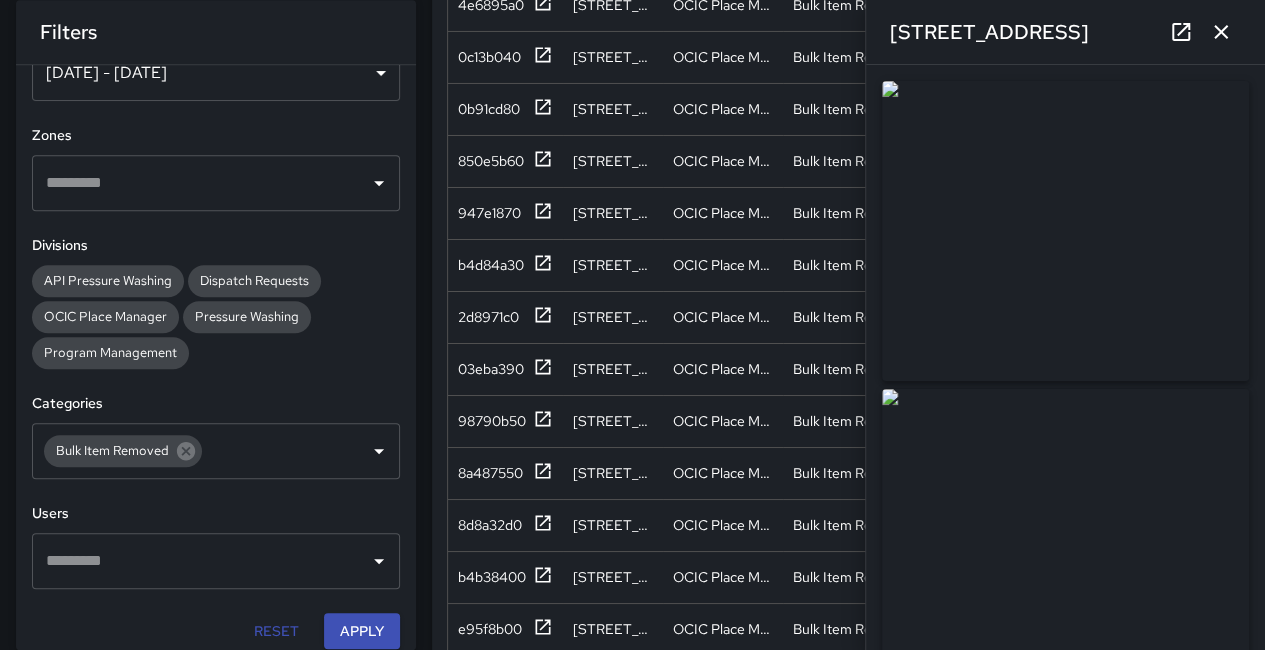 click 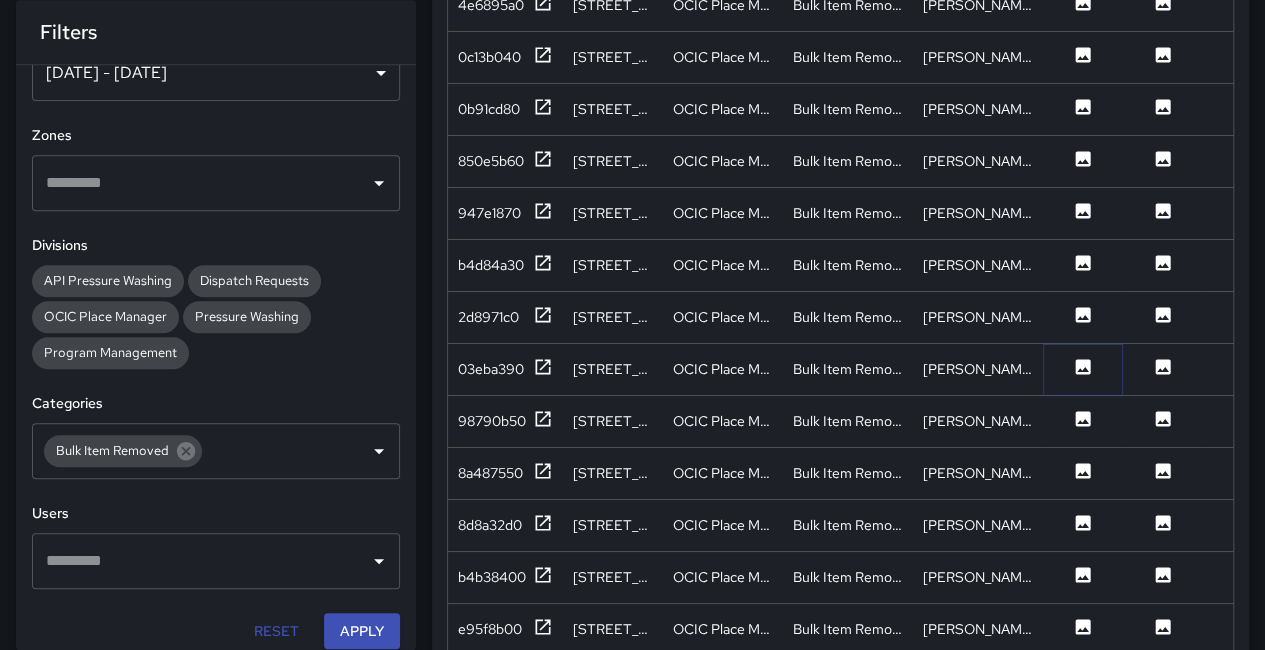 click 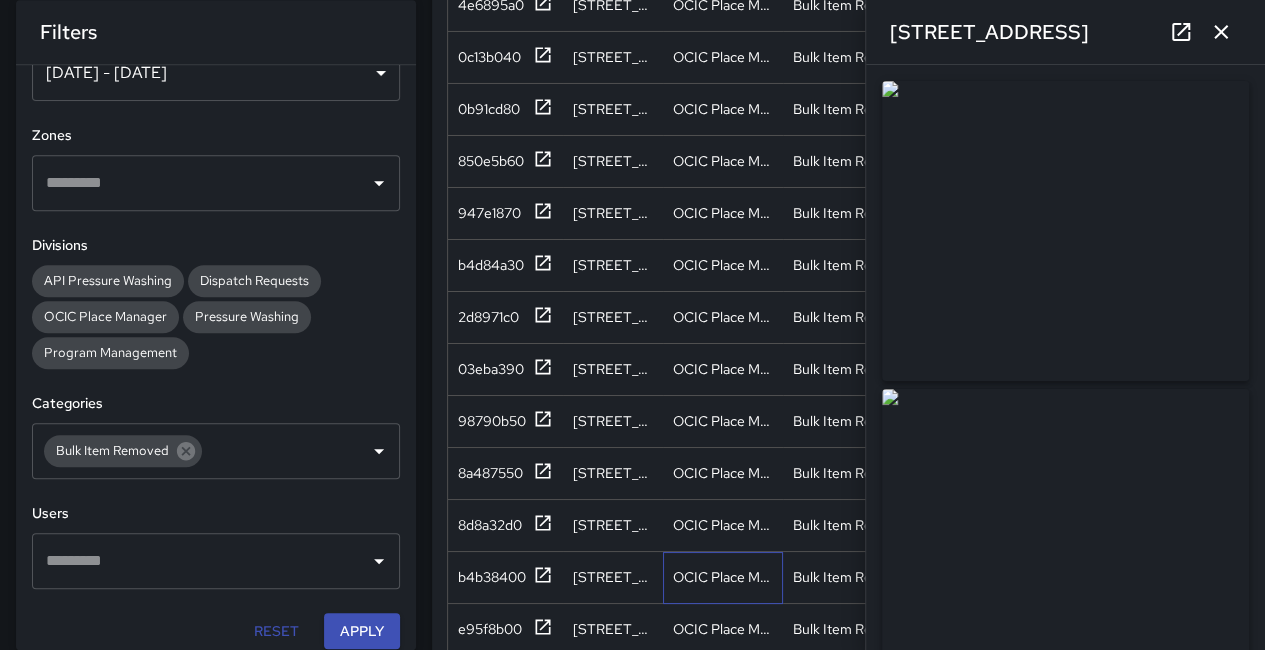 click on "OCIC Place Manager" at bounding box center [723, 578] 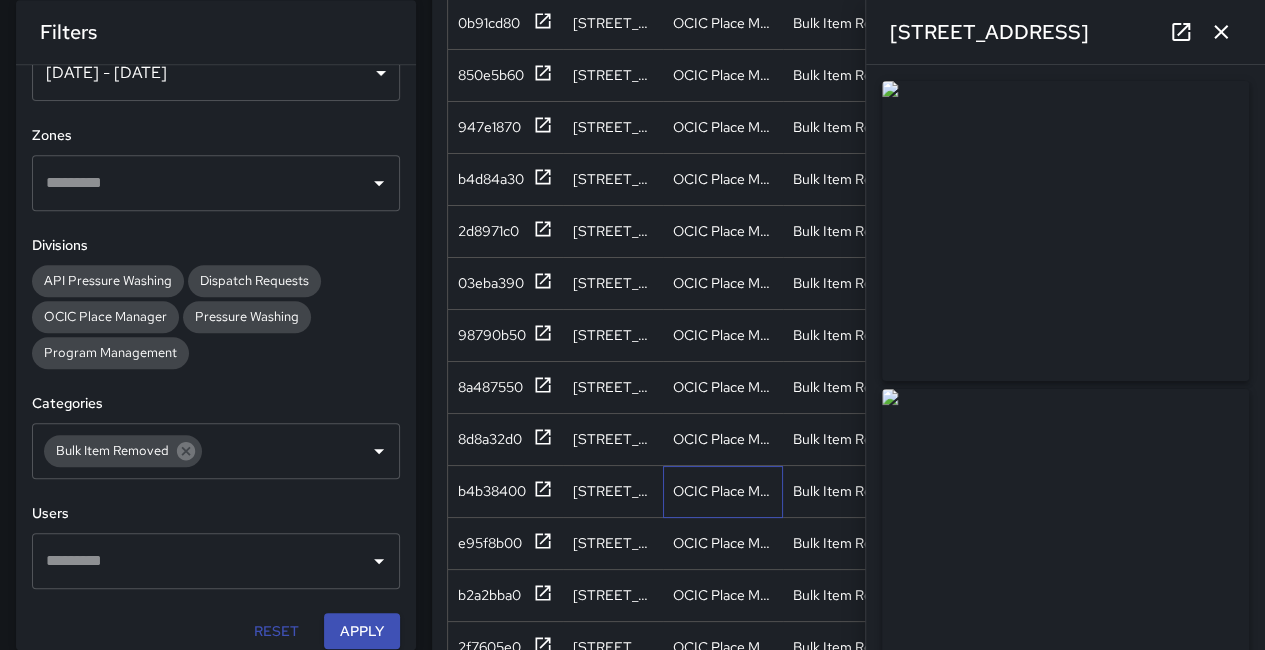 scroll, scrollTop: 3700, scrollLeft: 0, axis: vertical 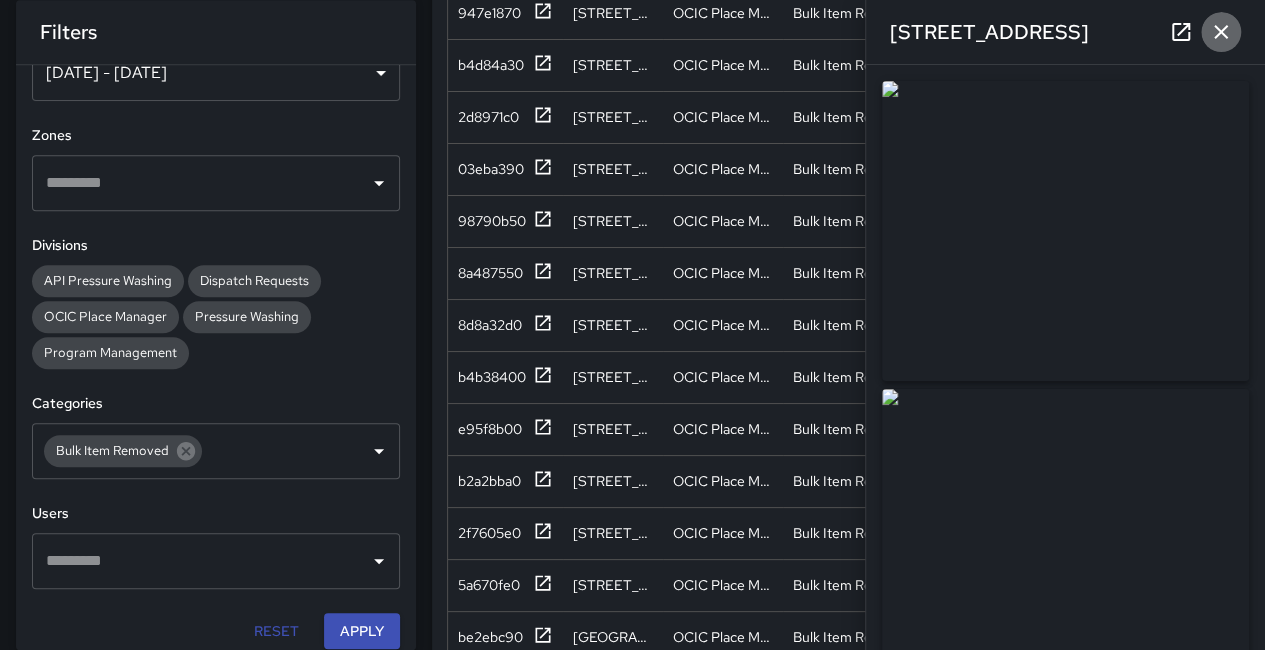 click 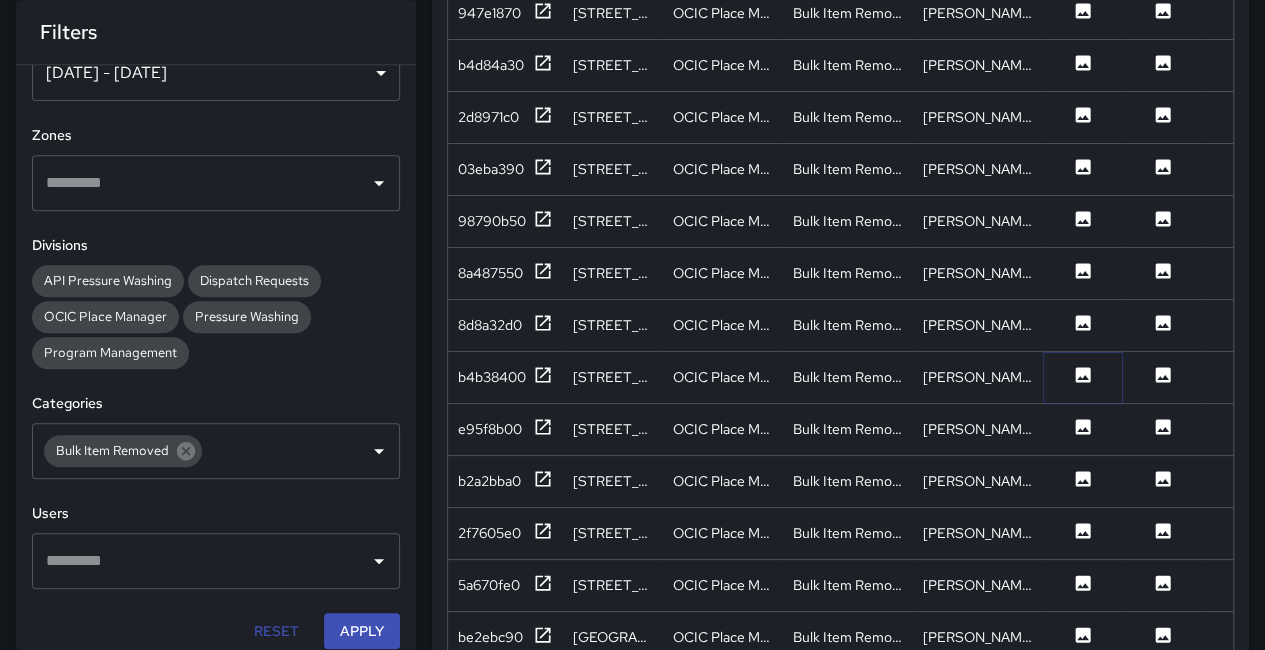 click 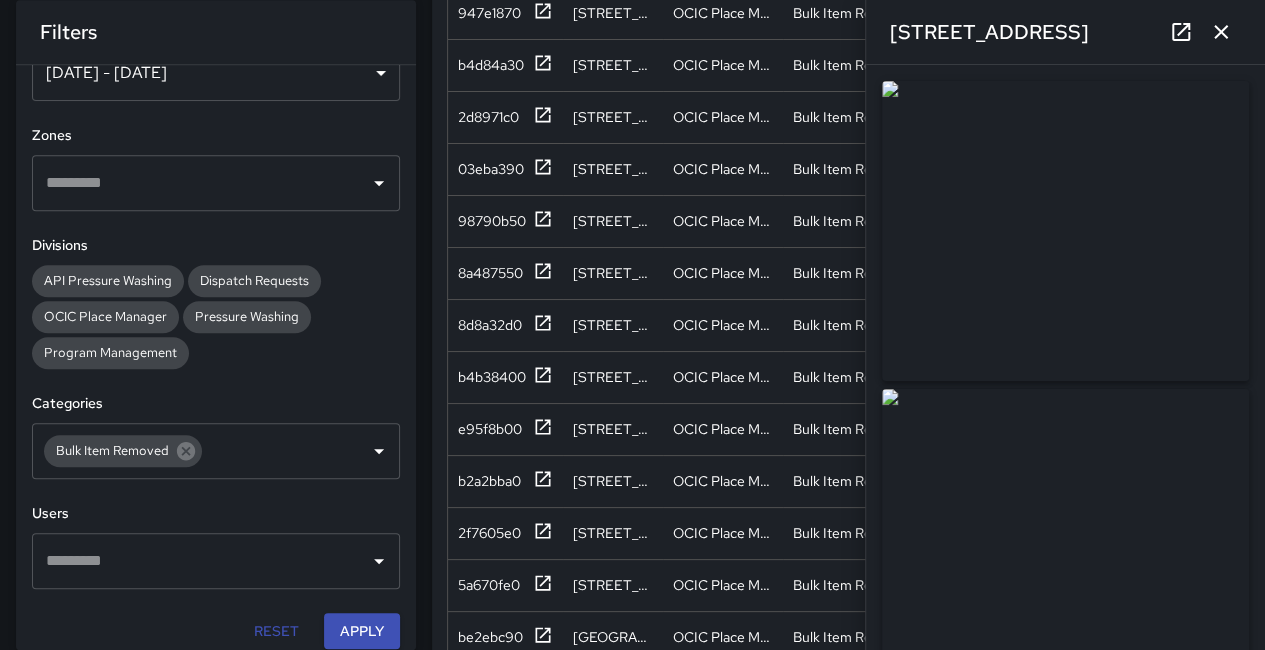click at bounding box center (1065, 231) 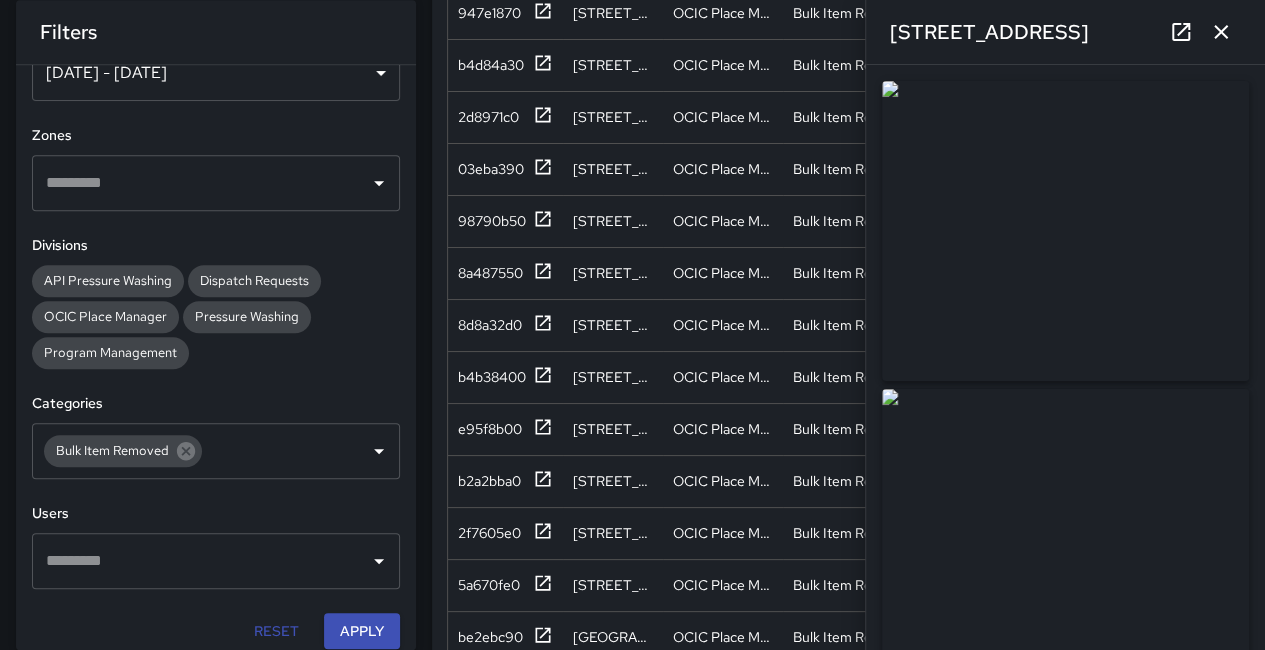 click at bounding box center [1065, 231] 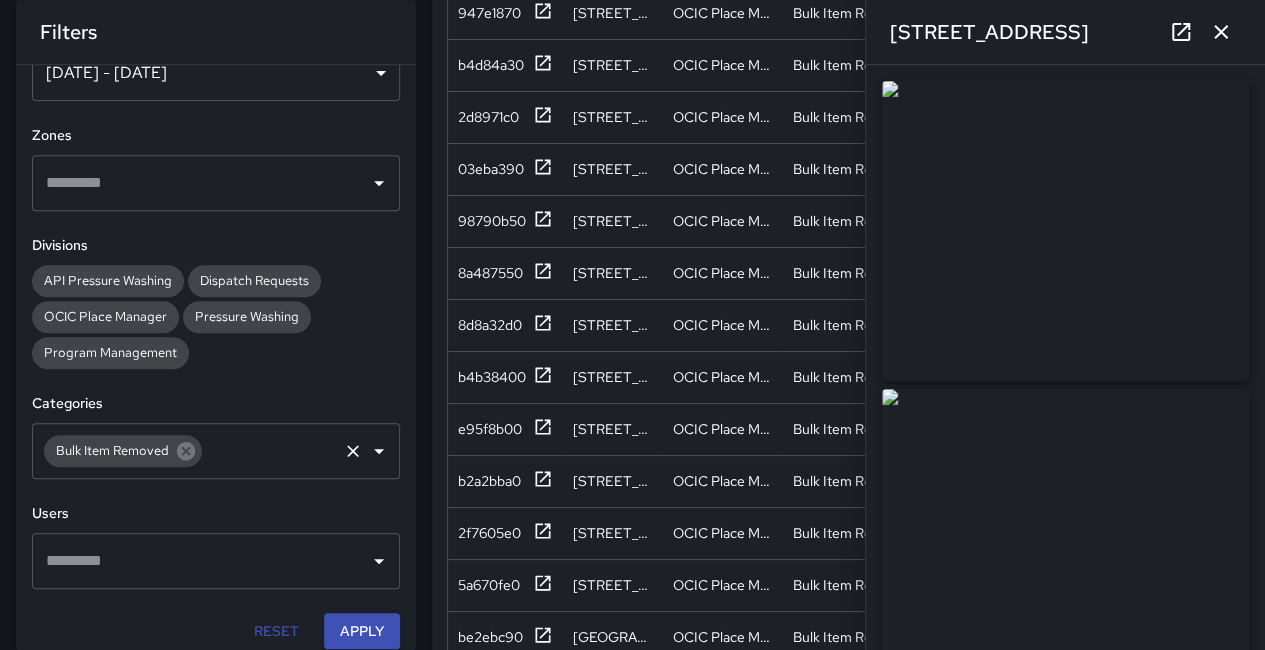 drag, startPoint x: 184, startPoint y: 452, endPoint x: 313, endPoint y: 447, distance: 129.09686 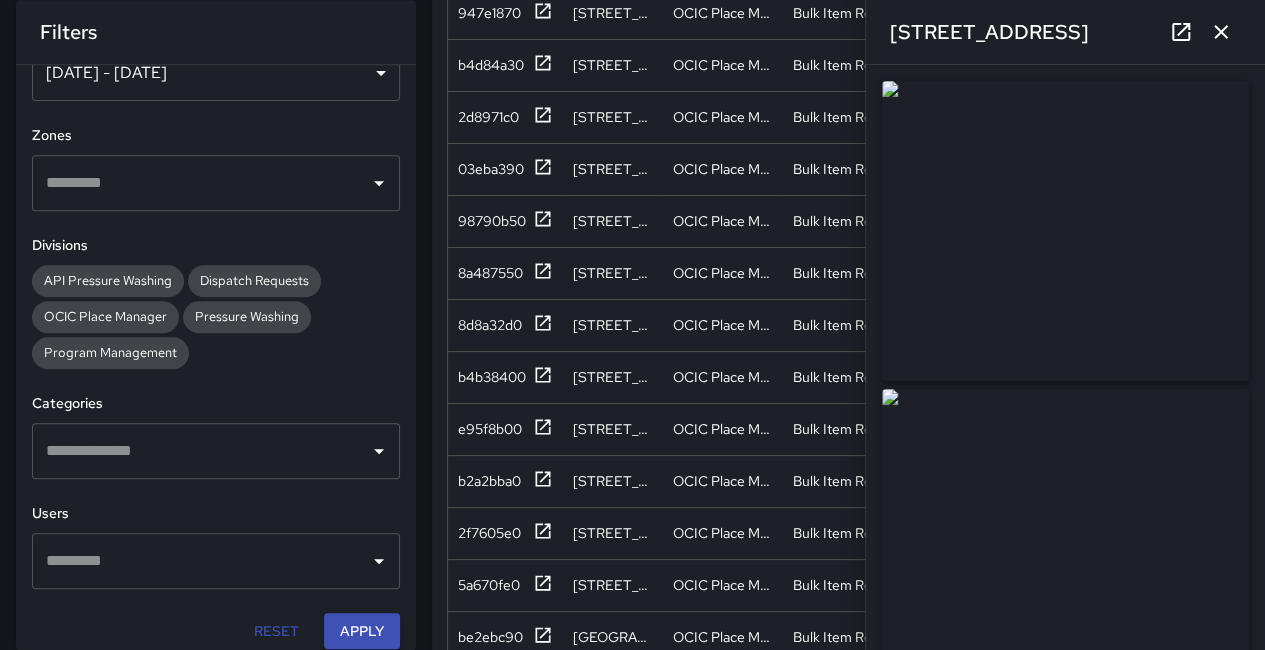 click 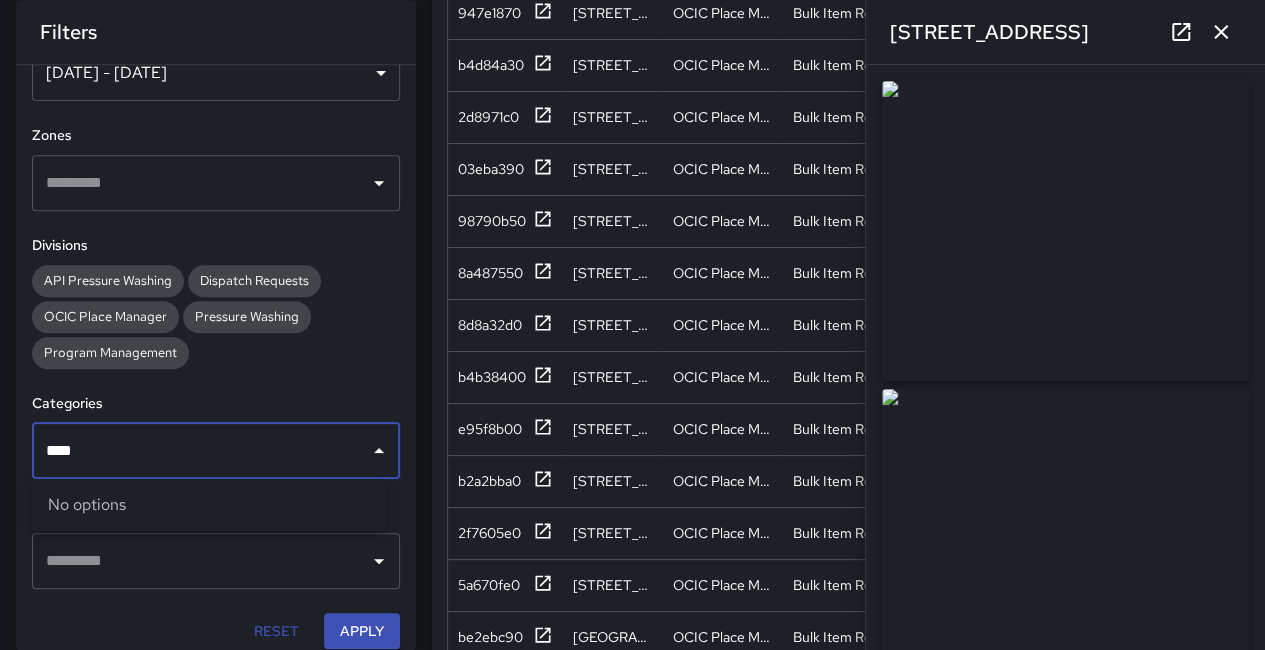 type on "*****" 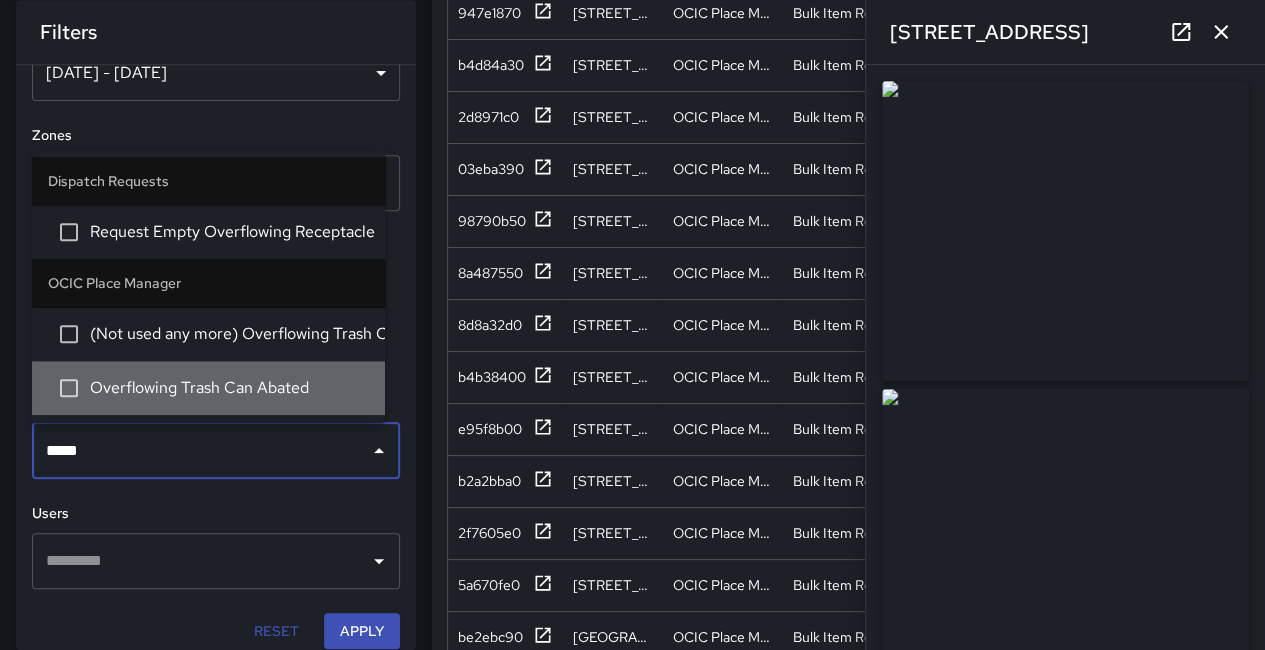 click on "Overflowing Trash Can Abated" at bounding box center [208, 388] 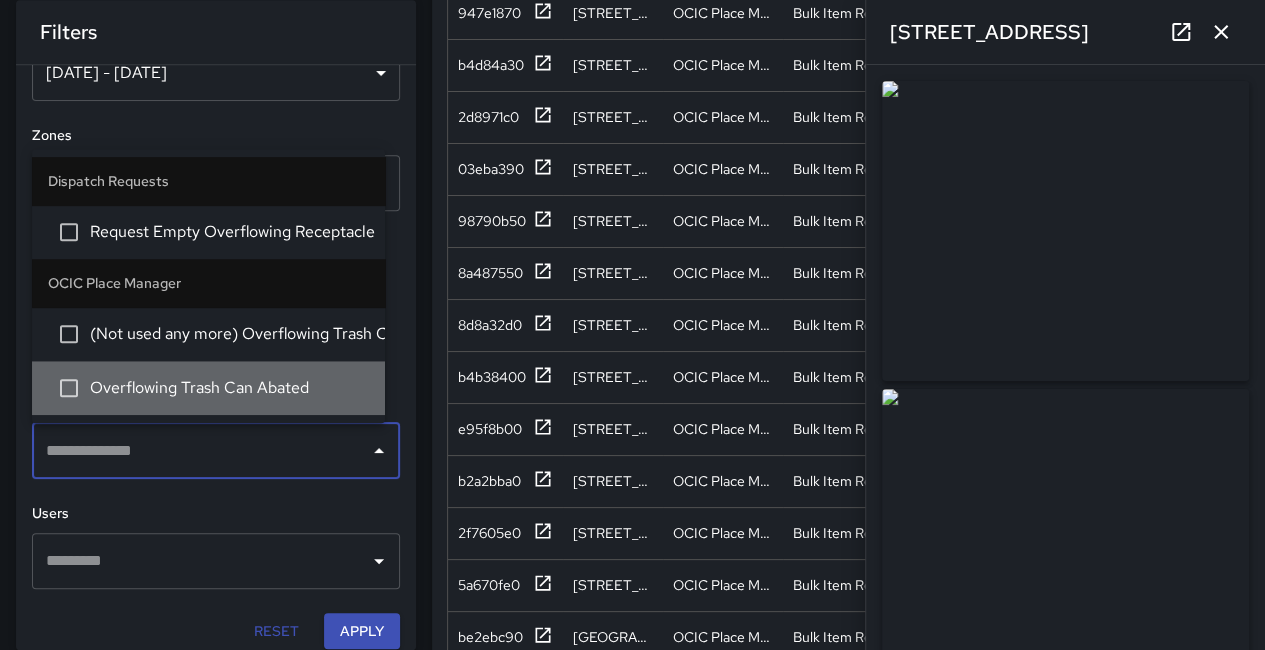 scroll, scrollTop: 1328, scrollLeft: 0, axis: vertical 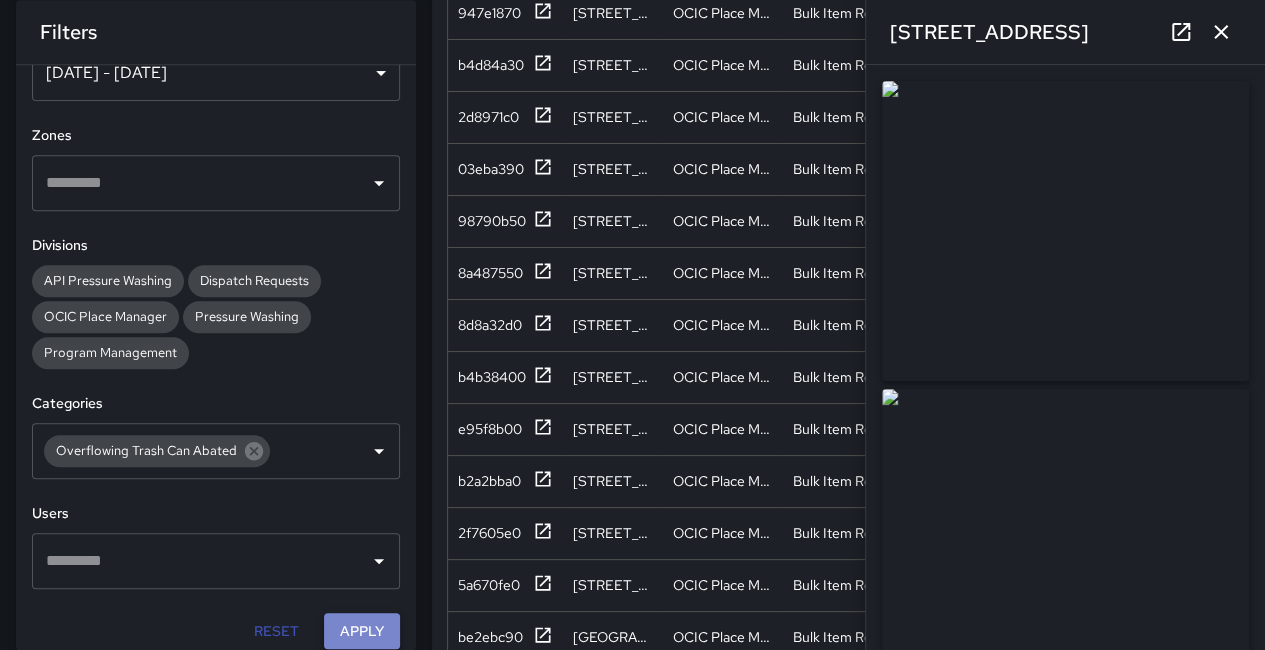 click on "Apply" at bounding box center [362, 631] 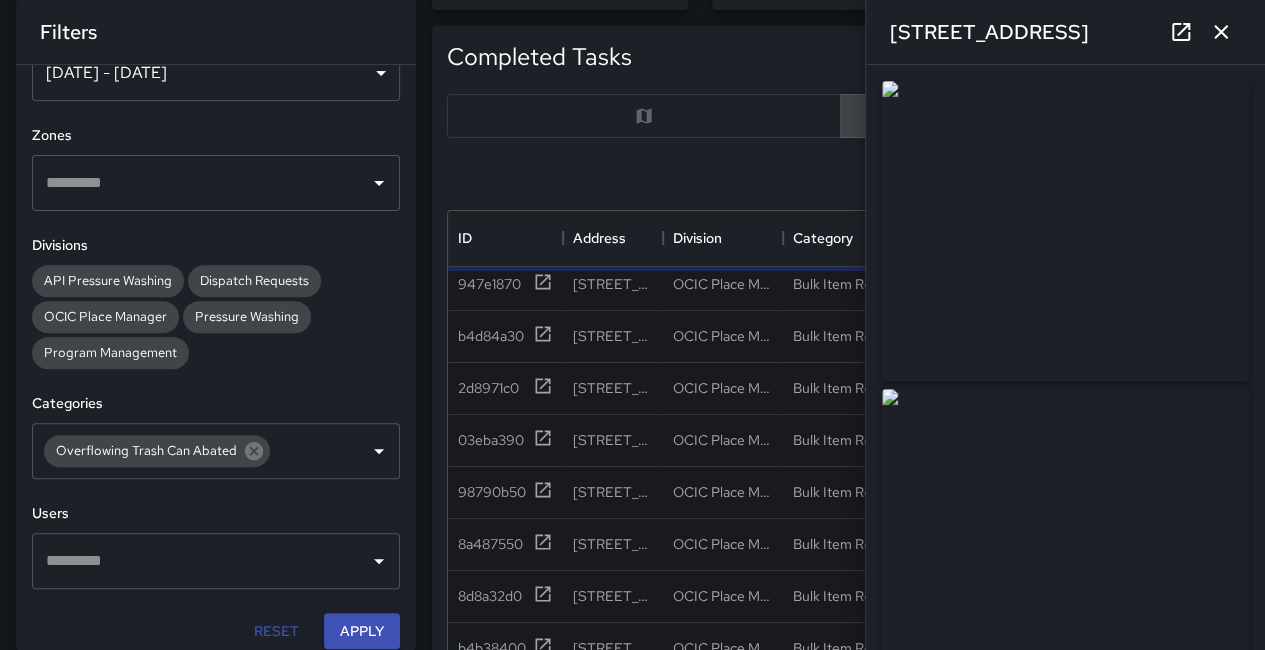 scroll, scrollTop: 201, scrollLeft: 0, axis: vertical 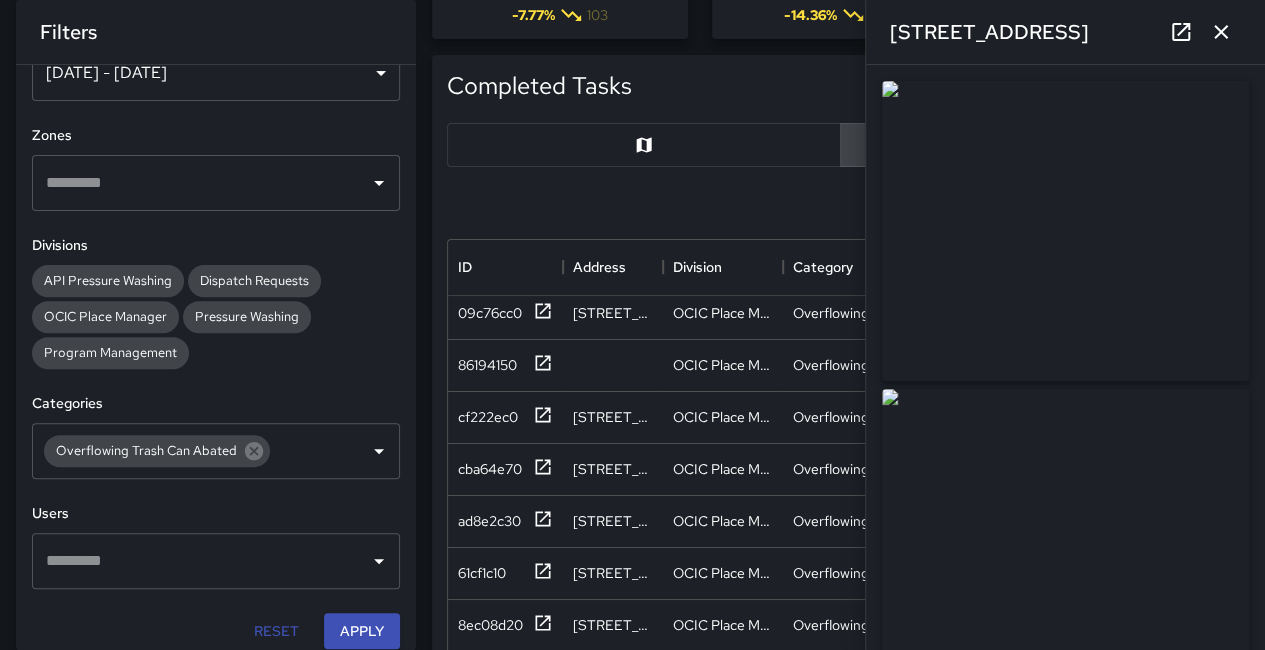 click at bounding box center (644, 145) 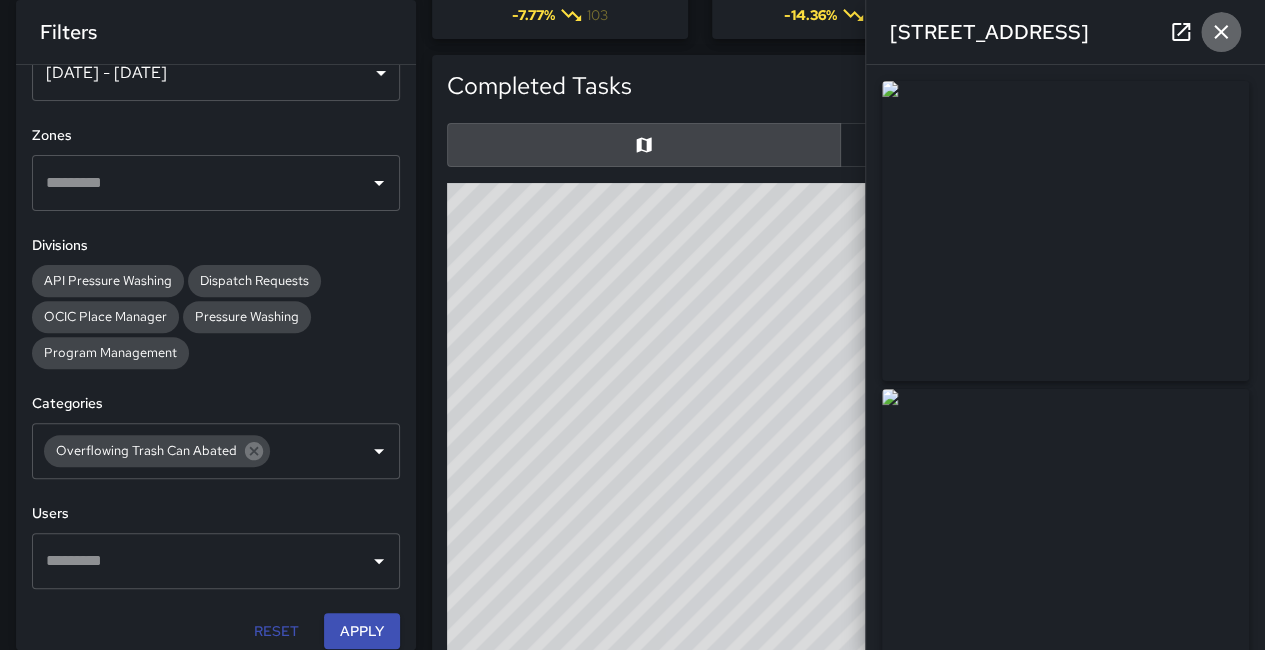 click 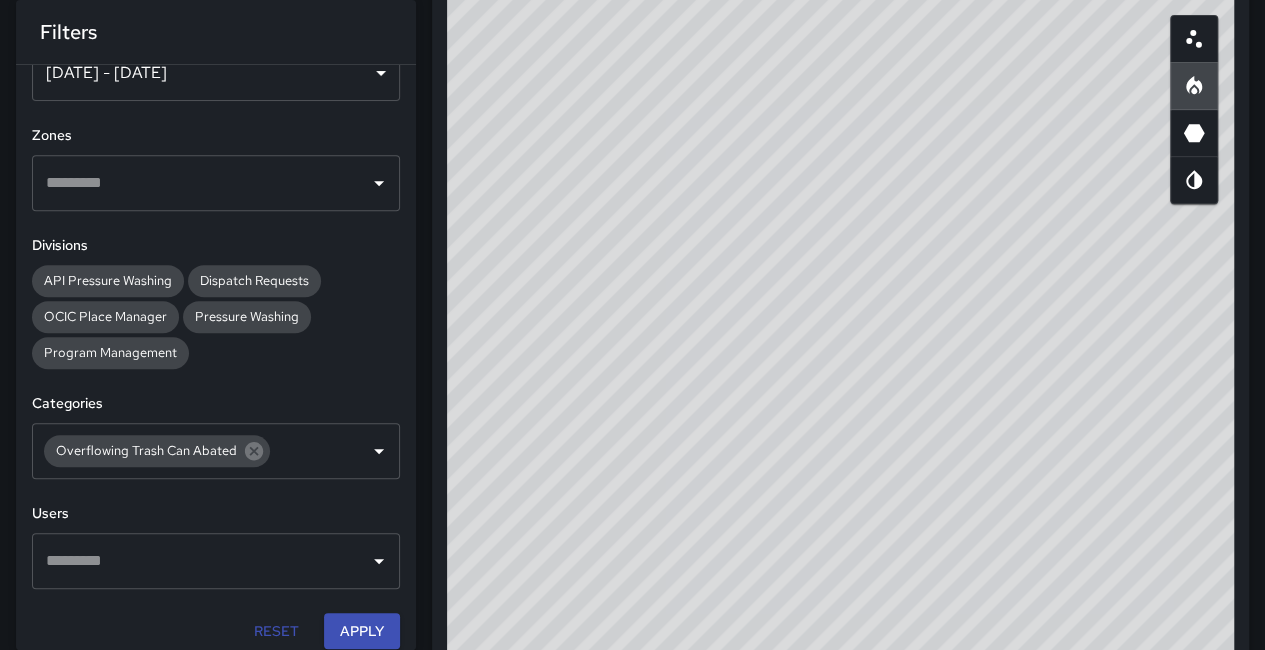 scroll, scrollTop: 401, scrollLeft: 0, axis: vertical 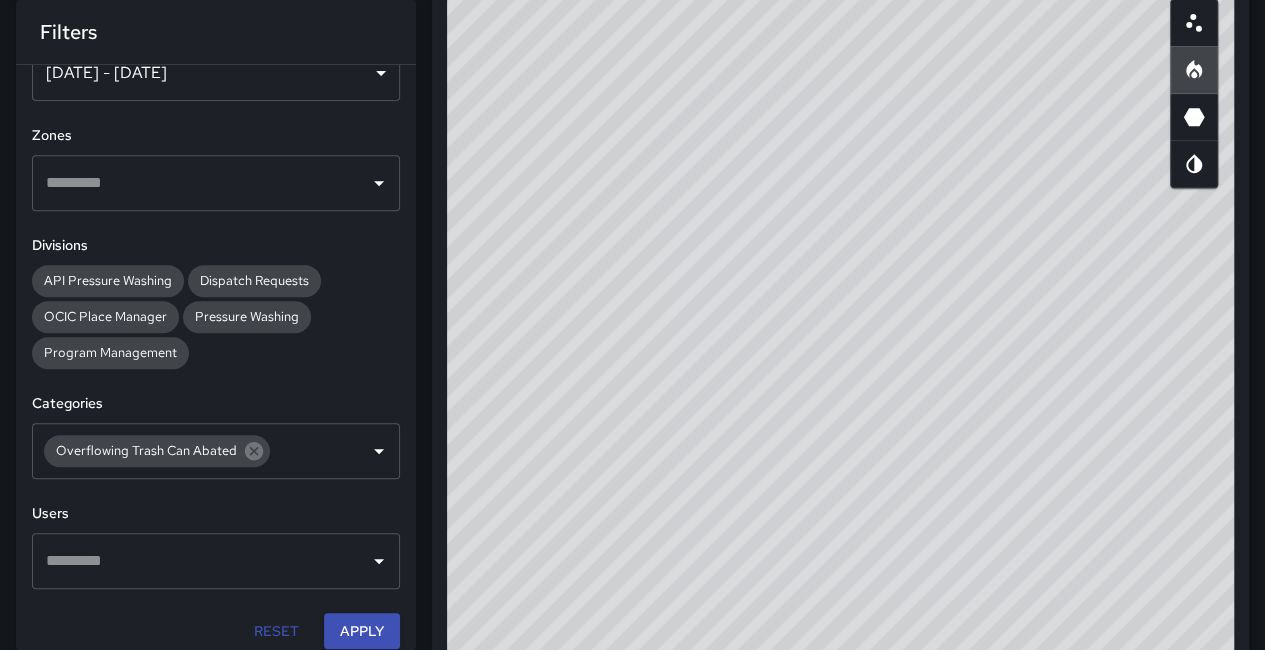 drag, startPoint x: 1086, startPoint y: 375, endPoint x: 1091, endPoint y: 451, distance: 76.1643 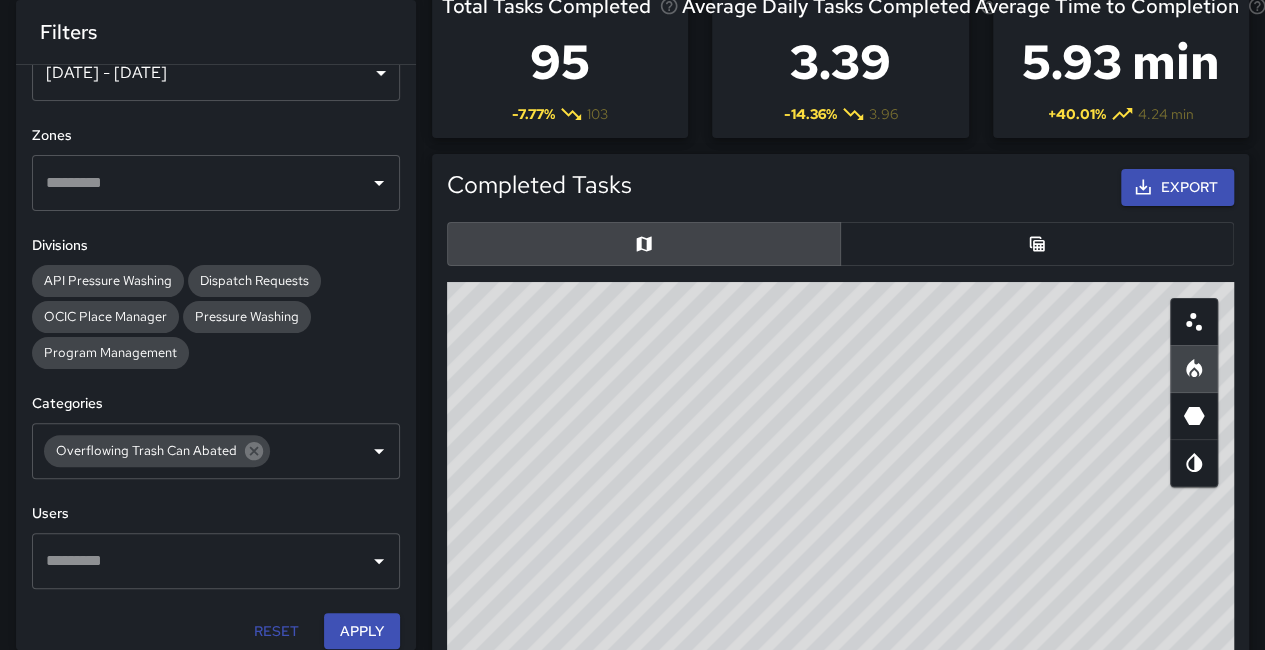 scroll, scrollTop: 101, scrollLeft: 0, axis: vertical 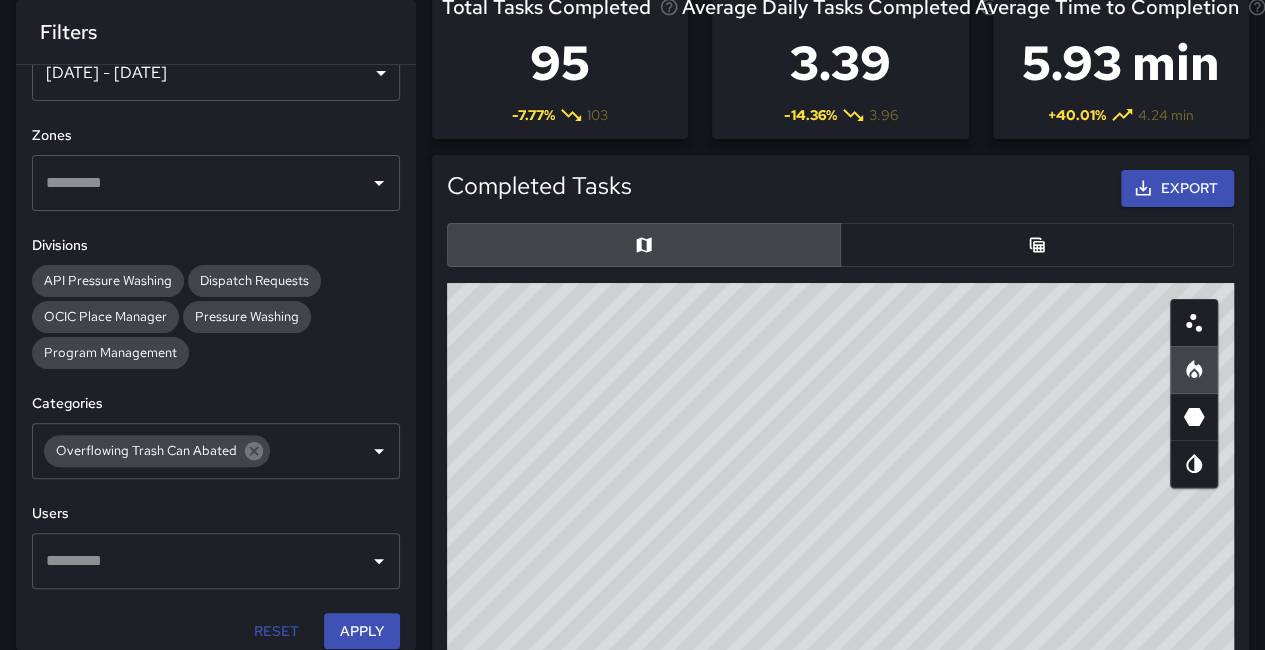 click at bounding box center [1037, 245] 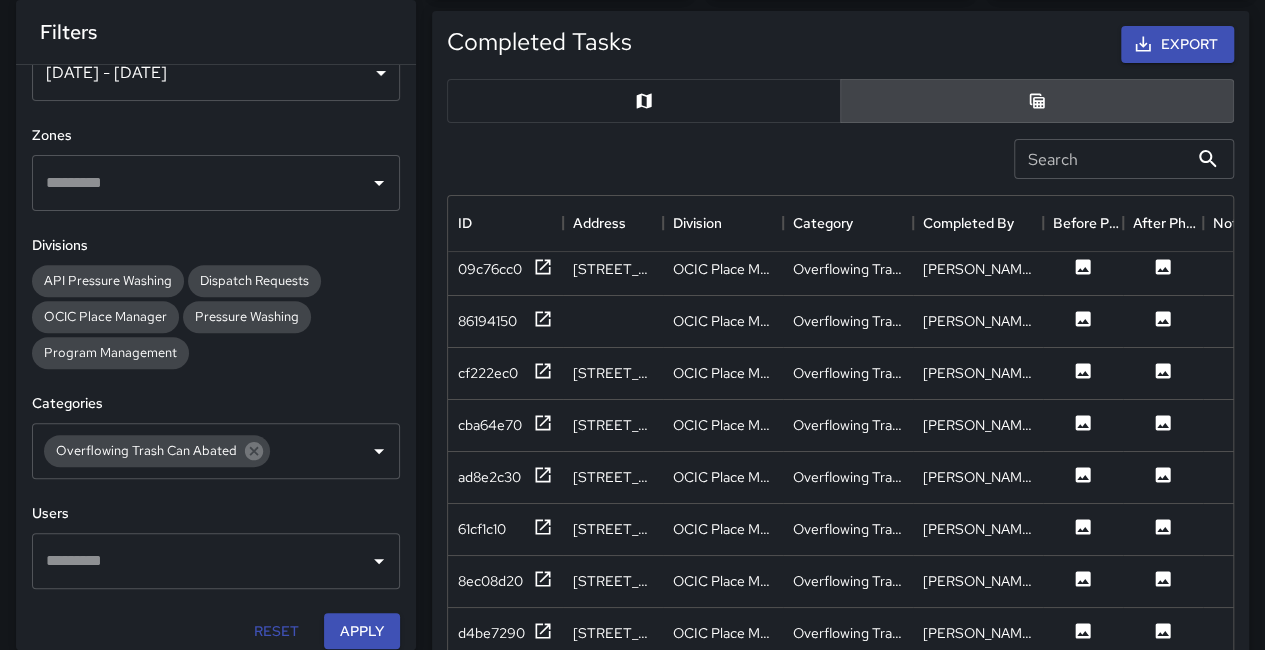 scroll, scrollTop: 401, scrollLeft: 0, axis: vertical 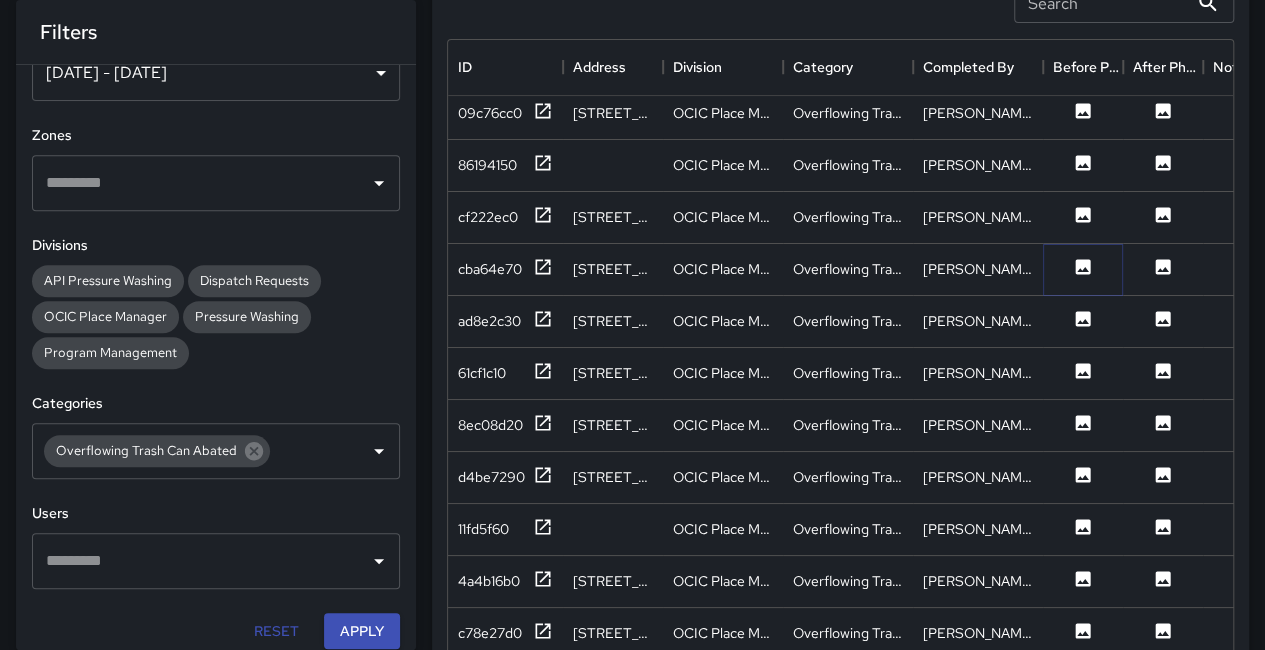 click 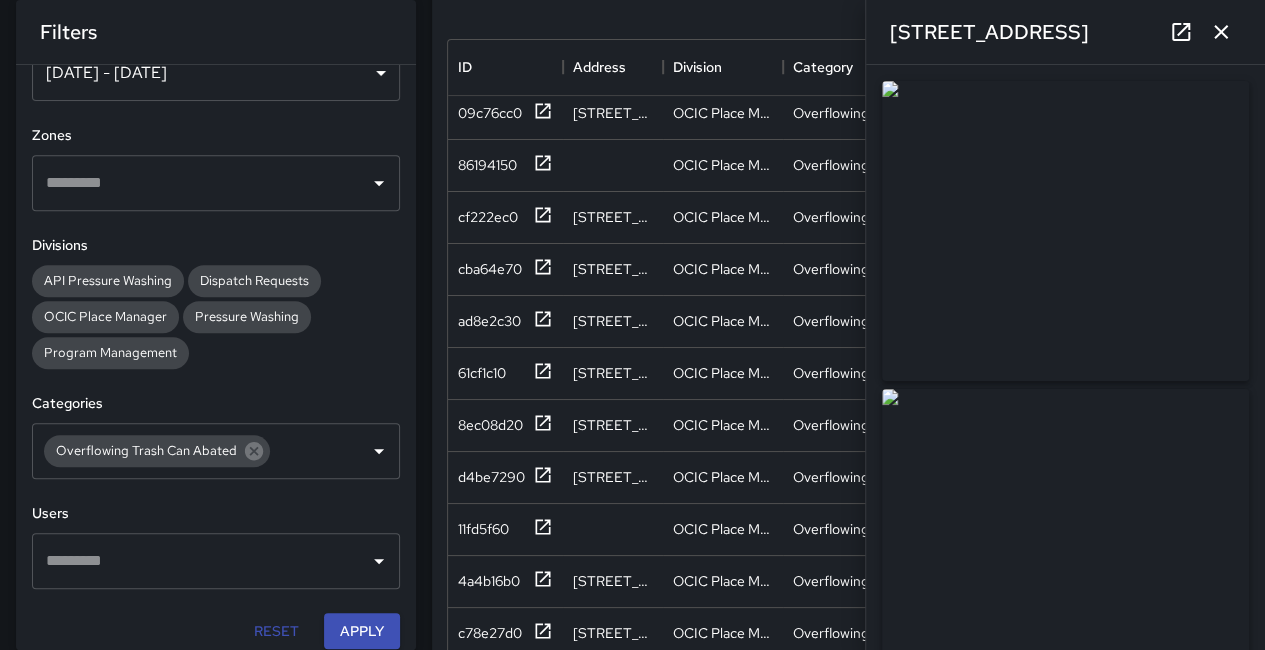 click at bounding box center [1065, 231] 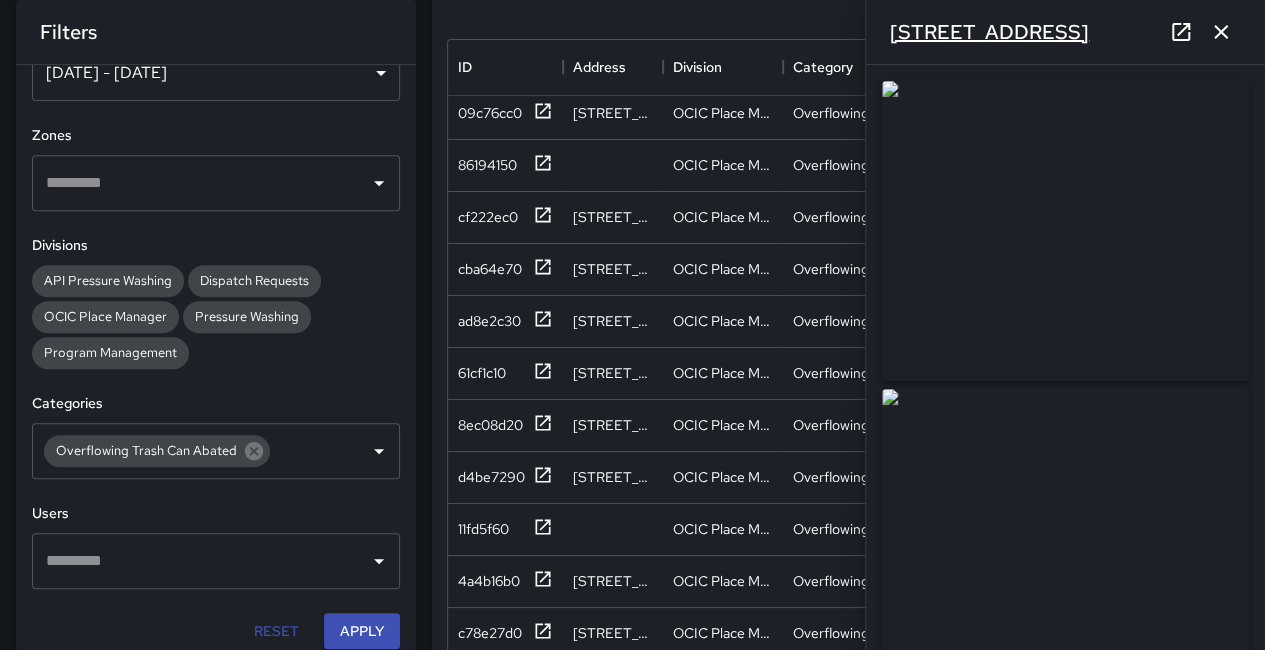 drag, startPoint x: 1106, startPoint y: 280, endPoint x: 956, endPoint y: 43, distance: 280.47995 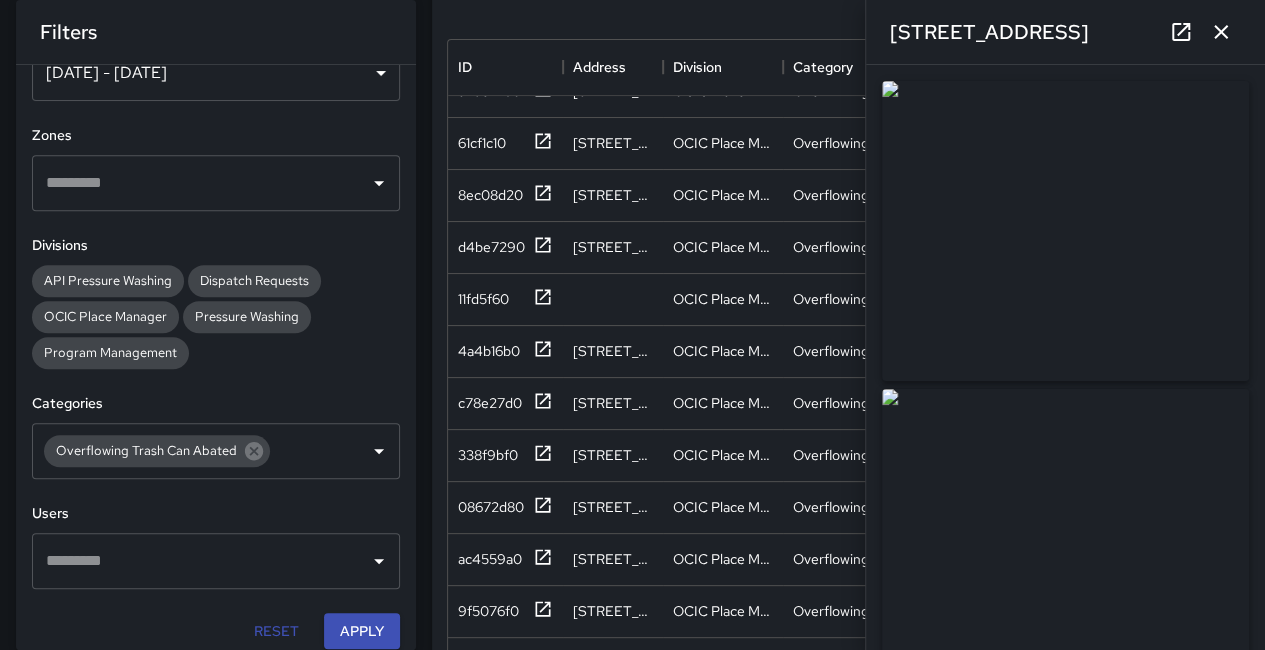 scroll, scrollTop: 4000, scrollLeft: 0, axis: vertical 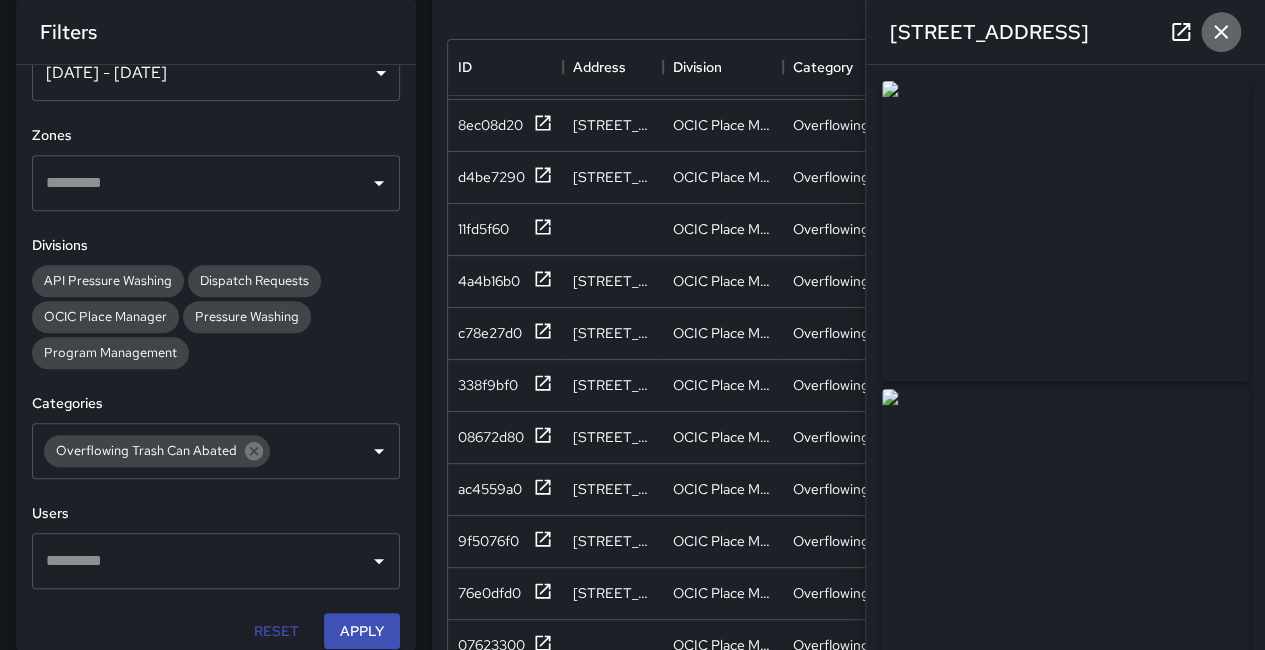 click 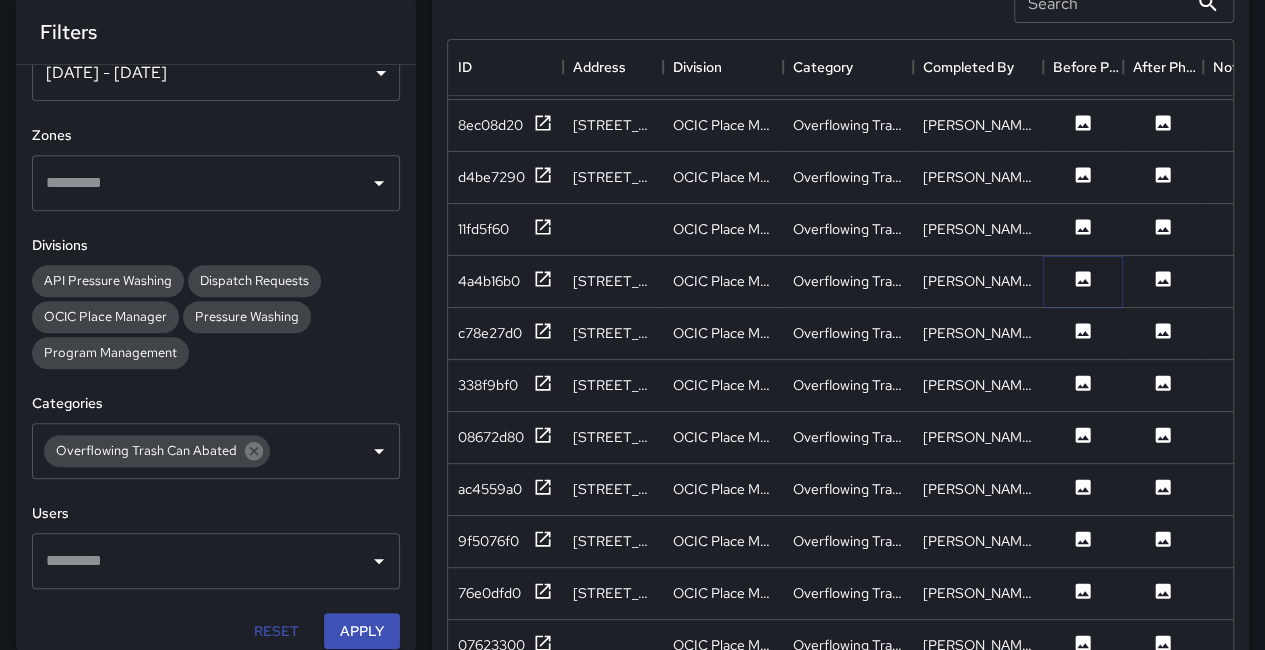 click 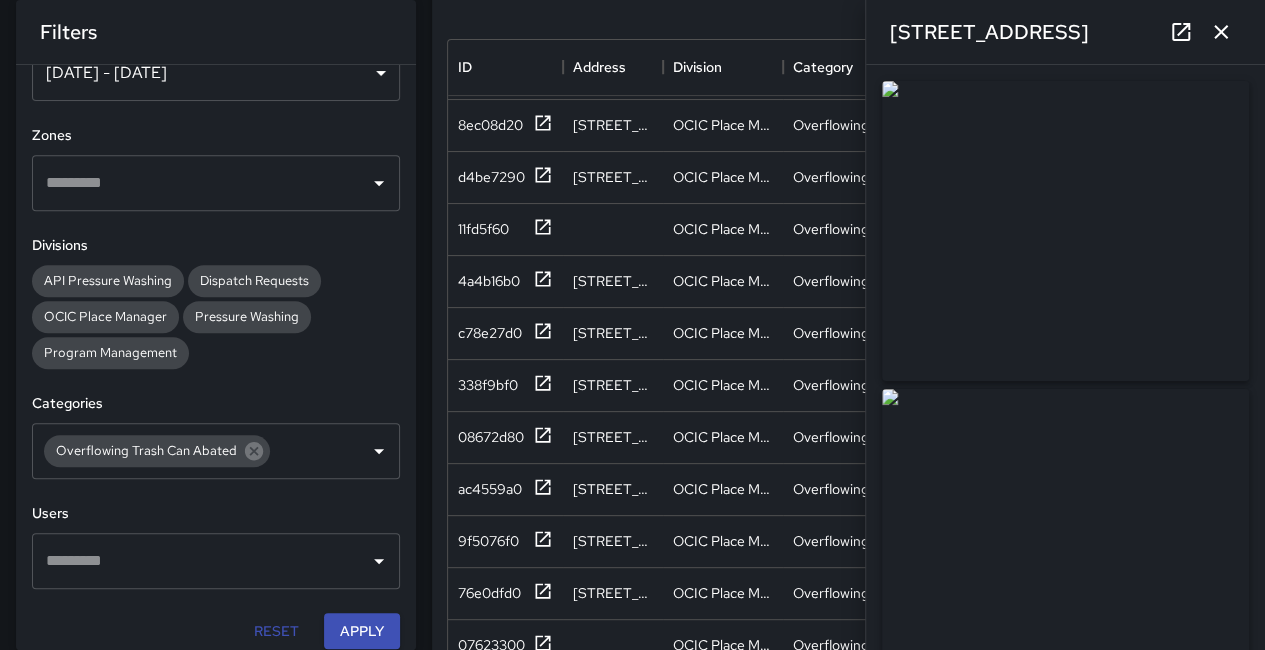 scroll, scrollTop: 4200, scrollLeft: 0, axis: vertical 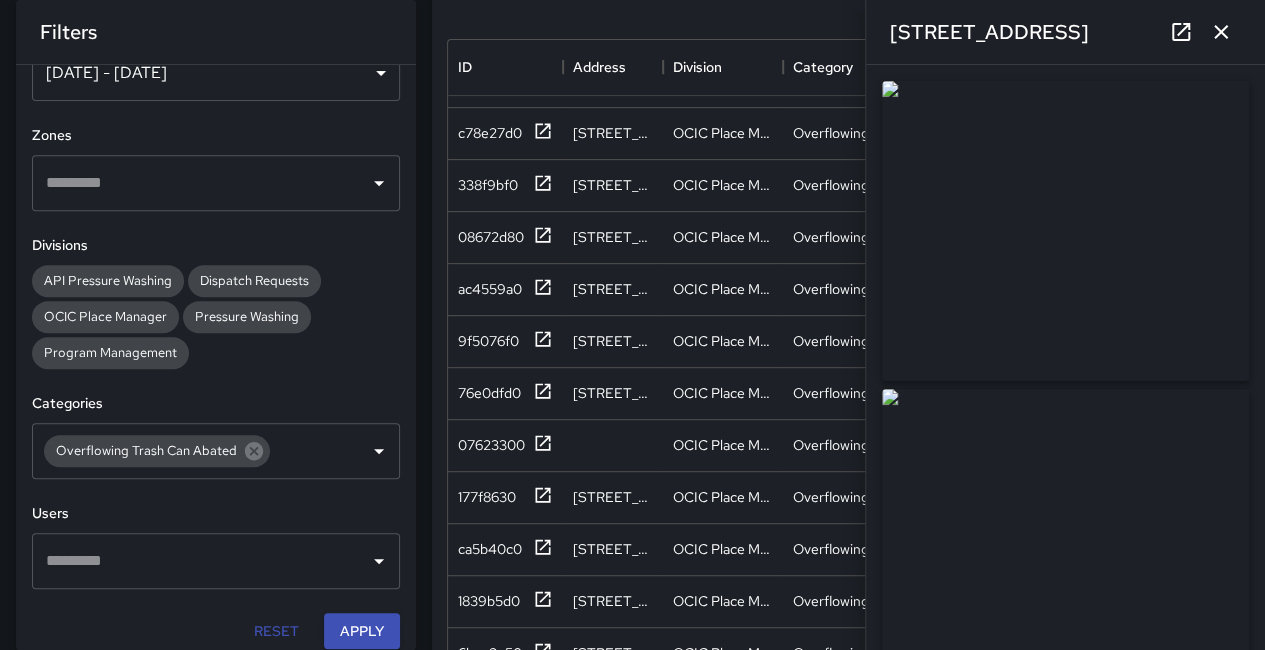 click 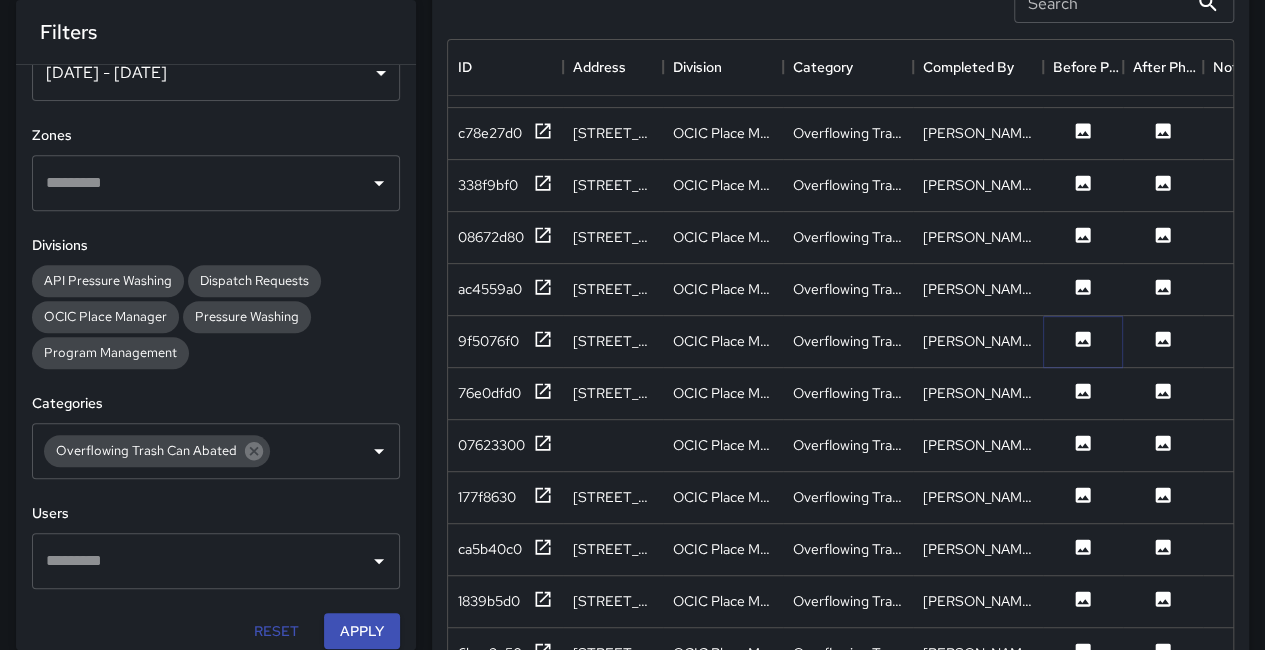 click 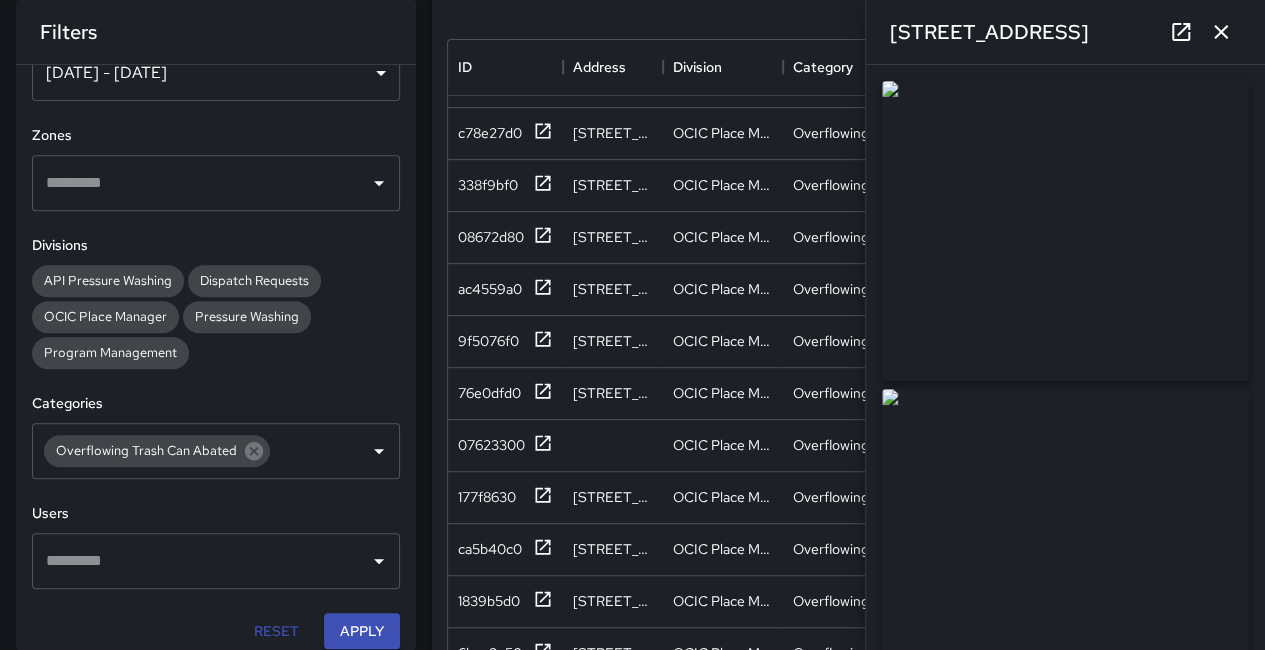 drag, startPoint x: 1220, startPoint y: 35, endPoint x: 1026, endPoint y: 209, distance: 260.5993 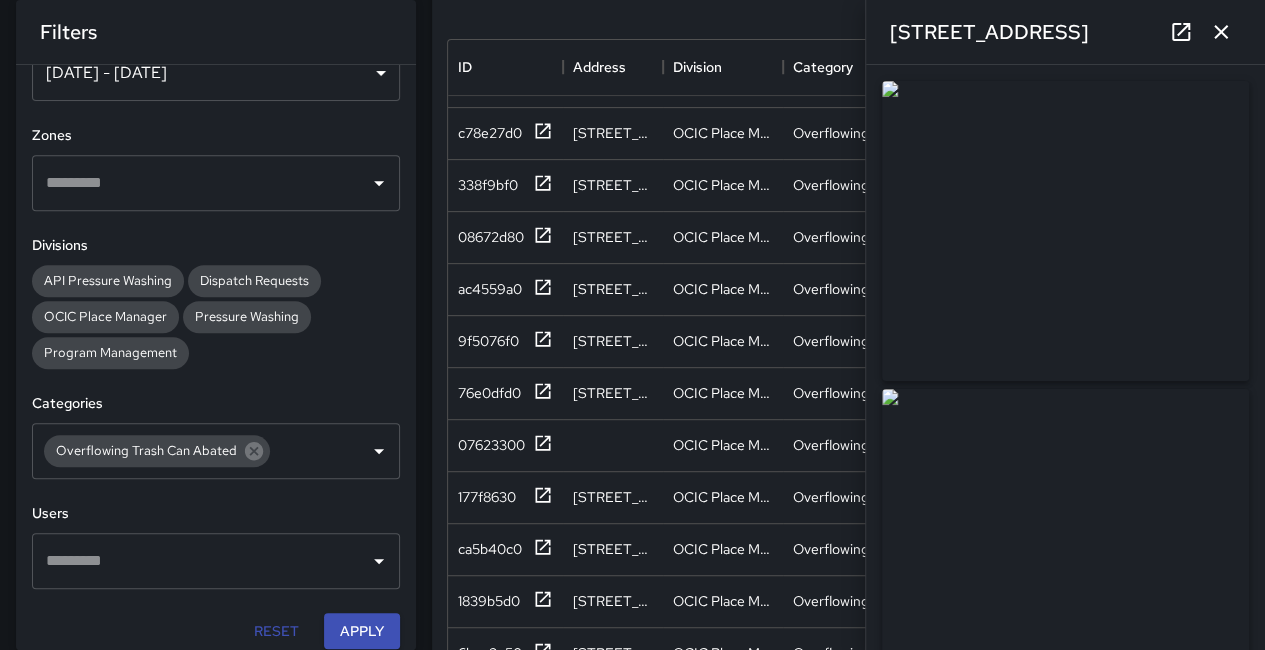 click 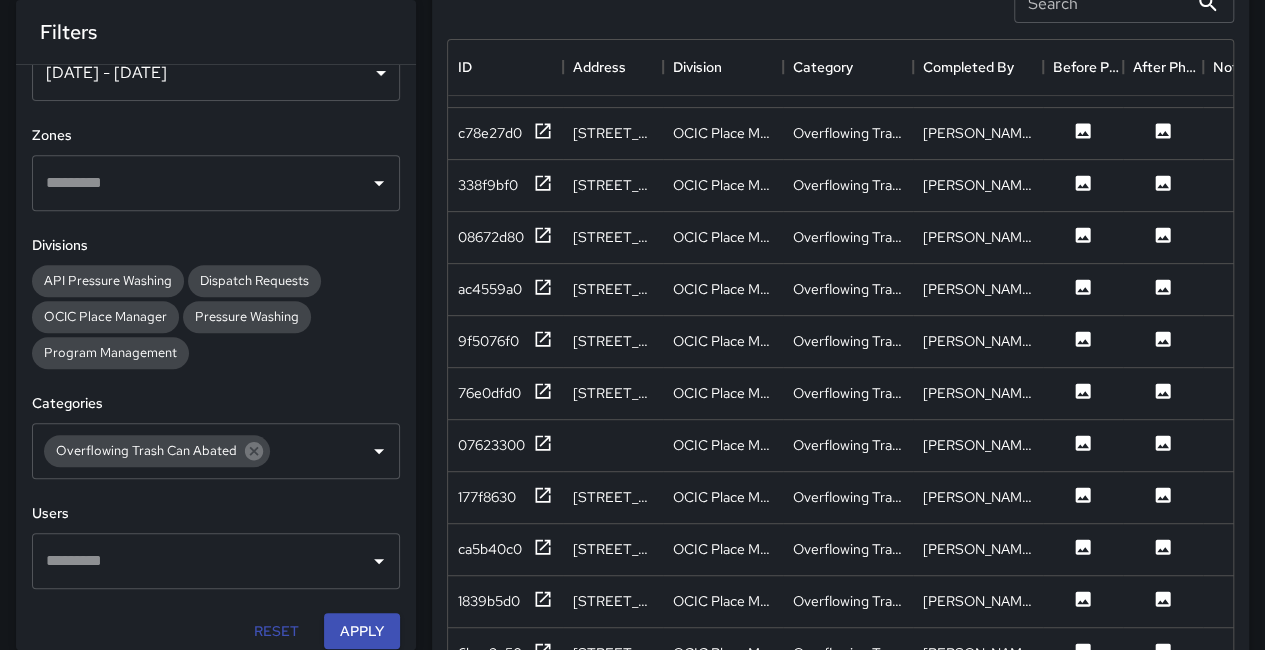 scroll, scrollTop: 4265, scrollLeft: 0, axis: vertical 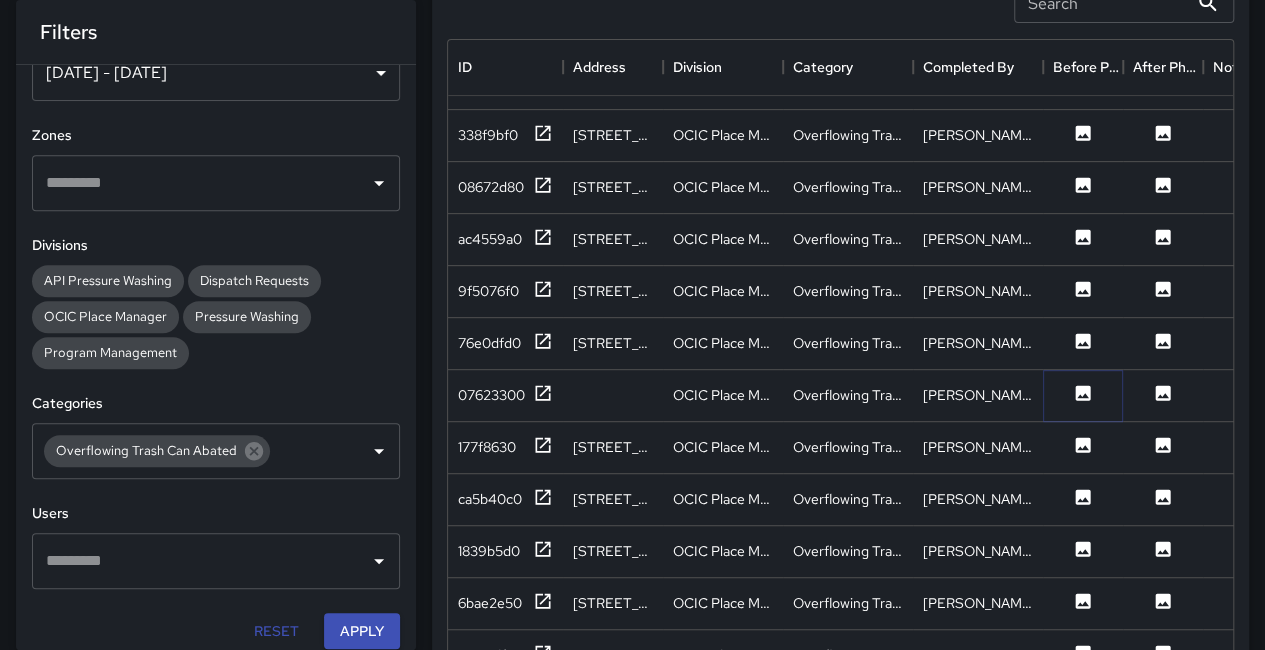 click 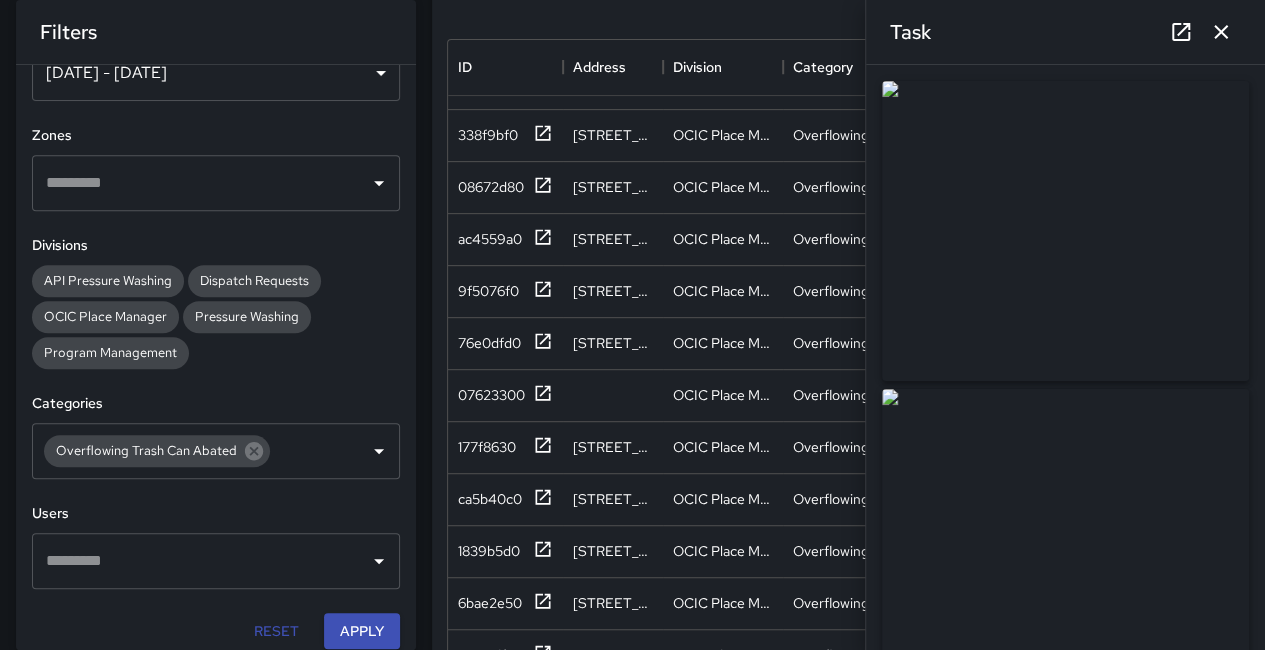 drag, startPoint x: 1014, startPoint y: 214, endPoint x: 981, endPoint y: 29, distance: 187.9202 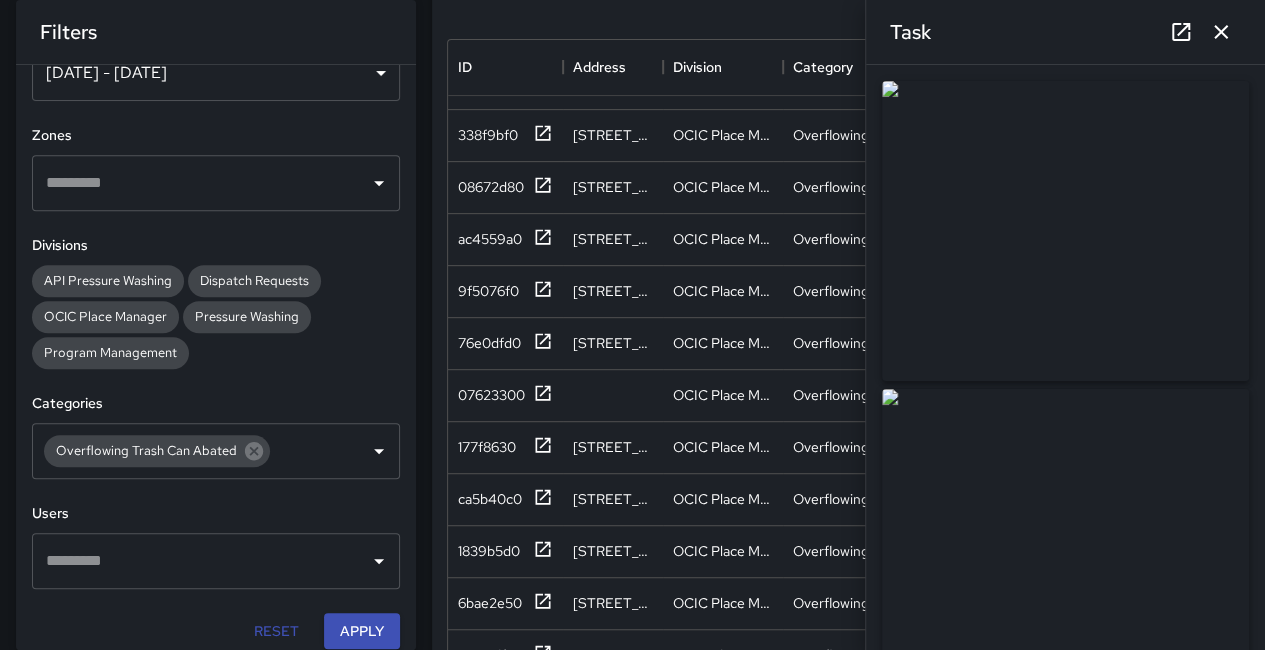 click at bounding box center (1065, 231) 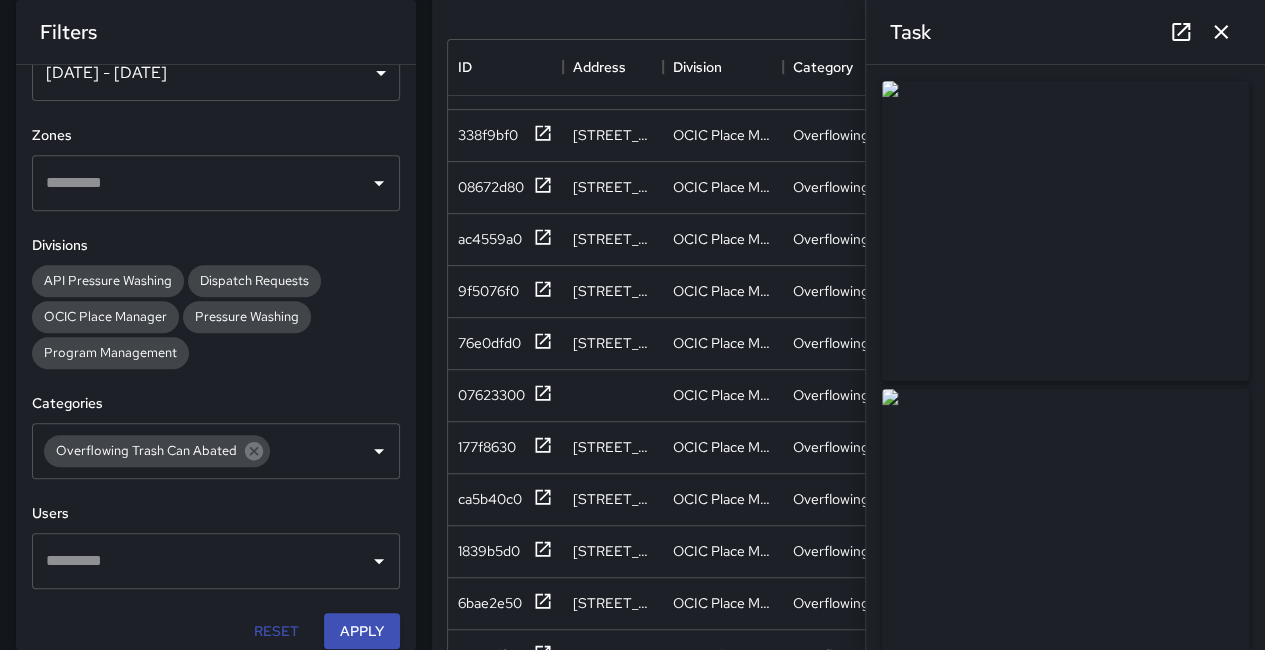 scroll, scrollTop: 501, scrollLeft: 0, axis: vertical 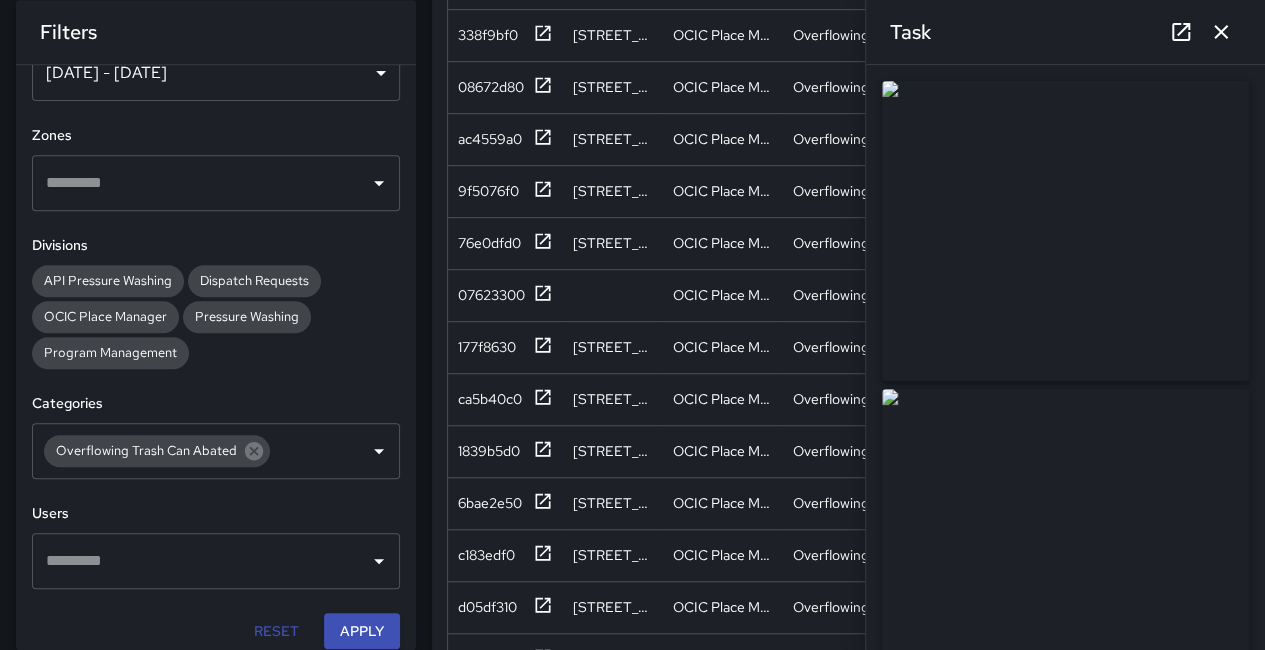 drag, startPoint x: 1226, startPoint y: 46, endPoint x: 1189, endPoint y: 146, distance: 106.62551 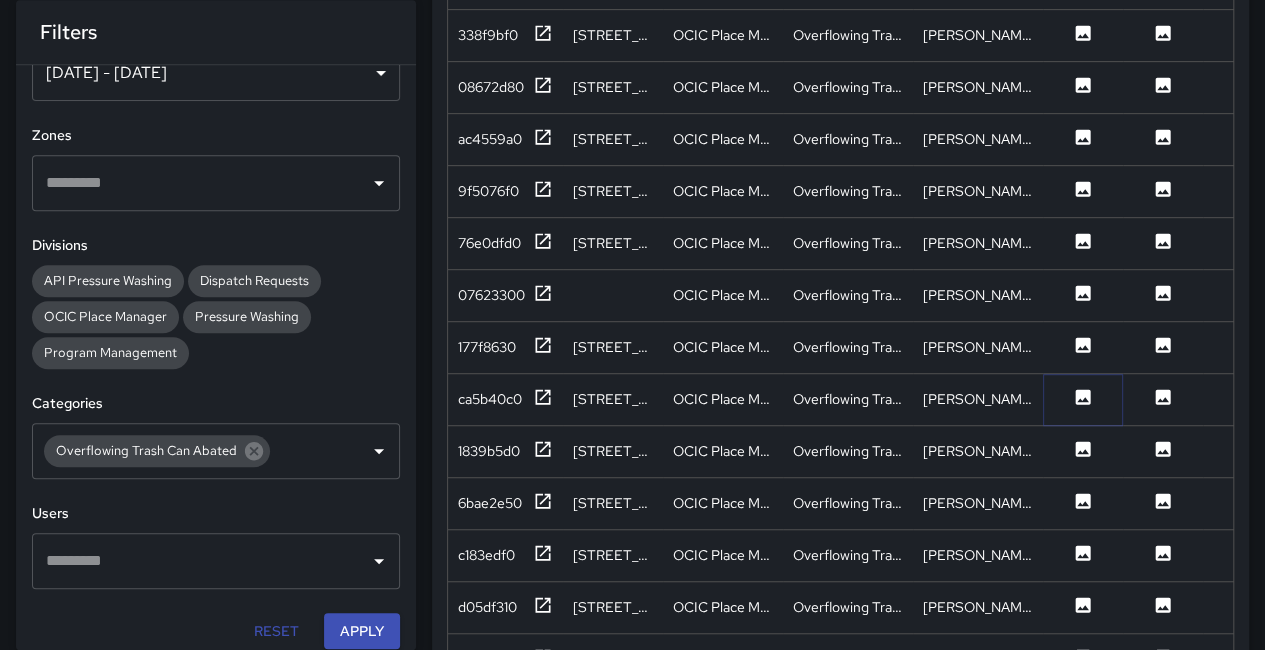 click 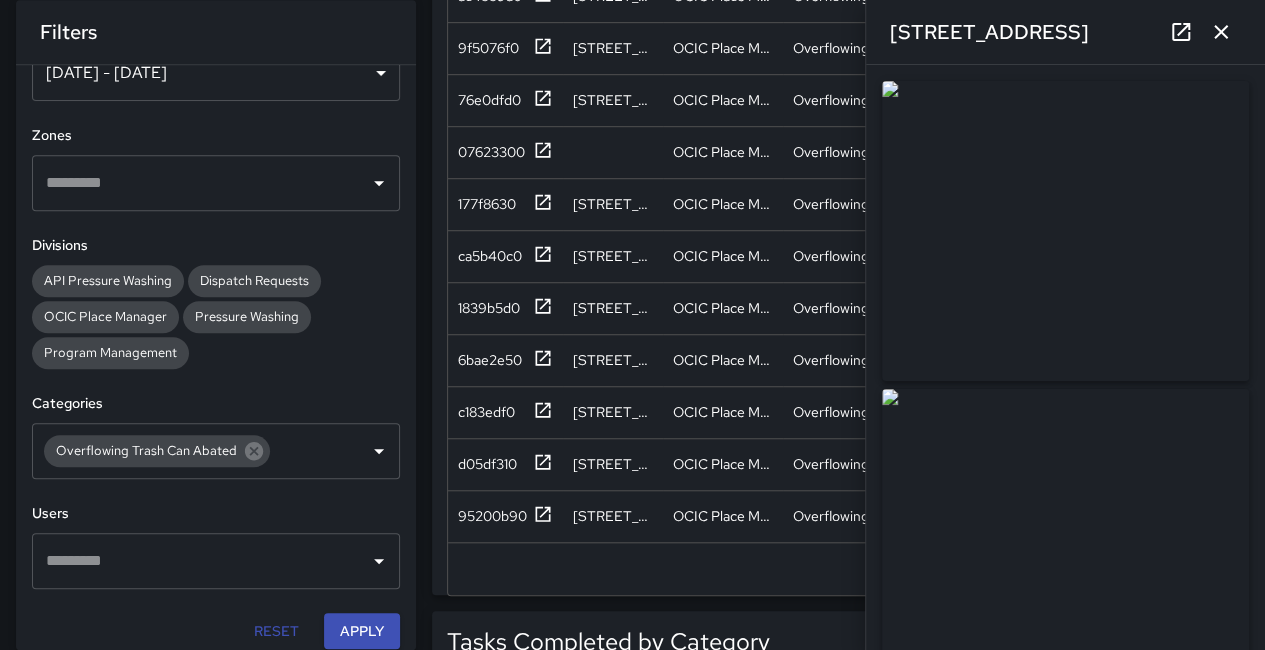 scroll, scrollTop: 701, scrollLeft: 0, axis: vertical 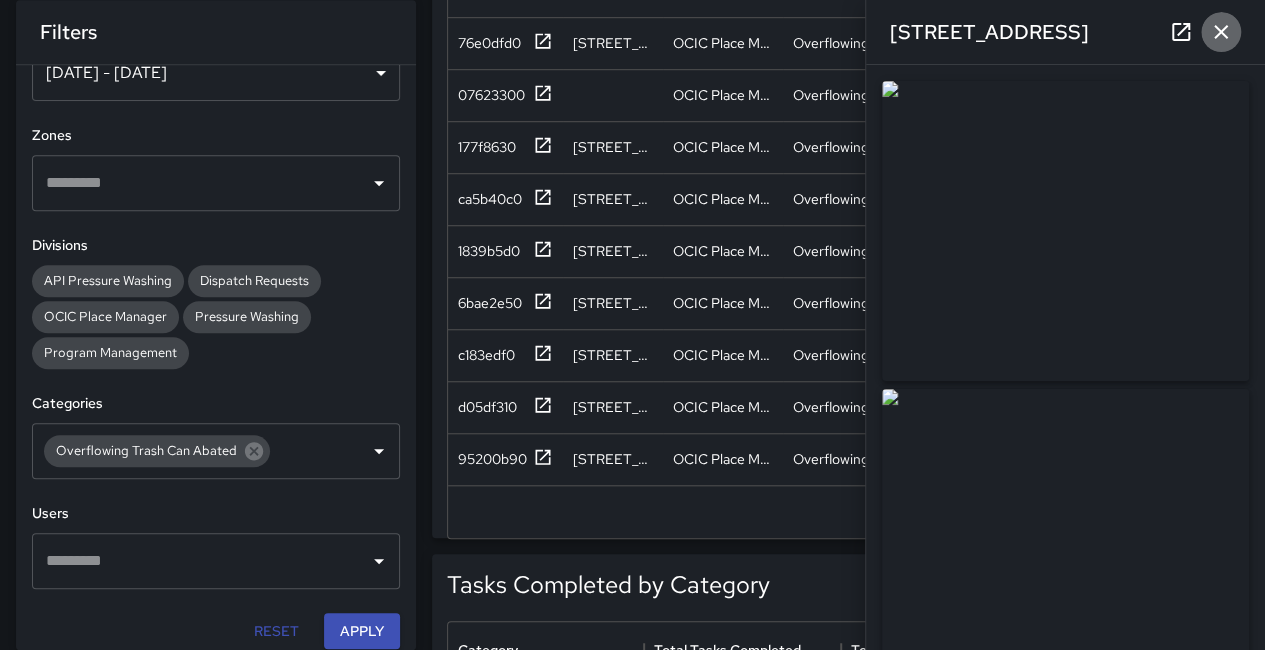 click 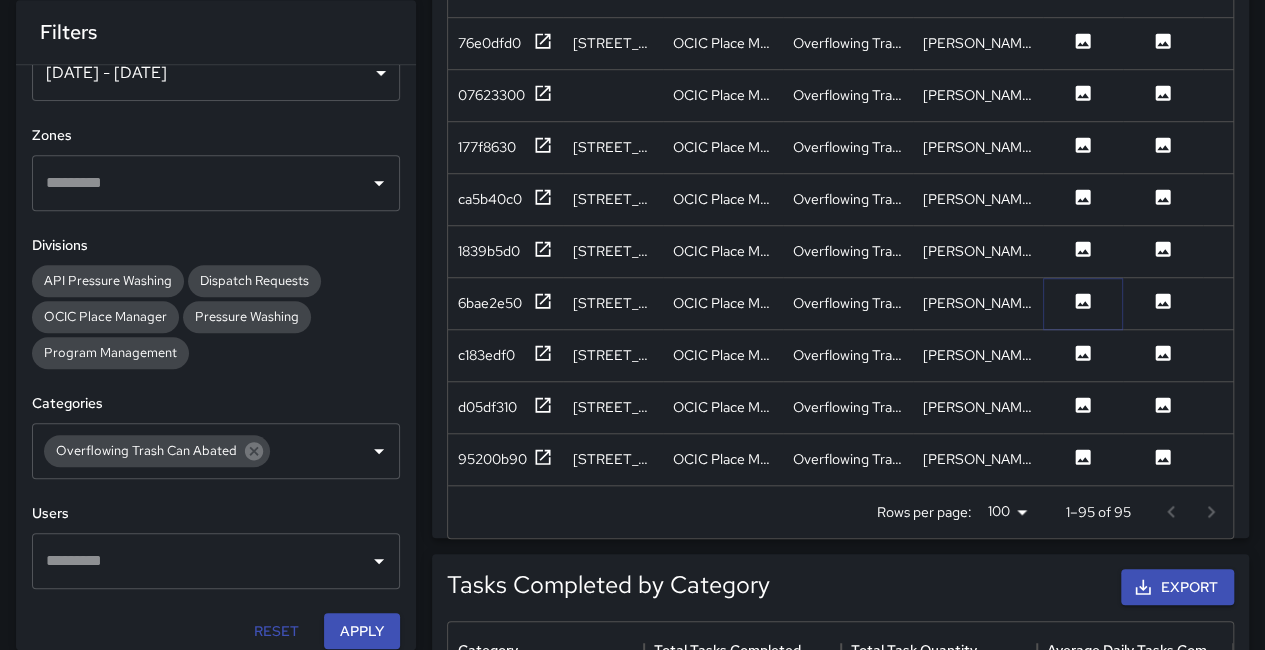click 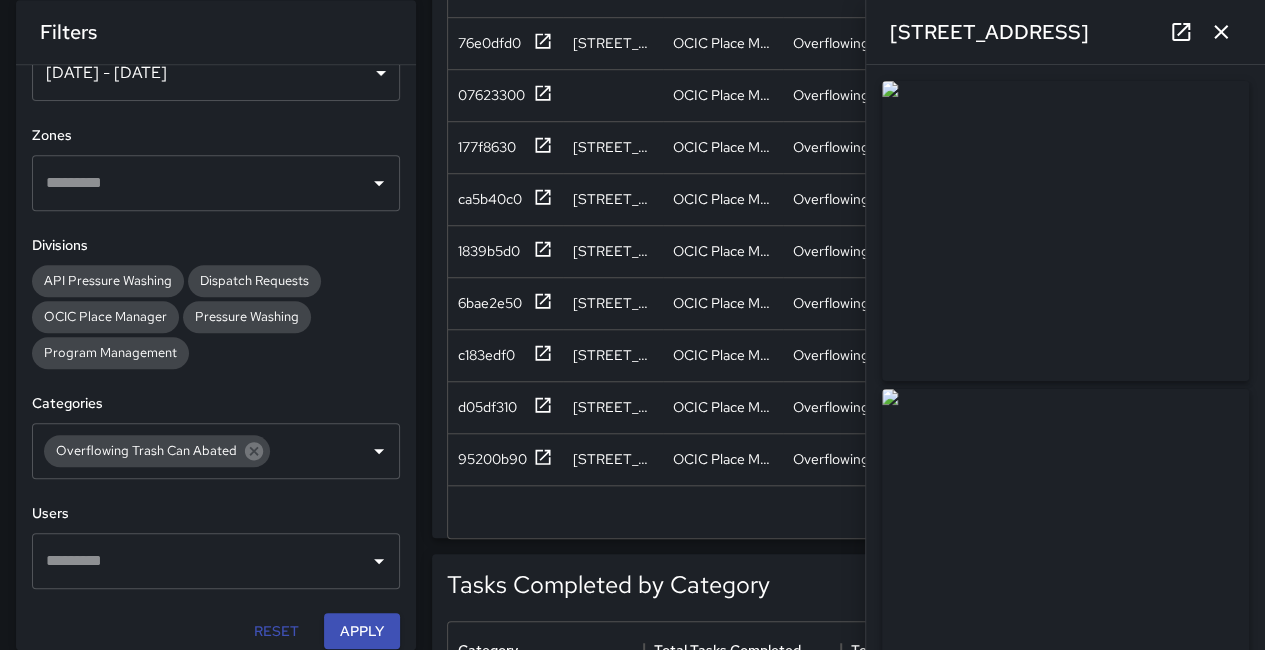 click 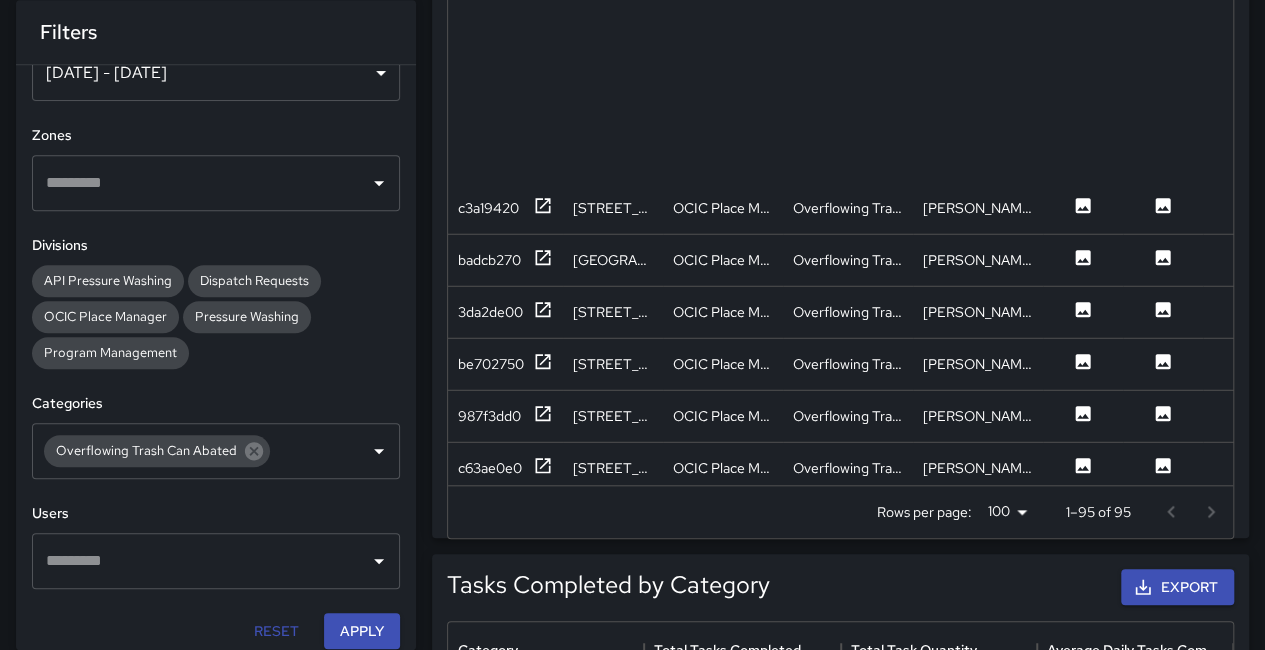 scroll, scrollTop: 2261, scrollLeft: 0, axis: vertical 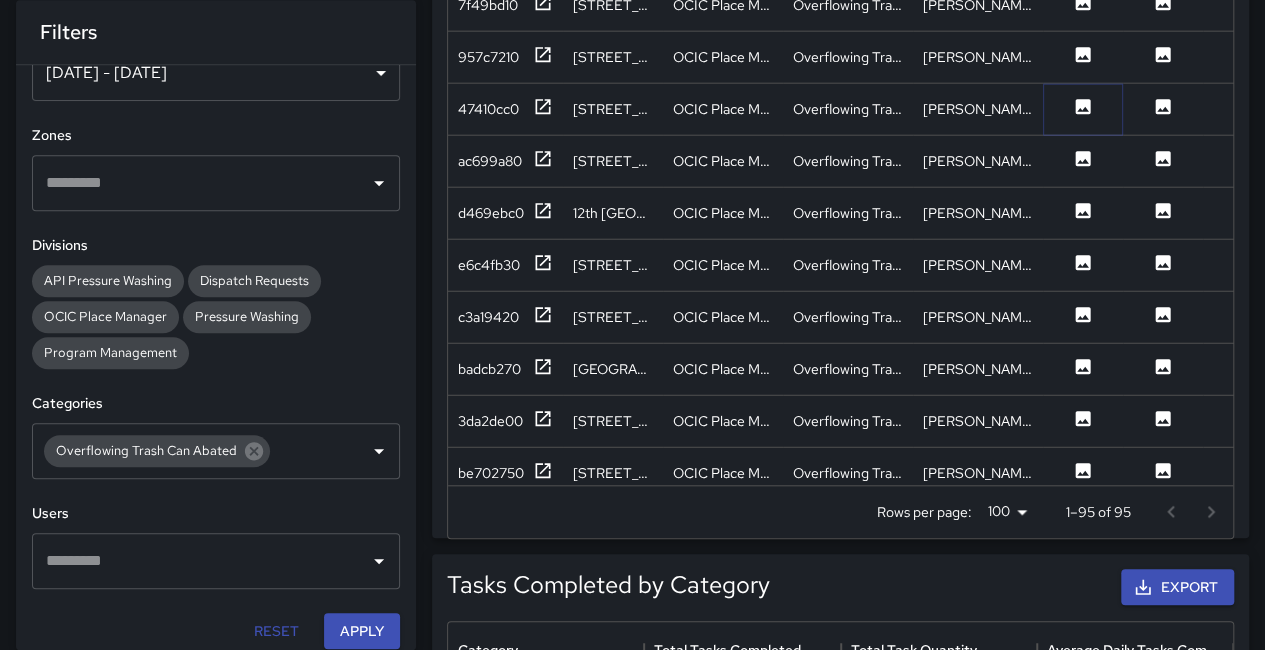 click 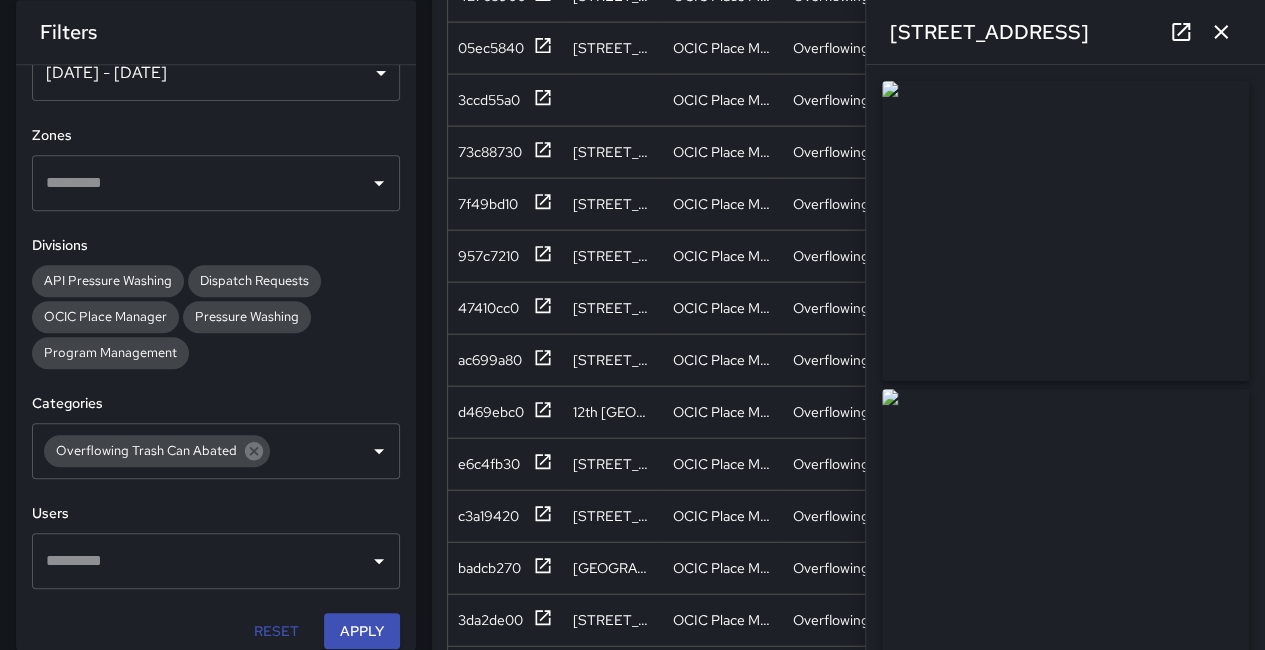 scroll, scrollTop: 501, scrollLeft: 0, axis: vertical 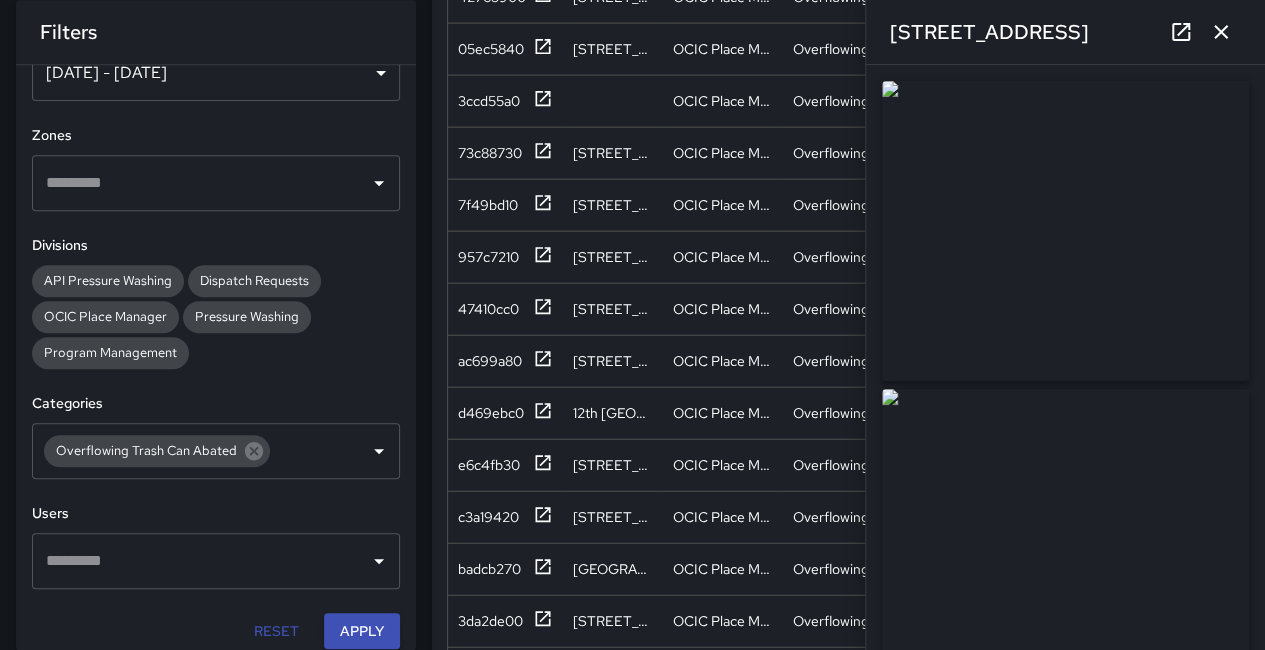 drag, startPoint x: 1102, startPoint y: 256, endPoint x: 890, endPoint y: 10, distance: 324.74606 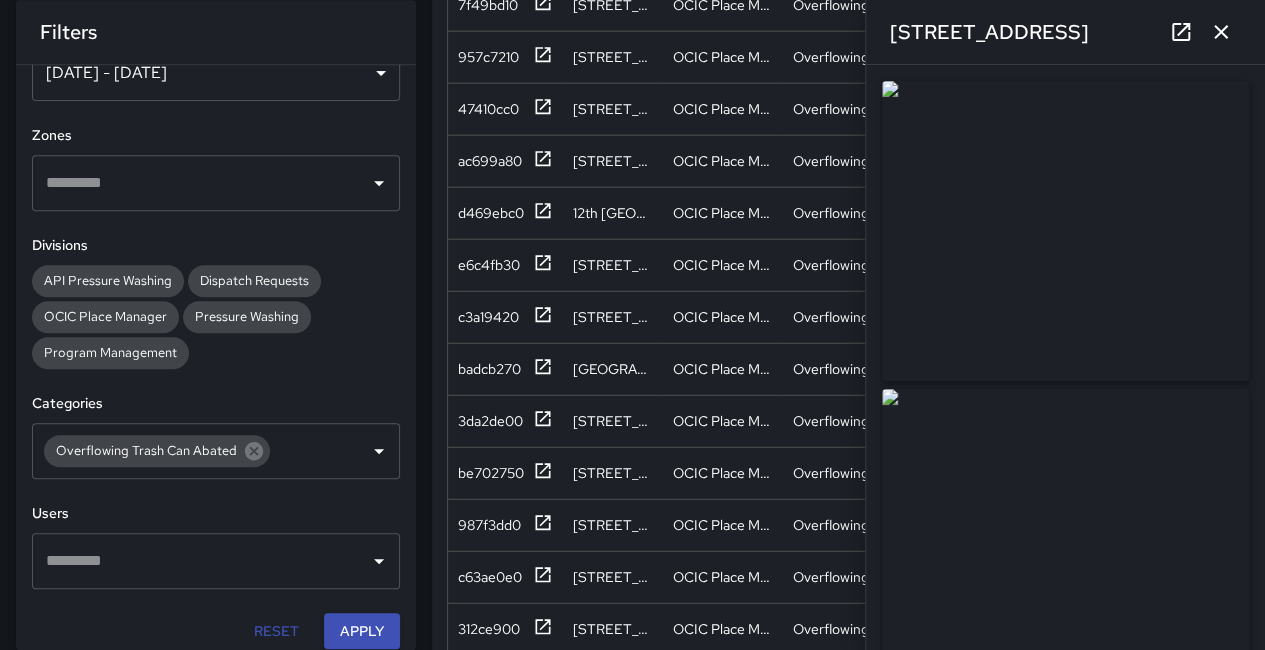 scroll, scrollTop: 2461, scrollLeft: 0, axis: vertical 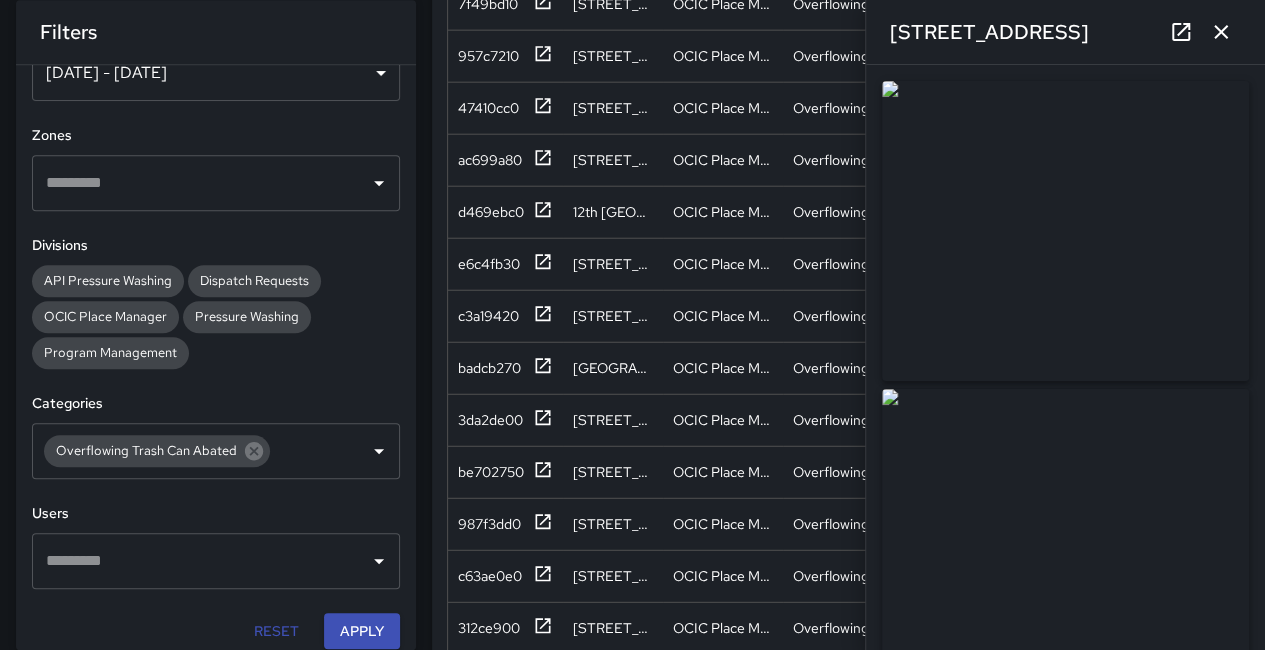 click at bounding box center [1065, 231] 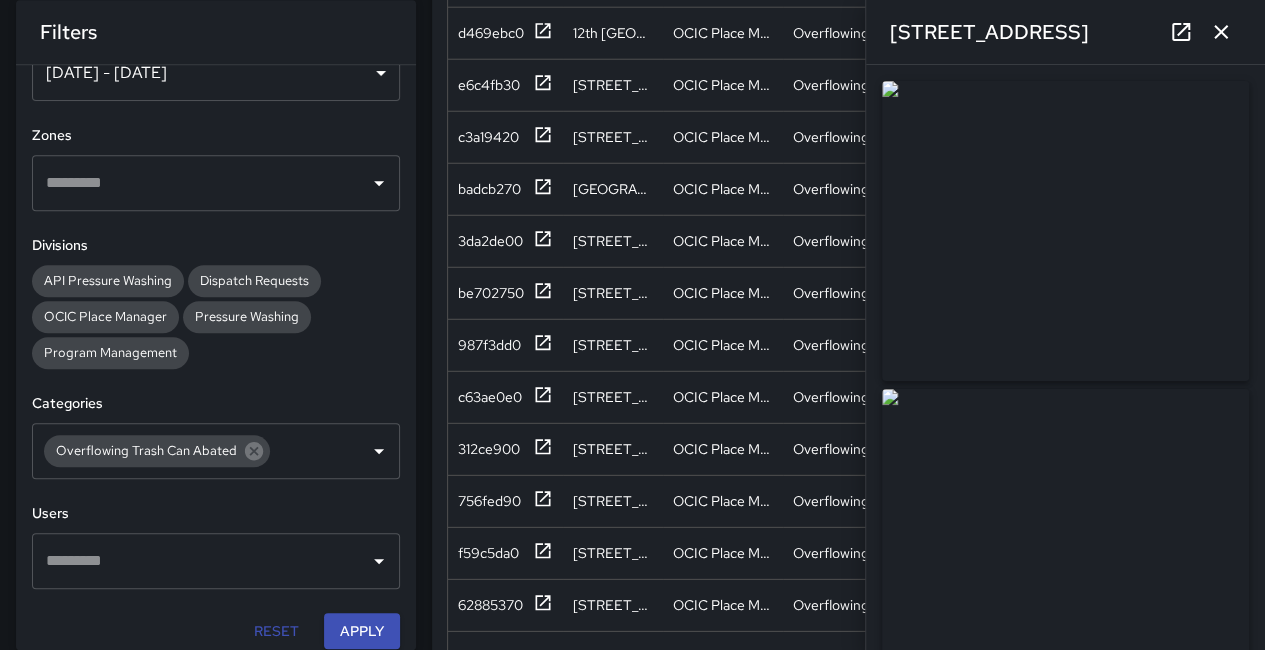 scroll, scrollTop: 2661, scrollLeft: 0, axis: vertical 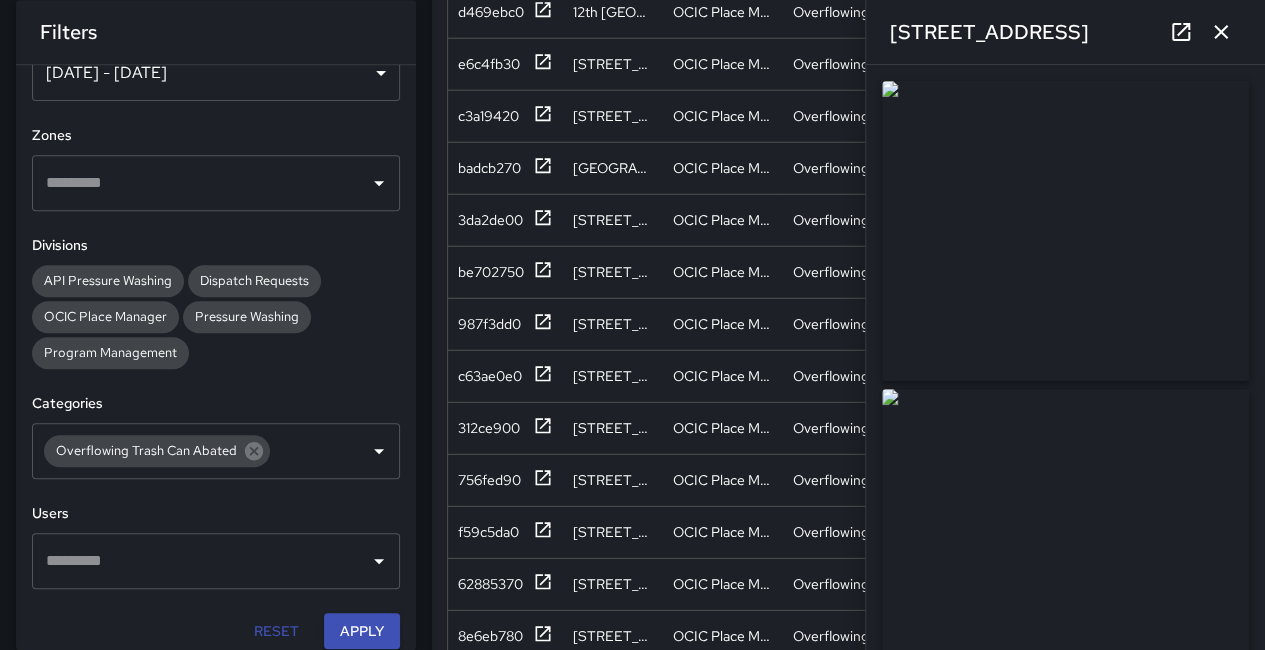 click 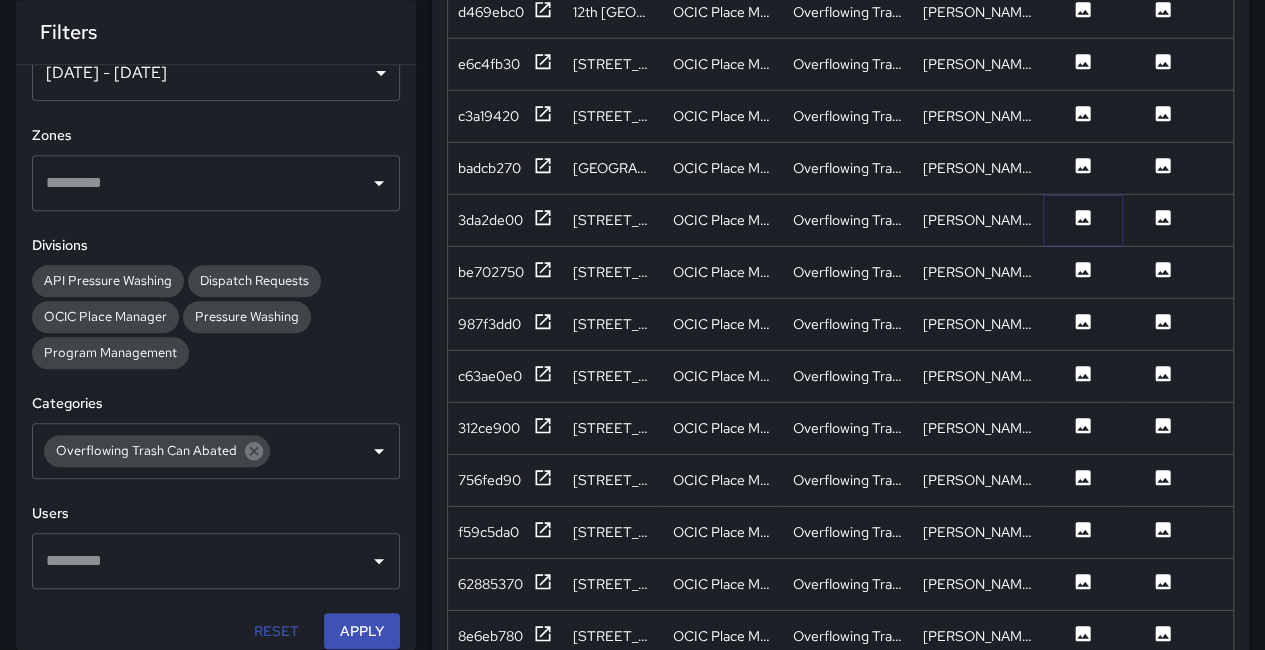 click 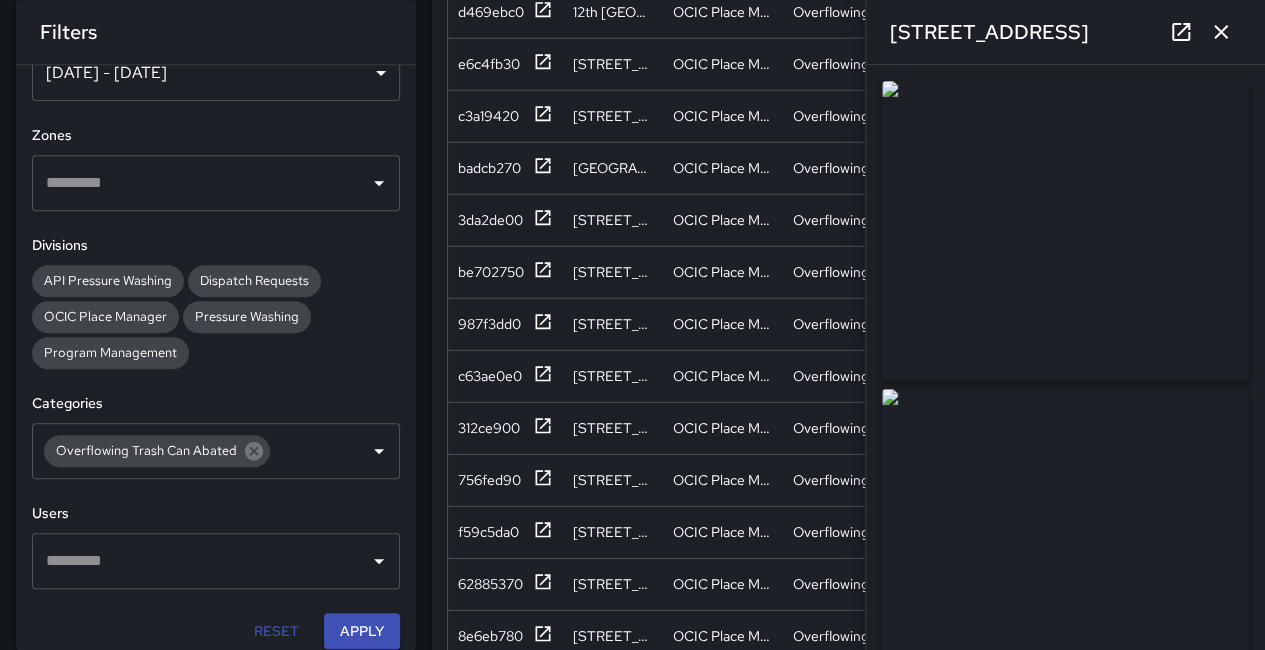 drag, startPoint x: 1164, startPoint y: 302, endPoint x: 1160, endPoint y: 289, distance: 13.601471 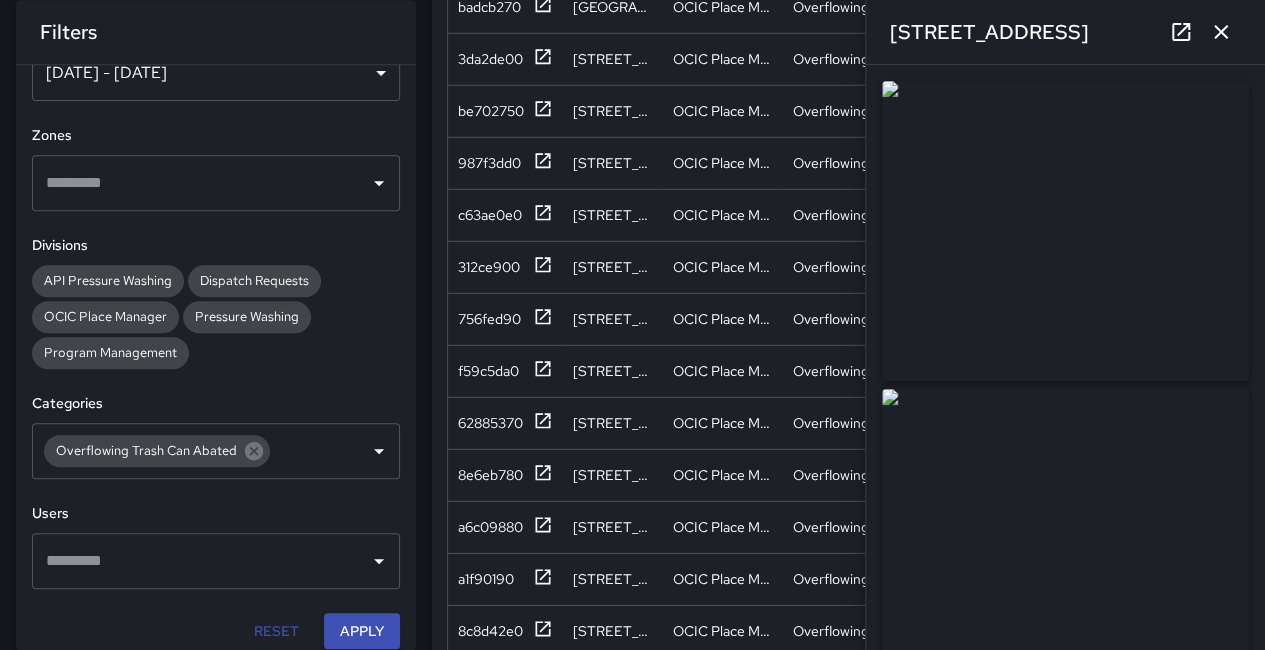 scroll, scrollTop: 2961, scrollLeft: 0, axis: vertical 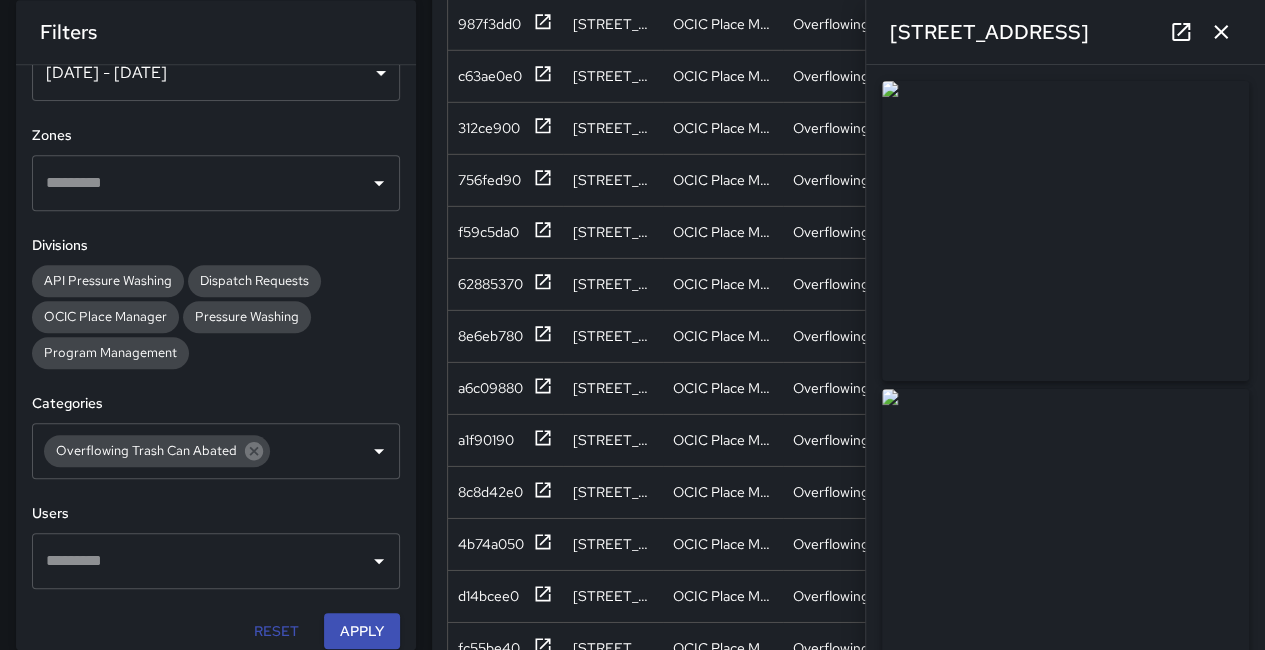 click 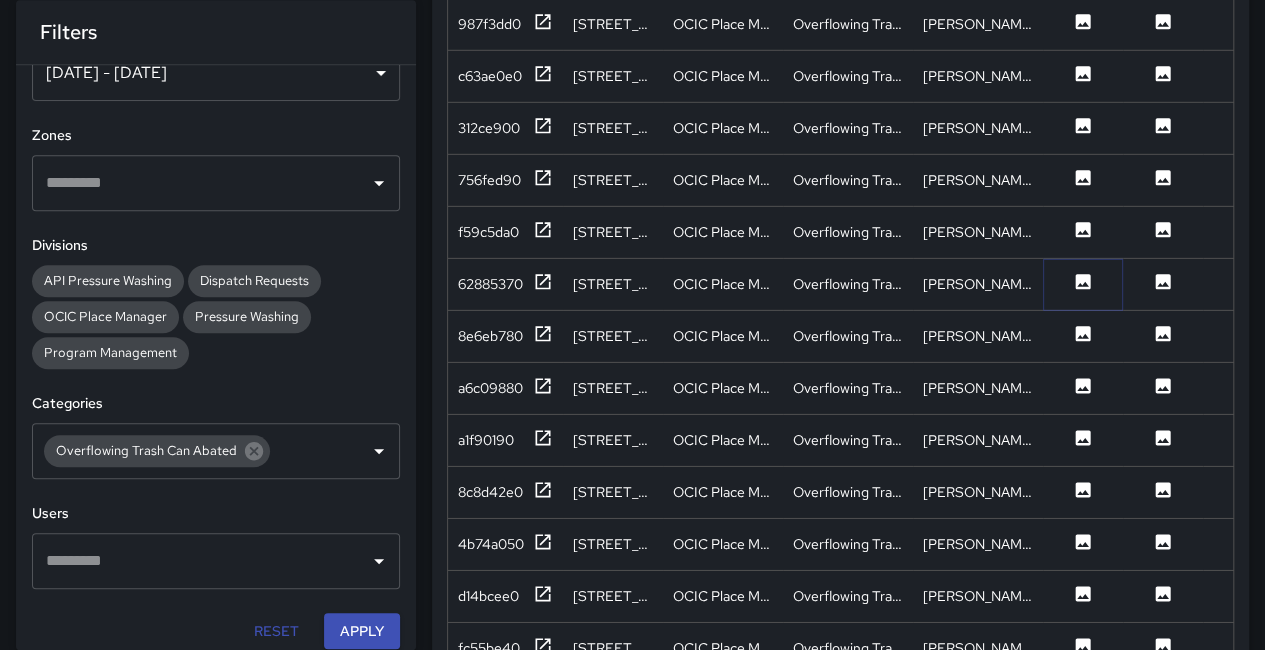 click 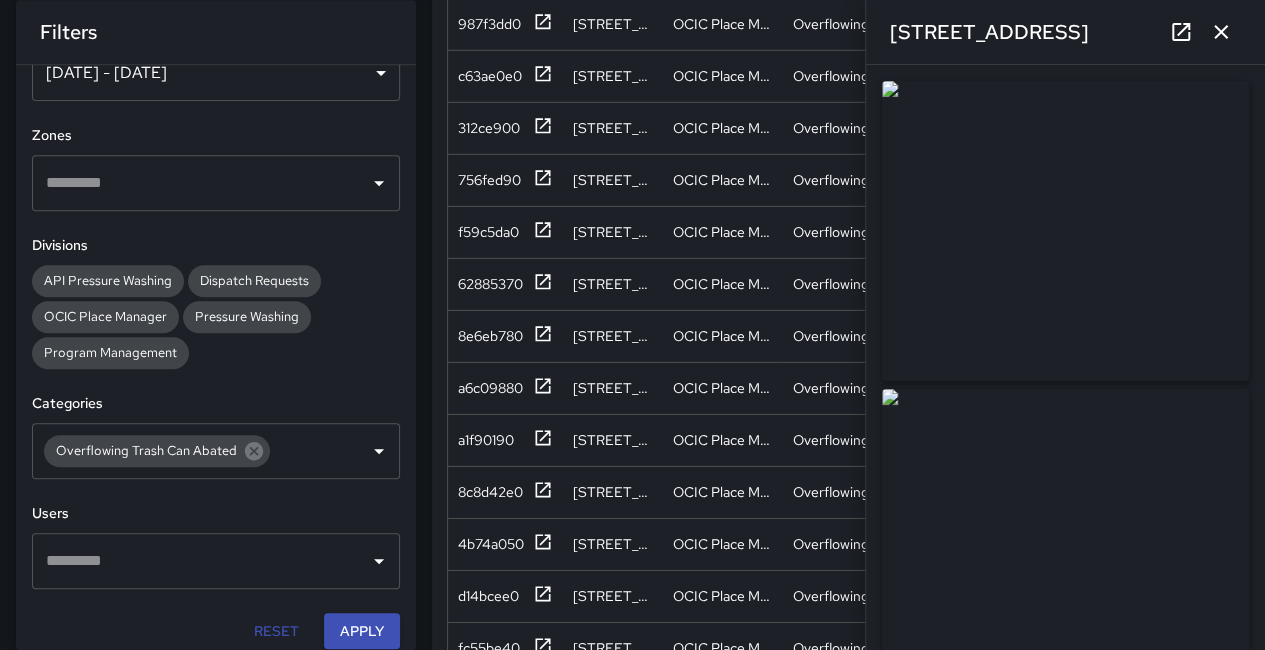 click 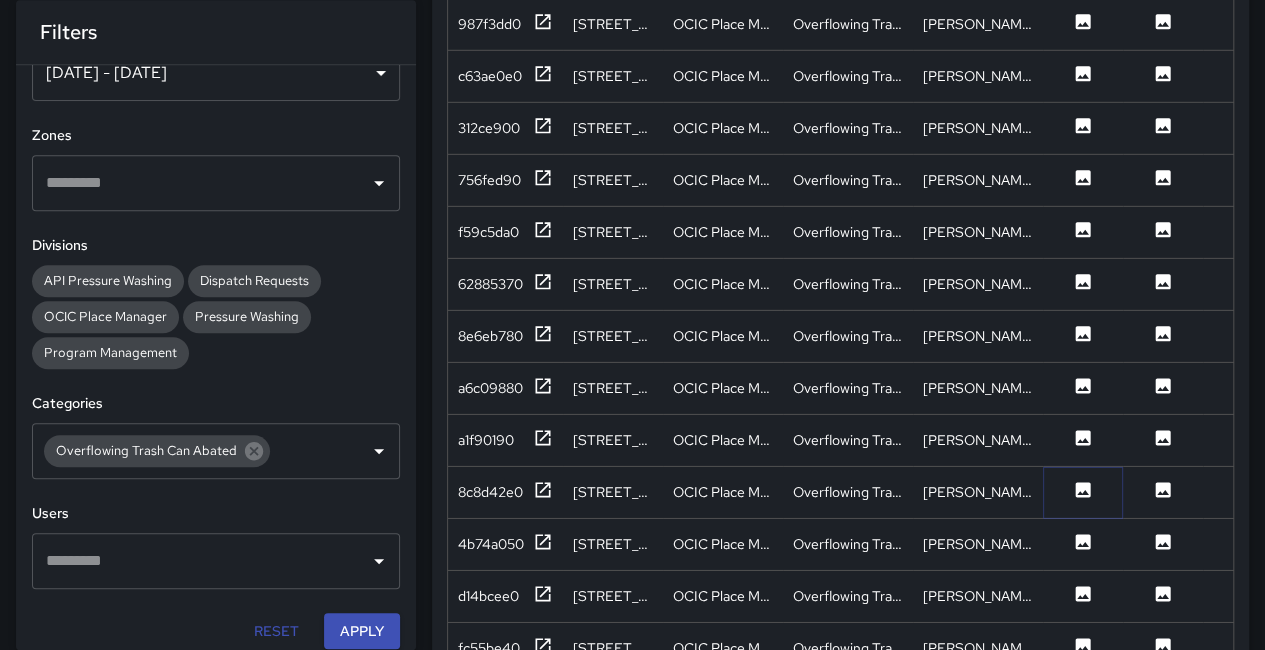 click 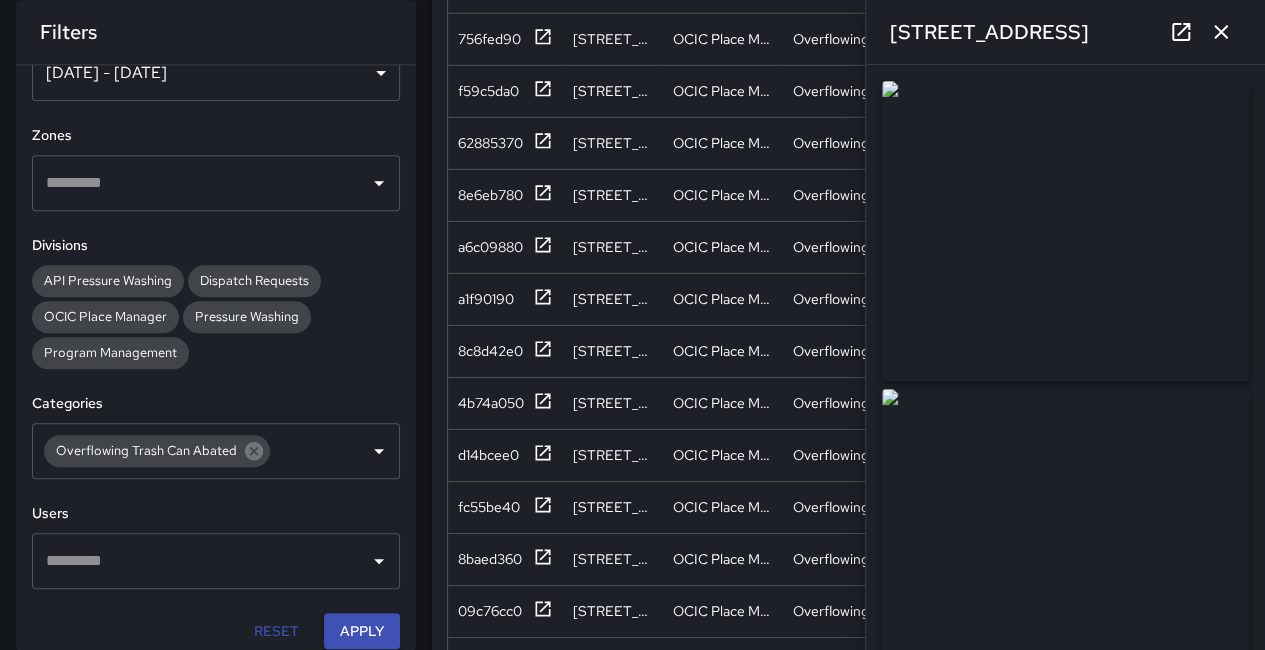 scroll, scrollTop: 3161, scrollLeft: 0, axis: vertical 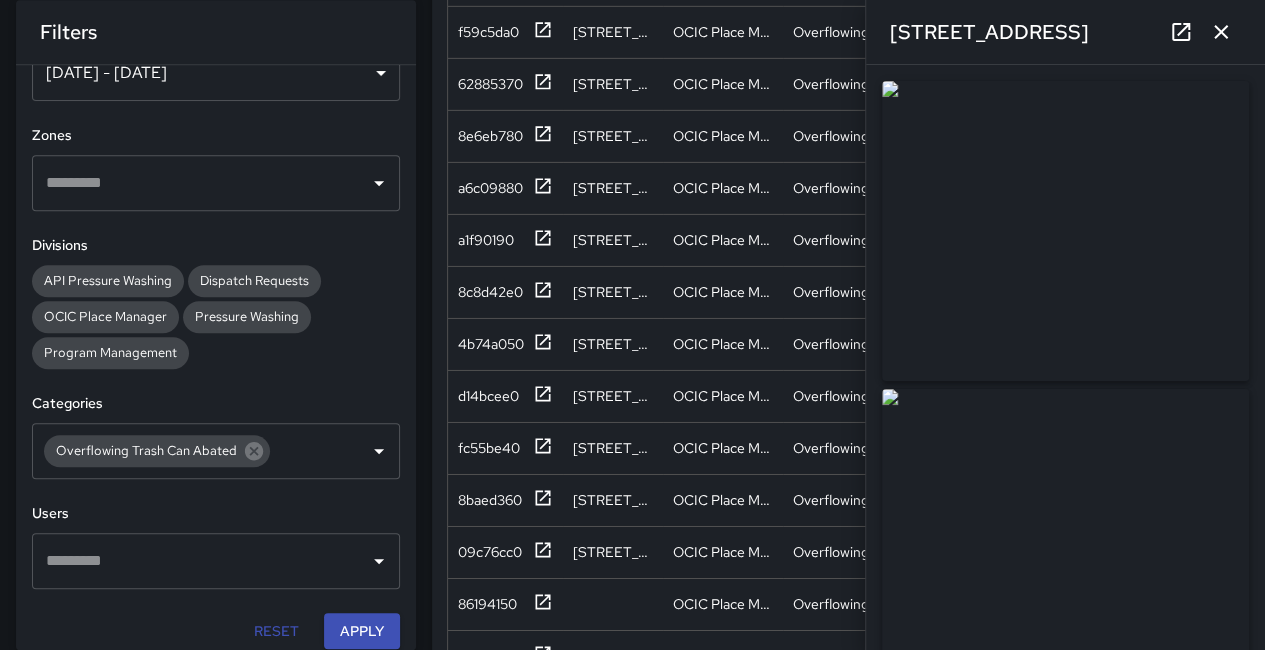 click at bounding box center (1065, 231) 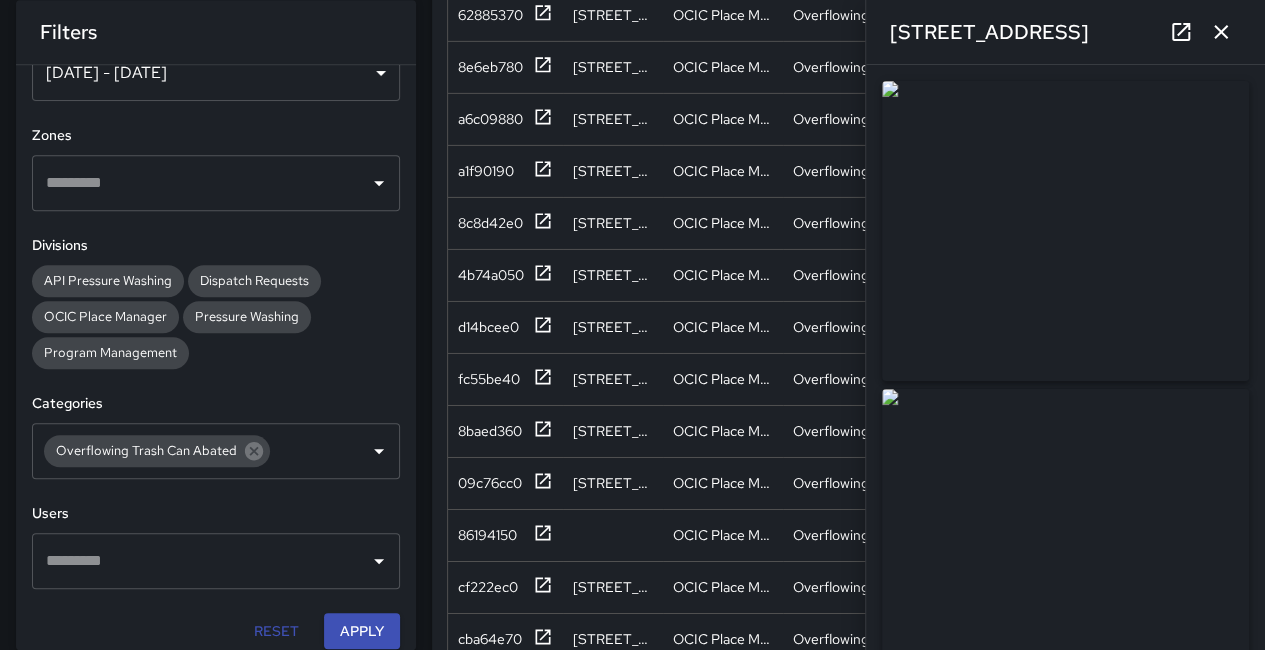 scroll, scrollTop: 3261, scrollLeft: 0, axis: vertical 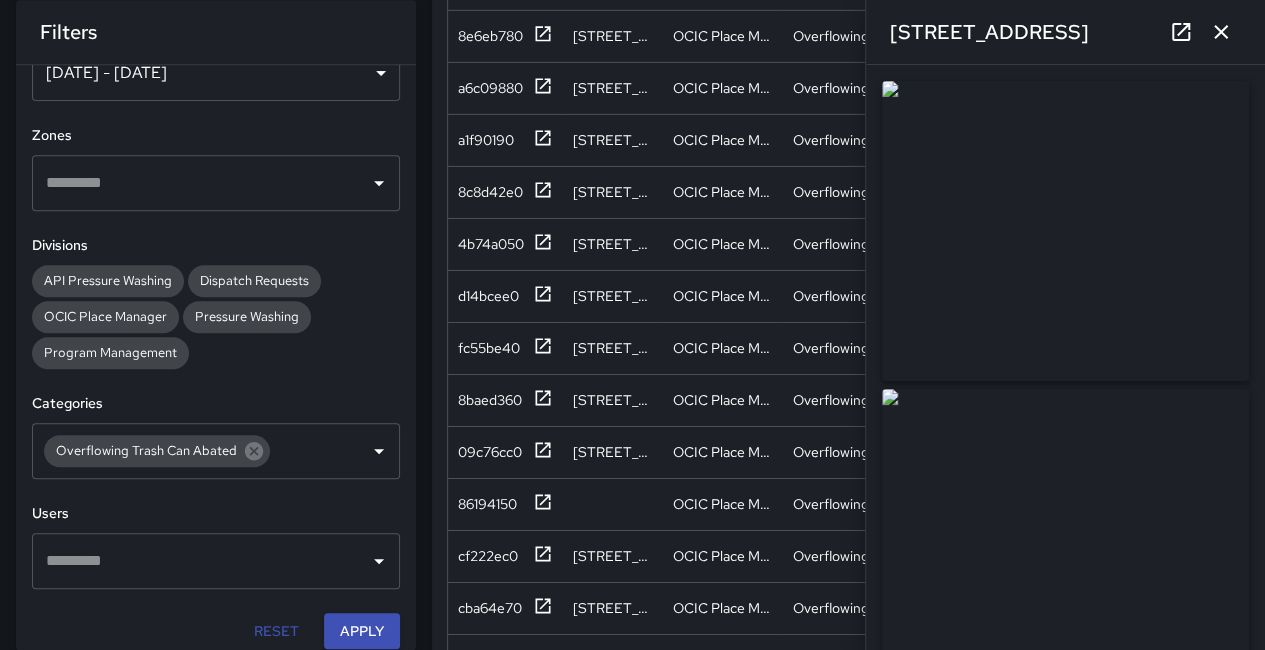 drag, startPoint x: 1101, startPoint y: 281, endPoint x: 1096, endPoint y: 261, distance: 20.615528 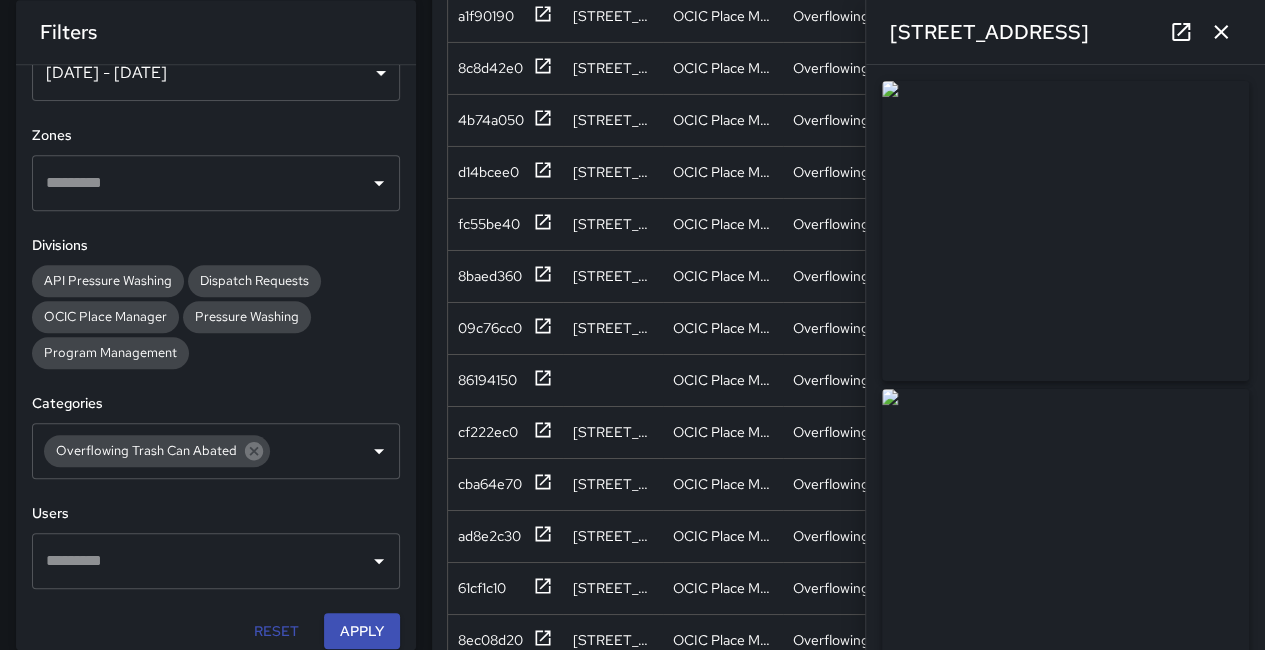 scroll, scrollTop: 3461, scrollLeft: 0, axis: vertical 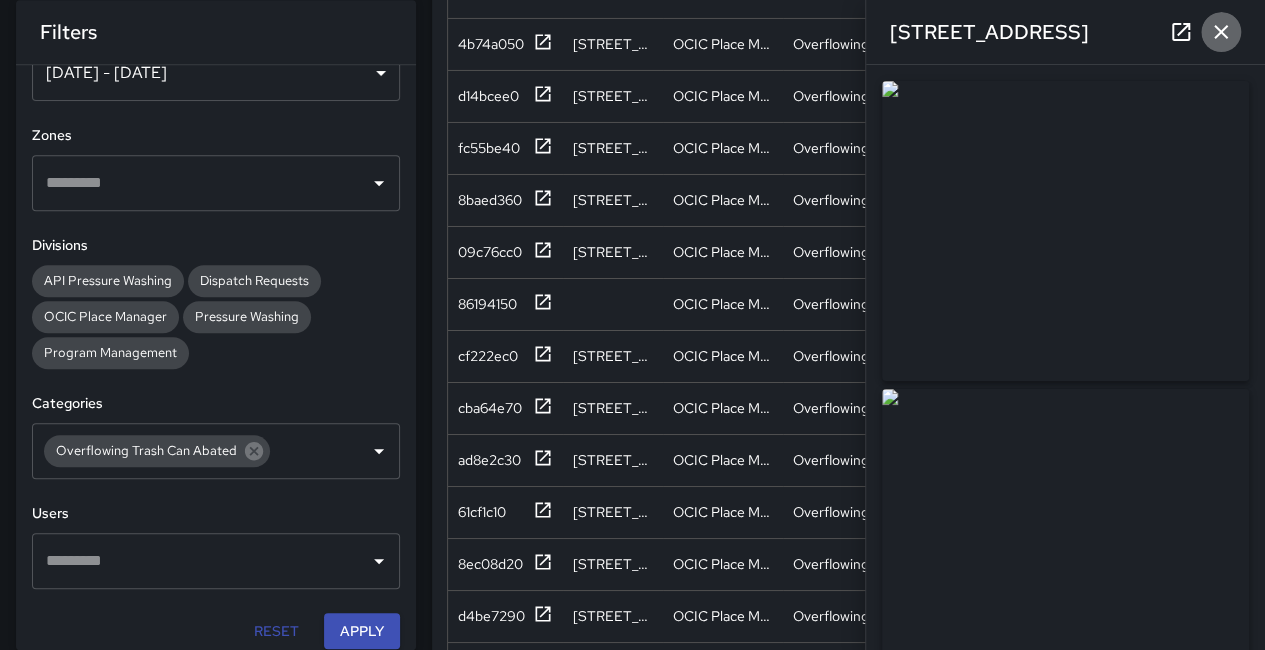 click 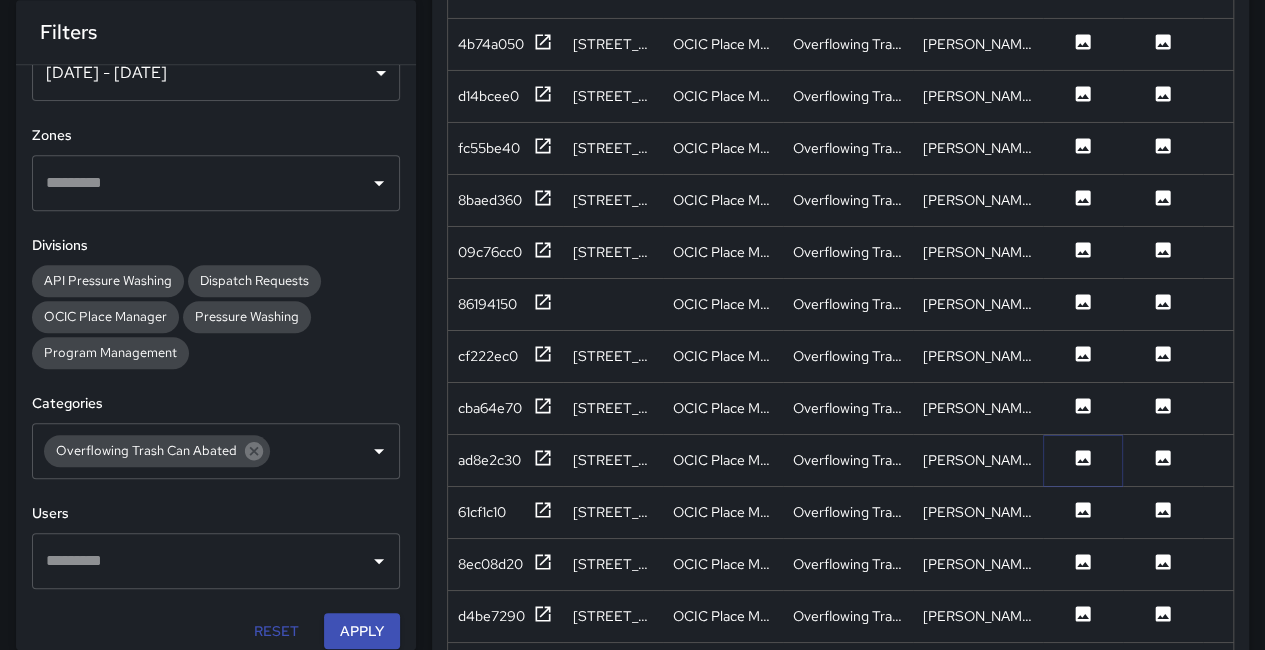 click at bounding box center (1083, 460) 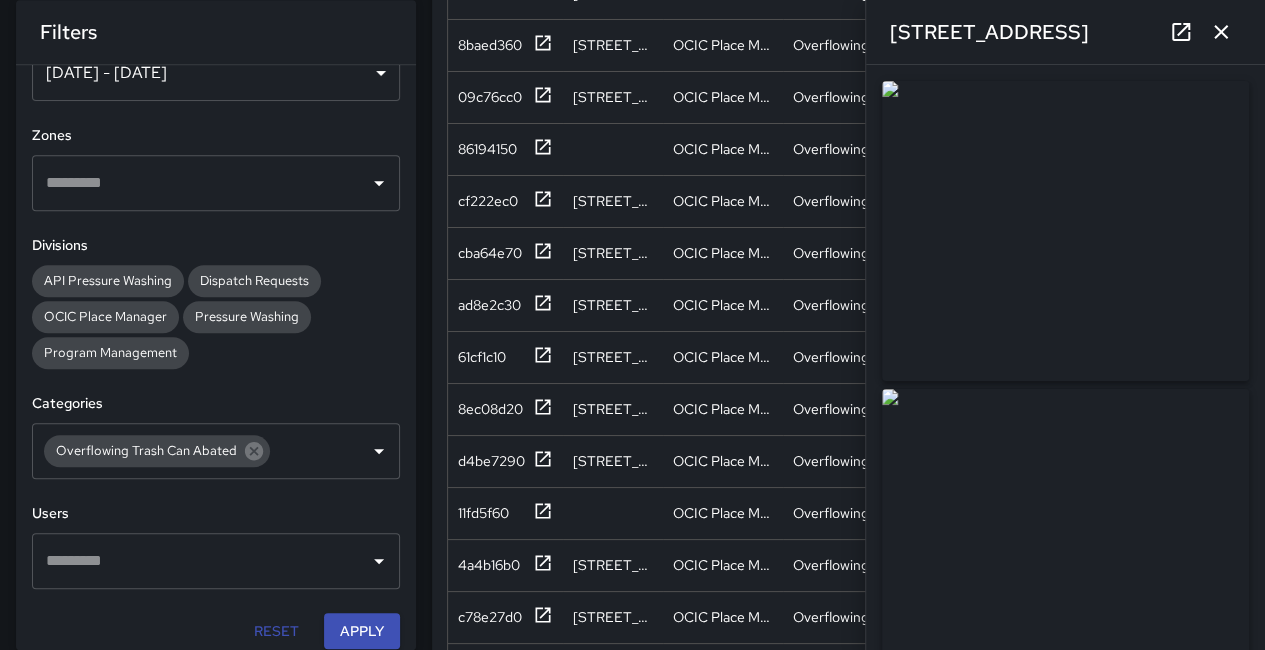 scroll, scrollTop: 3661, scrollLeft: 0, axis: vertical 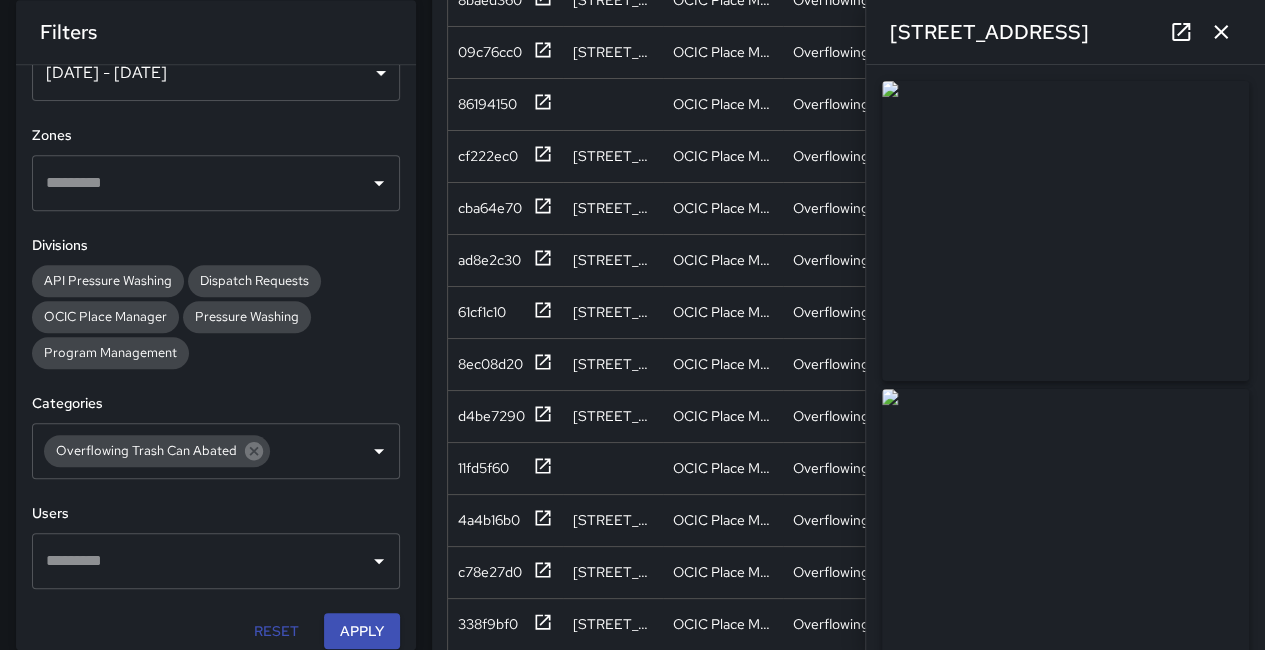 drag, startPoint x: 1056, startPoint y: 251, endPoint x: 968, endPoint y: 97, distance: 177.36967 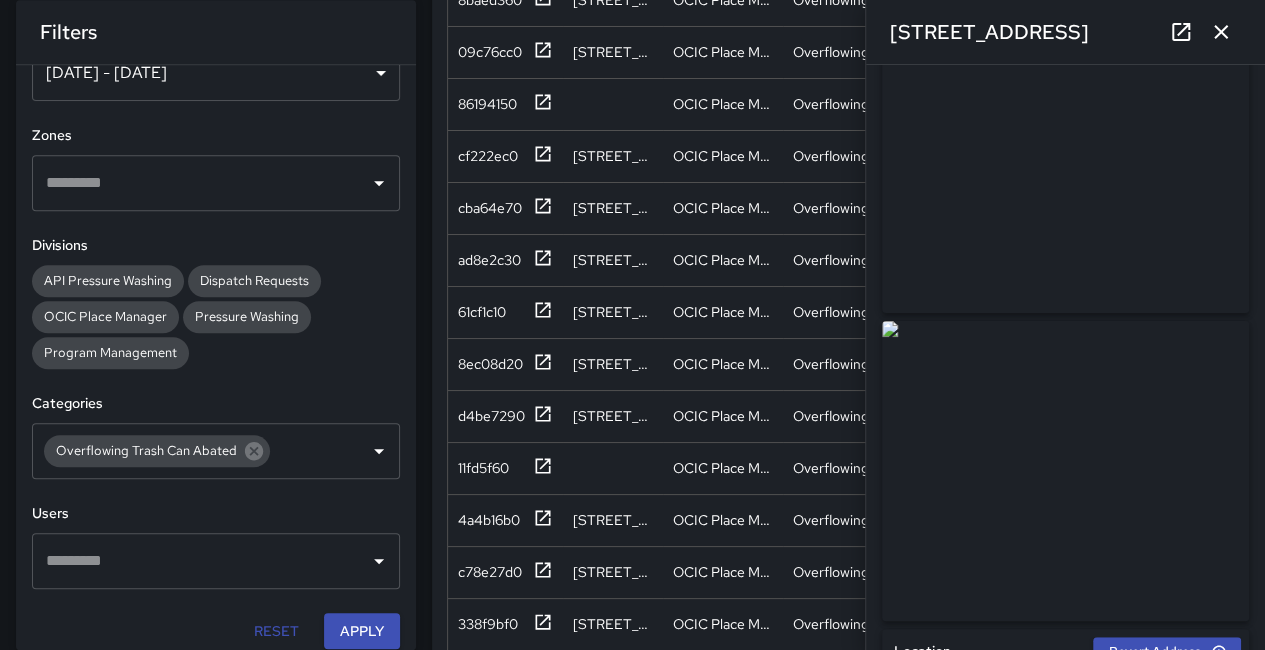 scroll, scrollTop: 100, scrollLeft: 0, axis: vertical 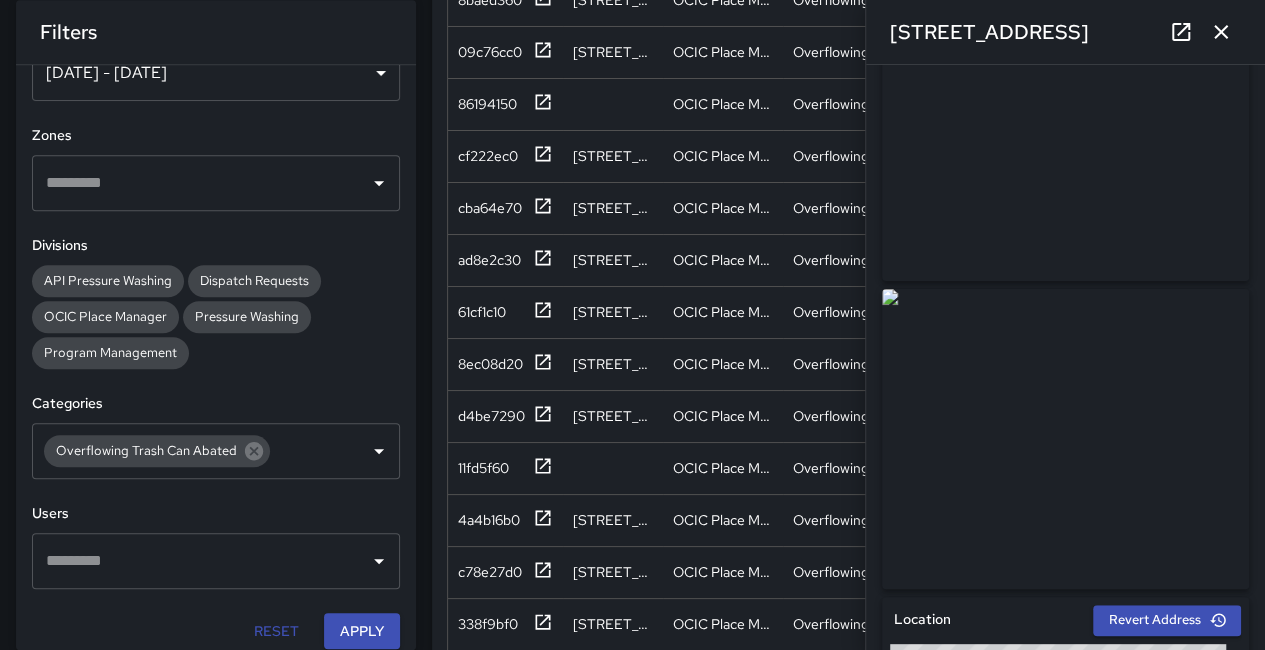 click at bounding box center (1065, 131) 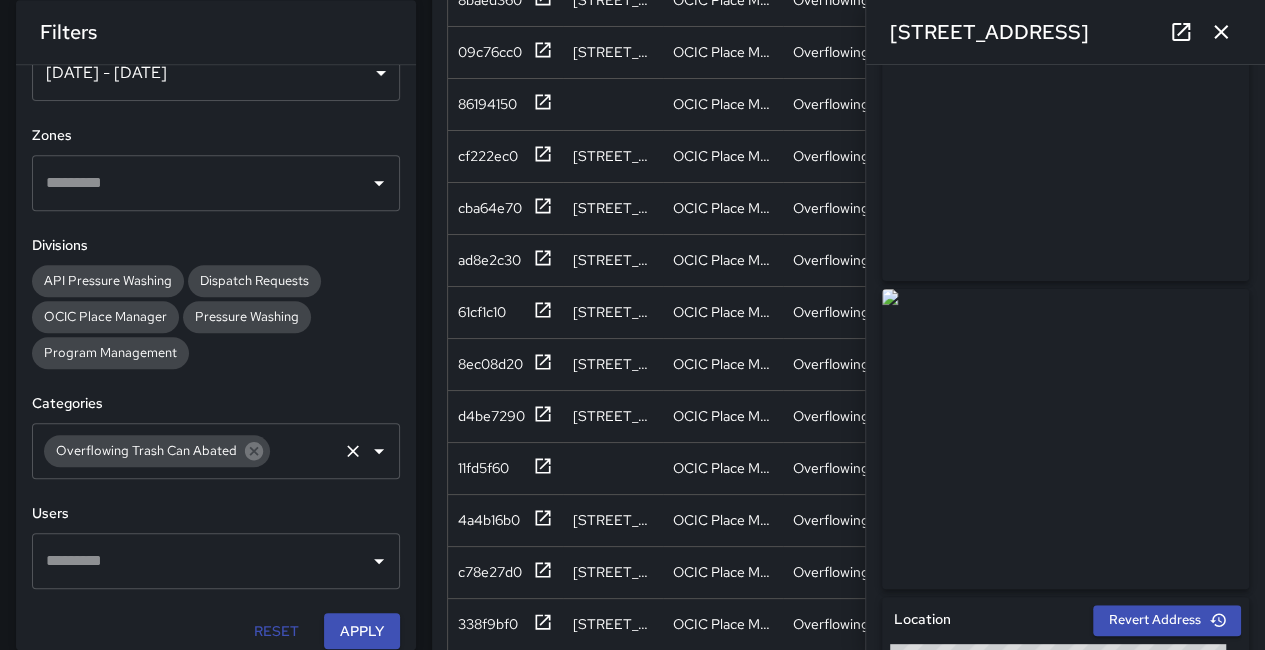 drag, startPoint x: 245, startPoint y: 453, endPoint x: 293, endPoint y: 455, distance: 48.04165 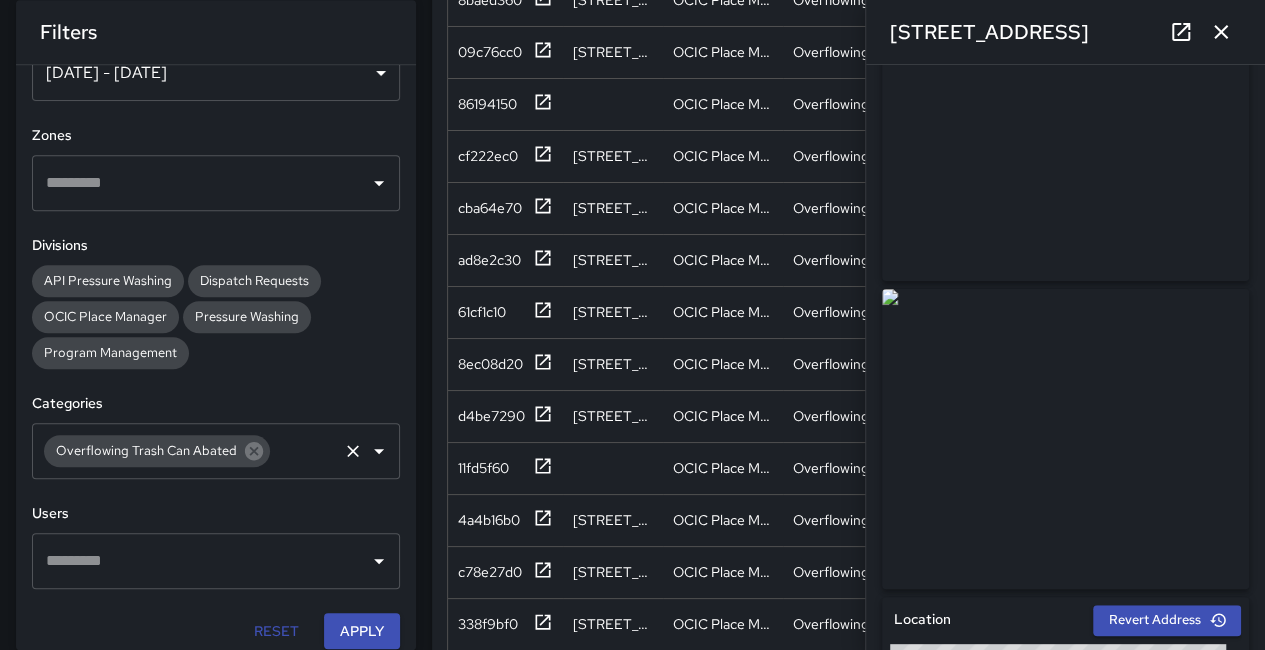 click 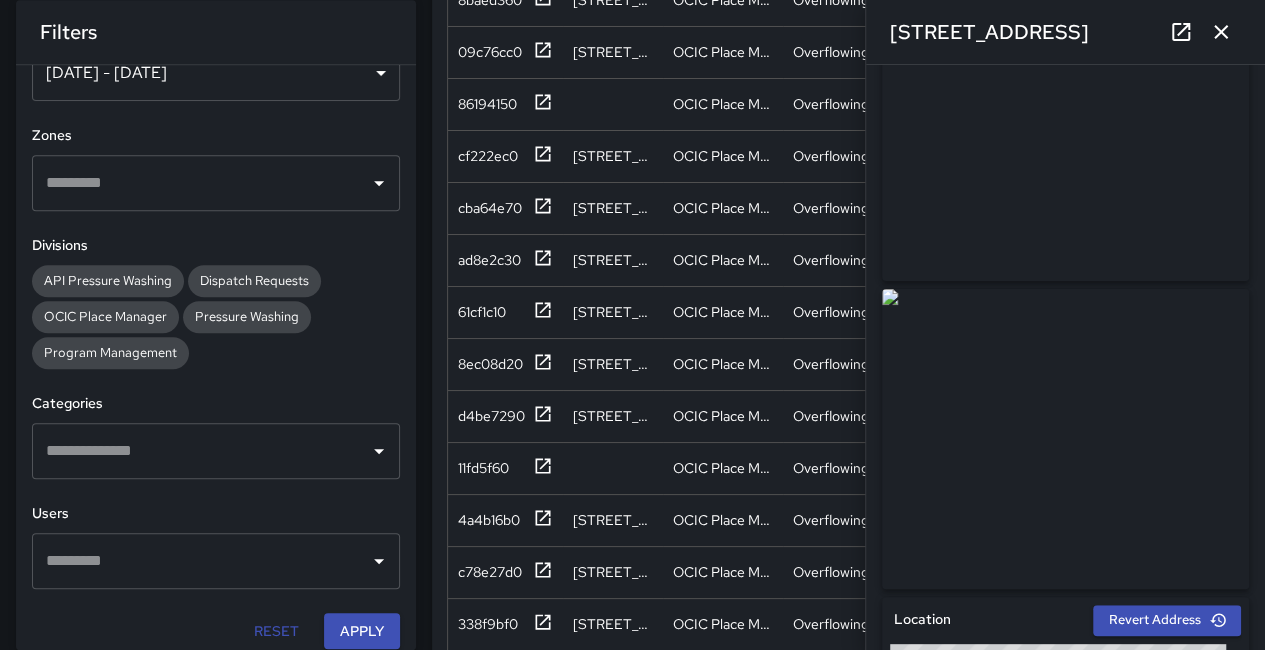click at bounding box center [201, 451] 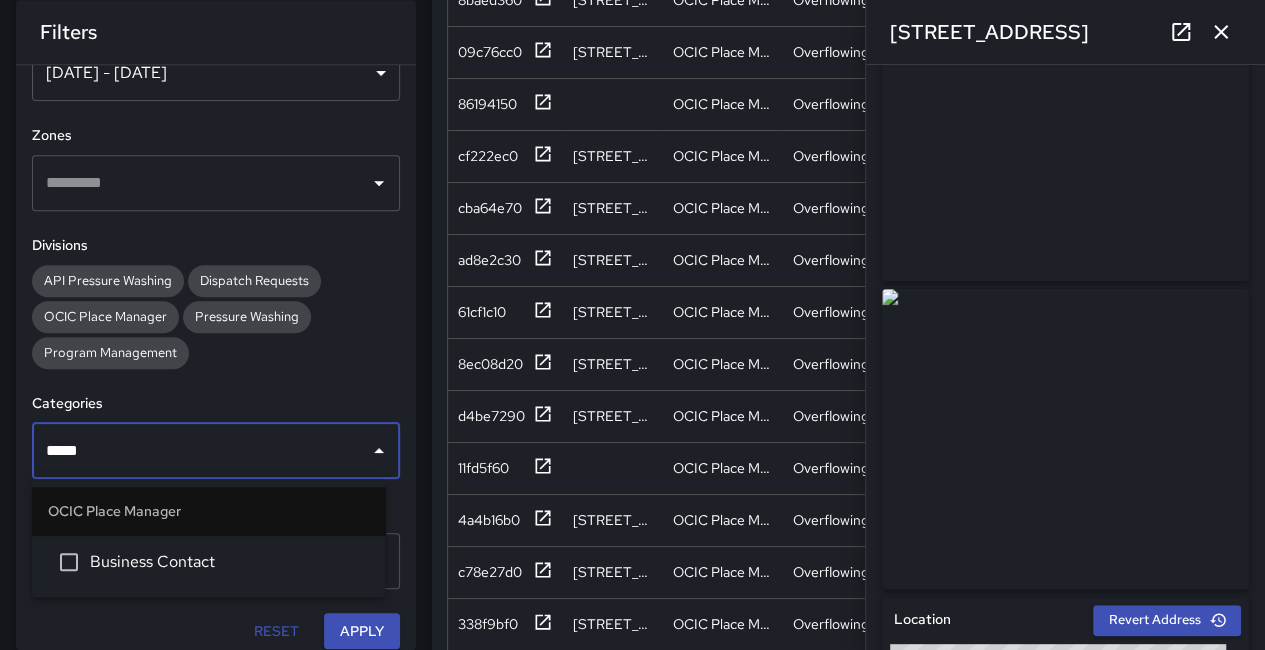type on "******" 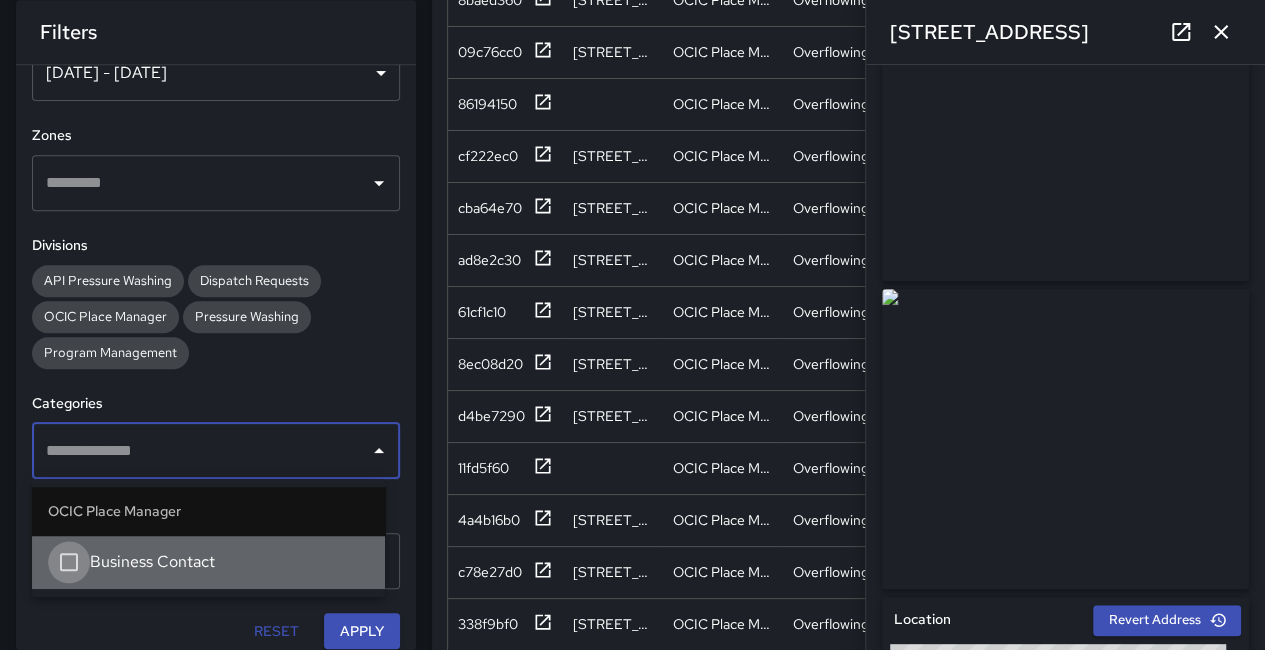 scroll, scrollTop: 788, scrollLeft: 0, axis: vertical 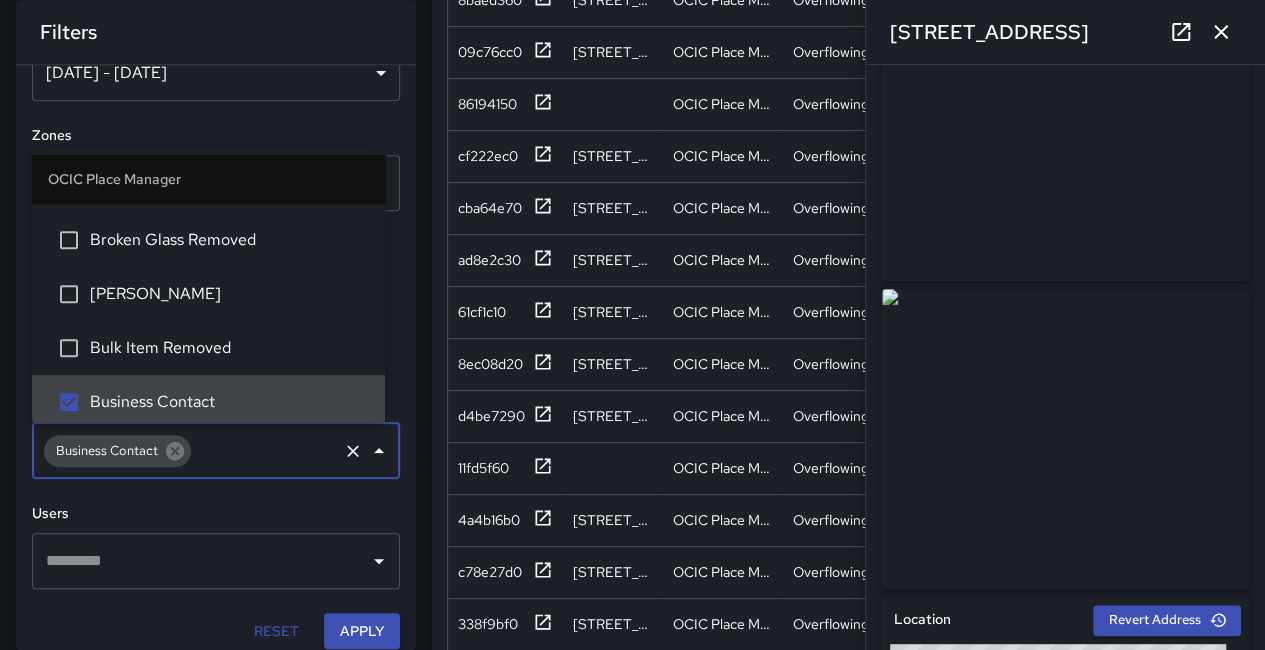 click on "Apply" at bounding box center (362, 631) 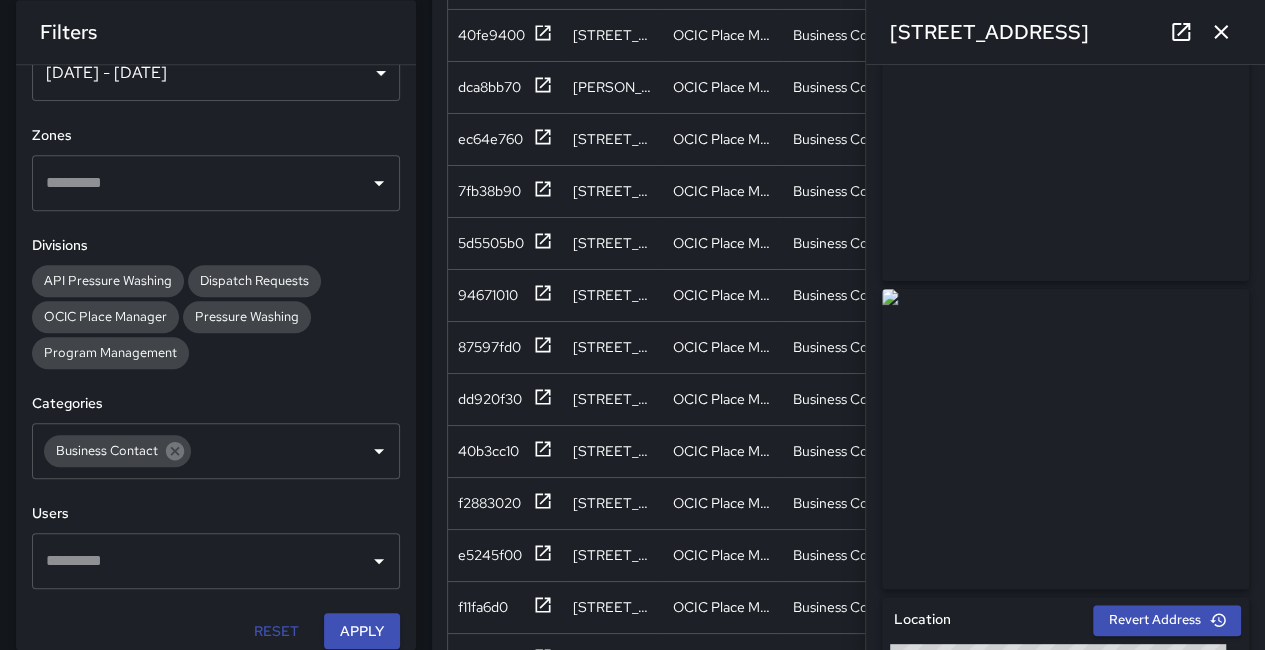 scroll, scrollTop: 3589, scrollLeft: 0, axis: vertical 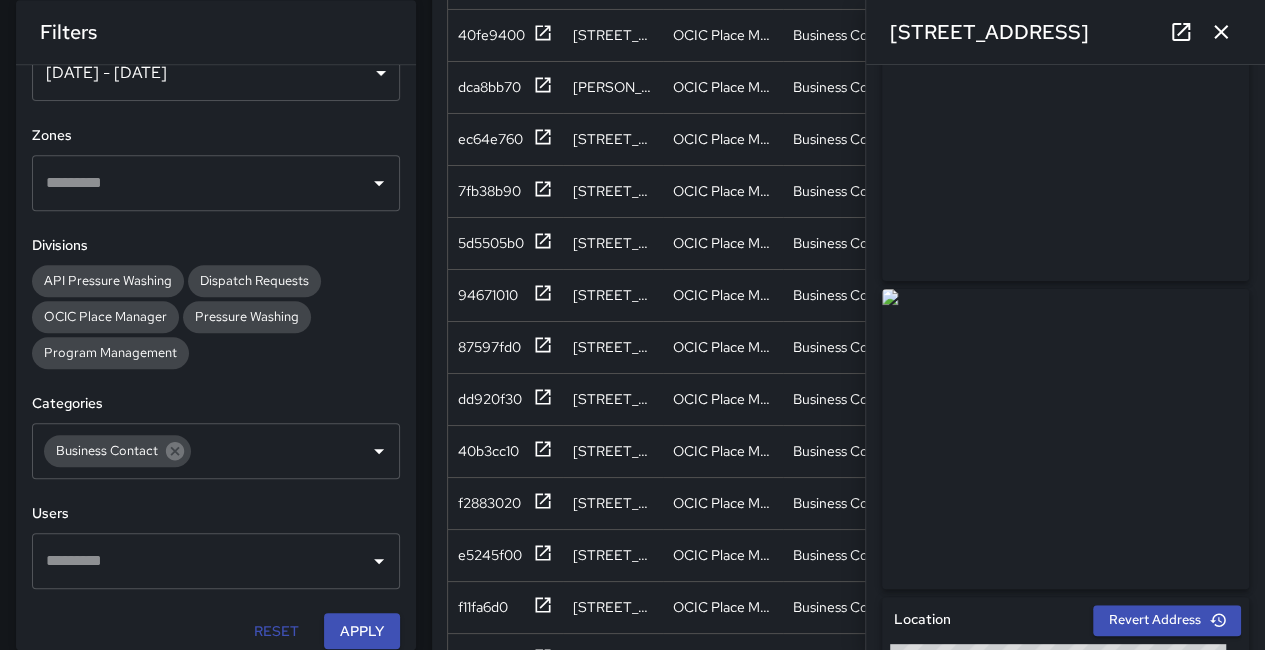 click 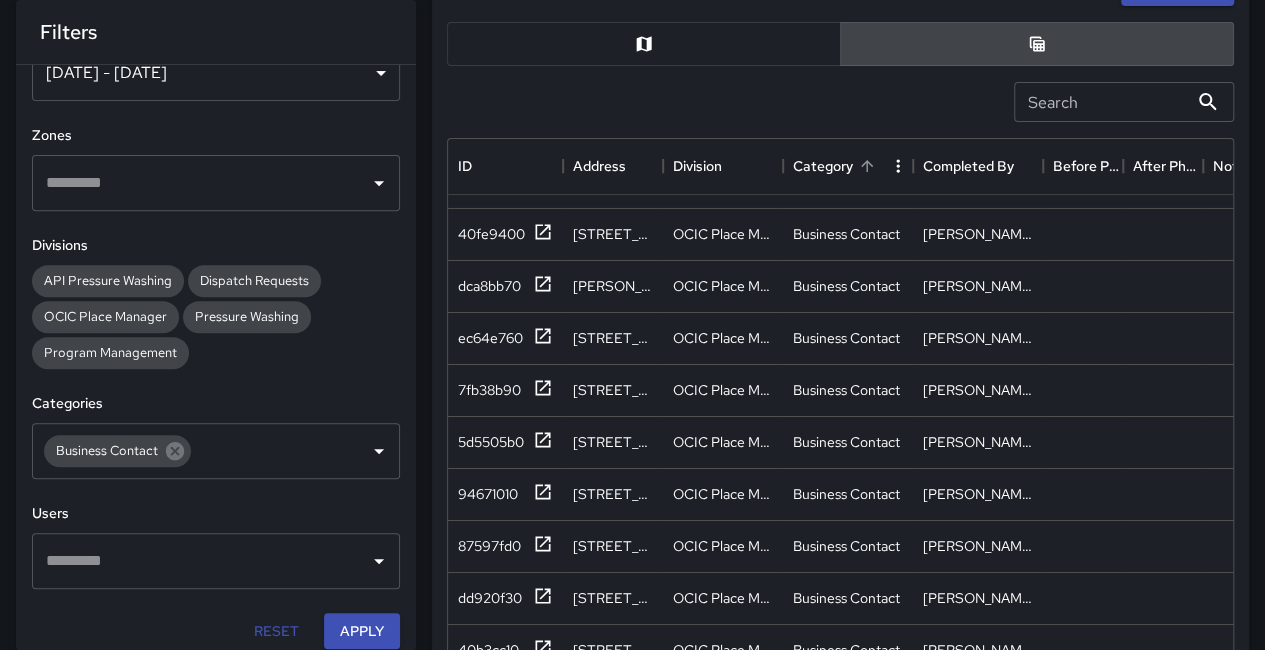 scroll, scrollTop: 301, scrollLeft: 0, axis: vertical 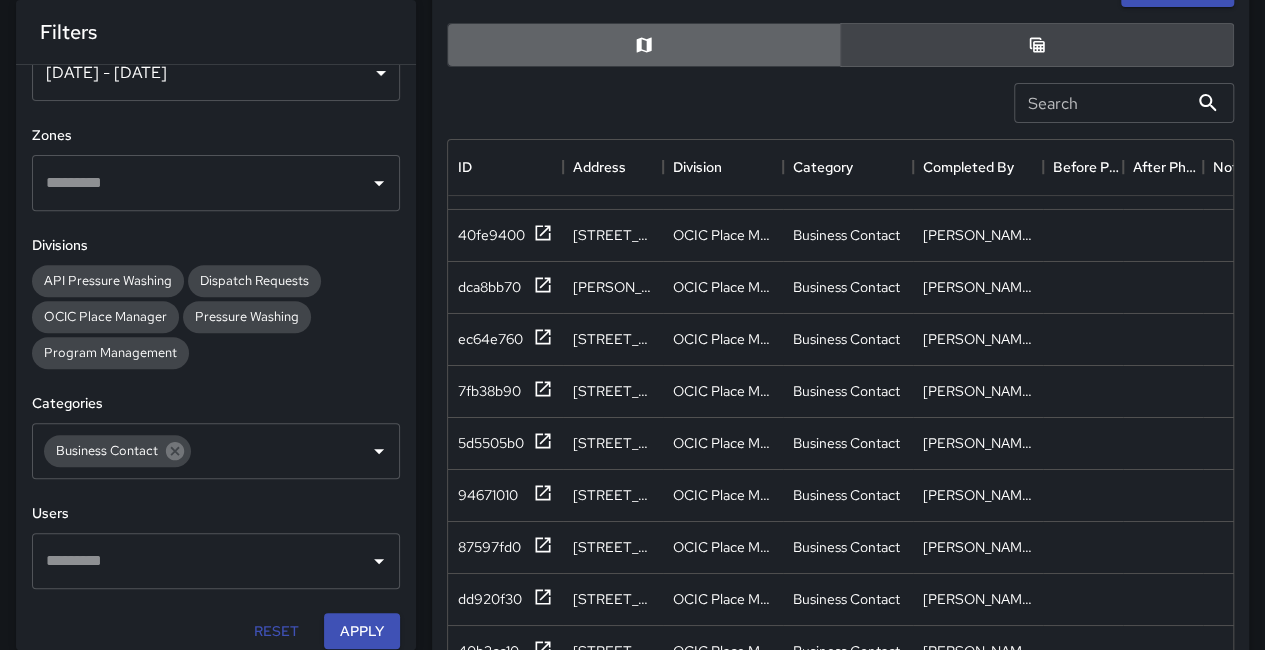 click at bounding box center (644, 45) 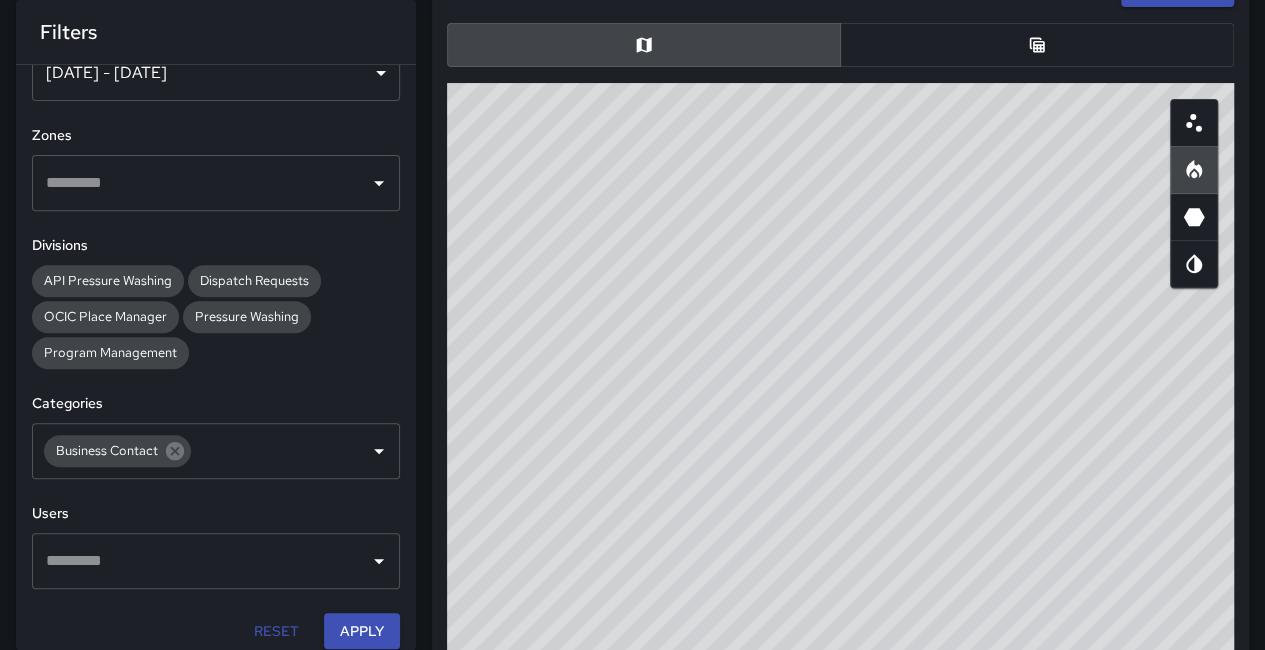 drag, startPoint x: 967, startPoint y: 445, endPoint x: 1092, endPoint y: 401, distance: 132.51793 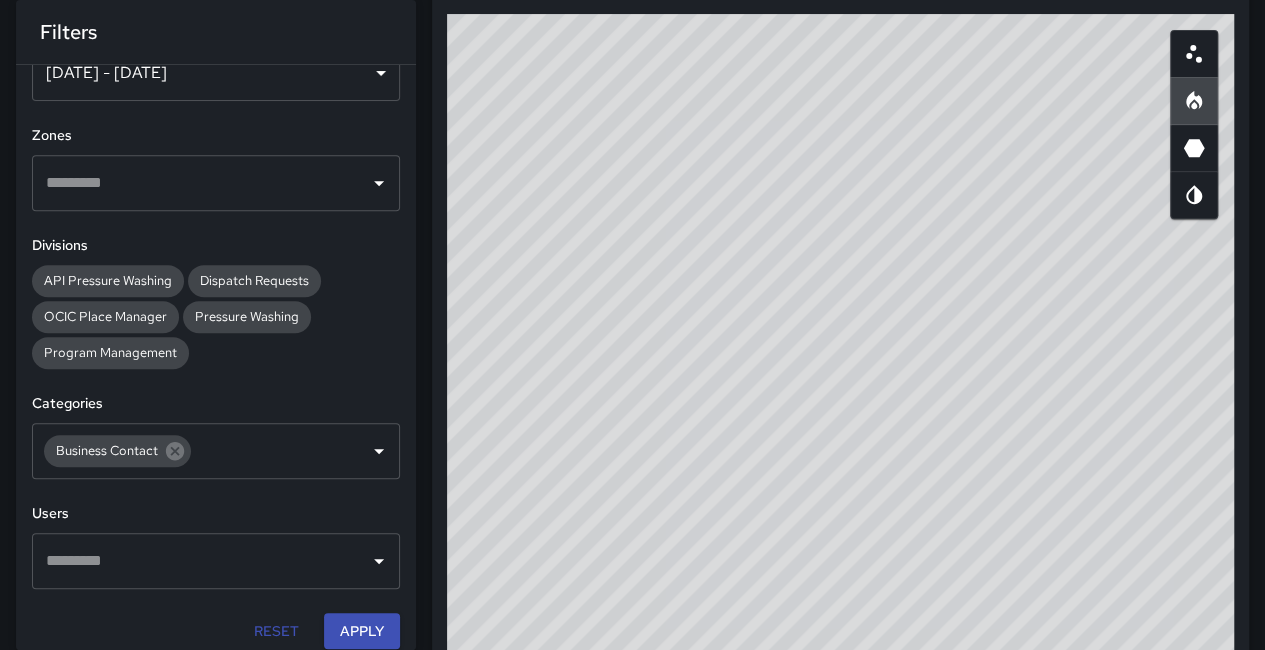 scroll, scrollTop: 401, scrollLeft: 0, axis: vertical 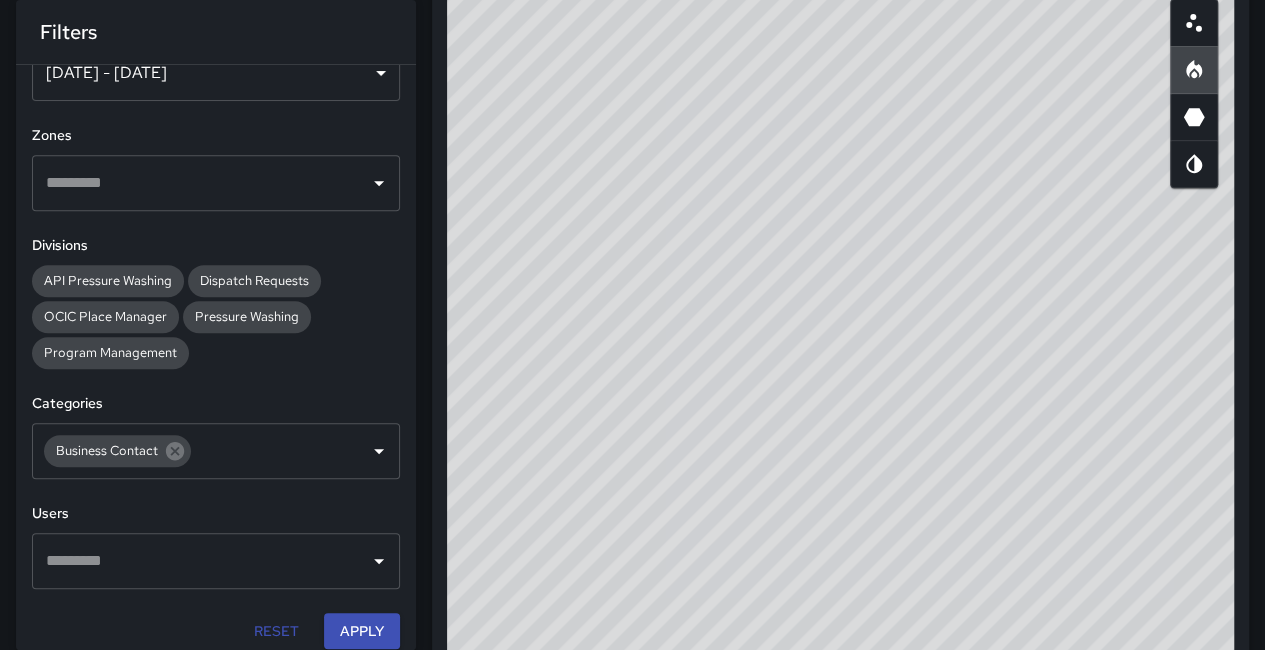 drag, startPoint x: 1022, startPoint y: 361, endPoint x: 965, endPoint y: 388, distance: 63.07139 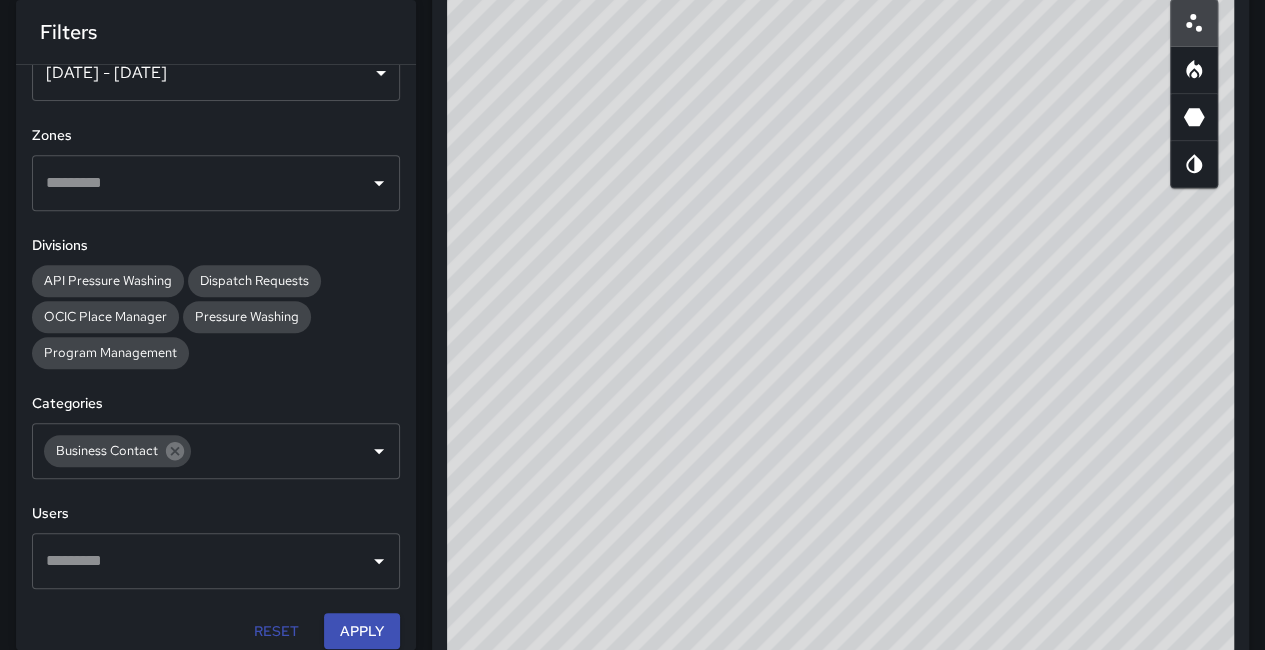drag, startPoint x: 1042, startPoint y: 338, endPoint x: 1055, endPoint y: 332, distance: 14.3178215 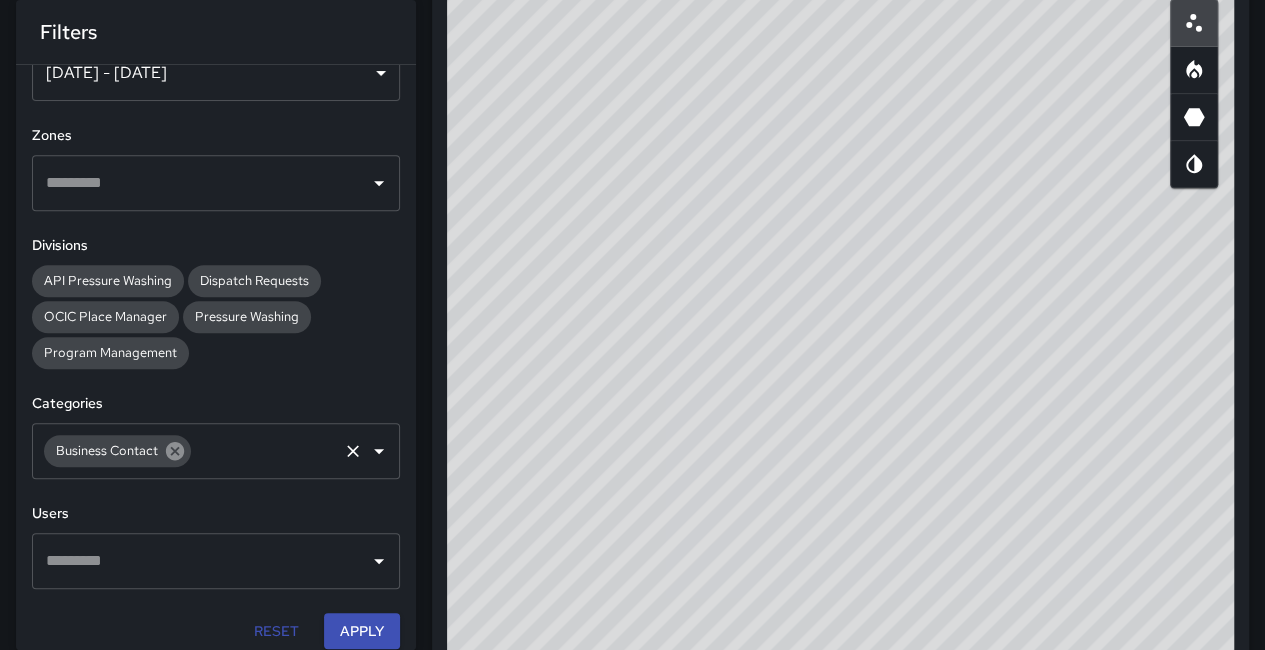 click 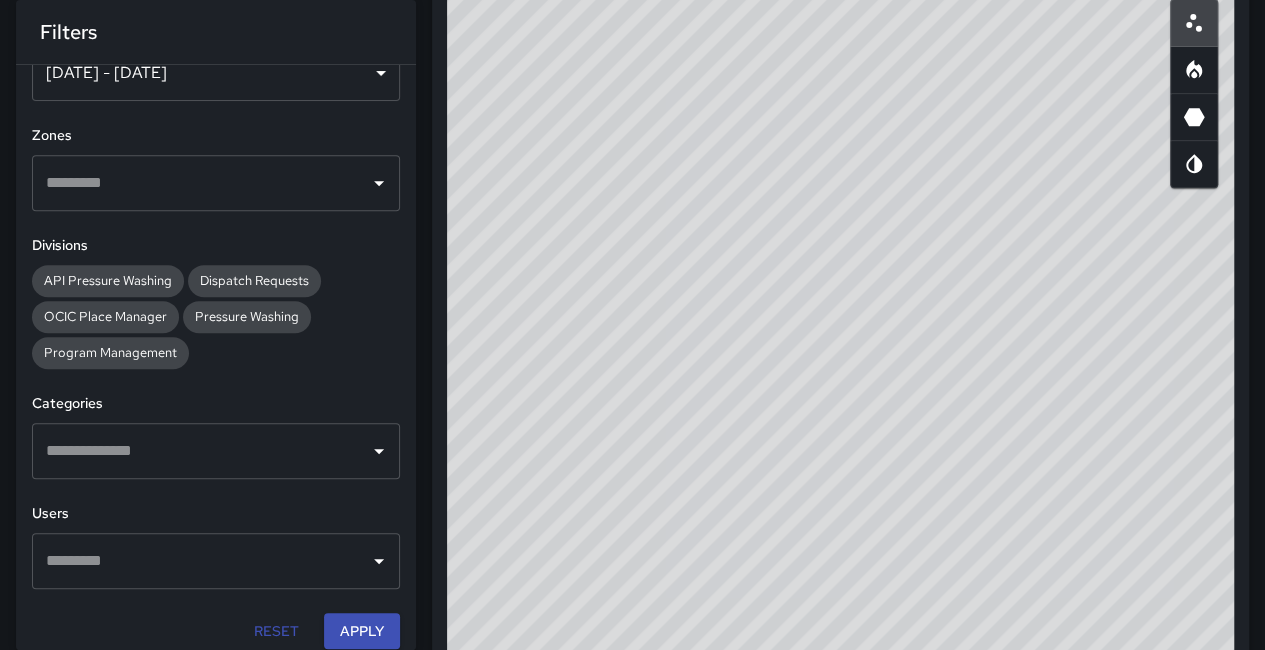 click at bounding box center [201, 451] 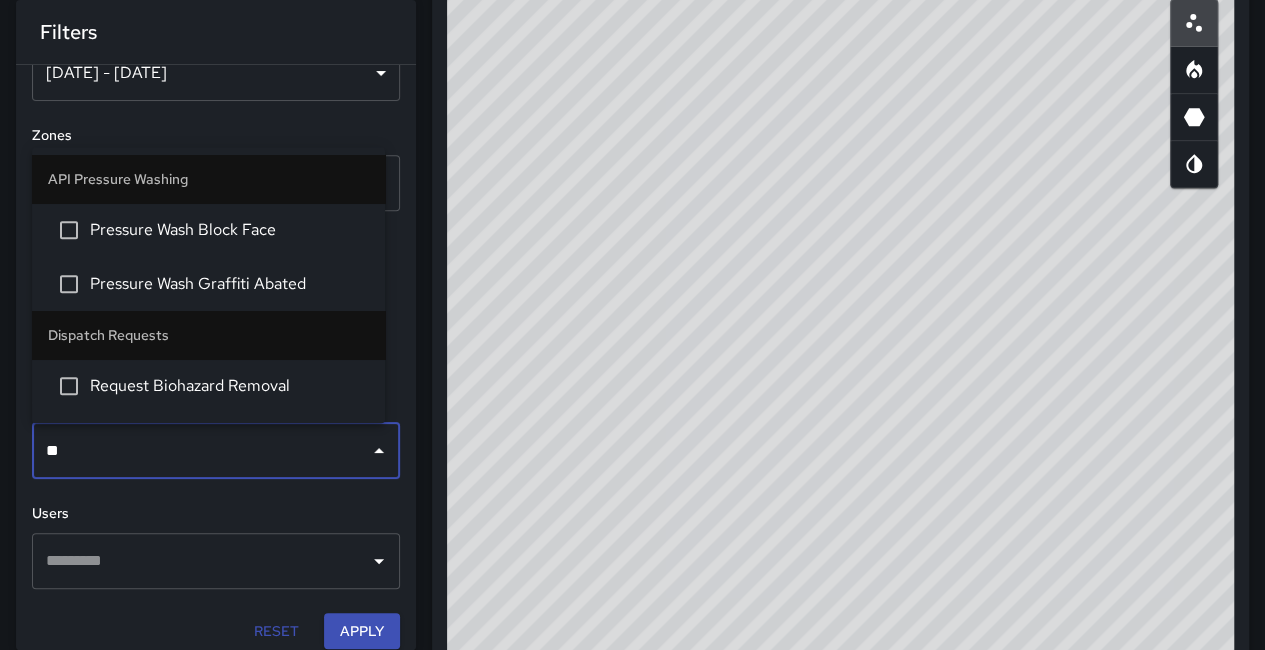 type on "***" 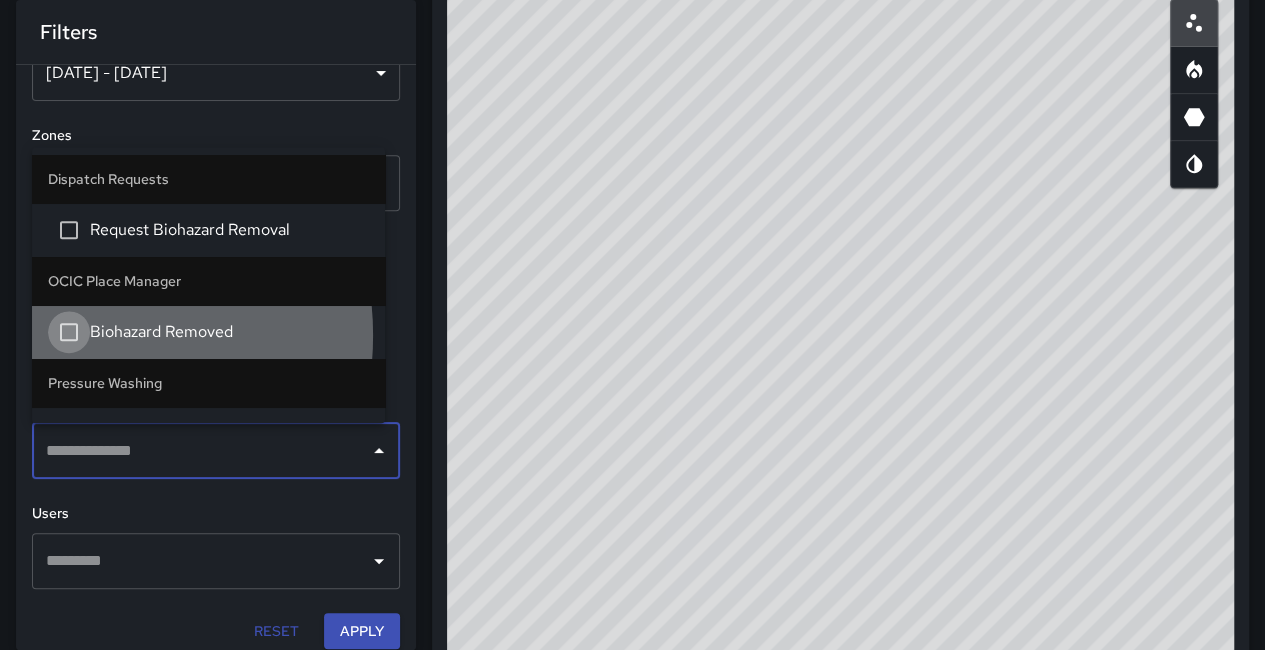 scroll, scrollTop: 572, scrollLeft: 0, axis: vertical 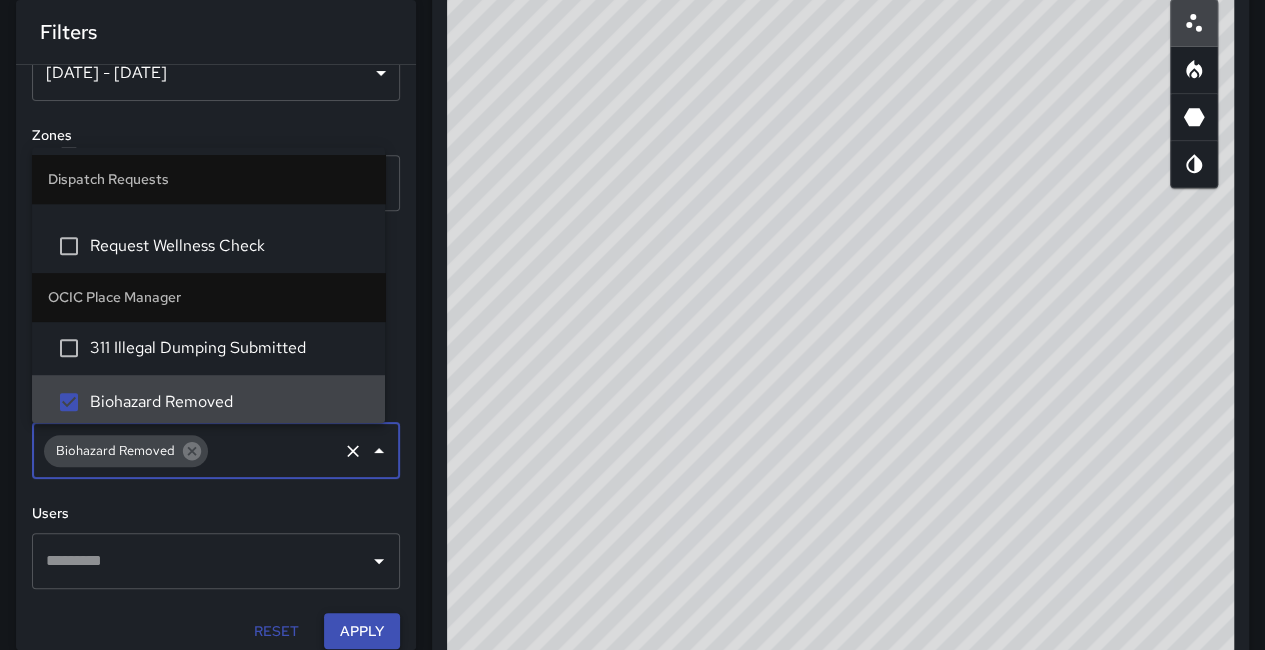 click on "Apply" at bounding box center [362, 631] 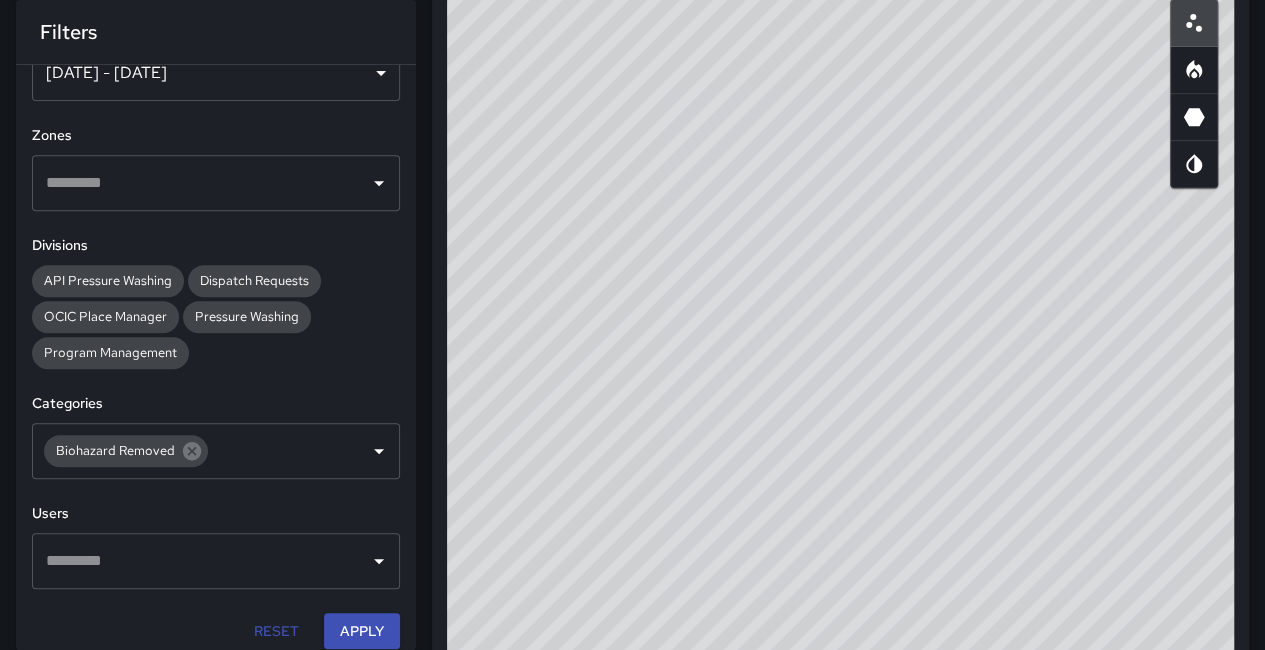 click 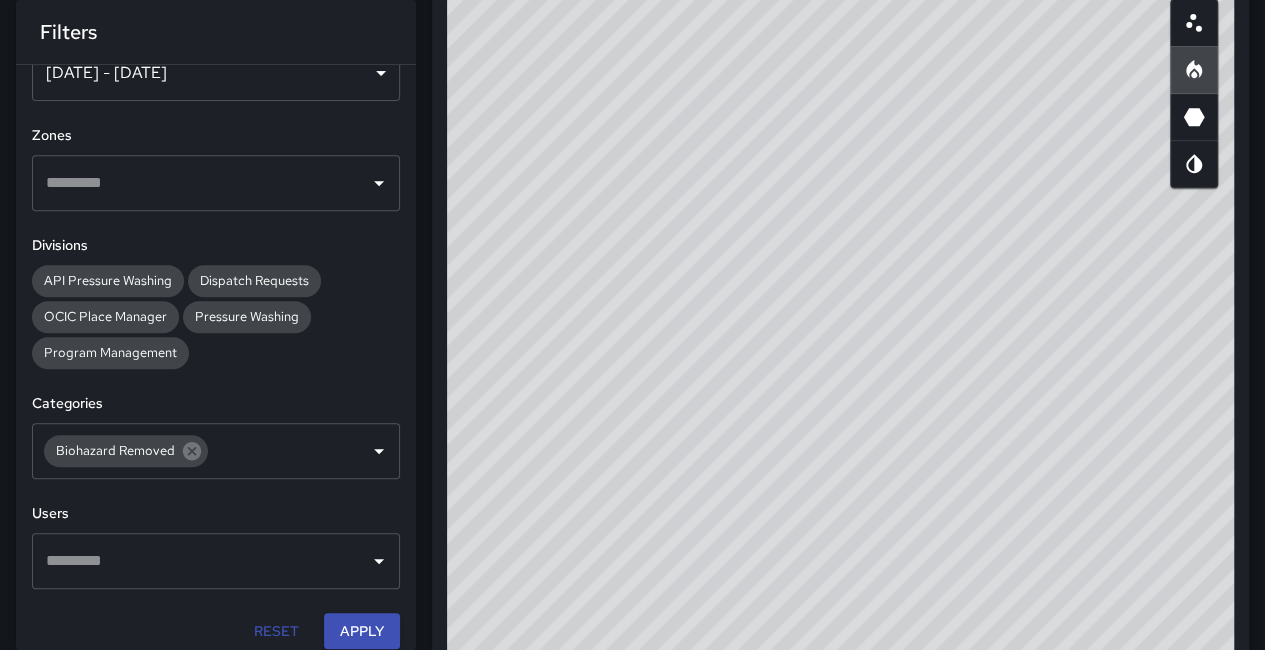 click on "© Mapbox   © OpenStreetMap   Improve this map" at bounding box center (840, 383) 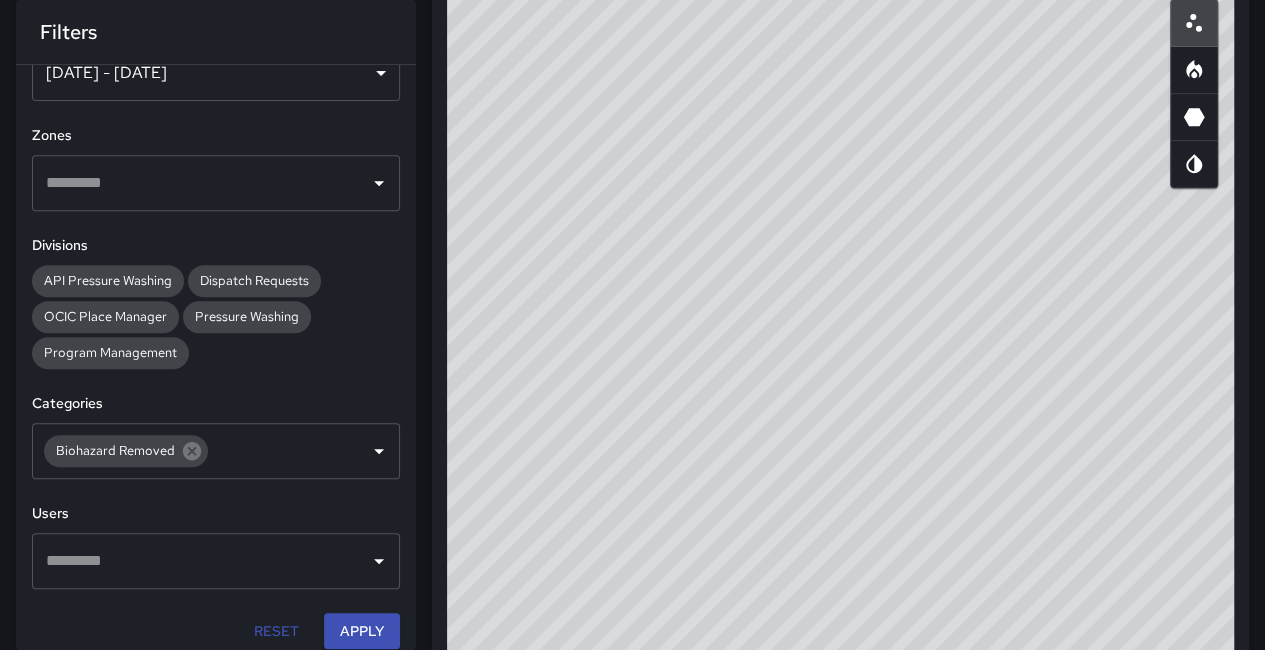 drag, startPoint x: 1038, startPoint y: 292, endPoint x: 861, endPoint y: 67, distance: 286.2761 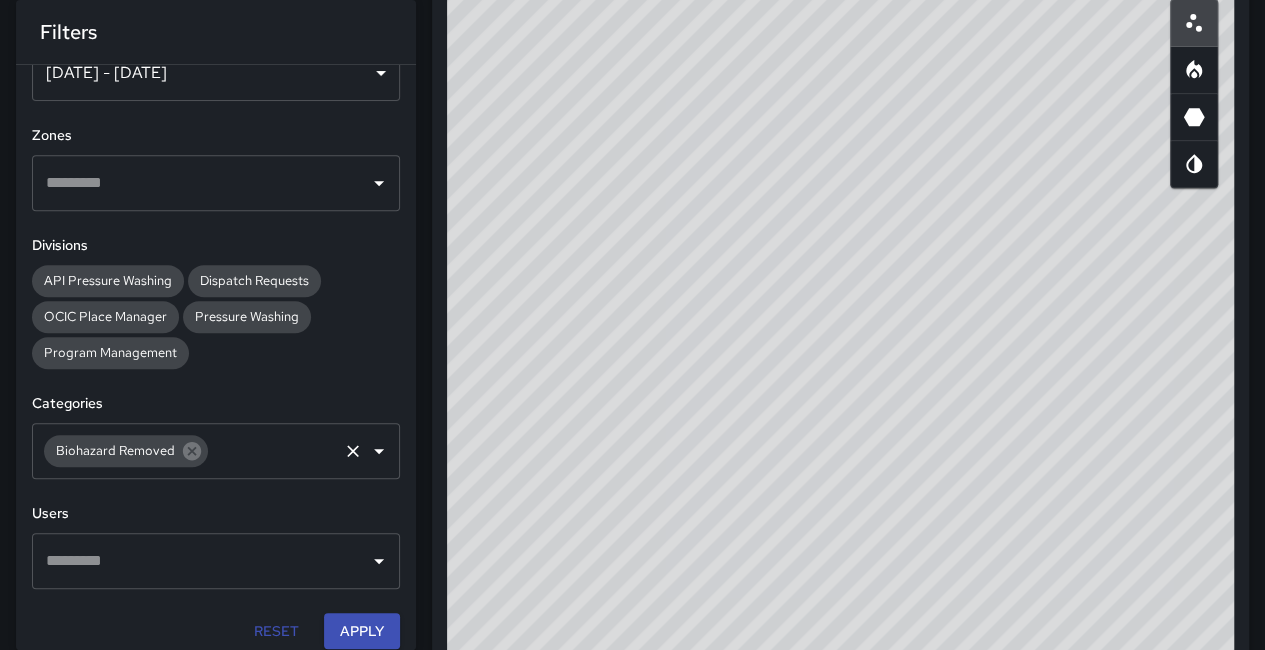 click 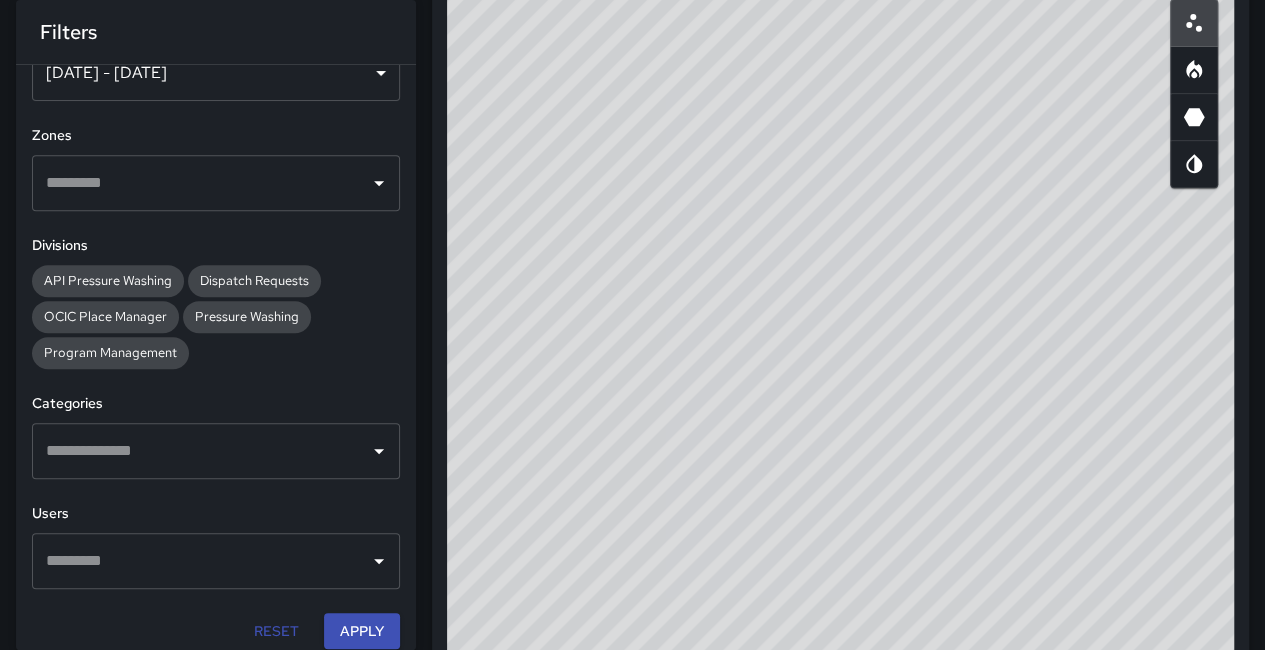 click at bounding box center [201, 451] 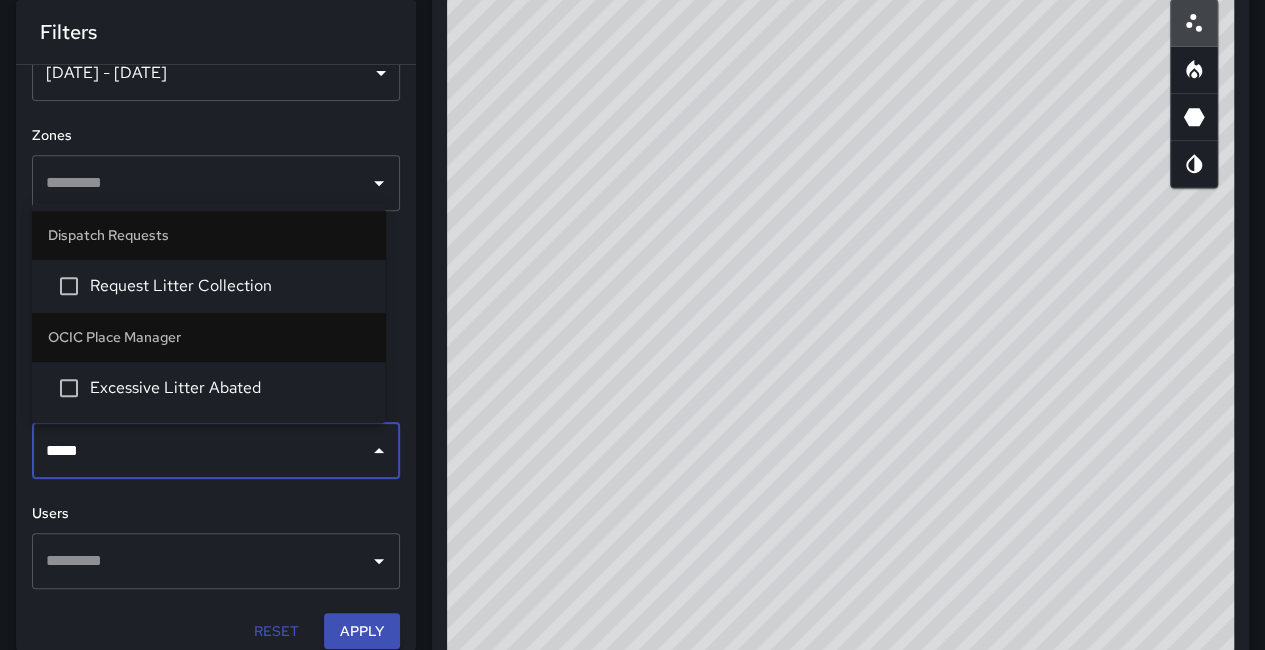 type on "******" 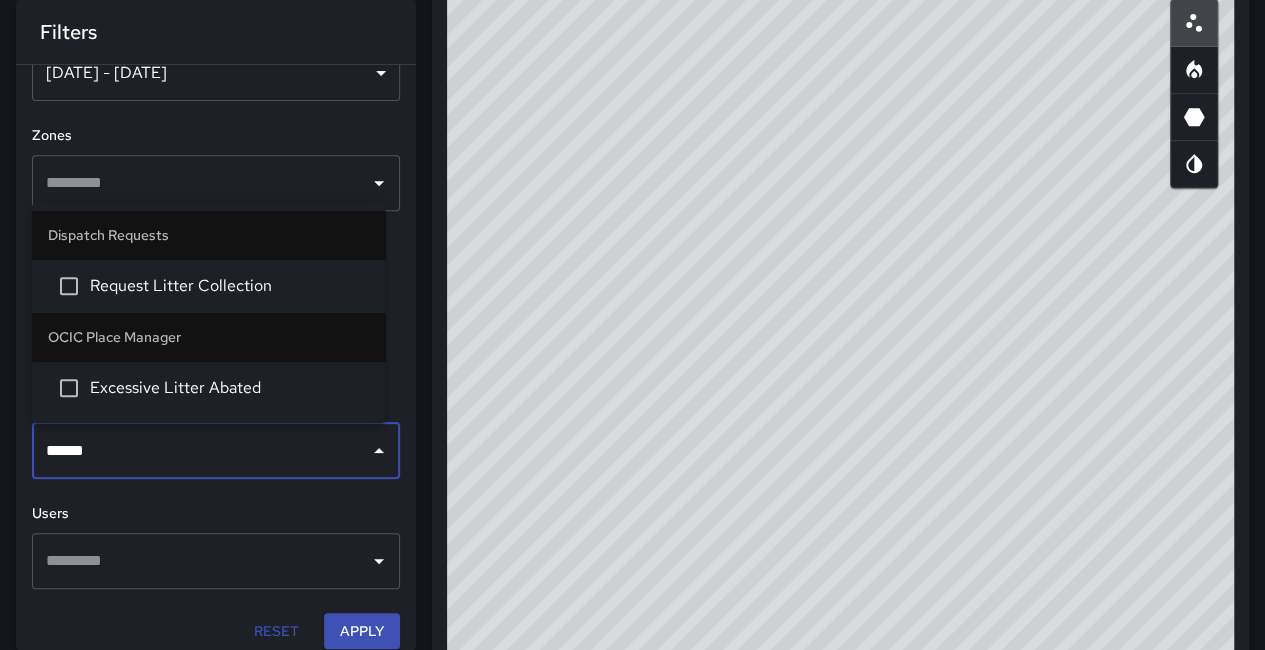 click on "Excessive Litter Abated" at bounding box center (208, 388) 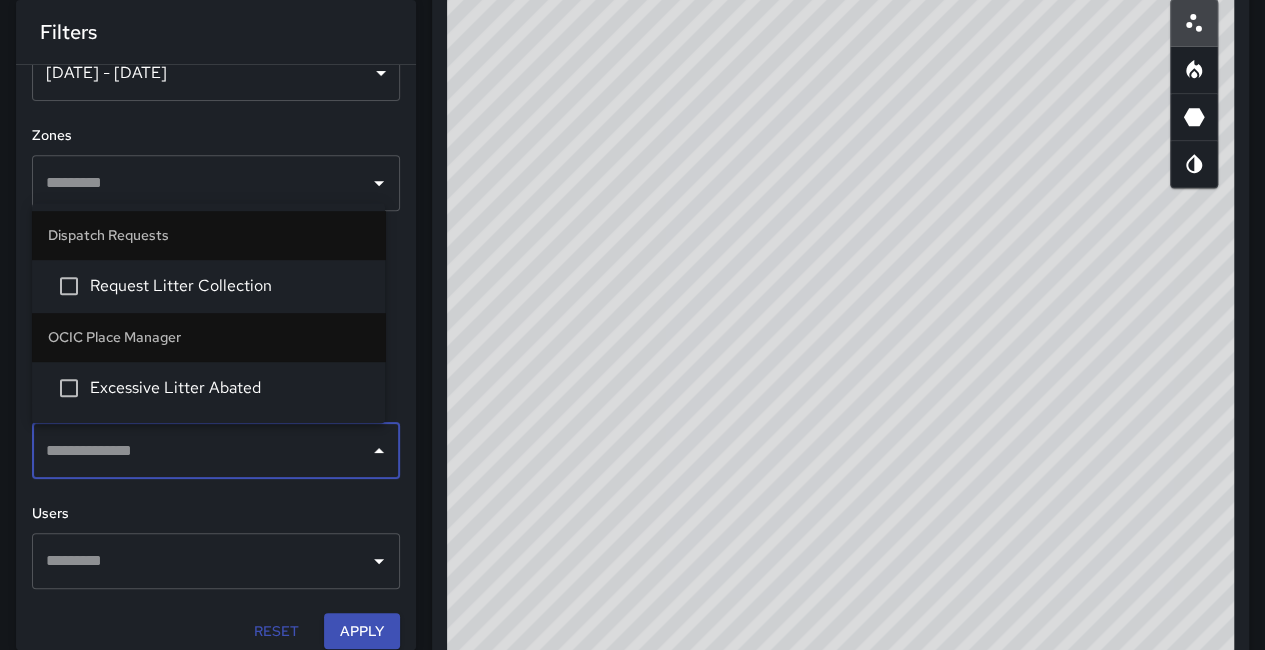 scroll, scrollTop: 1166, scrollLeft: 0, axis: vertical 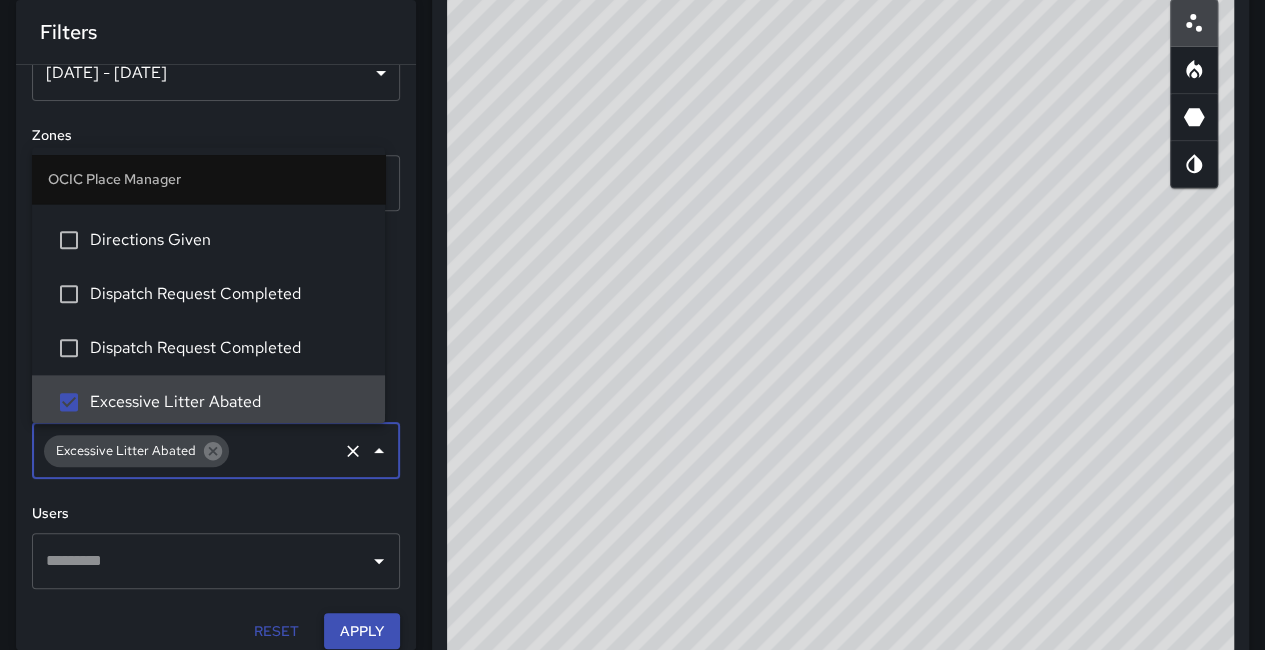 click on "Apply" at bounding box center [362, 631] 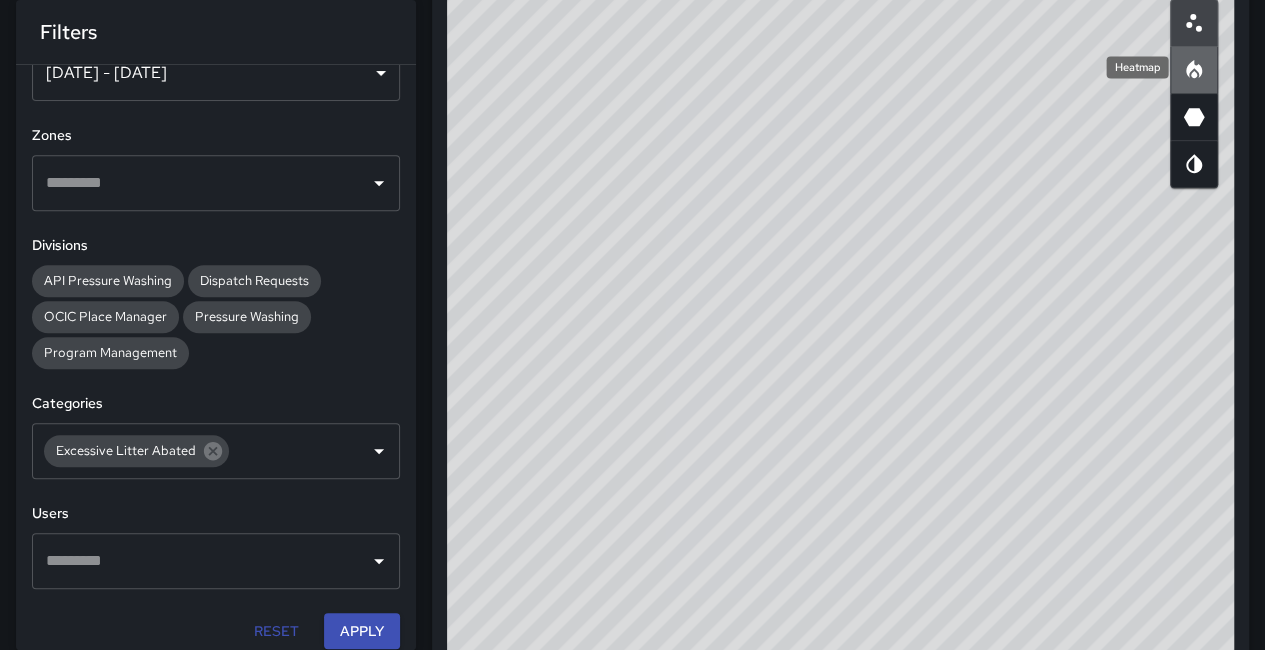 click 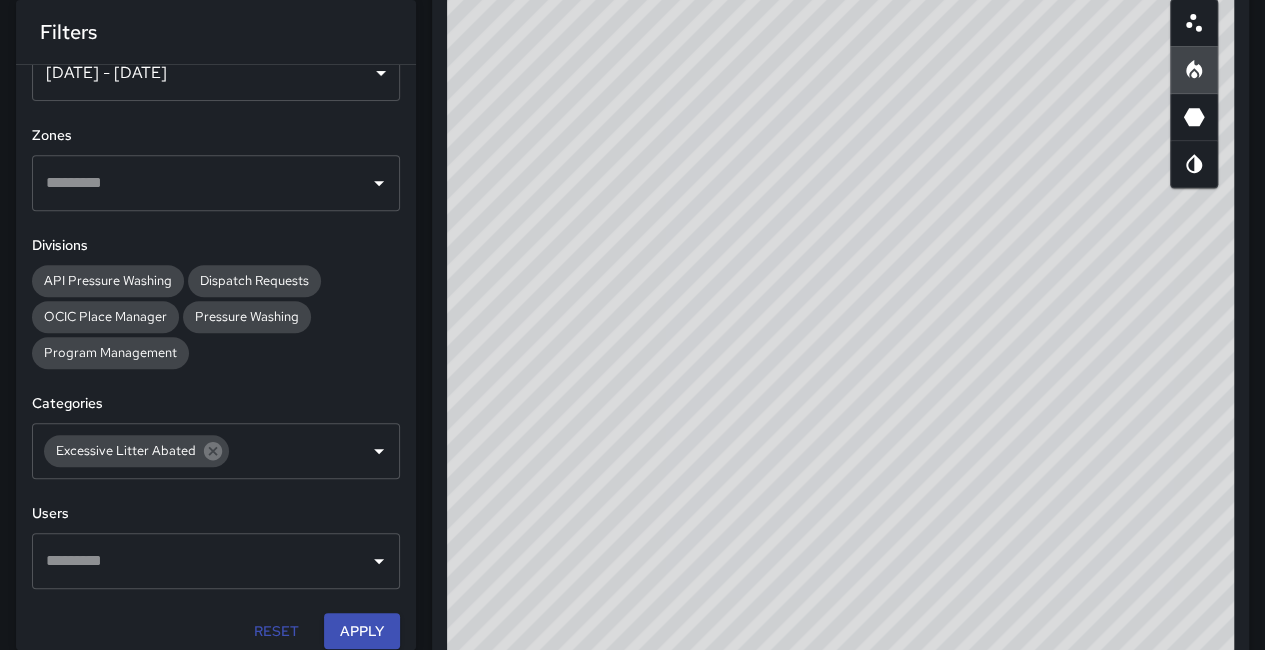 drag, startPoint x: 1002, startPoint y: 322, endPoint x: 919, endPoint y: 73, distance: 262.46906 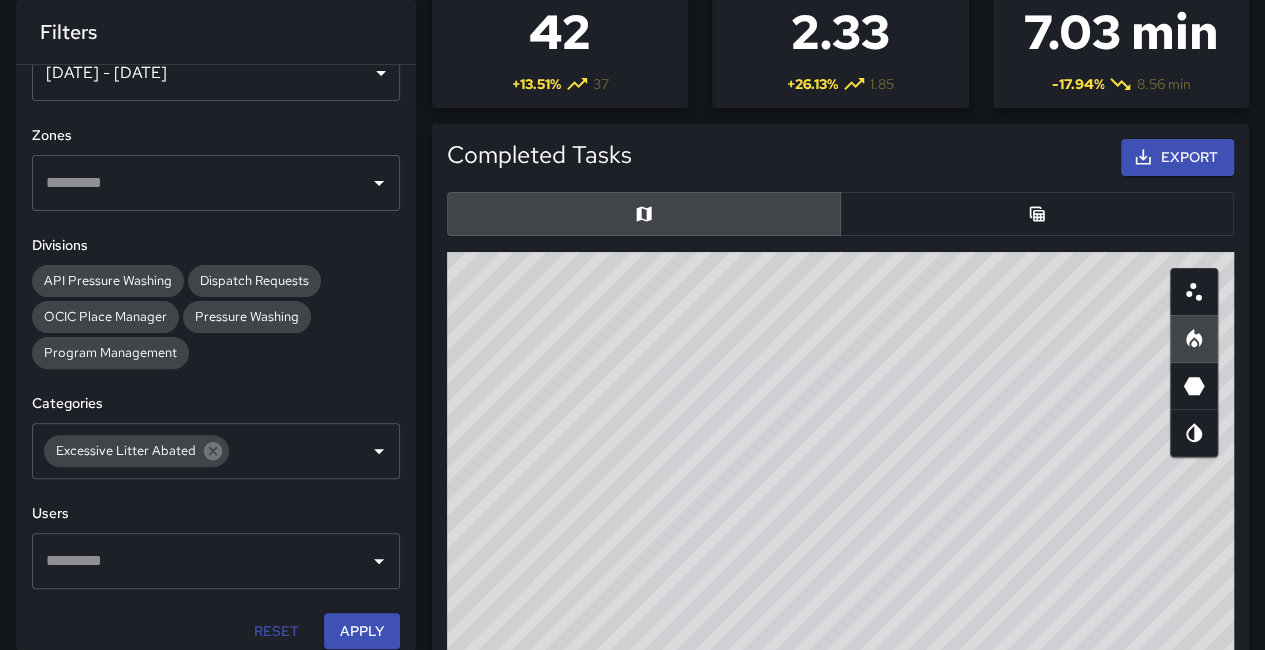 scroll, scrollTop: 101, scrollLeft: 0, axis: vertical 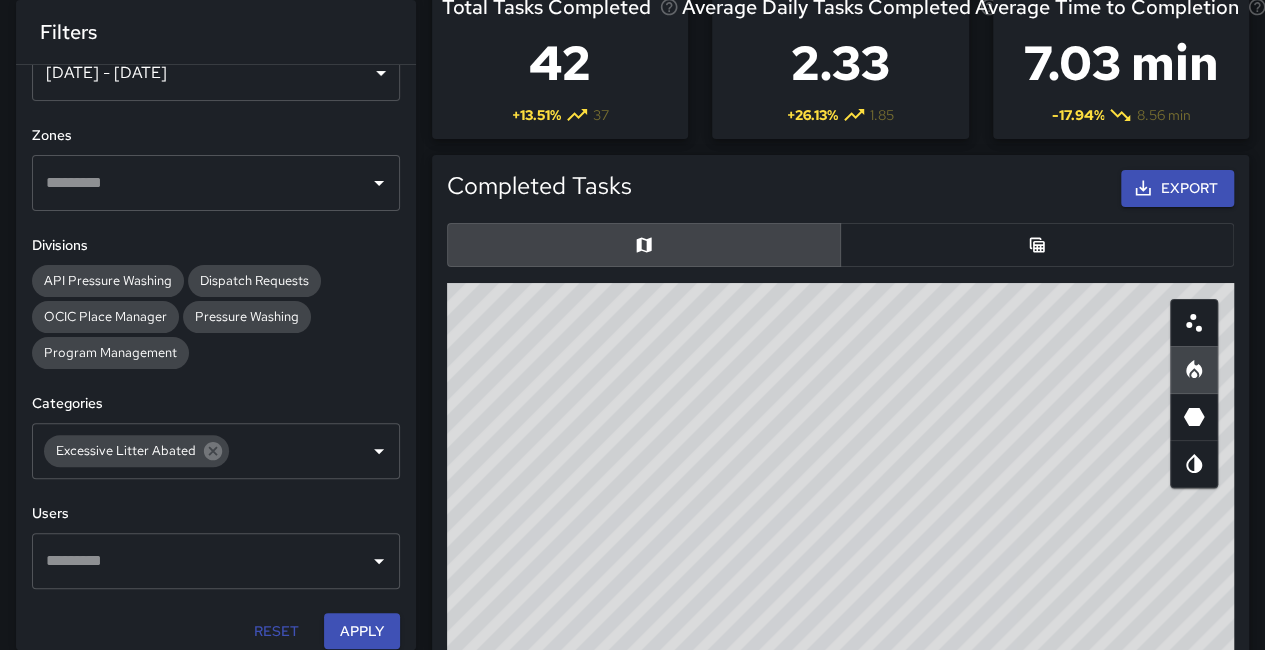 click at bounding box center (1037, 245) 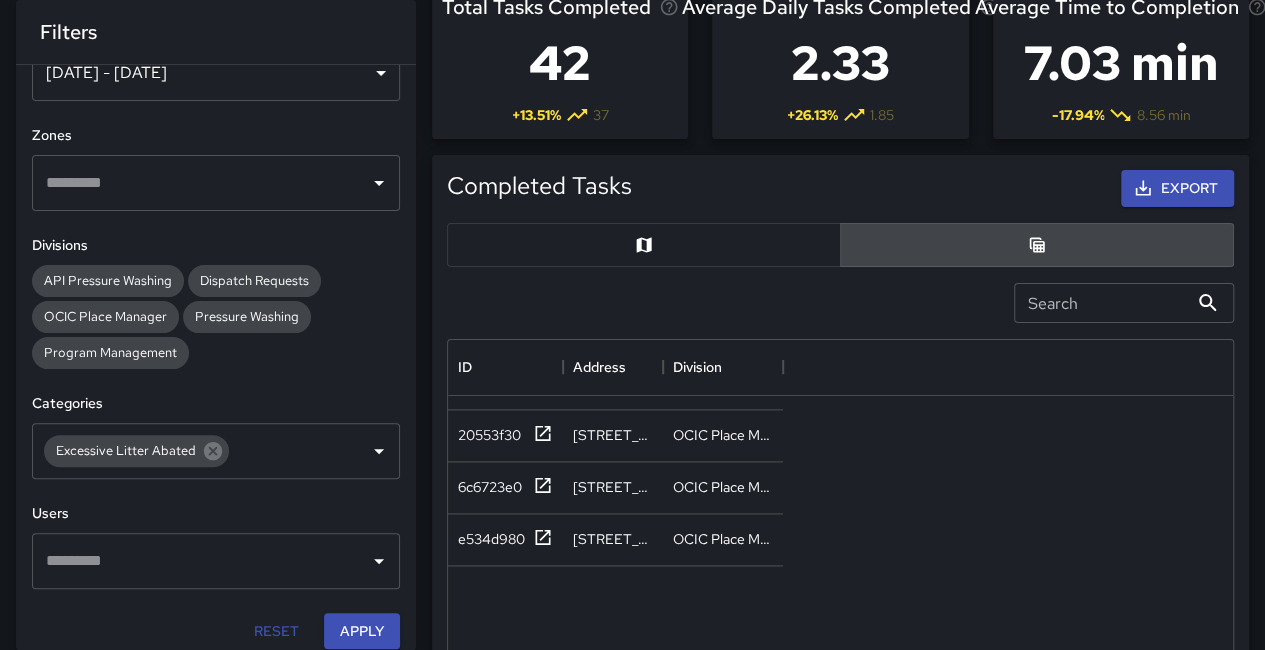 scroll, scrollTop: 1494, scrollLeft: 0, axis: vertical 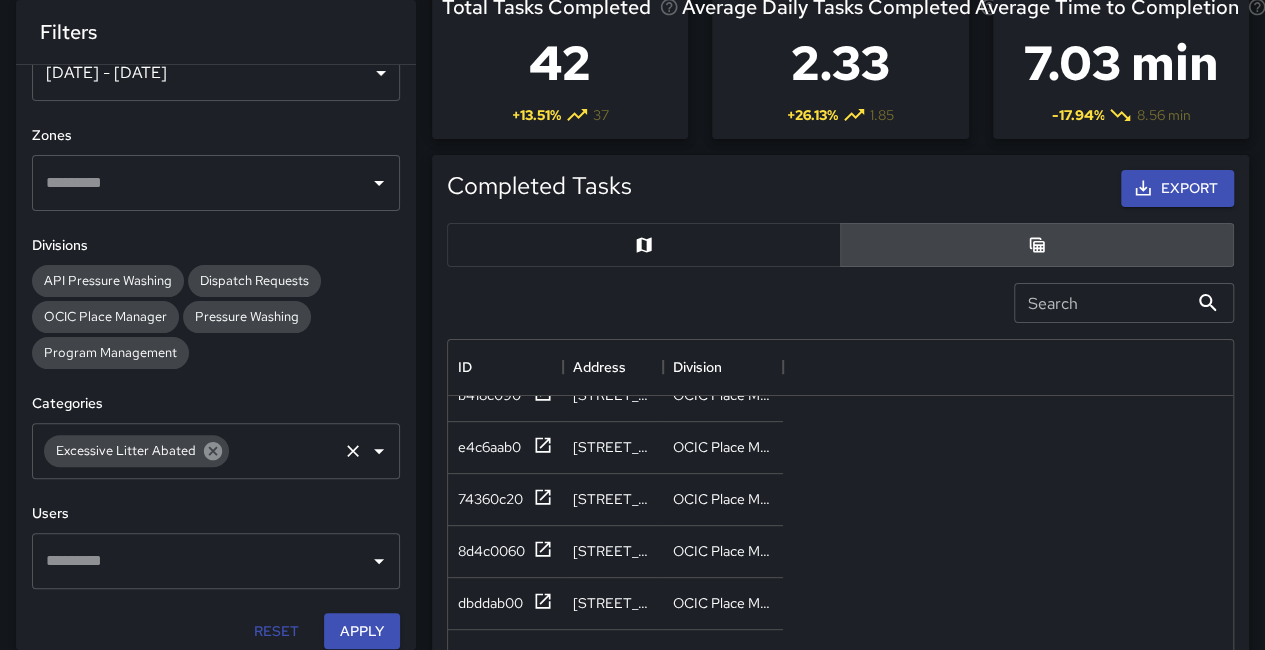 click 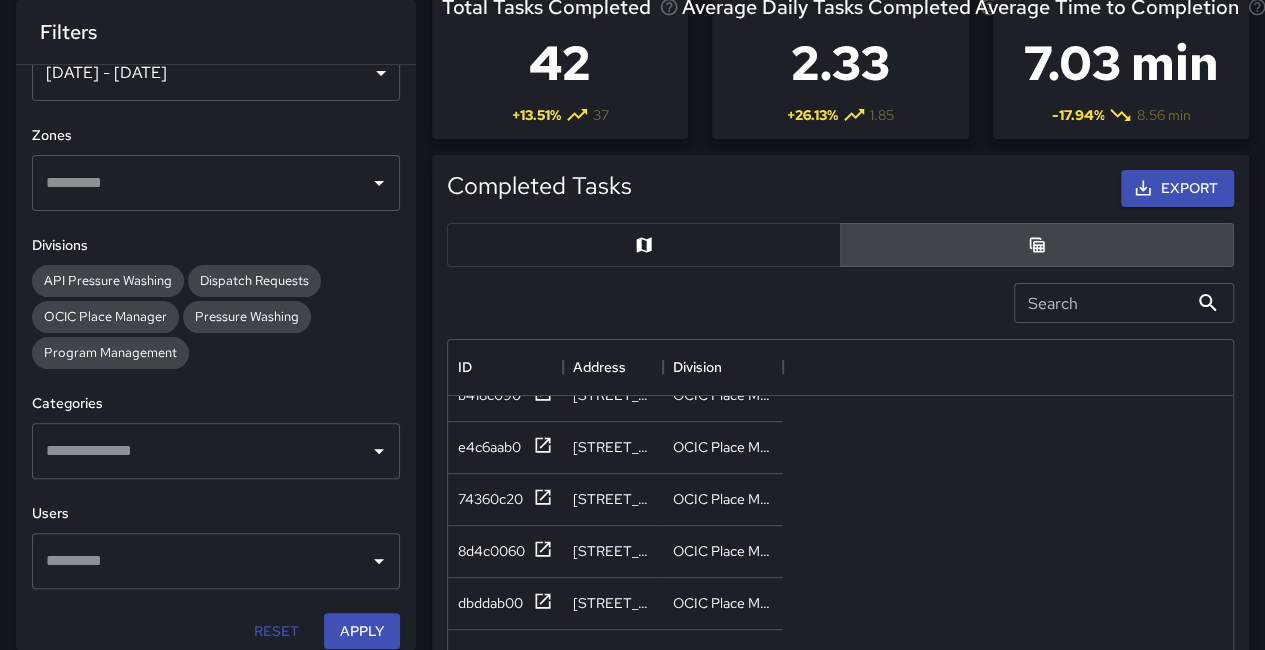 click on "**********" at bounding box center (216, 357) 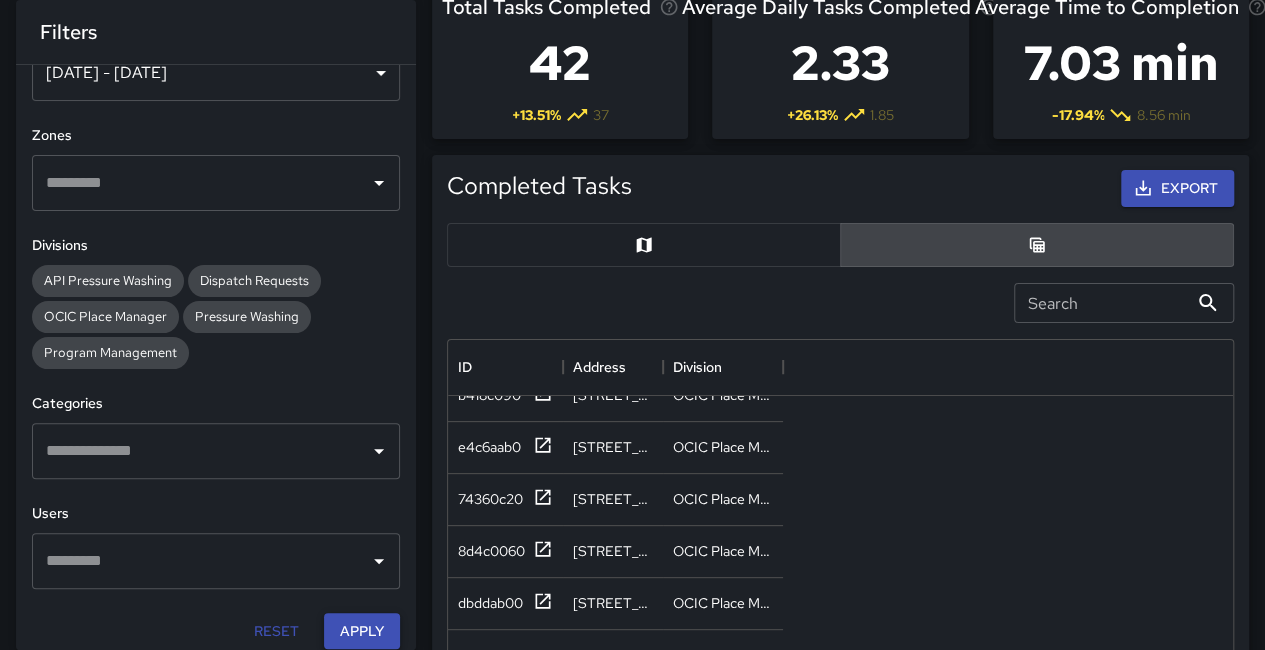 click on "Apply" at bounding box center [362, 631] 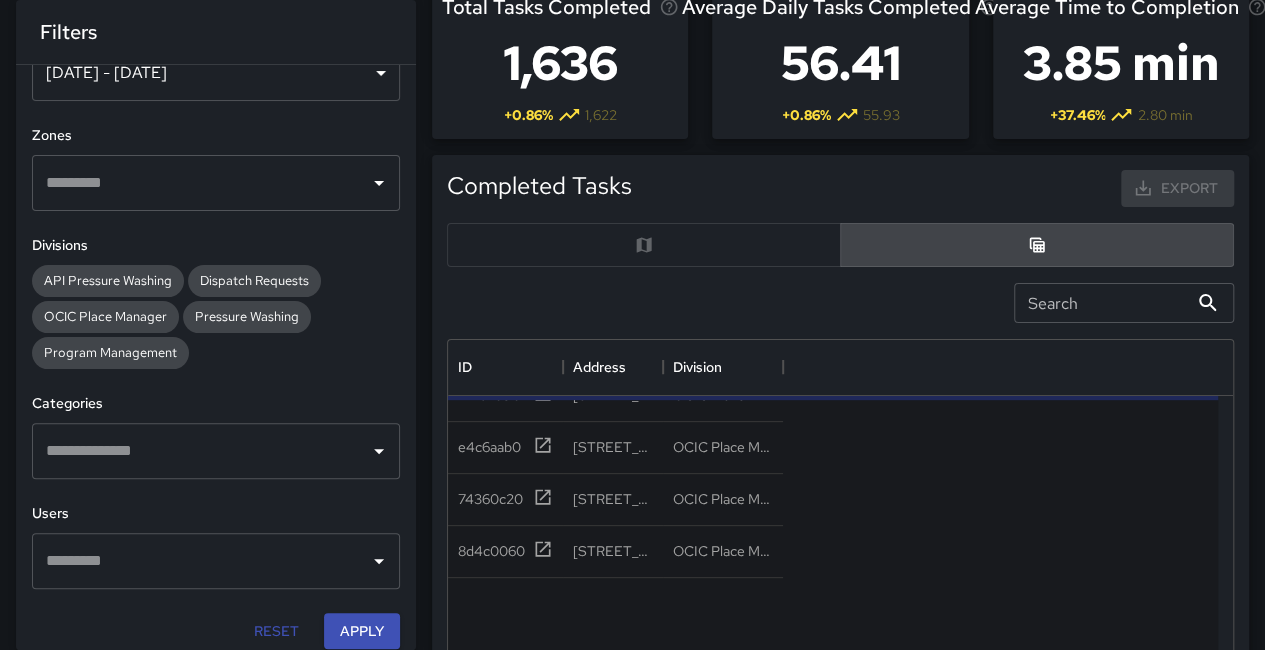 click at bounding box center [201, 451] 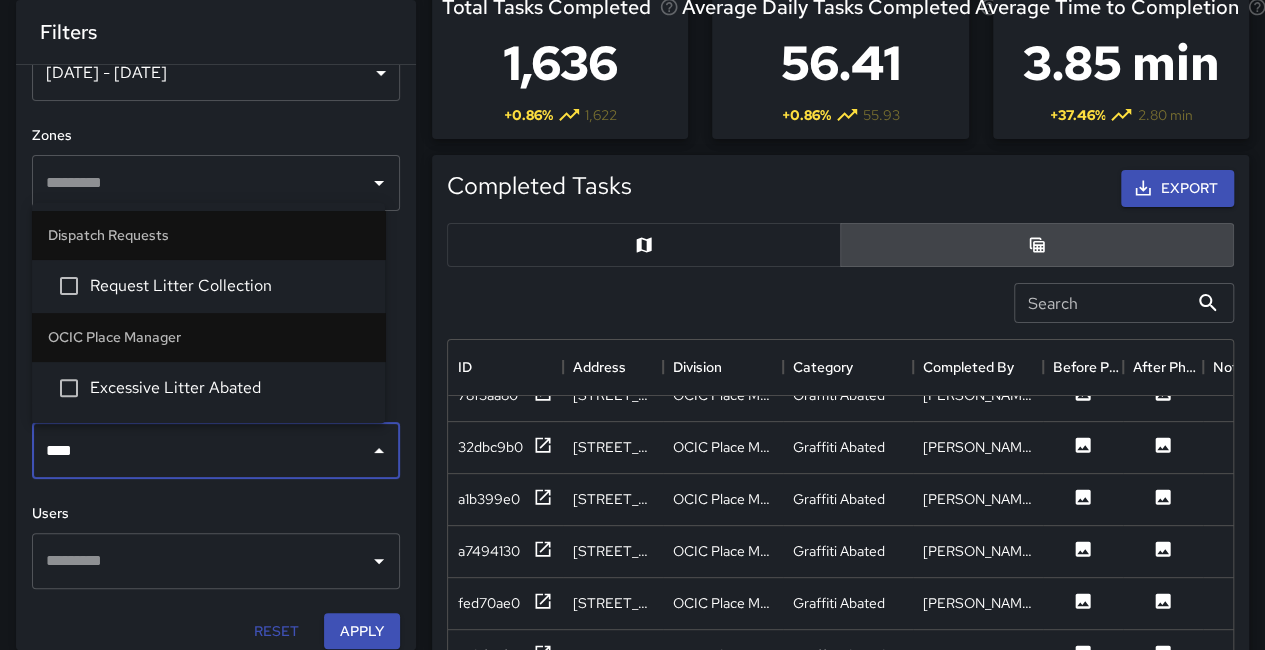 type on "*****" 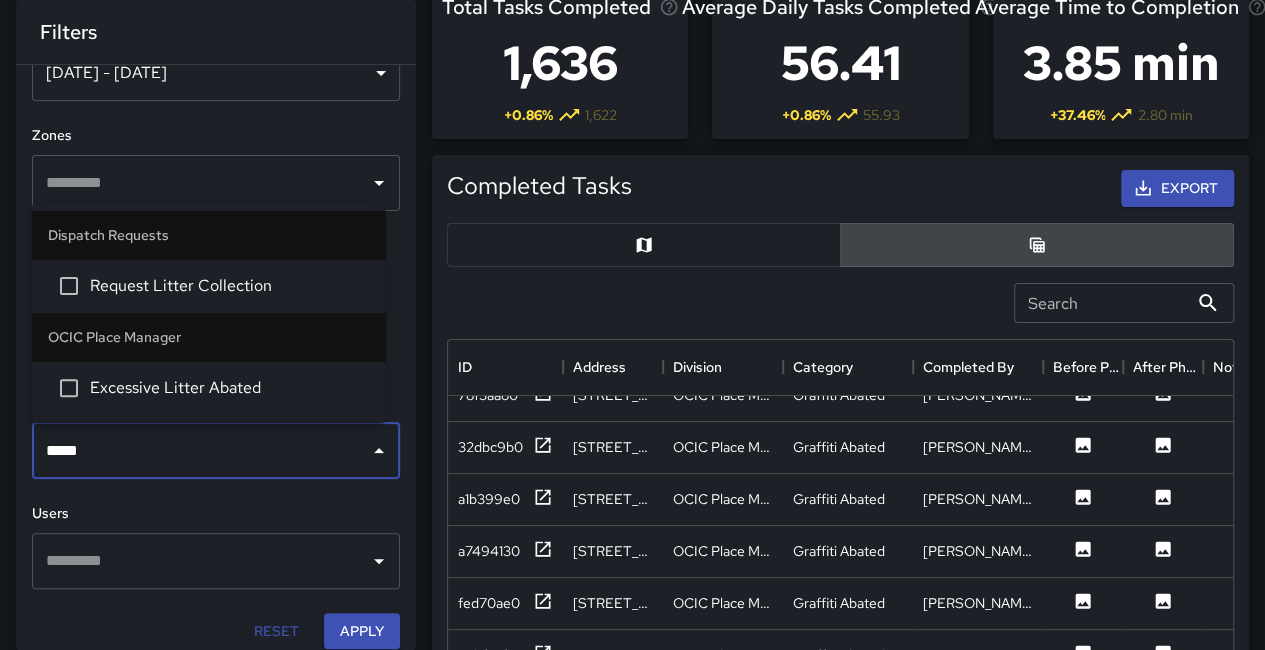 click on "Excessive Litter Abated" at bounding box center (208, 388) 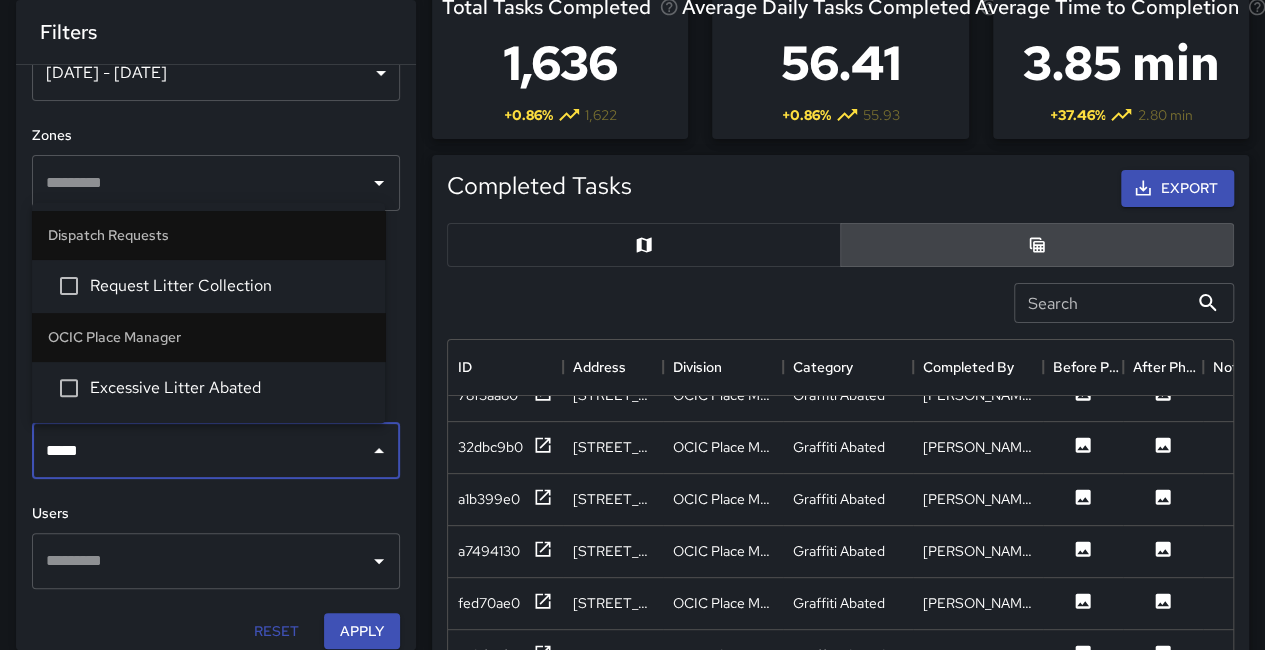 type 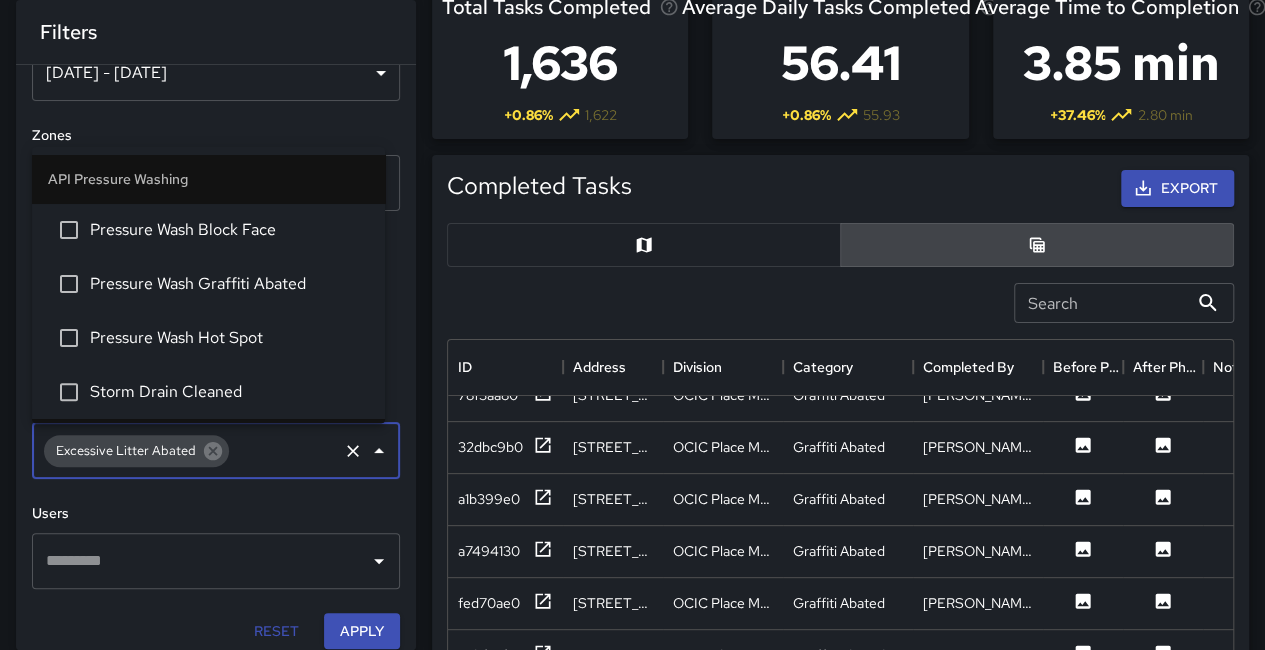 scroll, scrollTop: 1166, scrollLeft: 0, axis: vertical 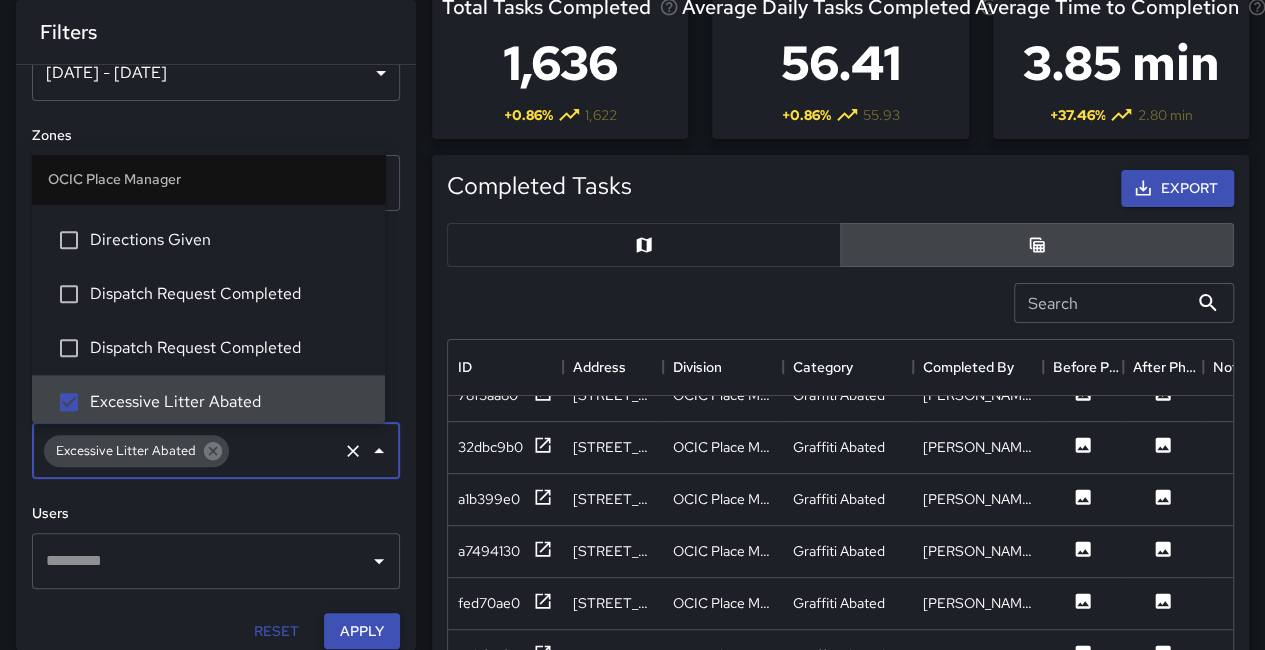 click on "Apply" at bounding box center (362, 631) 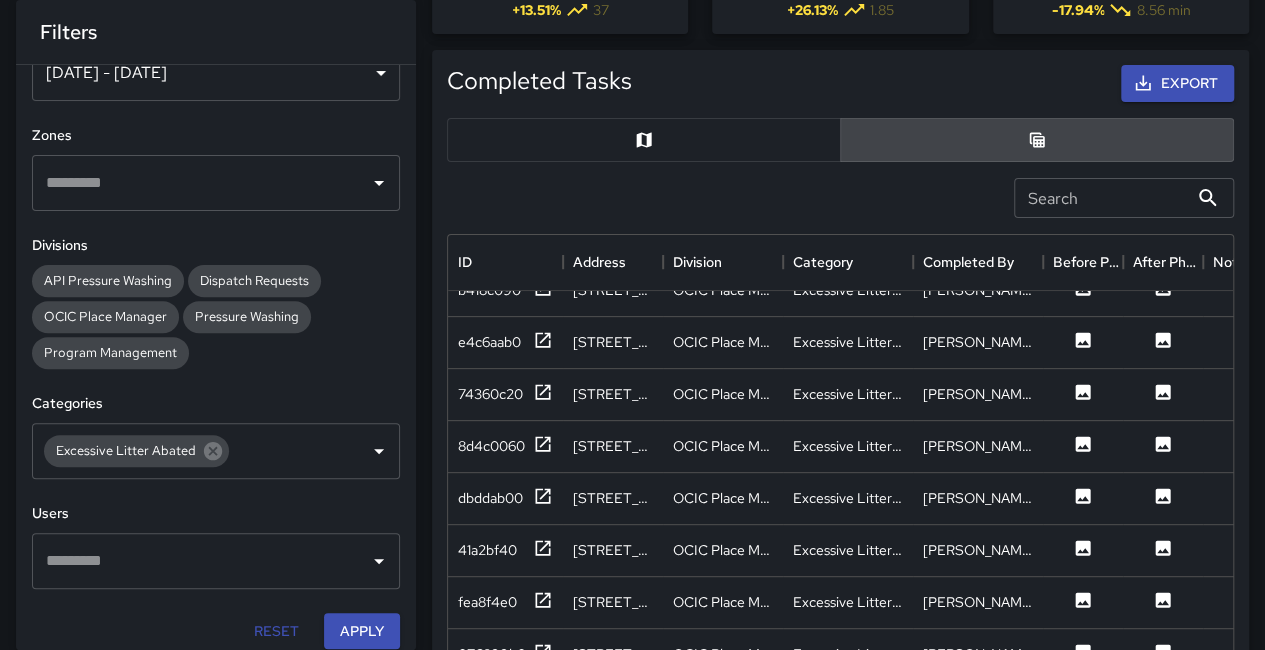 scroll, scrollTop: 301, scrollLeft: 0, axis: vertical 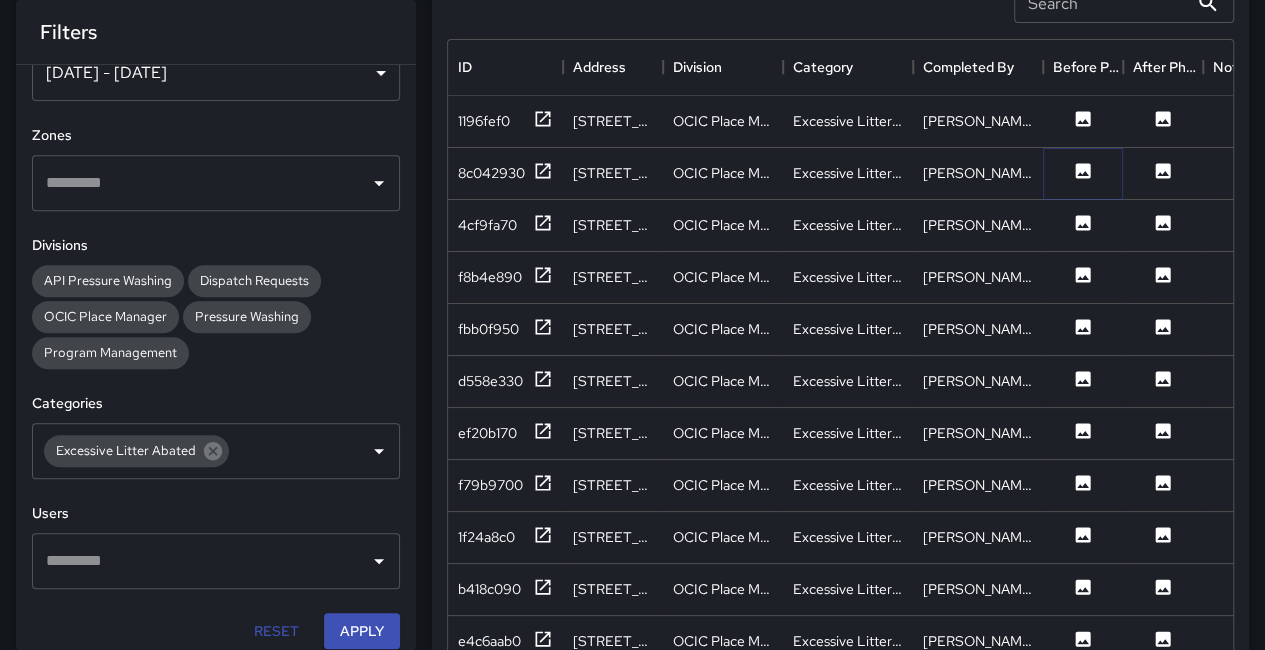 click 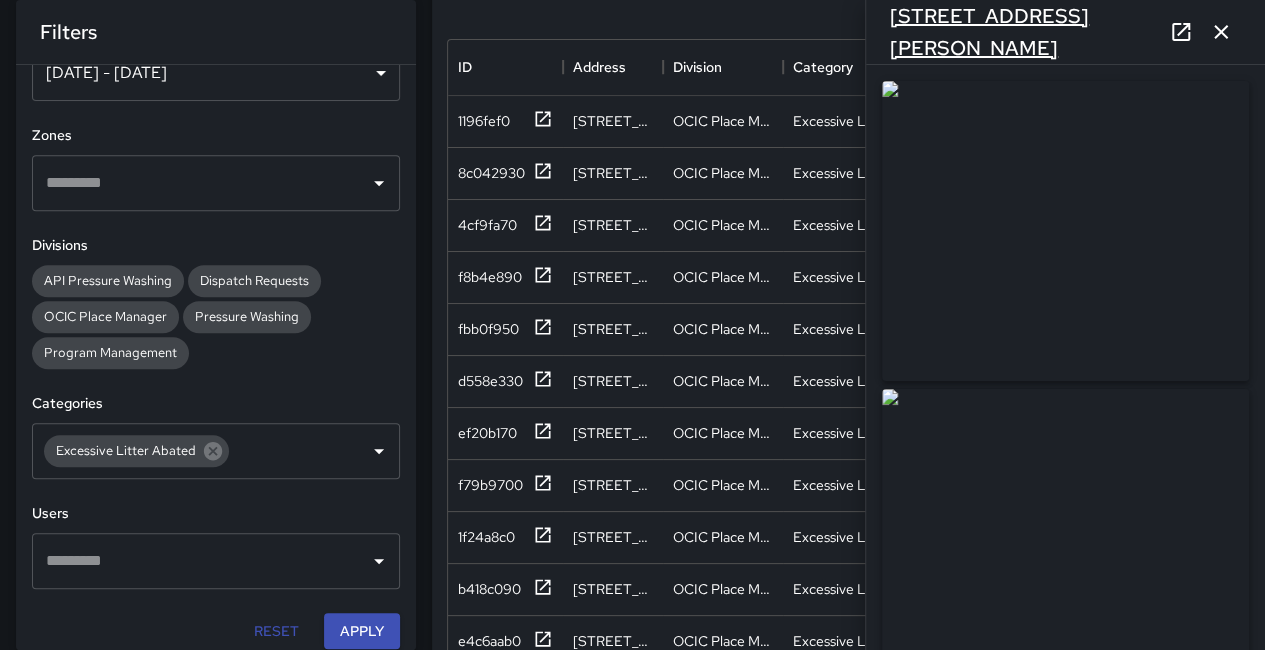 drag, startPoint x: 996, startPoint y: 251, endPoint x: 908, endPoint y: 18, distance: 249.06425 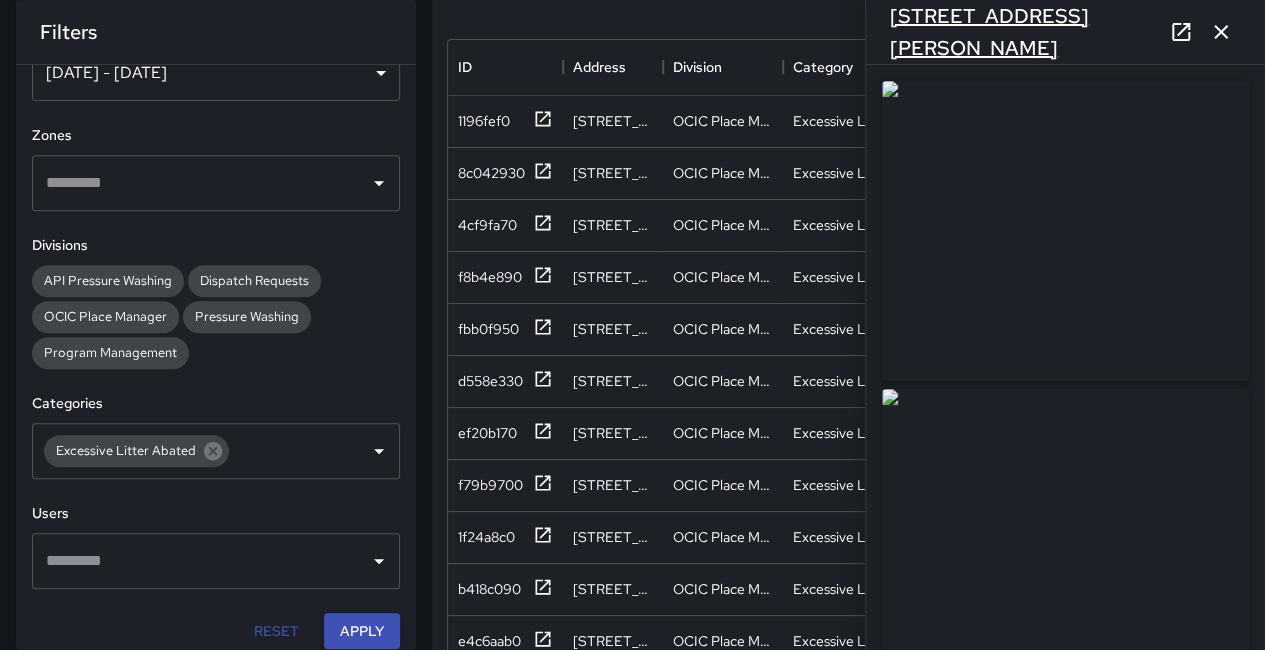 click at bounding box center (1065, 231) 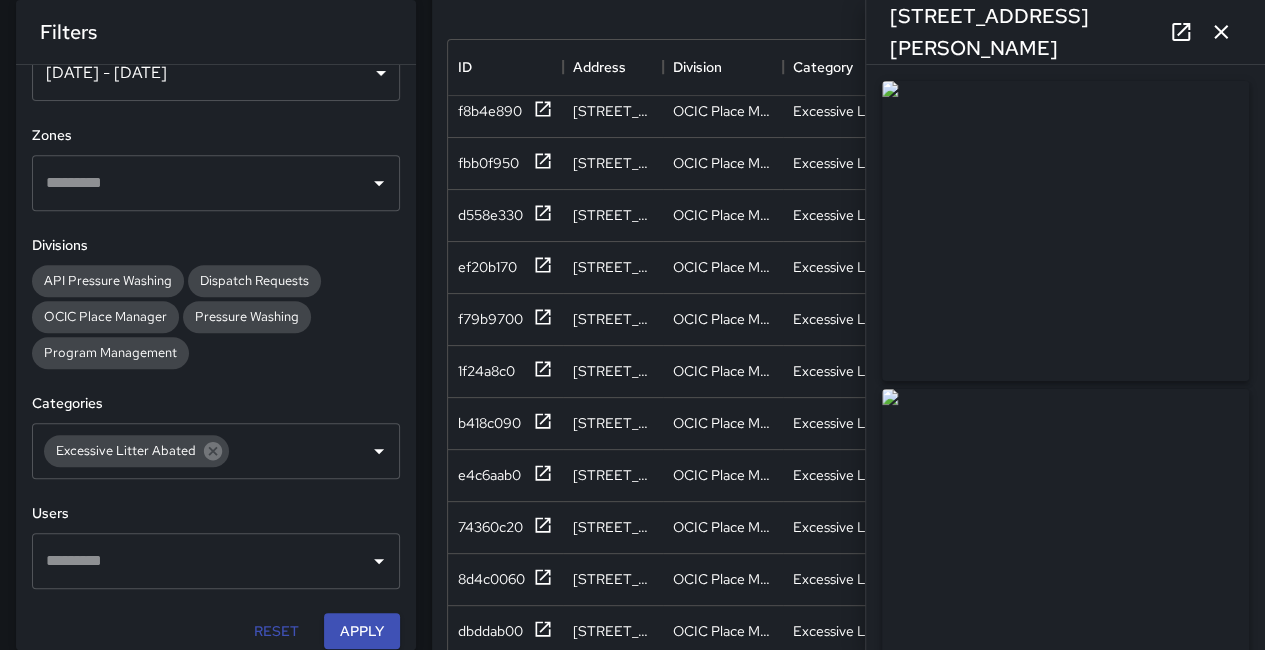 scroll, scrollTop: 200, scrollLeft: 0, axis: vertical 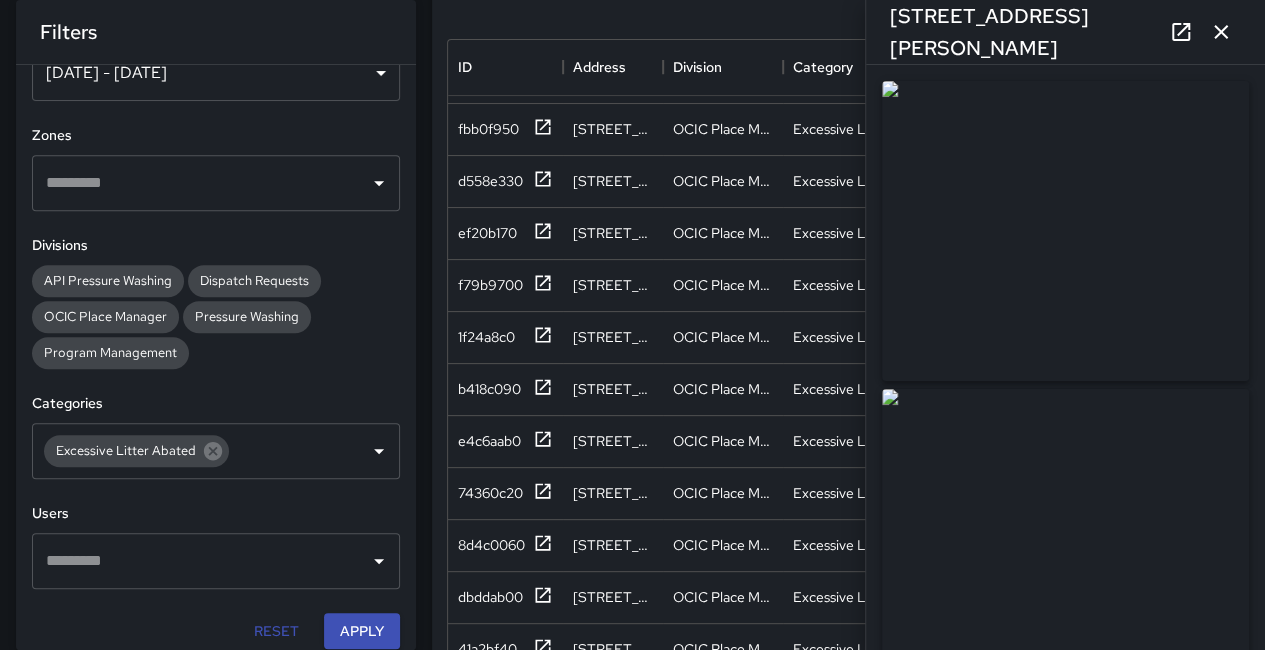 click 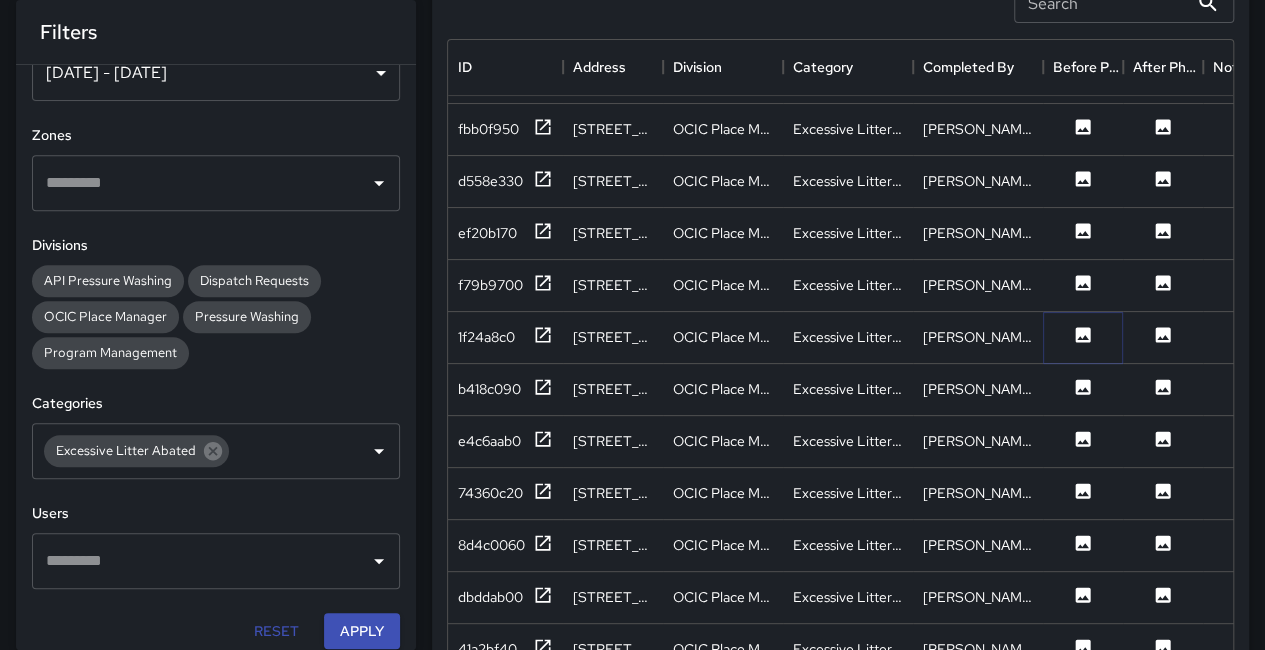 click 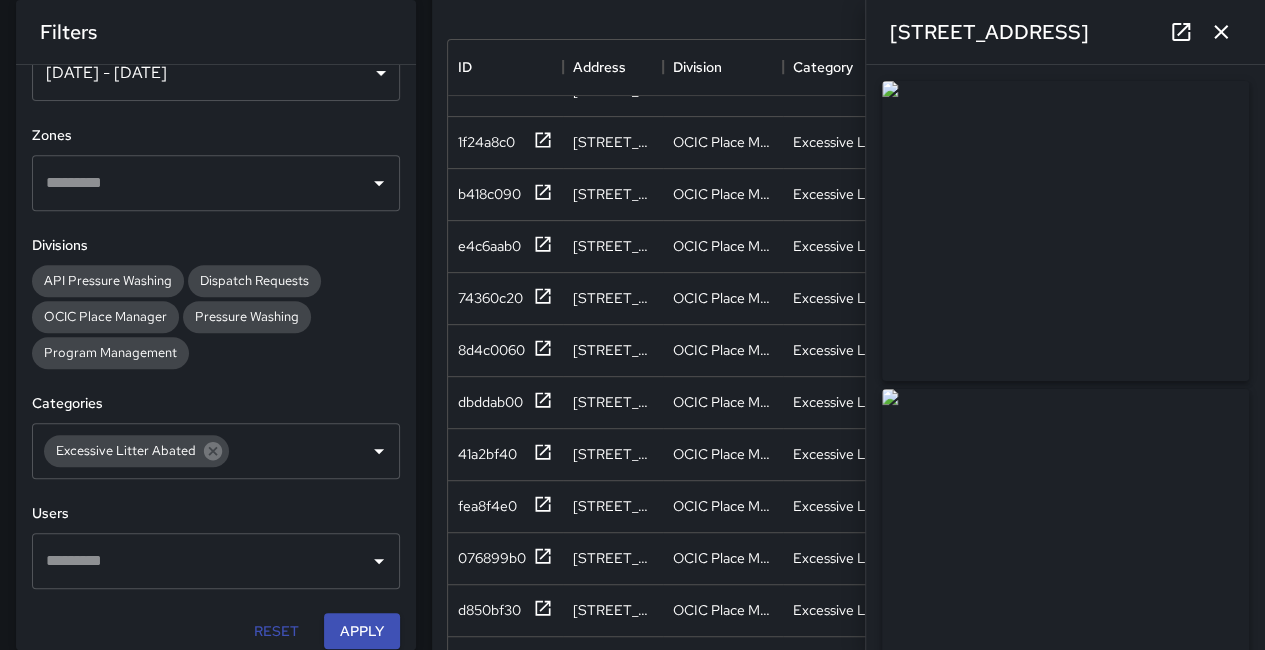 scroll, scrollTop: 400, scrollLeft: 0, axis: vertical 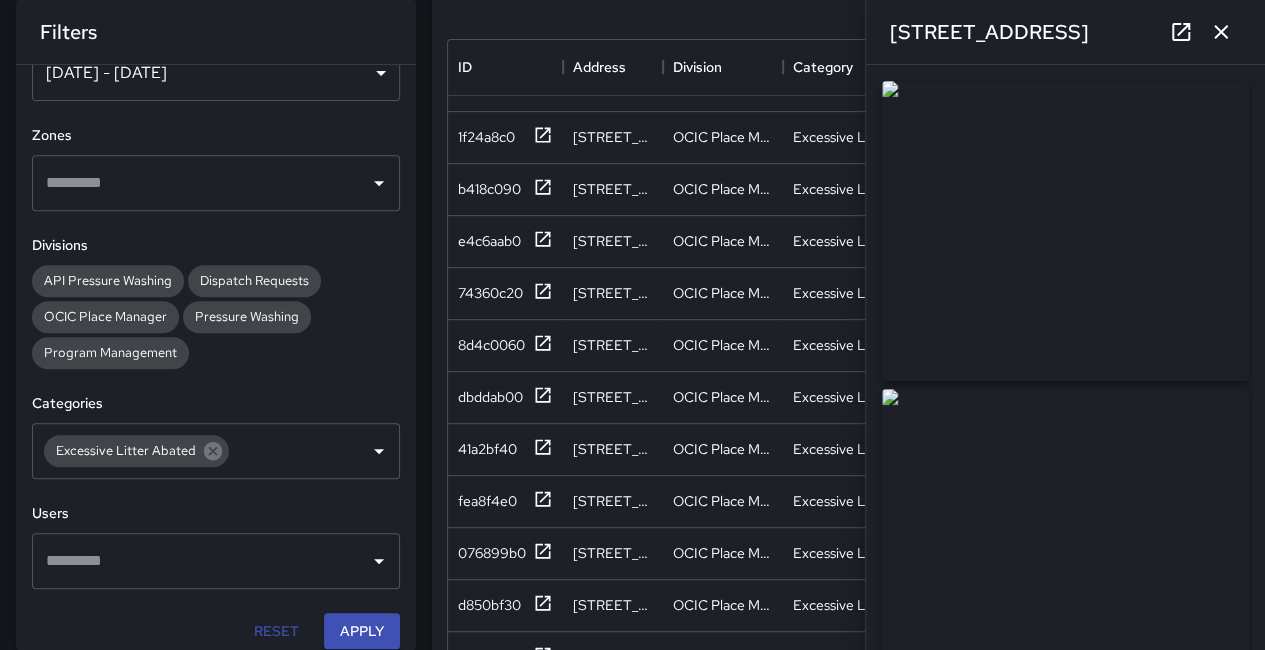 click at bounding box center [1221, 32] 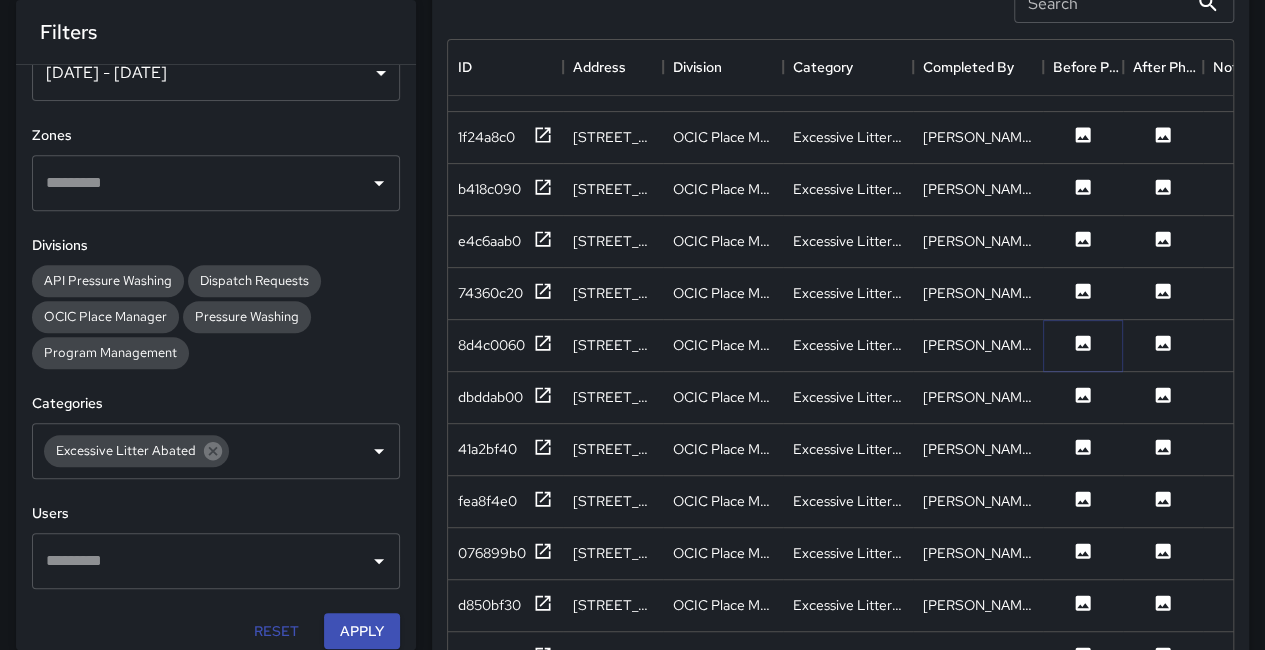 click 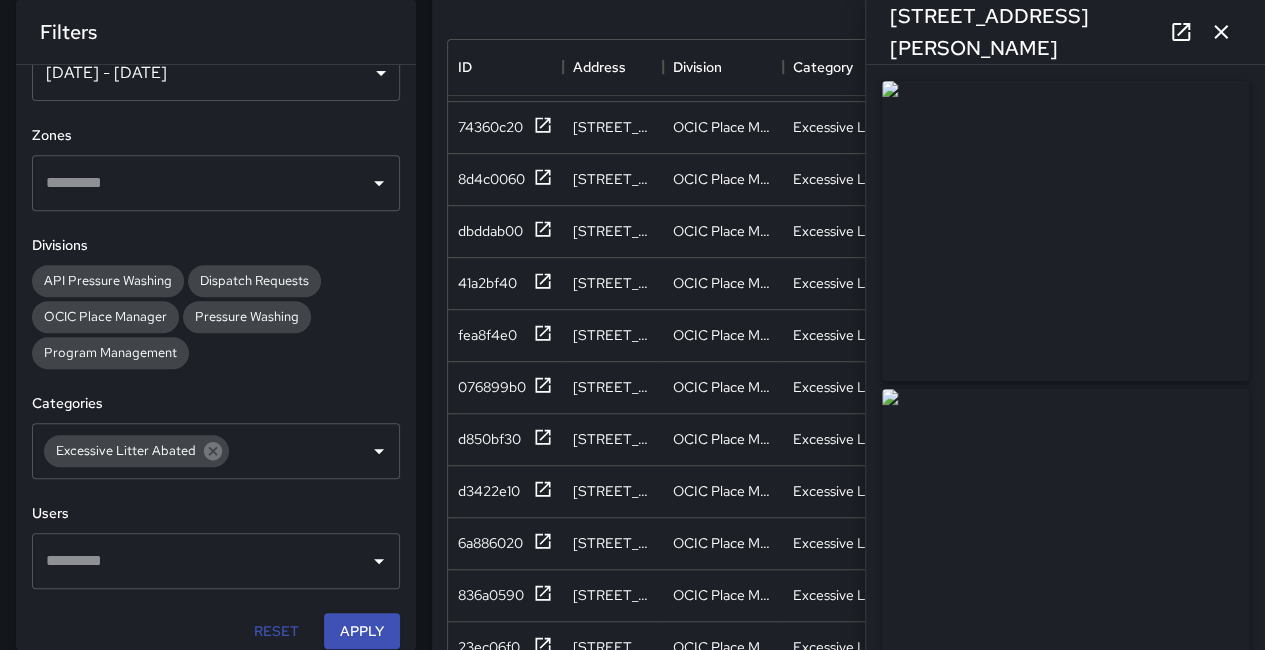 scroll, scrollTop: 600, scrollLeft: 0, axis: vertical 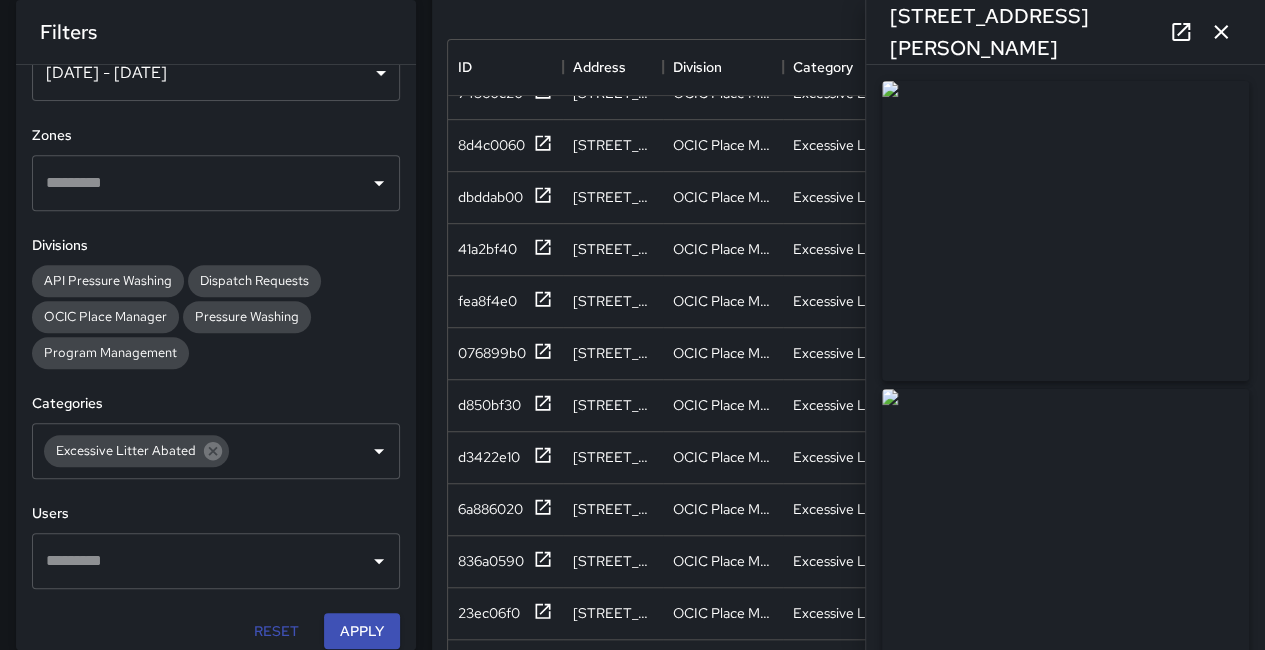 click 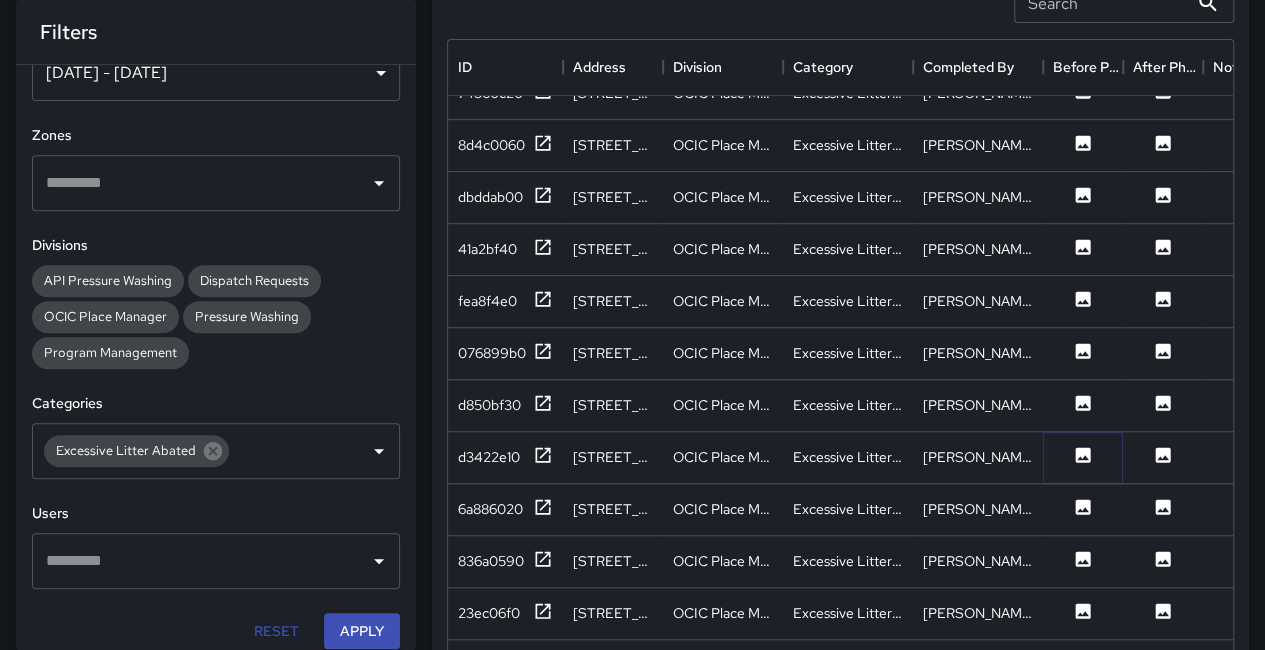 click 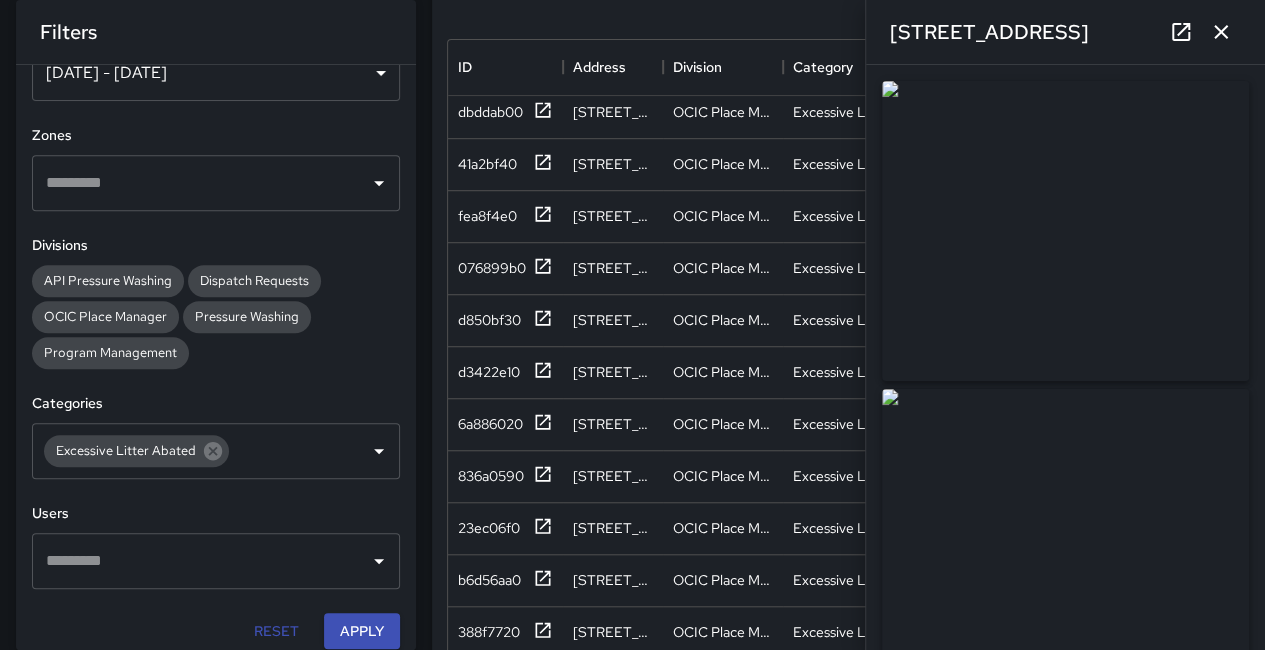 scroll, scrollTop: 800, scrollLeft: 0, axis: vertical 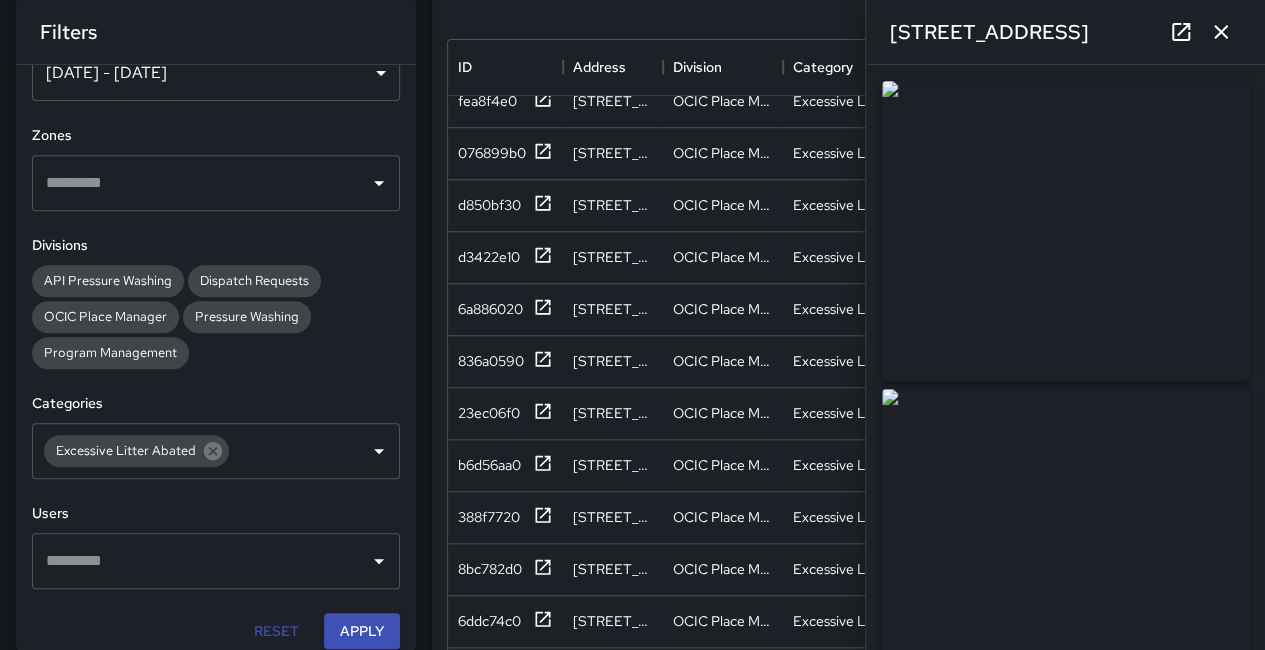 click 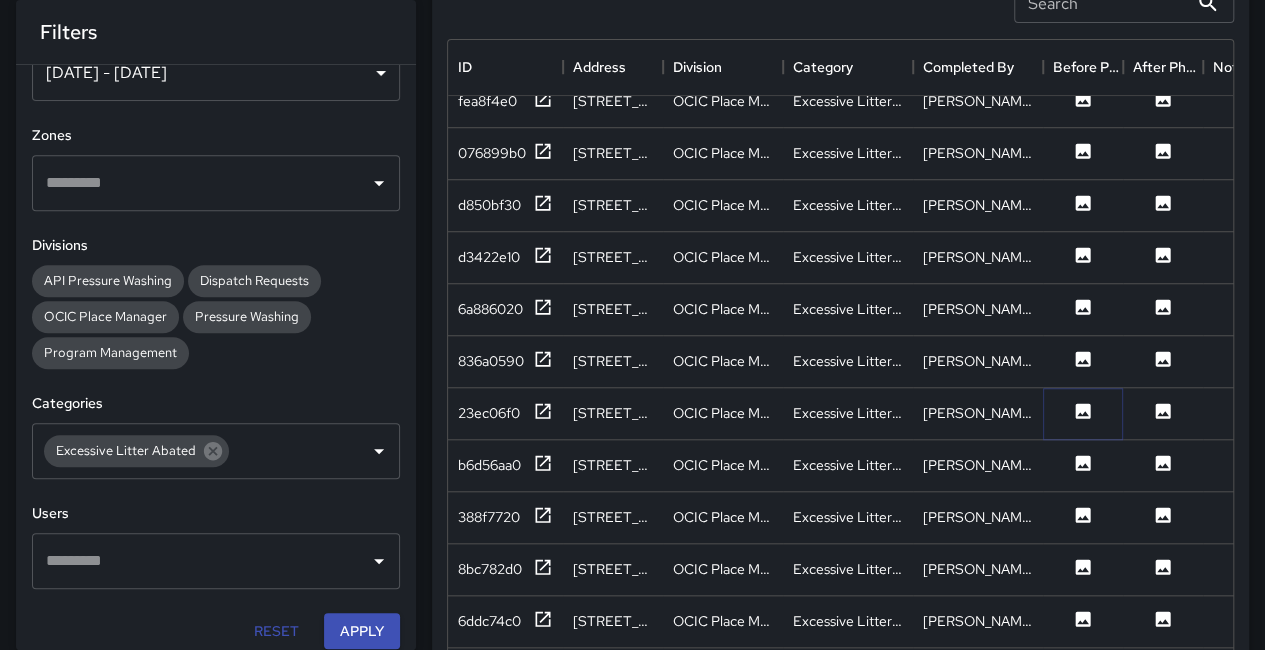 click at bounding box center [1083, 413] 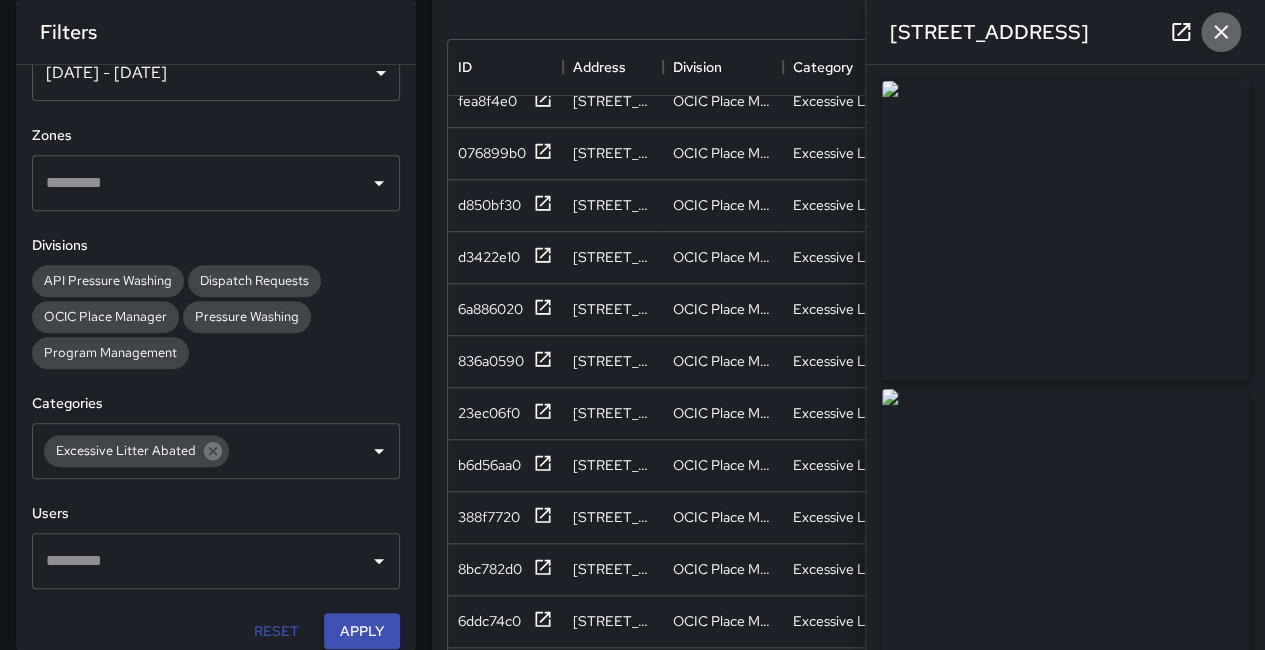 drag, startPoint x: 1222, startPoint y: 32, endPoint x: 965, endPoint y: 369, distance: 423.81363 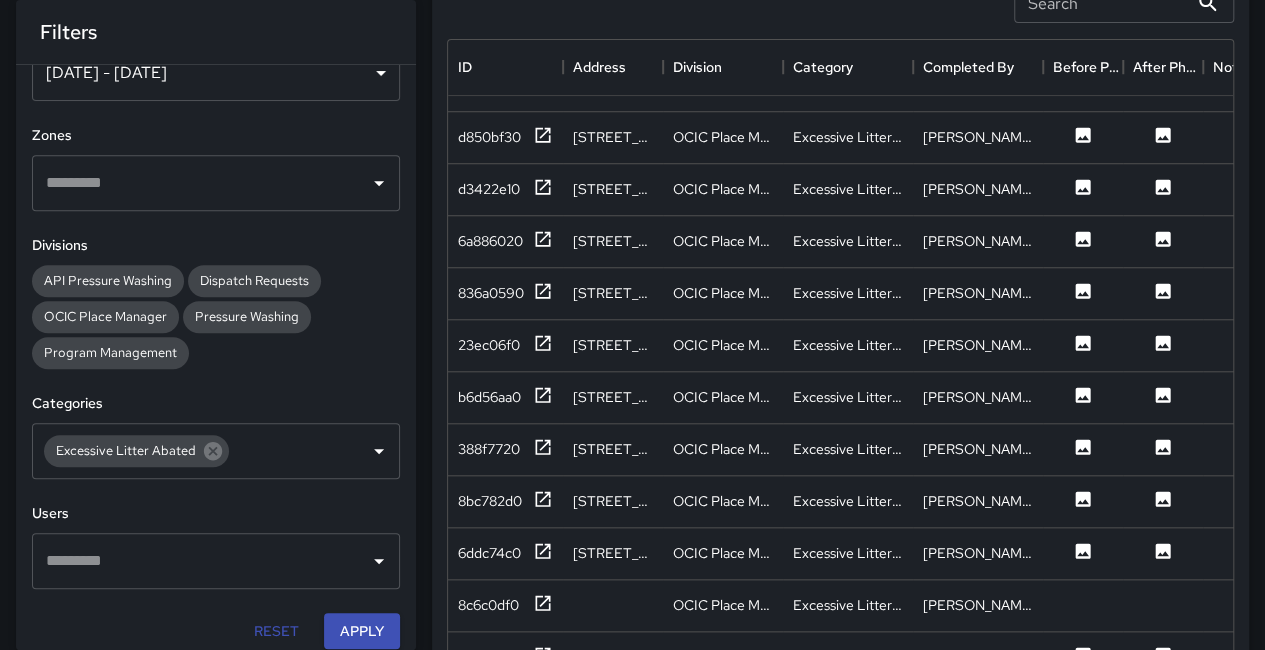 scroll, scrollTop: 900, scrollLeft: 0, axis: vertical 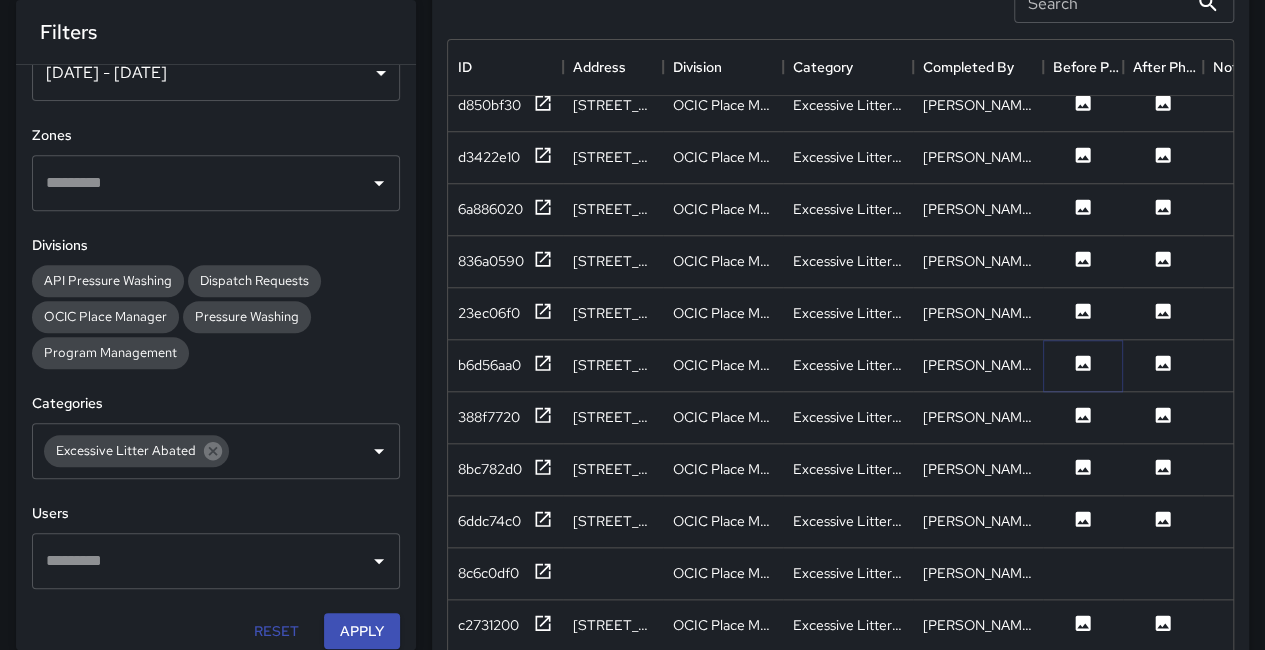 click 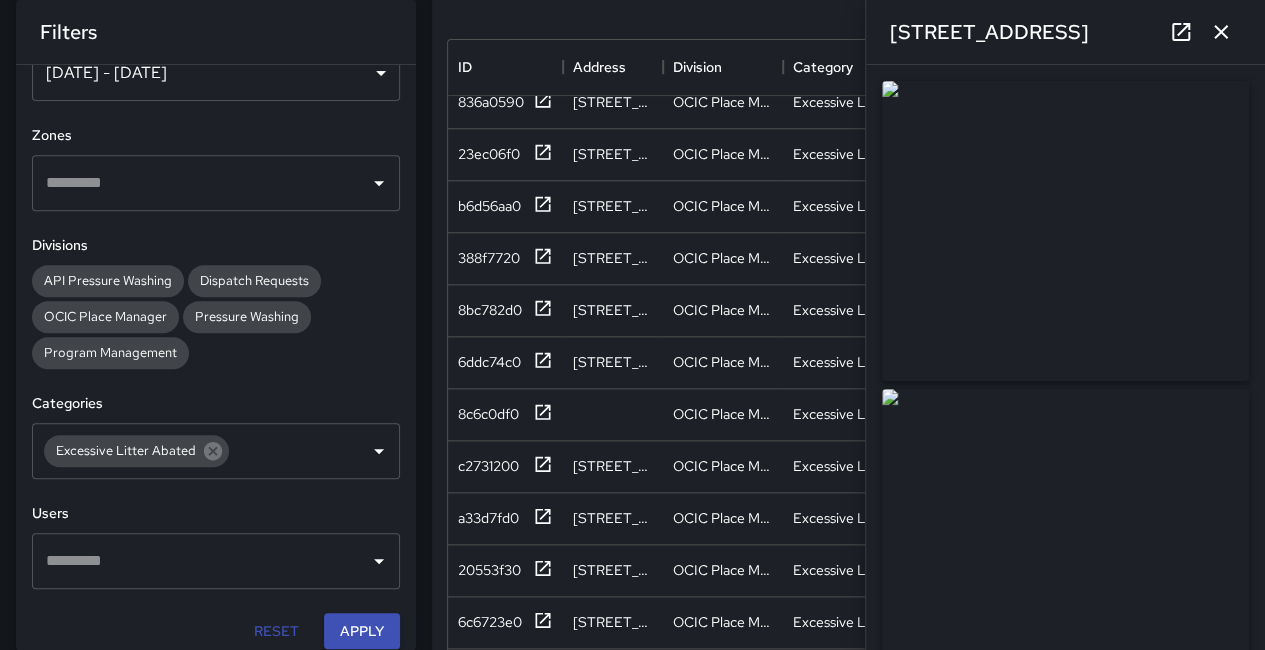 scroll, scrollTop: 1100, scrollLeft: 0, axis: vertical 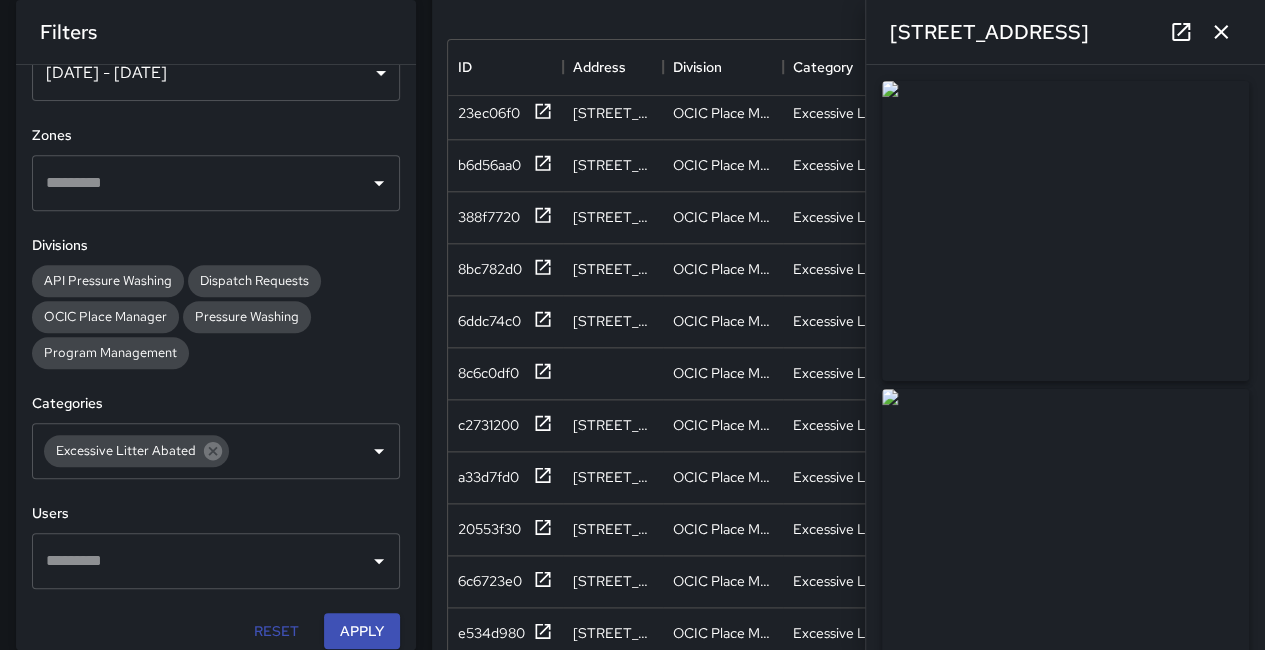 click at bounding box center [1065, 231] 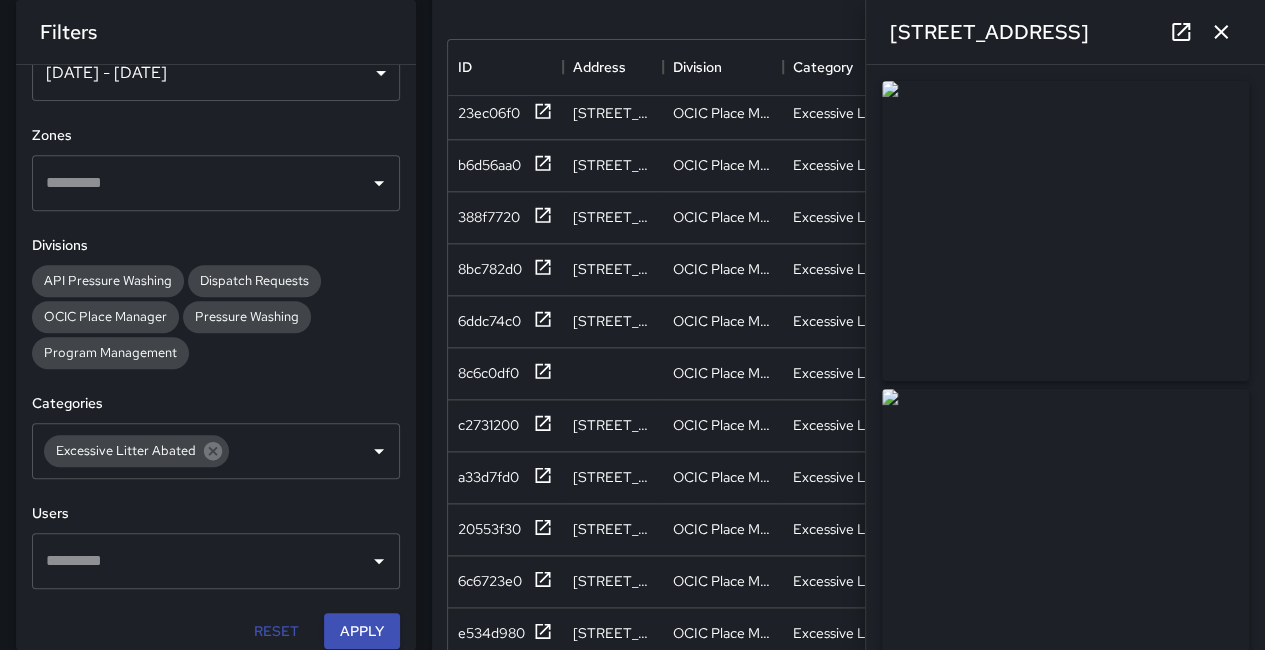 click at bounding box center [1065, 231] 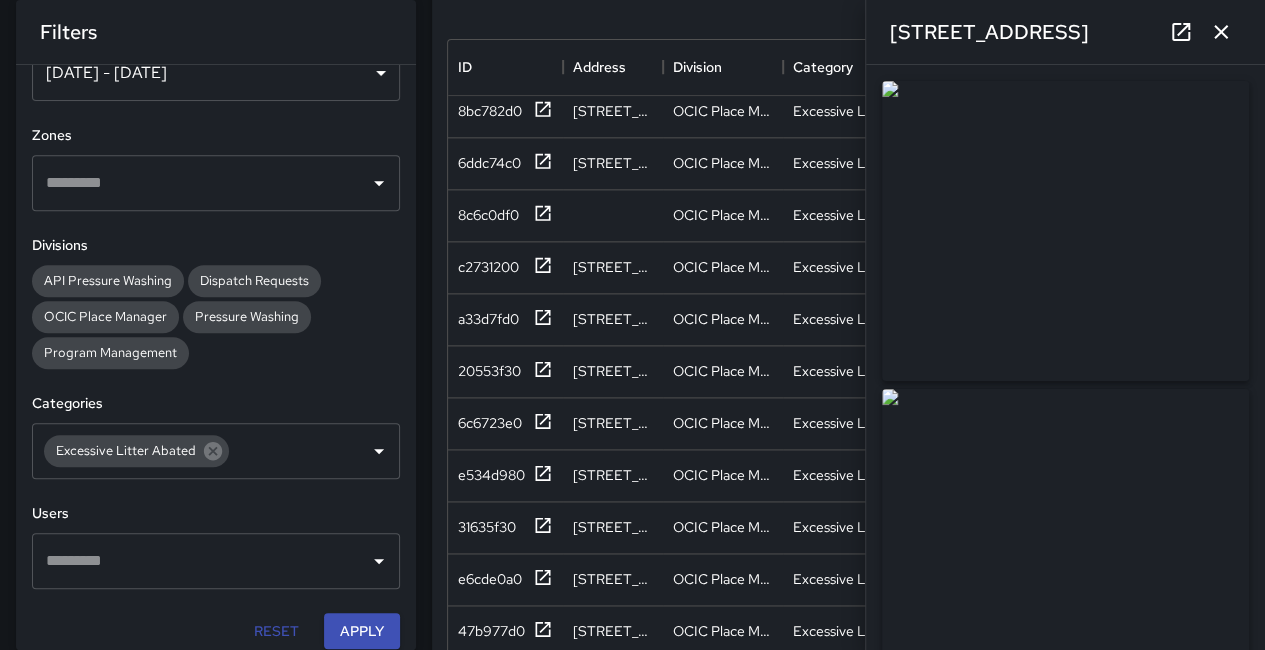 scroll, scrollTop: 1300, scrollLeft: 0, axis: vertical 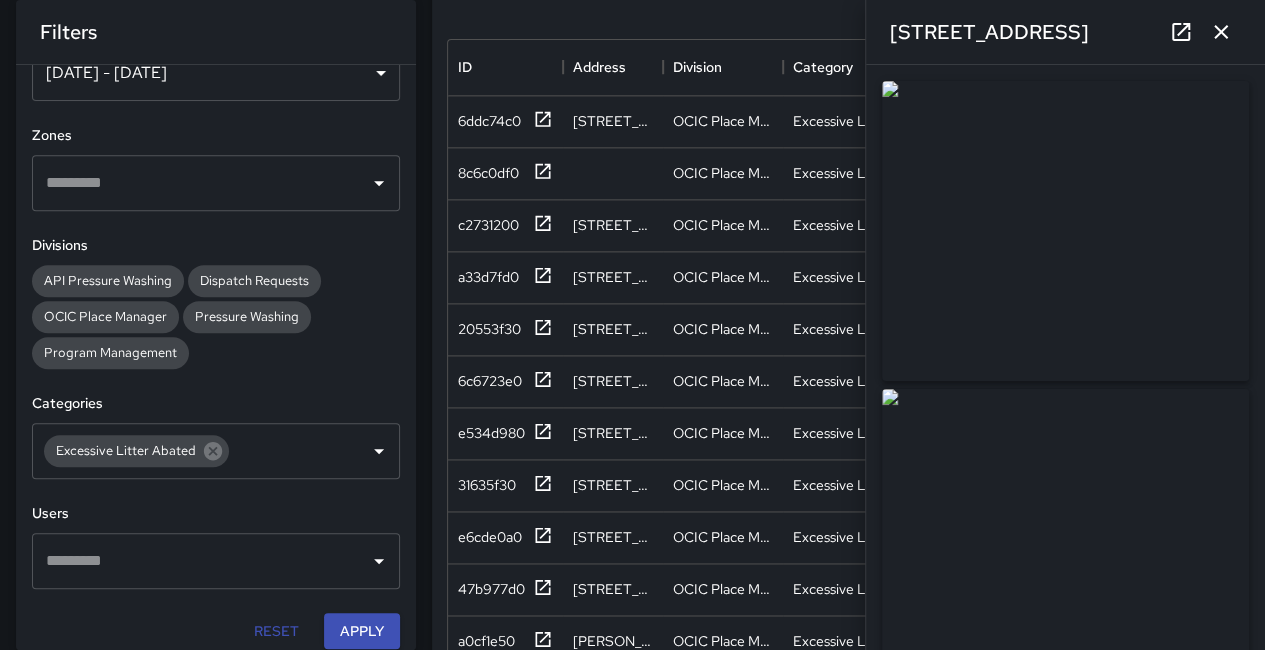 click 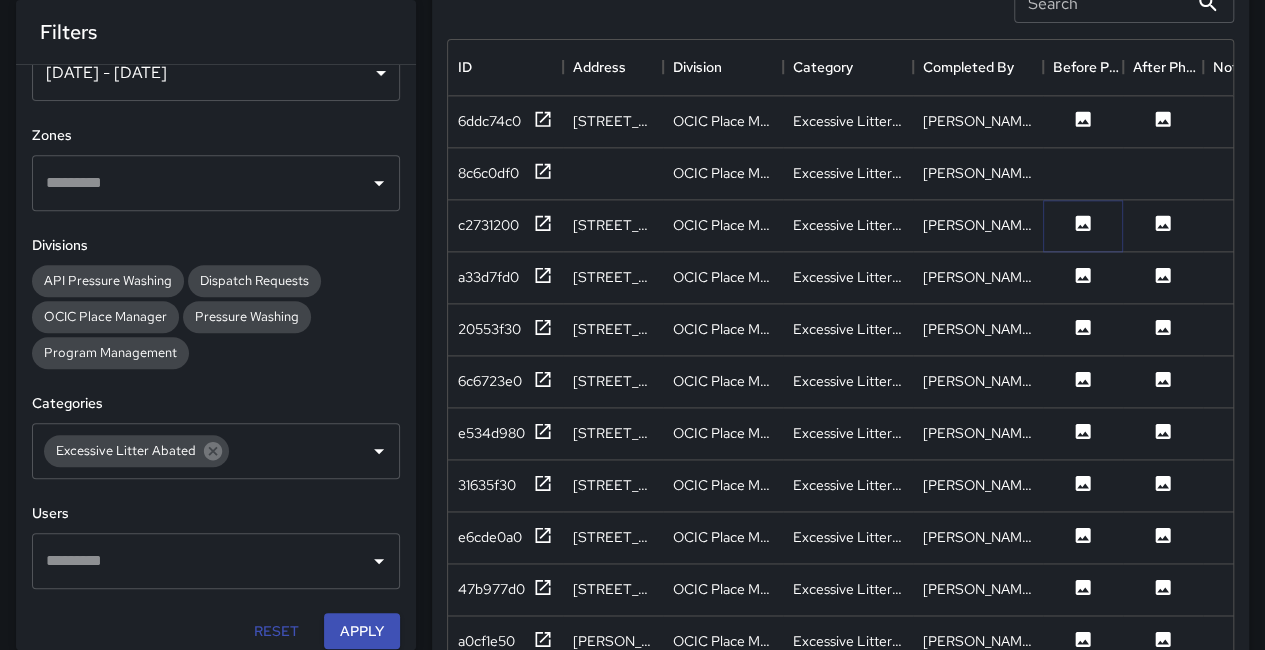 click at bounding box center [1083, 225] 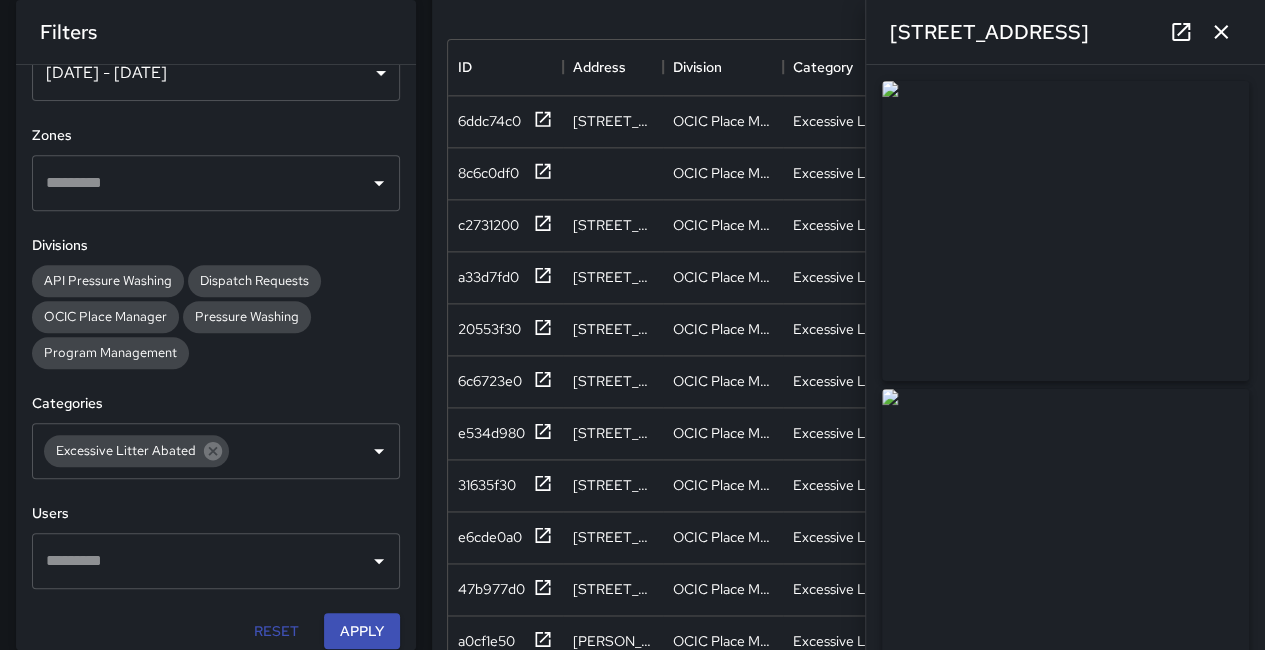 click at bounding box center [1221, 32] 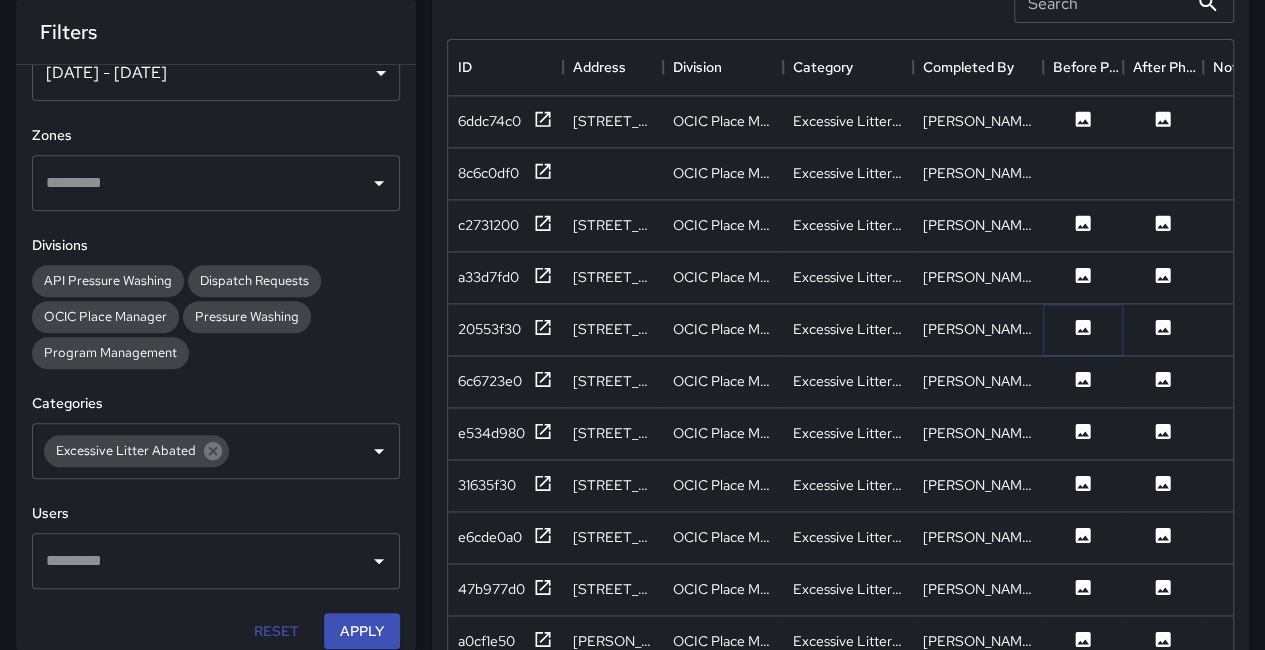 click 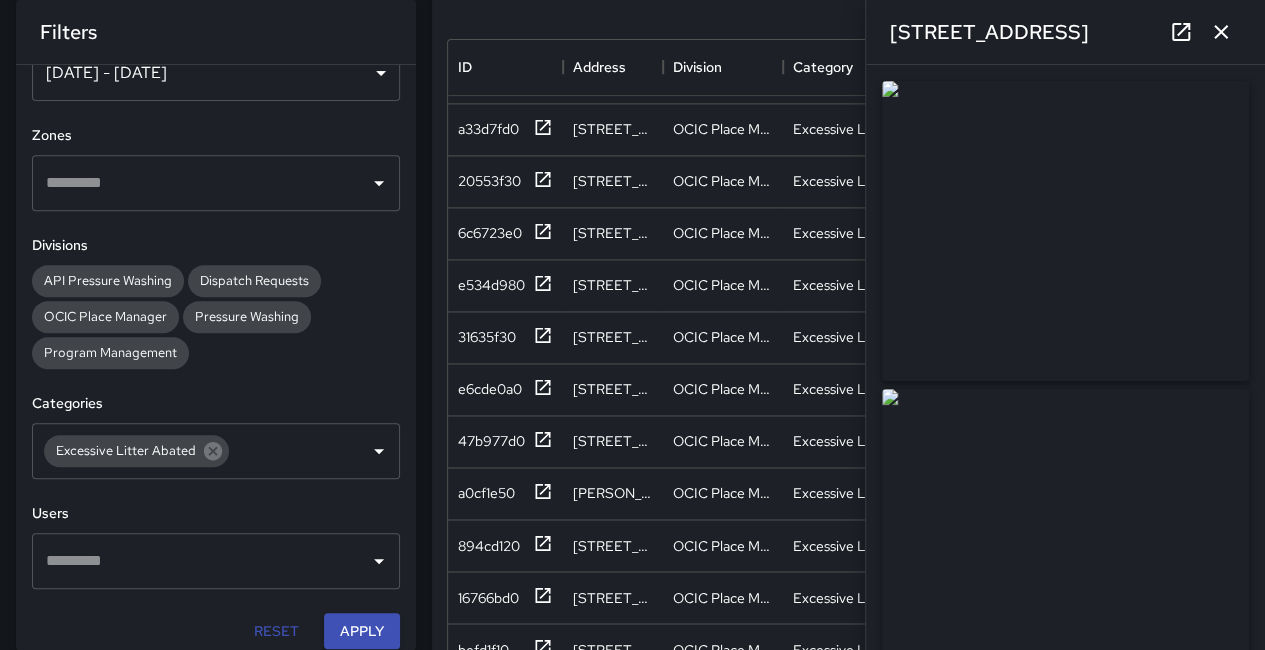 scroll, scrollTop: 1500, scrollLeft: 0, axis: vertical 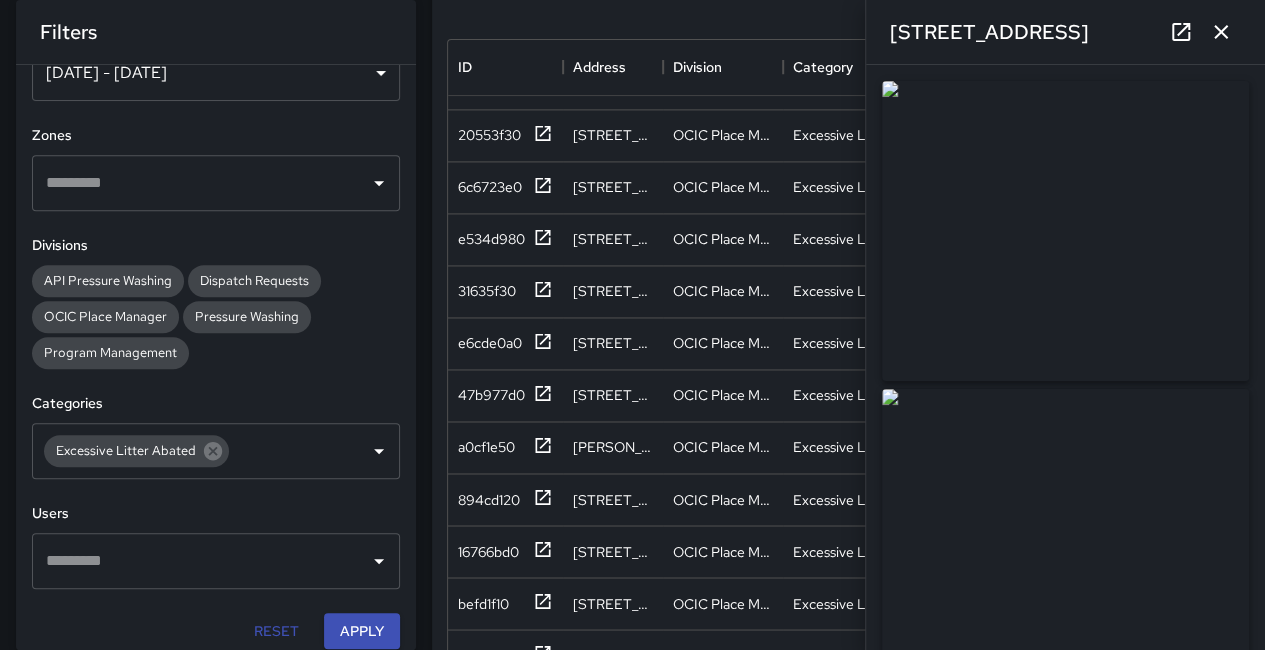 click 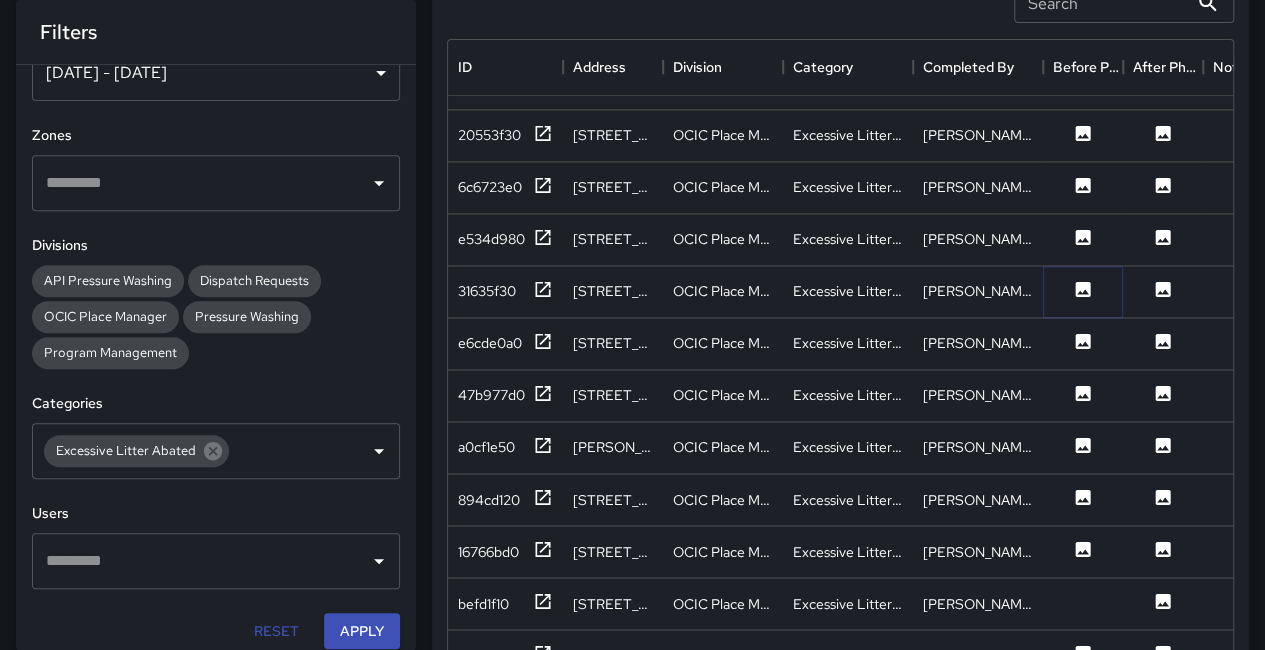 click 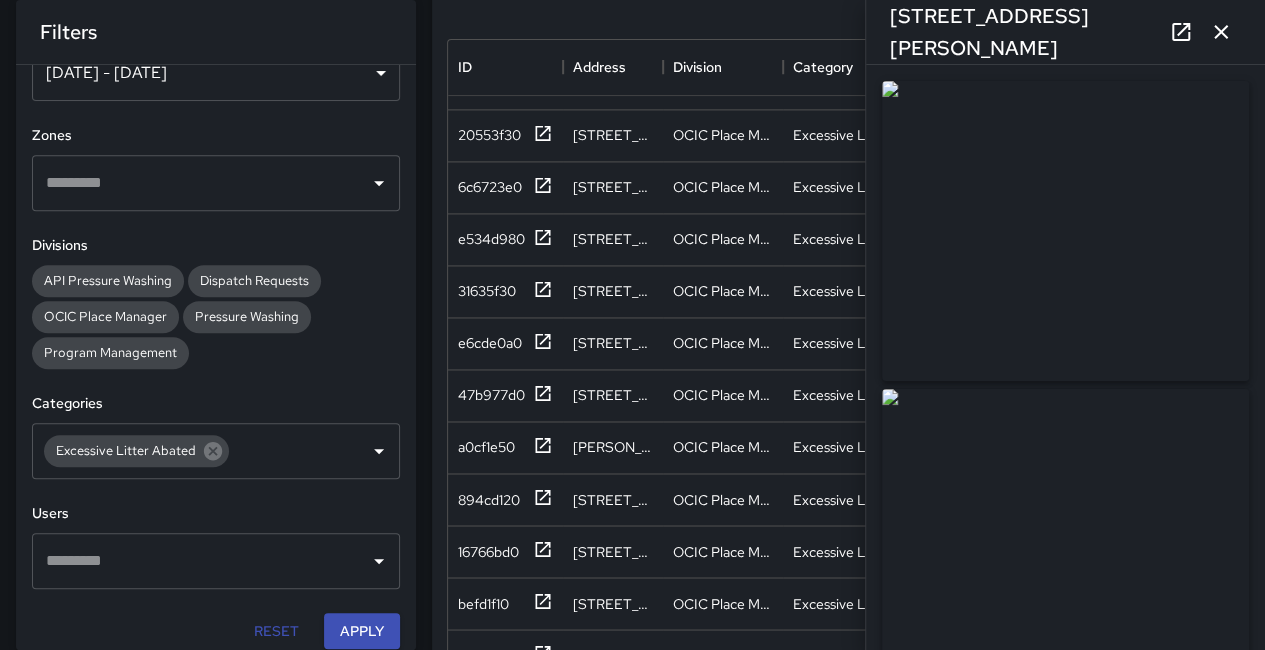 type on "**********" 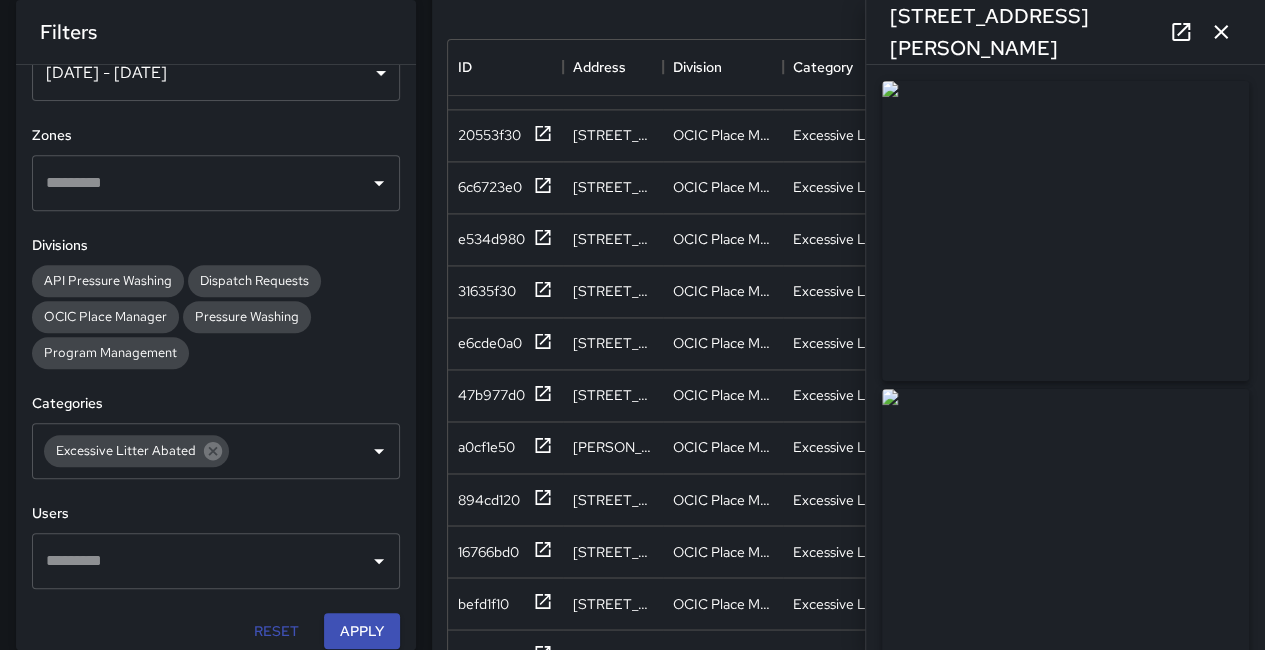 click at bounding box center [1221, 32] 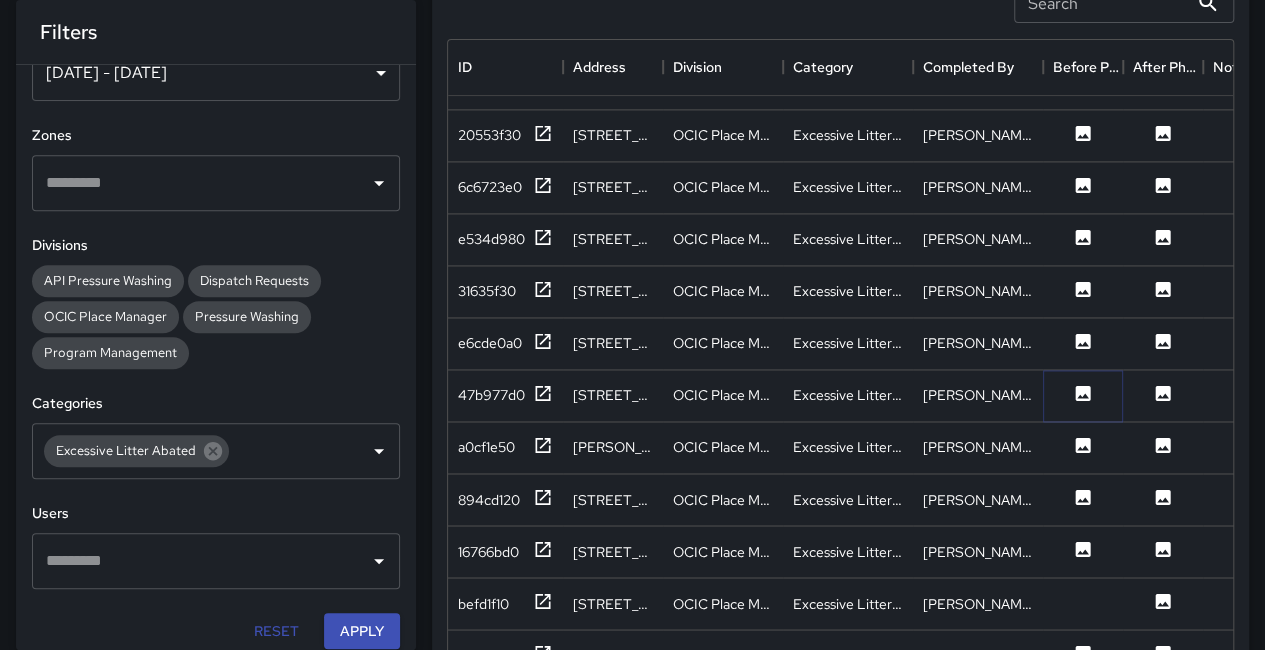 click 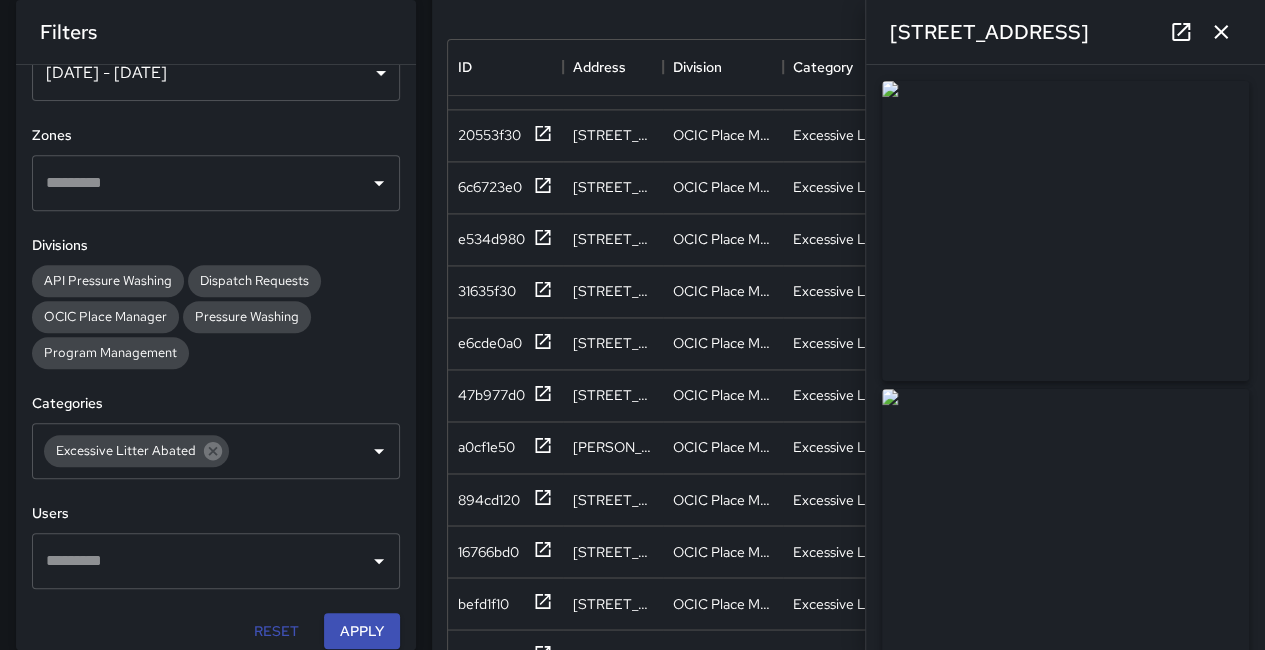 scroll, scrollTop: 1509, scrollLeft: 0, axis: vertical 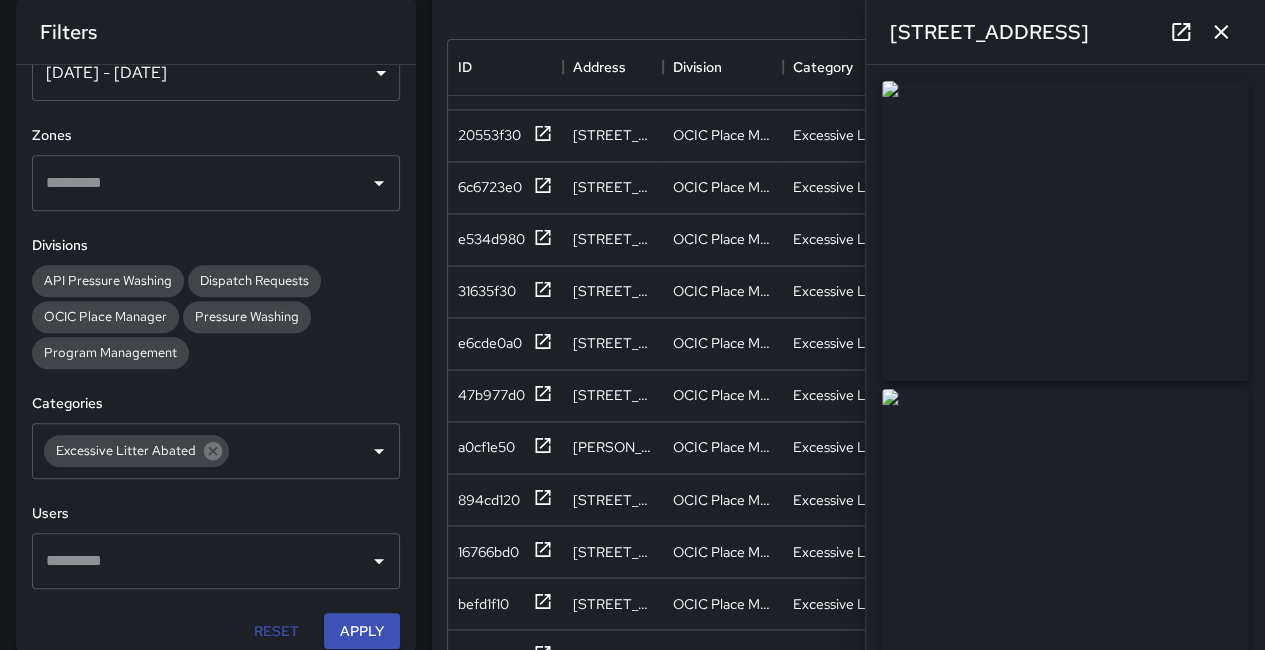 click 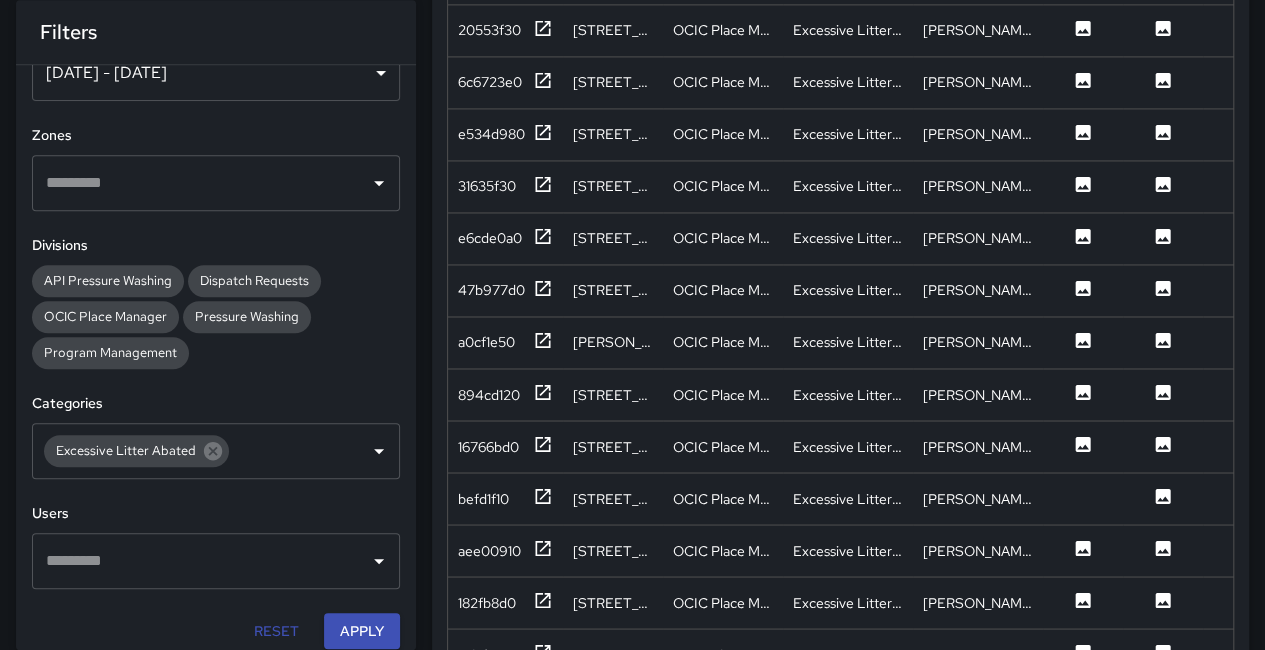 scroll, scrollTop: 601, scrollLeft: 0, axis: vertical 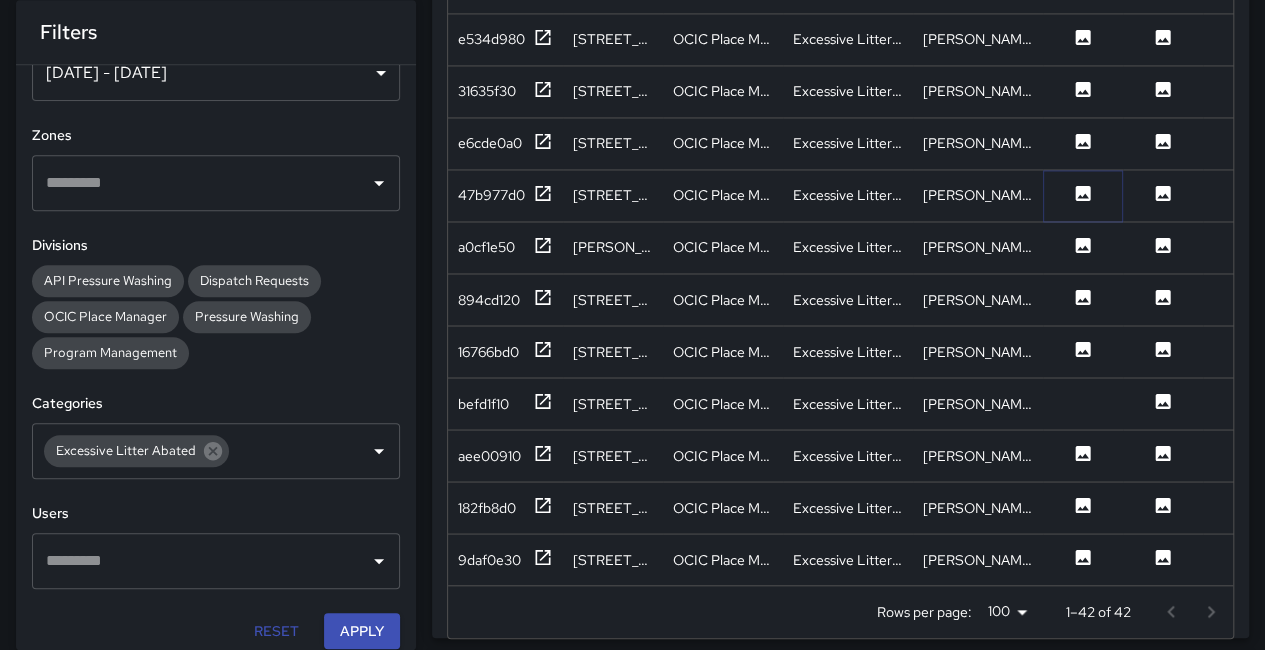 click 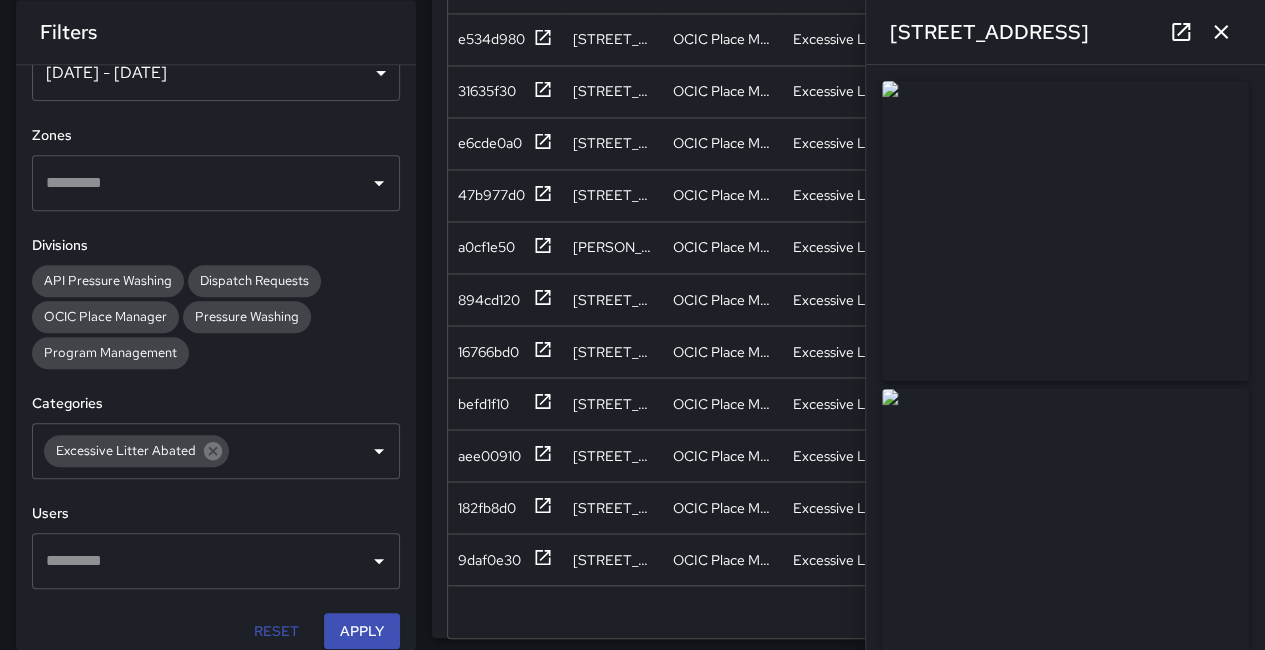 click 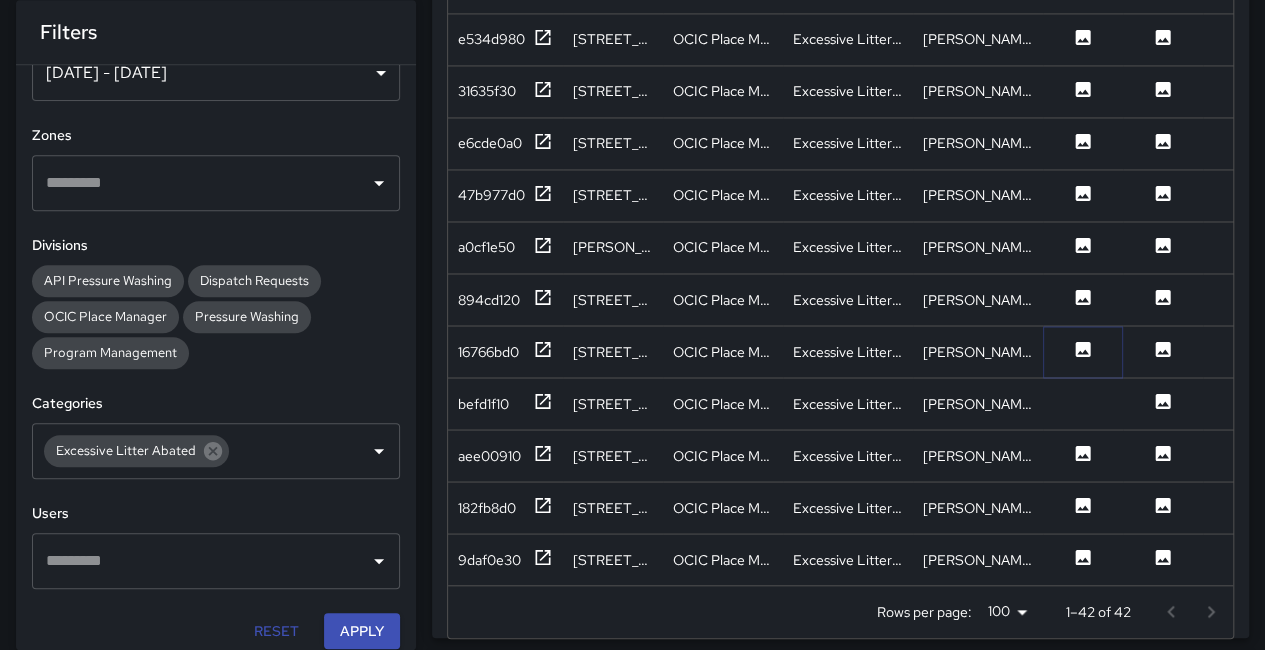 click 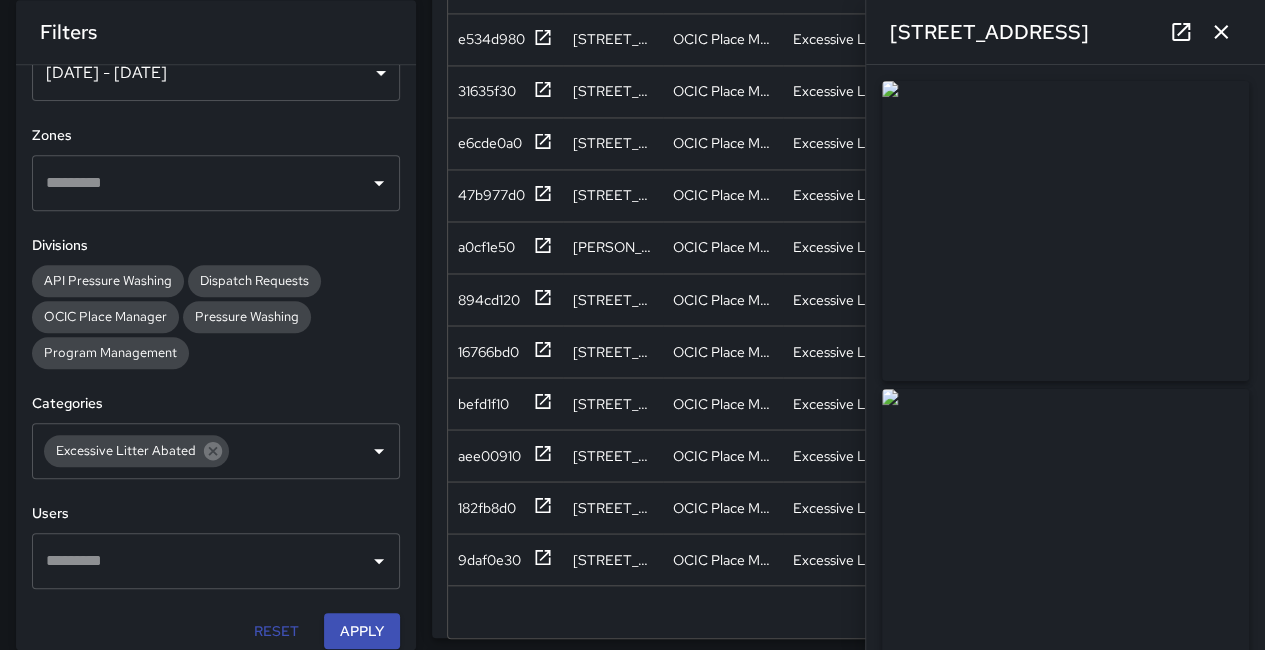 drag, startPoint x: 951, startPoint y: 251, endPoint x: 928, endPoint y: 203, distance: 53.225933 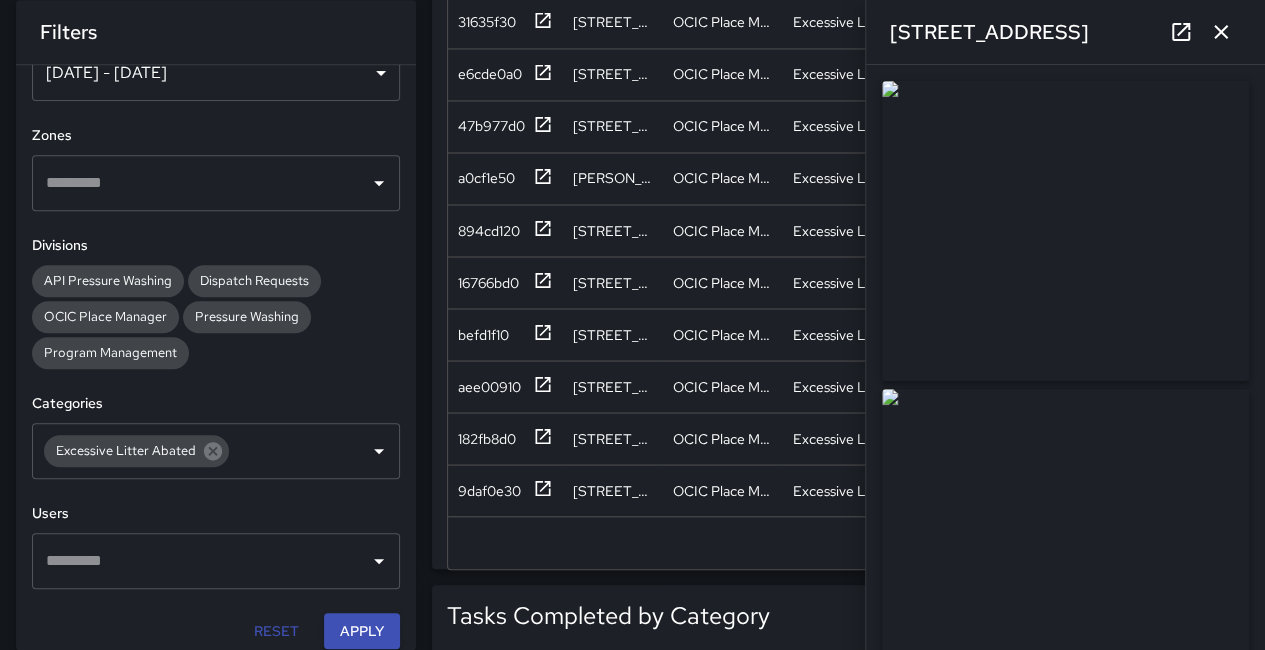scroll, scrollTop: 701, scrollLeft: 0, axis: vertical 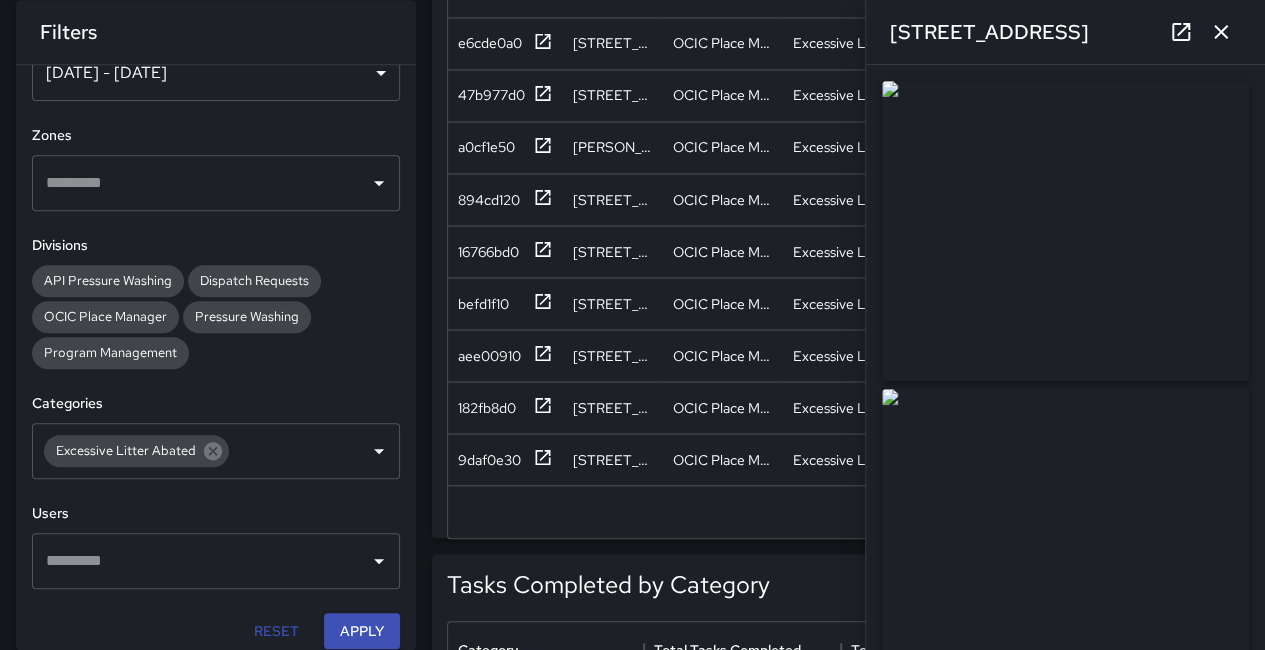 click 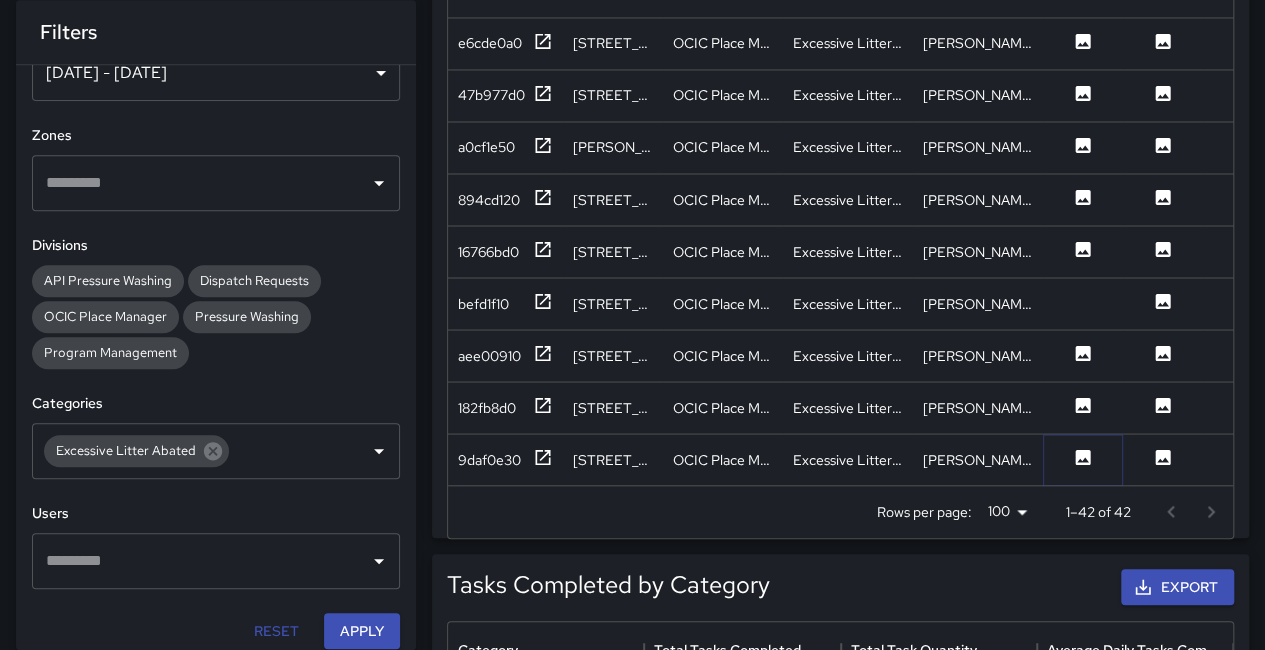 click 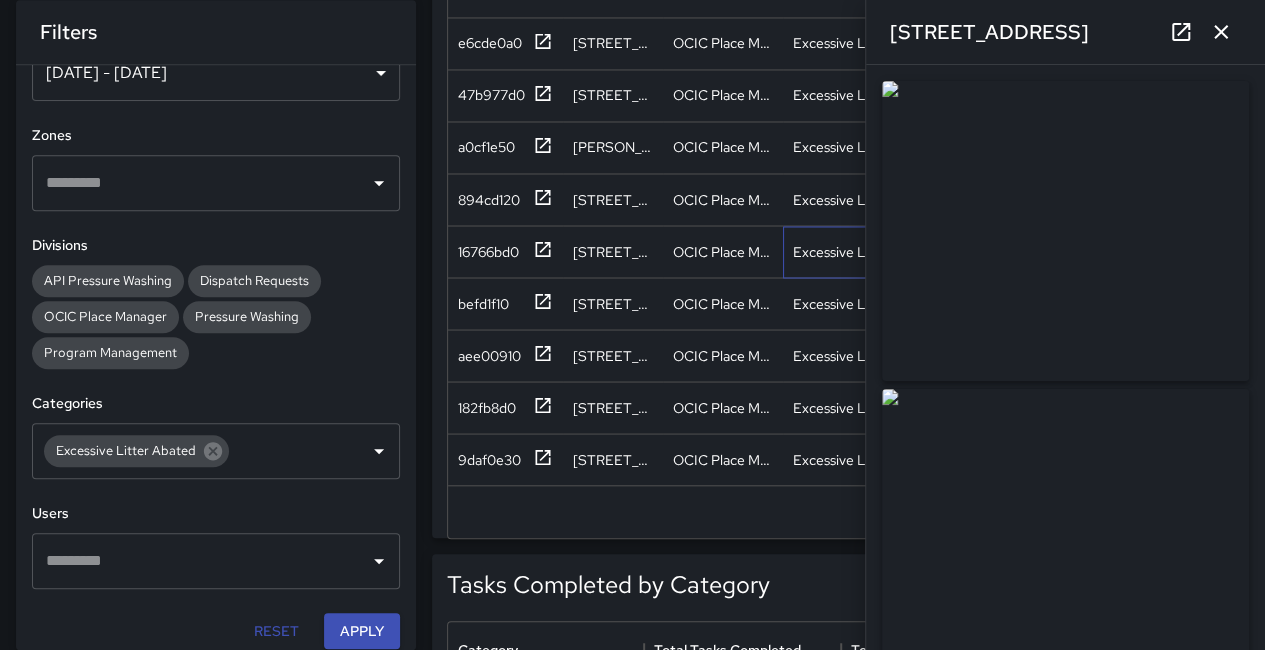 click on "Excessive Litter Abated" at bounding box center [848, 251] 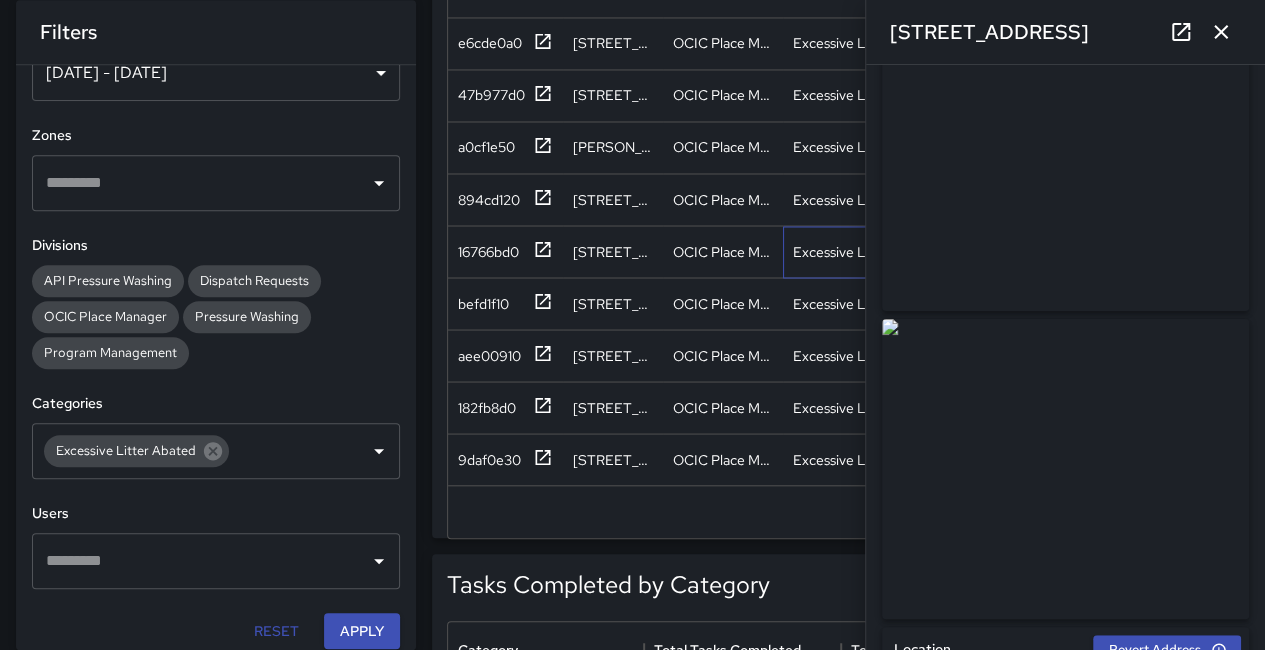 scroll, scrollTop: 200, scrollLeft: 0, axis: vertical 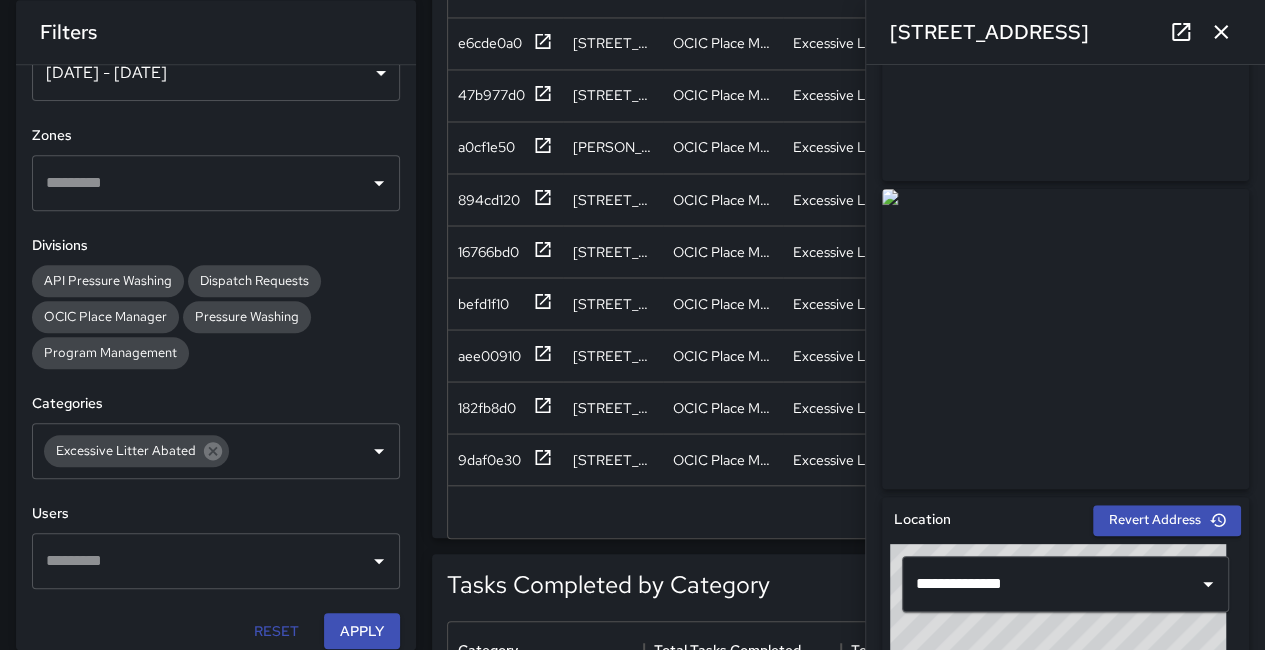 drag, startPoint x: 1006, startPoint y: 292, endPoint x: 979, endPoint y: 242, distance: 56.82429 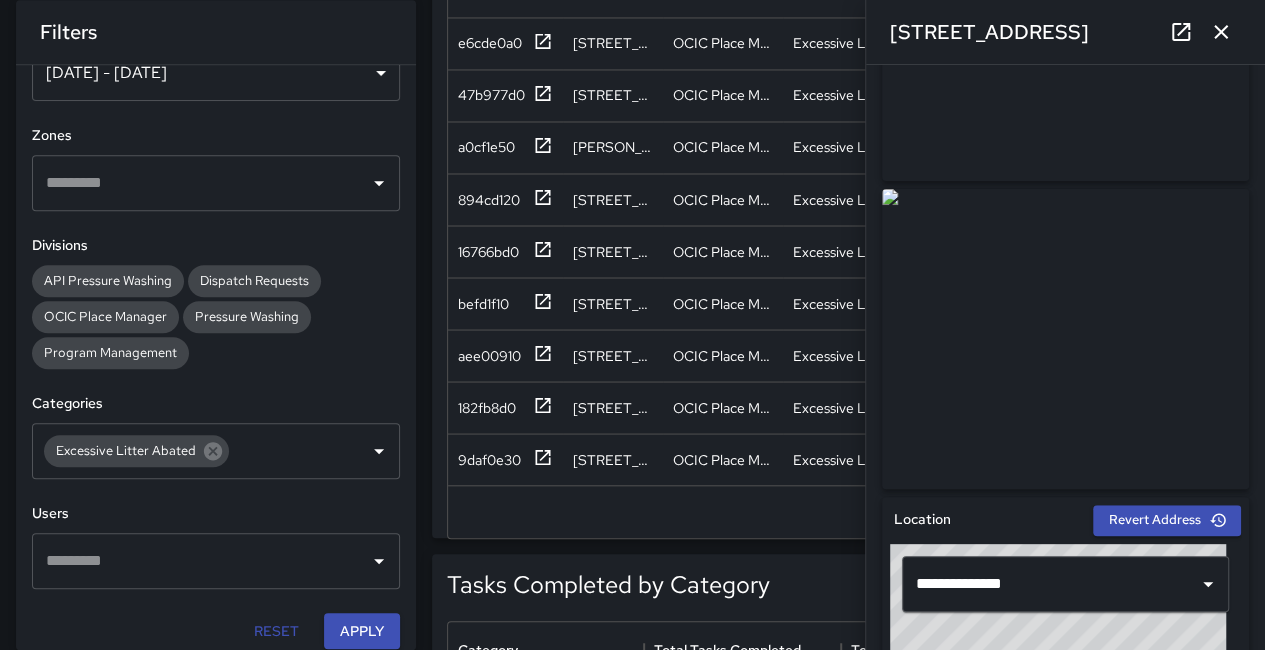 click at bounding box center [1065, 339] 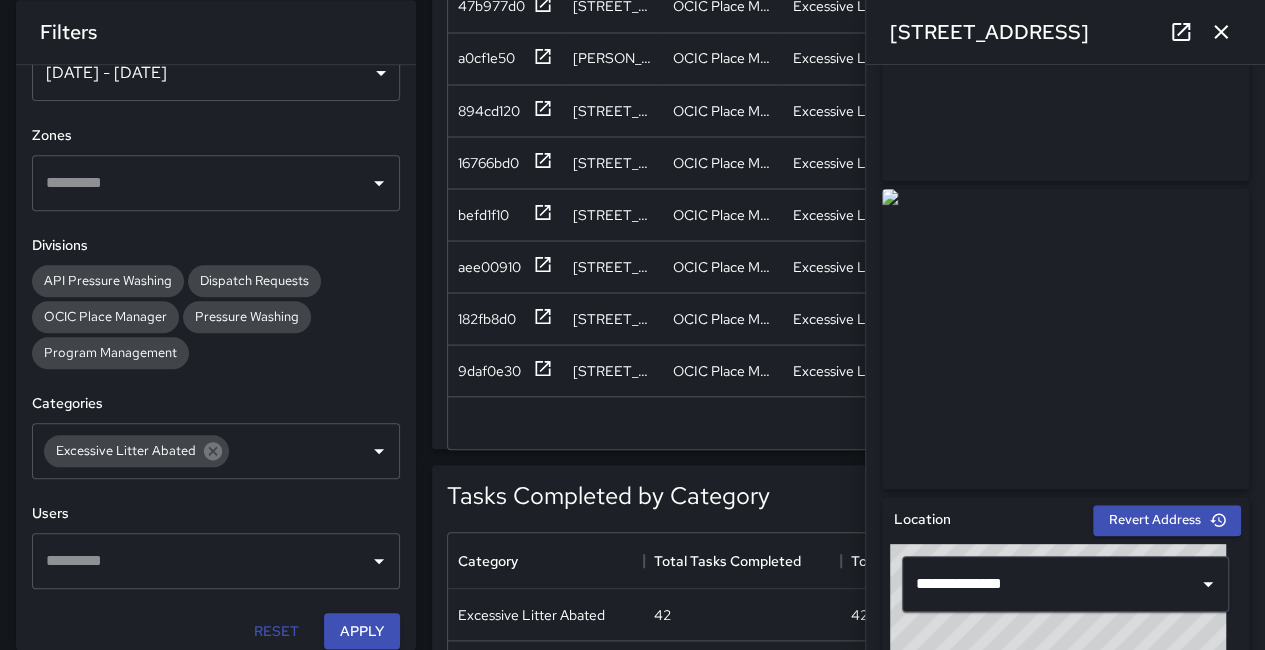 scroll, scrollTop: 901, scrollLeft: 0, axis: vertical 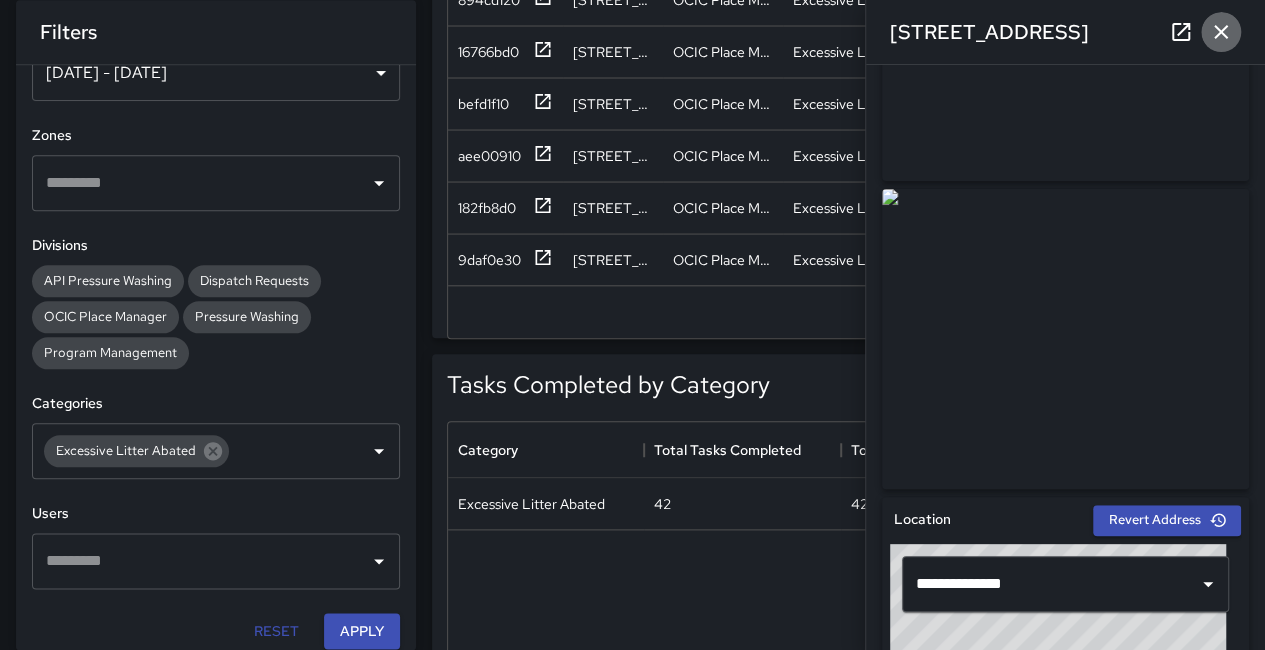 click 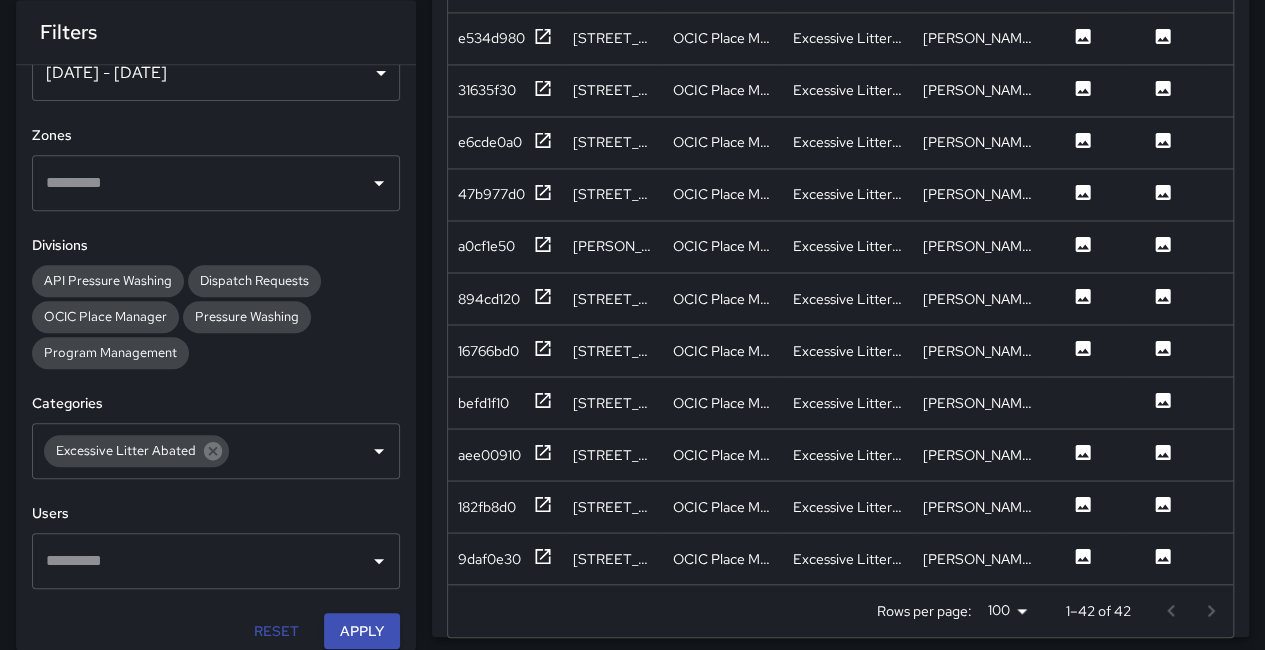 scroll, scrollTop: 601, scrollLeft: 0, axis: vertical 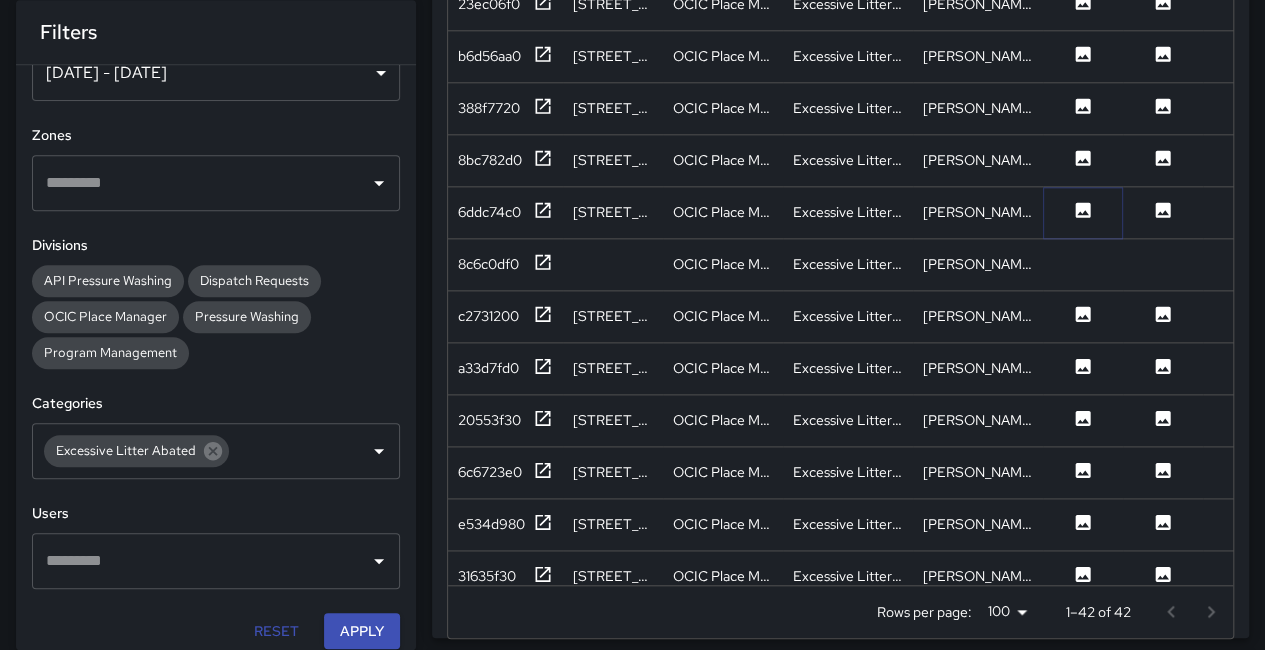 click 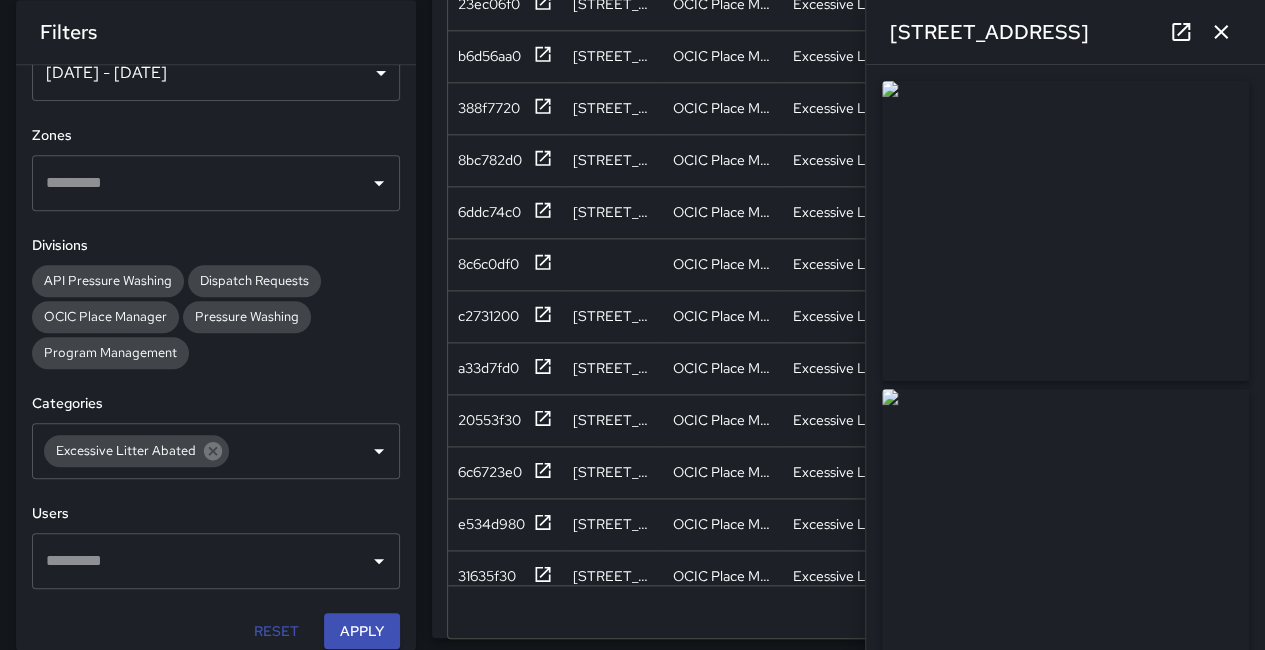 type on "**********" 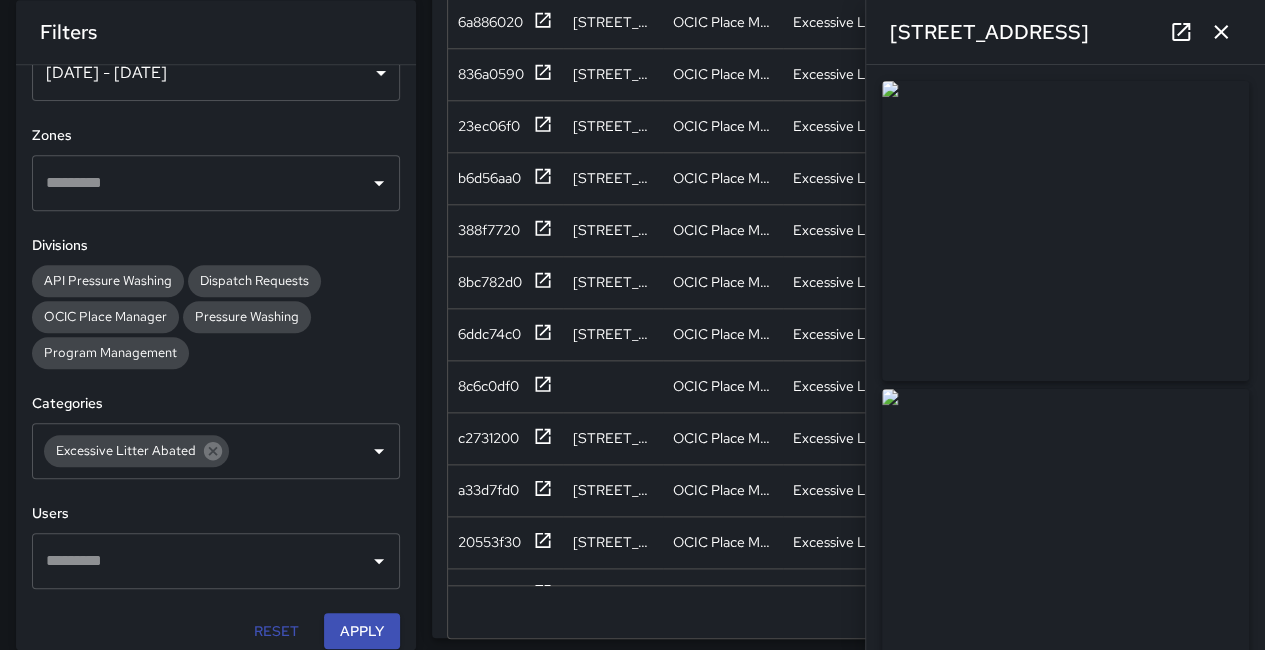 scroll, scrollTop: 809, scrollLeft: 0, axis: vertical 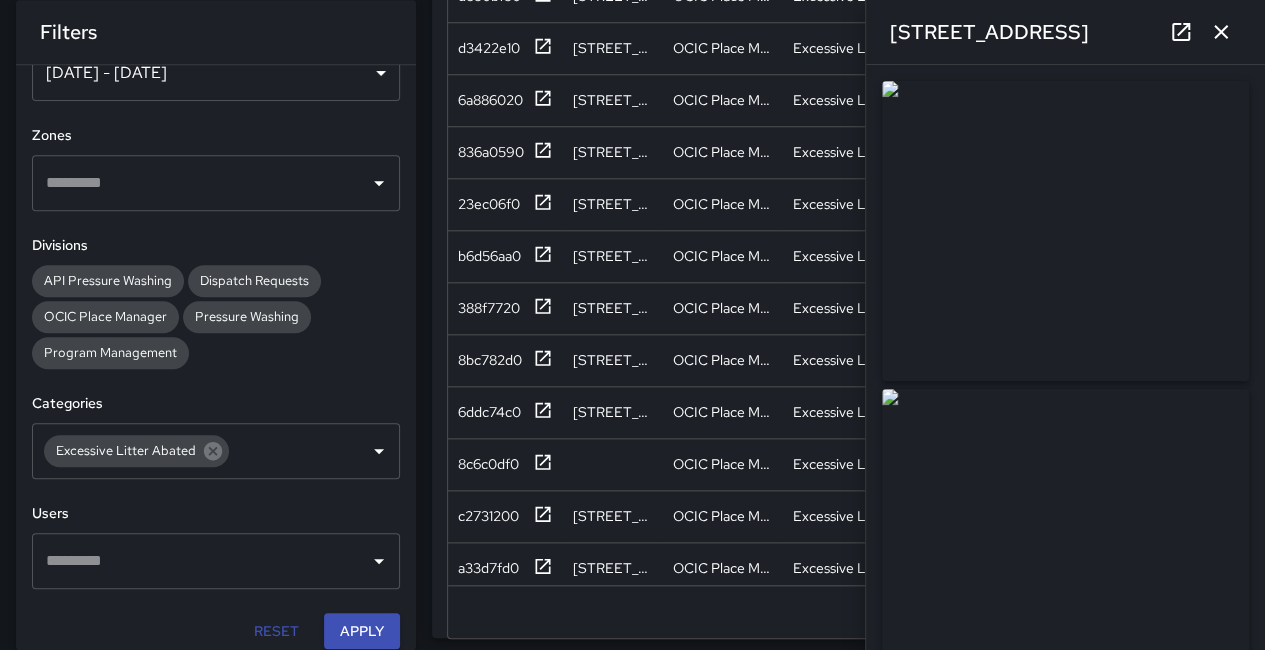 click 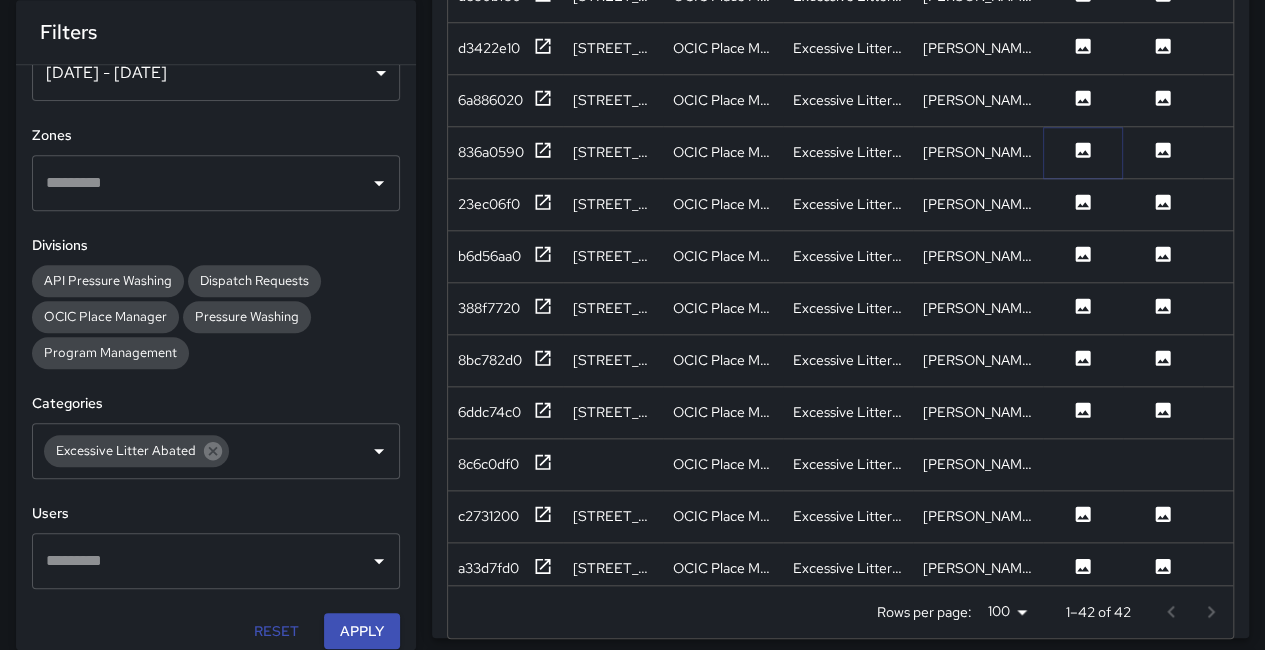 click 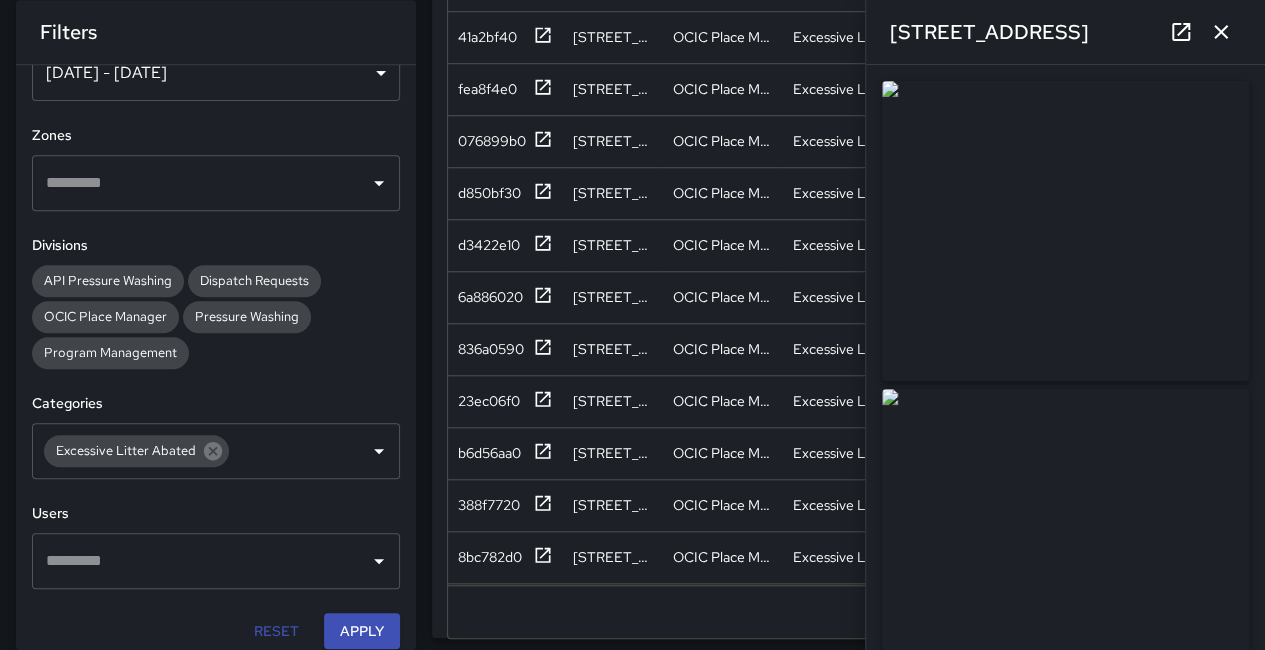 scroll, scrollTop: 609, scrollLeft: 0, axis: vertical 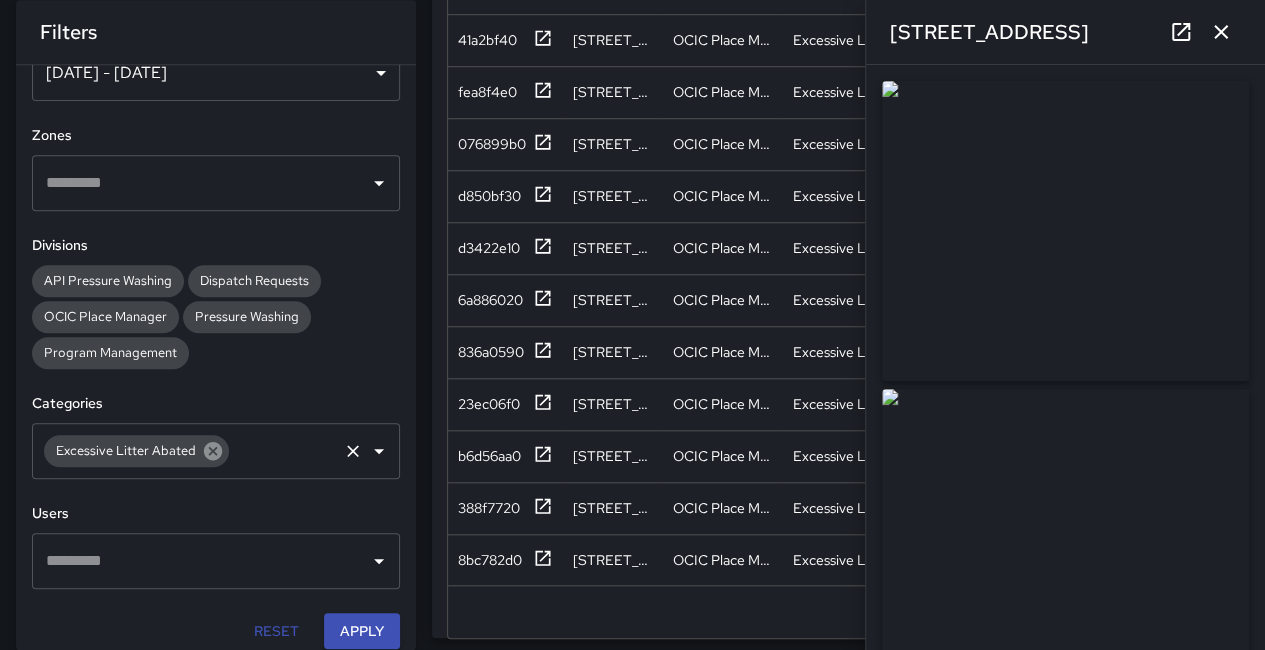 click 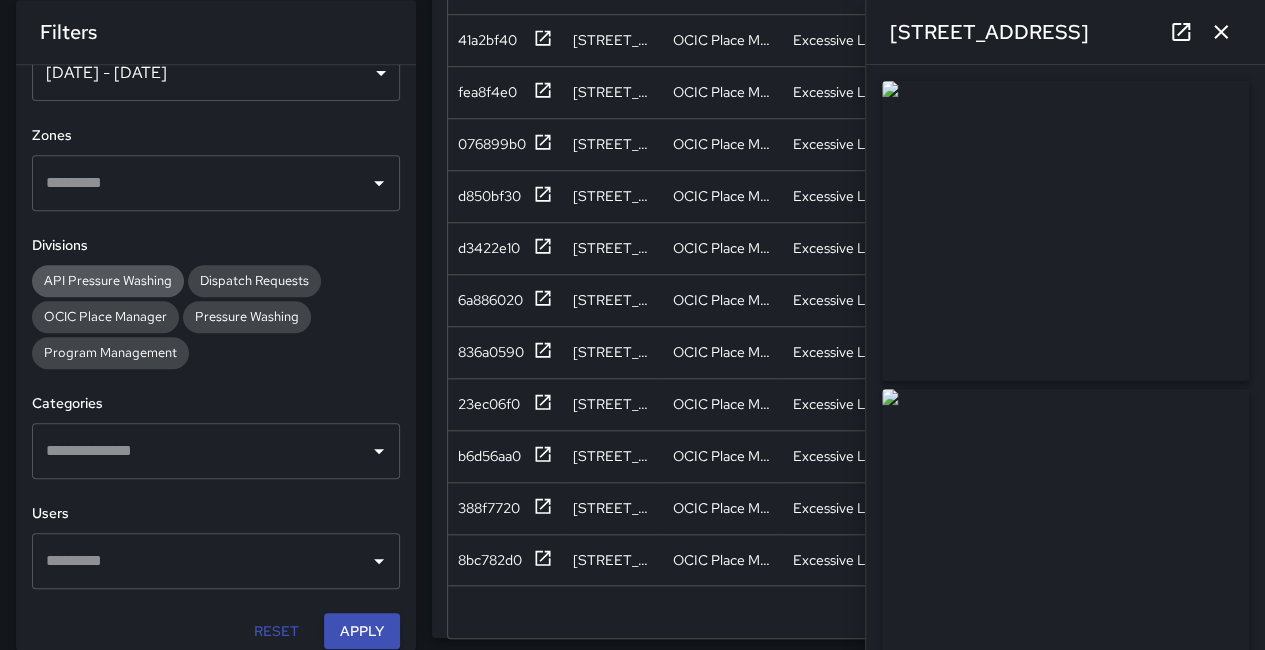 click on "API Pressure Washing" at bounding box center [108, 280] 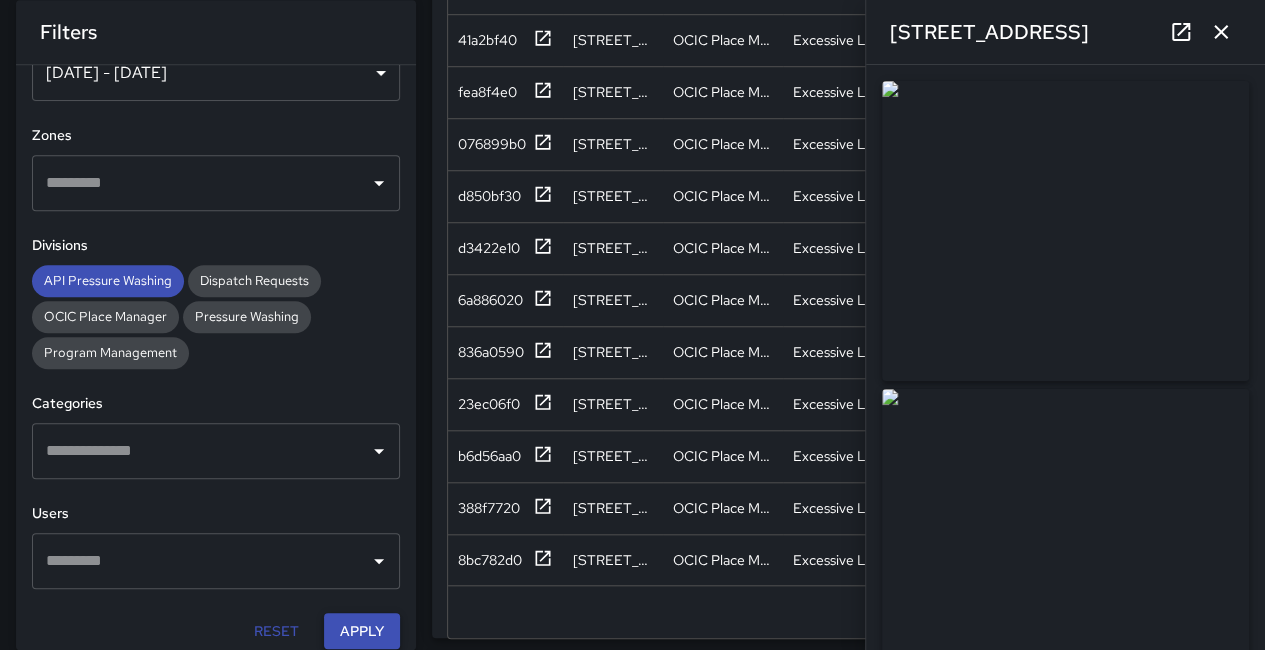 click on "Apply" at bounding box center [362, 631] 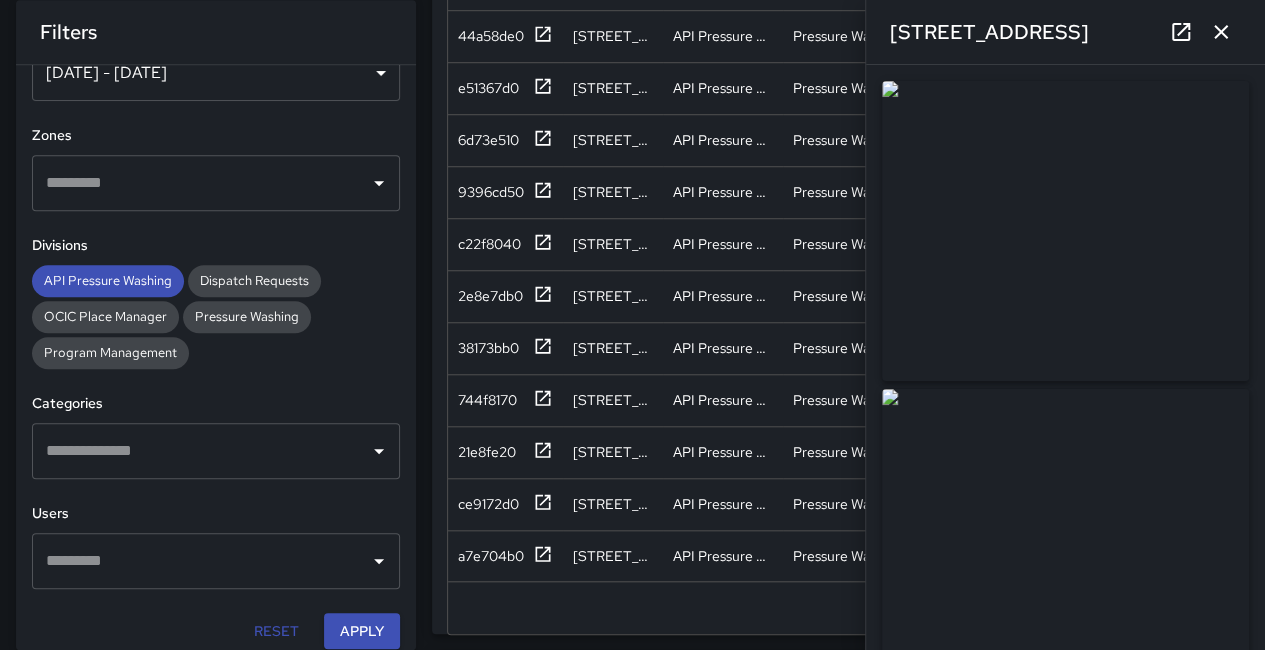 click 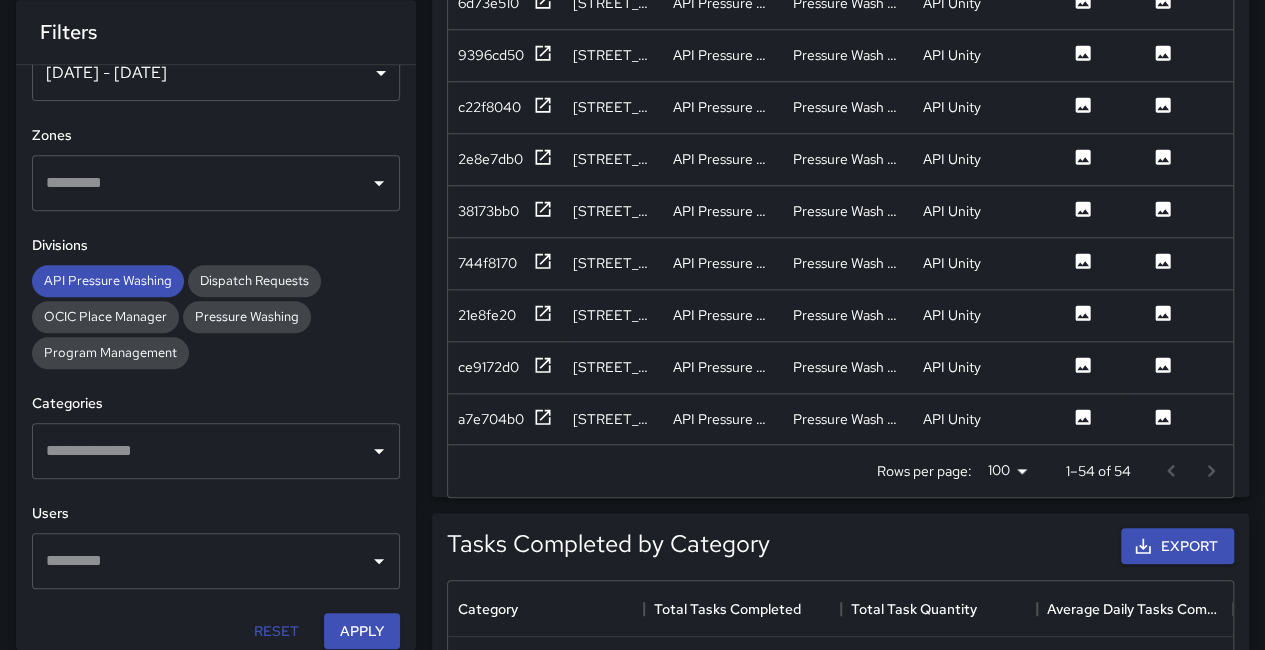 scroll, scrollTop: 738, scrollLeft: 0, axis: vertical 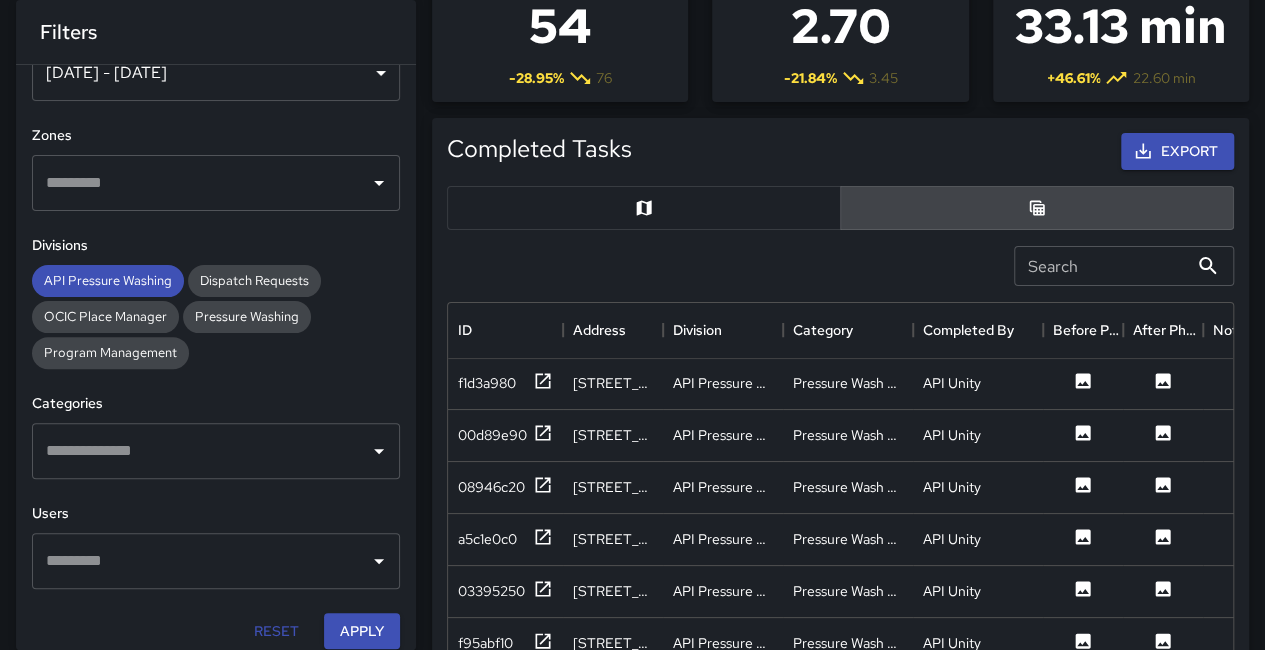 click at bounding box center (644, 208) 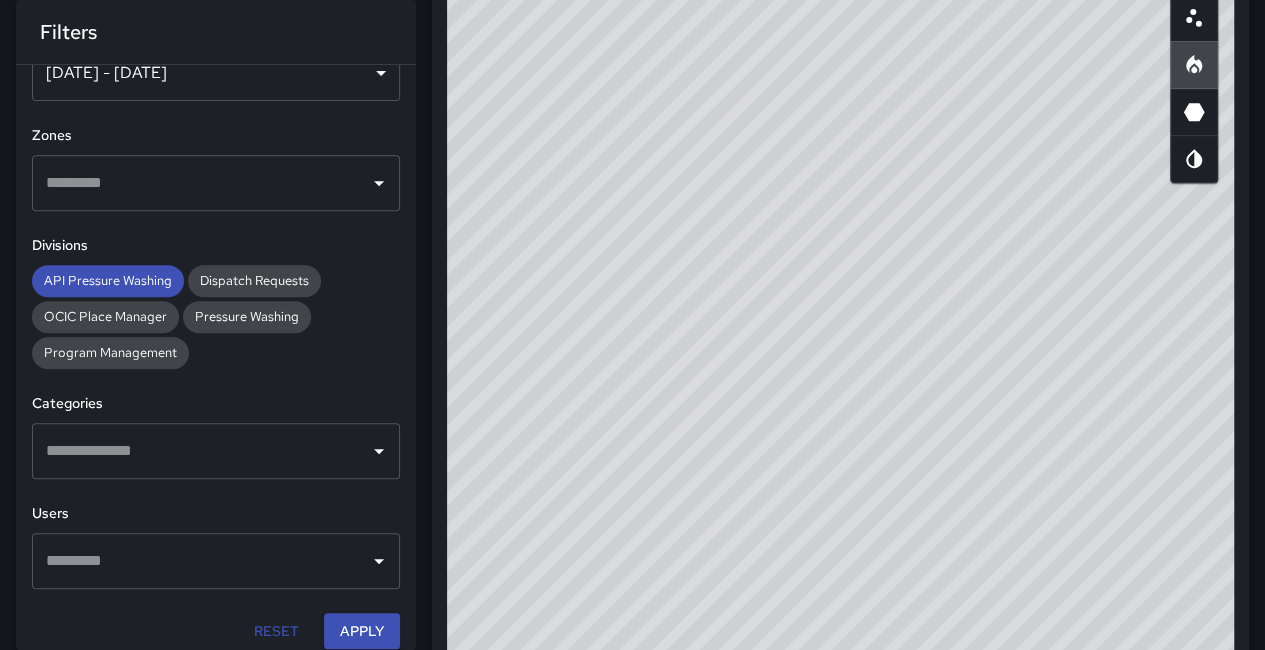 scroll, scrollTop: 438, scrollLeft: 0, axis: vertical 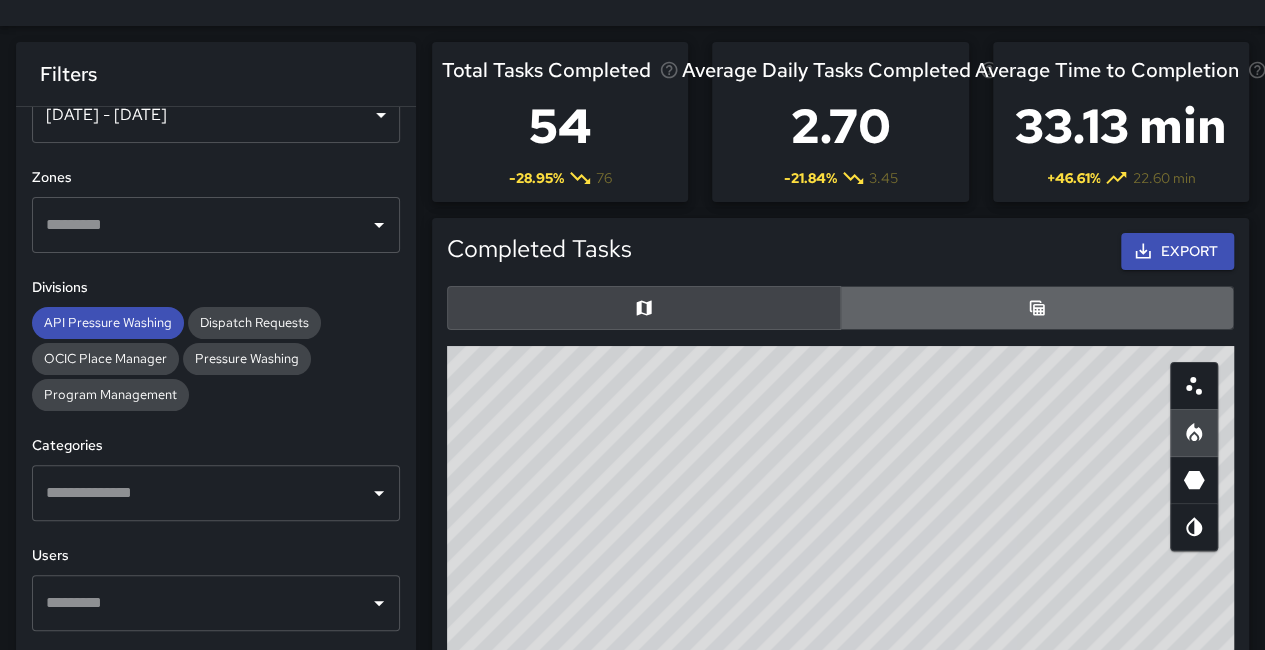 click at bounding box center (1037, 308) 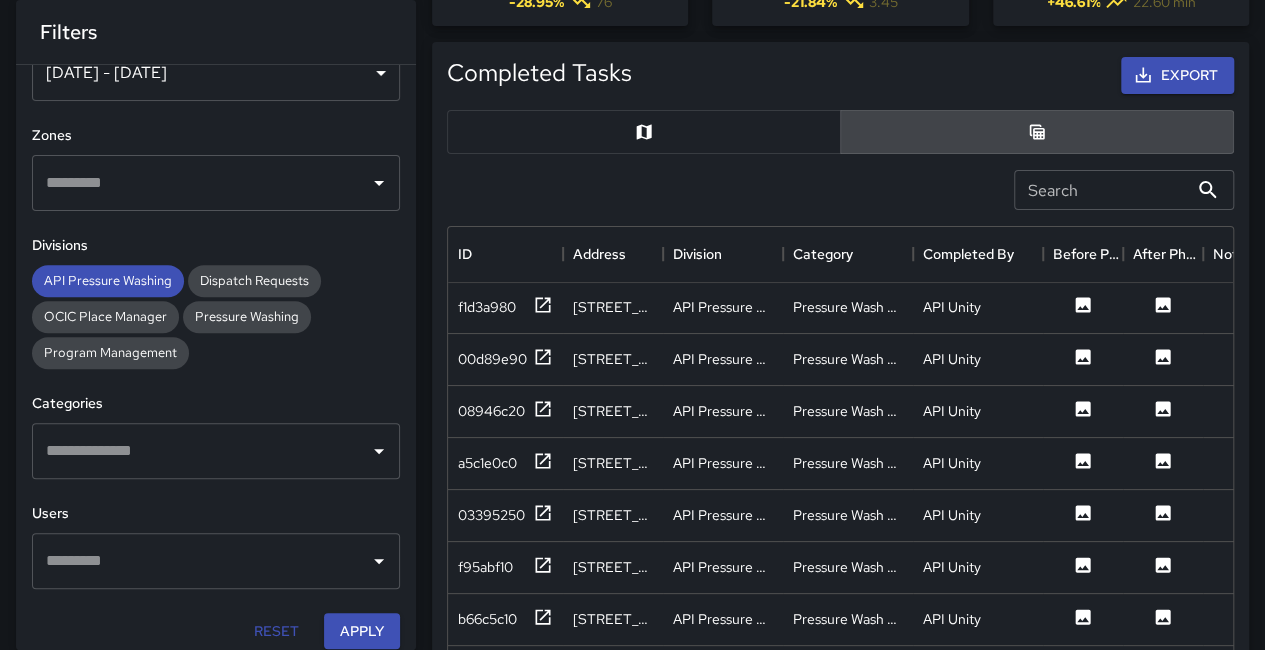 scroll, scrollTop: 238, scrollLeft: 0, axis: vertical 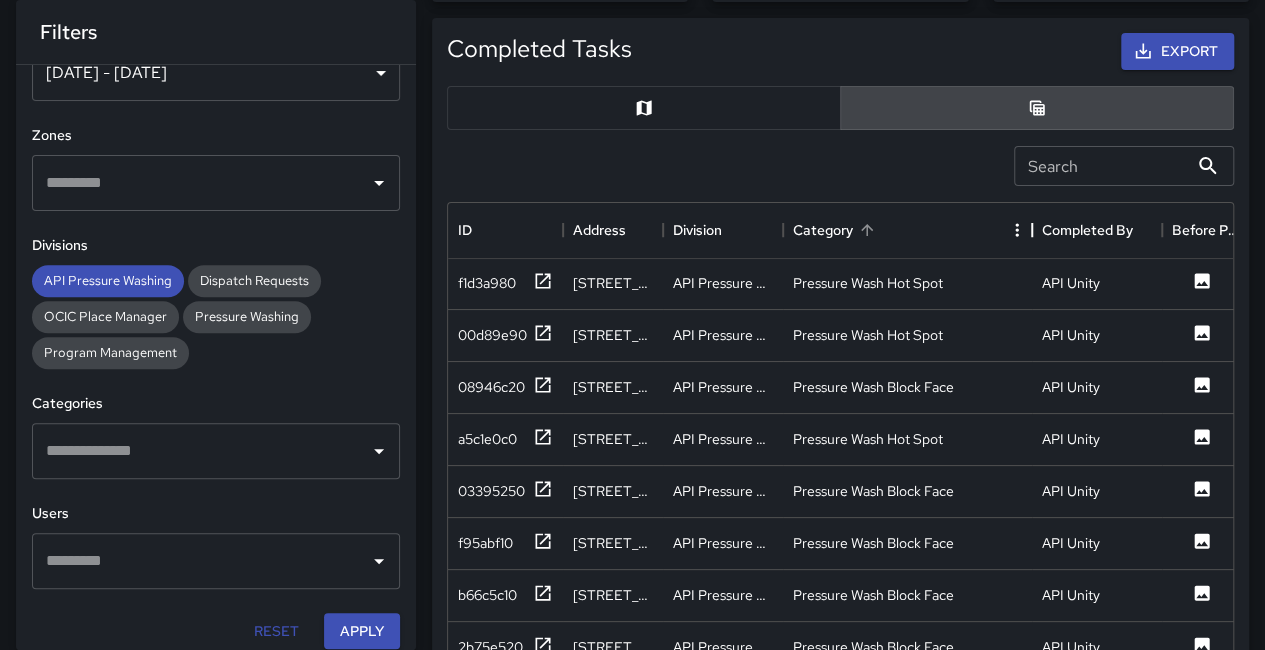 drag, startPoint x: 914, startPoint y: 227, endPoint x: 1033, endPoint y: 222, distance: 119.104996 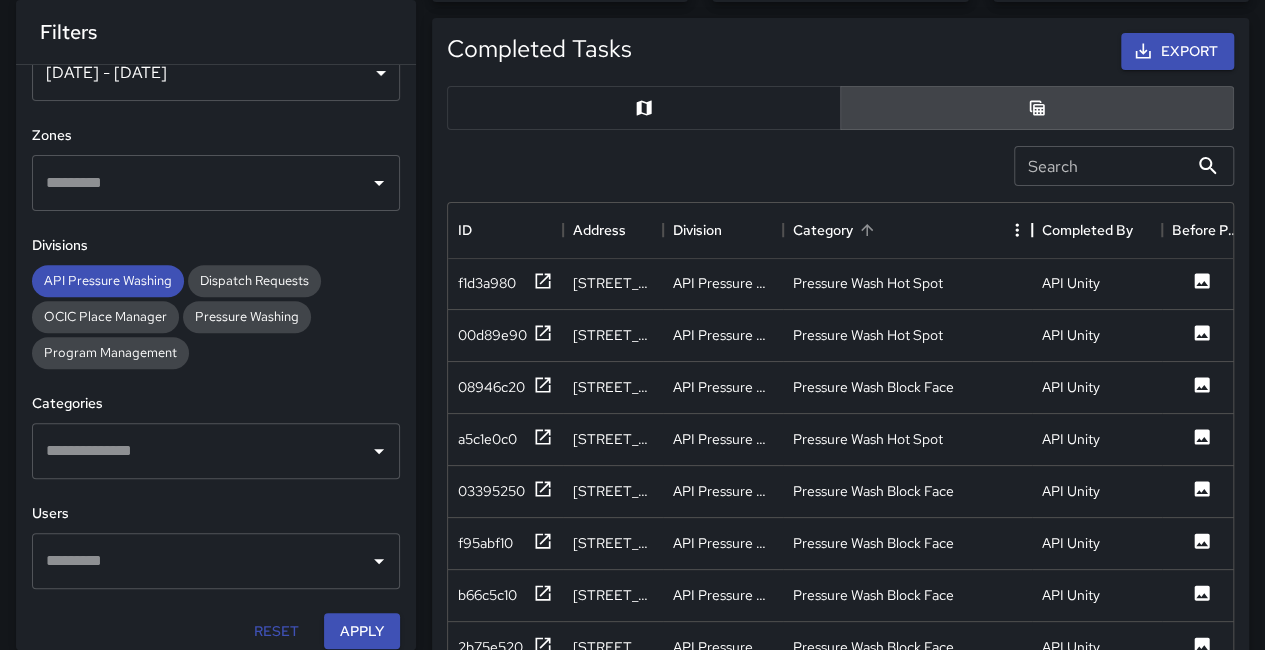 click at bounding box center [1032, 230] 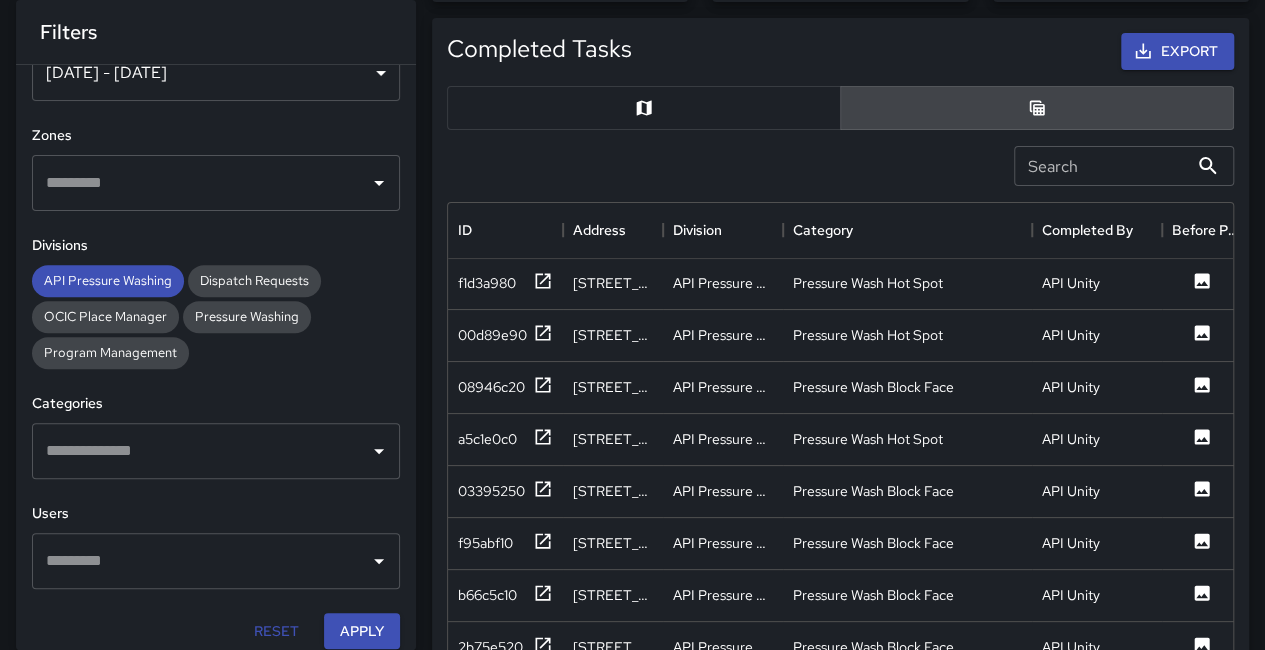 click at bounding box center (201, 451) 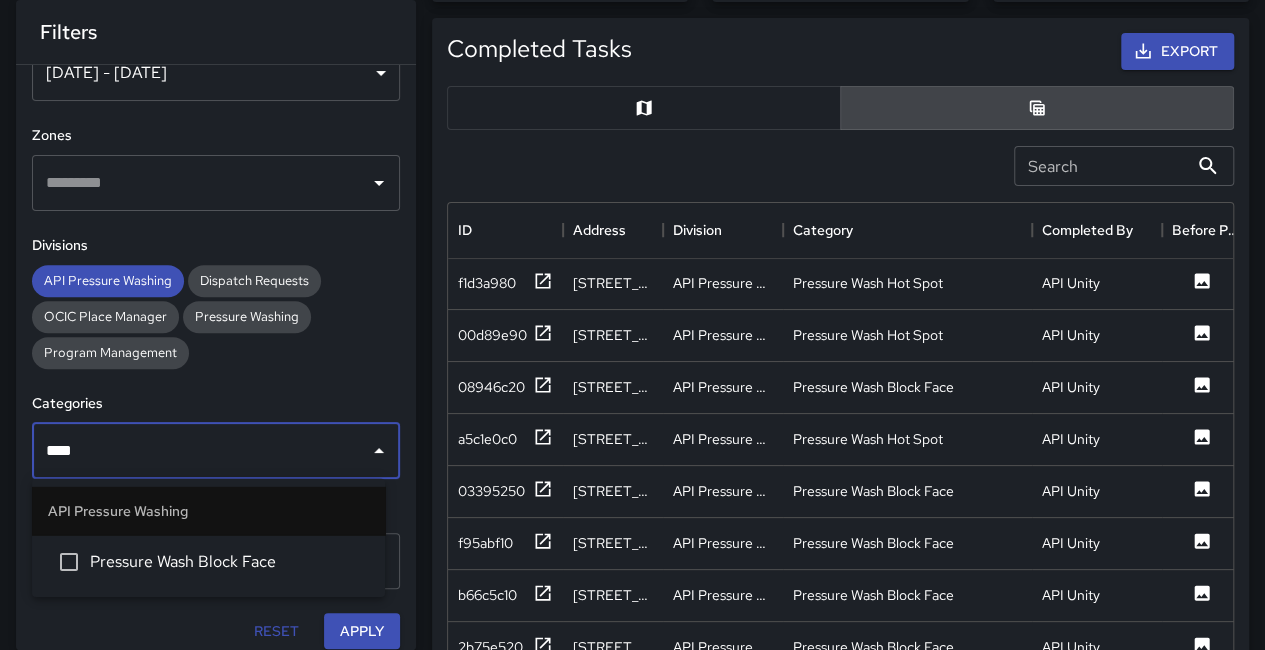 type on "*****" 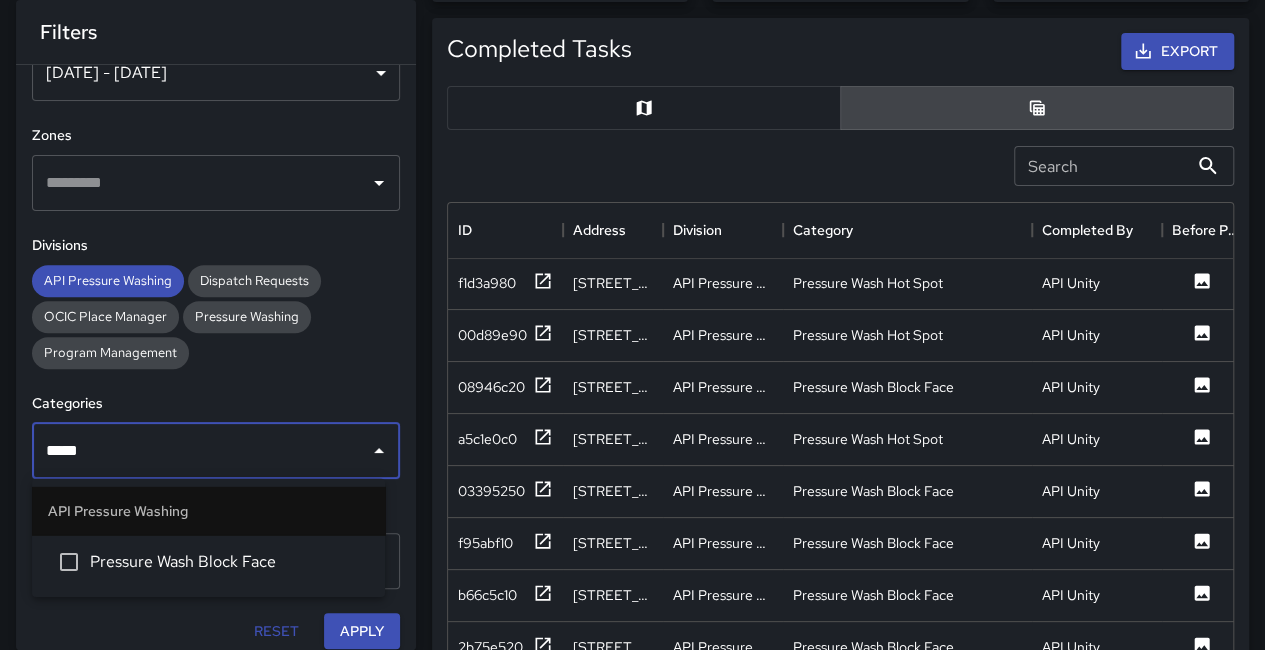 type 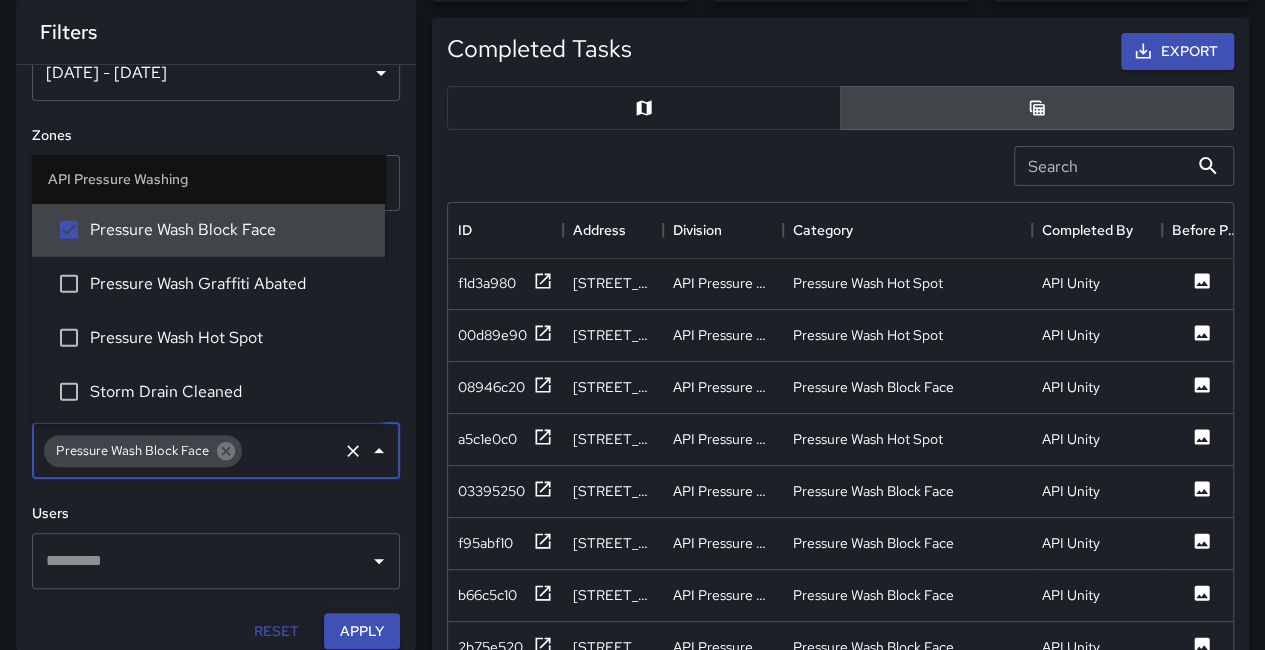 click on "Apply" at bounding box center (362, 631) 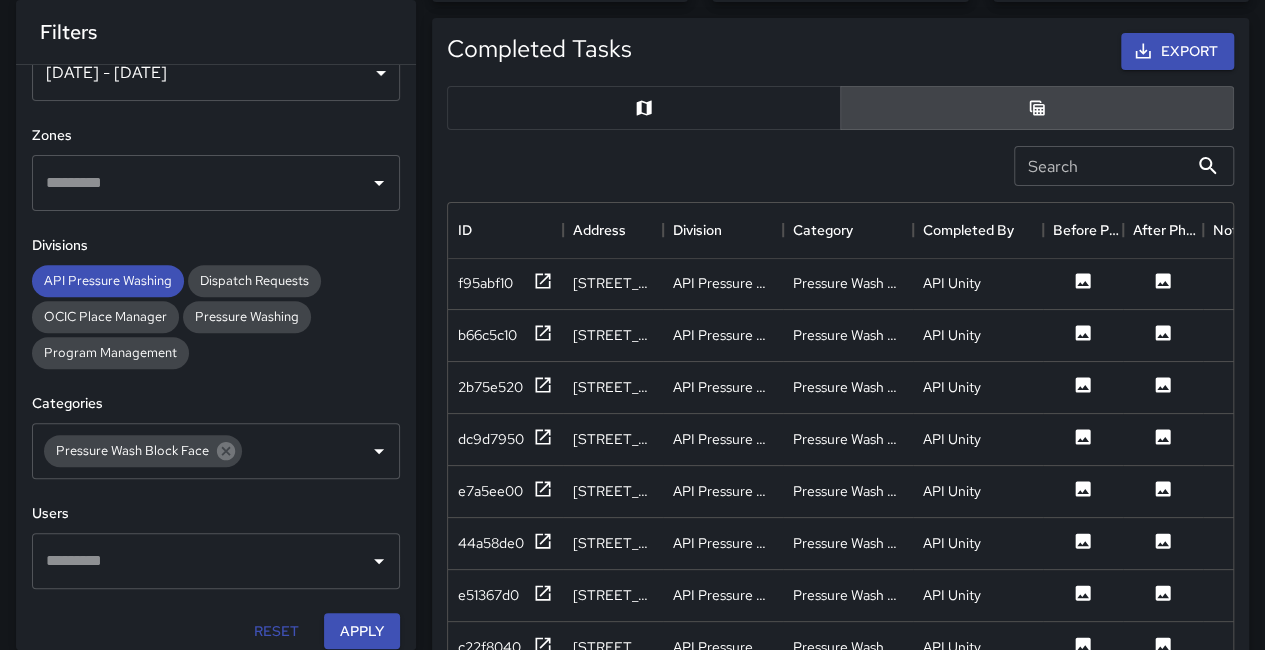 scroll, scrollTop: 1, scrollLeft: 0, axis: vertical 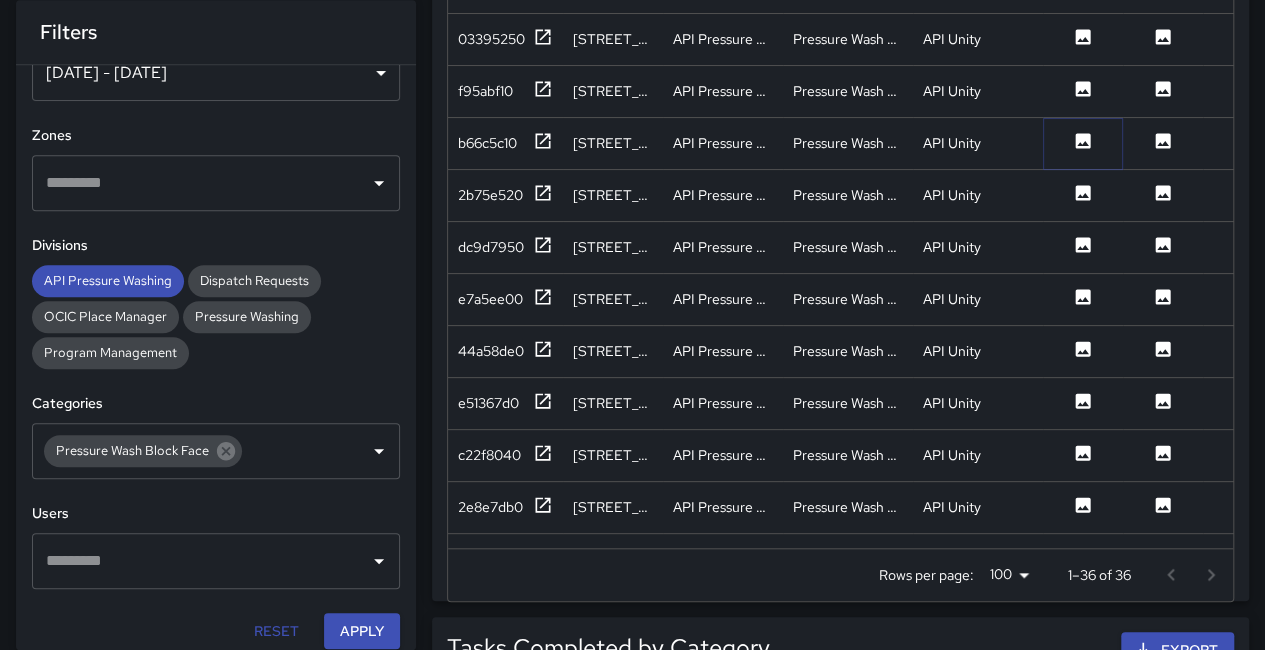 click 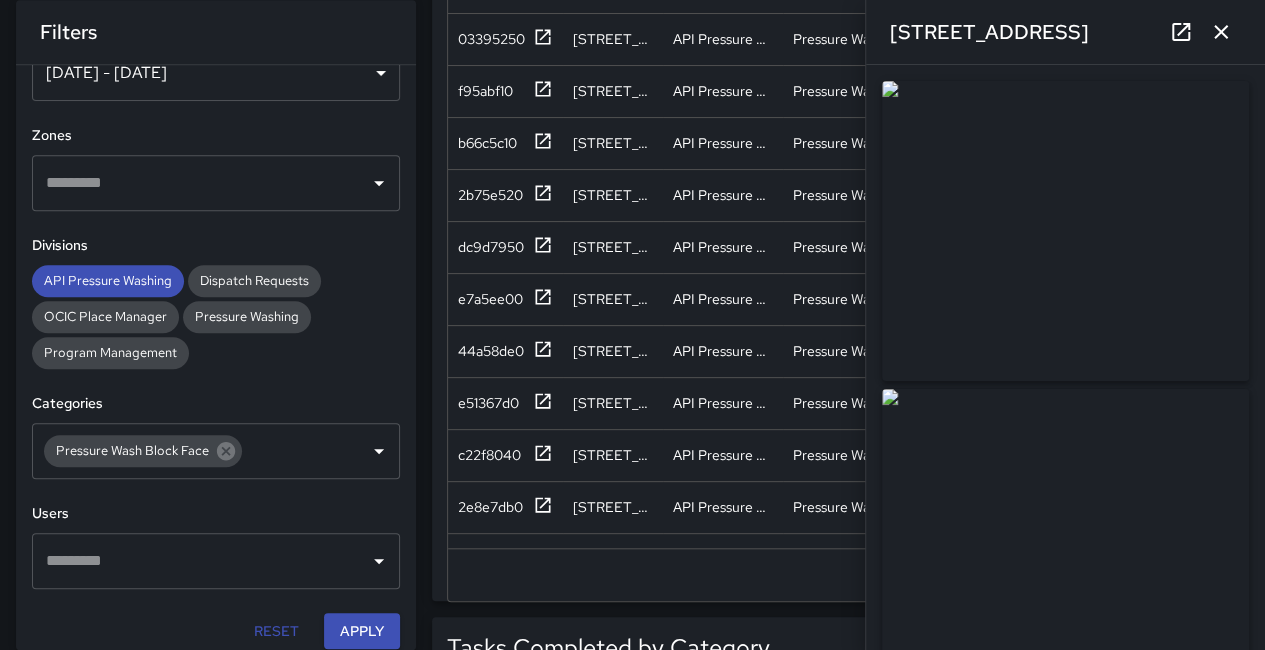 drag, startPoint x: 1224, startPoint y: 29, endPoint x: 1217, endPoint y: 45, distance: 17.464249 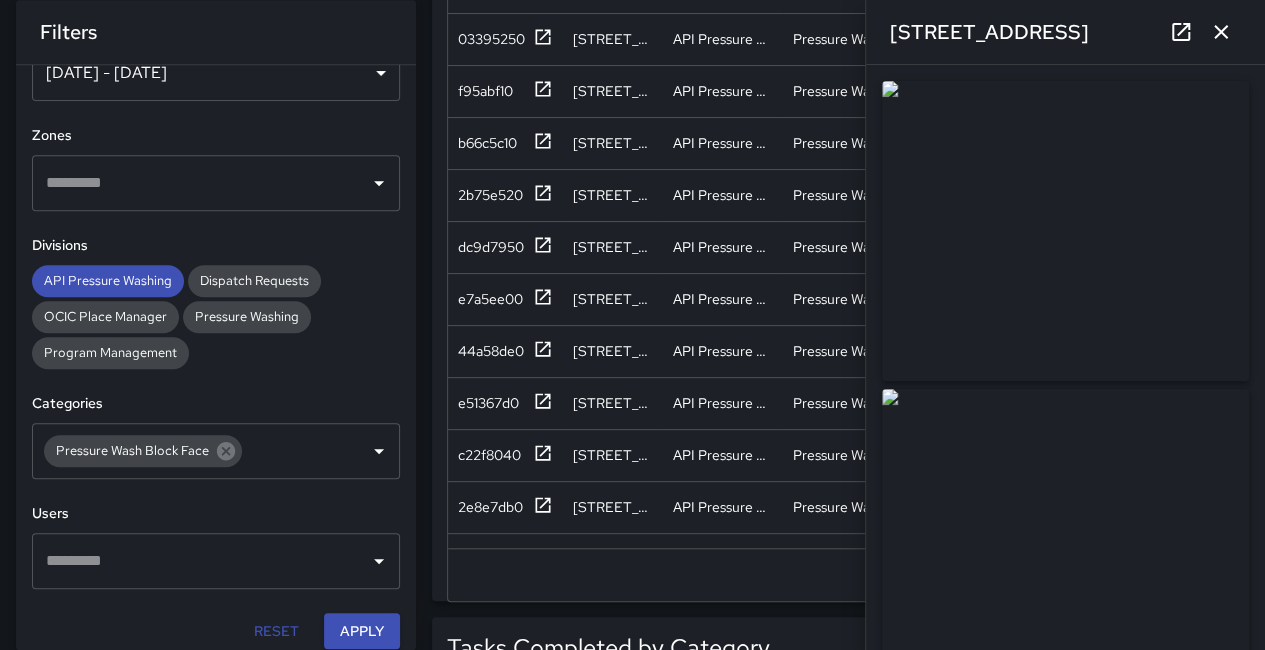 click 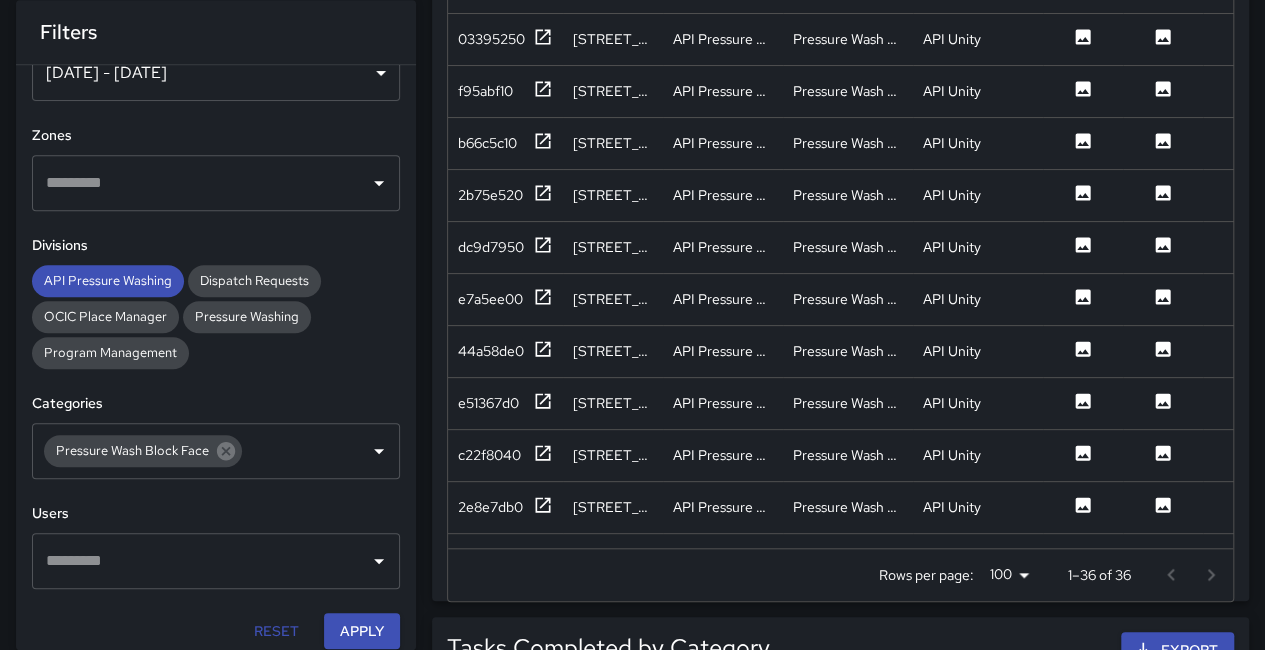 scroll, scrollTop: 0, scrollLeft: 0, axis: both 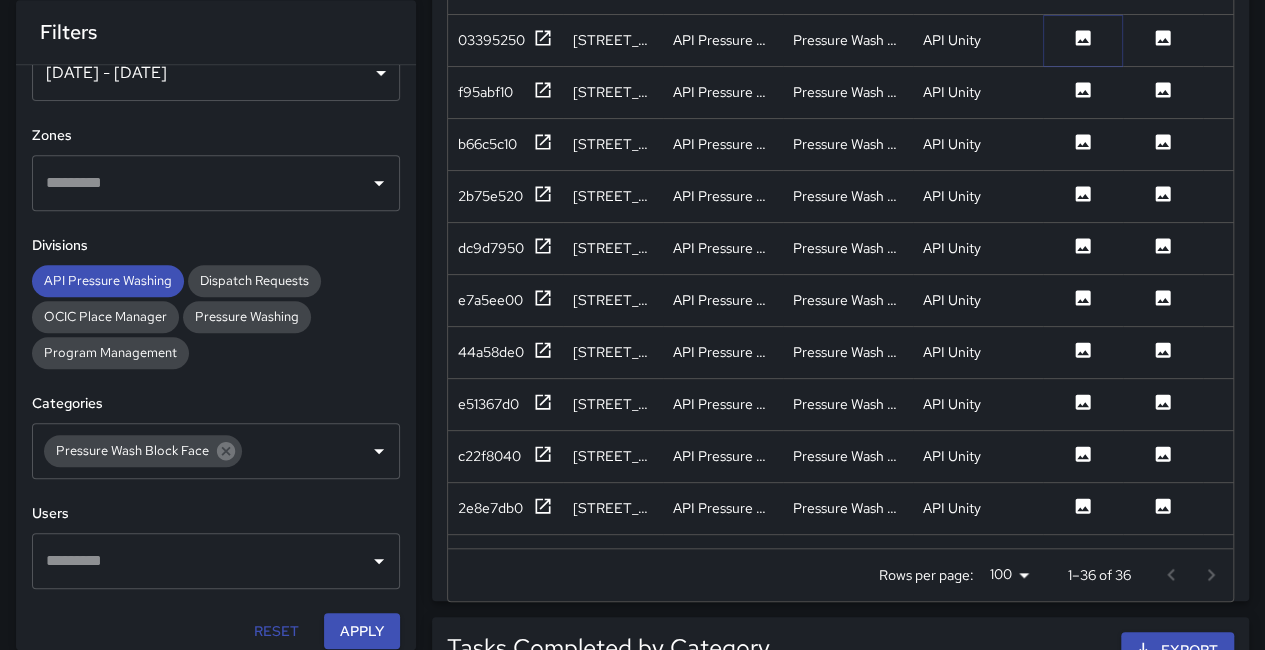 click 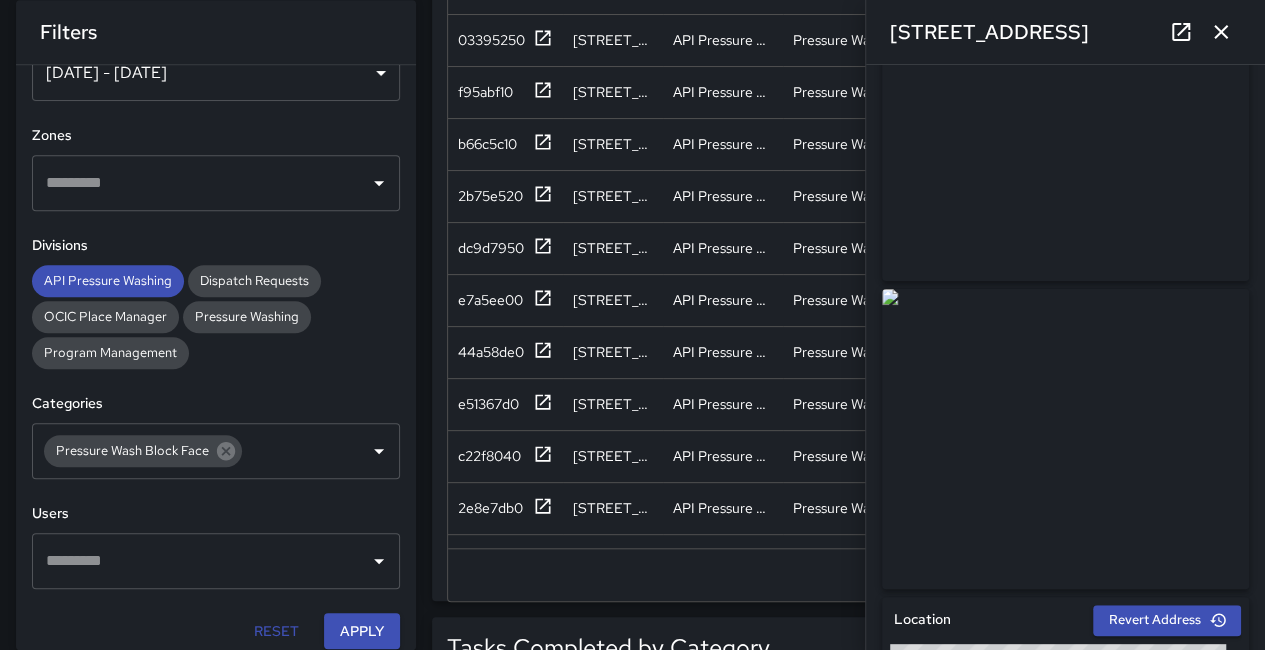 scroll, scrollTop: 0, scrollLeft: 0, axis: both 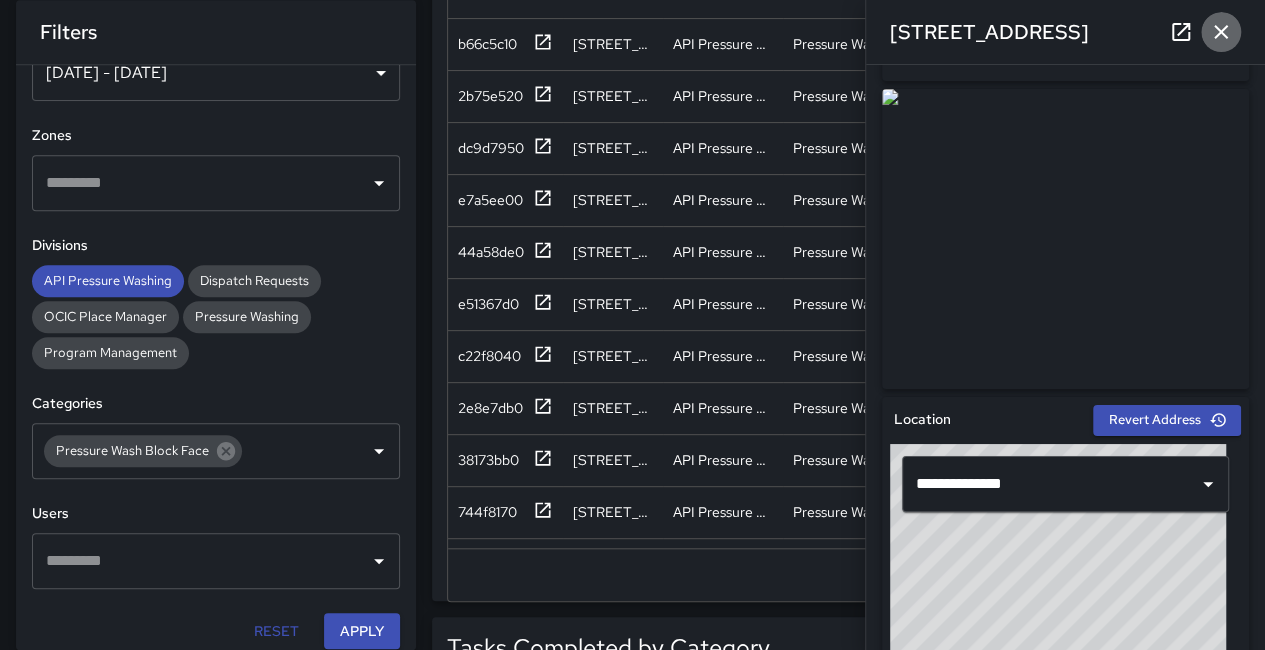 click 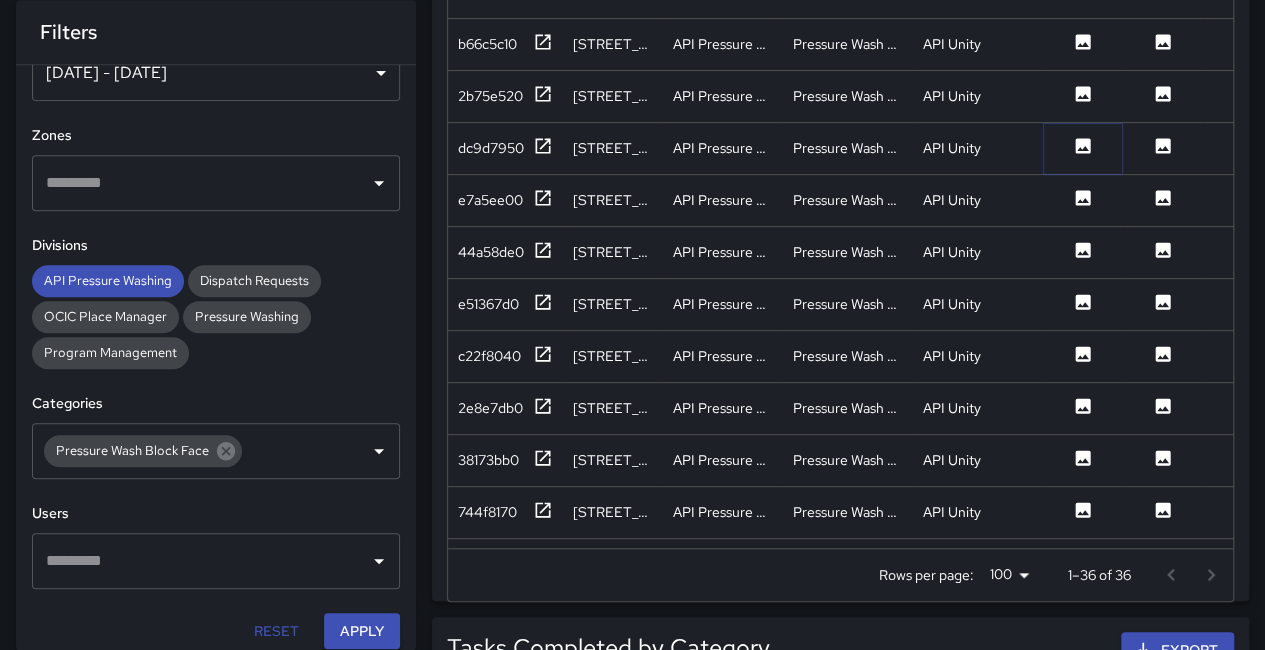 click 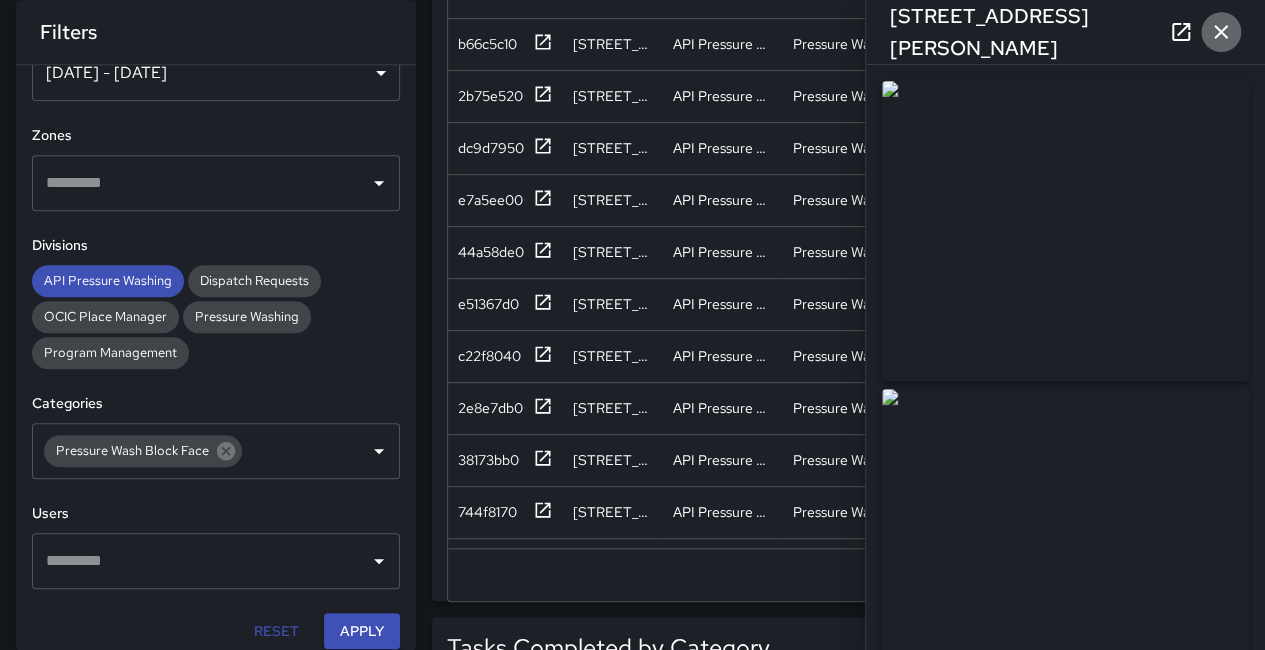 click 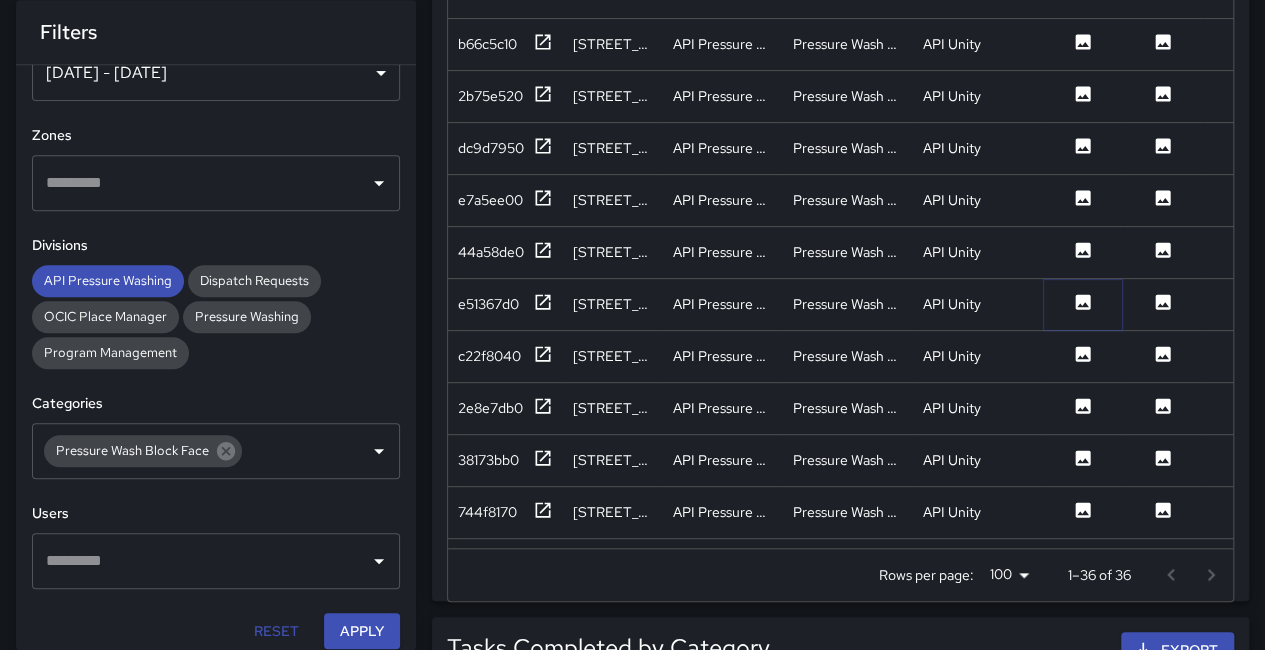 click 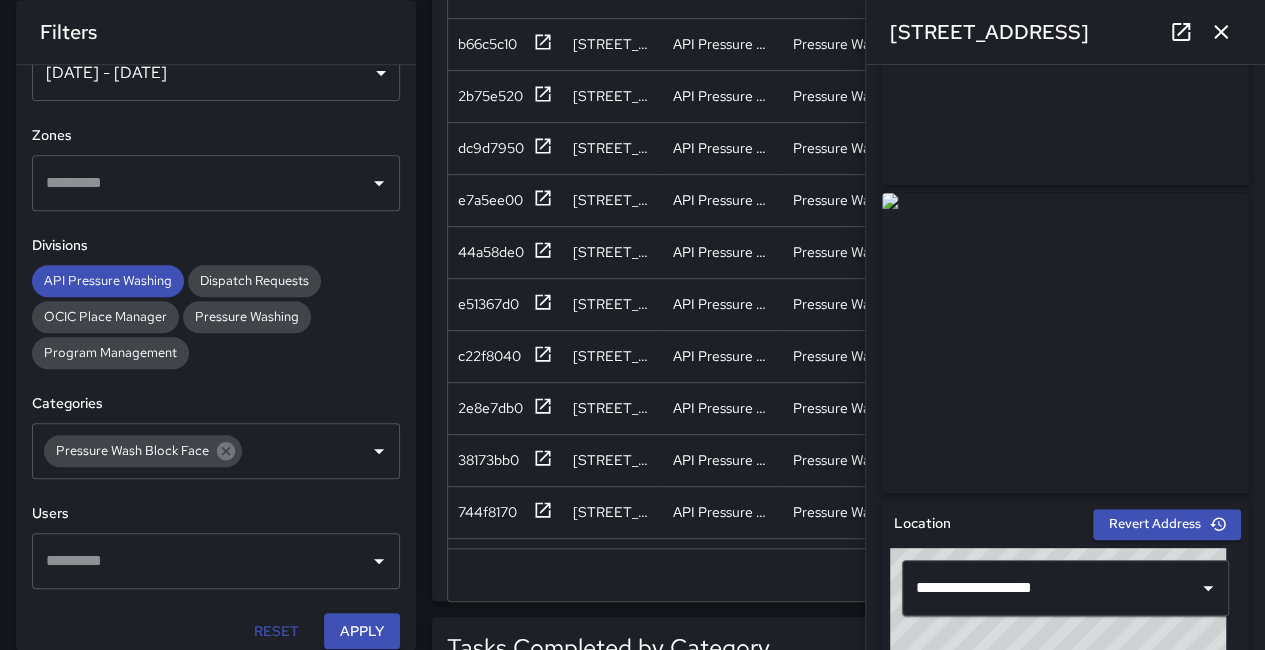 scroll, scrollTop: 200, scrollLeft: 0, axis: vertical 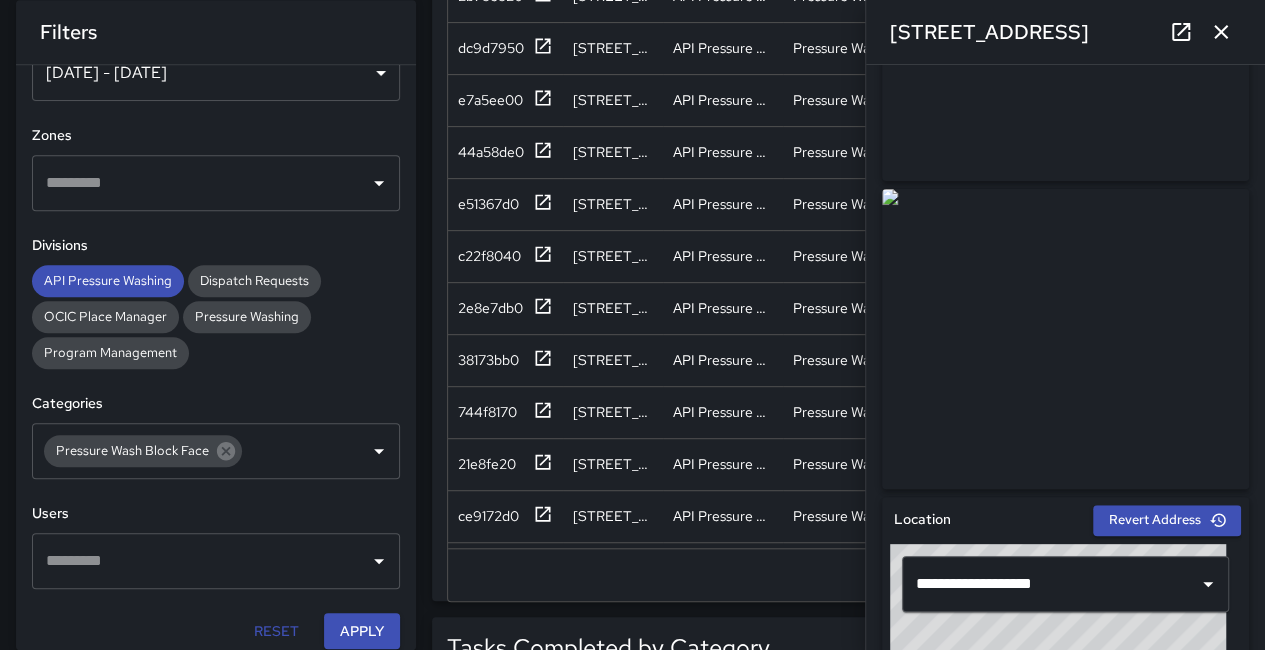 click 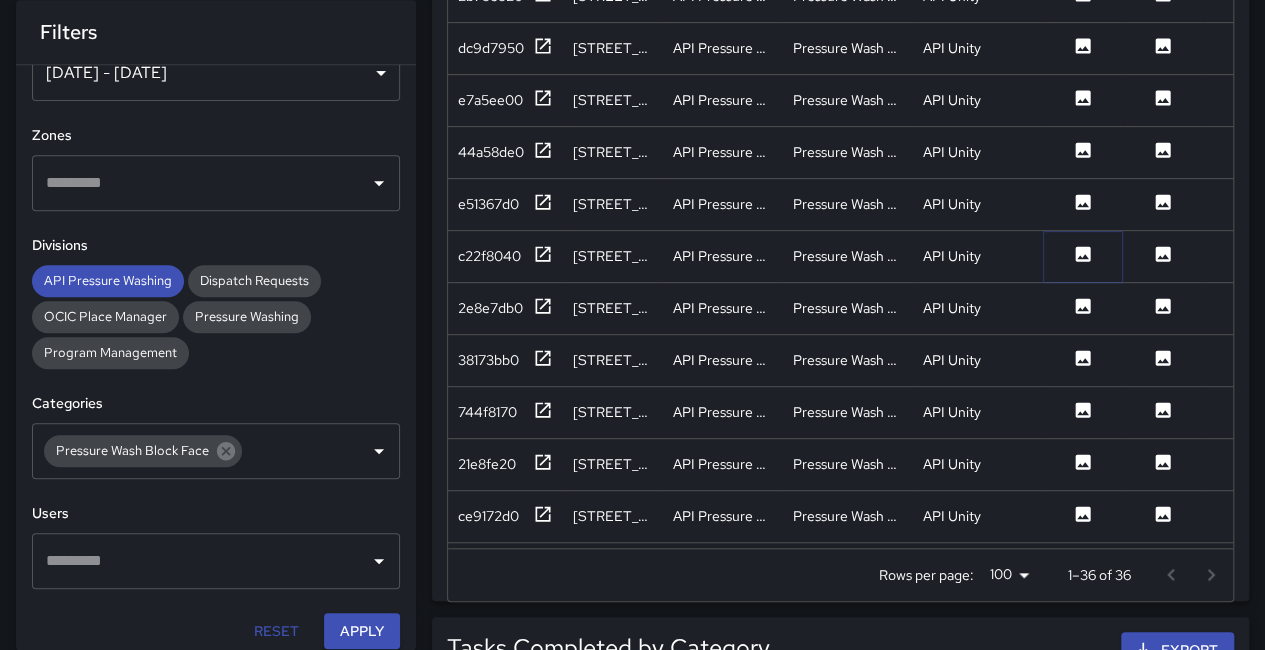 click 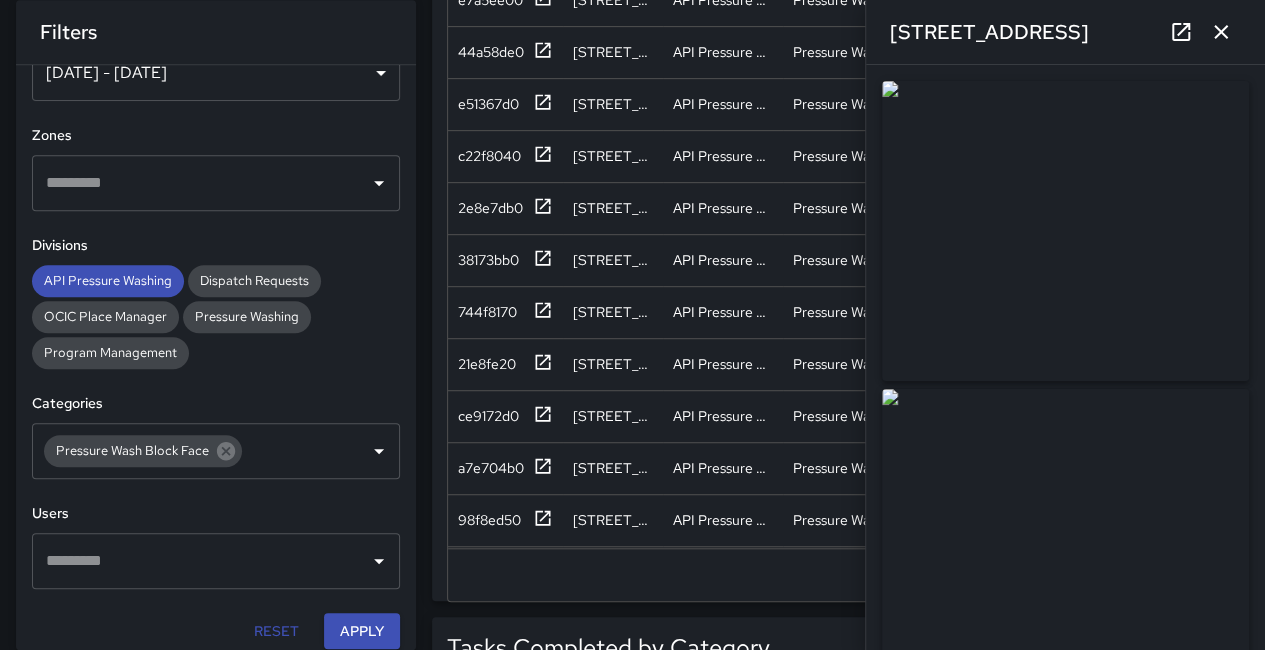 drag, startPoint x: 1224, startPoint y: 38, endPoint x: 1050, endPoint y: 284, distance: 301.3171 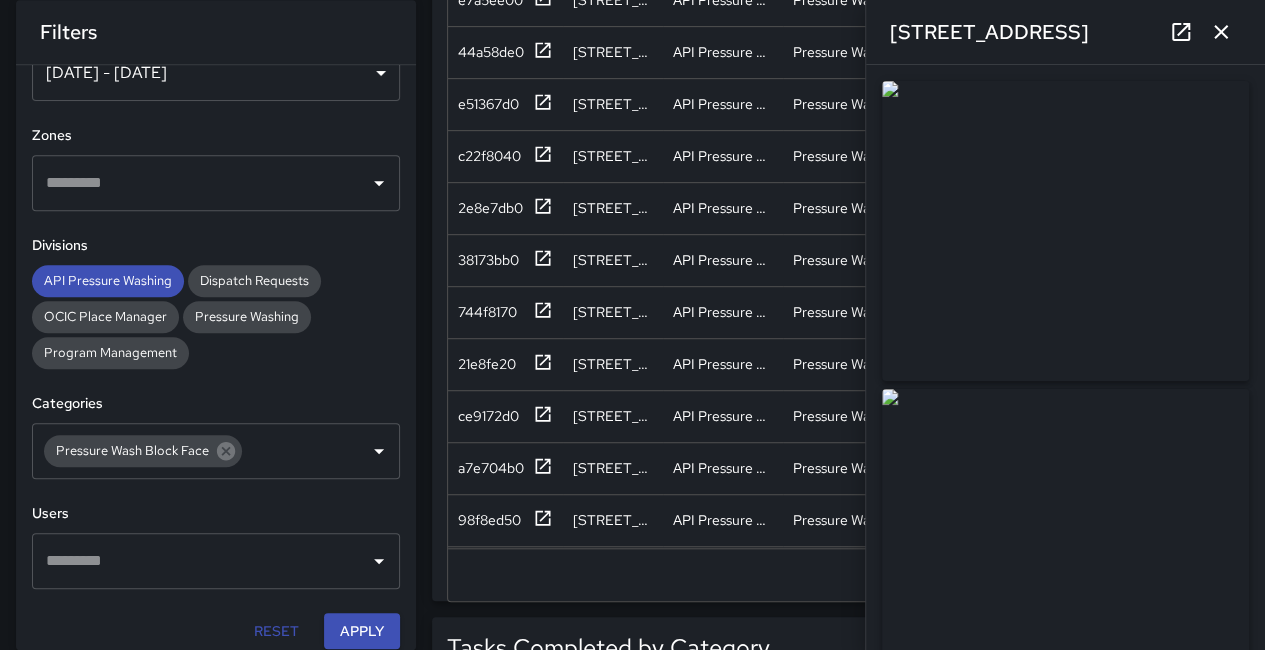 click 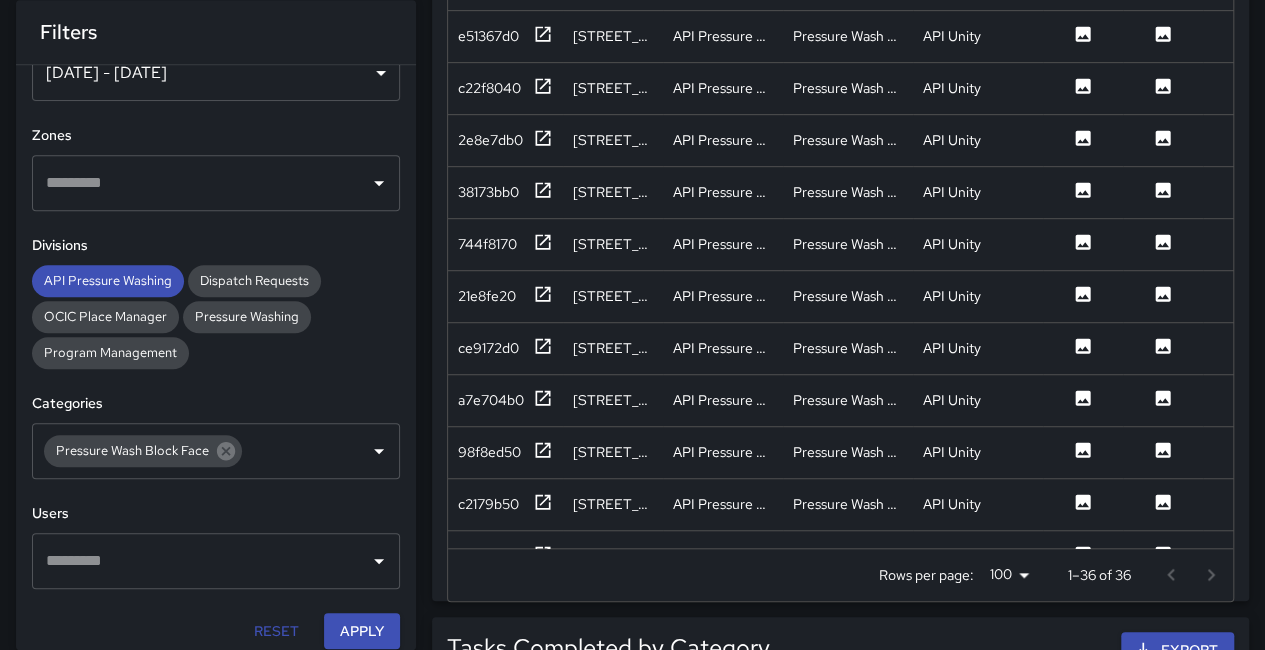 scroll, scrollTop: 400, scrollLeft: 0, axis: vertical 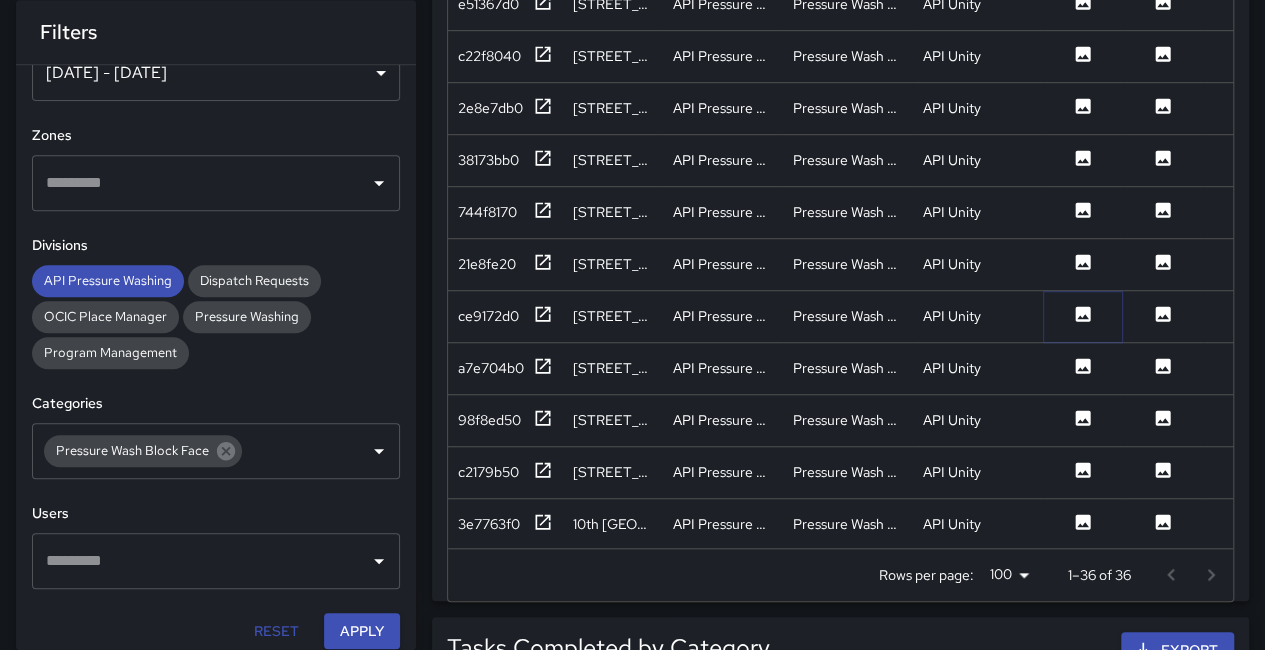 click at bounding box center (1083, 316) 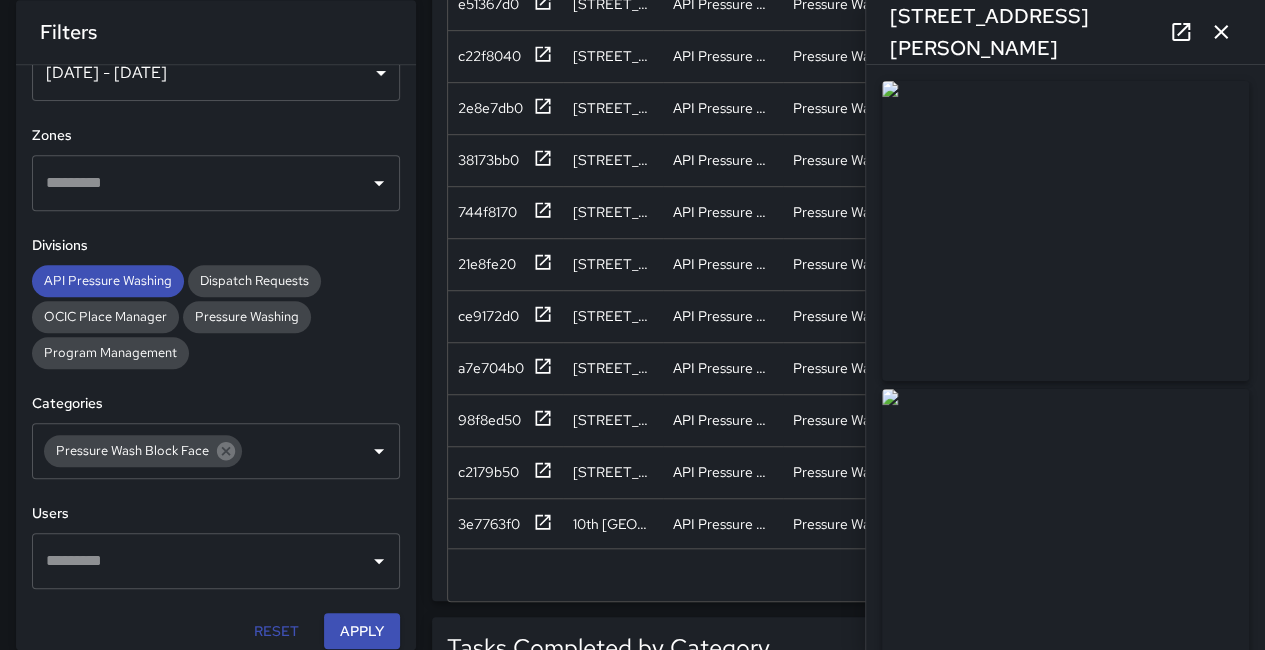 click 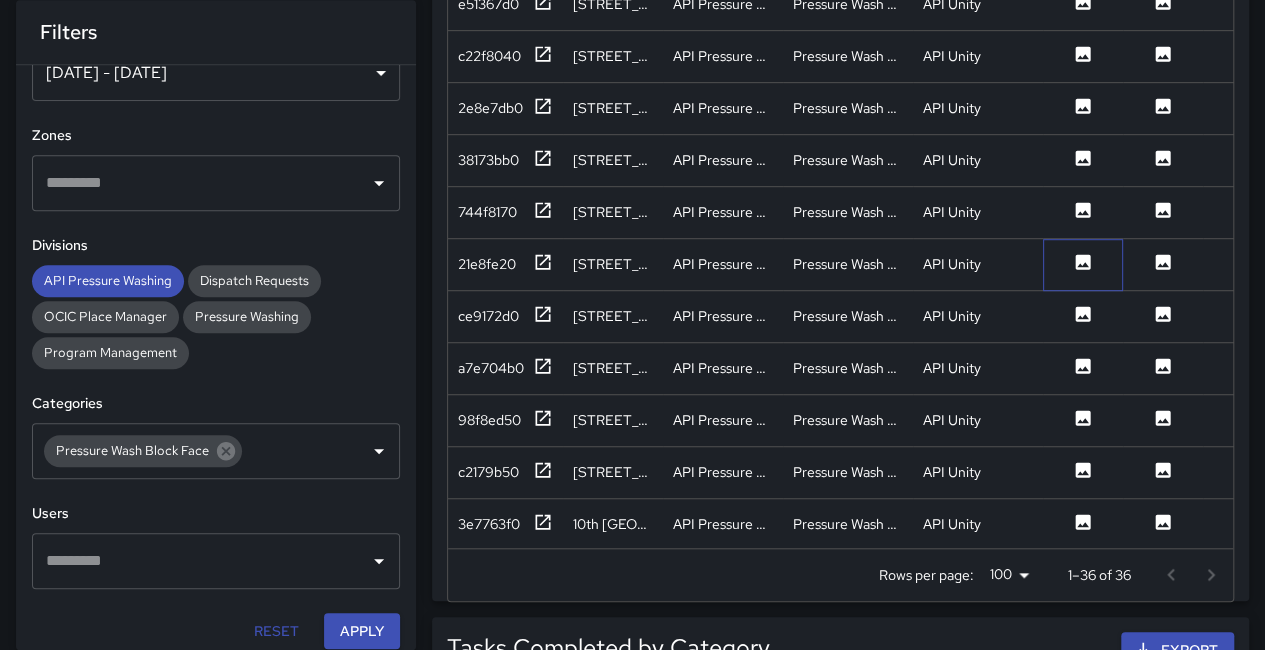 click at bounding box center (1083, 265) 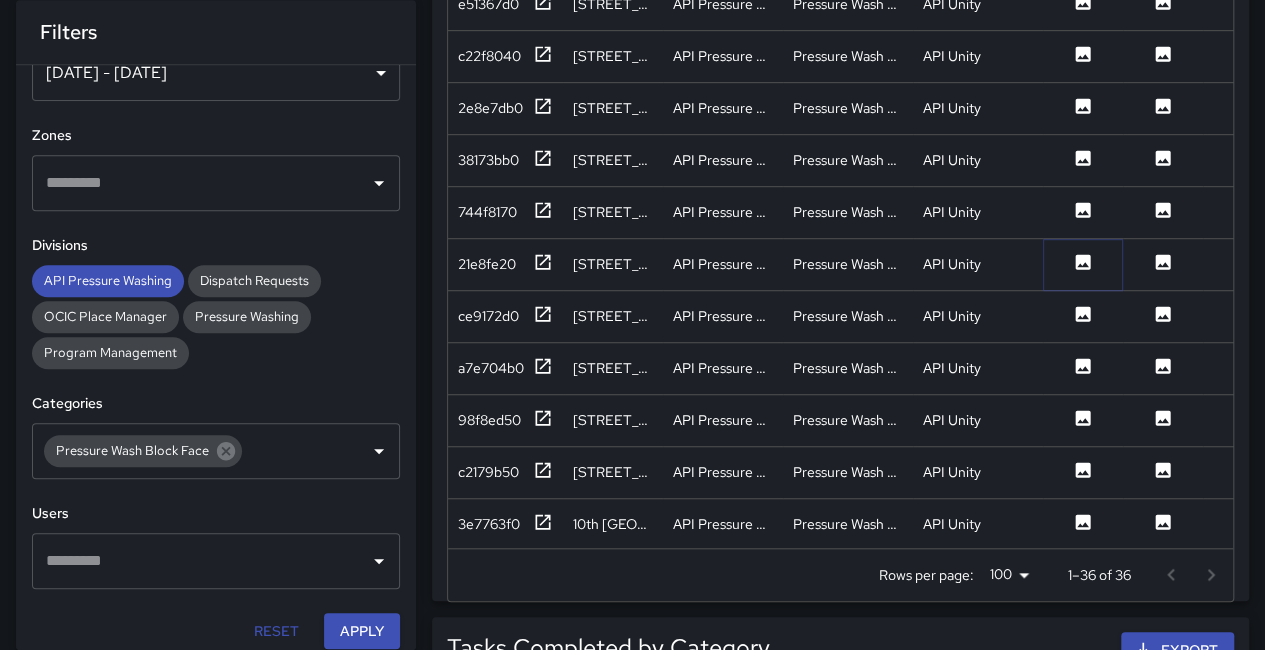 click at bounding box center (1083, 264) 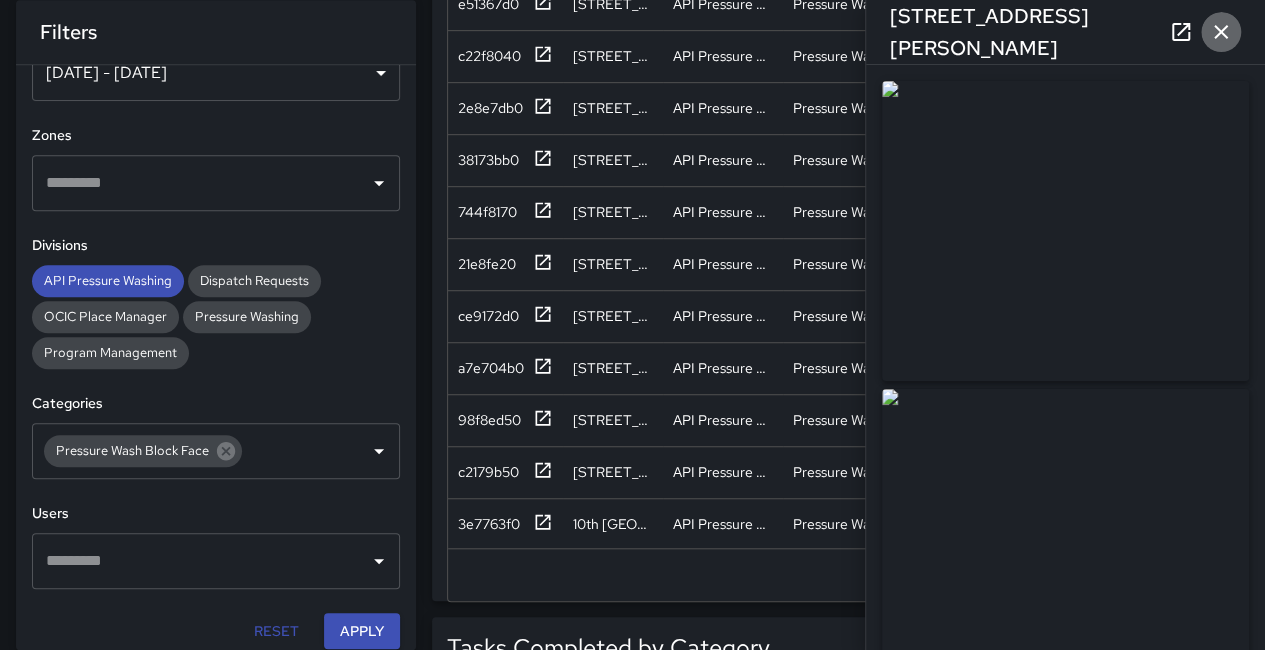 click 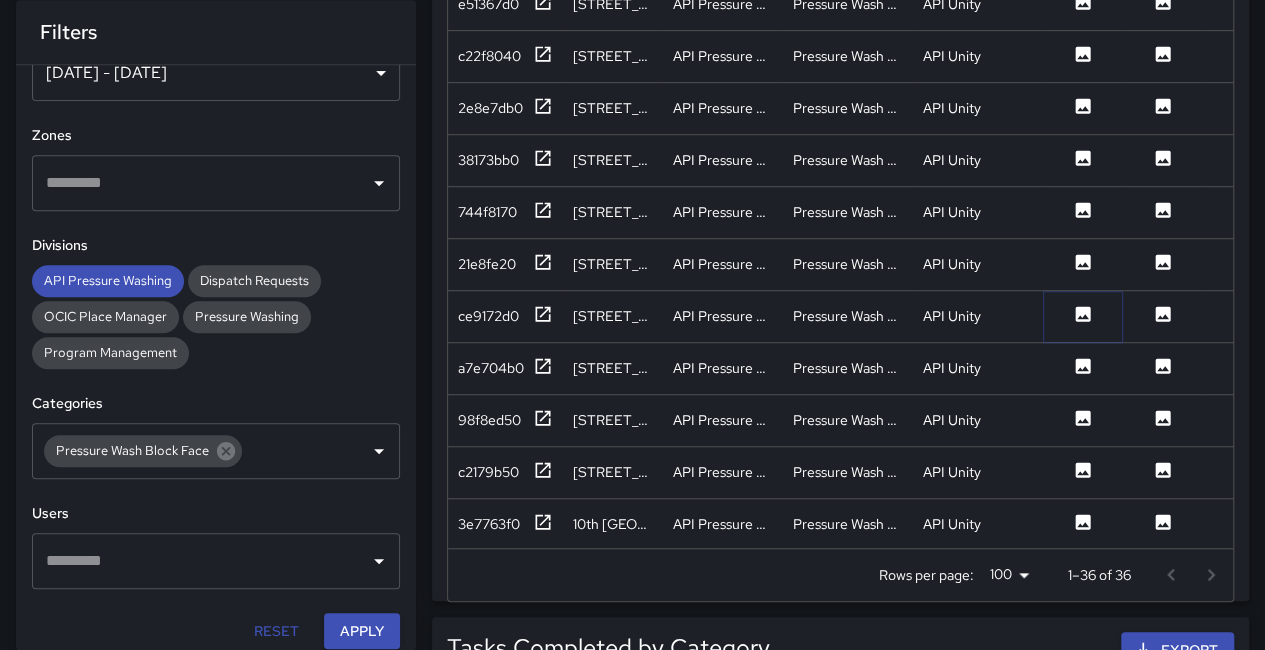 click at bounding box center (1083, 316) 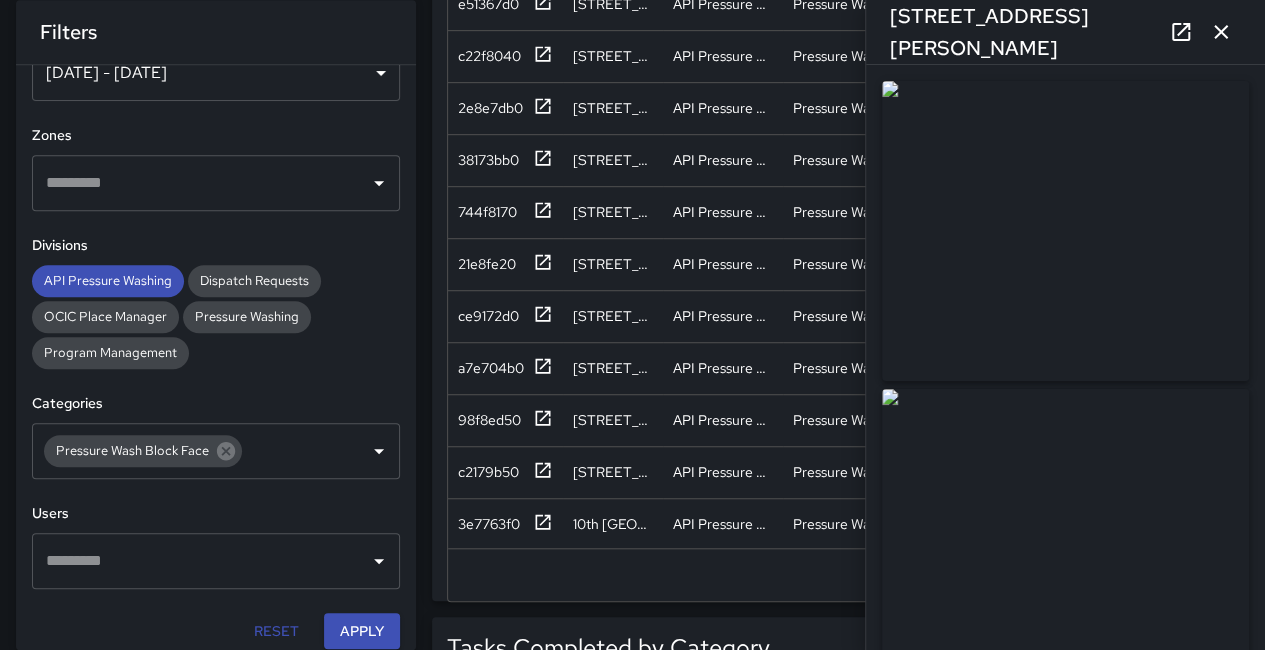 type on "**********" 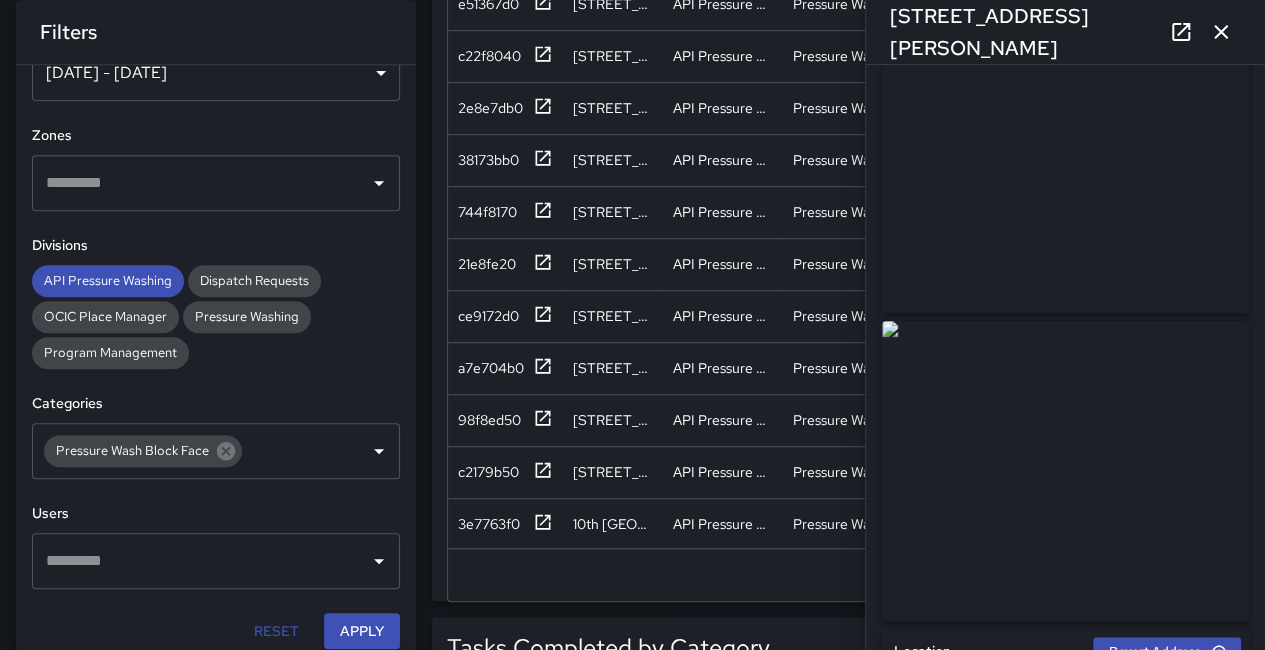 scroll, scrollTop: 100, scrollLeft: 0, axis: vertical 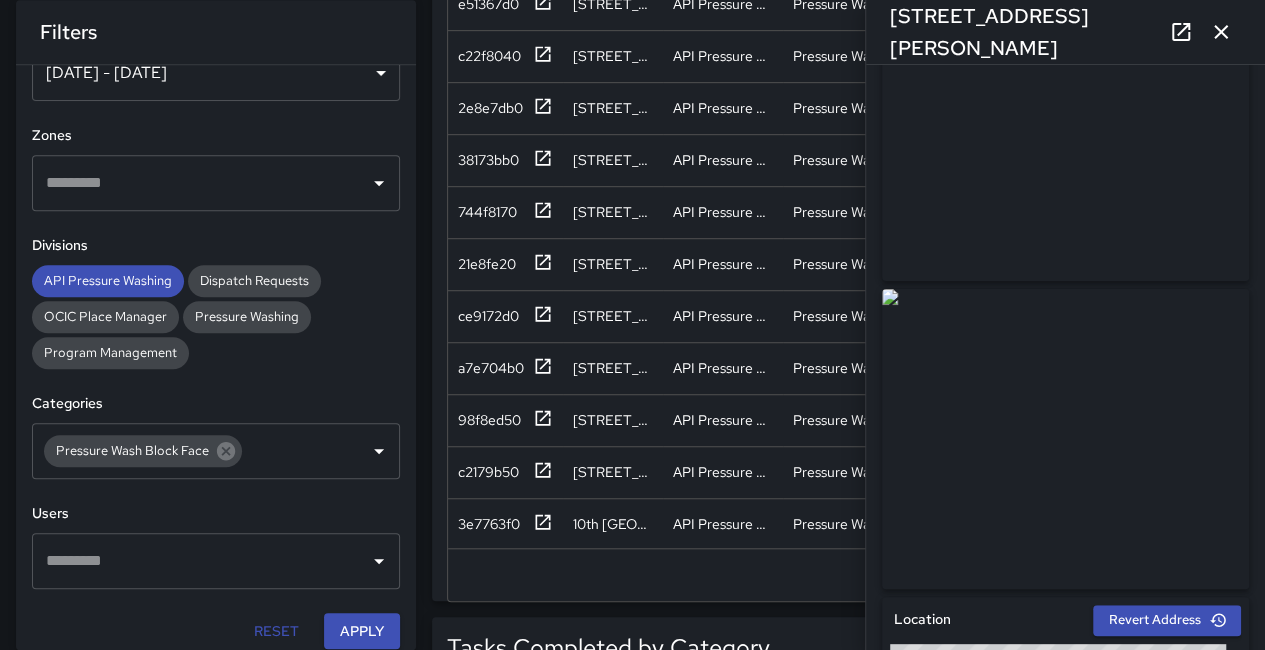 click 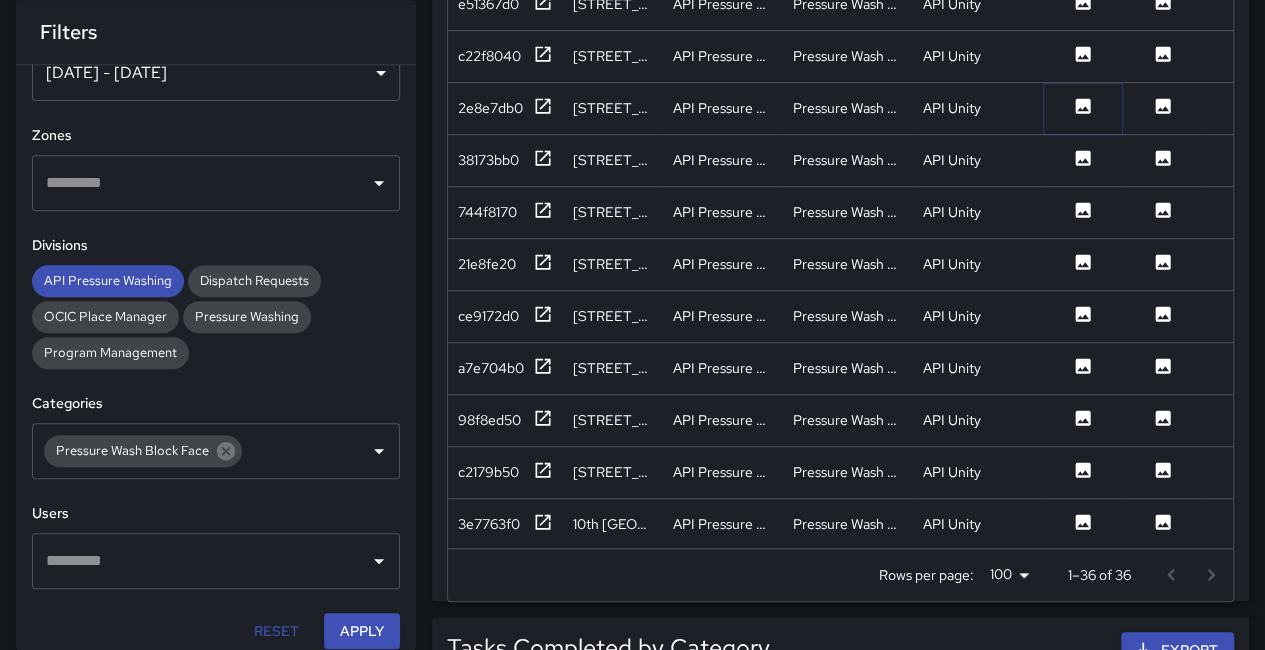 click 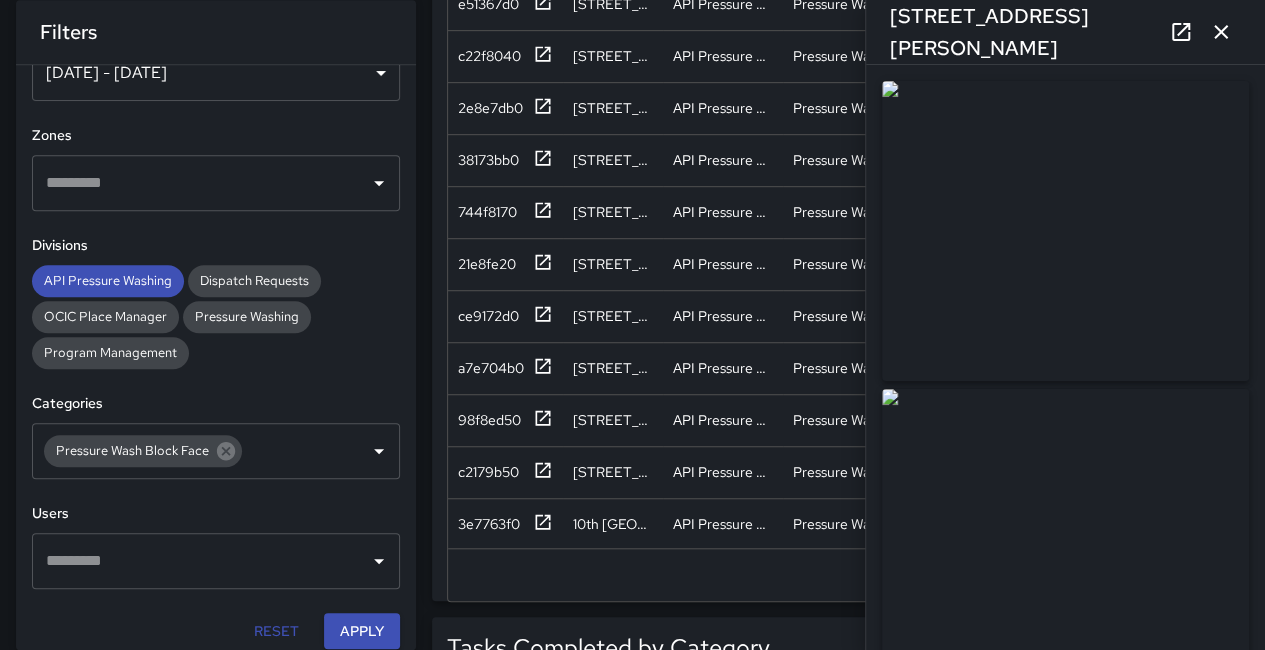 drag, startPoint x: 1115, startPoint y: 295, endPoint x: 1014, endPoint y: 179, distance: 153.80832 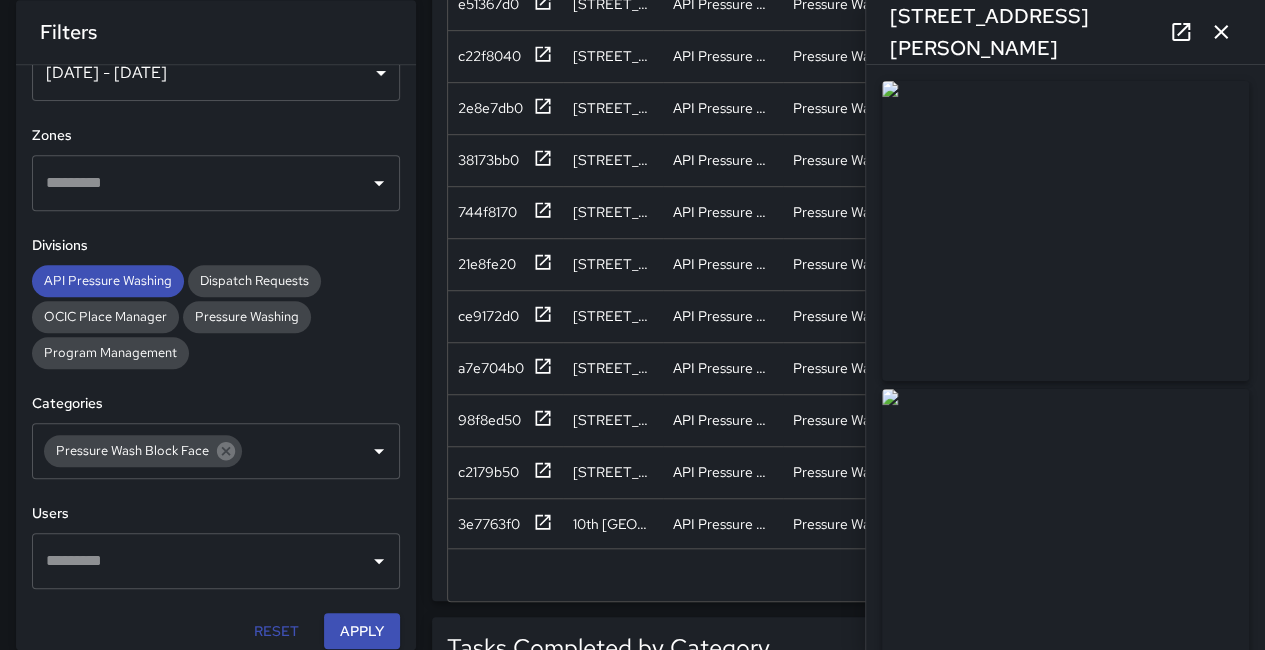 click at bounding box center [1065, 231] 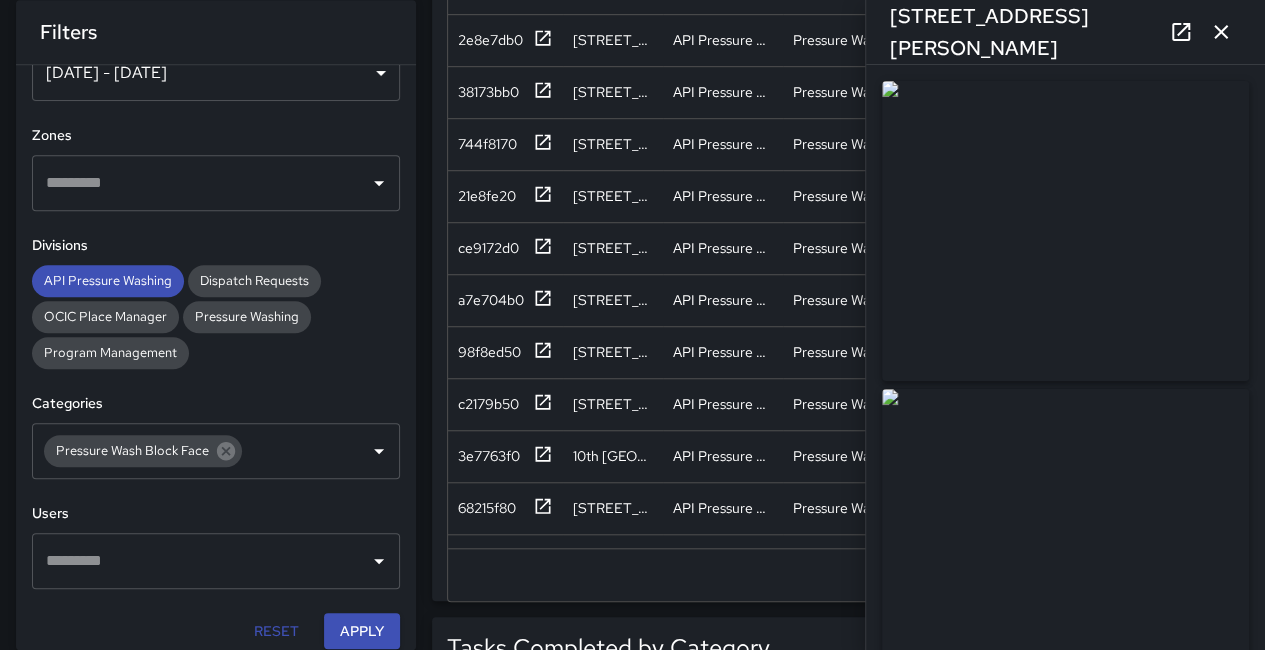 scroll, scrollTop: 500, scrollLeft: 0, axis: vertical 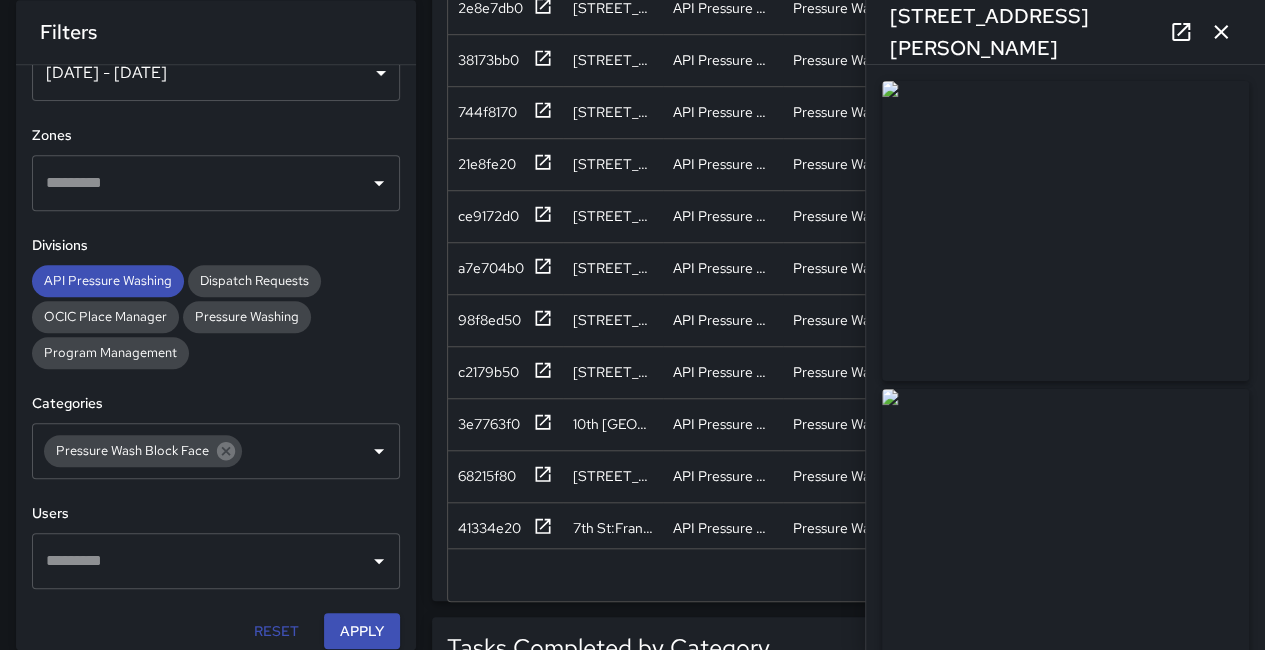 click 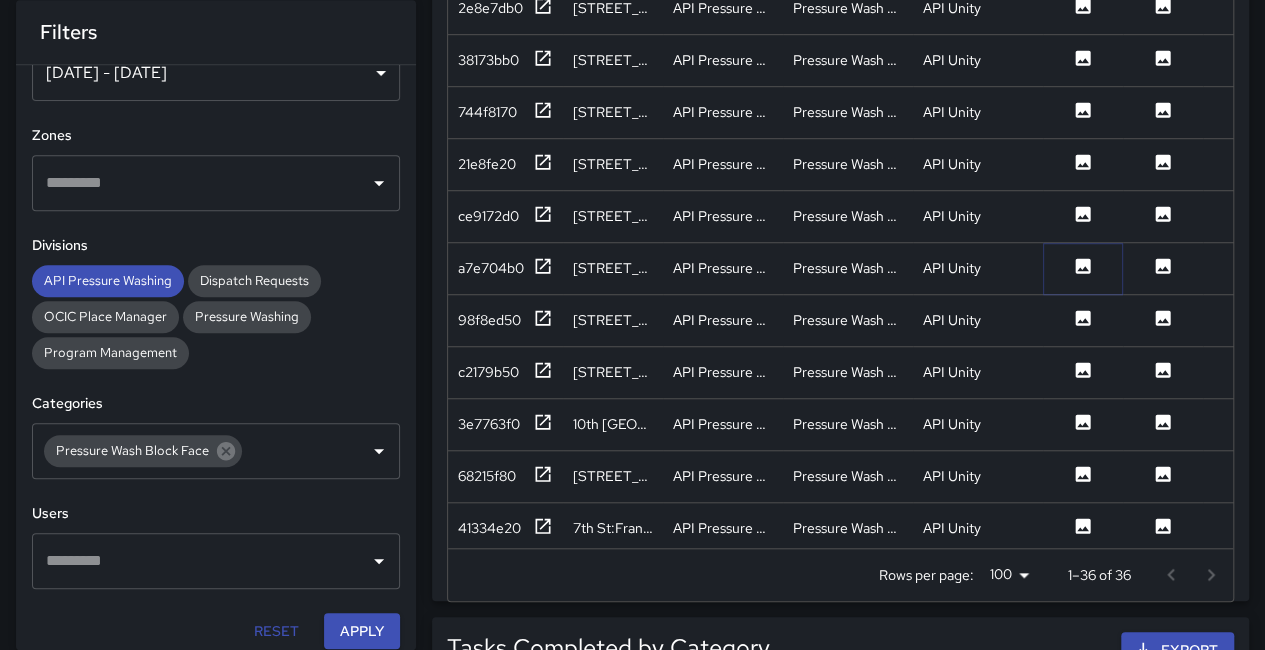 click 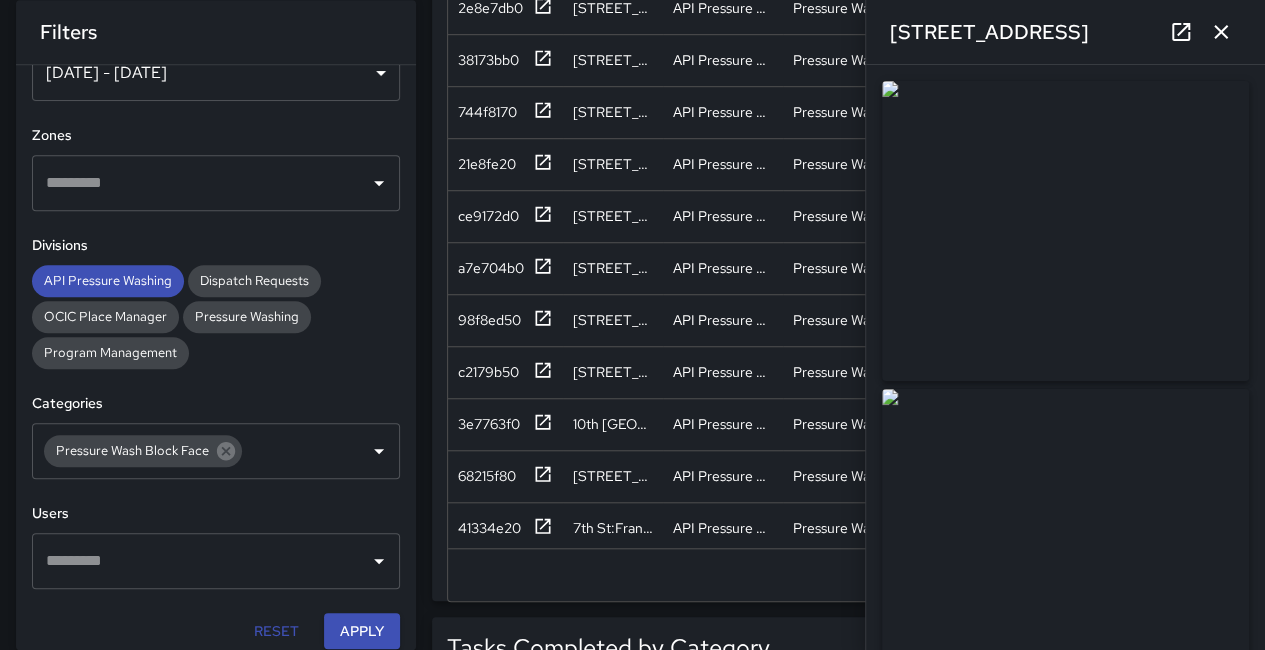 click at bounding box center (1221, 32) 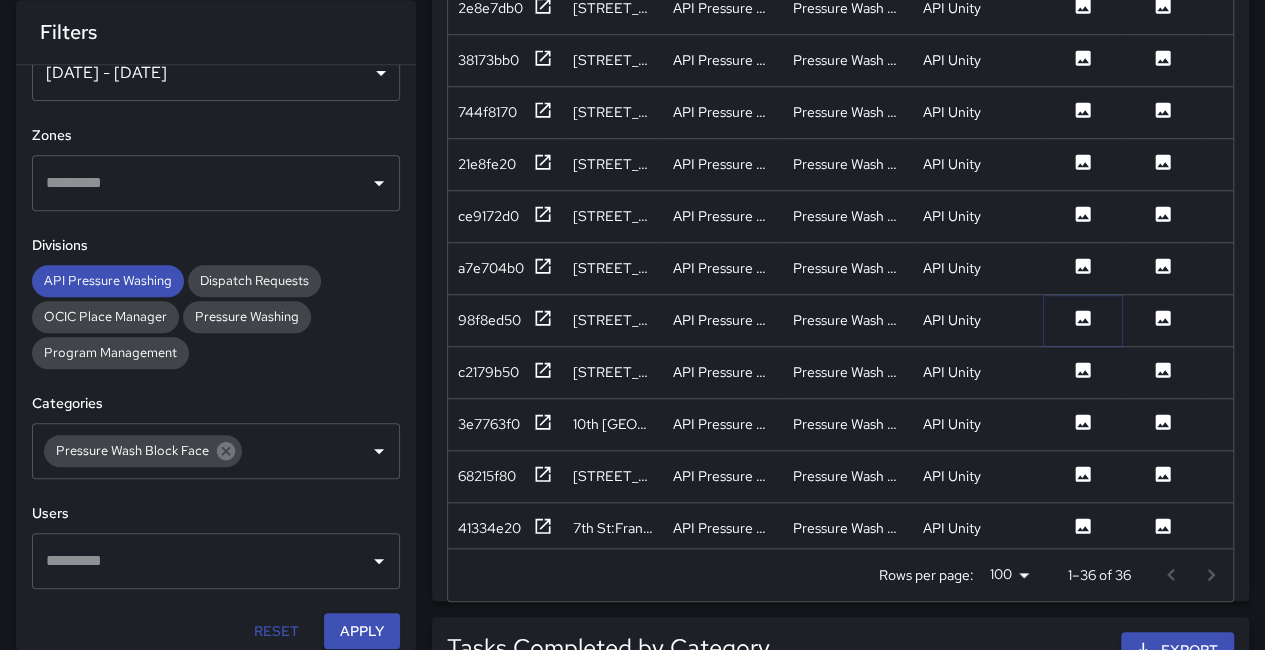 click 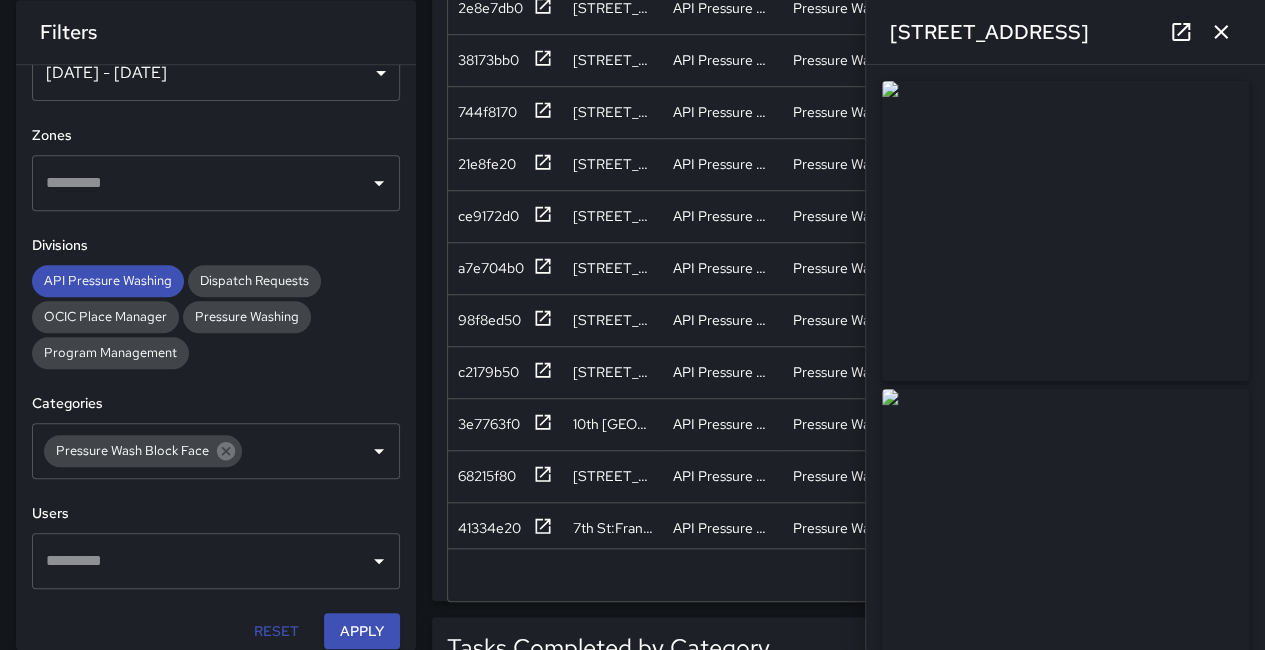 click at bounding box center [1221, 32] 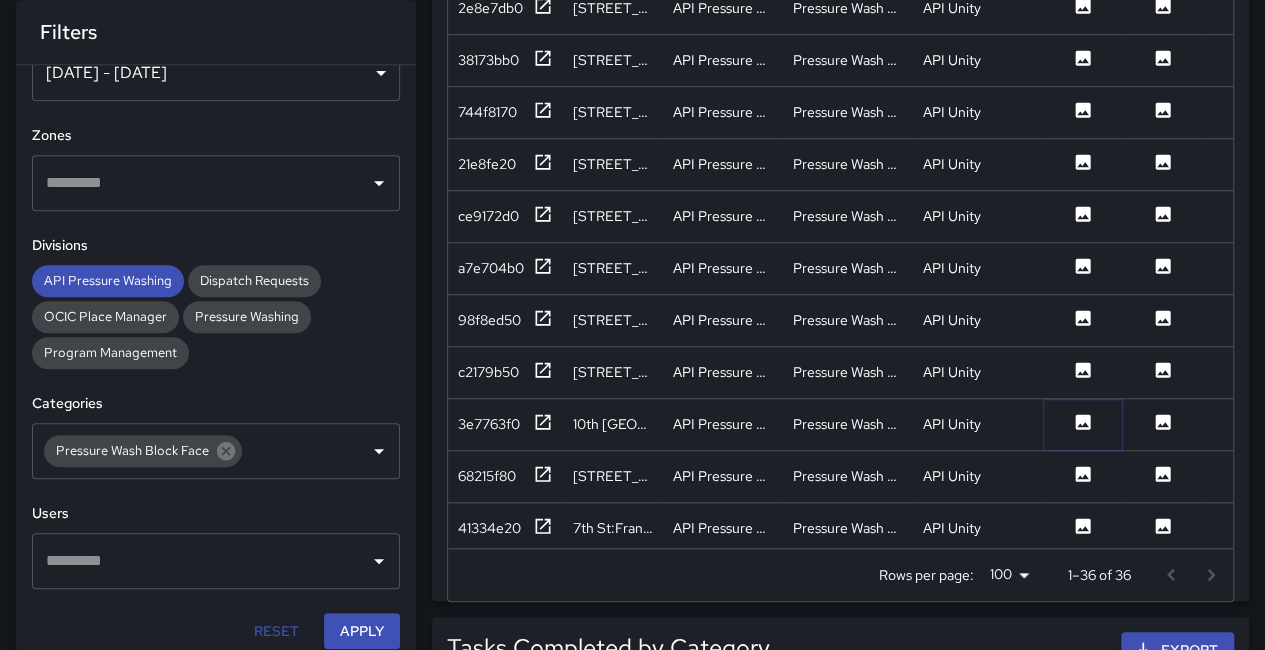 click 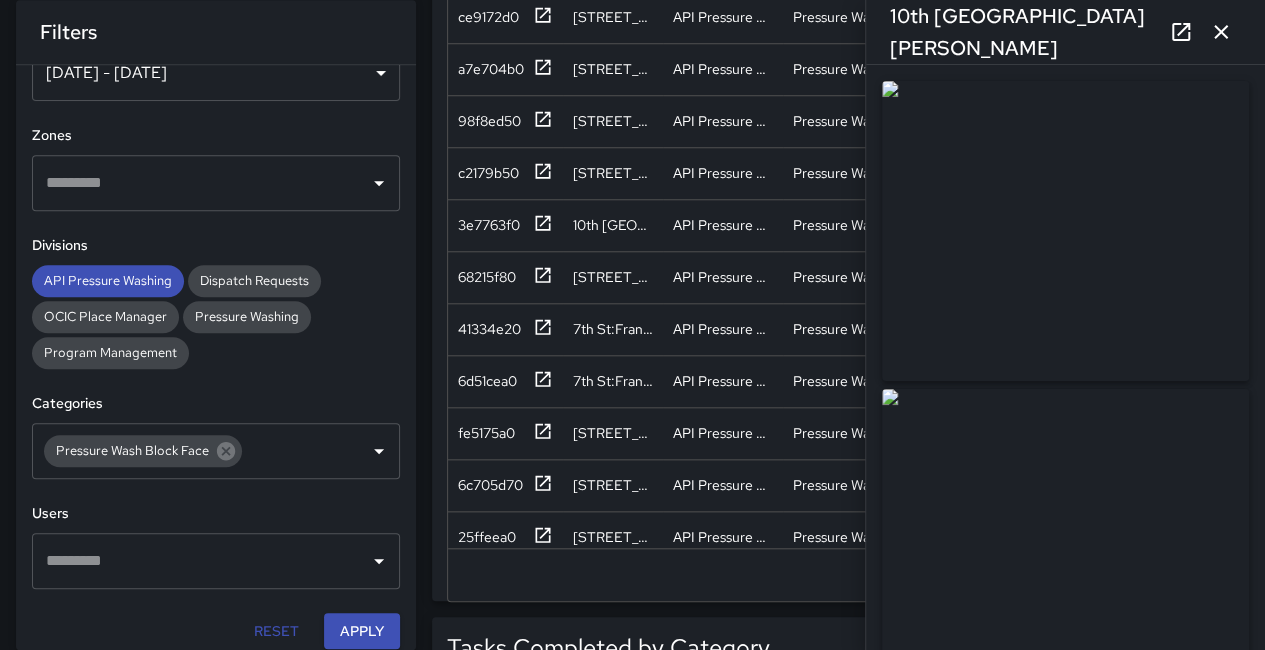 scroll, scrollTop: 700, scrollLeft: 0, axis: vertical 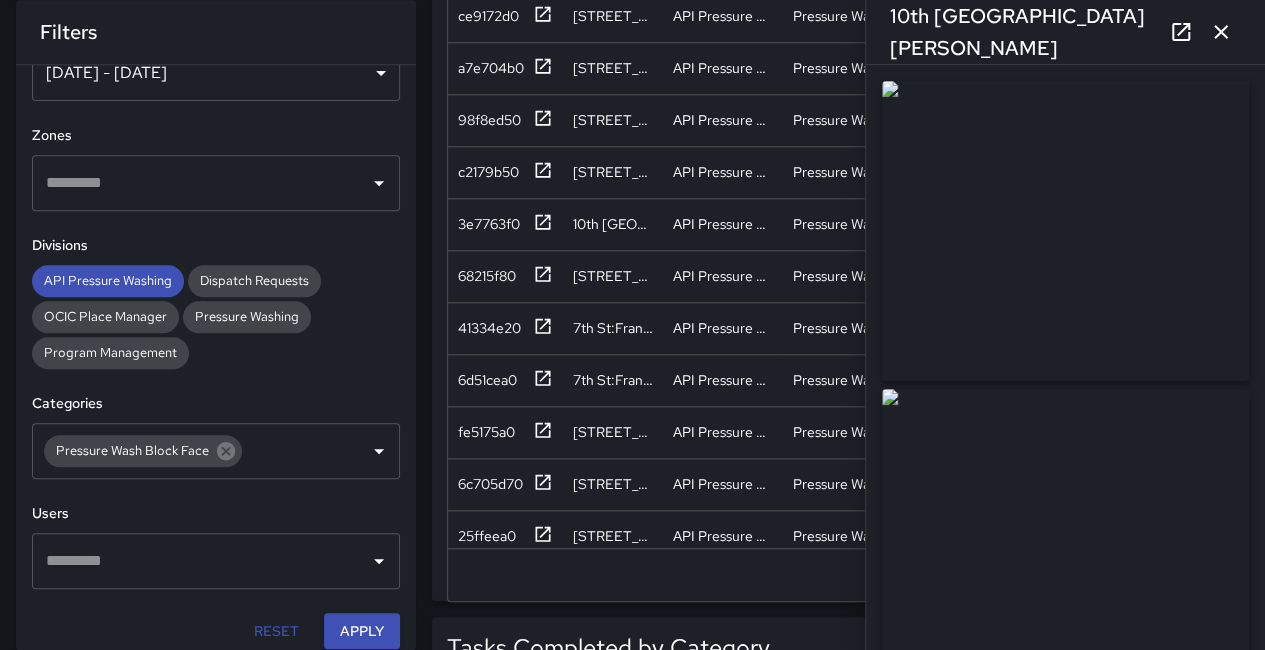 click at bounding box center (1065, 231) 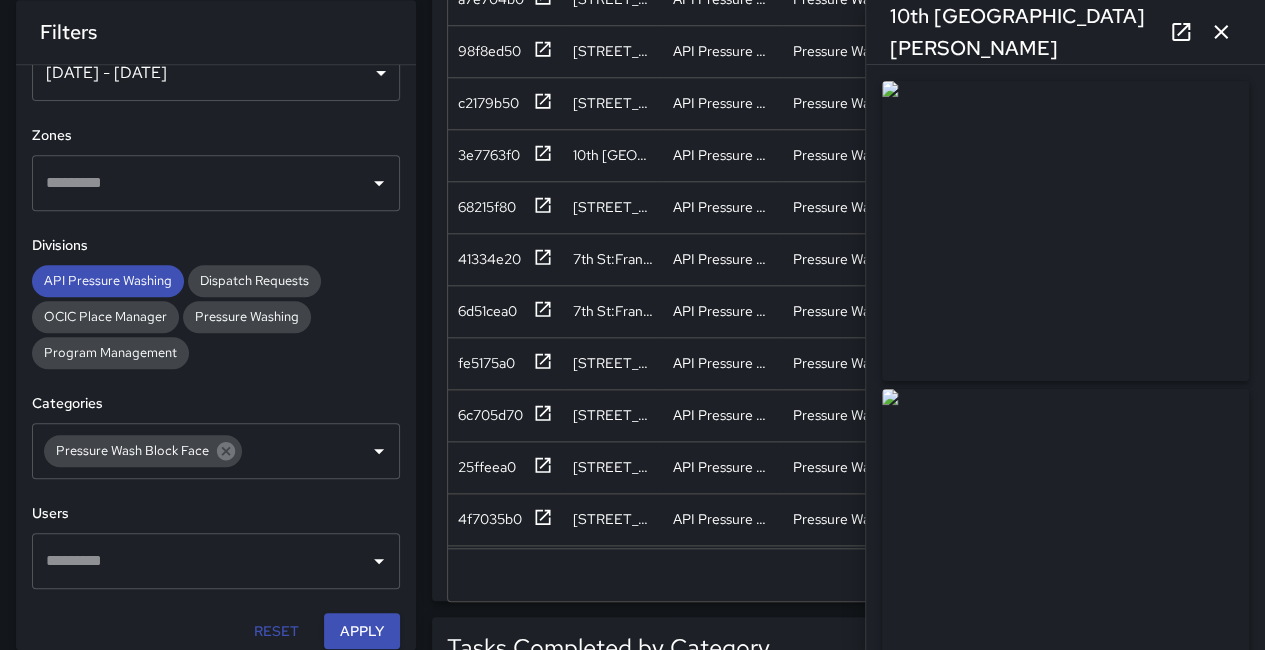 scroll, scrollTop: 800, scrollLeft: 0, axis: vertical 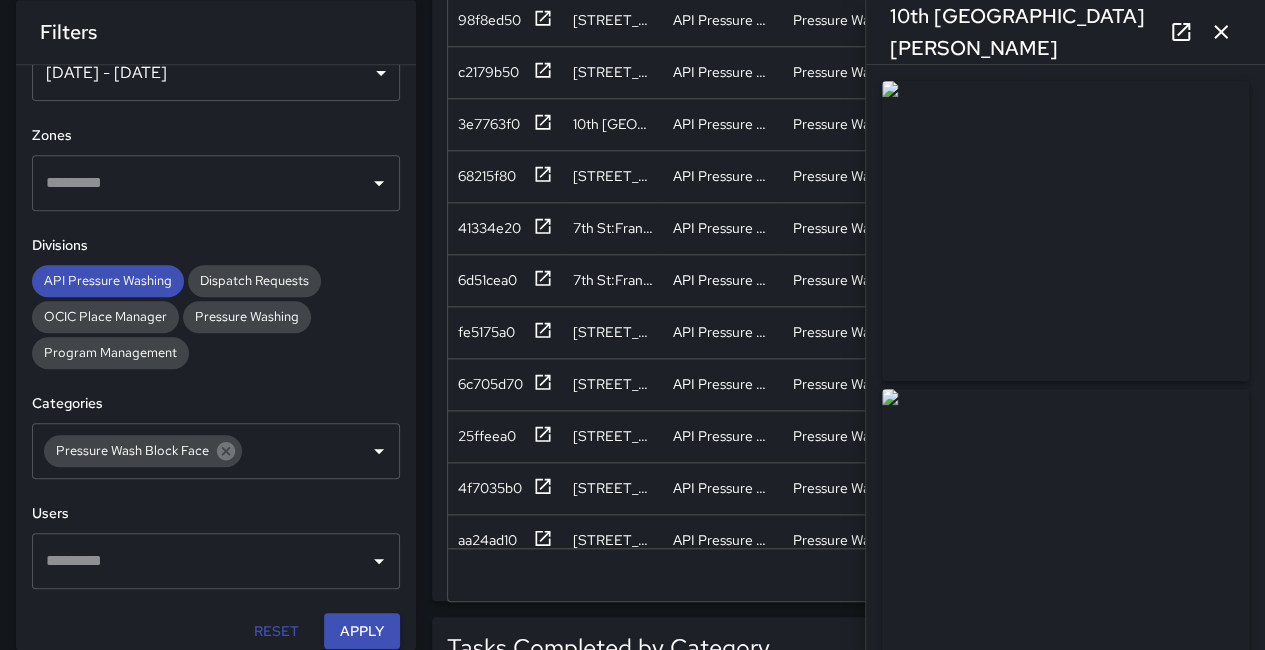click 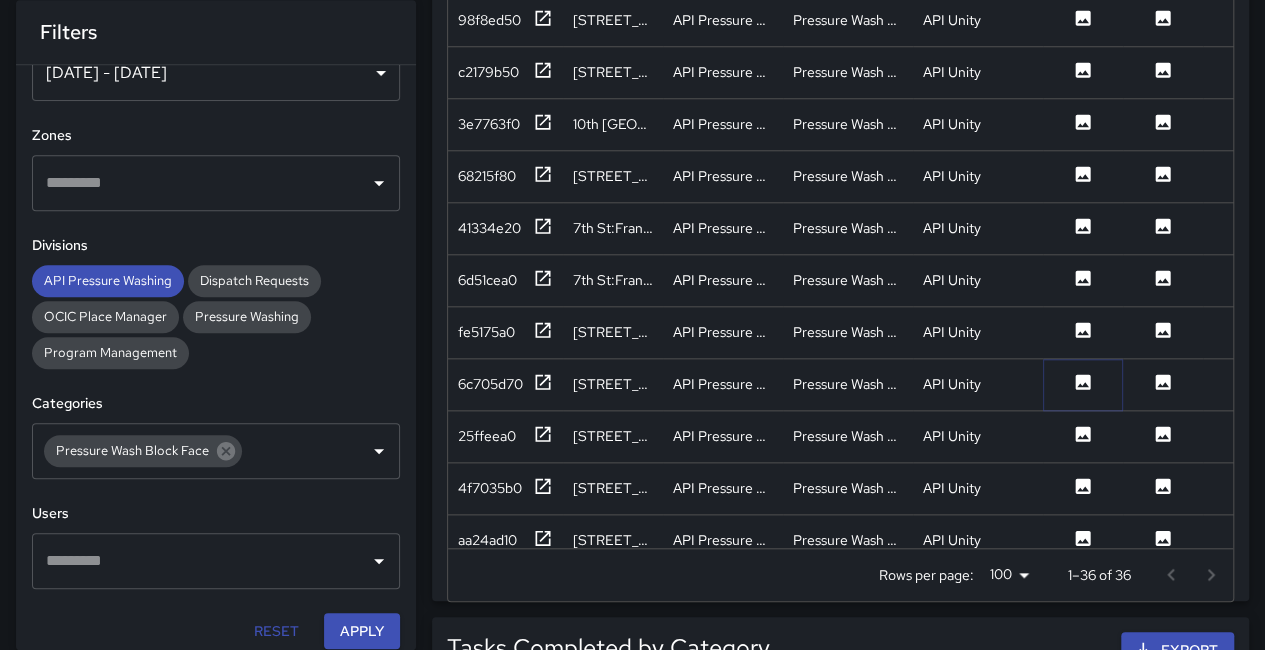 click at bounding box center [1083, 384] 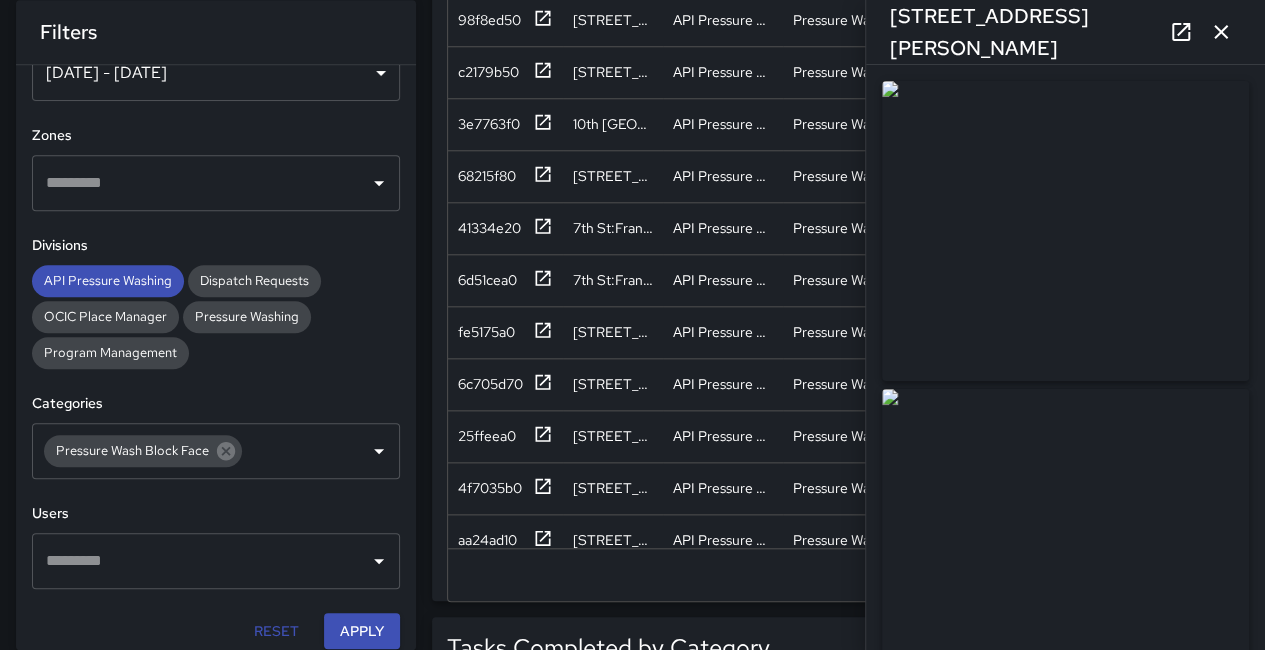 drag, startPoint x: 1198, startPoint y: 239, endPoint x: 1174, endPoint y: 230, distance: 25.632011 